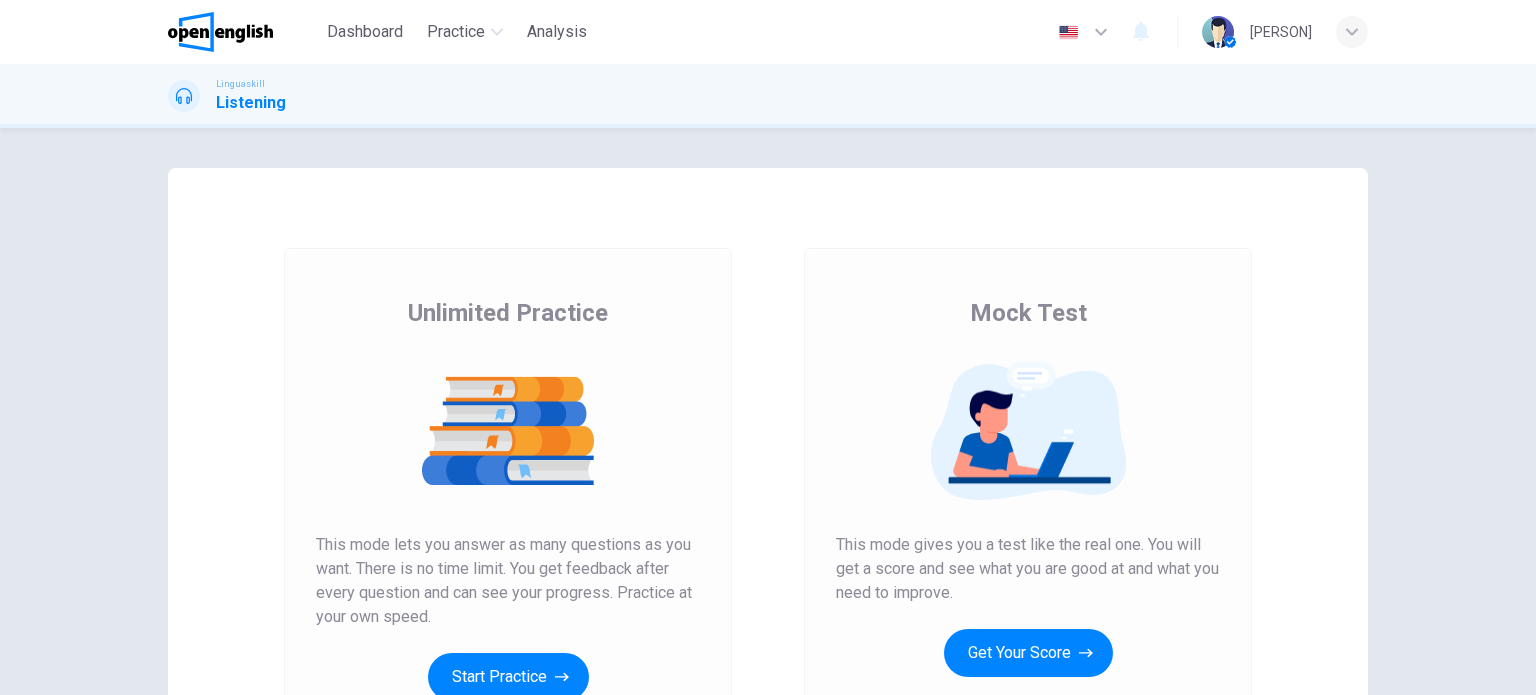 scroll, scrollTop: 0, scrollLeft: 0, axis: both 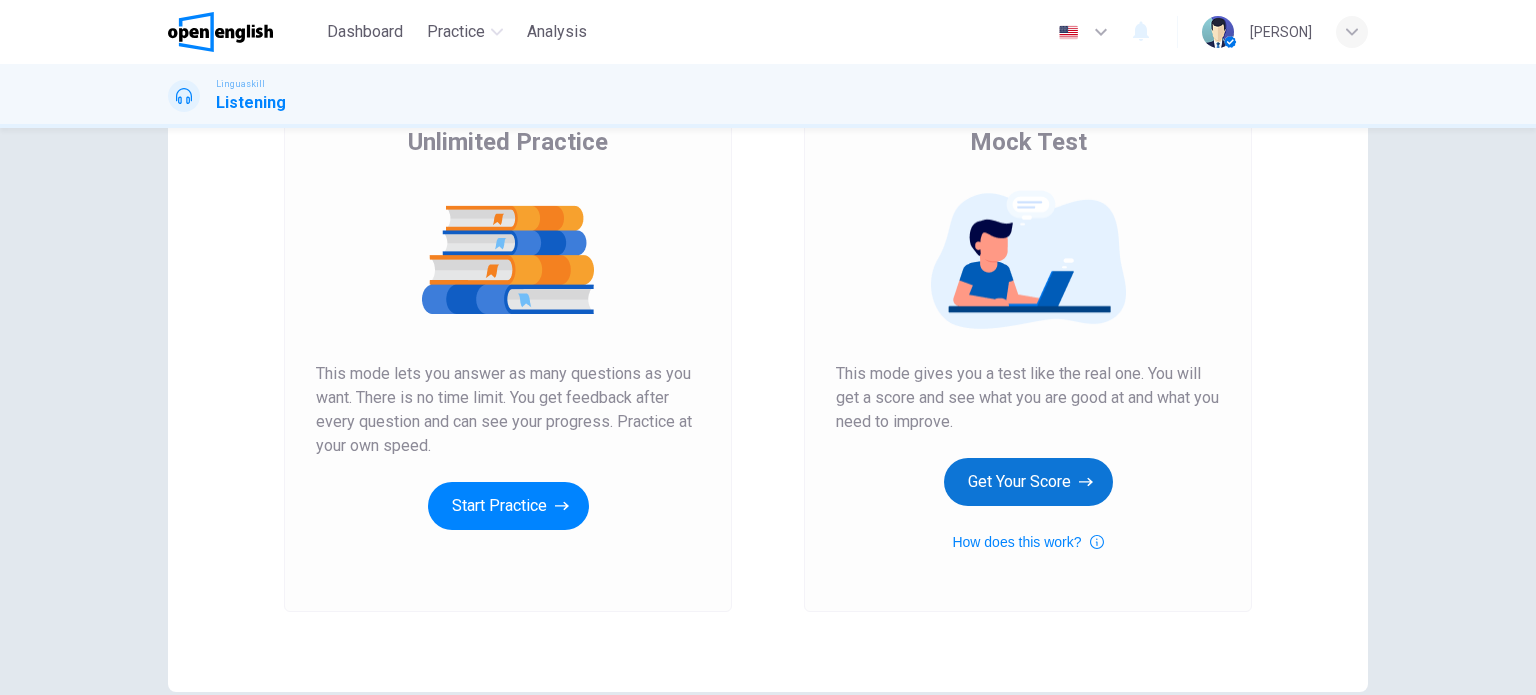 click on "Get Your Score" at bounding box center (1028, 482) 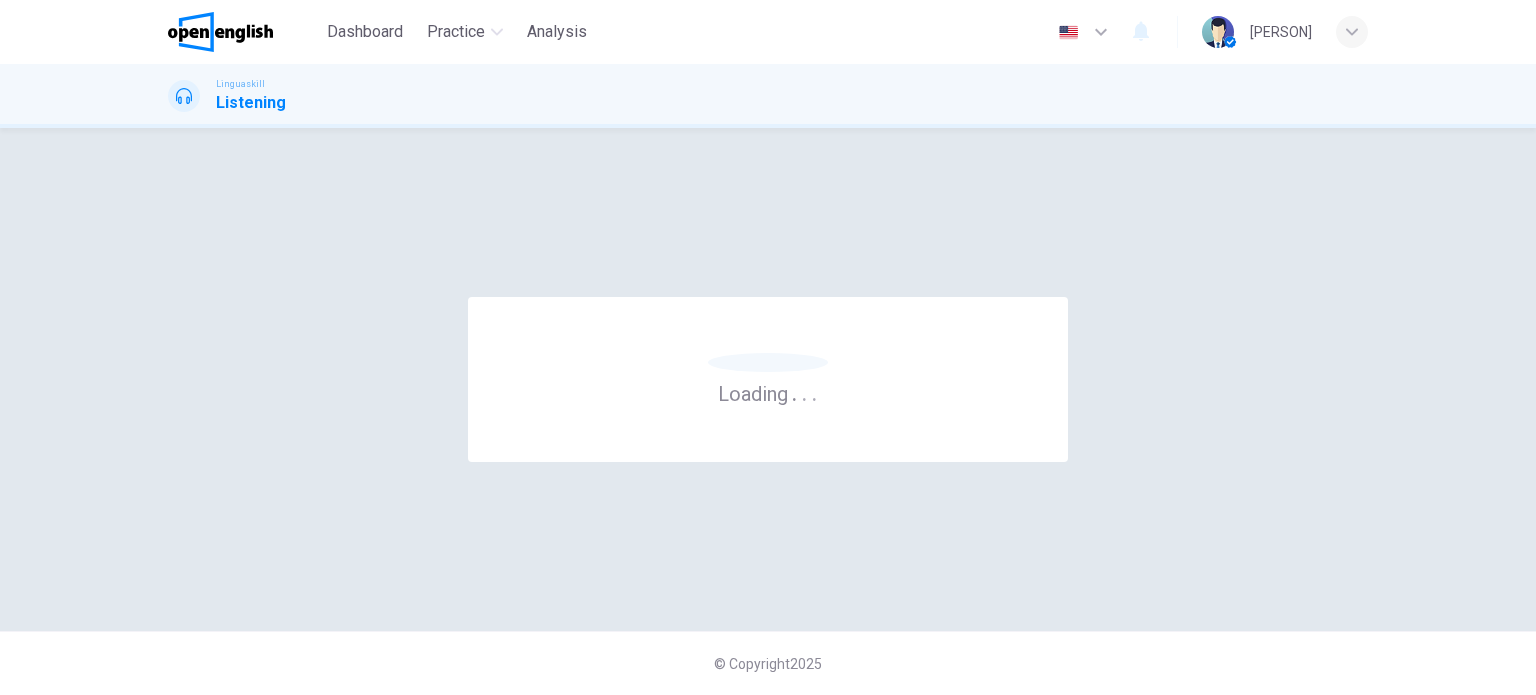 scroll, scrollTop: 0, scrollLeft: 0, axis: both 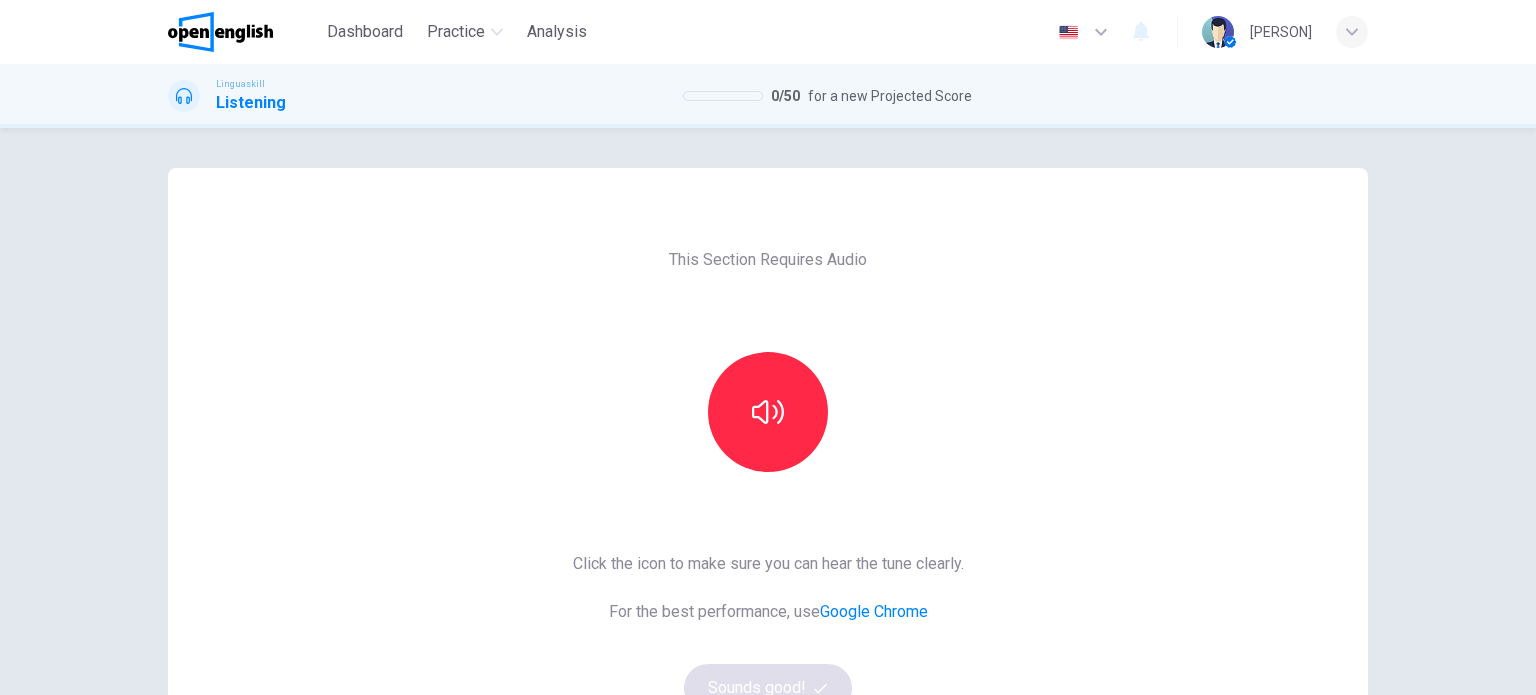 click on "This Section Requires Audio Click the icon to make sure you can hear the tune clearly. For the best performance, use  Google Chrome Sounds good! © Copyright  2025" at bounding box center (768, 411) 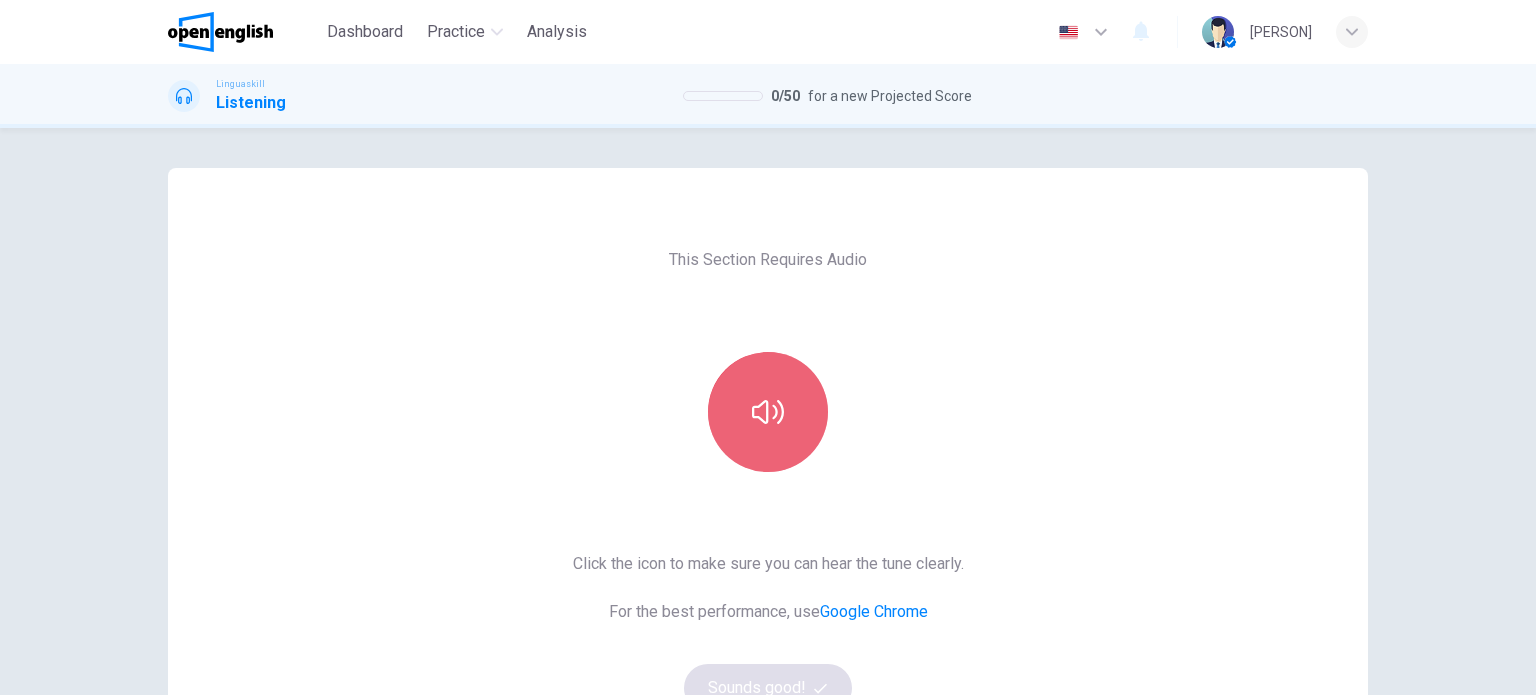click 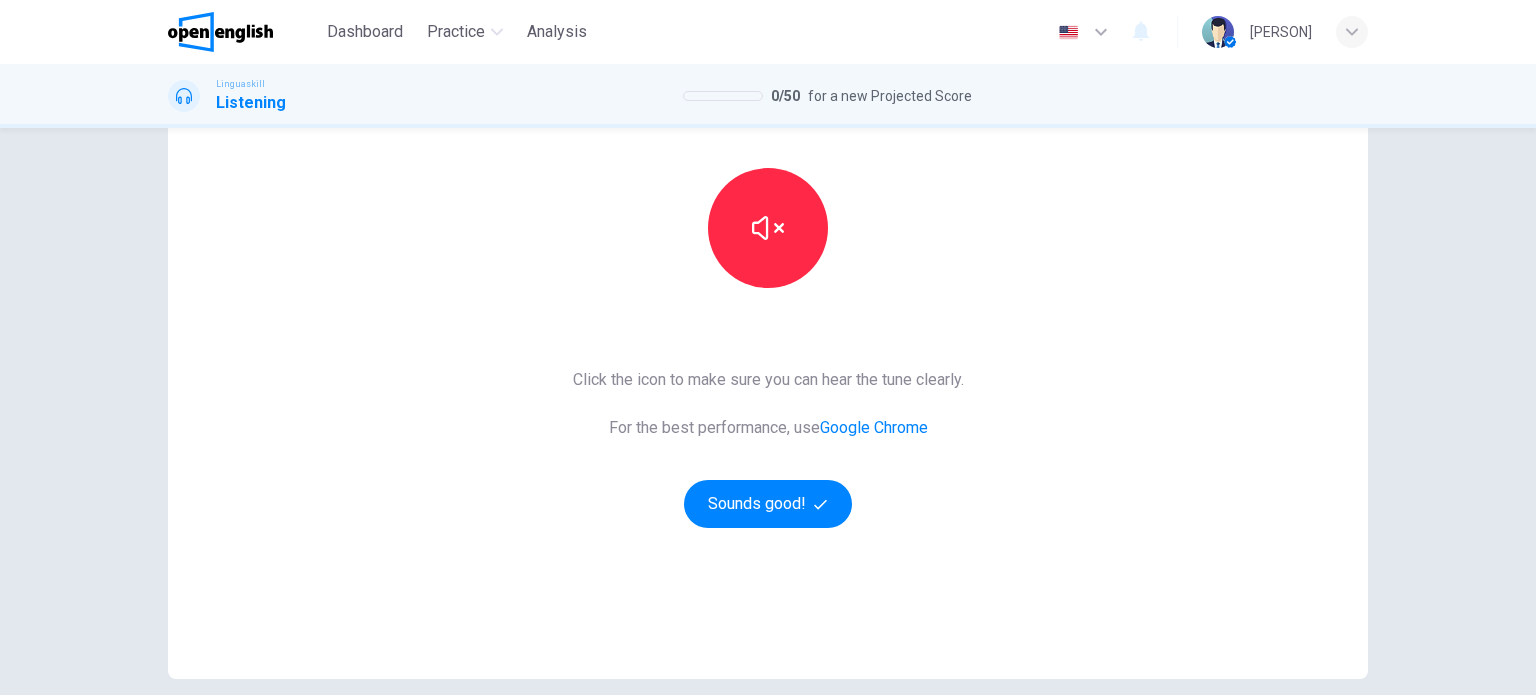 scroll, scrollTop: 196, scrollLeft: 0, axis: vertical 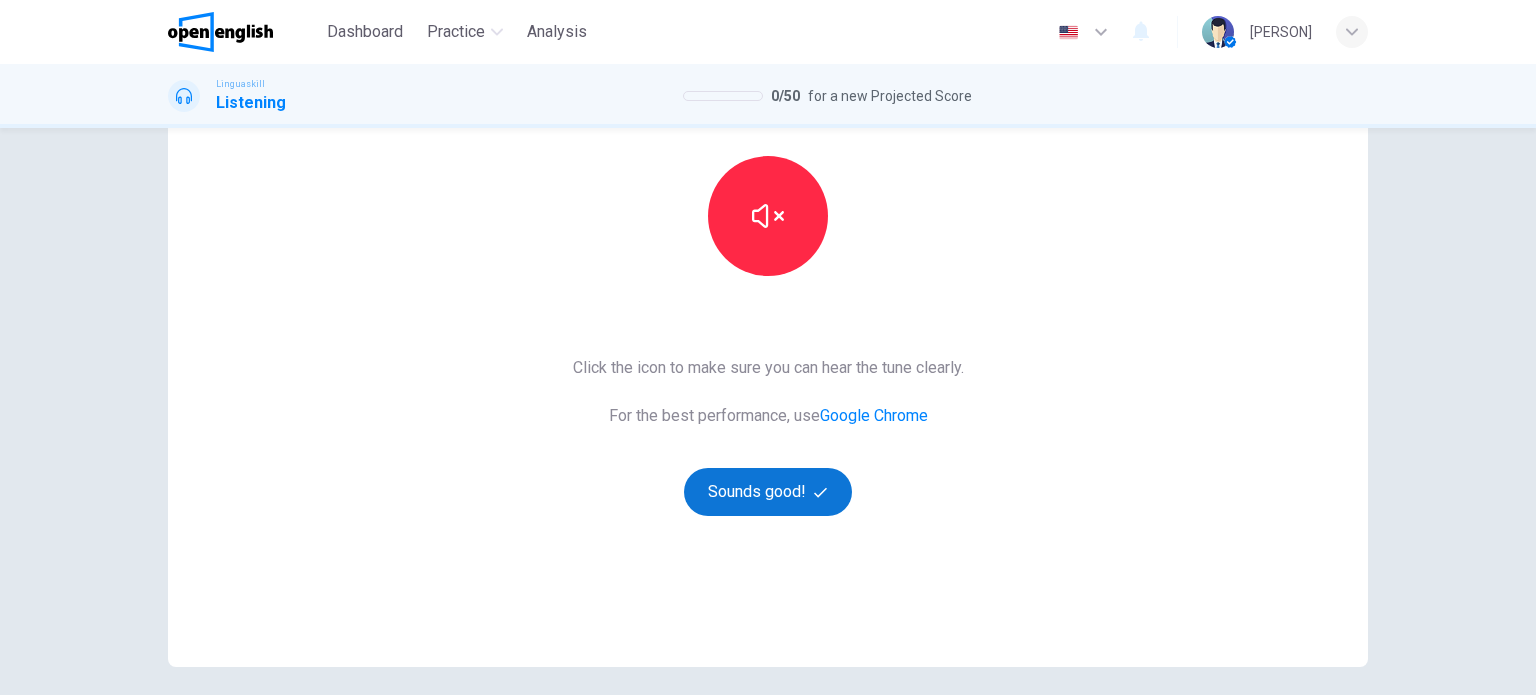 click on "Sounds good!" at bounding box center [768, 492] 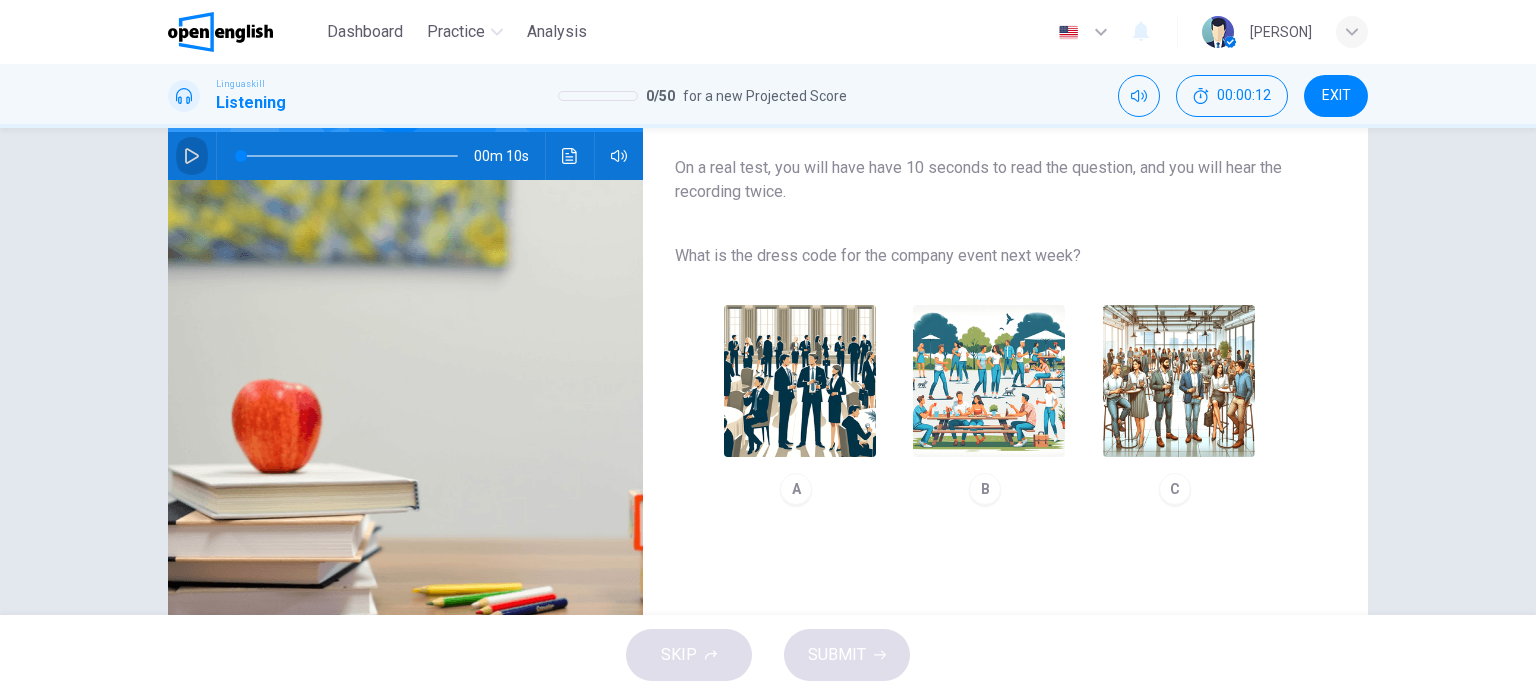 click 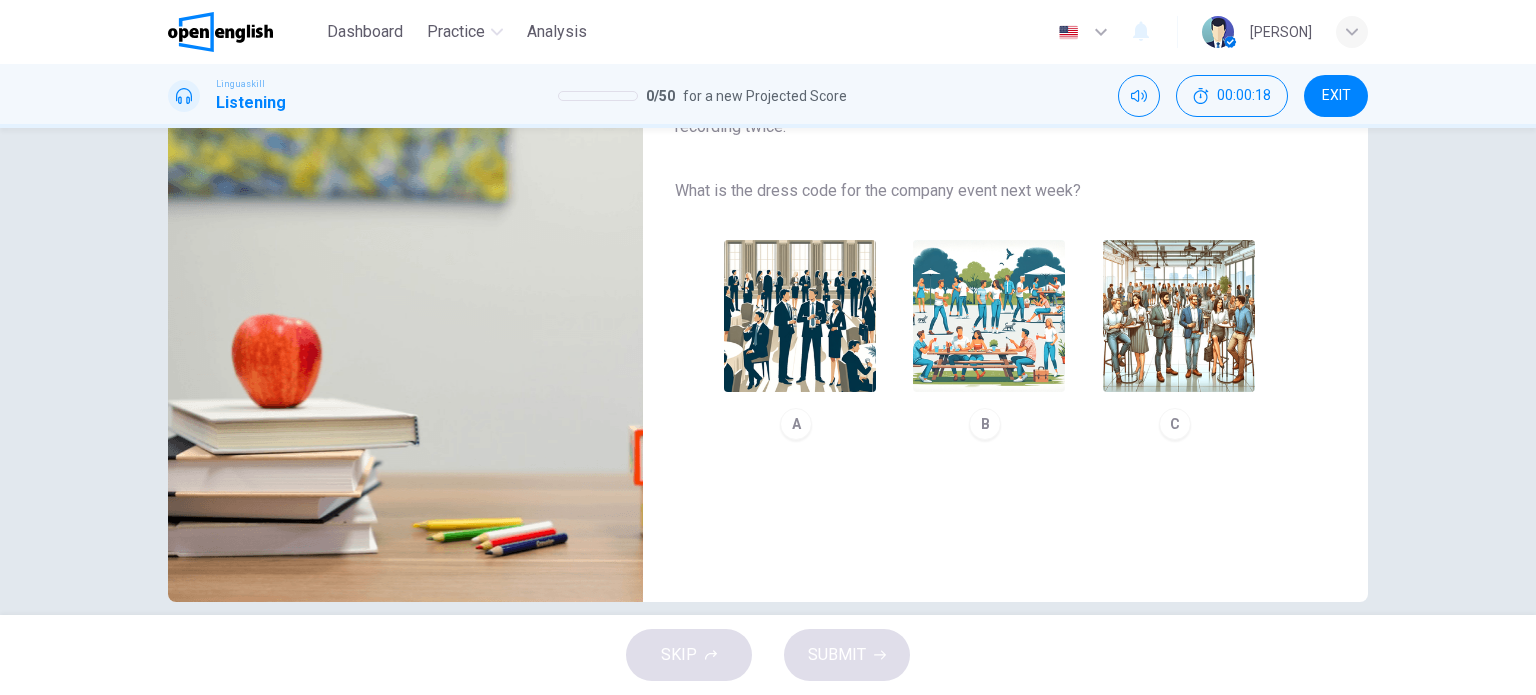 scroll, scrollTop: 288, scrollLeft: 0, axis: vertical 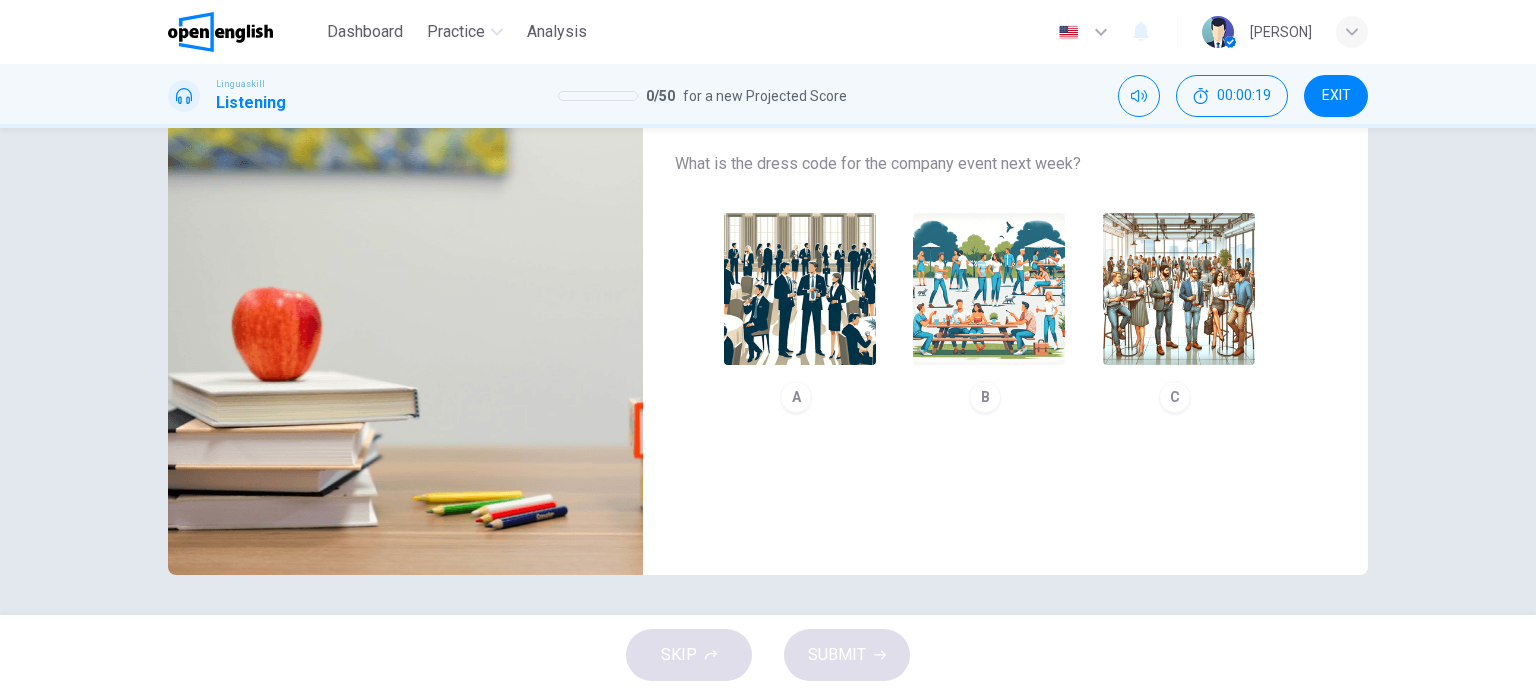 click at bounding box center [1179, 289] 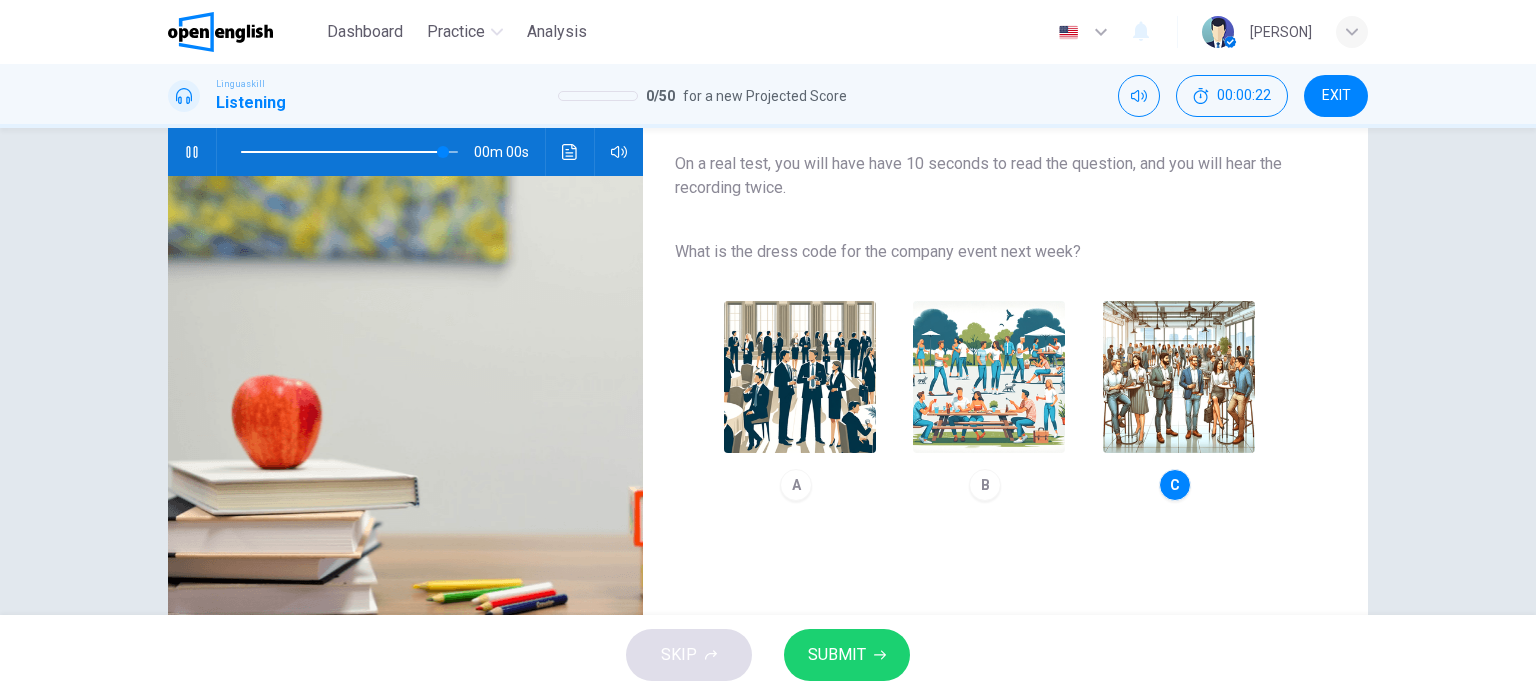 scroll, scrollTop: 189, scrollLeft: 0, axis: vertical 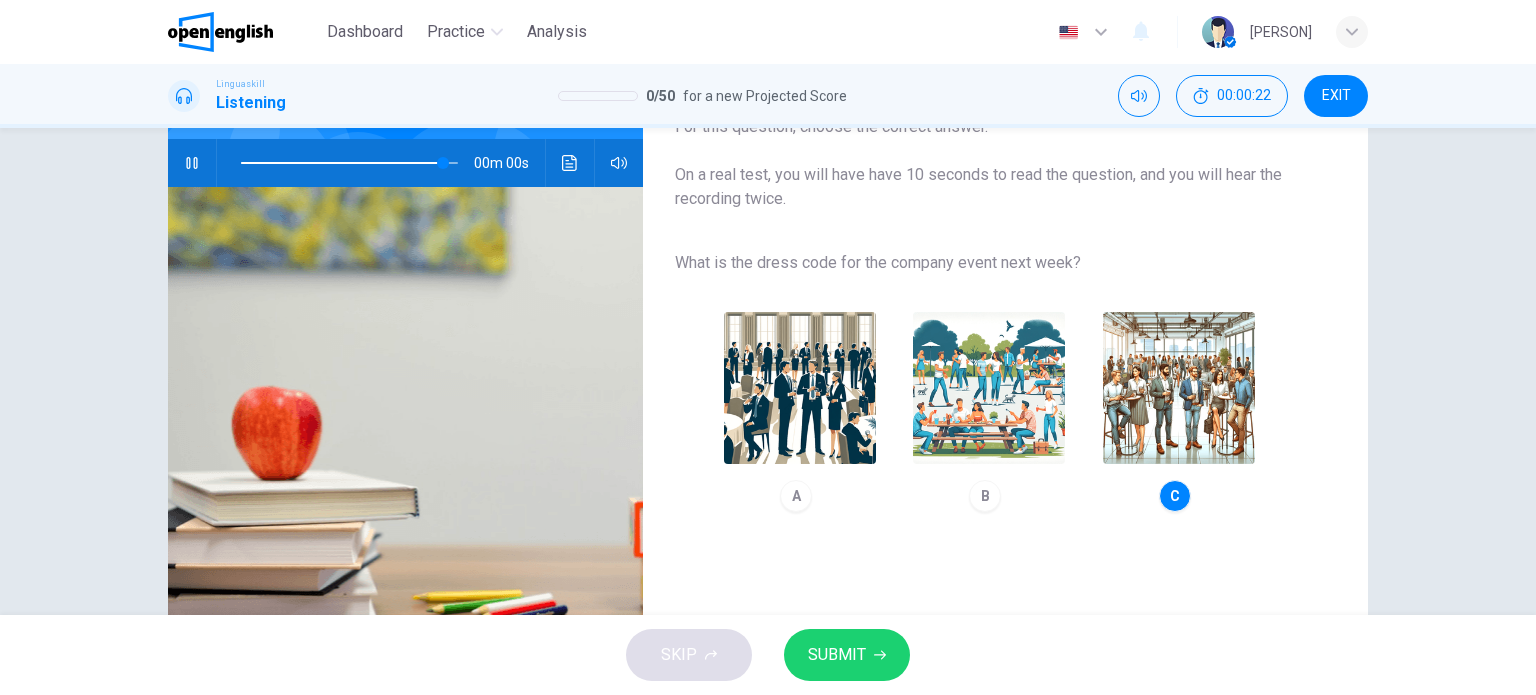 type on "*" 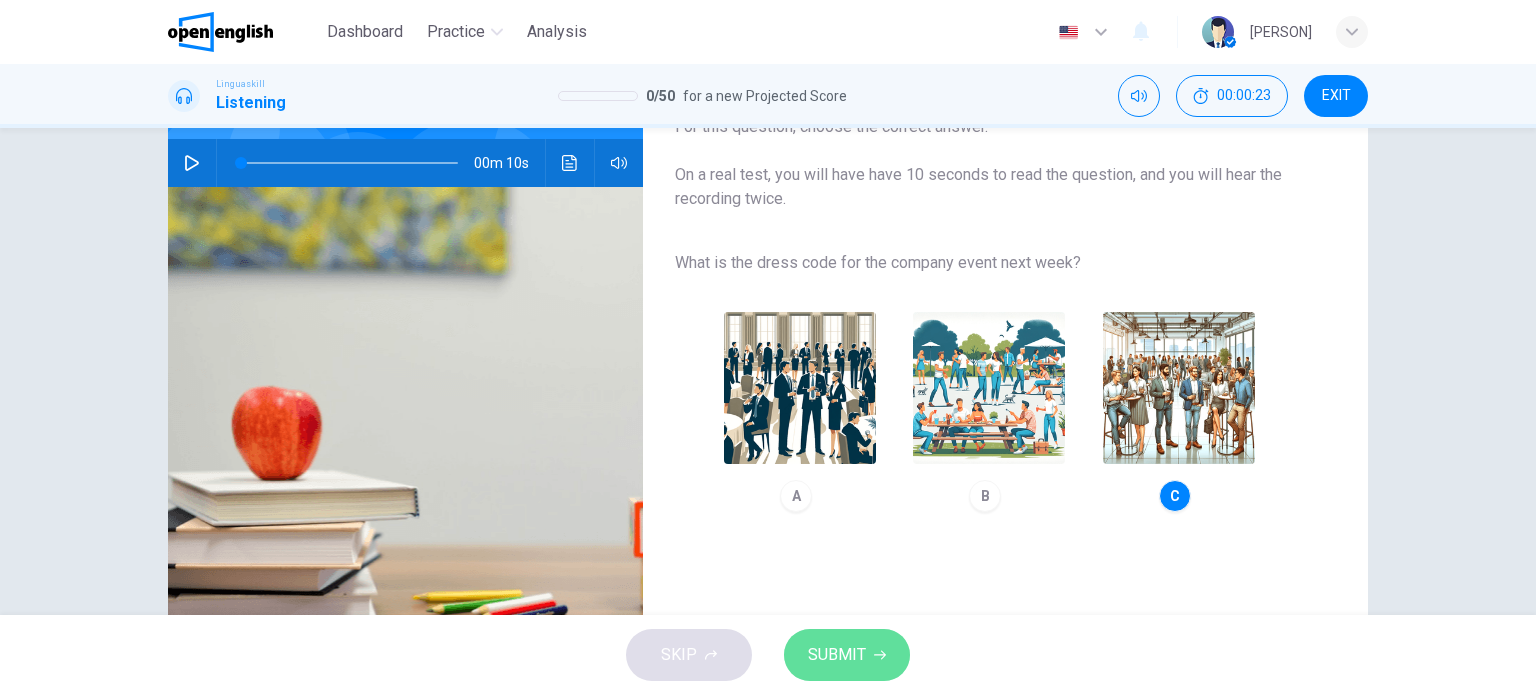 click on "SUBMIT" at bounding box center (837, 655) 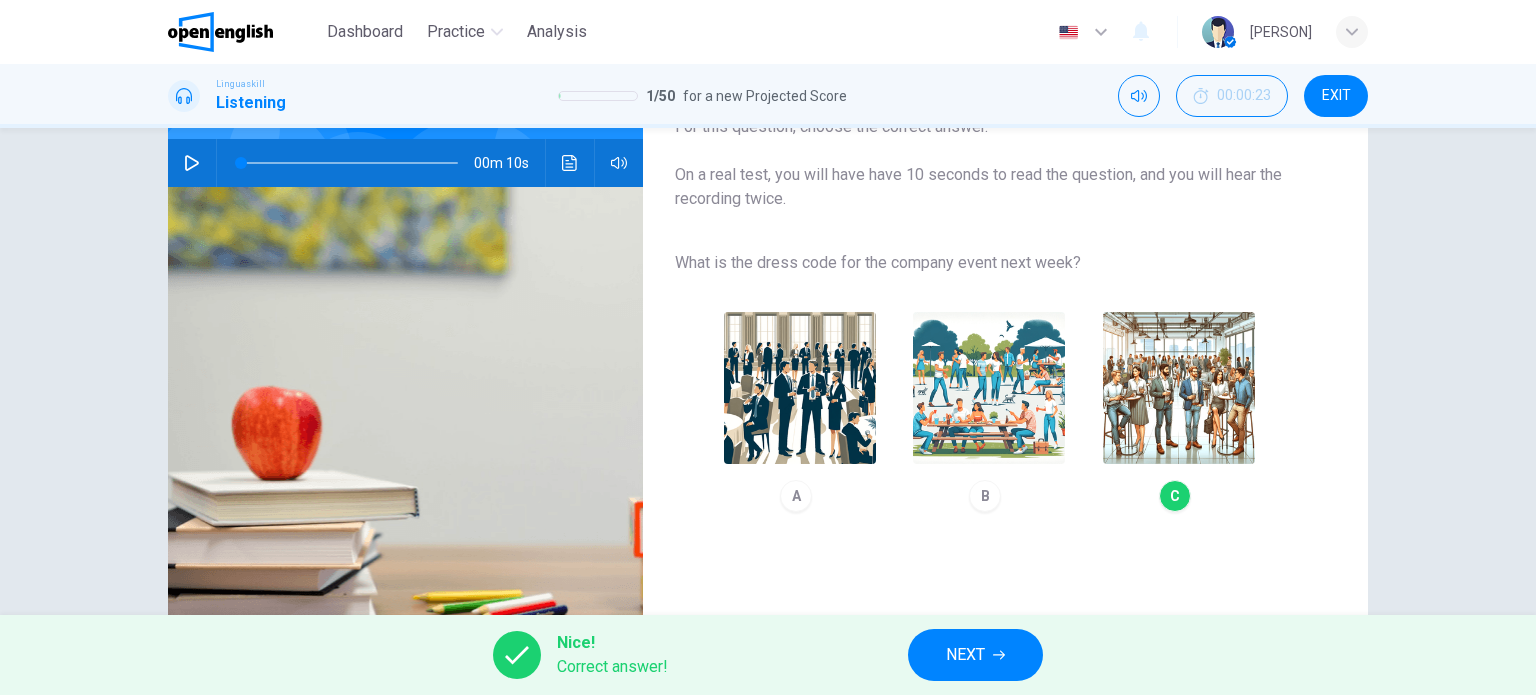 click on "NEXT" at bounding box center [975, 655] 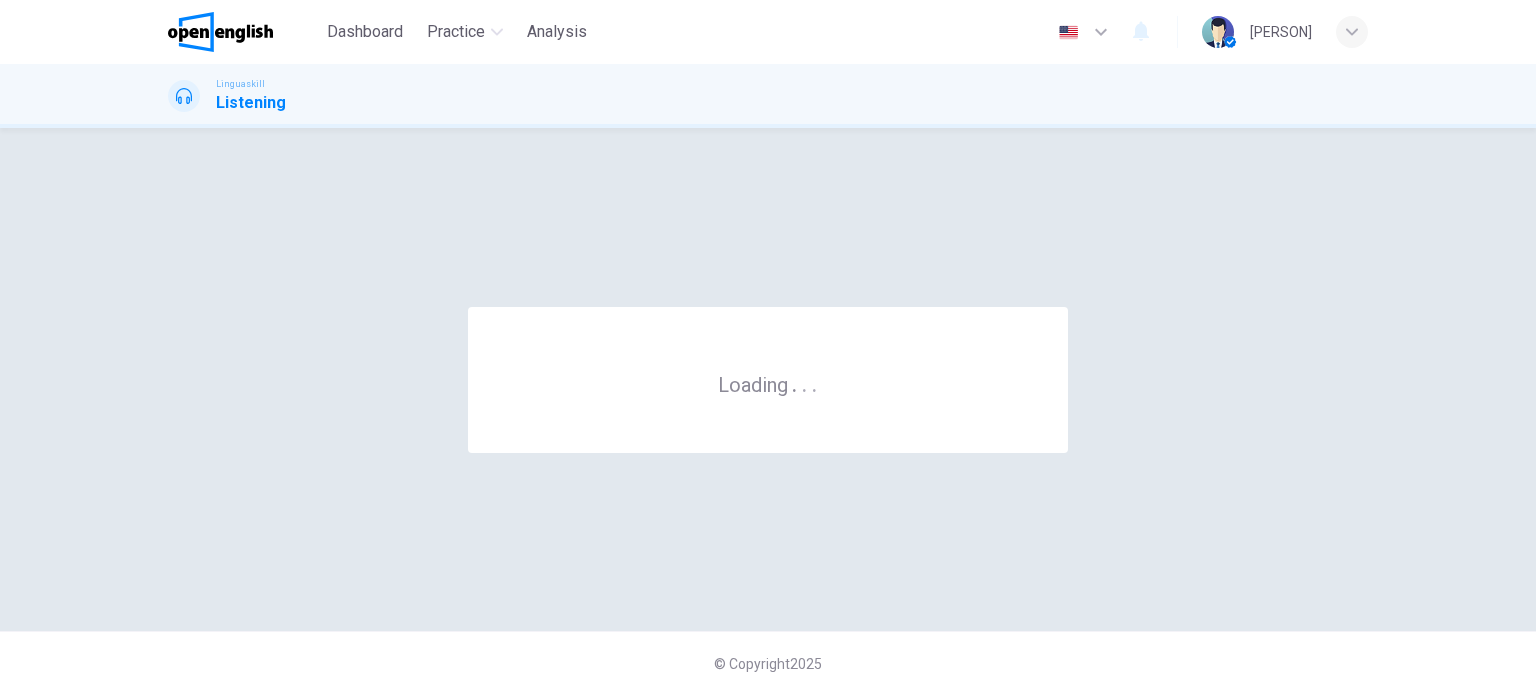scroll, scrollTop: 0, scrollLeft: 0, axis: both 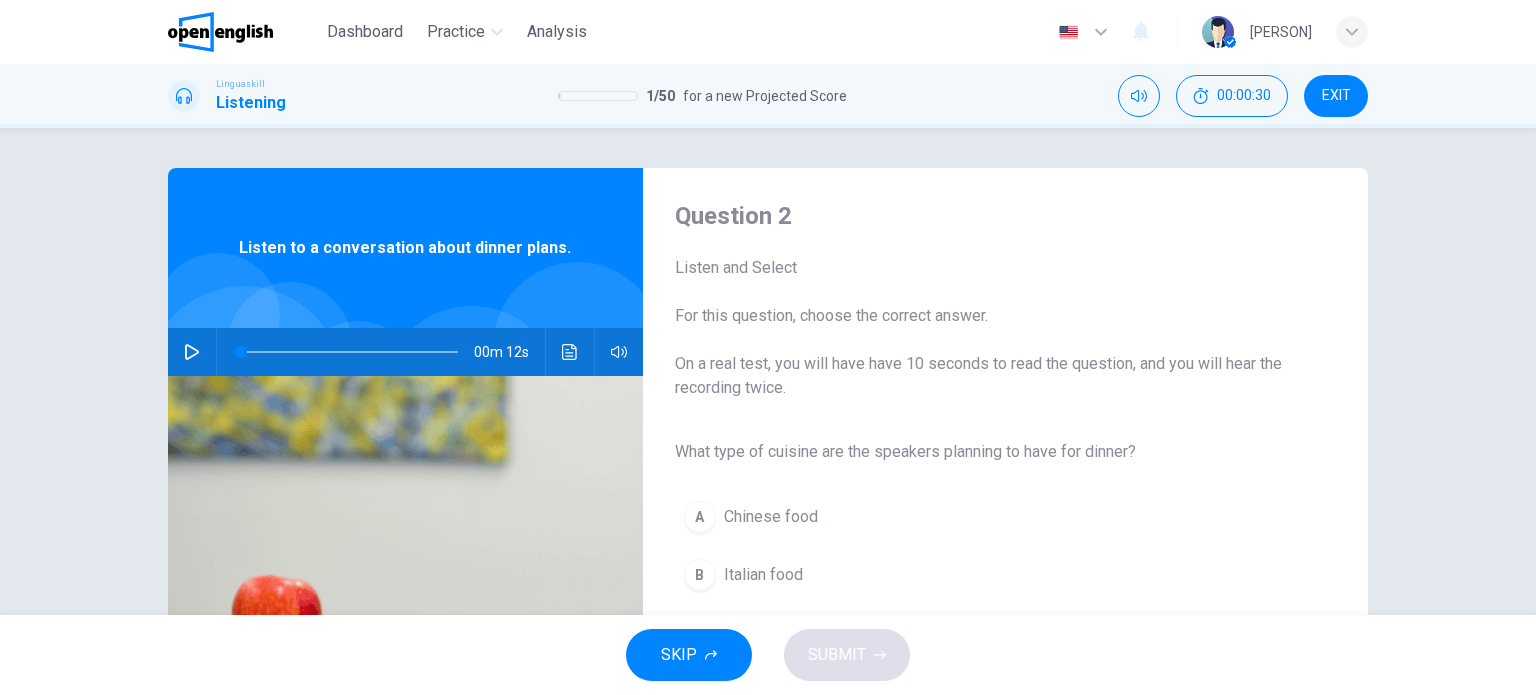 click 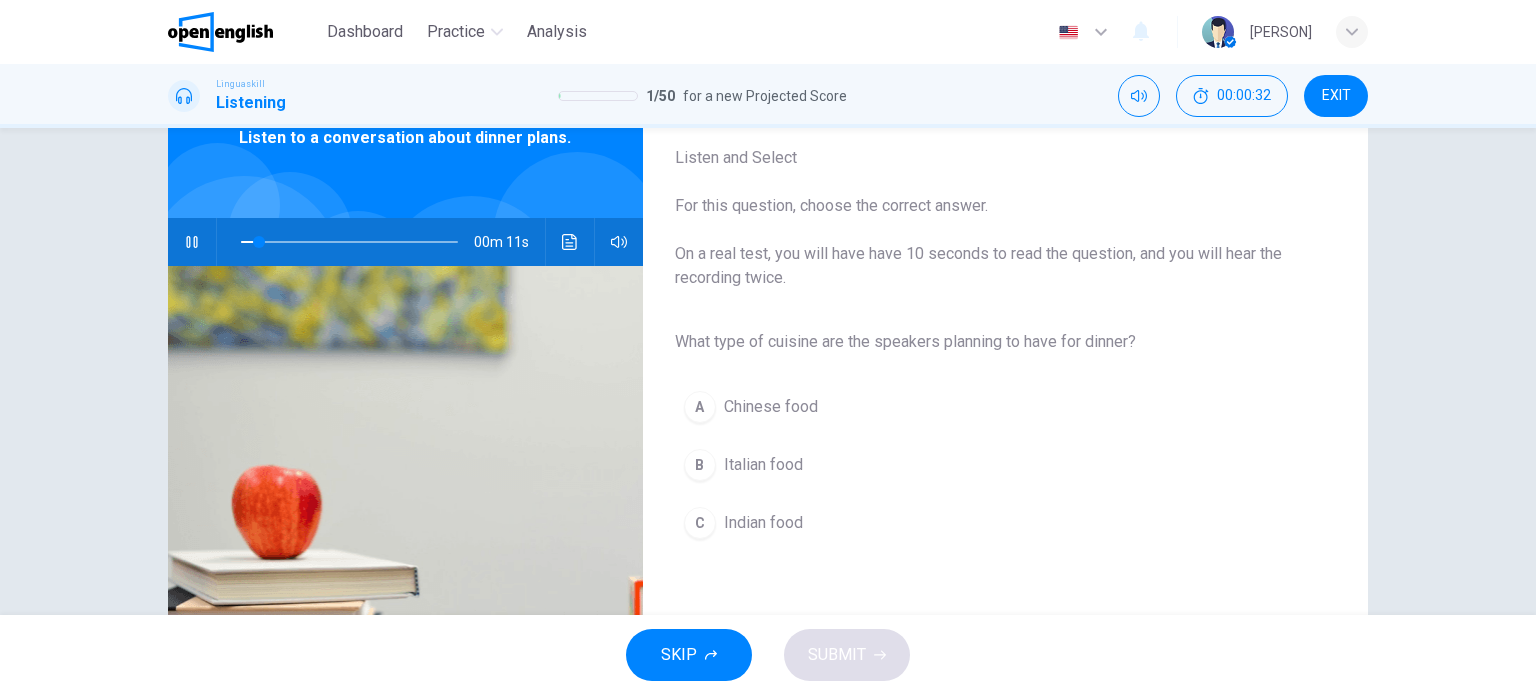 scroll, scrollTop: 115, scrollLeft: 0, axis: vertical 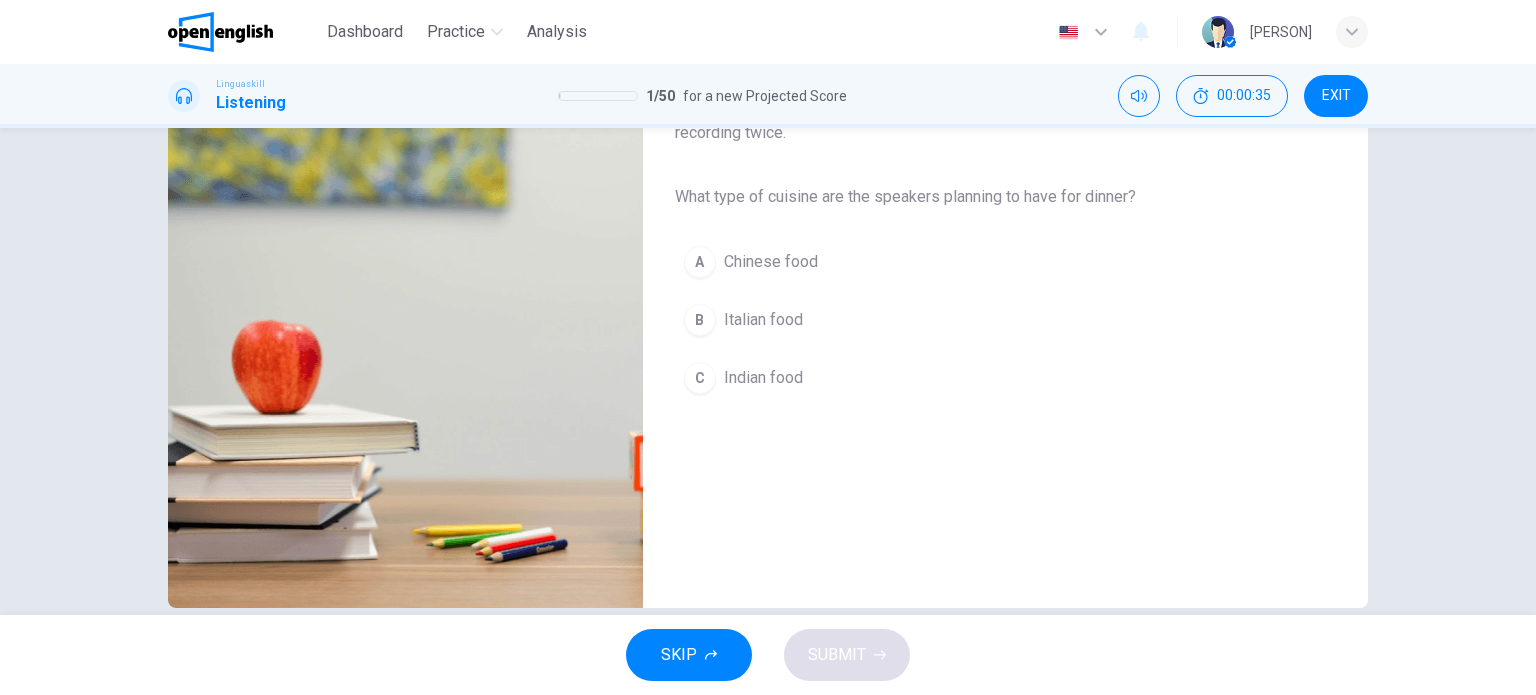 click on "B" at bounding box center (700, 320) 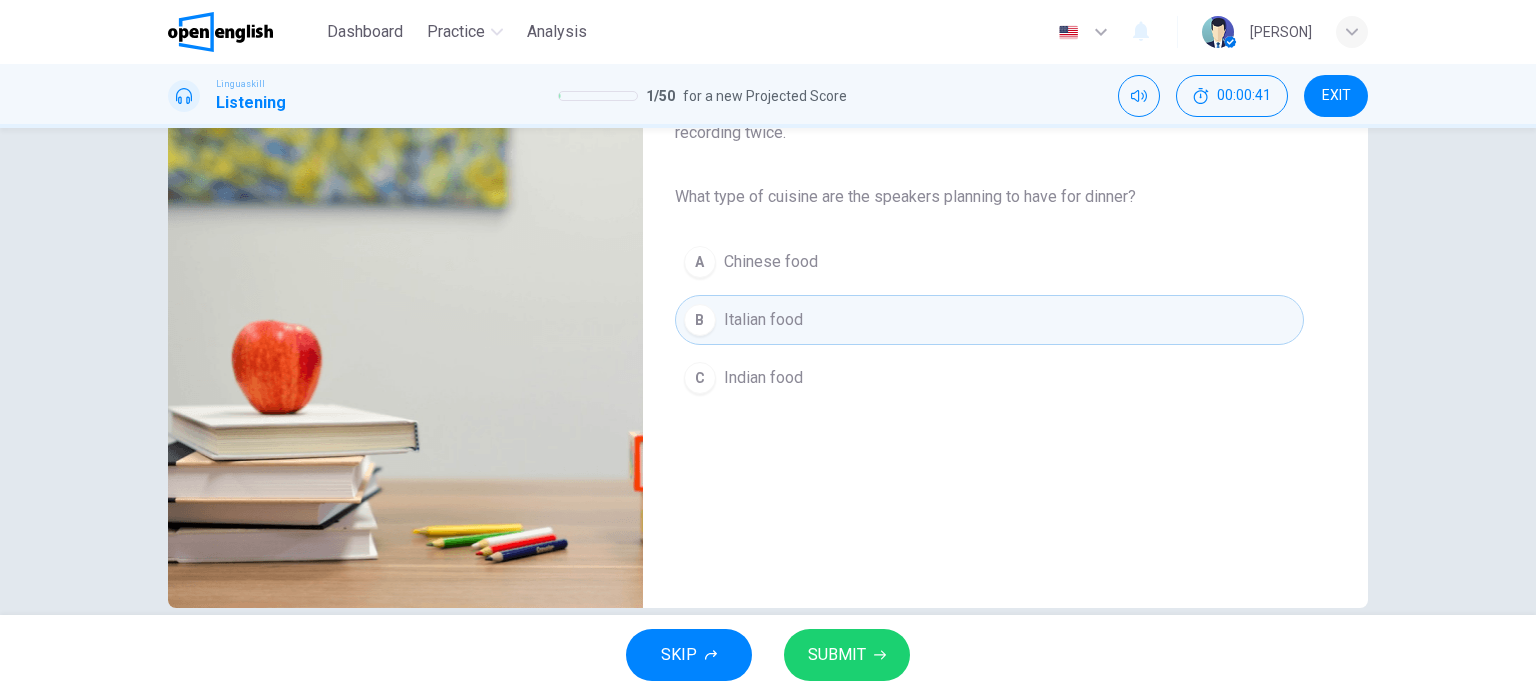 click on "SUBMIT" at bounding box center (837, 655) 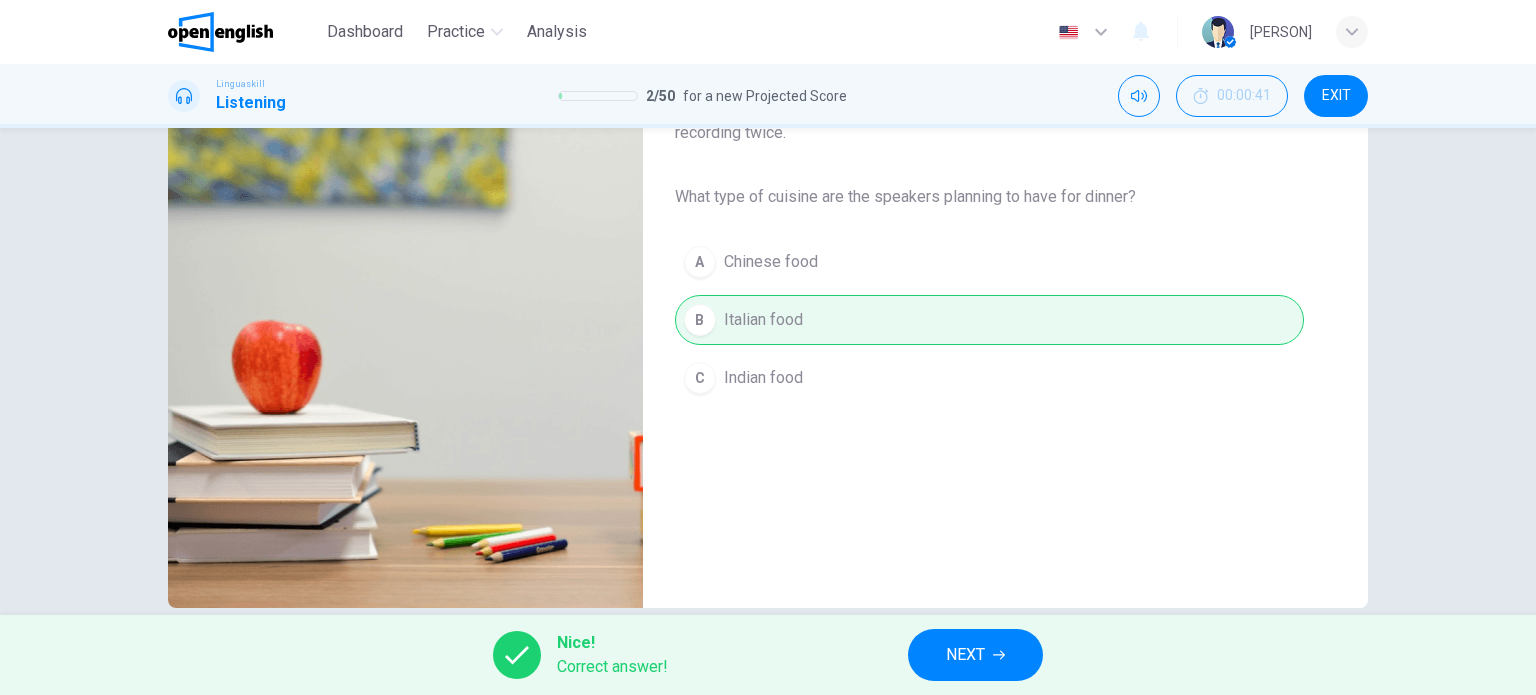 type on "*" 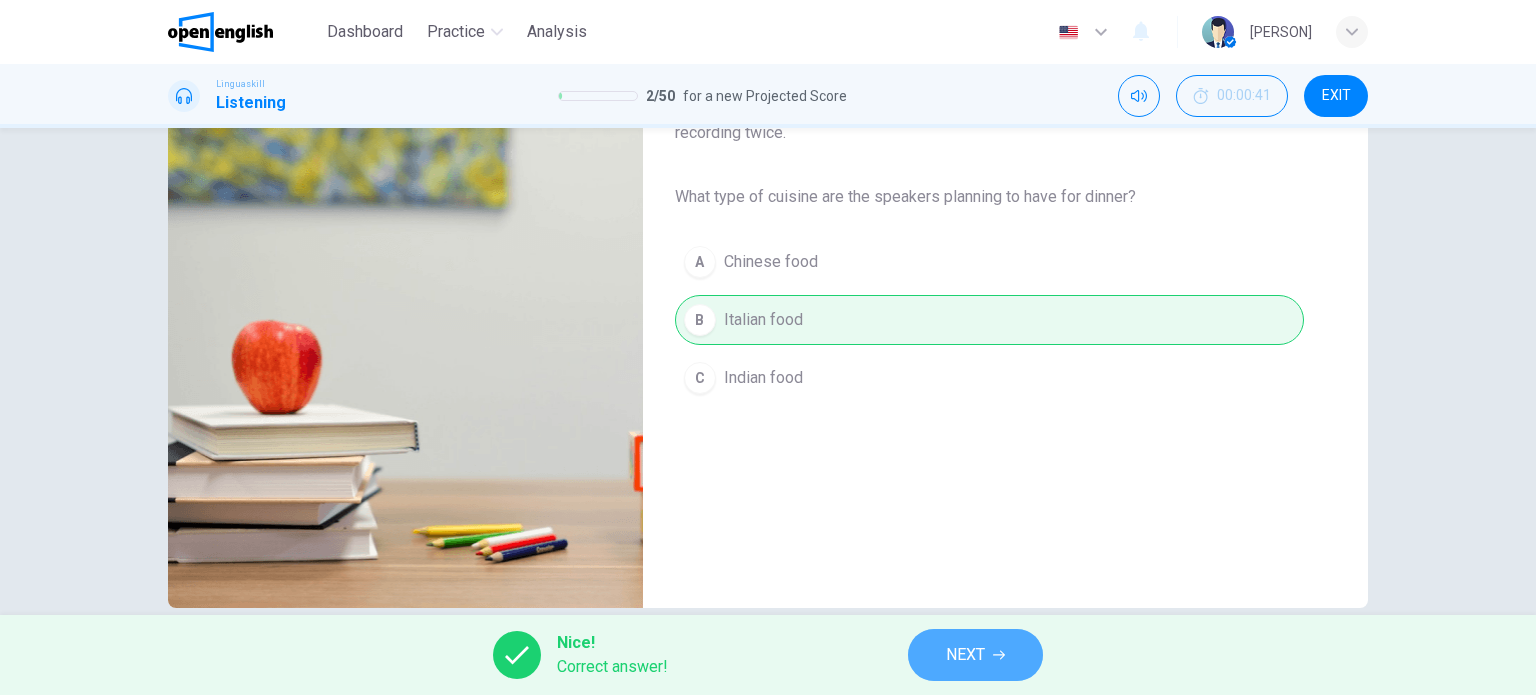 click 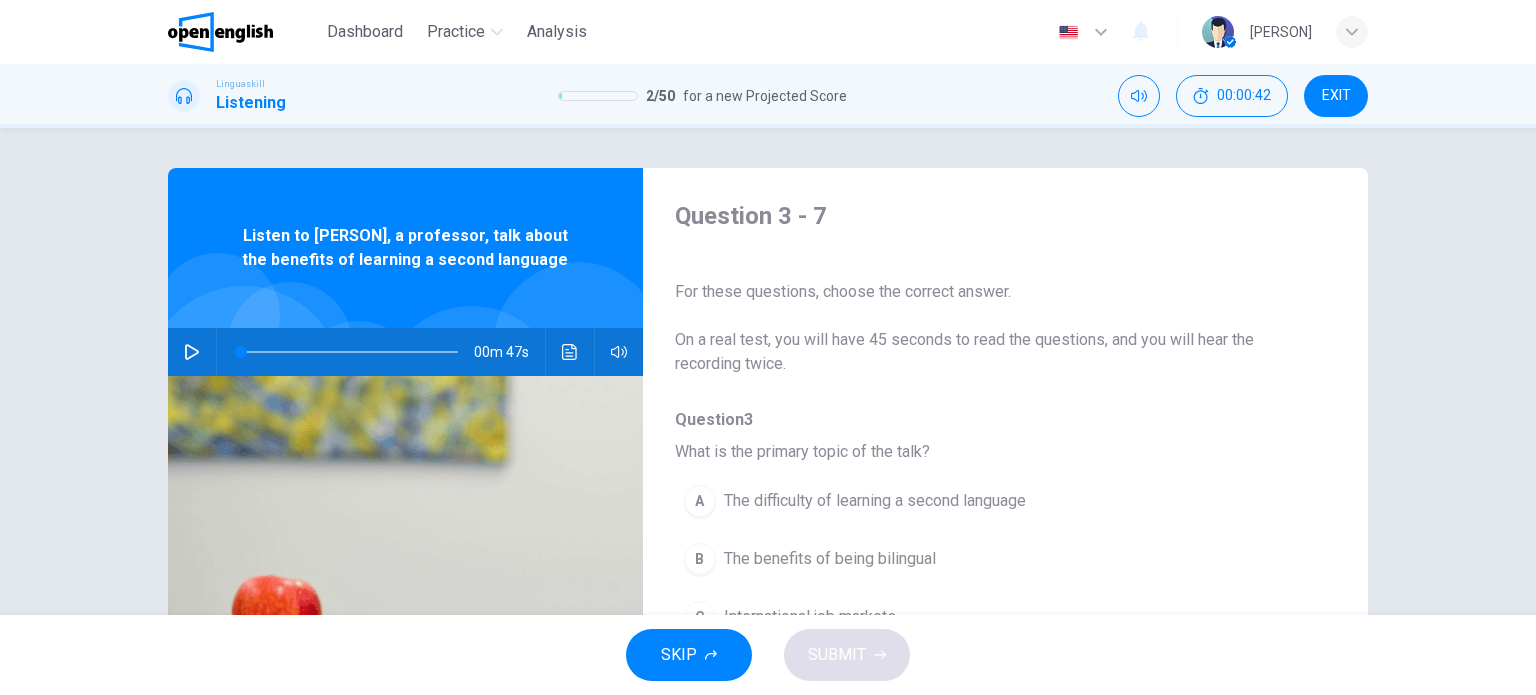 click 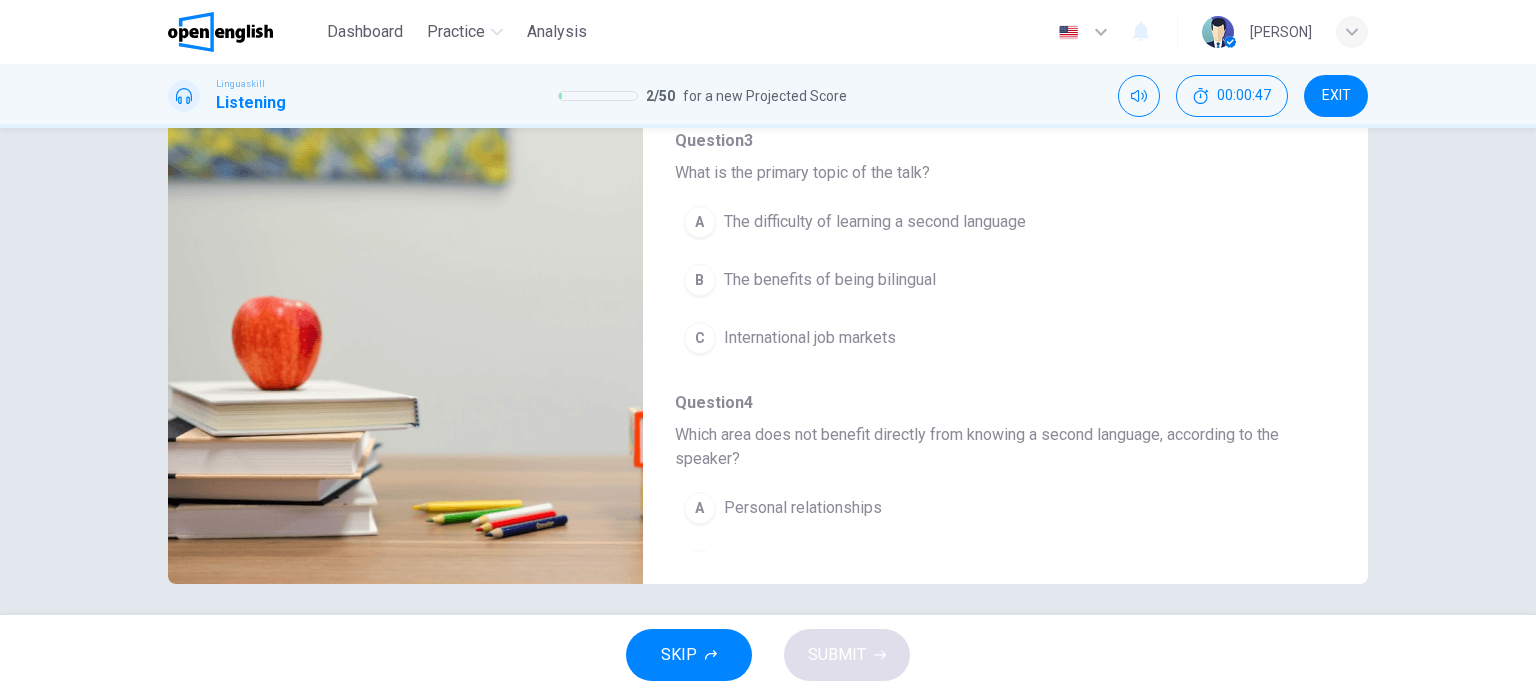 scroll, scrollTop: 283, scrollLeft: 0, axis: vertical 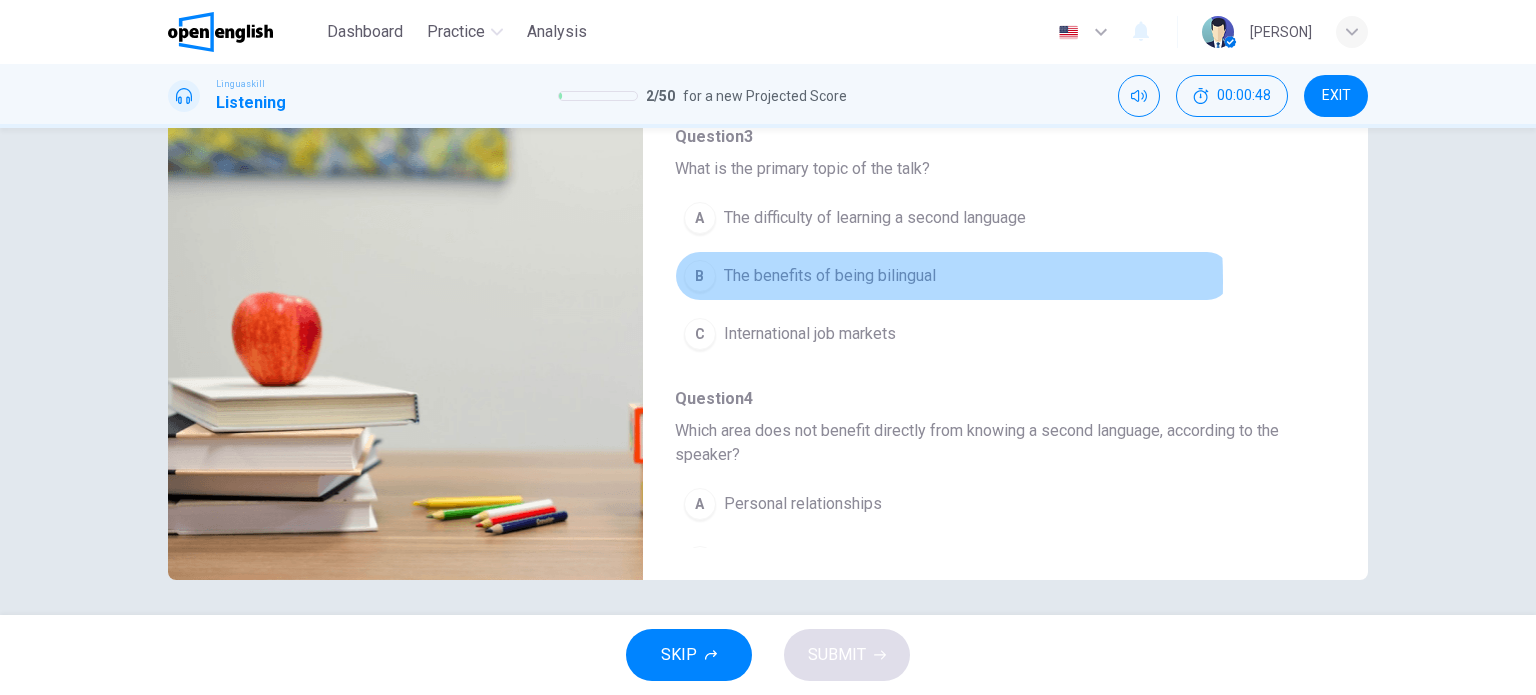 click on "B" at bounding box center [700, 276] 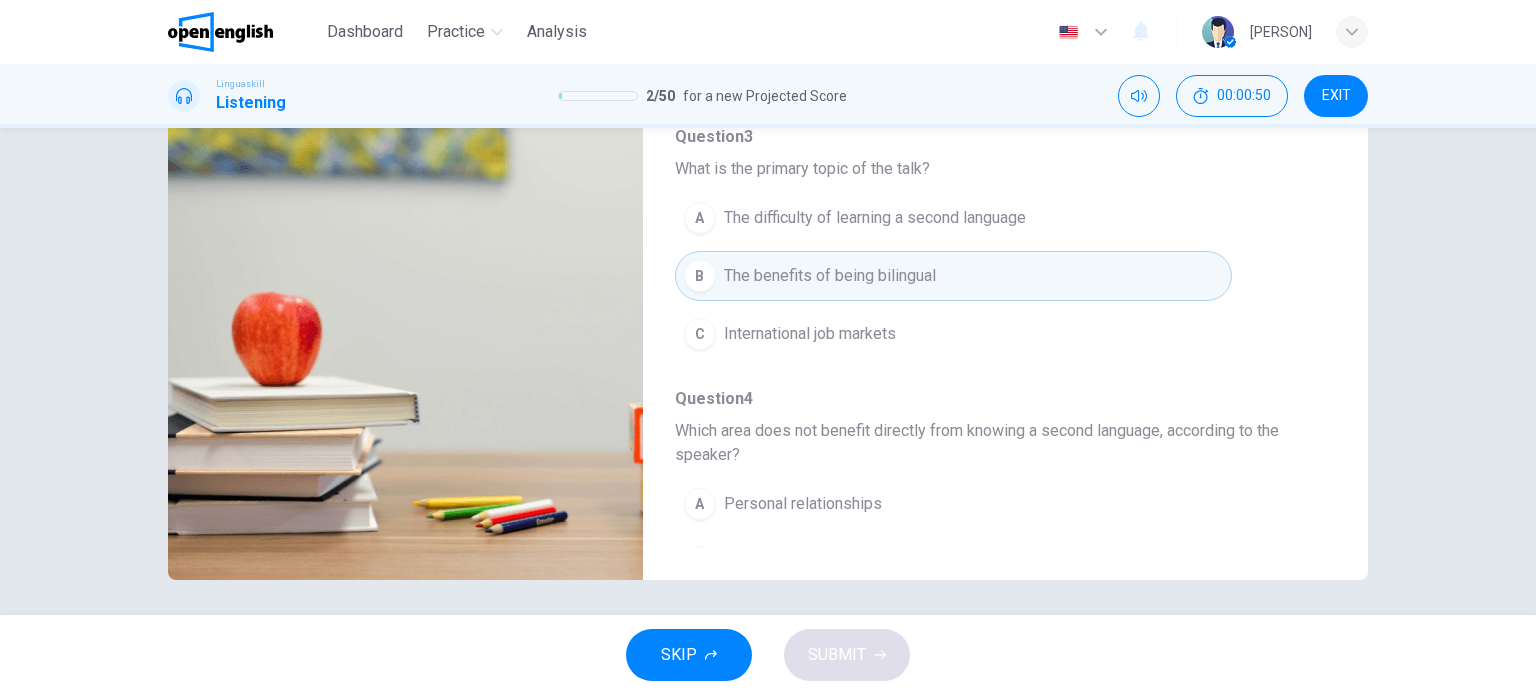 scroll, scrollTop: 288, scrollLeft: 0, axis: vertical 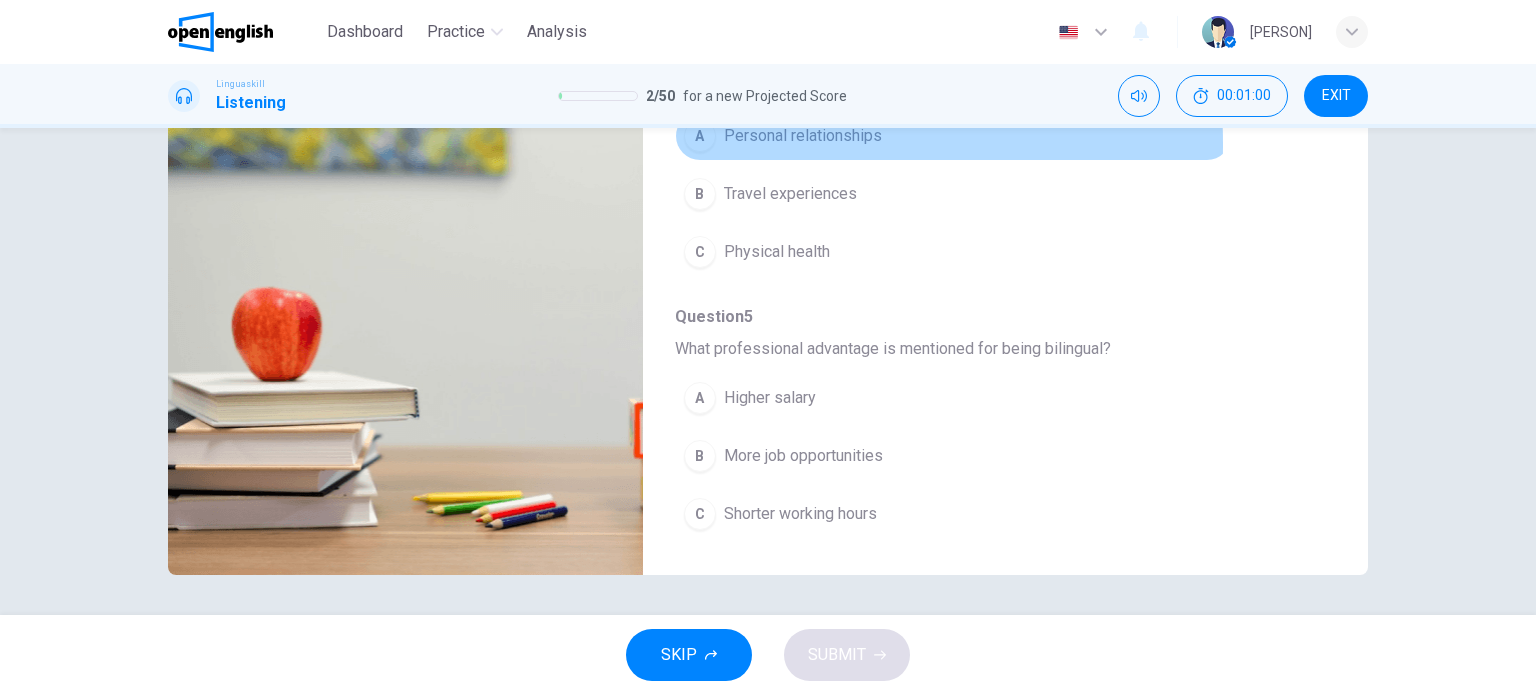 click on "A" at bounding box center (700, 136) 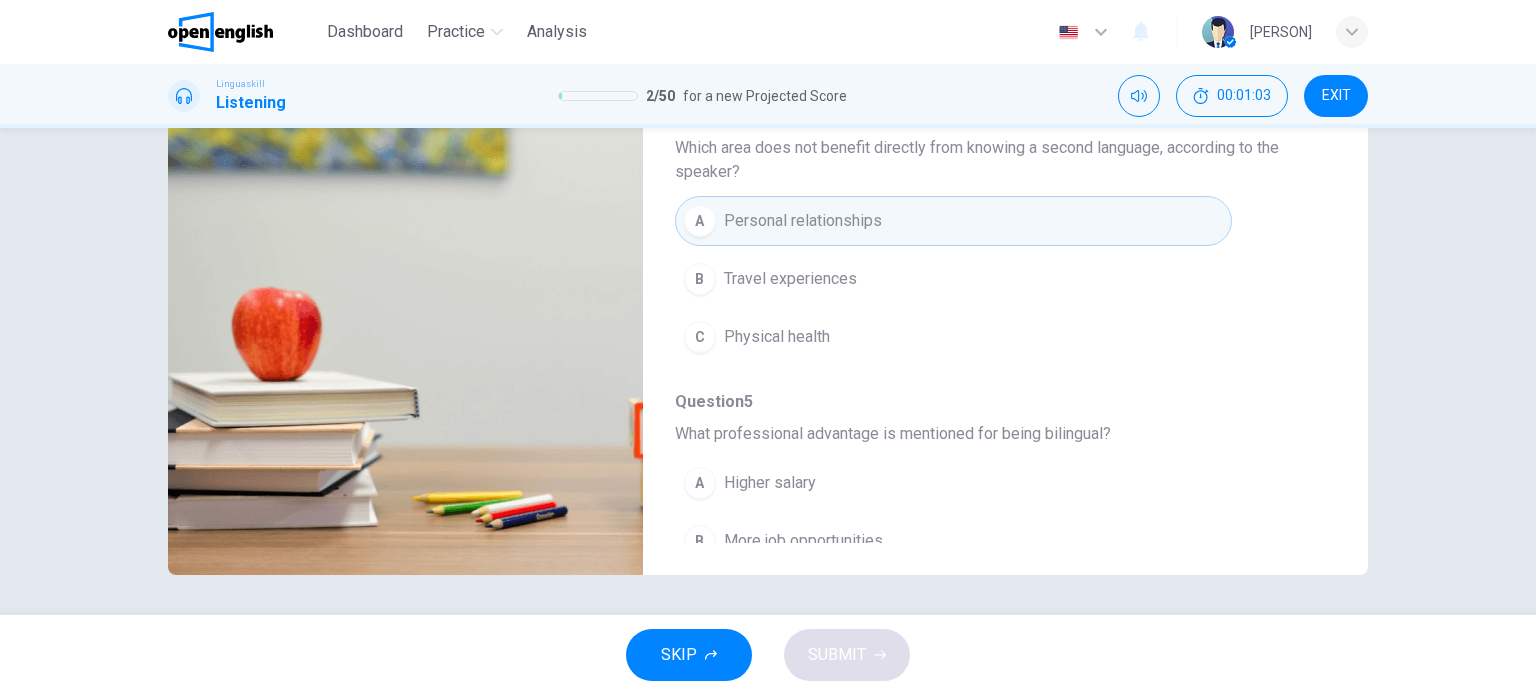 scroll, scrollTop: 268, scrollLeft: 0, axis: vertical 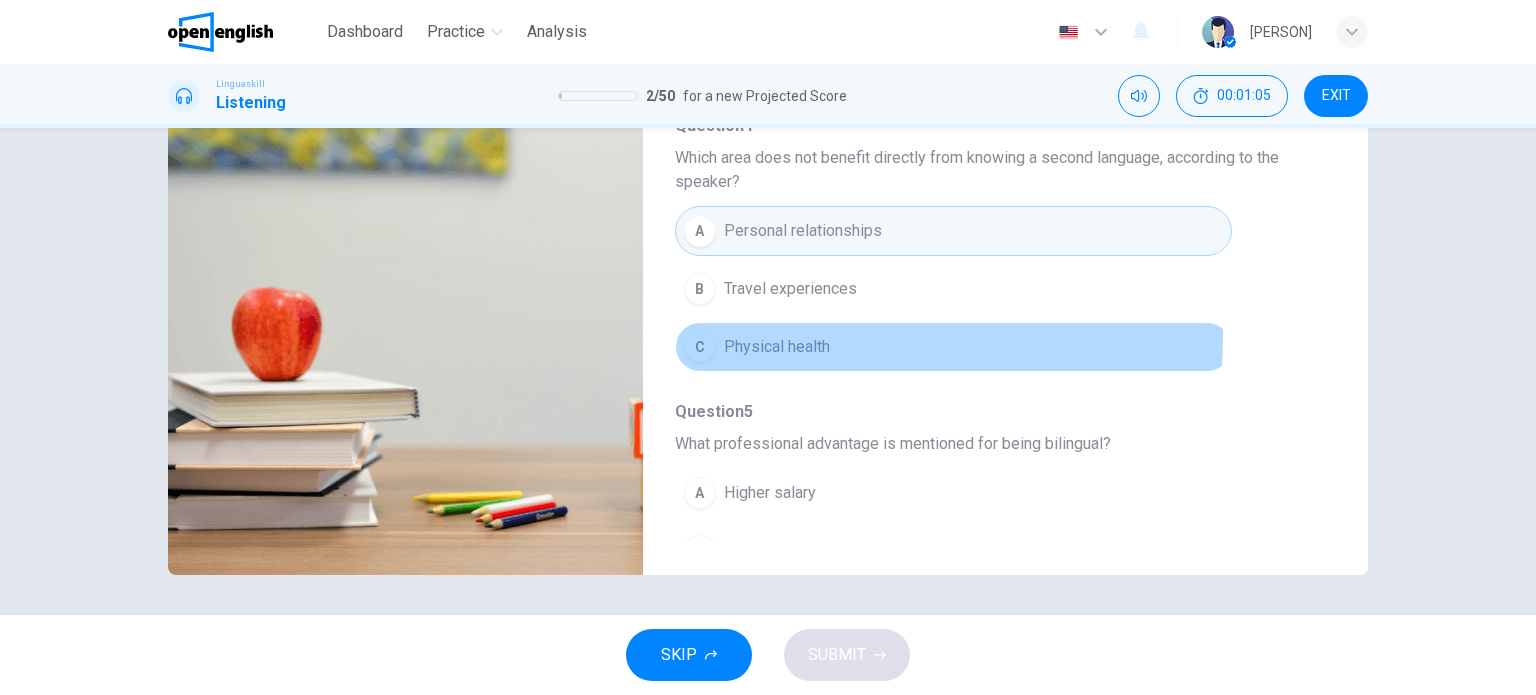 click on "C" at bounding box center (700, 347) 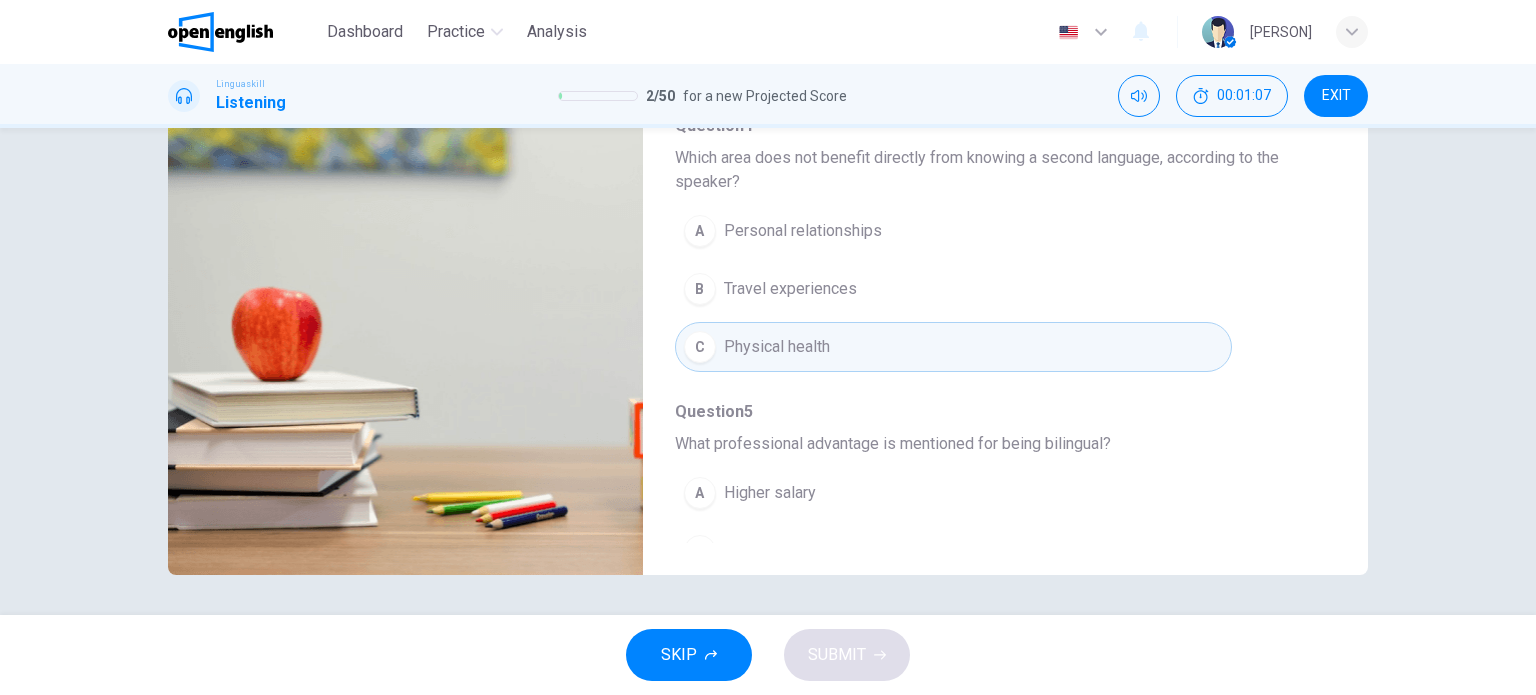 drag, startPoint x: 1319, startPoint y: 223, endPoint x: 1334, endPoint y: 255, distance: 35.341194 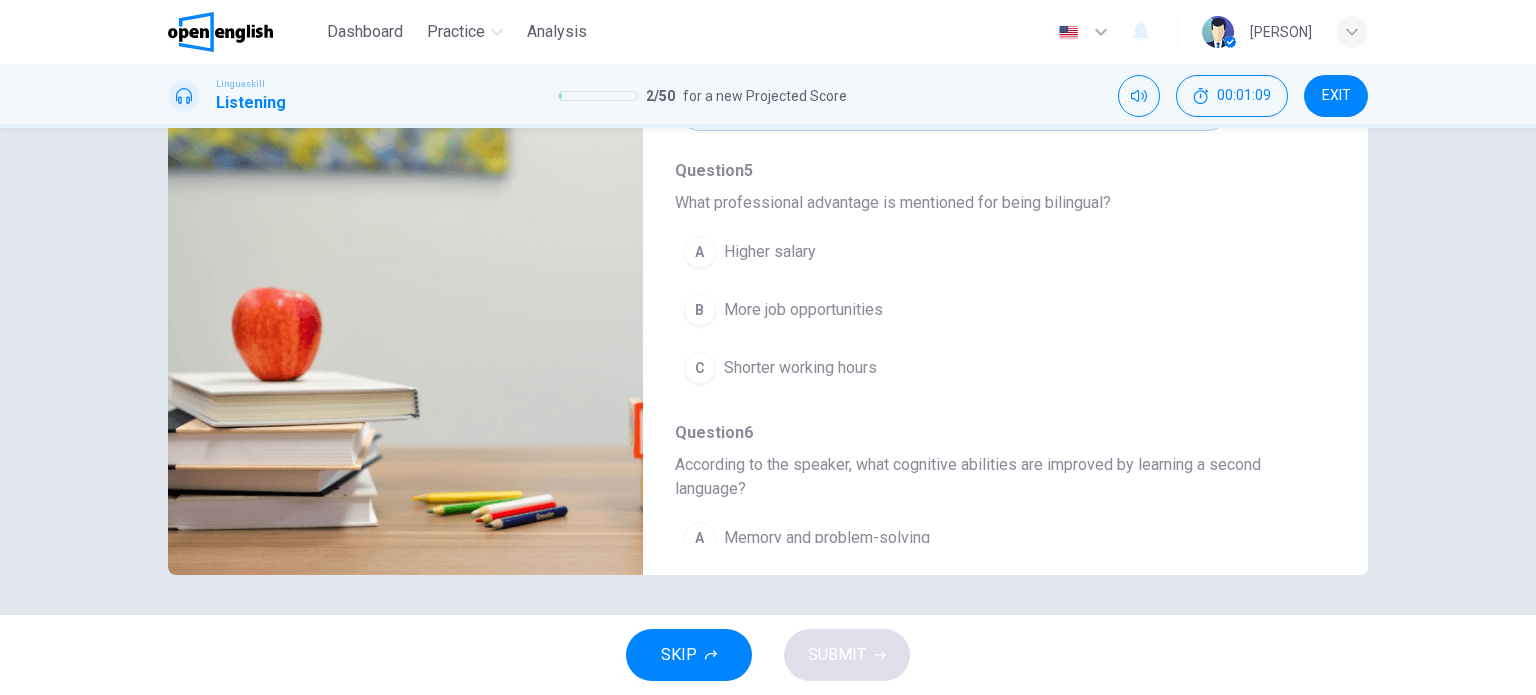 scroll, scrollTop: 524, scrollLeft: 0, axis: vertical 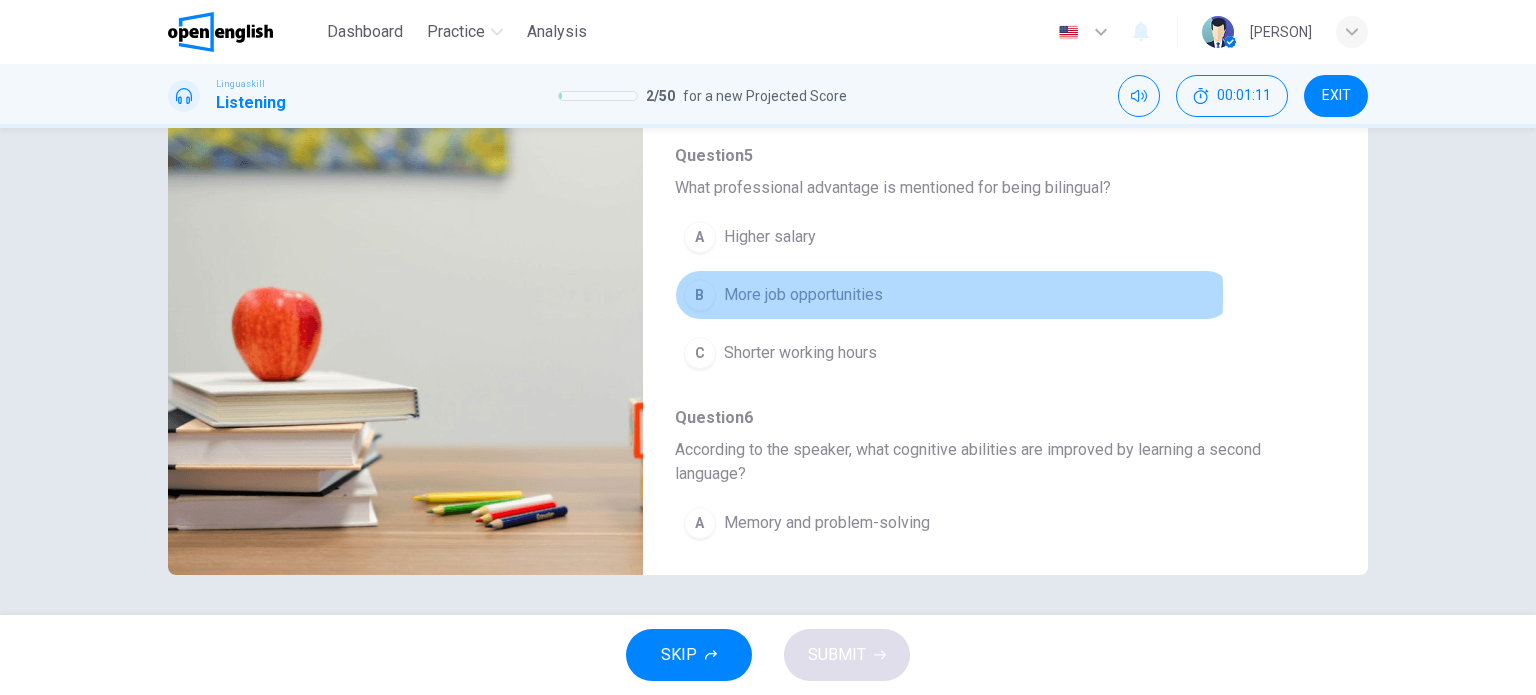 click on "B" at bounding box center (700, 295) 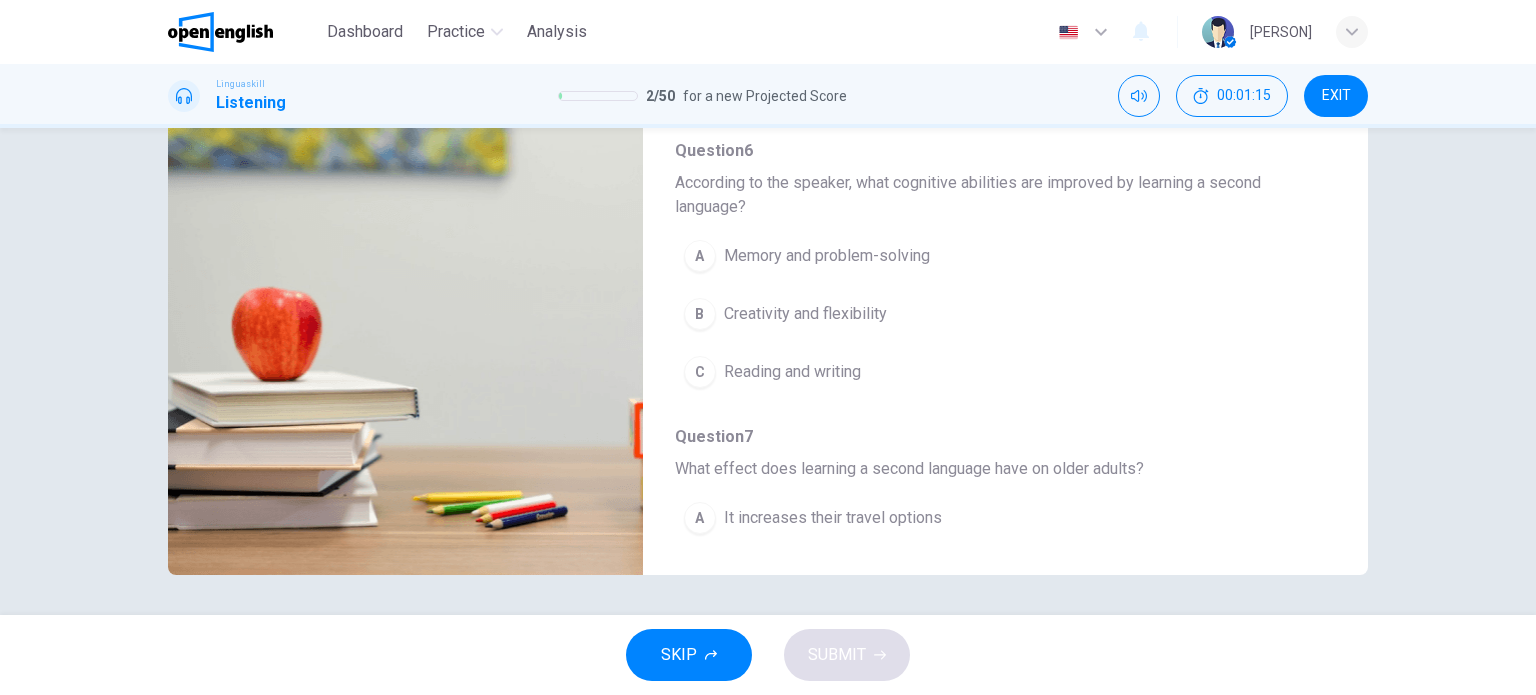 scroll, scrollTop: 789, scrollLeft: 0, axis: vertical 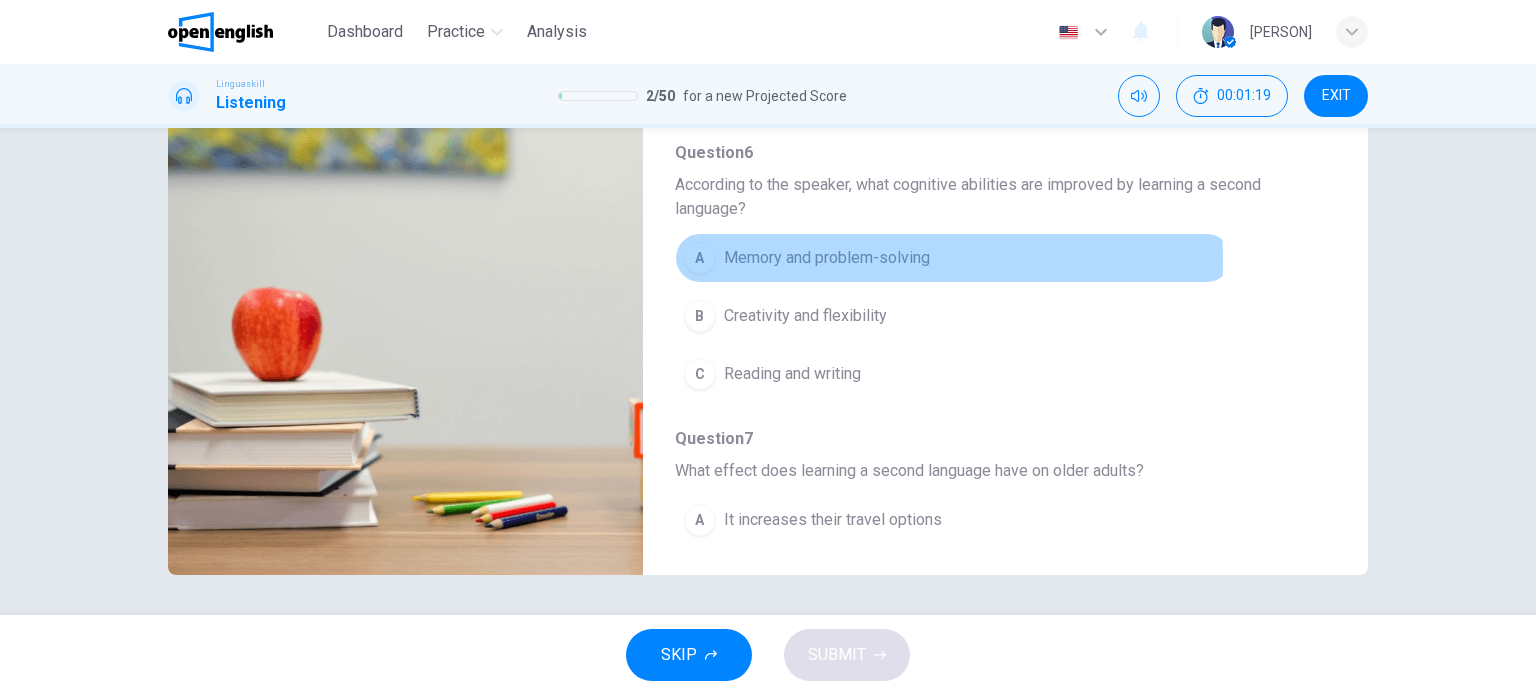 click on "A" at bounding box center (700, 258) 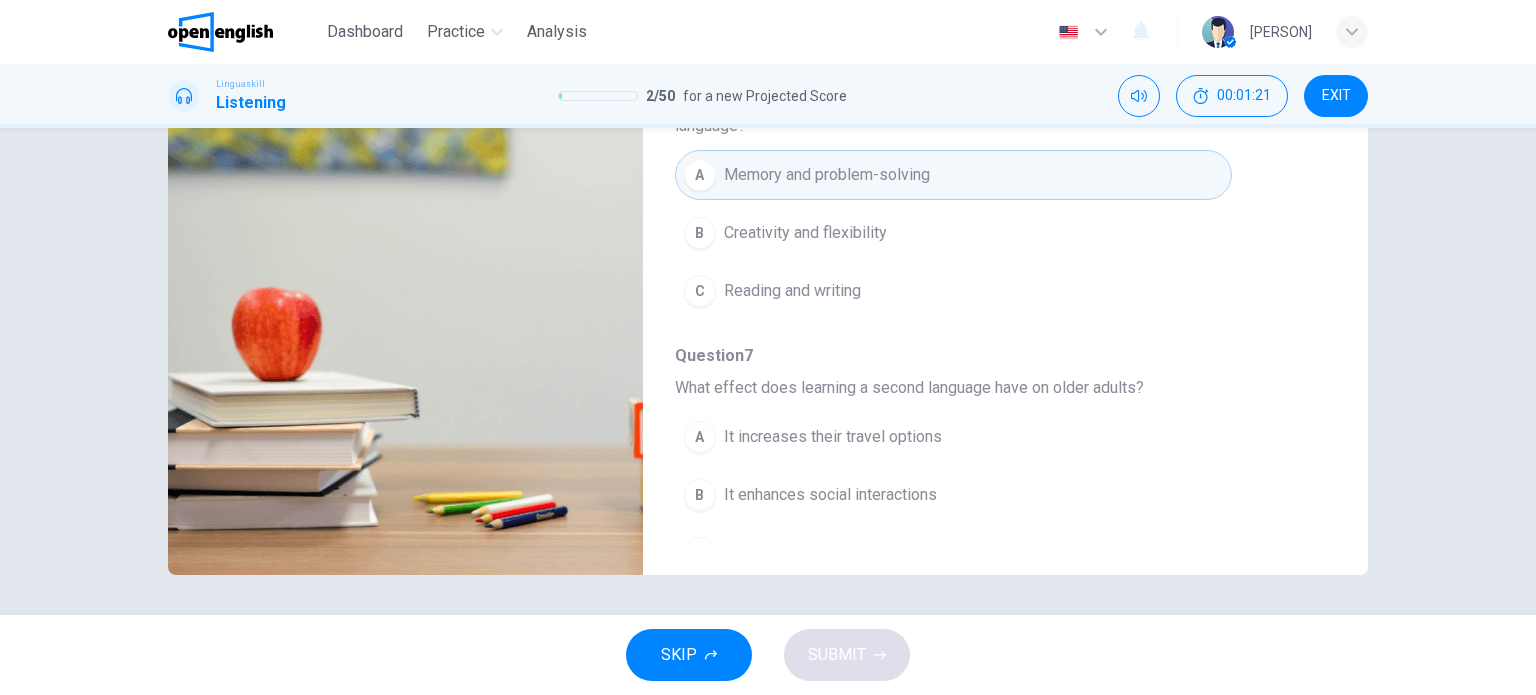 scroll, scrollTop: 904, scrollLeft: 0, axis: vertical 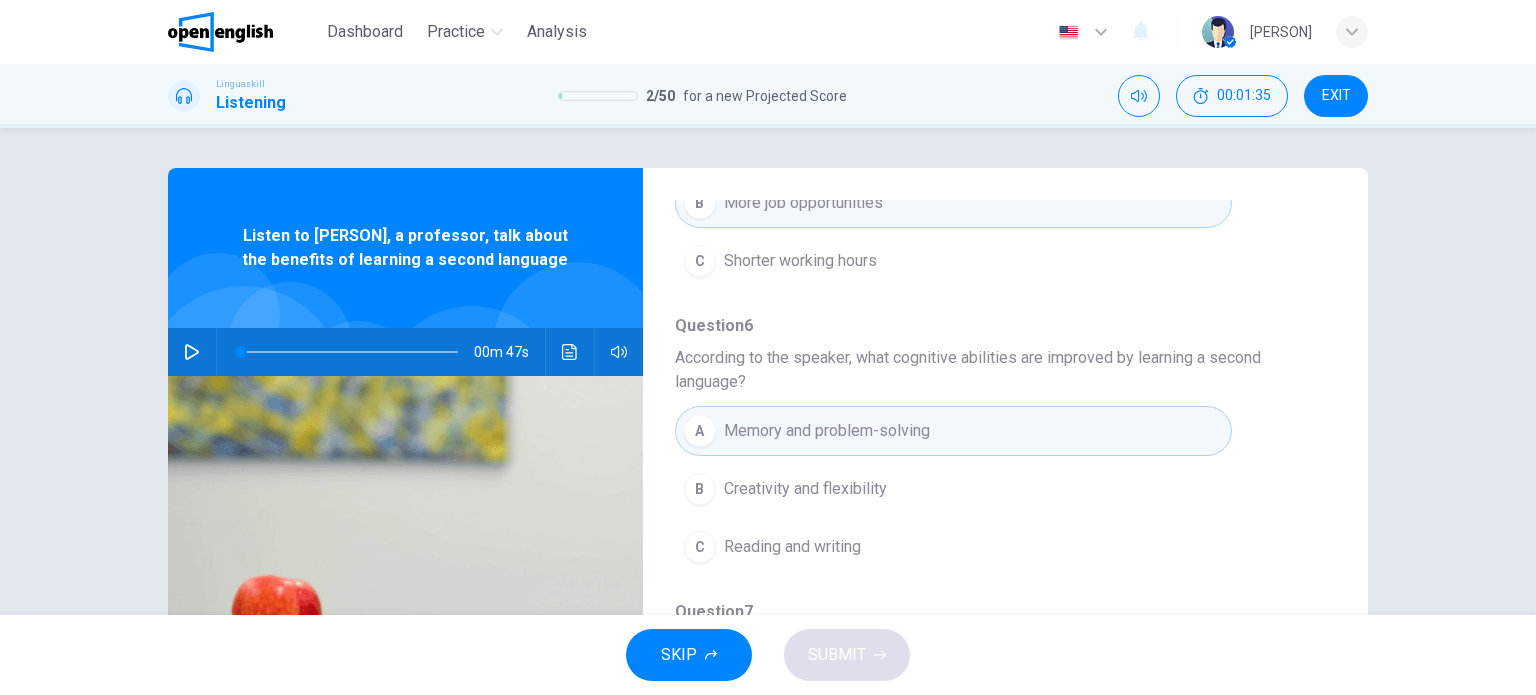 click 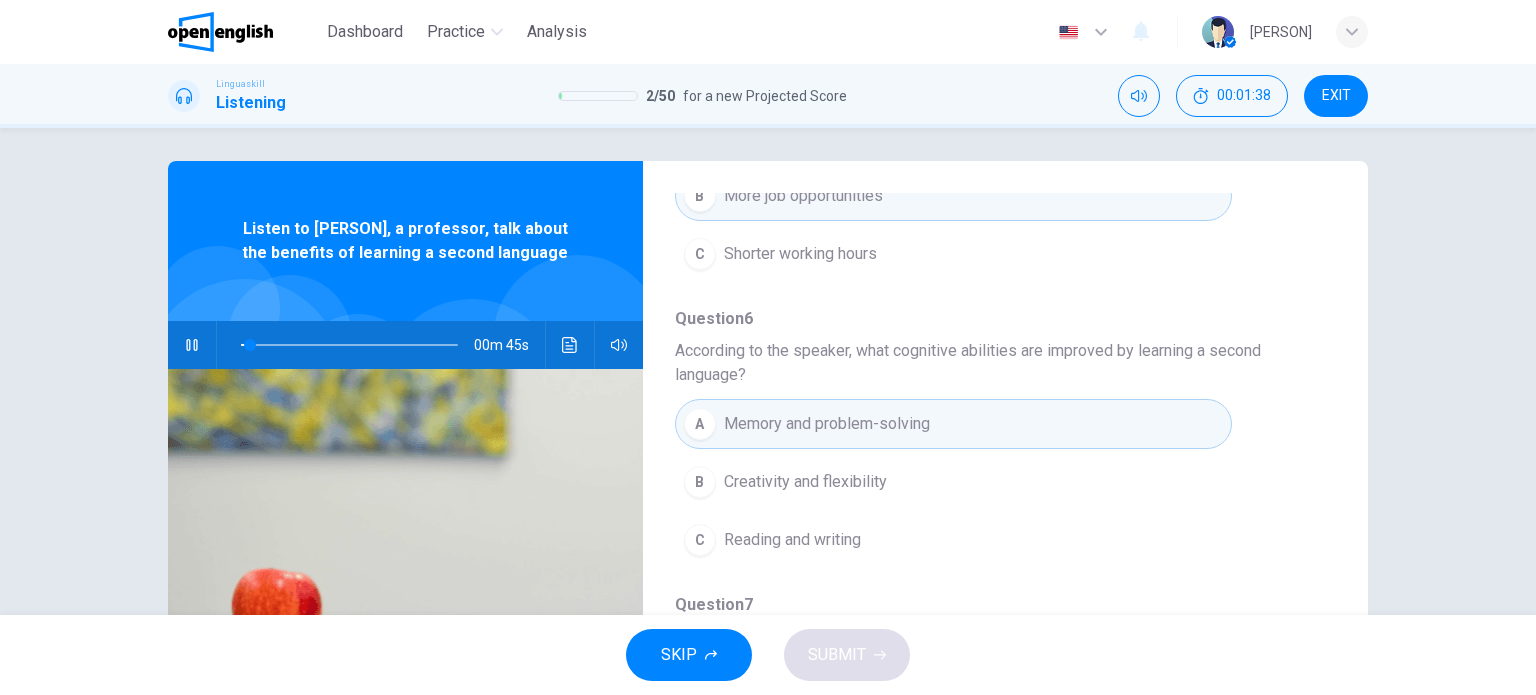 scroll, scrollTop: 0, scrollLeft: 0, axis: both 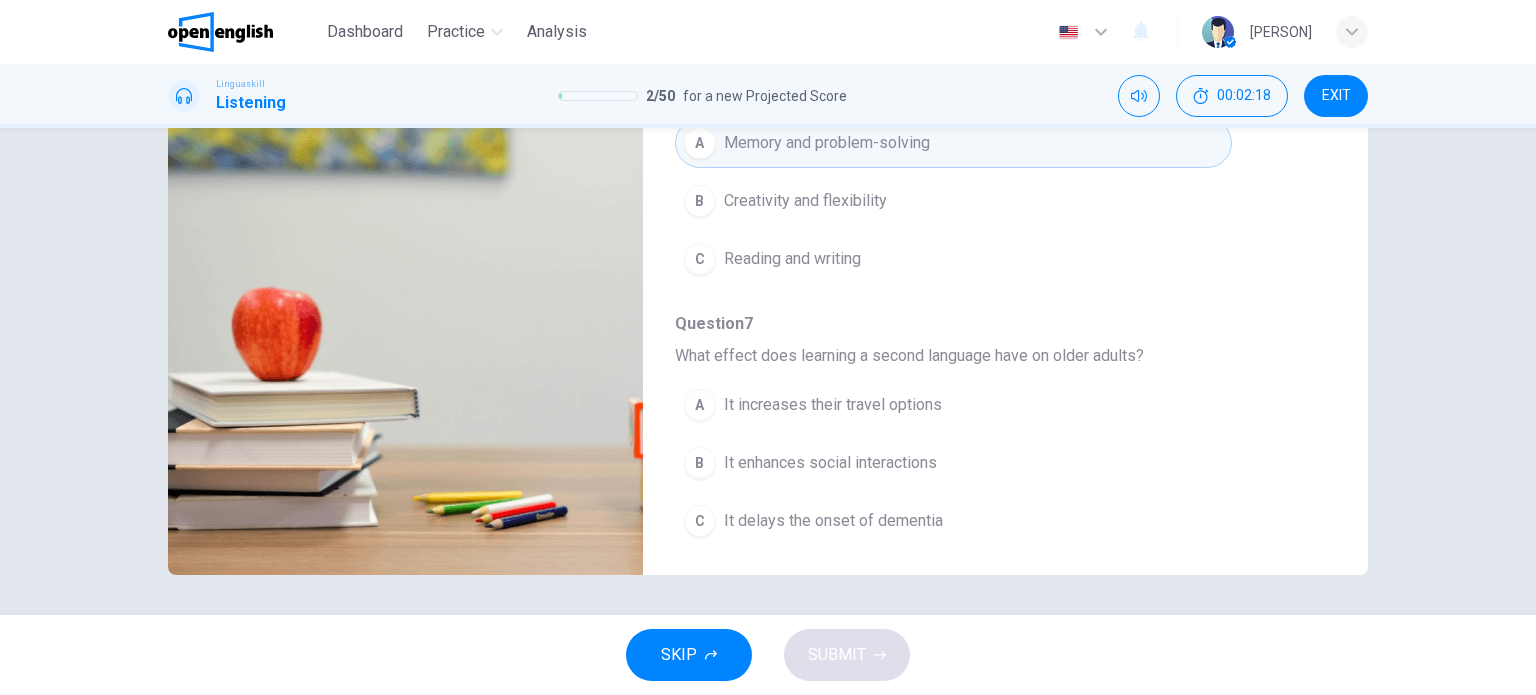 click on "C" at bounding box center [700, 521] 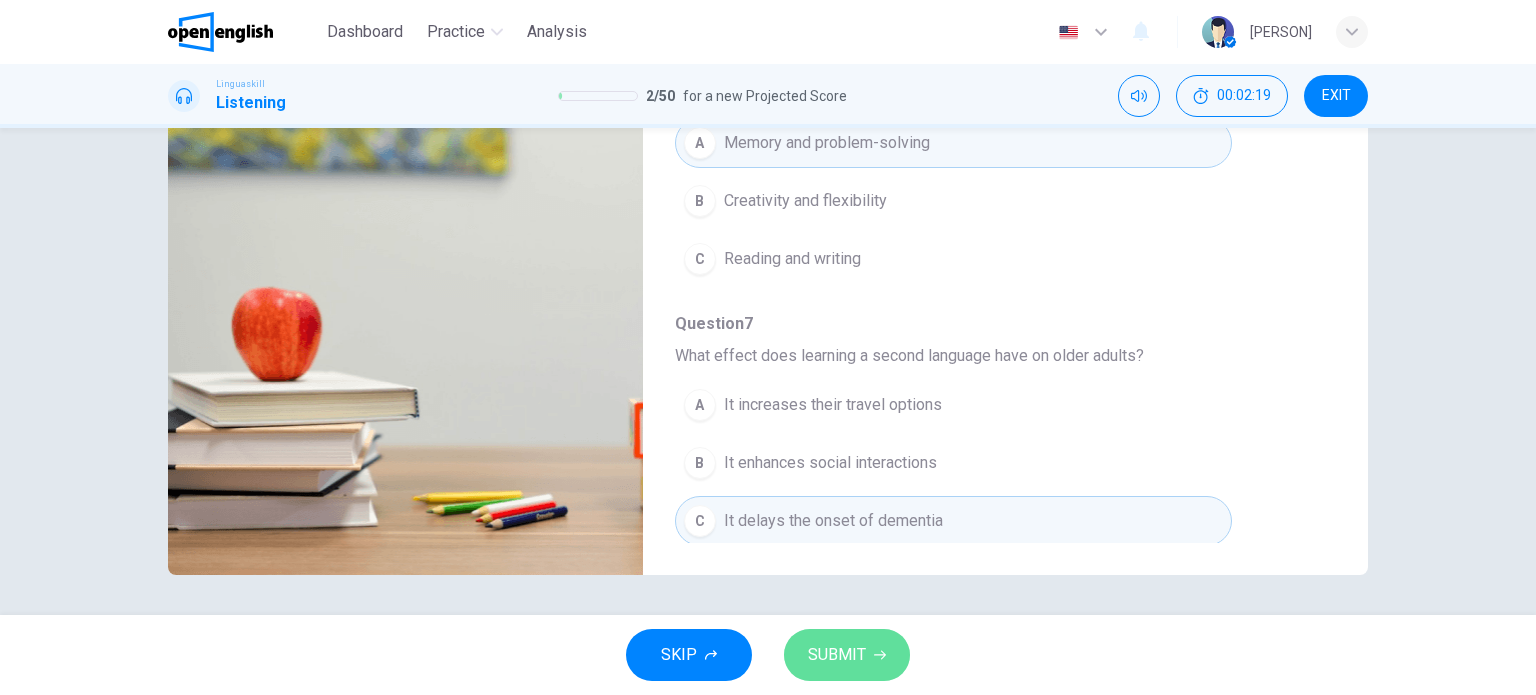 click on "SUBMIT" at bounding box center (837, 655) 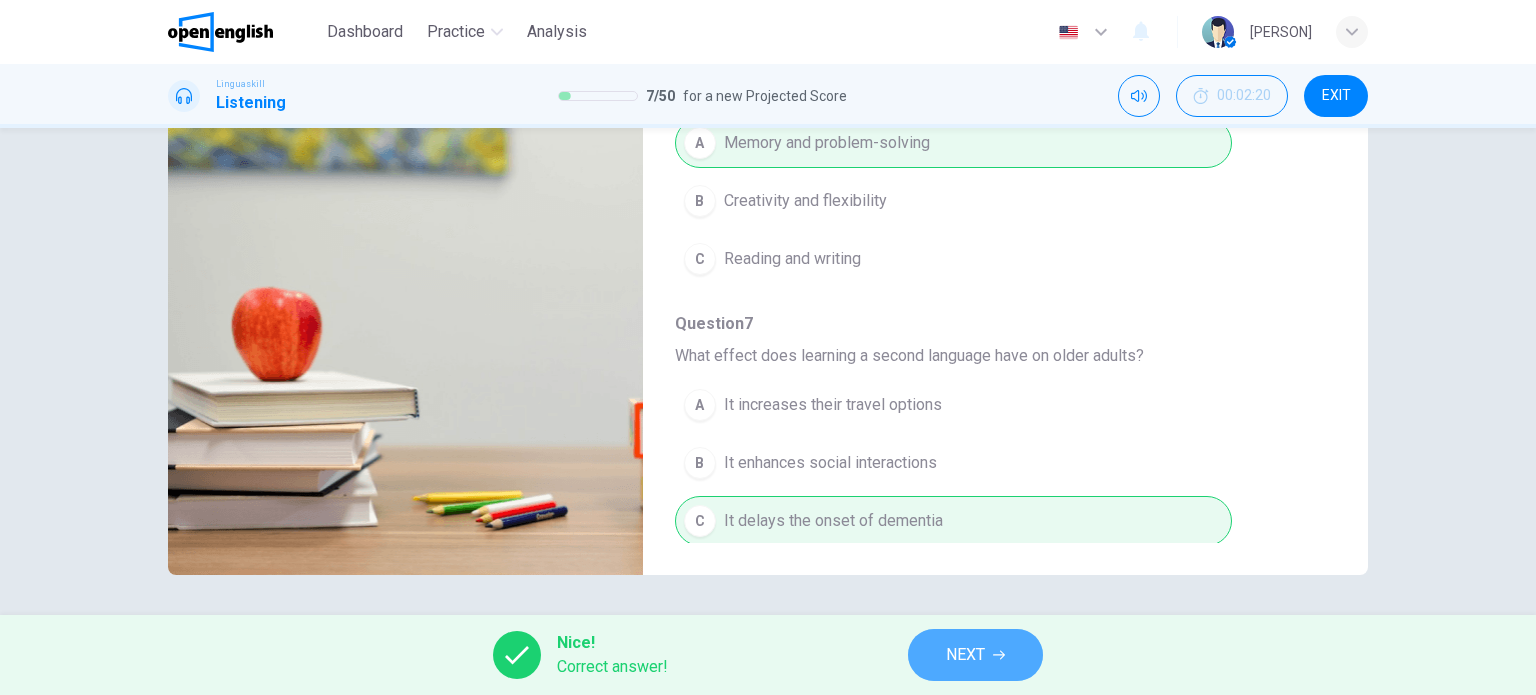 type on "*" 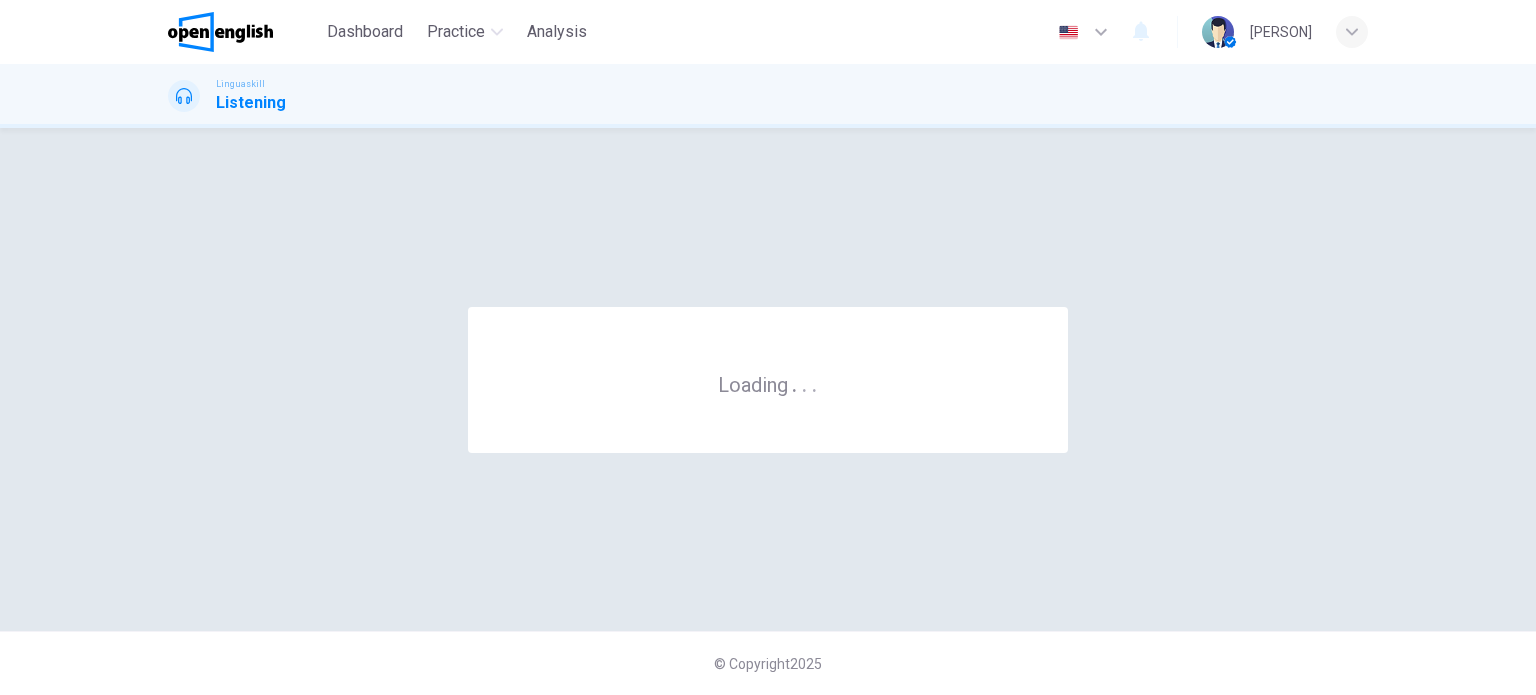 scroll, scrollTop: 0, scrollLeft: 0, axis: both 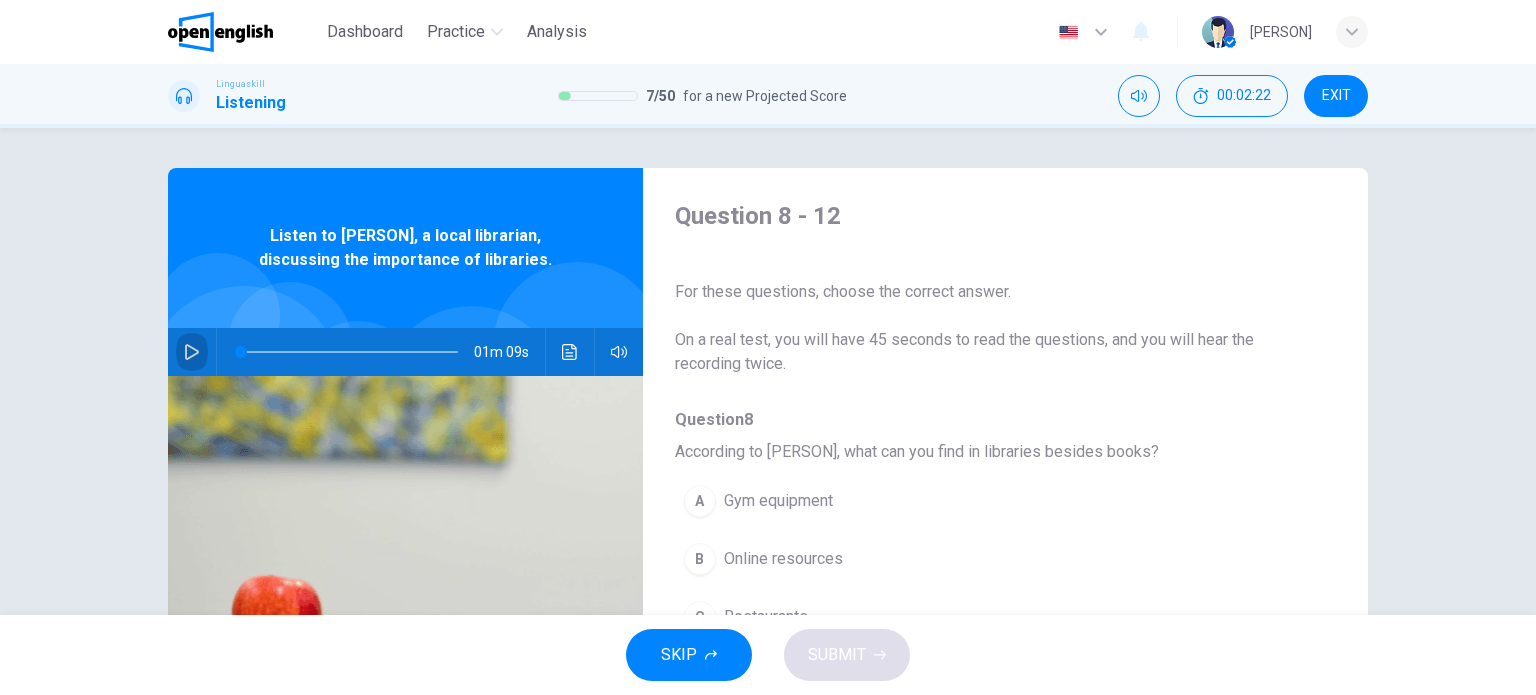 click 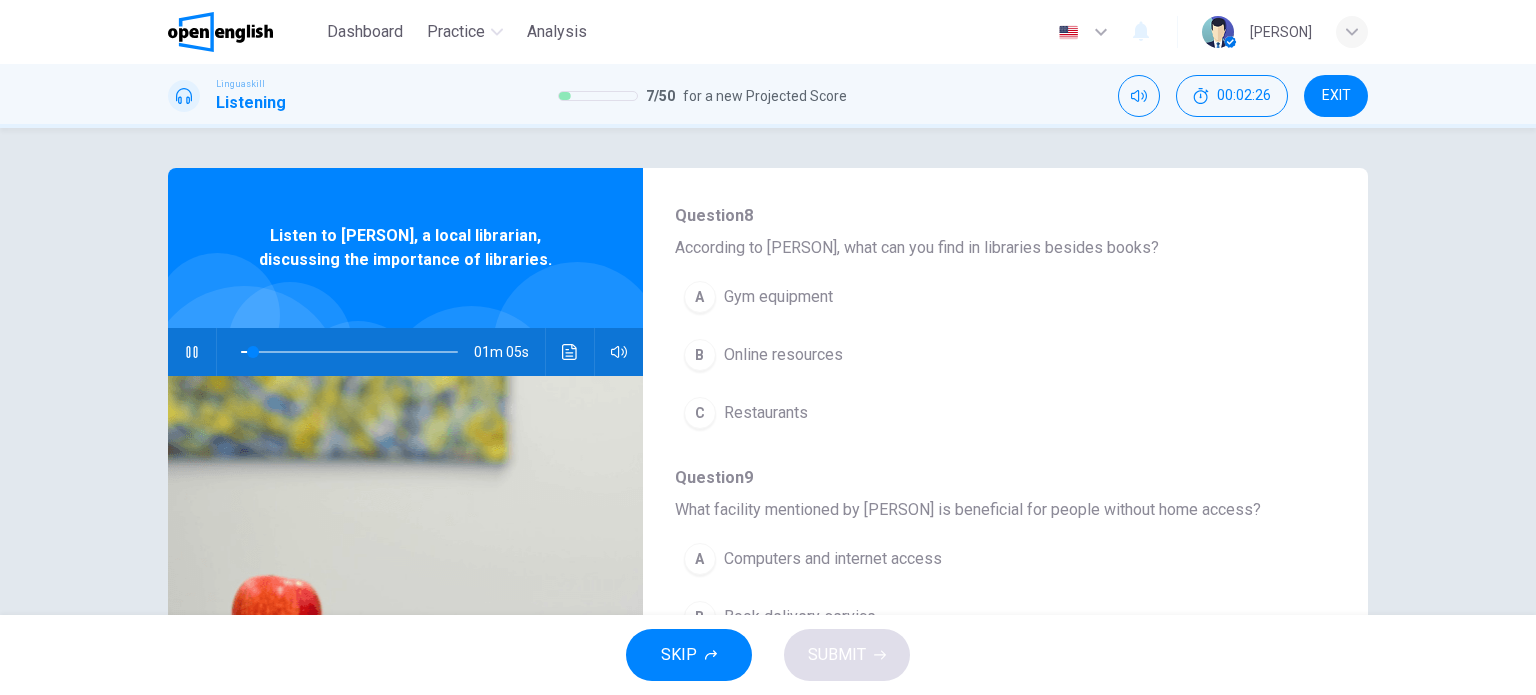 scroll, scrollTop: 214, scrollLeft: 0, axis: vertical 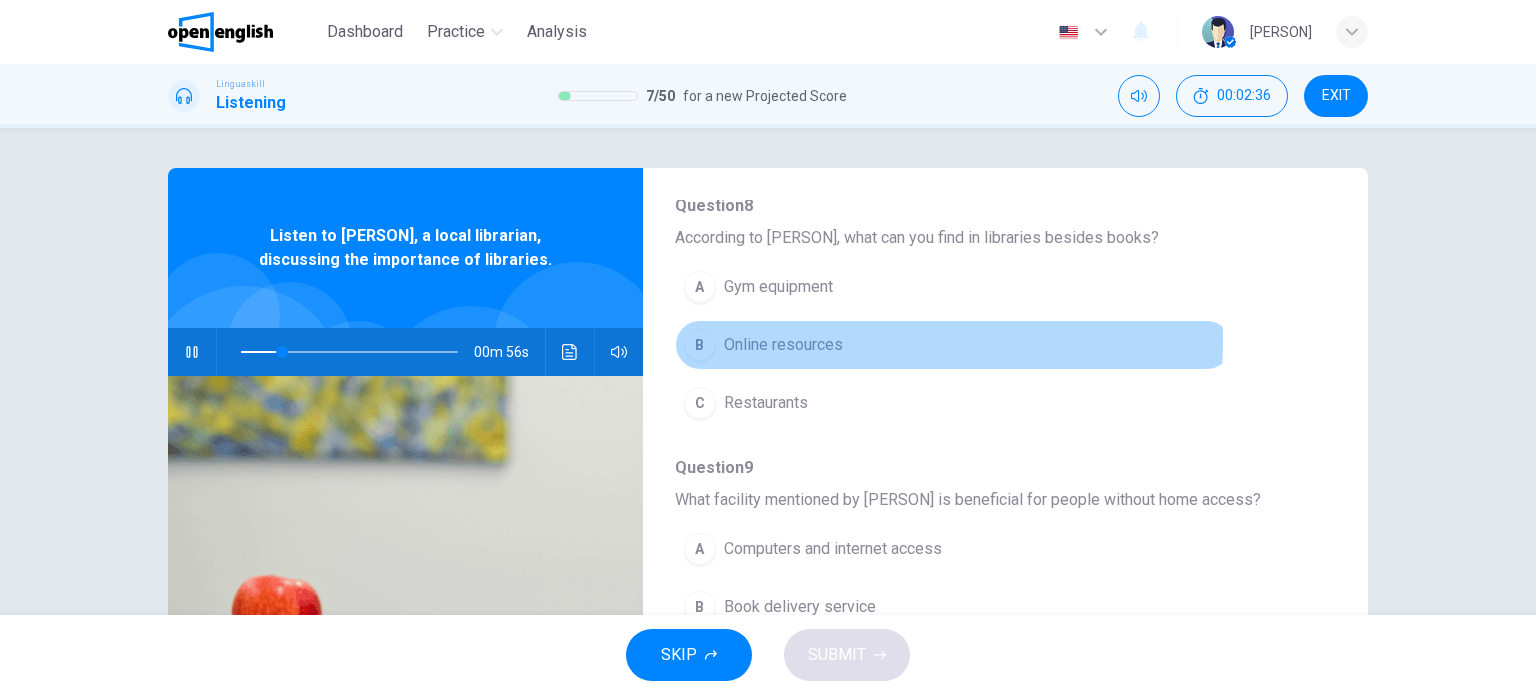 click on "B" at bounding box center [700, 345] 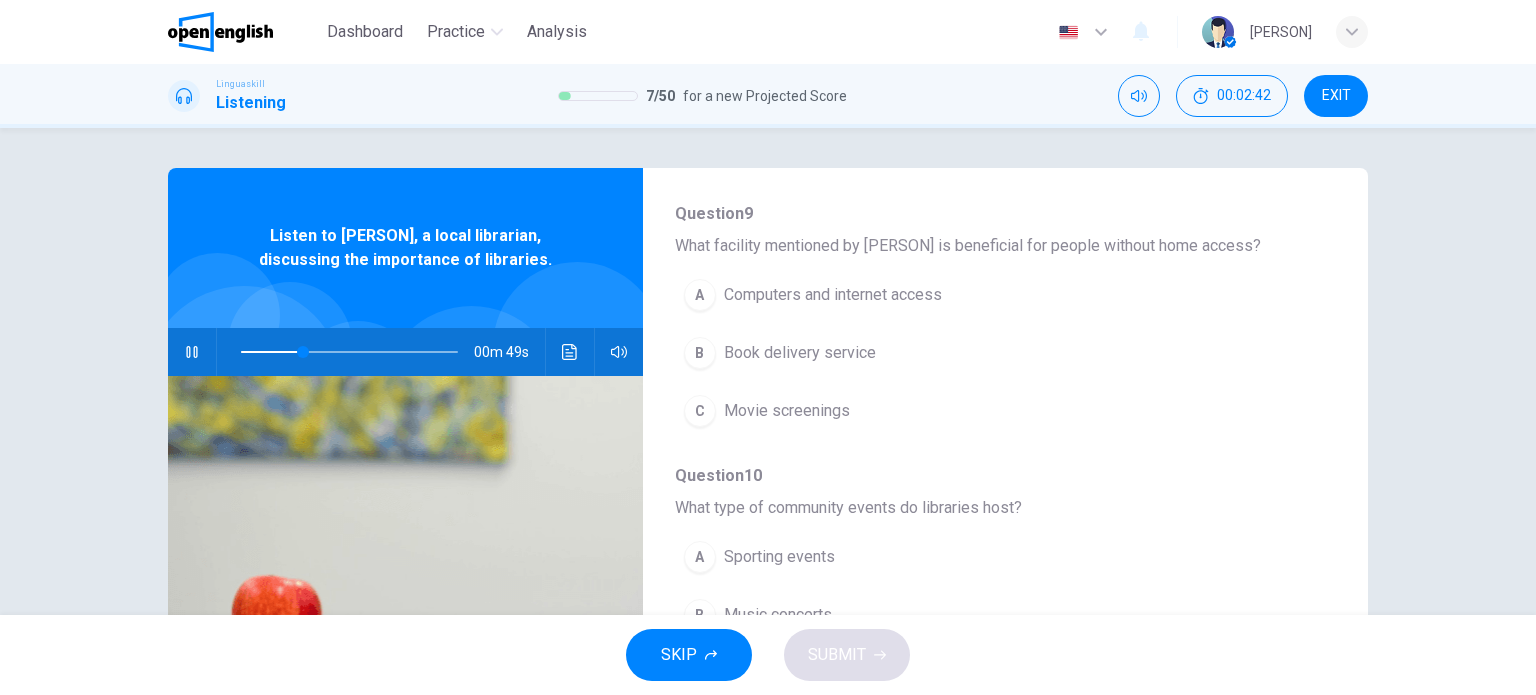 scroll, scrollTop: 469, scrollLeft: 0, axis: vertical 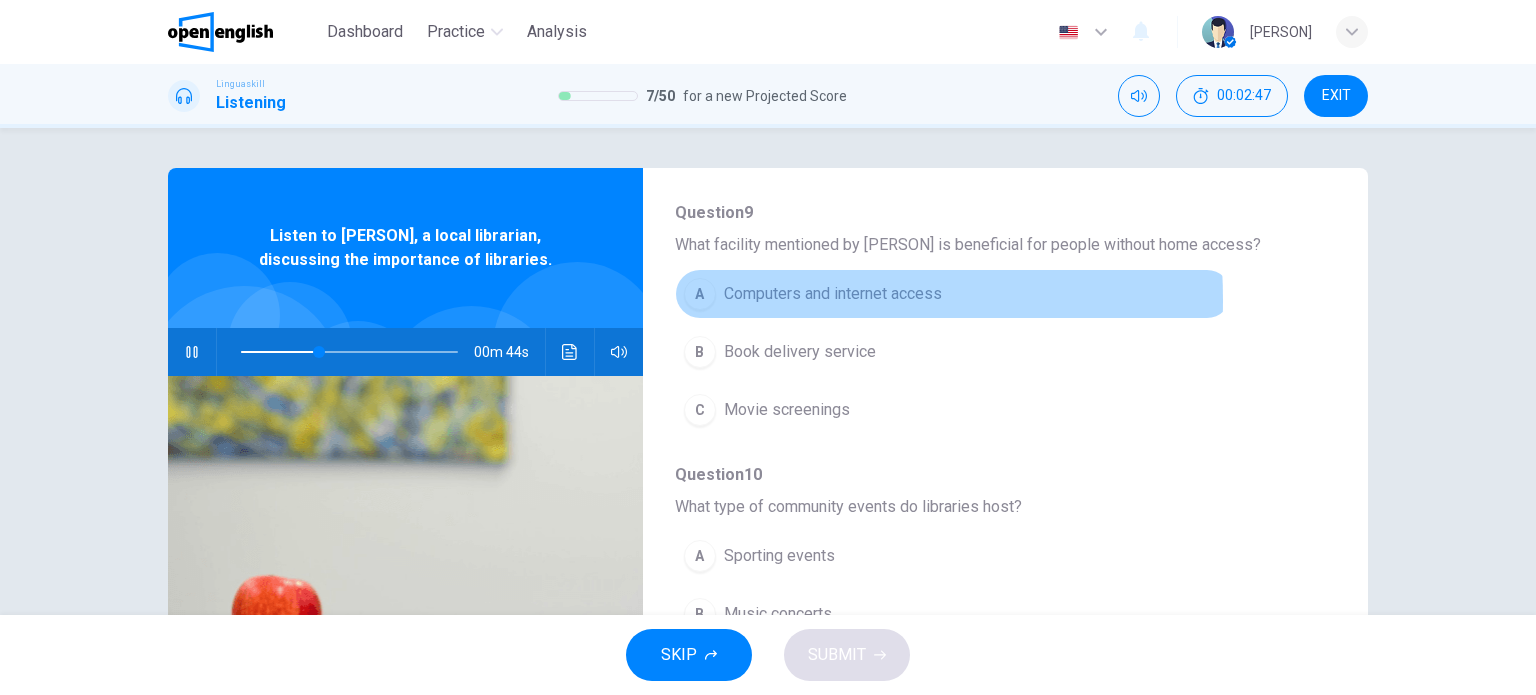 click on "A" at bounding box center (700, 294) 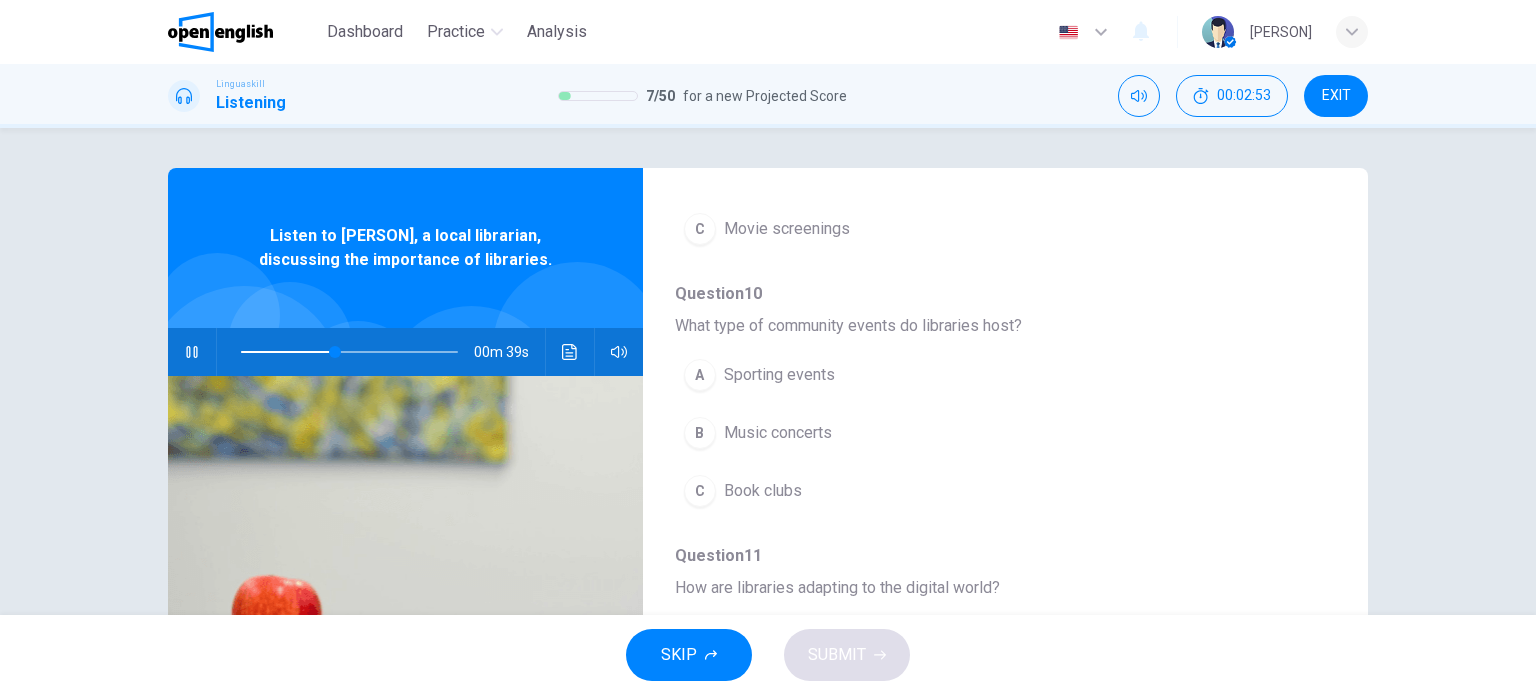 scroll, scrollTop: 652, scrollLeft: 0, axis: vertical 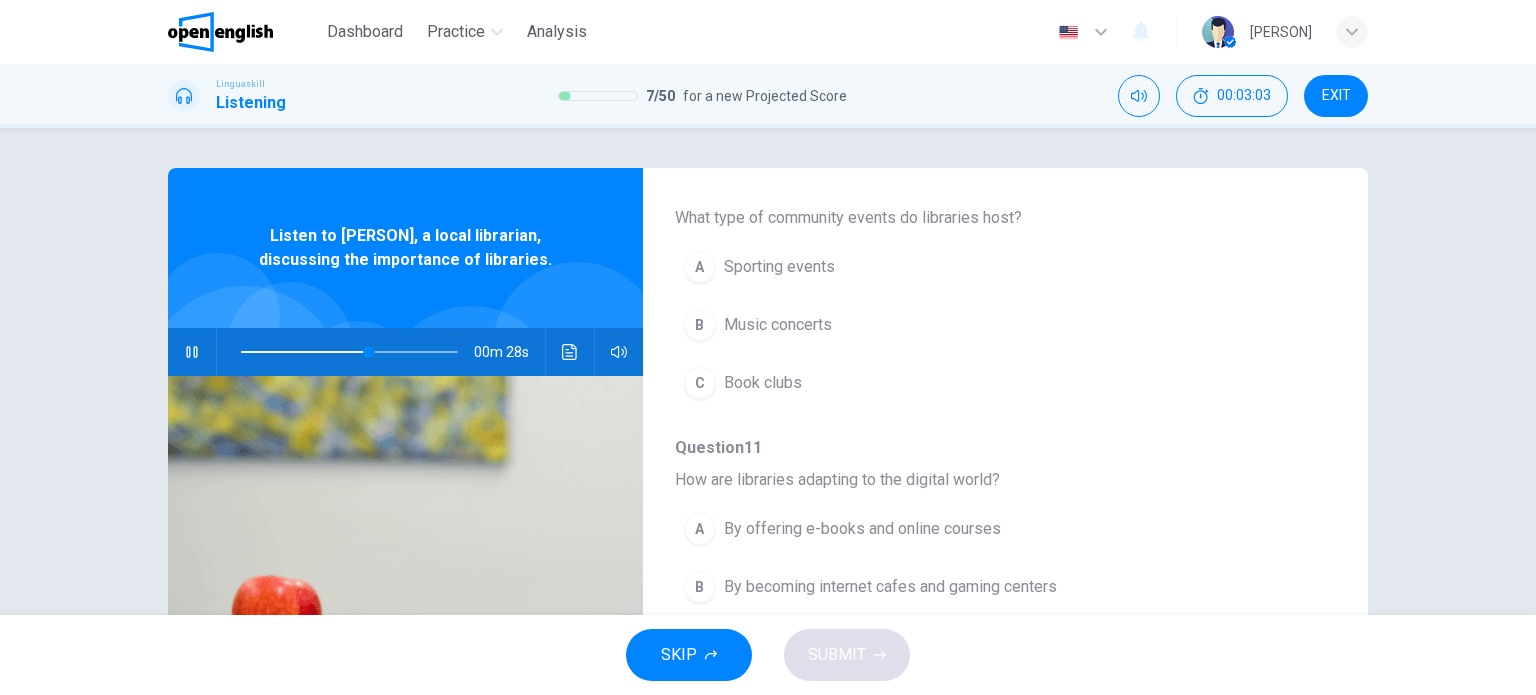 click on "C" at bounding box center [700, 383] 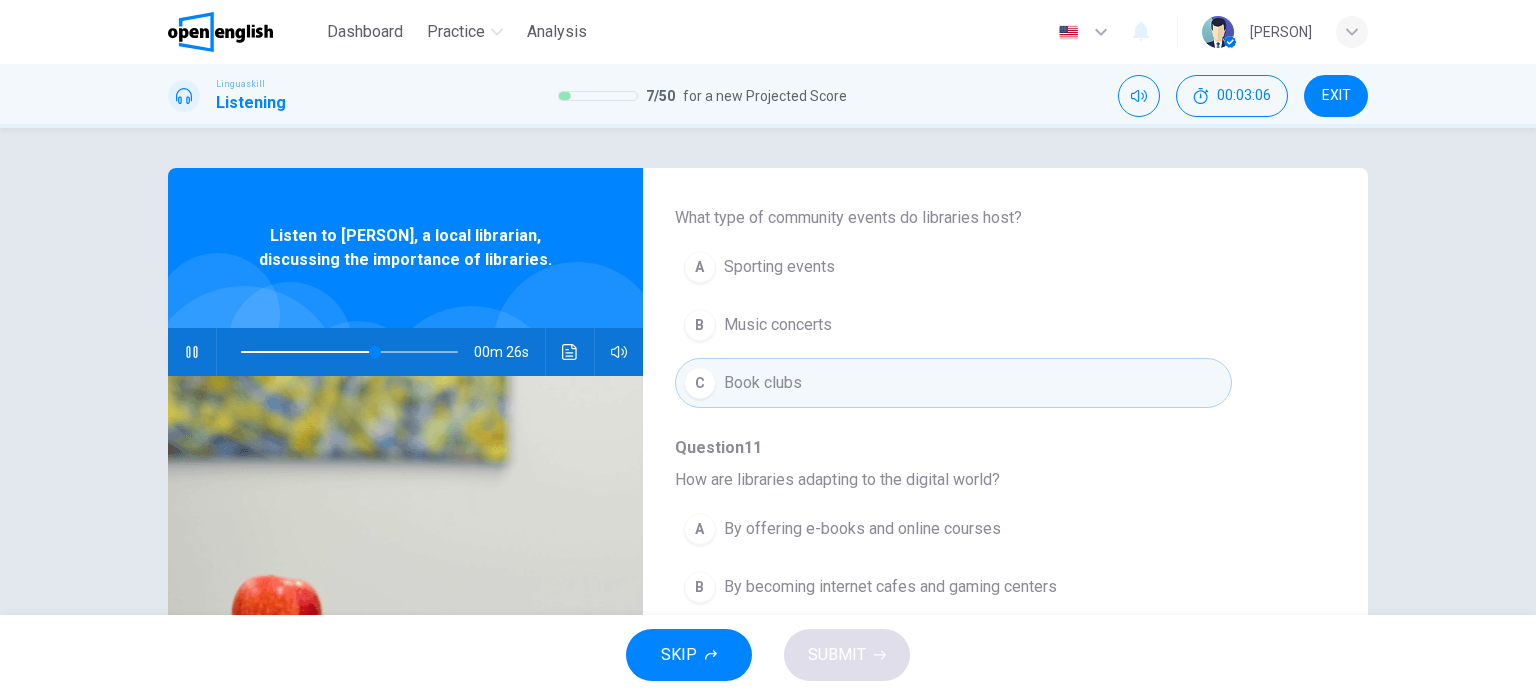 scroll, scrollTop: 856, scrollLeft: 0, axis: vertical 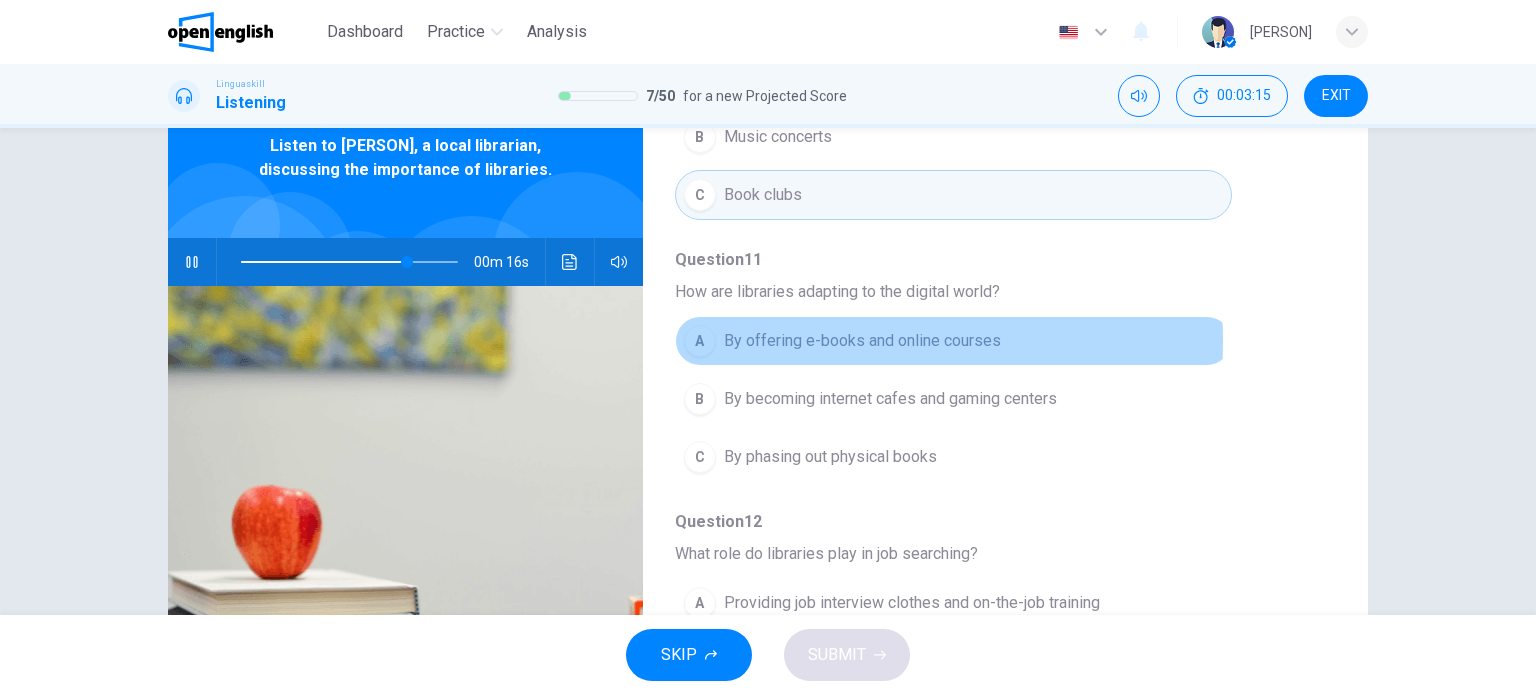 click on "A" at bounding box center (700, 341) 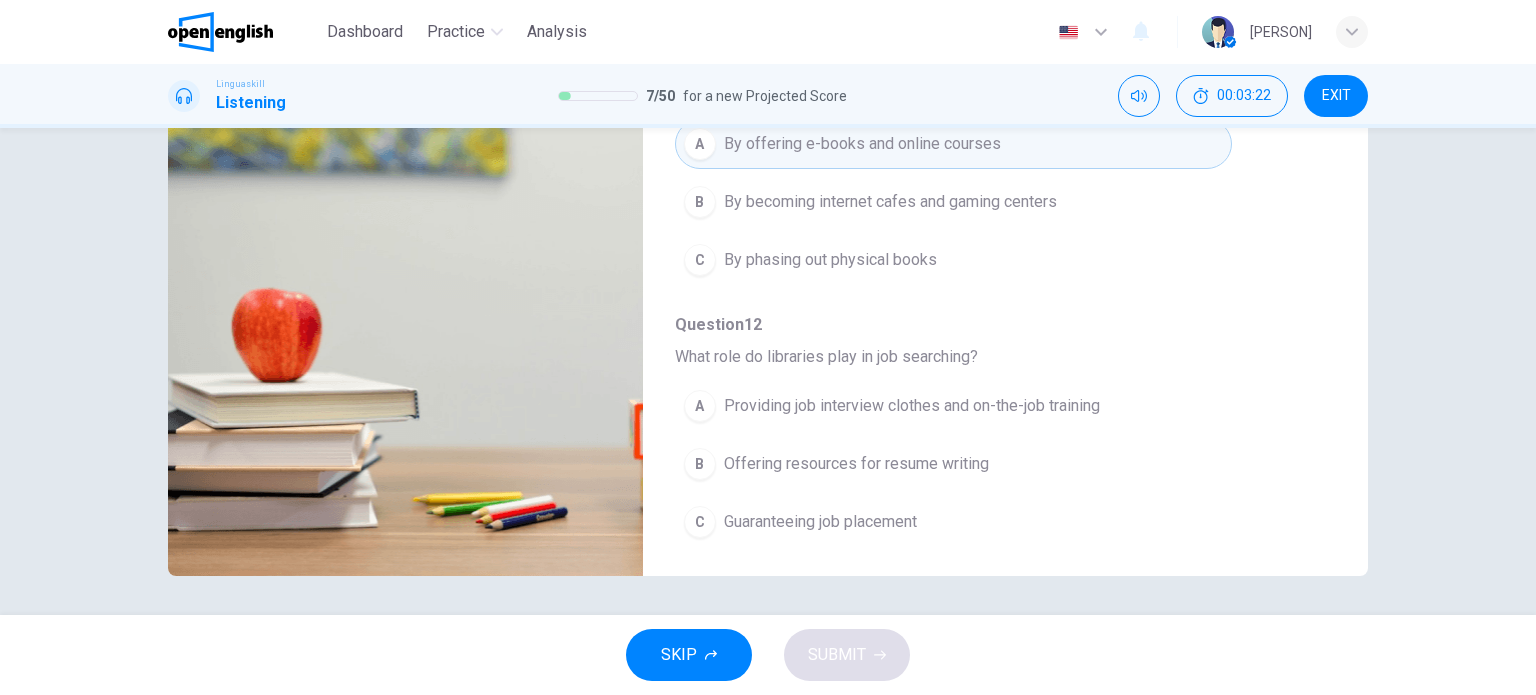 scroll, scrollTop: 288, scrollLeft: 0, axis: vertical 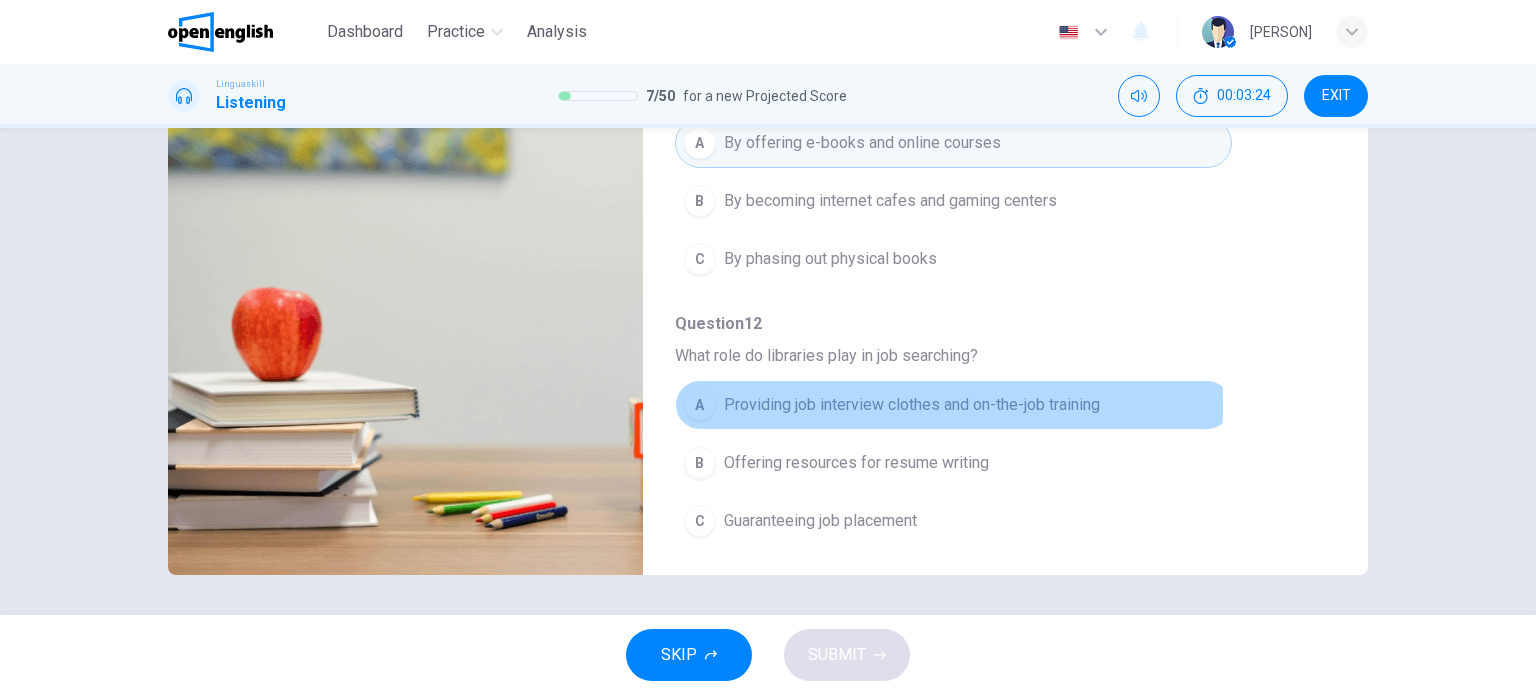 click on "A" at bounding box center [700, 405] 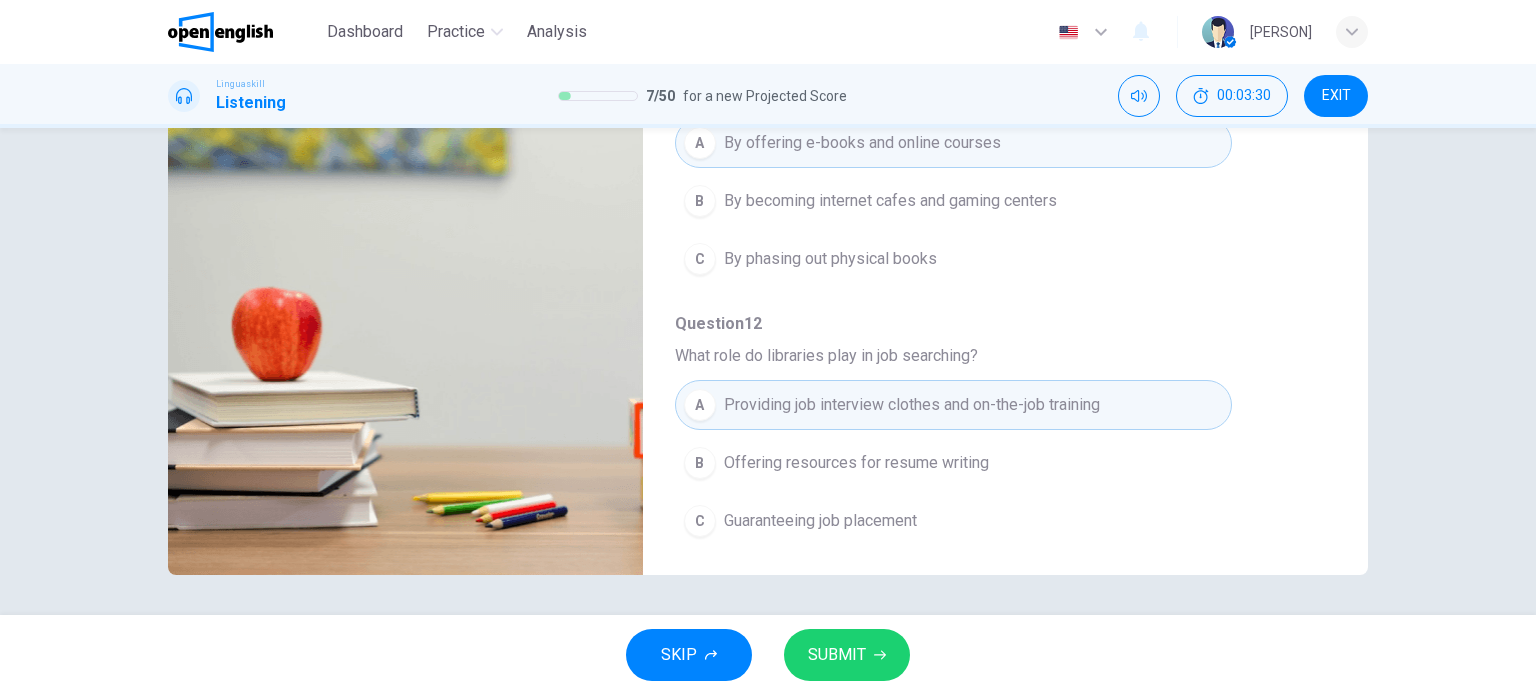 scroll, scrollTop: 0, scrollLeft: 0, axis: both 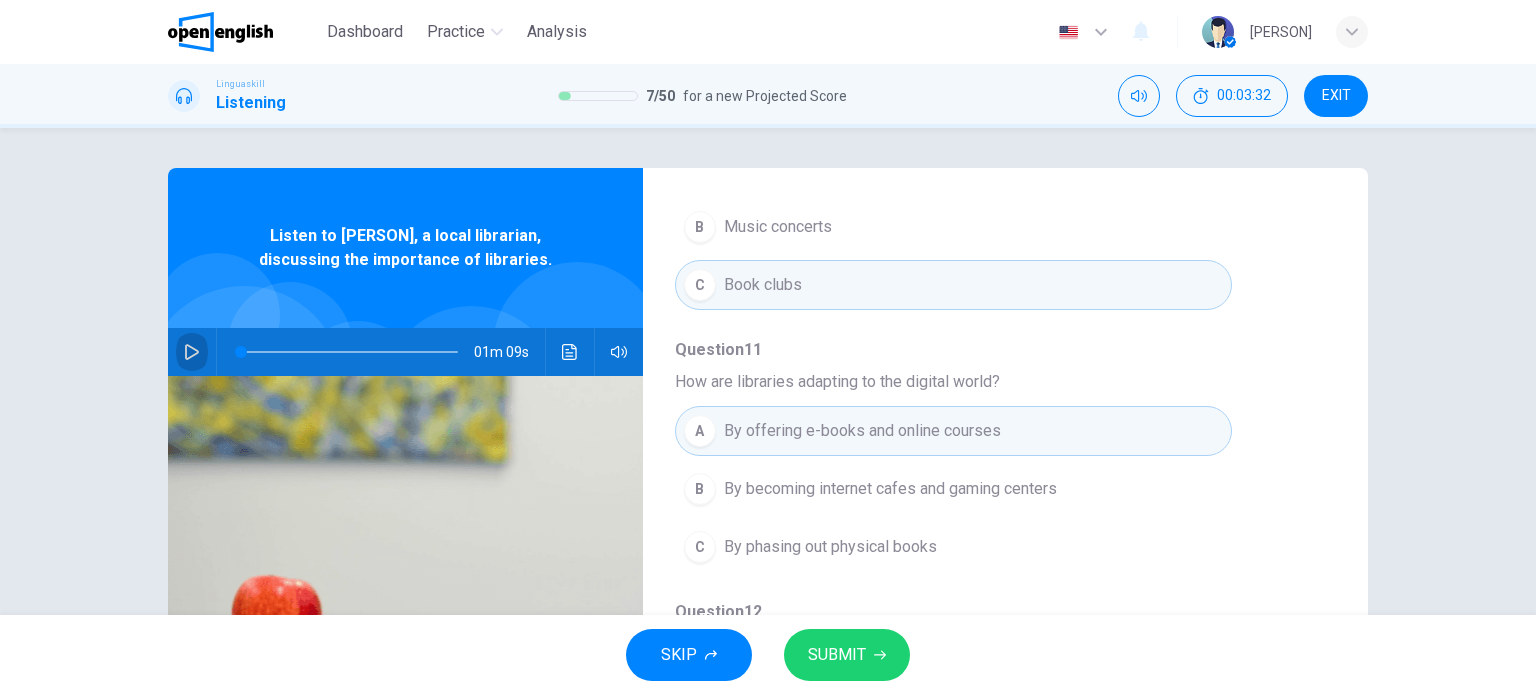 click 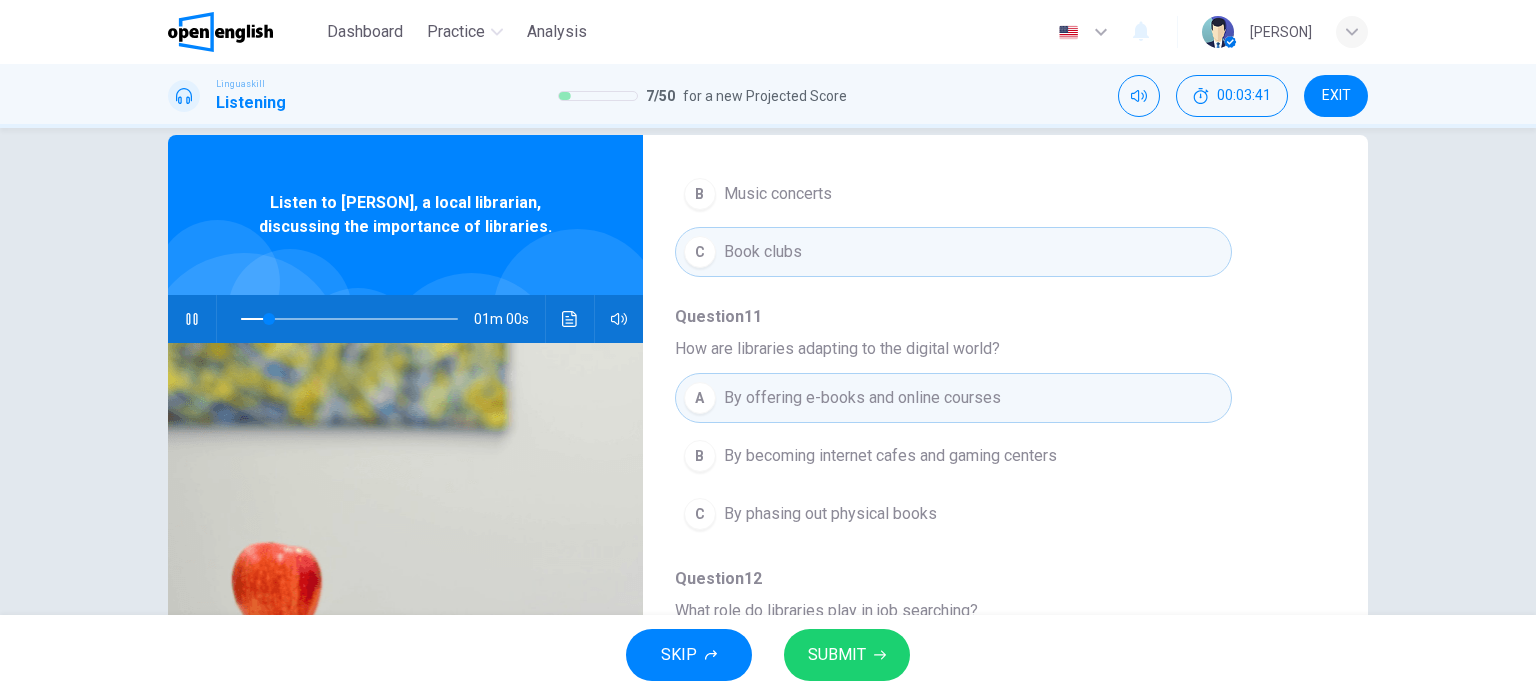 scroll, scrollTop: 35, scrollLeft: 0, axis: vertical 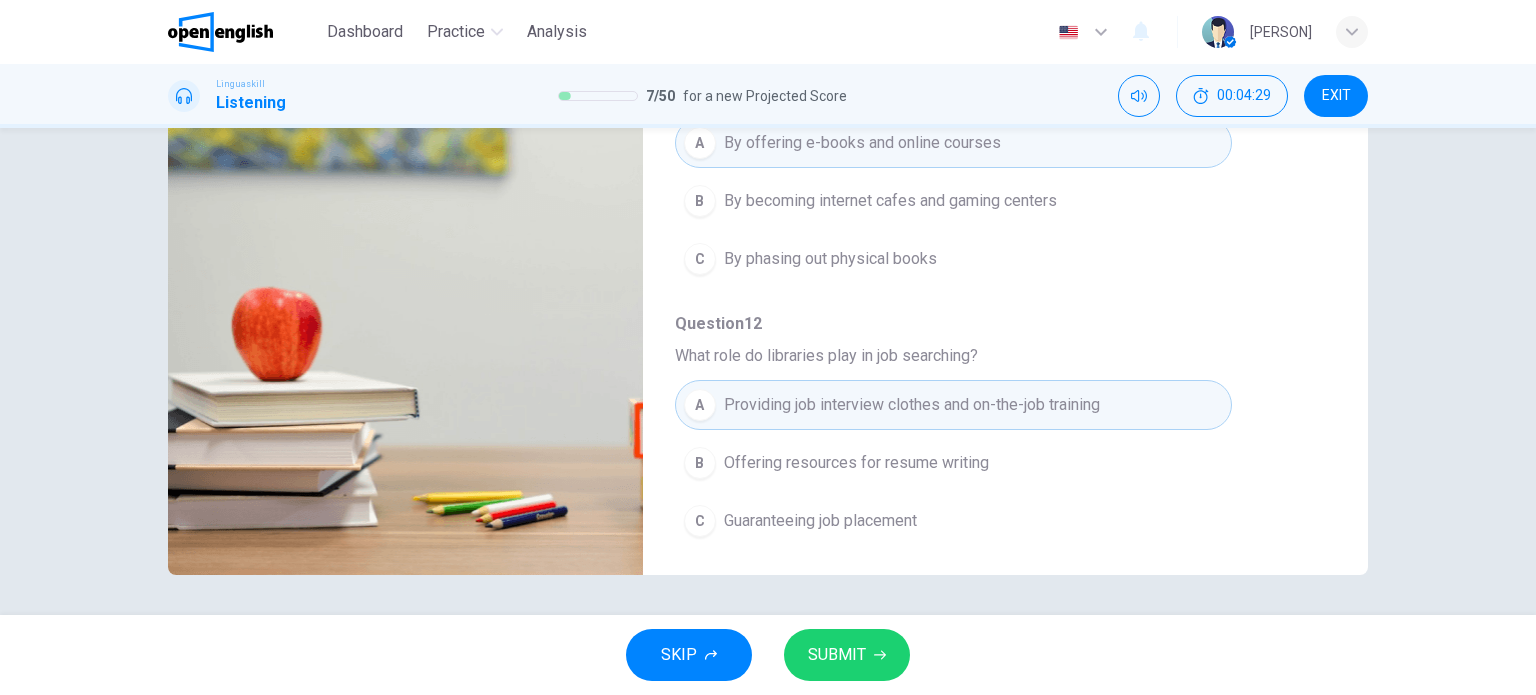 click on "SKIP SUBMIT" at bounding box center (768, 655) 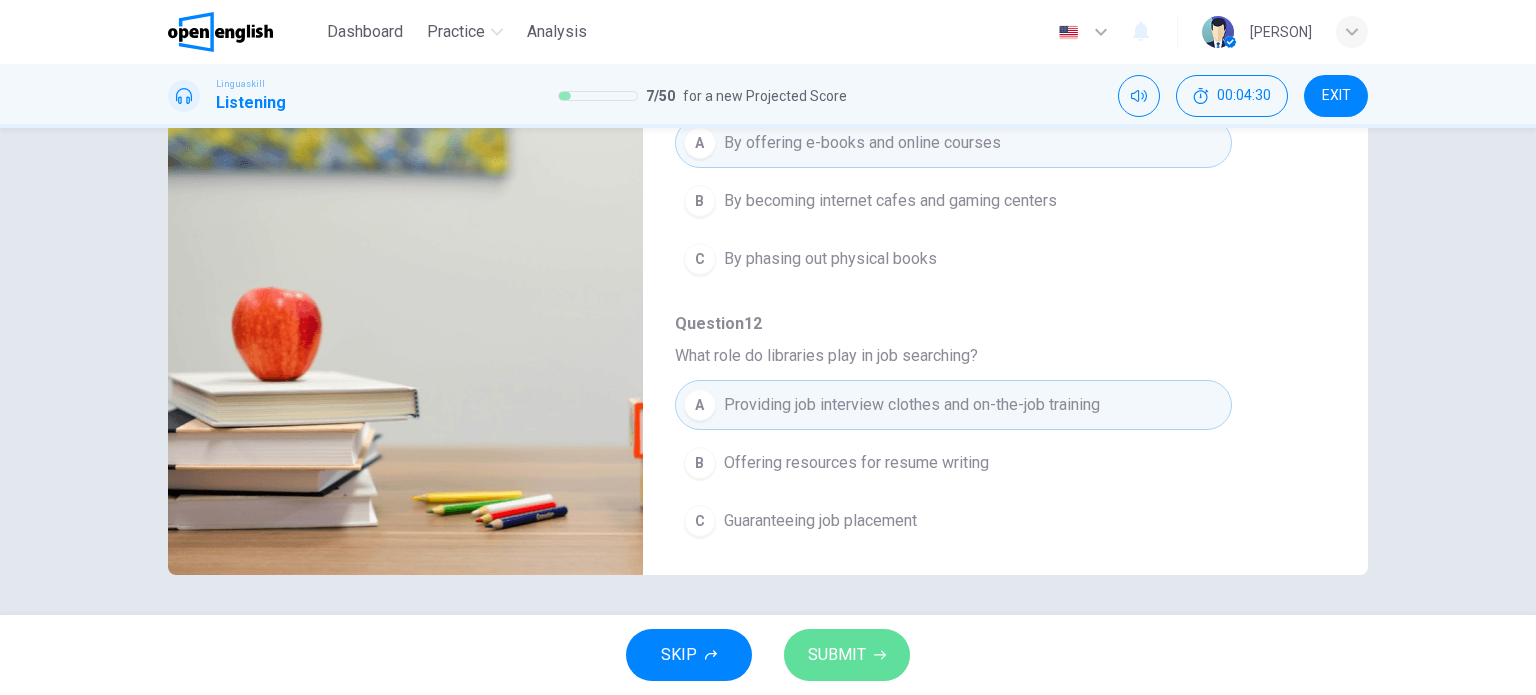 click on "SUBMIT" at bounding box center (847, 655) 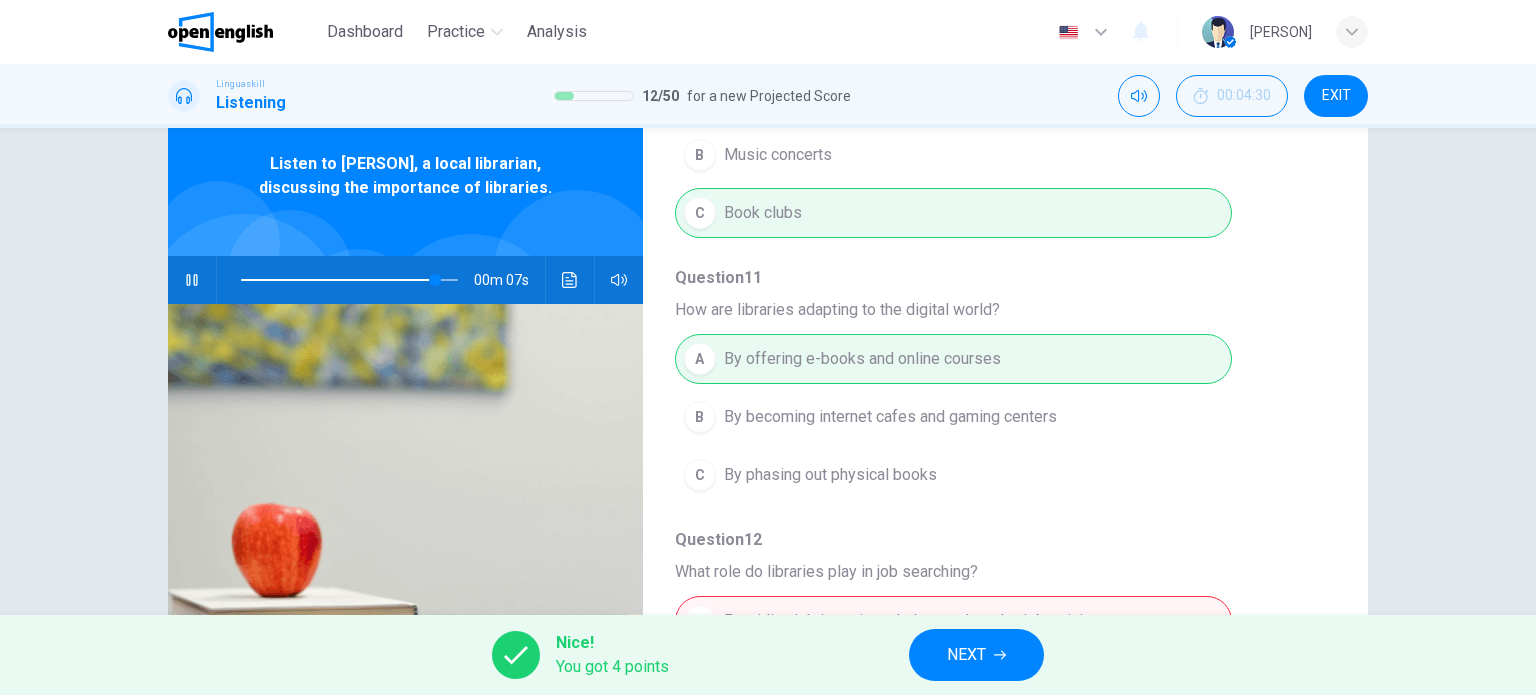 scroll, scrollTop: 0, scrollLeft: 0, axis: both 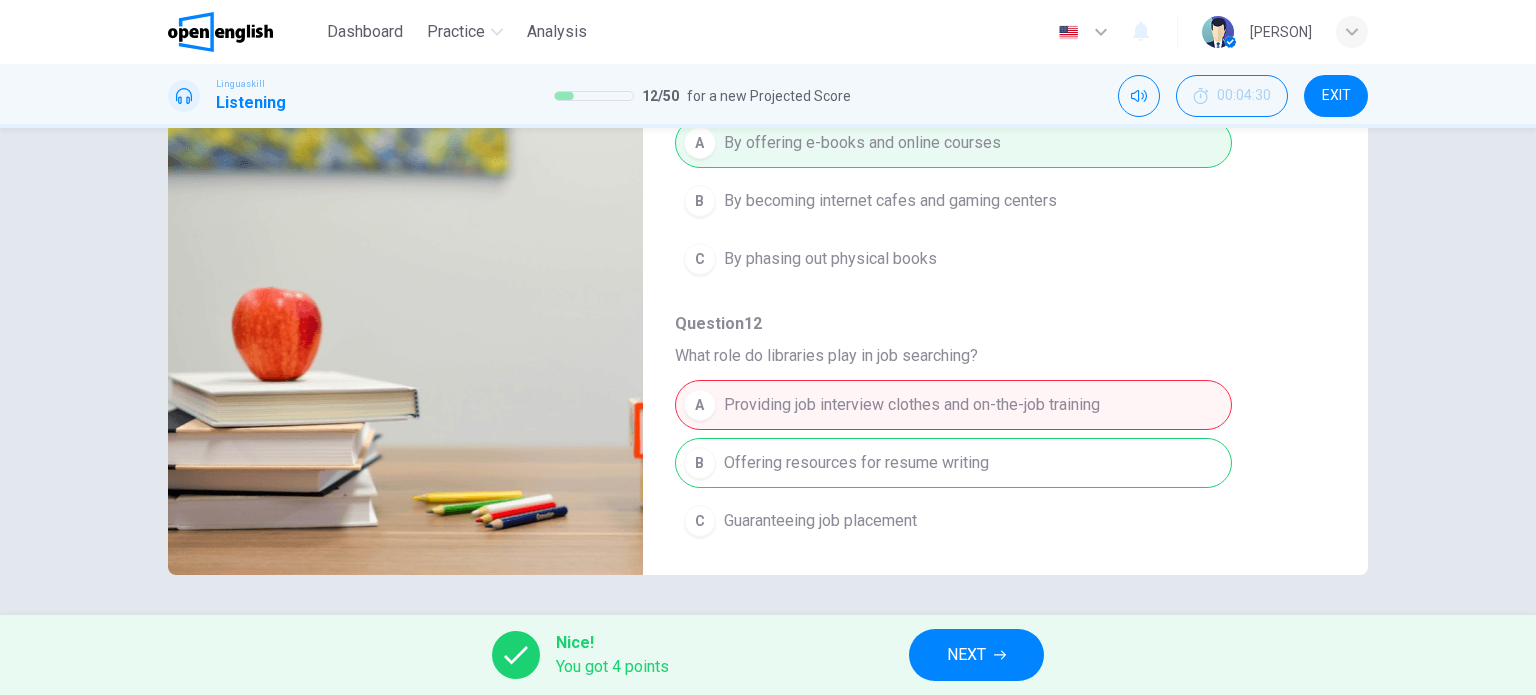 type on "**" 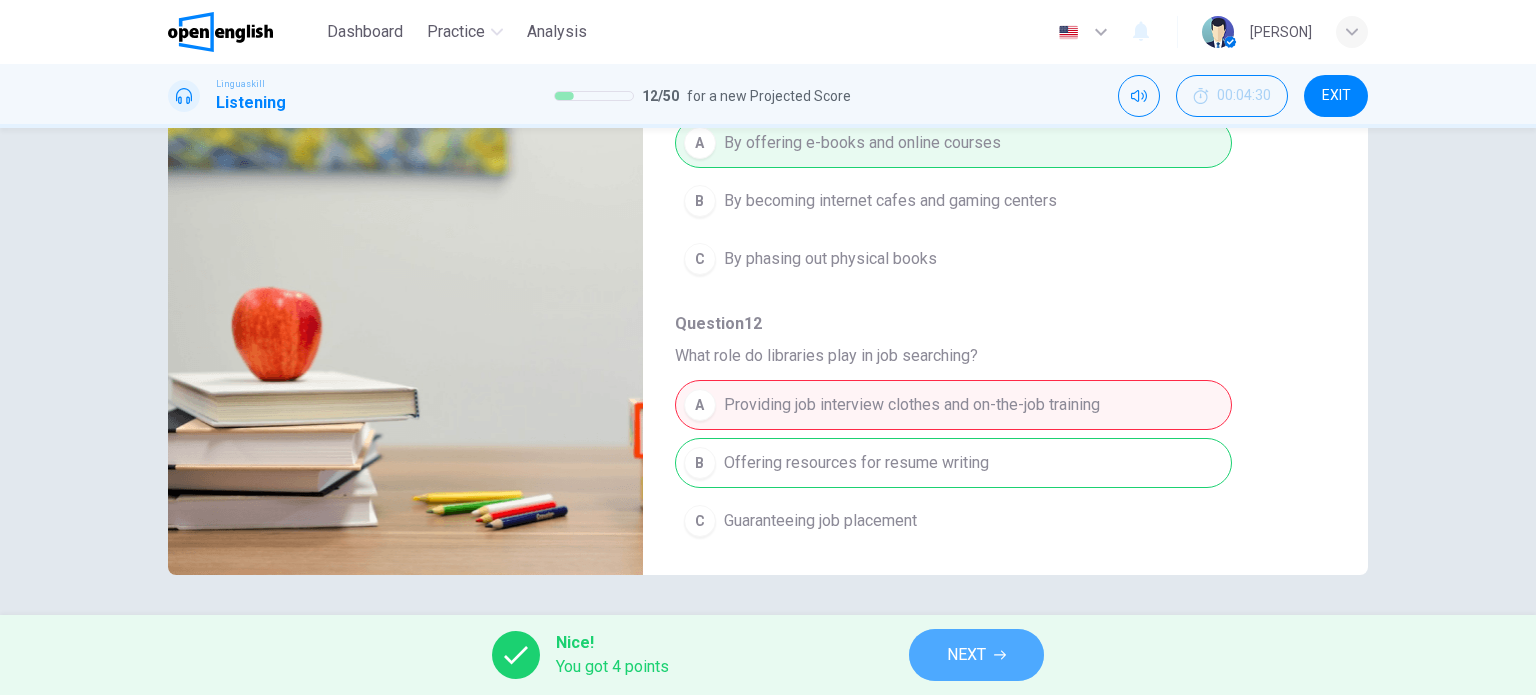 click on "NEXT" at bounding box center (966, 655) 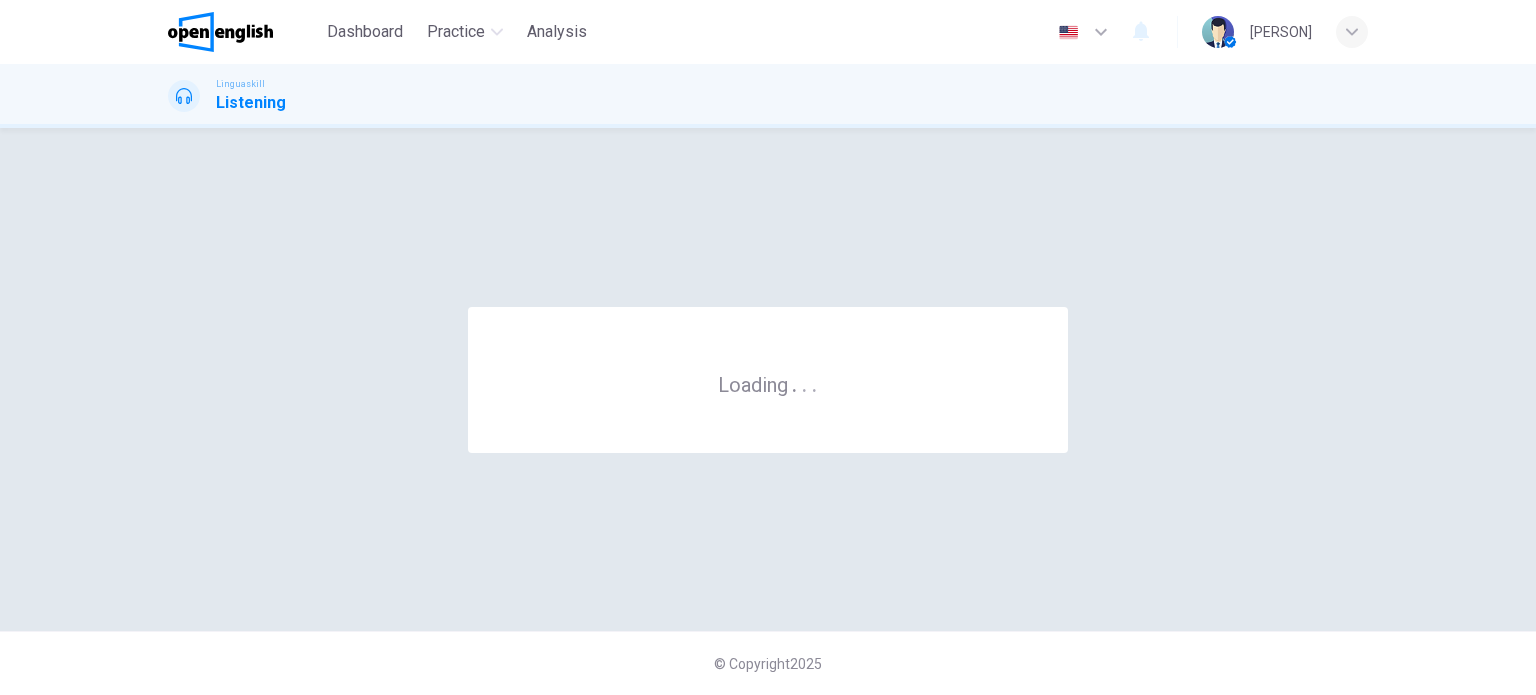 scroll, scrollTop: 0, scrollLeft: 0, axis: both 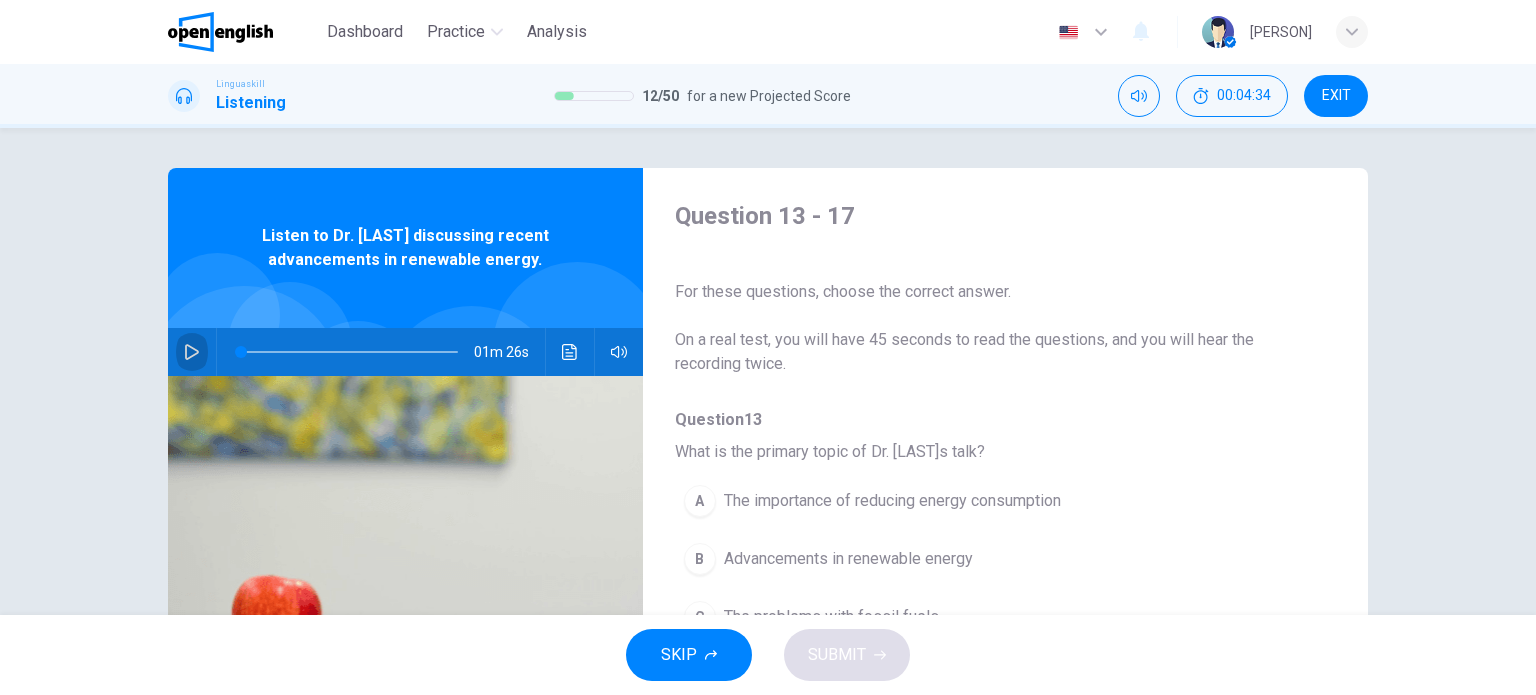 click 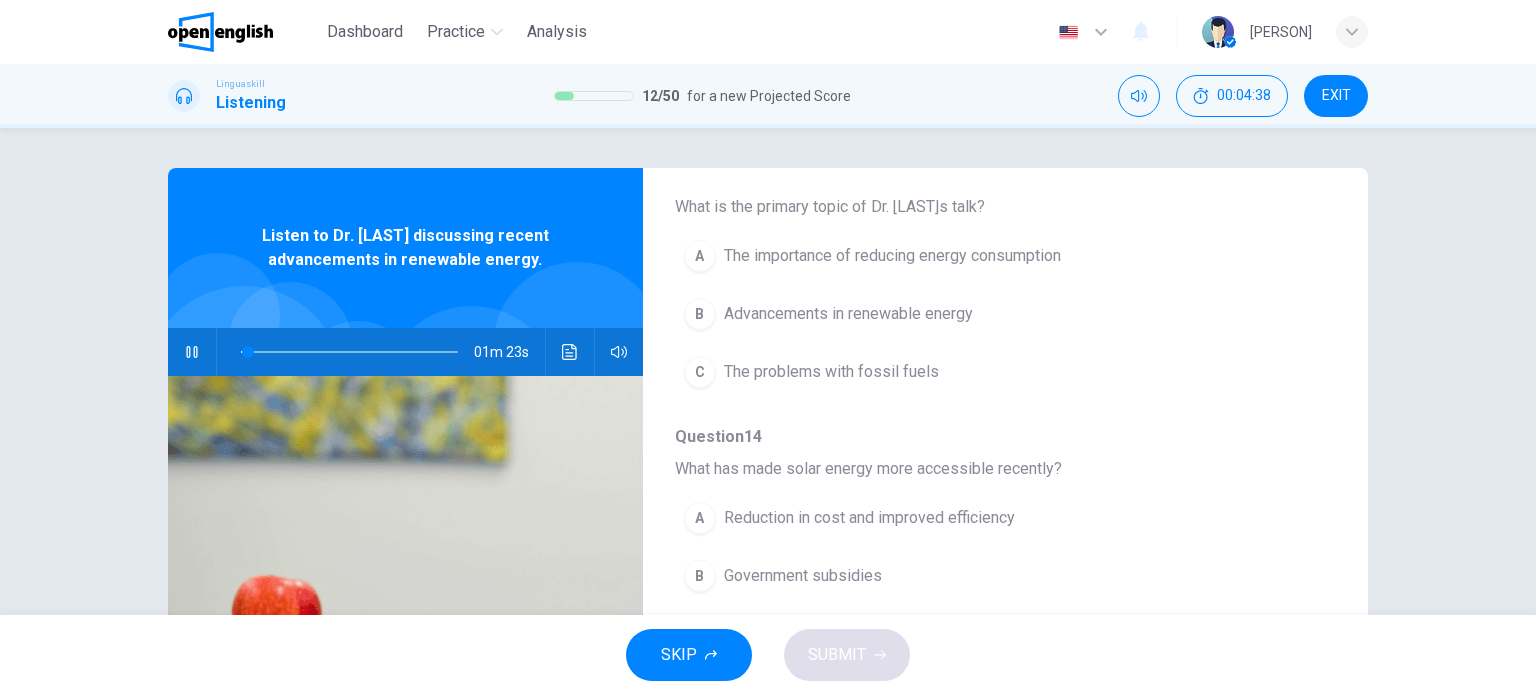 scroll, scrollTop: 249, scrollLeft: 0, axis: vertical 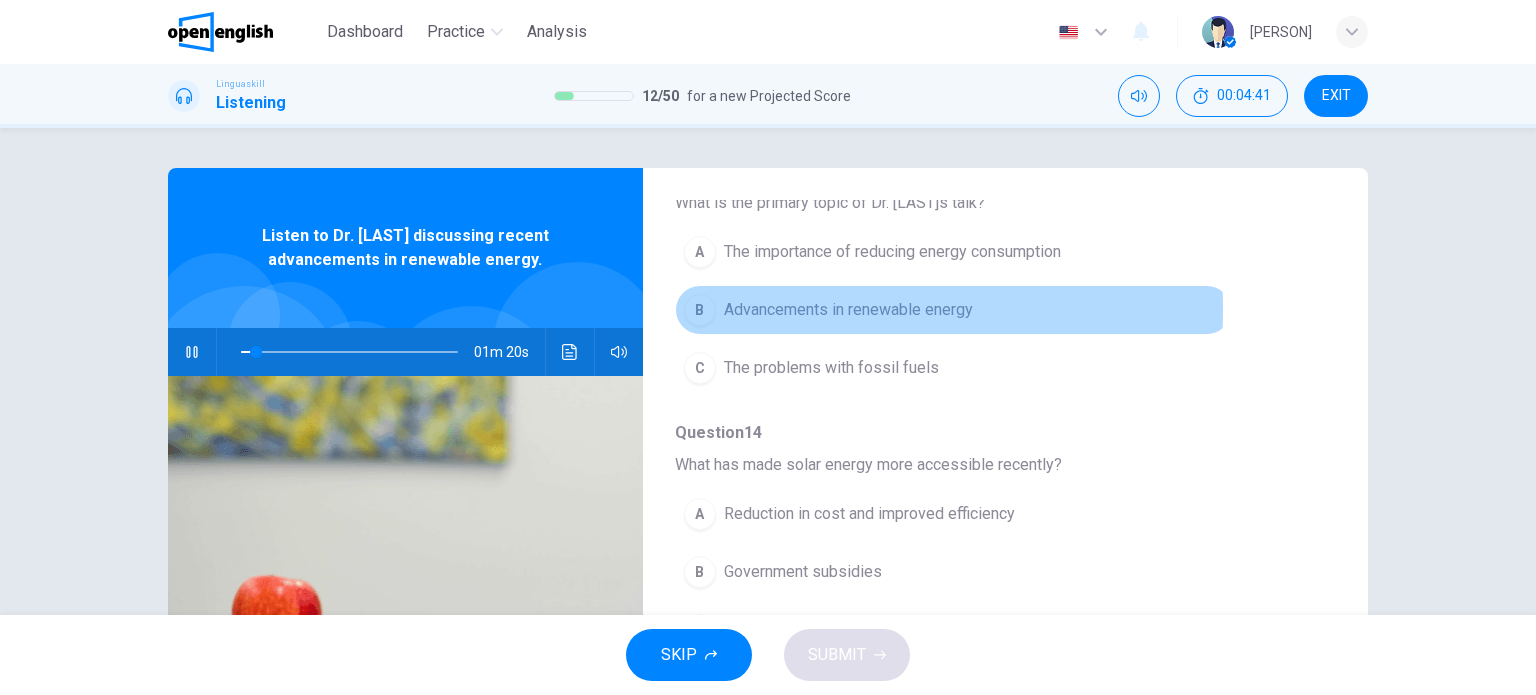 click on "B" at bounding box center (700, 310) 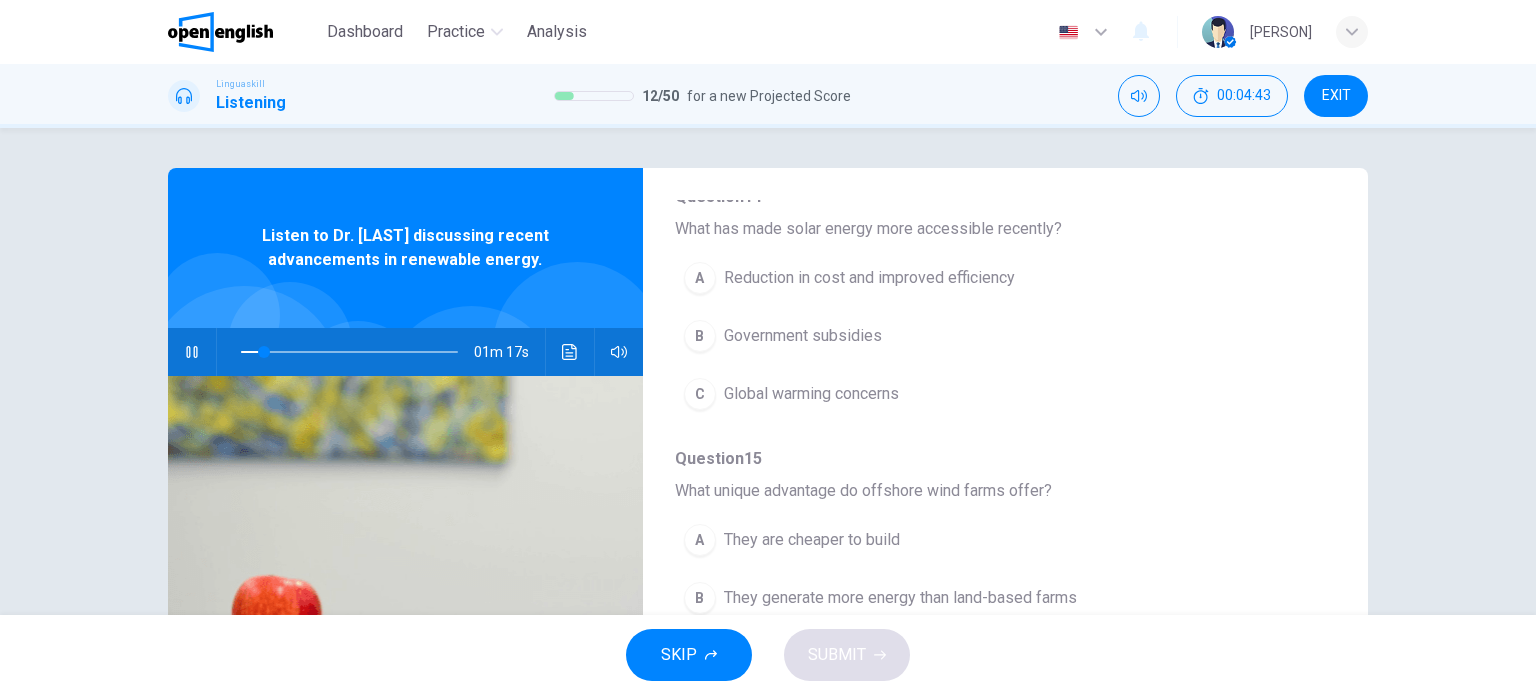 scroll, scrollTop: 493, scrollLeft: 0, axis: vertical 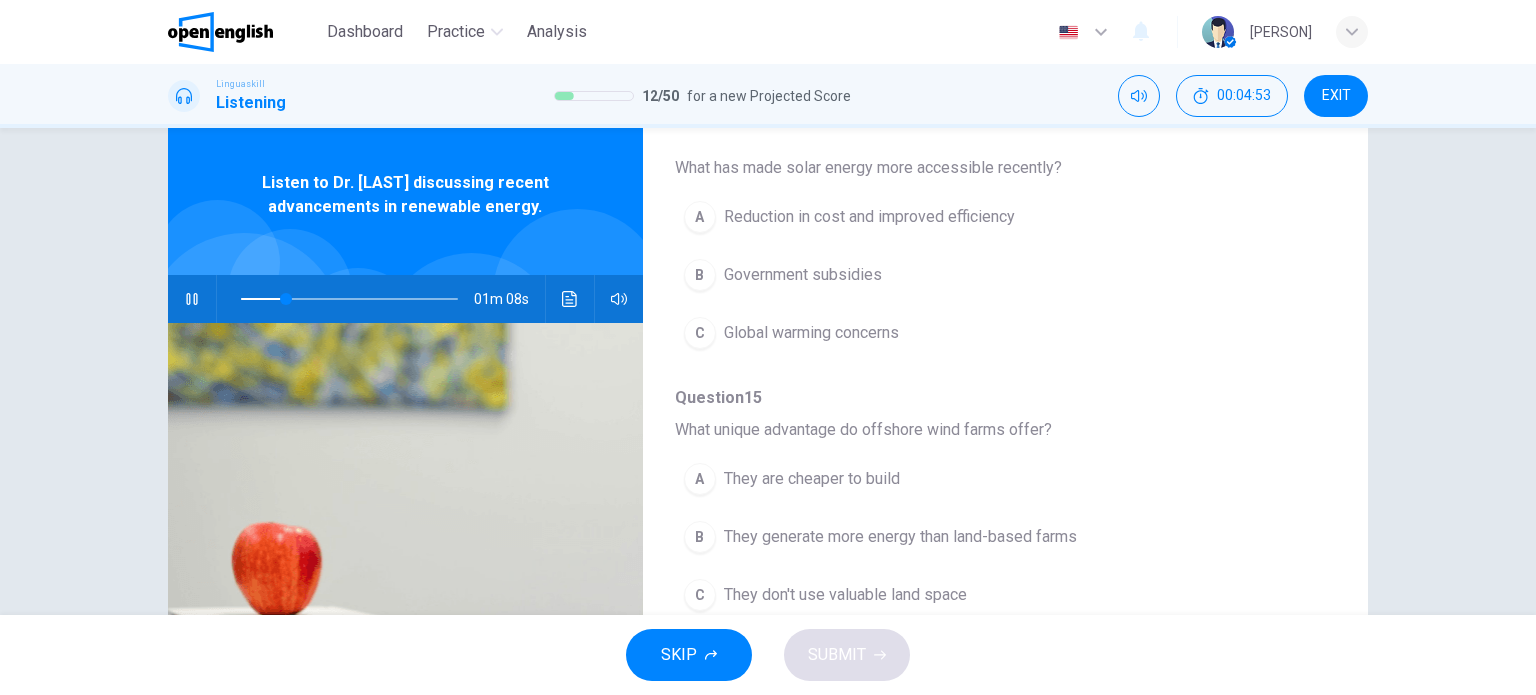 click on "A" at bounding box center [700, 217] 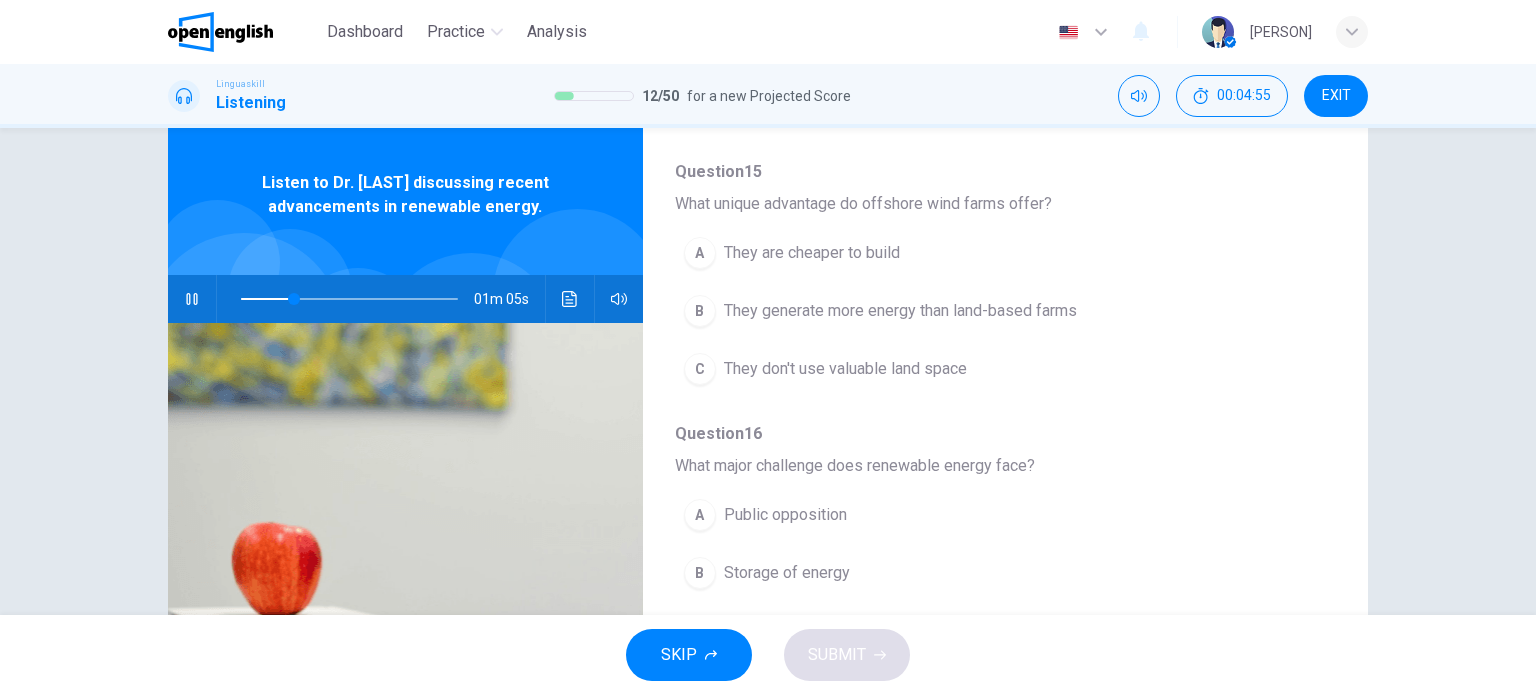 scroll, scrollTop: 723, scrollLeft: 0, axis: vertical 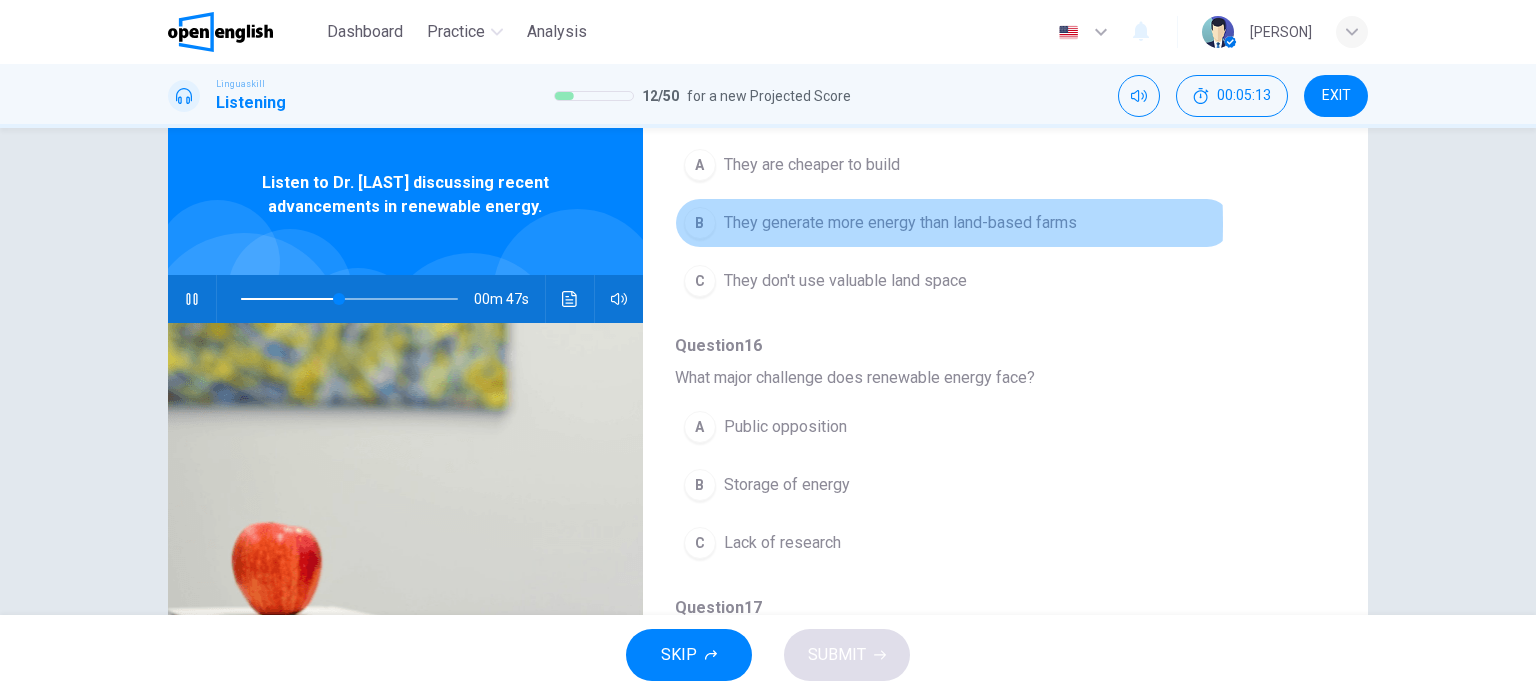 click on "B" at bounding box center (700, 223) 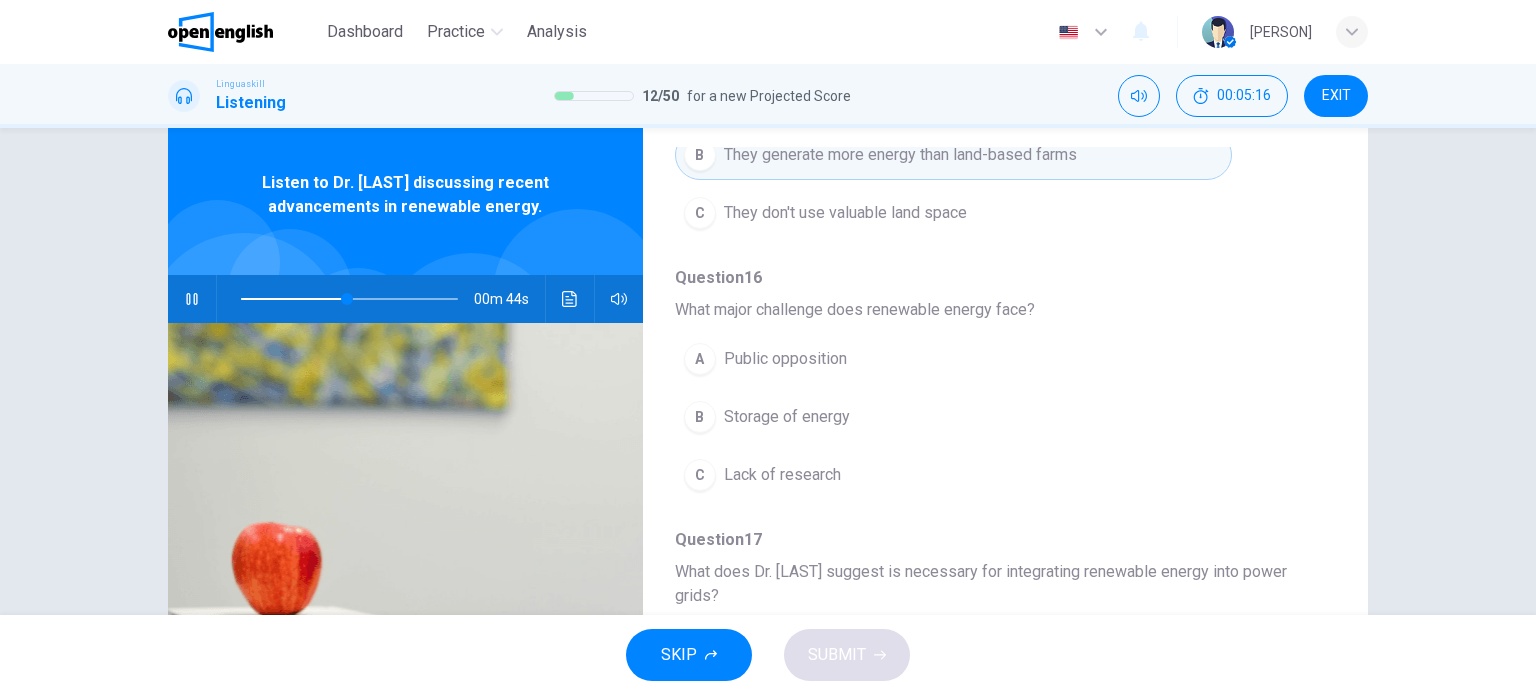 scroll, scrollTop: 880, scrollLeft: 0, axis: vertical 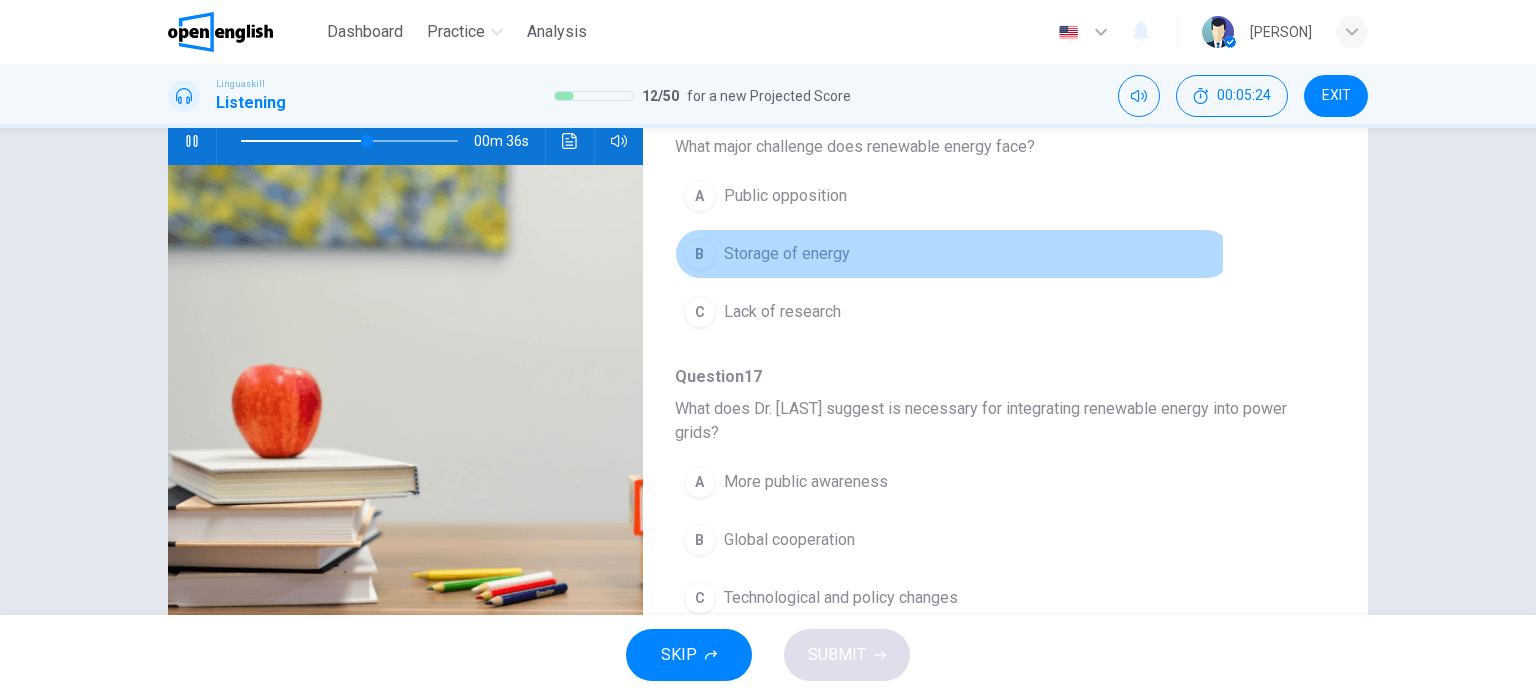 click on "B" at bounding box center (700, 254) 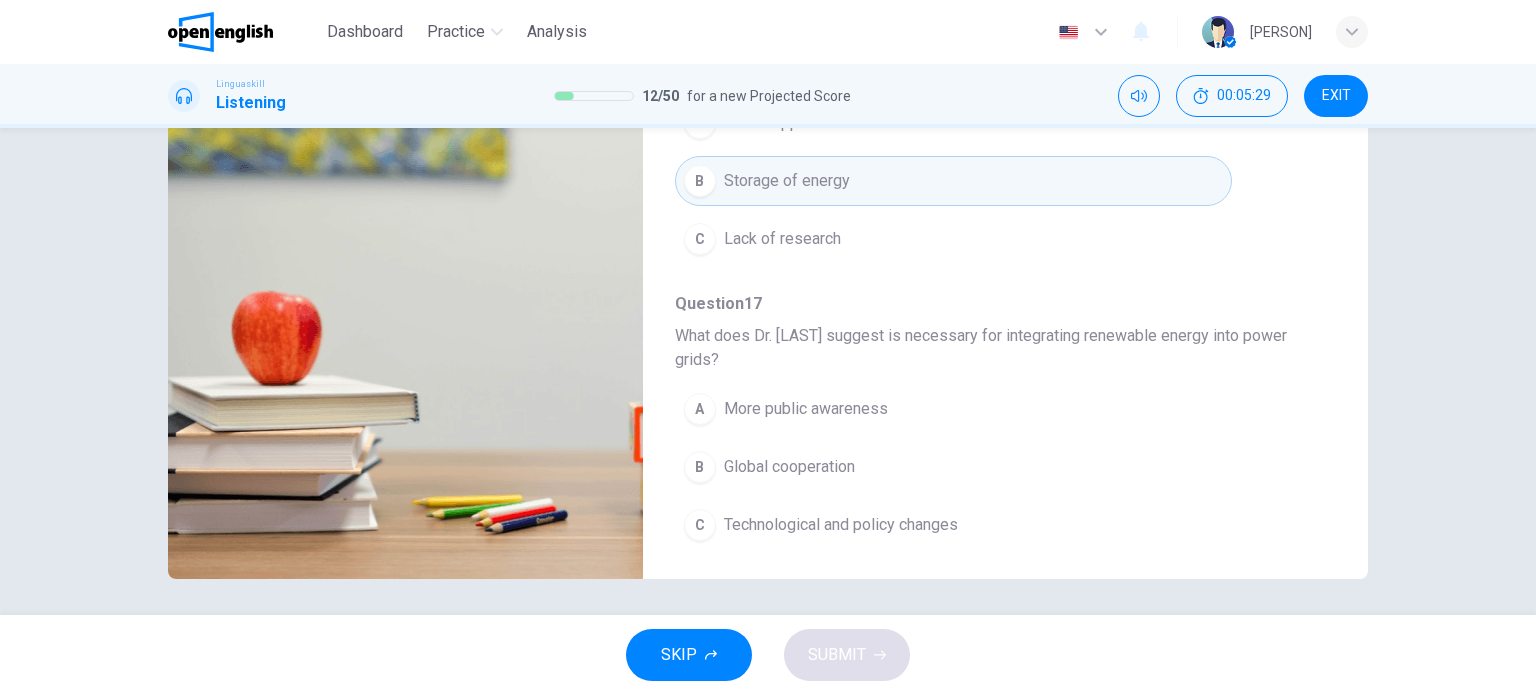 scroll, scrollTop: 288, scrollLeft: 0, axis: vertical 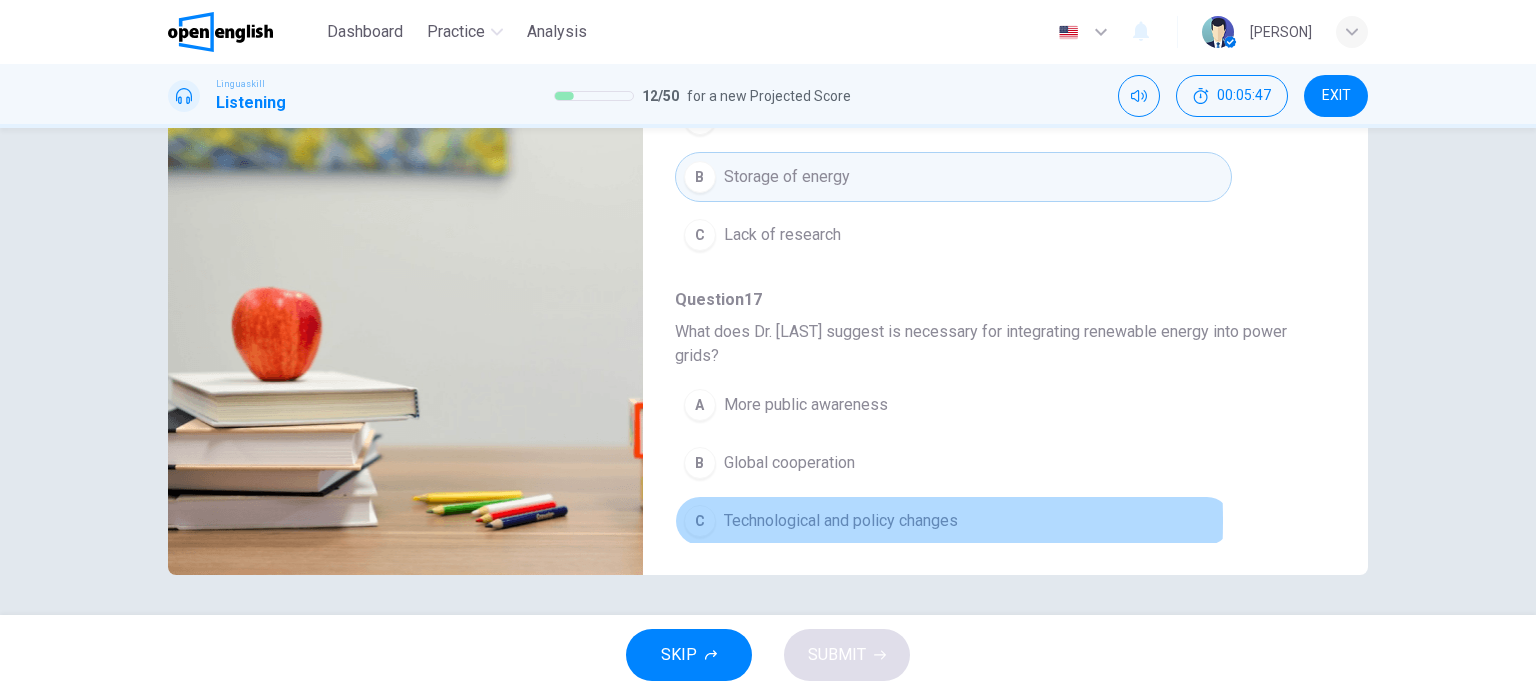 click on "C" at bounding box center (700, 521) 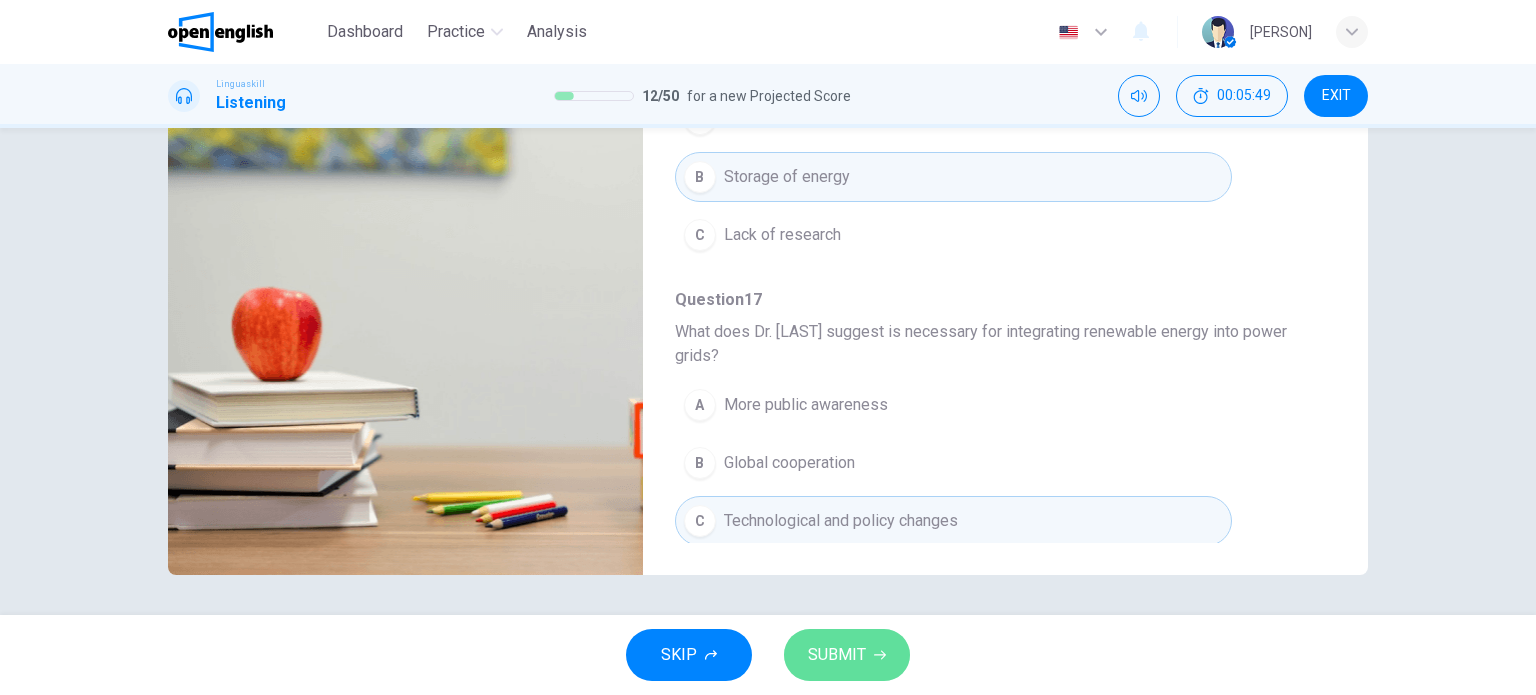 click on "SUBMIT" at bounding box center [837, 655] 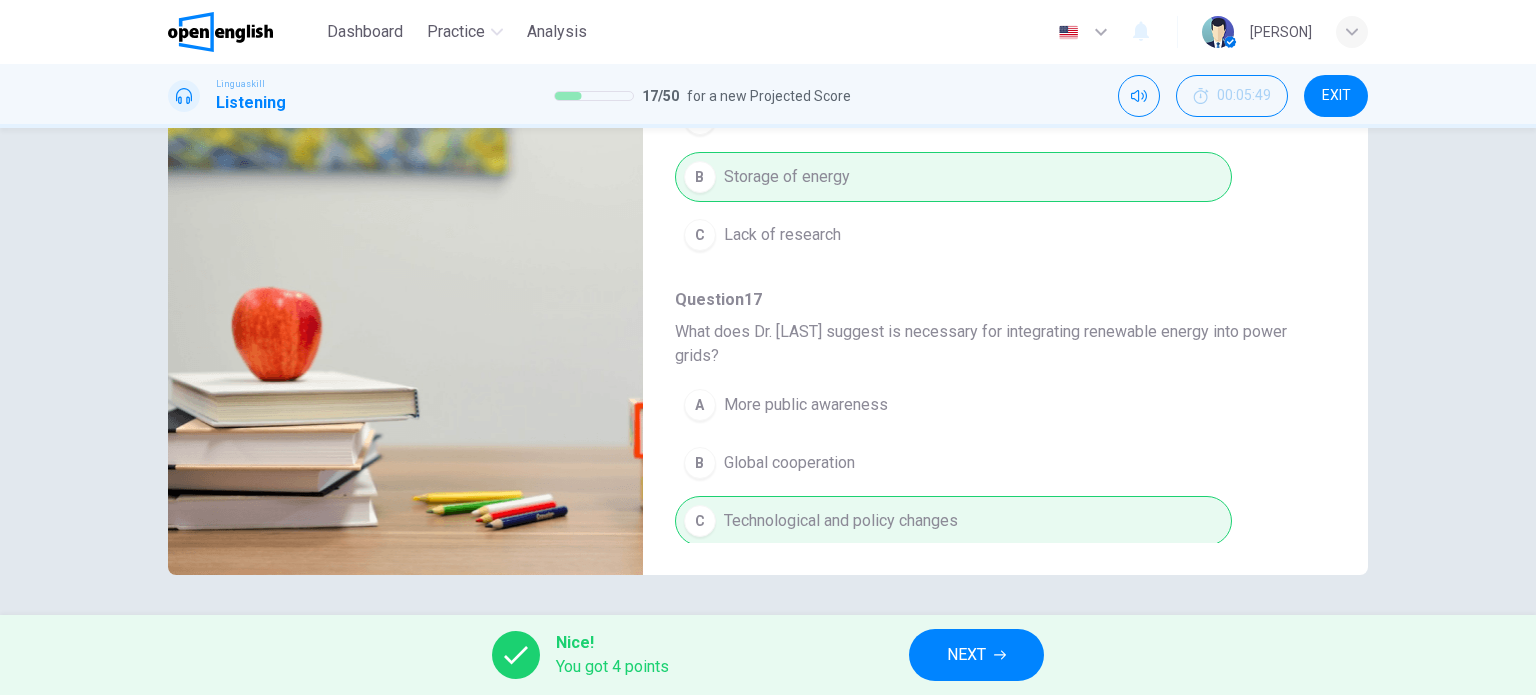 type on "**" 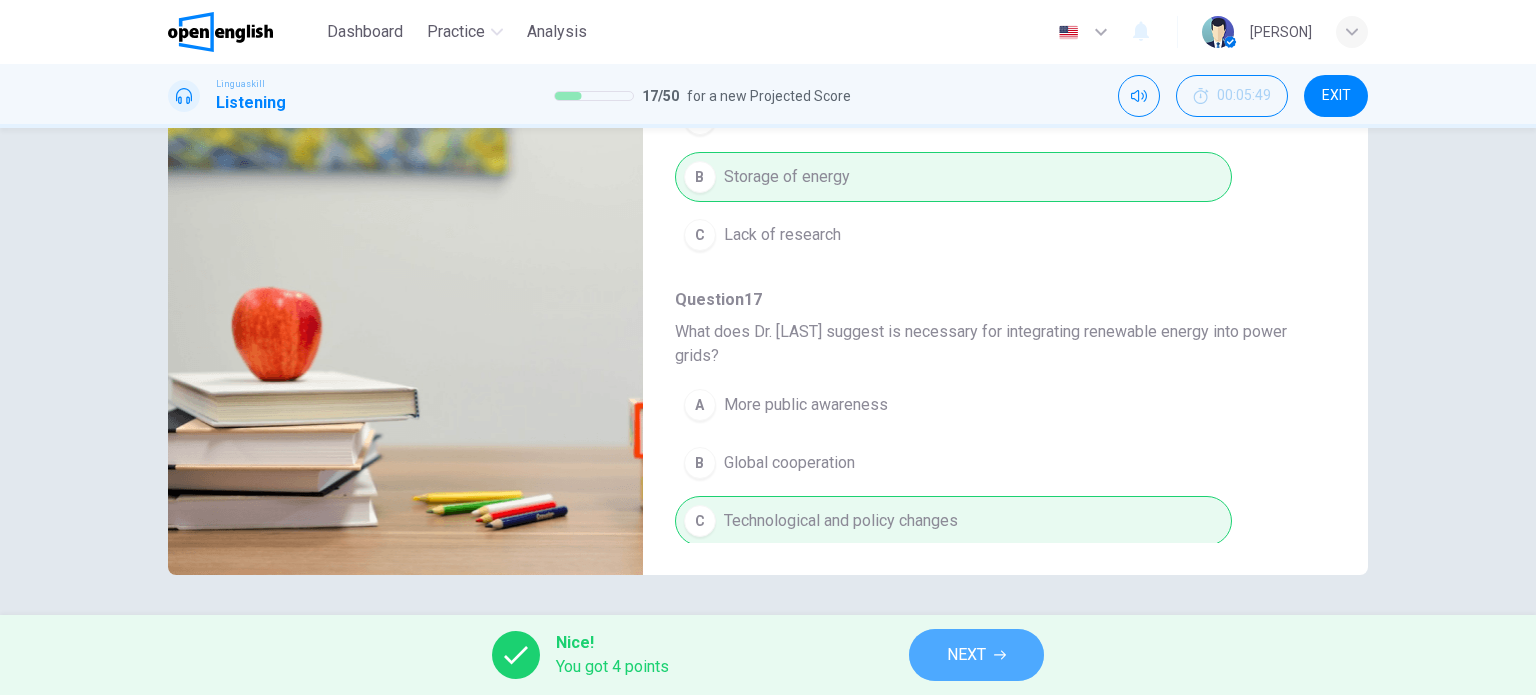 click 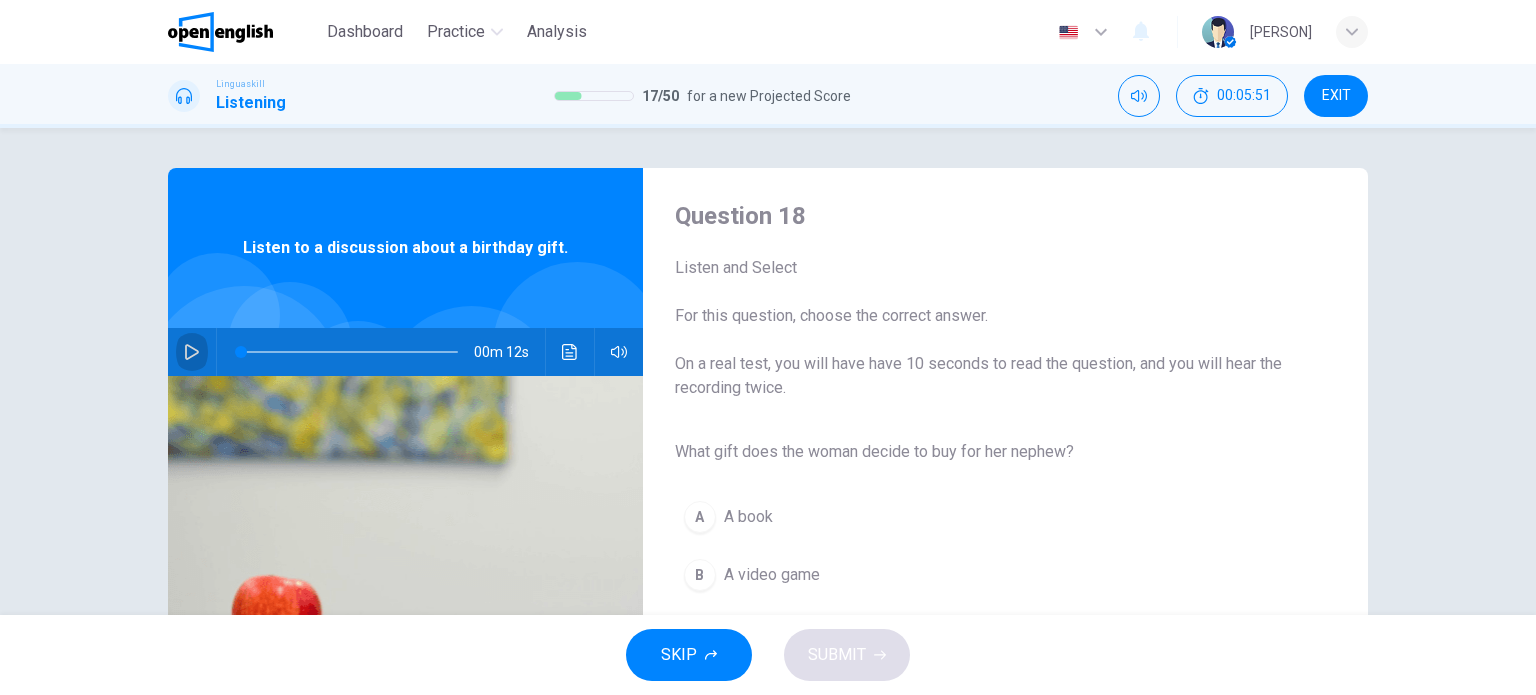 click 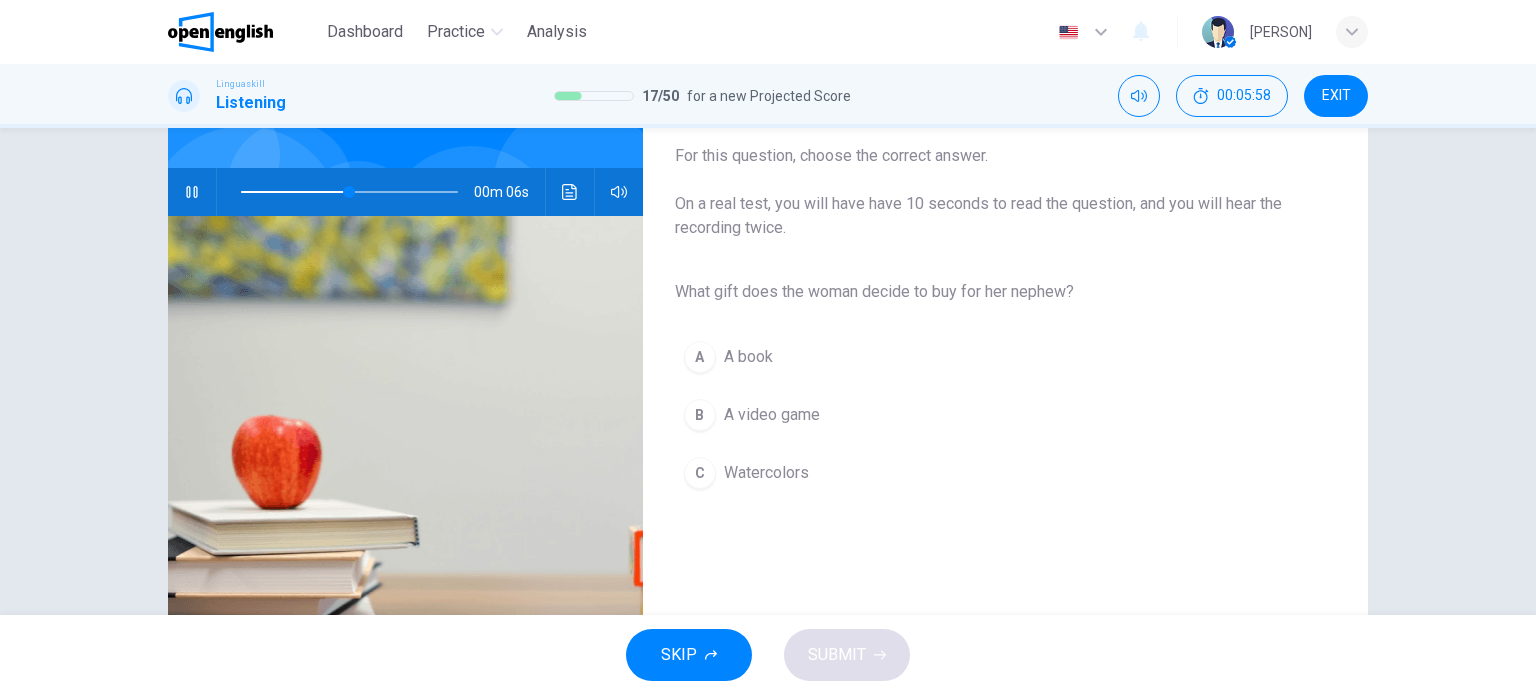 scroll, scrollTop: 162, scrollLeft: 0, axis: vertical 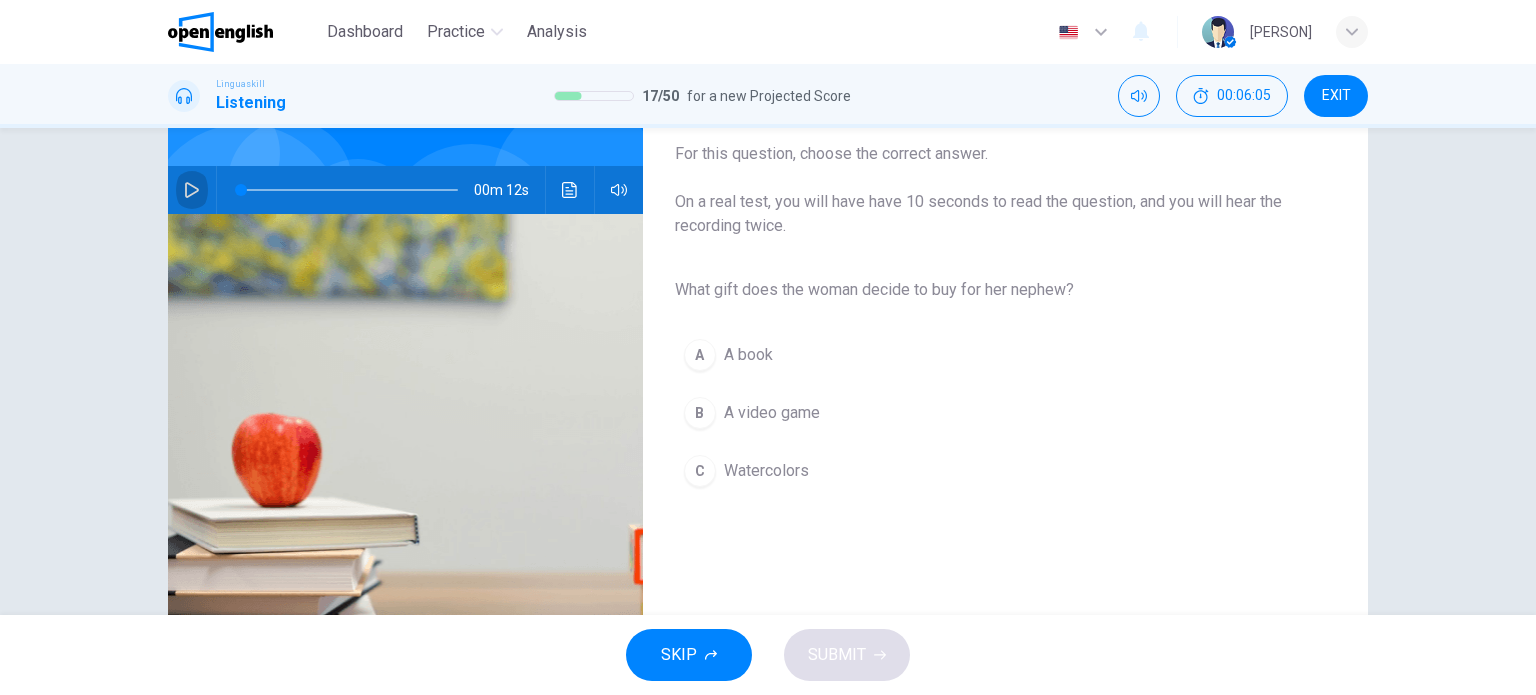 click 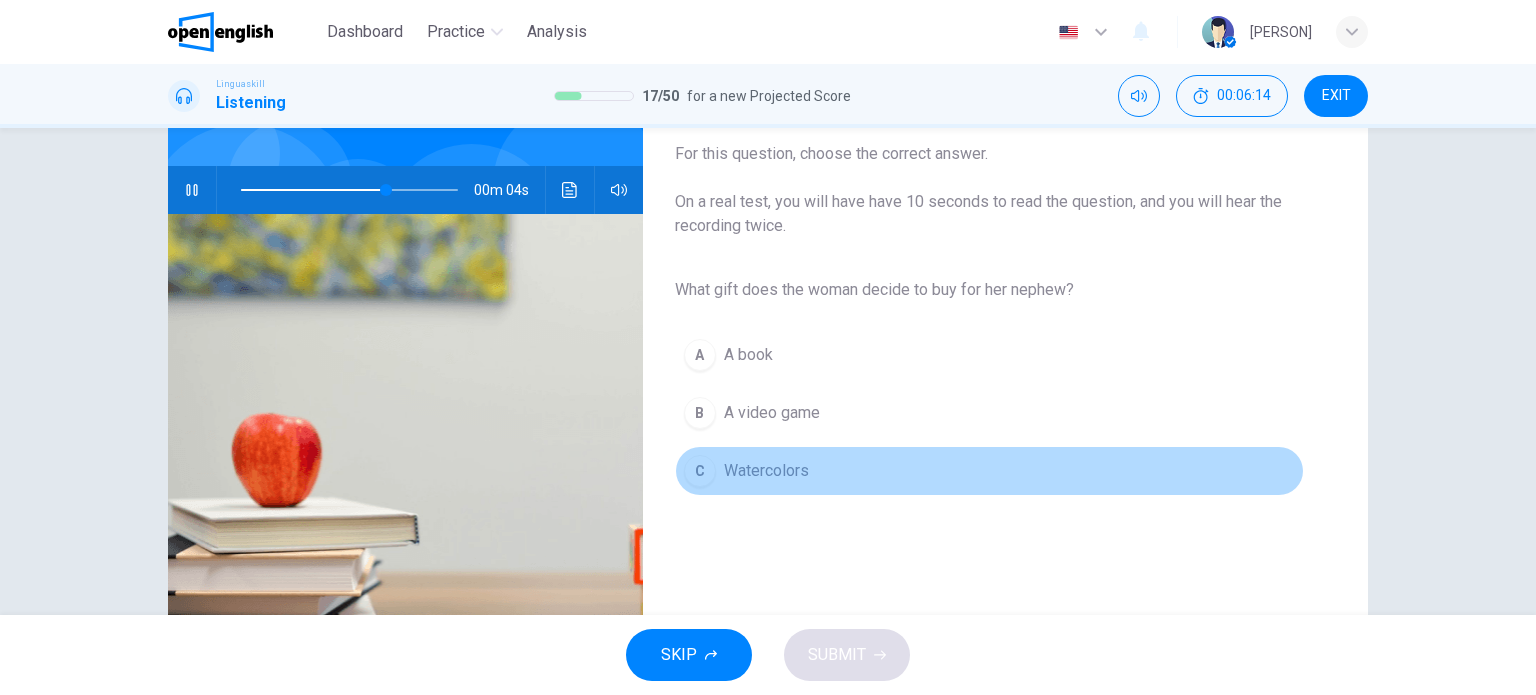click on "C" at bounding box center (700, 471) 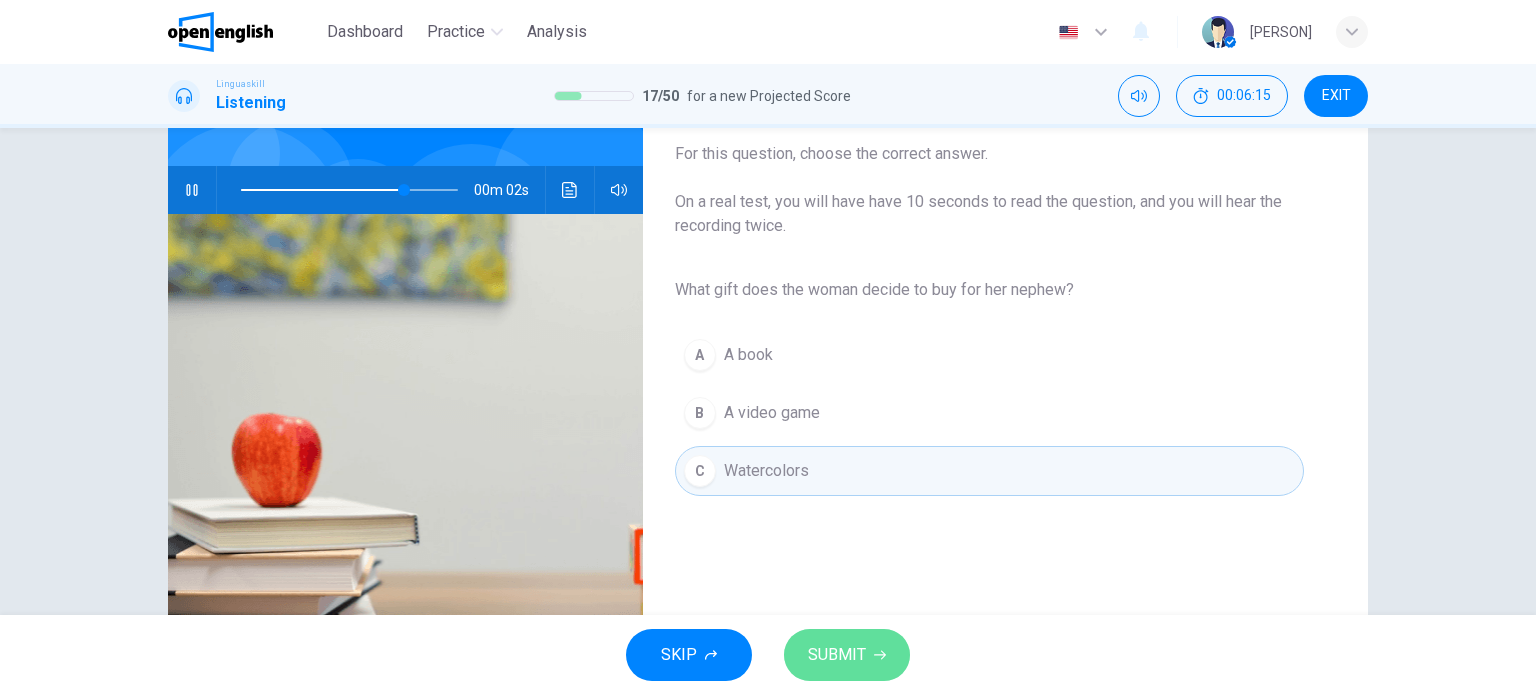click on "SUBMIT" at bounding box center (847, 655) 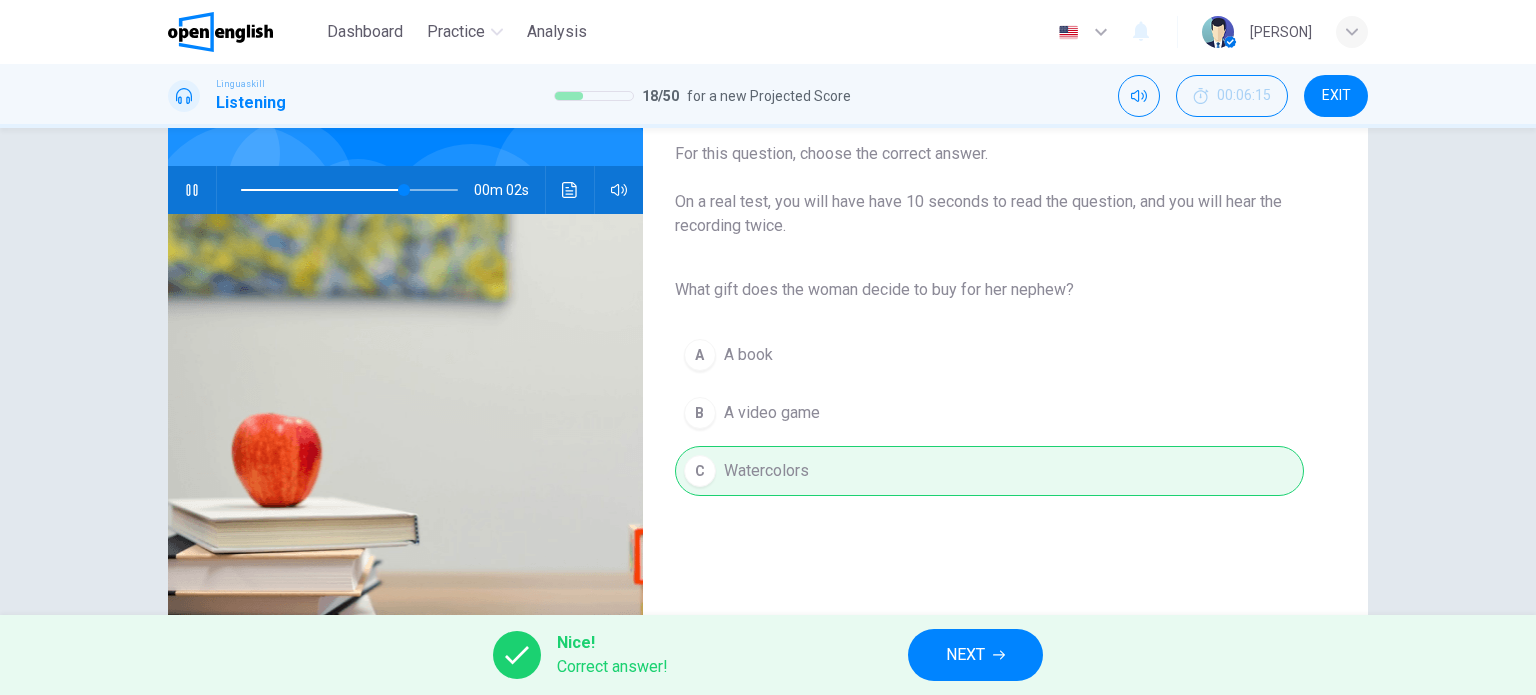 type on "**" 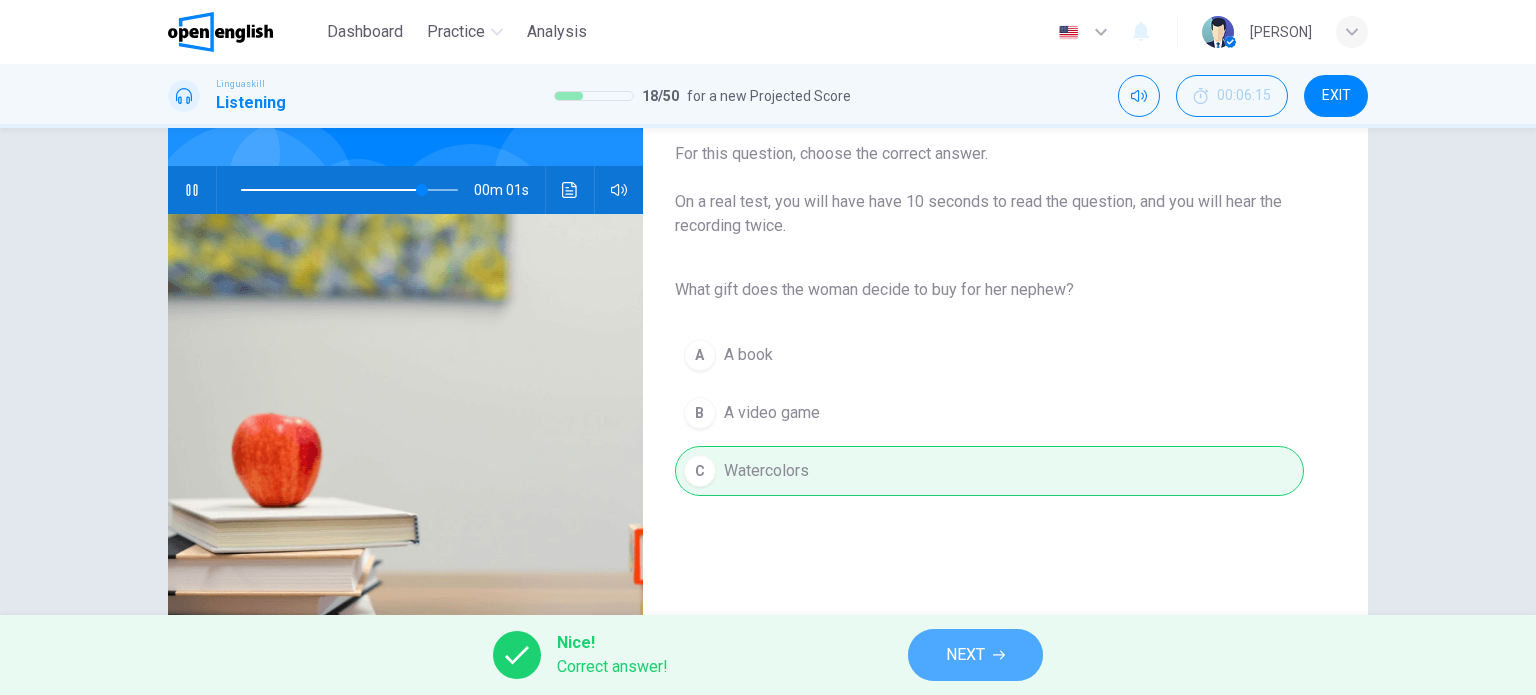 click on "NEXT" at bounding box center (965, 655) 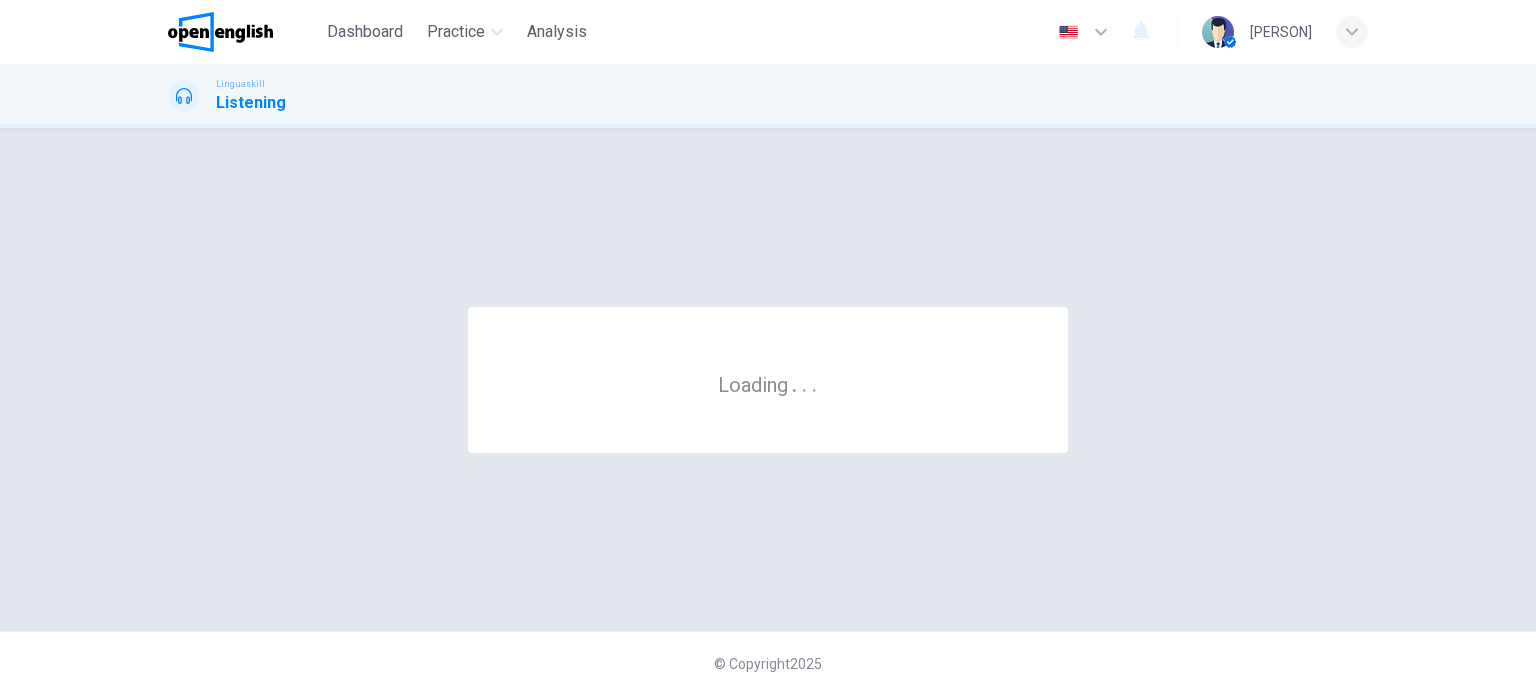 scroll, scrollTop: 0, scrollLeft: 0, axis: both 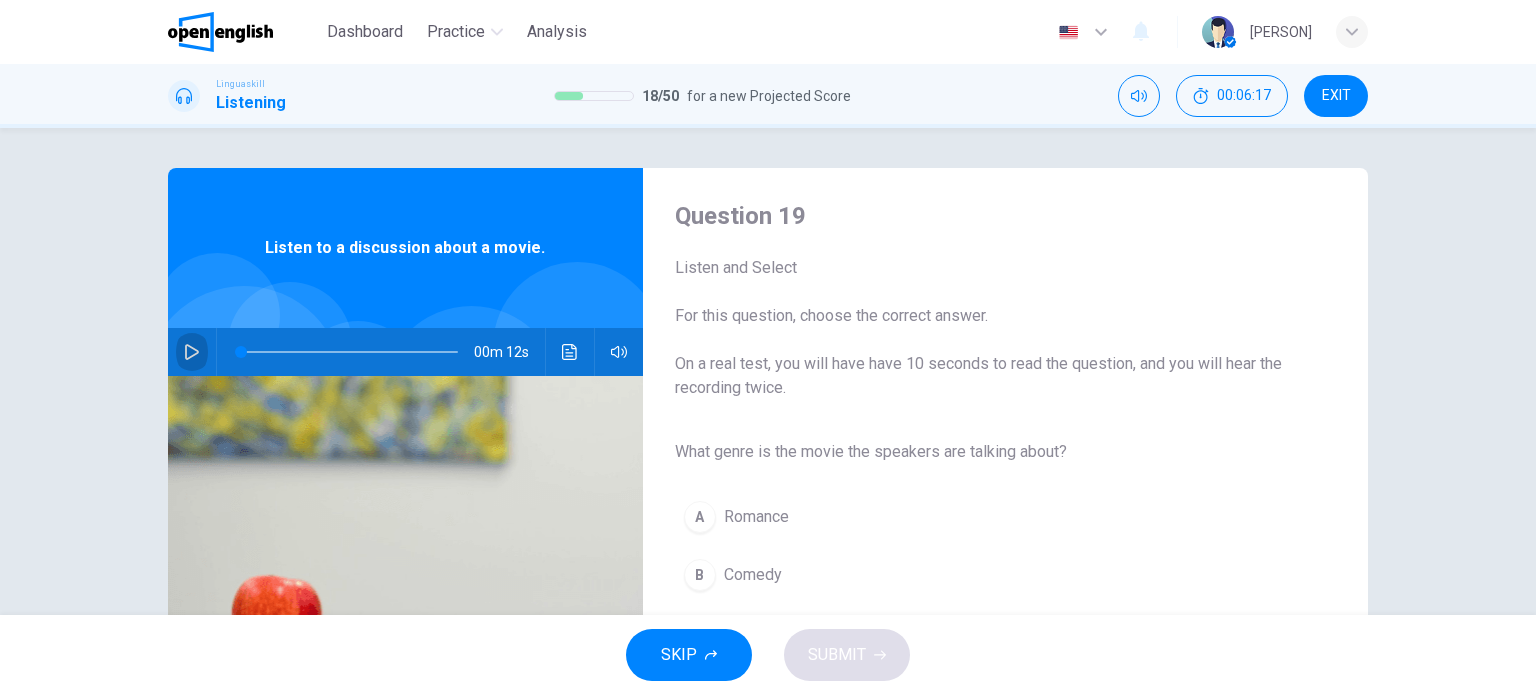 click 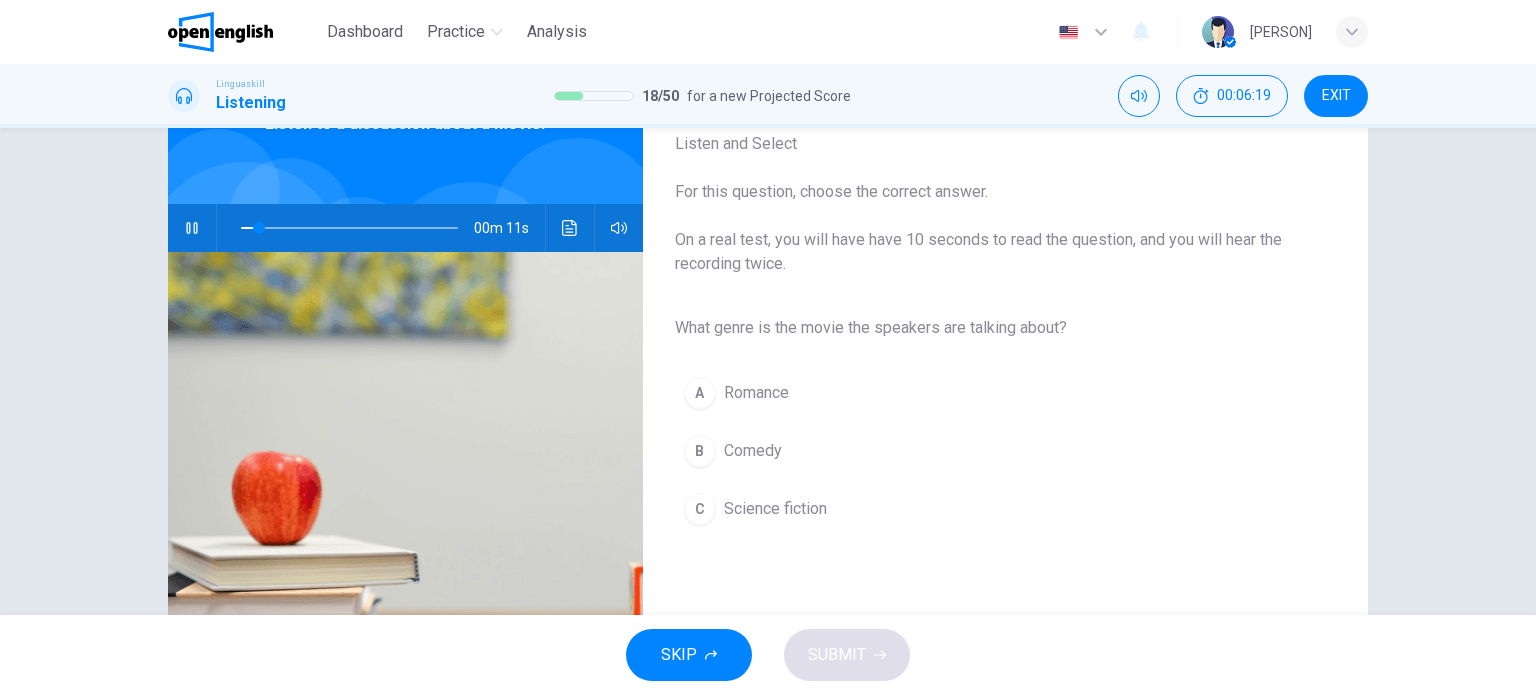 scroll, scrollTop: 176, scrollLeft: 0, axis: vertical 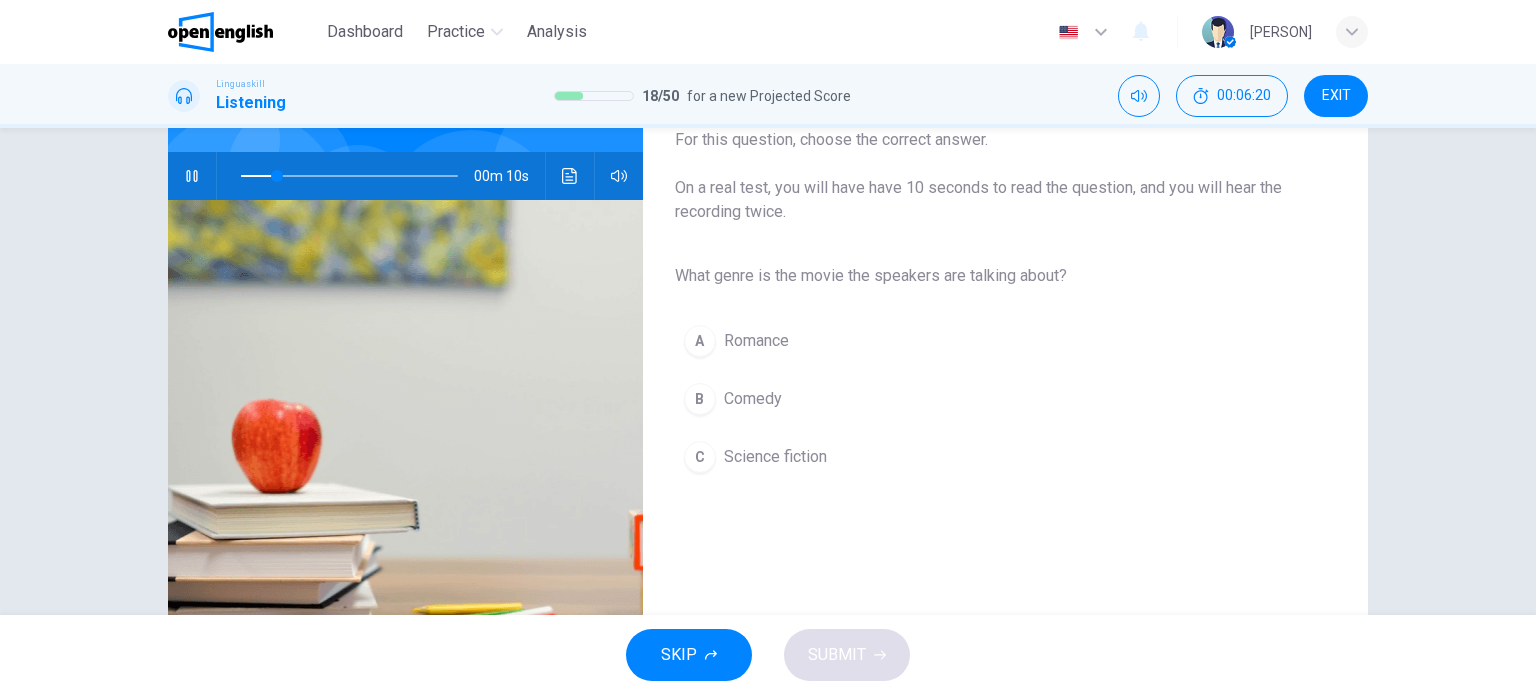 click on "C" at bounding box center [700, 457] 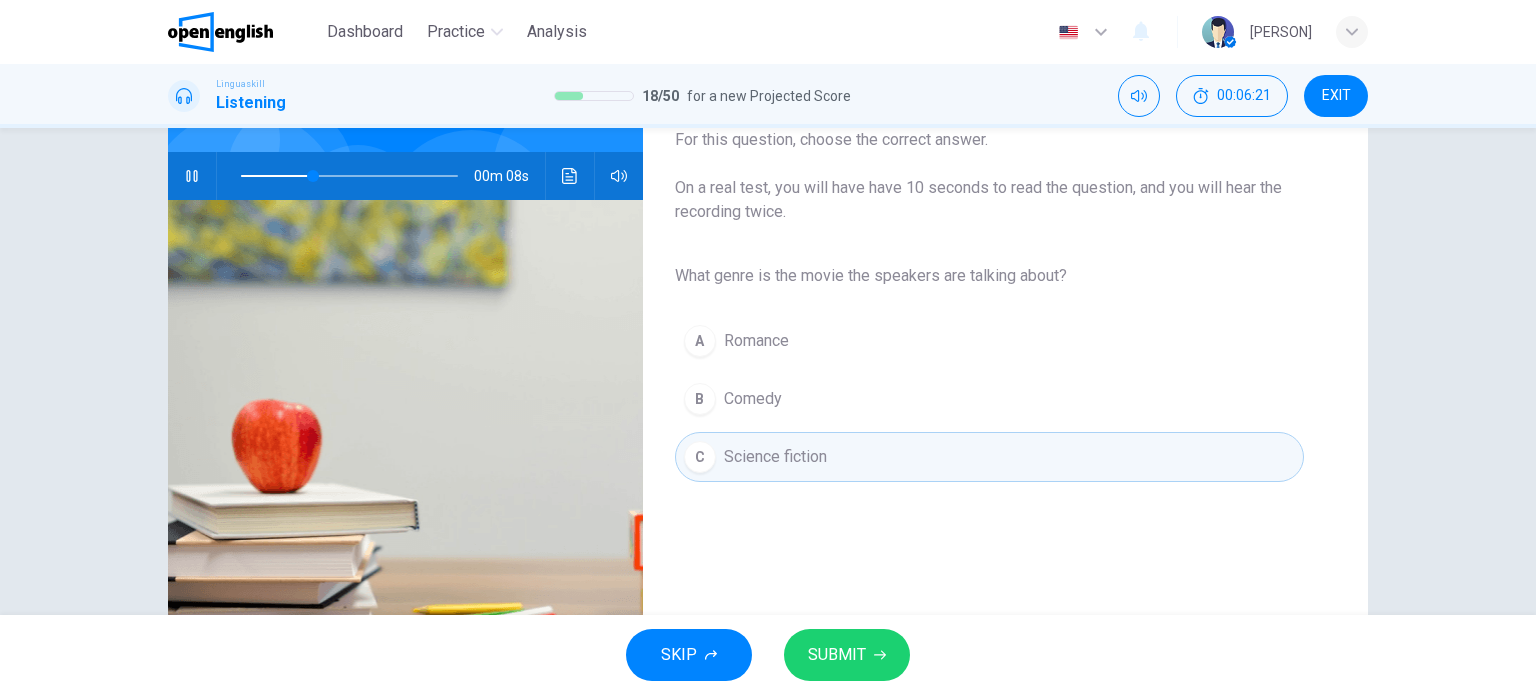 scroll, scrollTop: 288, scrollLeft: 0, axis: vertical 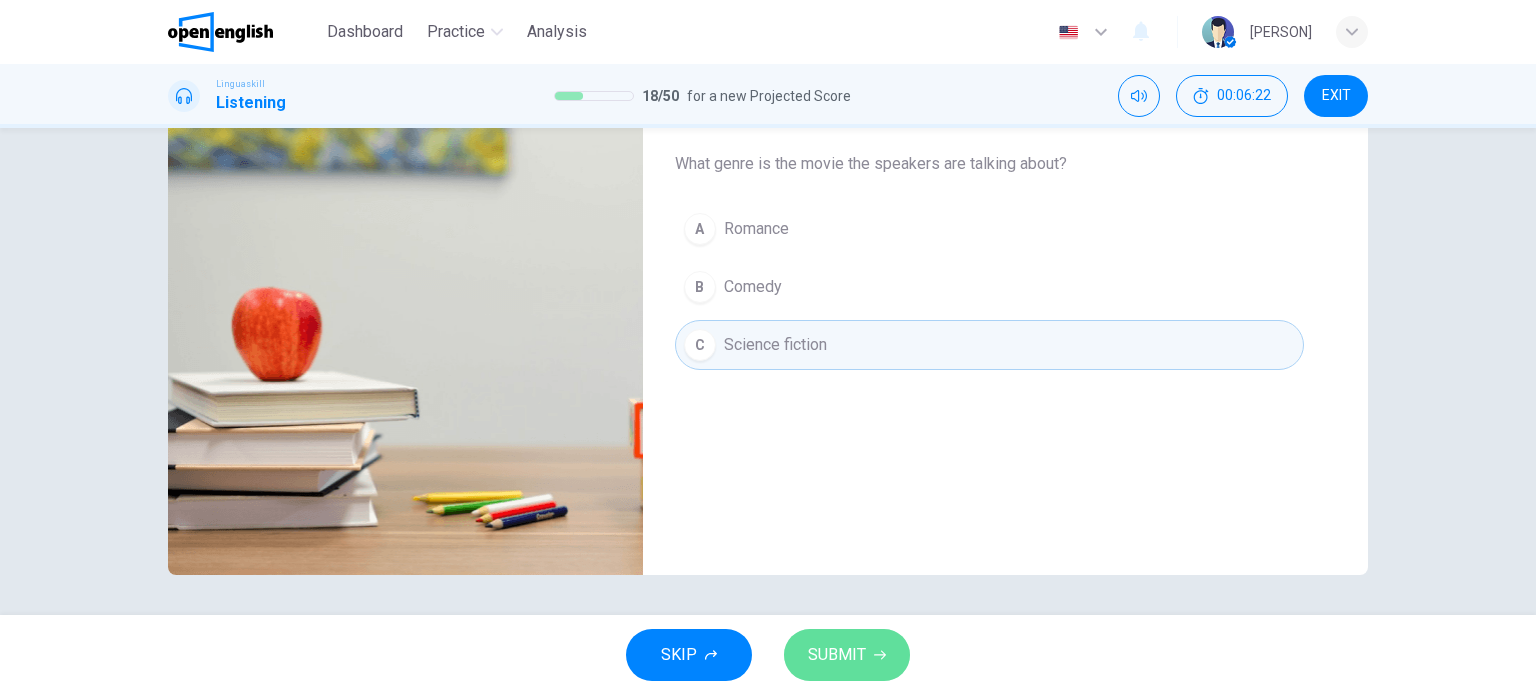 click on "SUBMIT" at bounding box center [837, 655] 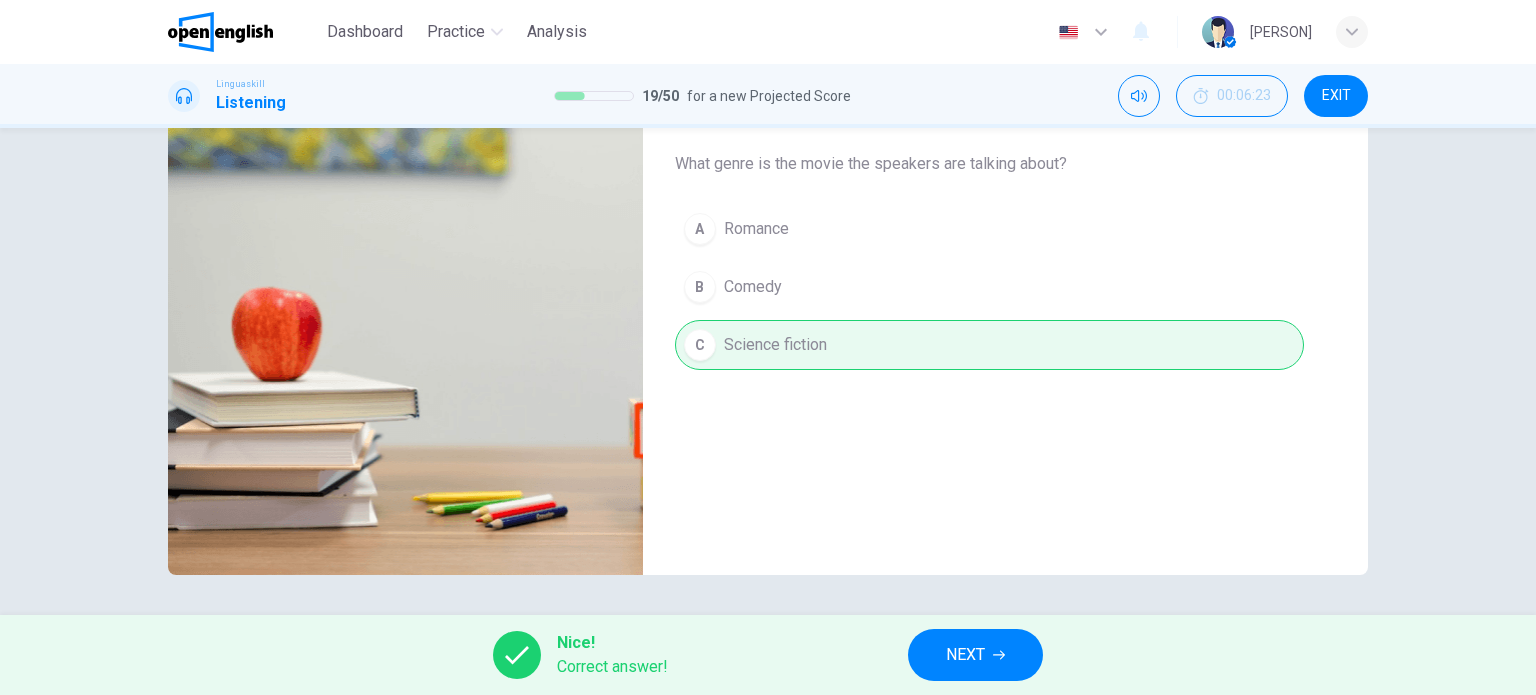 type on "**" 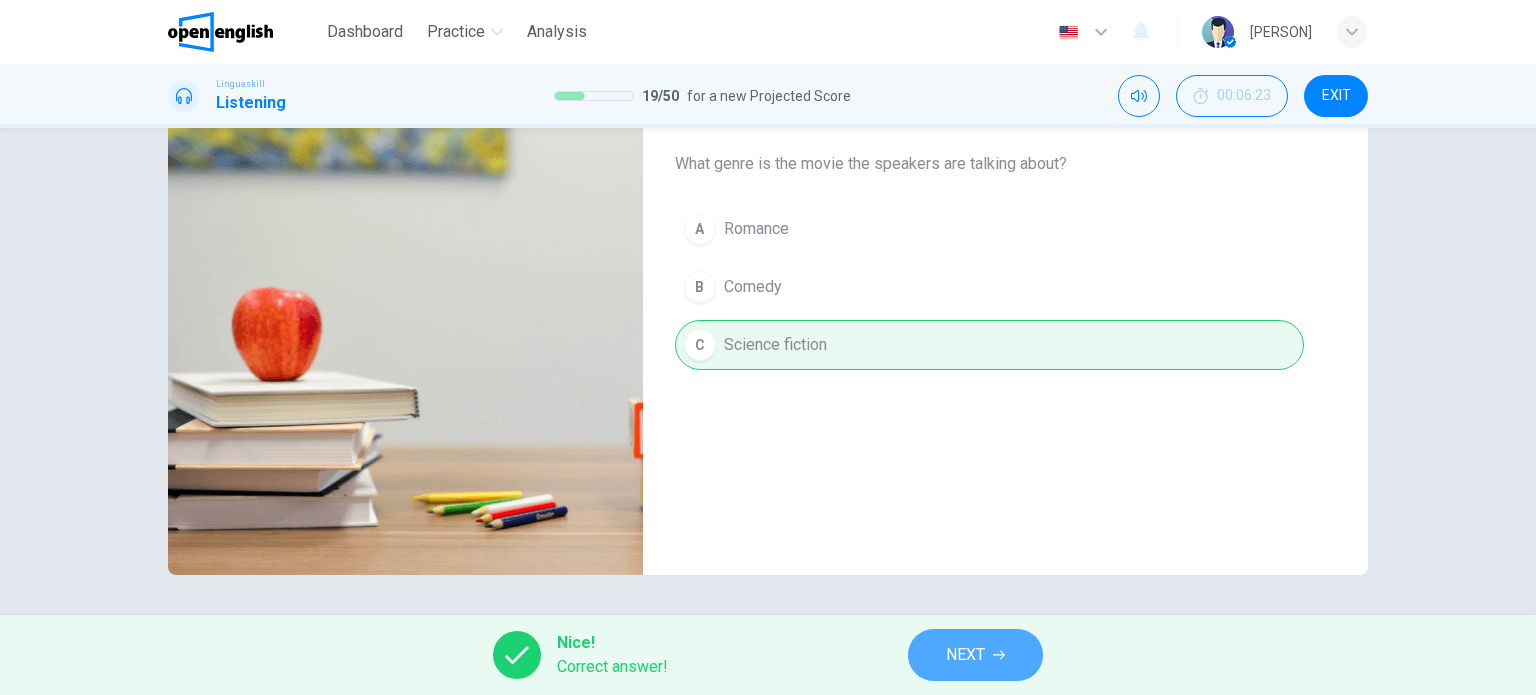 click on "NEXT" at bounding box center [965, 655] 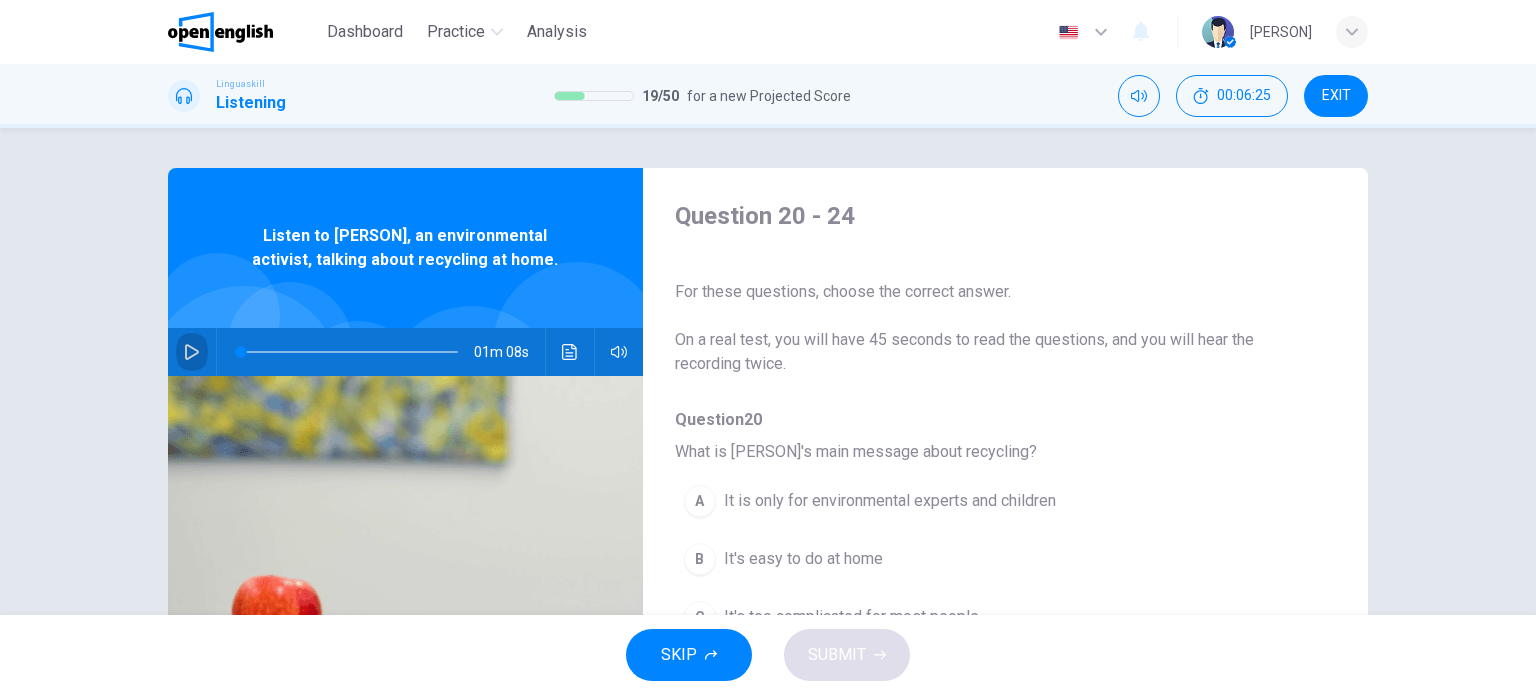 click 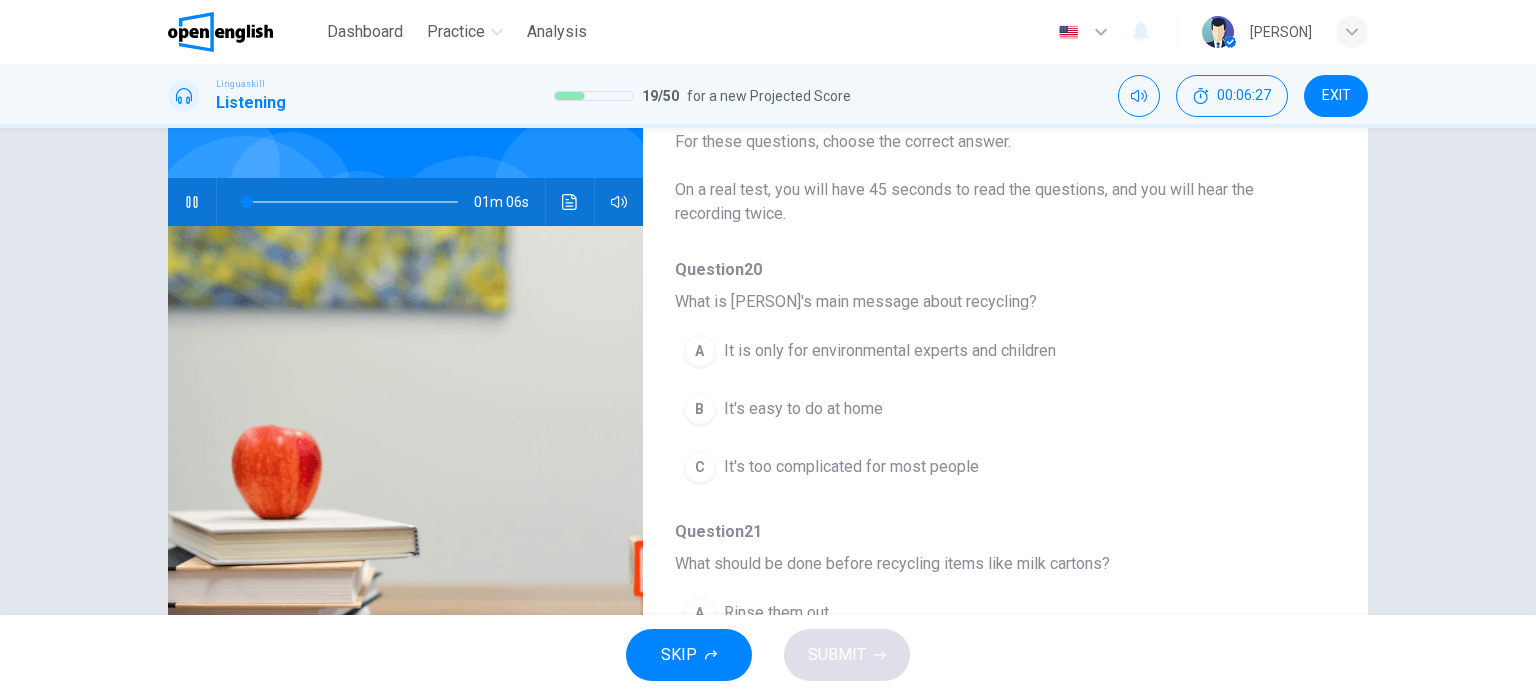 scroll, scrollTop: 174, scrollLeft: 0, axis: vertical 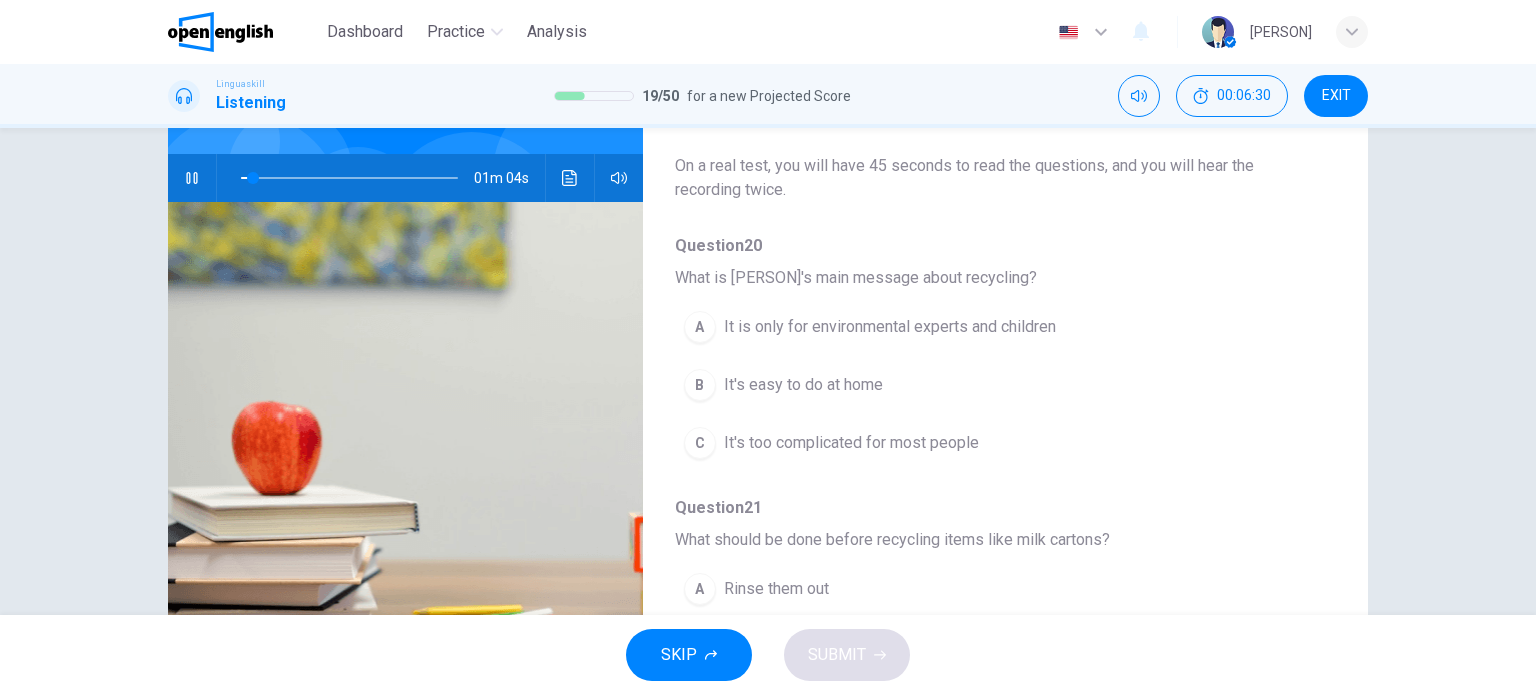 drag, startPoint x: 1333, startPoint y: 266, endPoint x: 1328, endPoint y: 290, distance: 24.5153 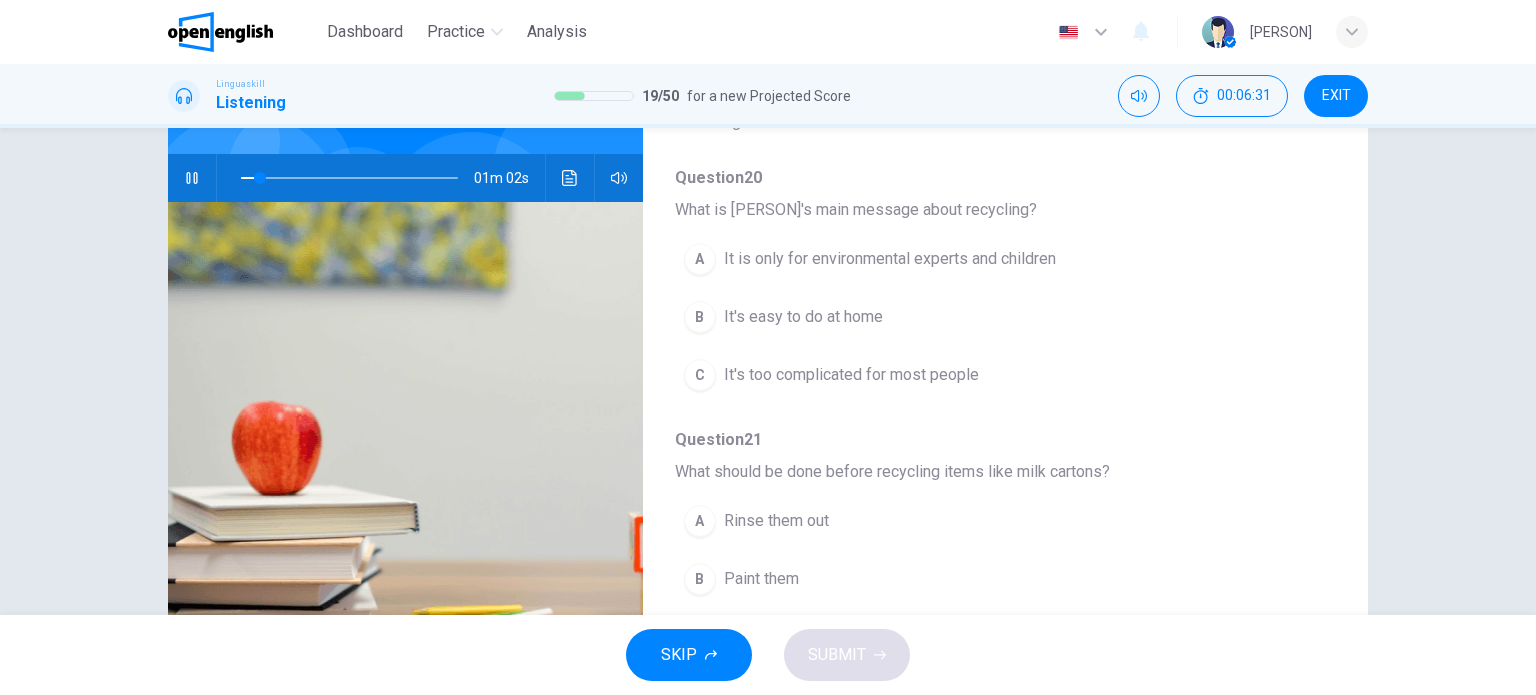 scroll, scrollTop: 71, scrollLeft: 0, axis: vertical 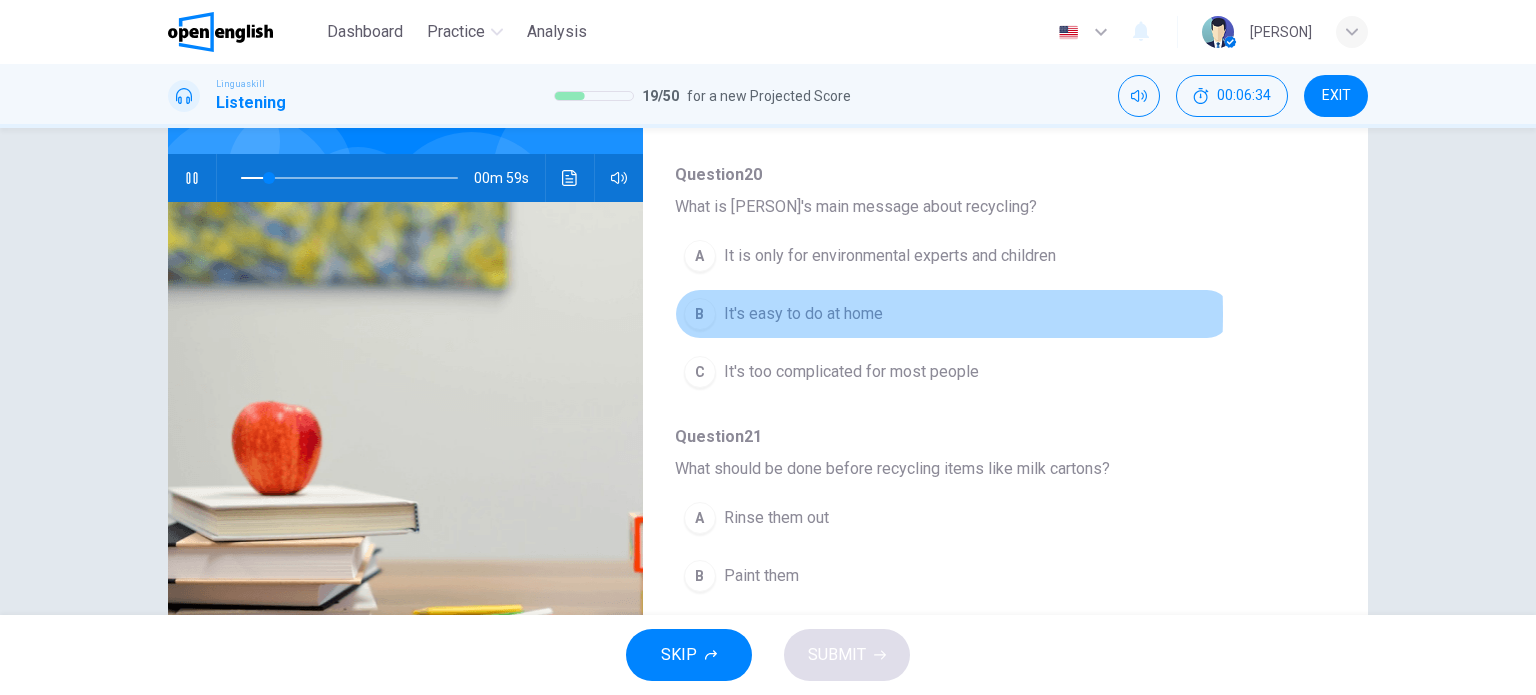 click on "B" at bounding box center [700, 314] 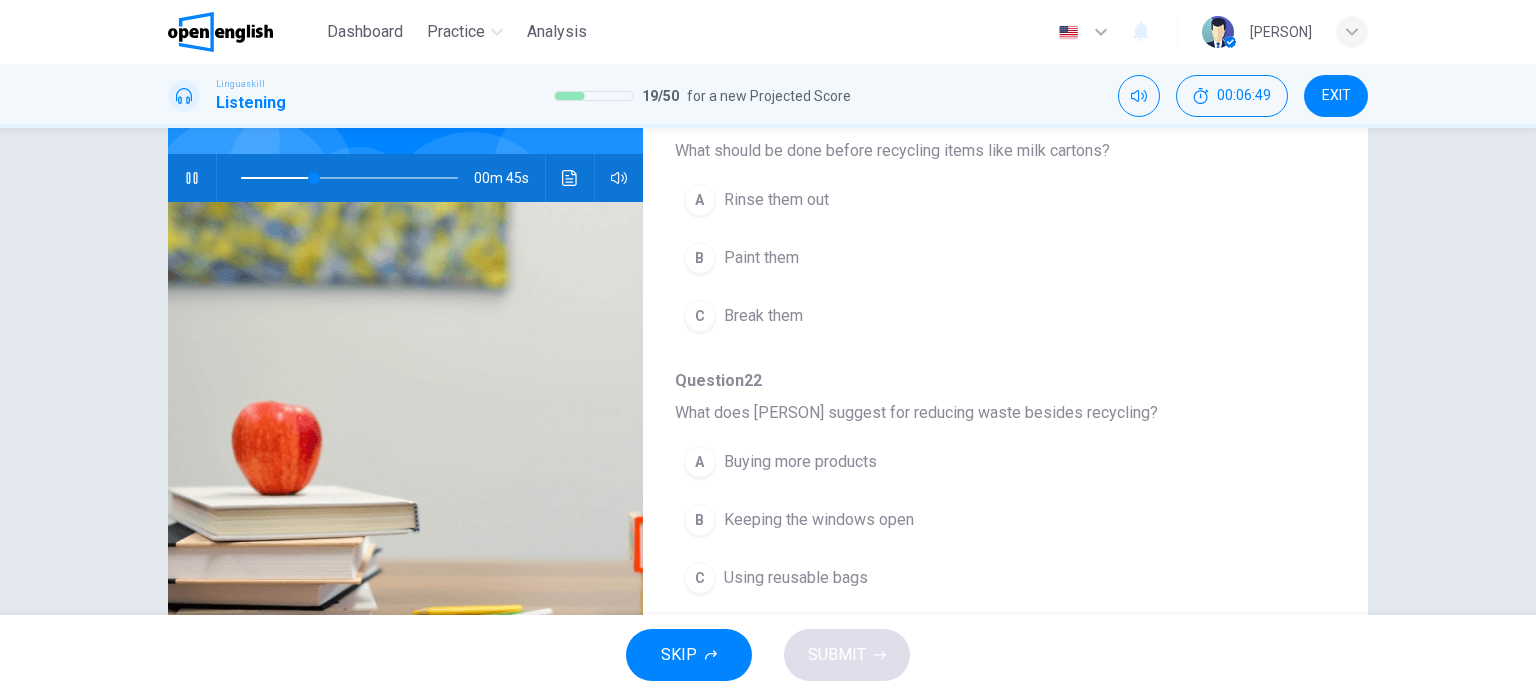 scroll, scrollTop: 392, scrollLeft: 0, axis: vertical 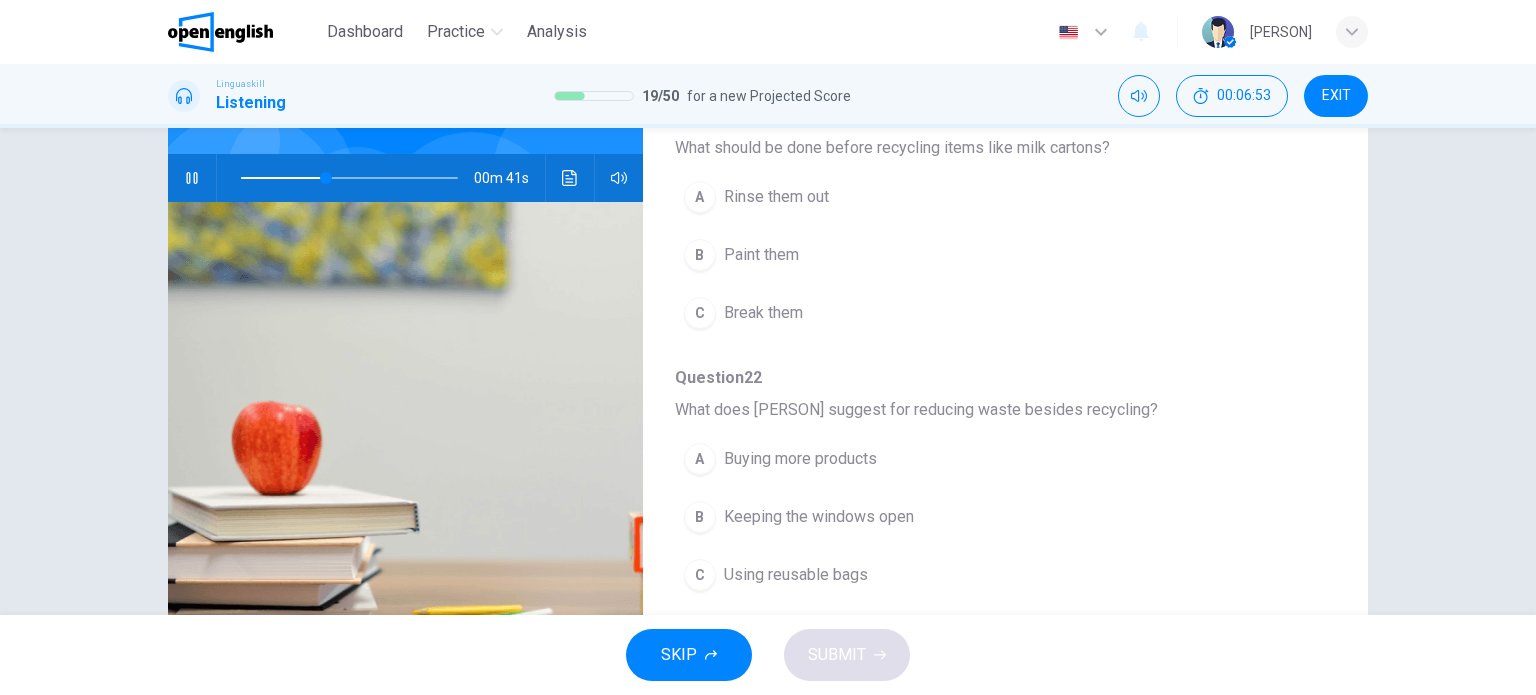click on "C" at bounding box center [700, 313] 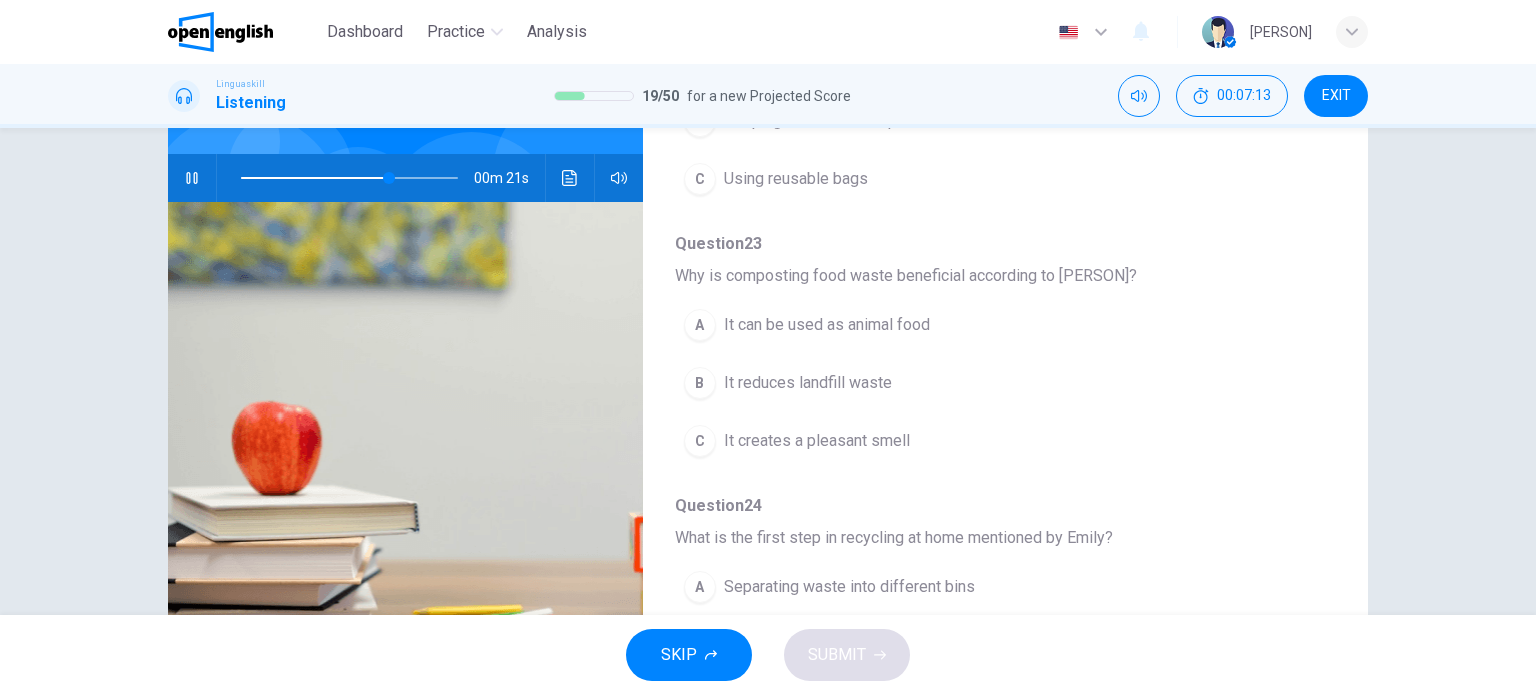 scroll, scrollTop: 792, scrollLeft: 0, axis: vertical 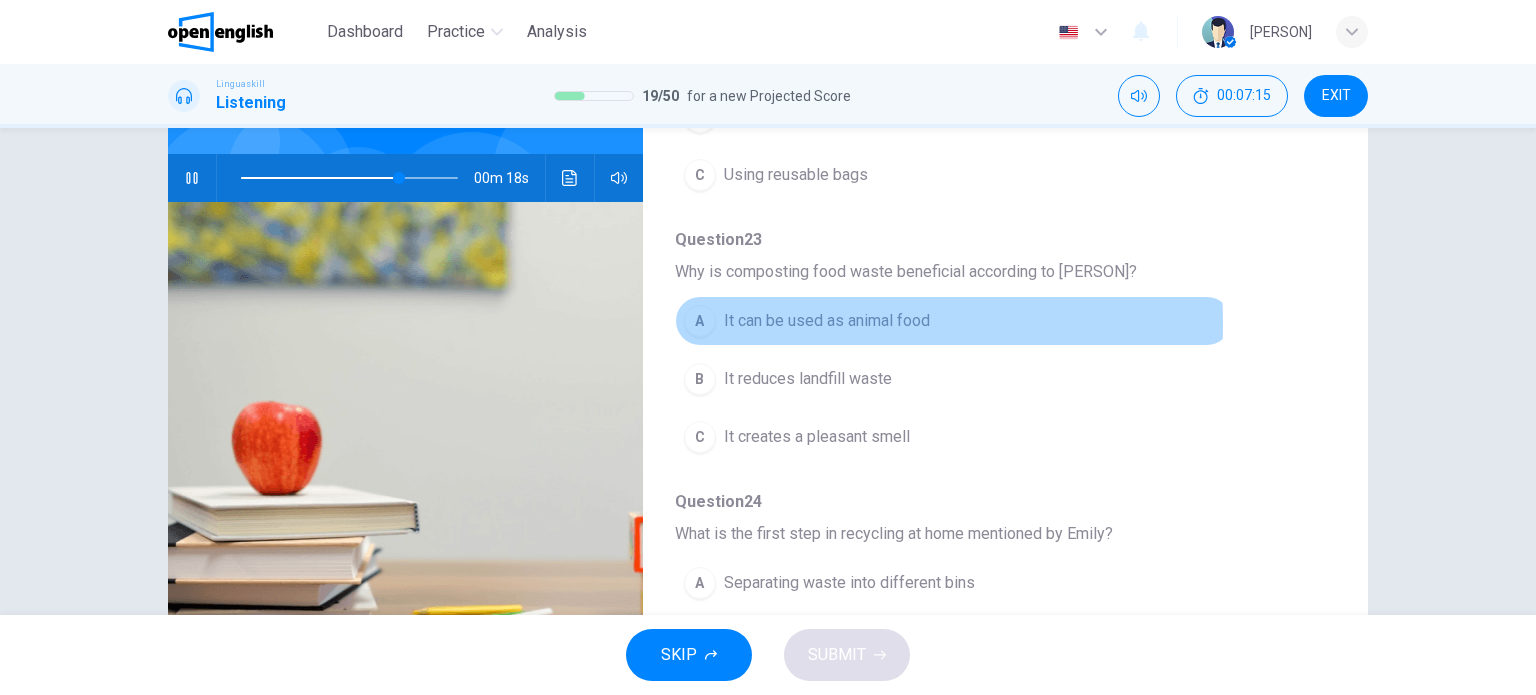 click on "A" at bounding box center [700, 321] 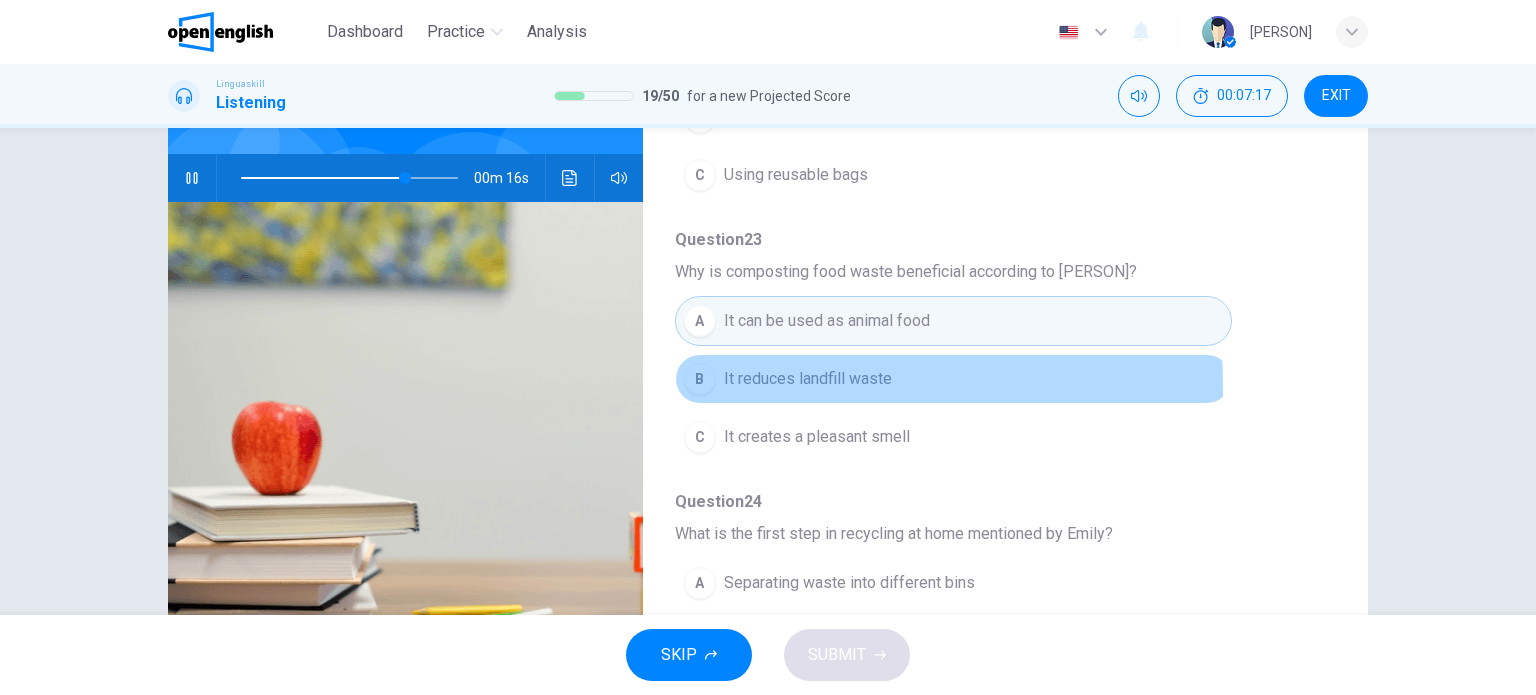 click on "B" at bounding box center [700, 379] 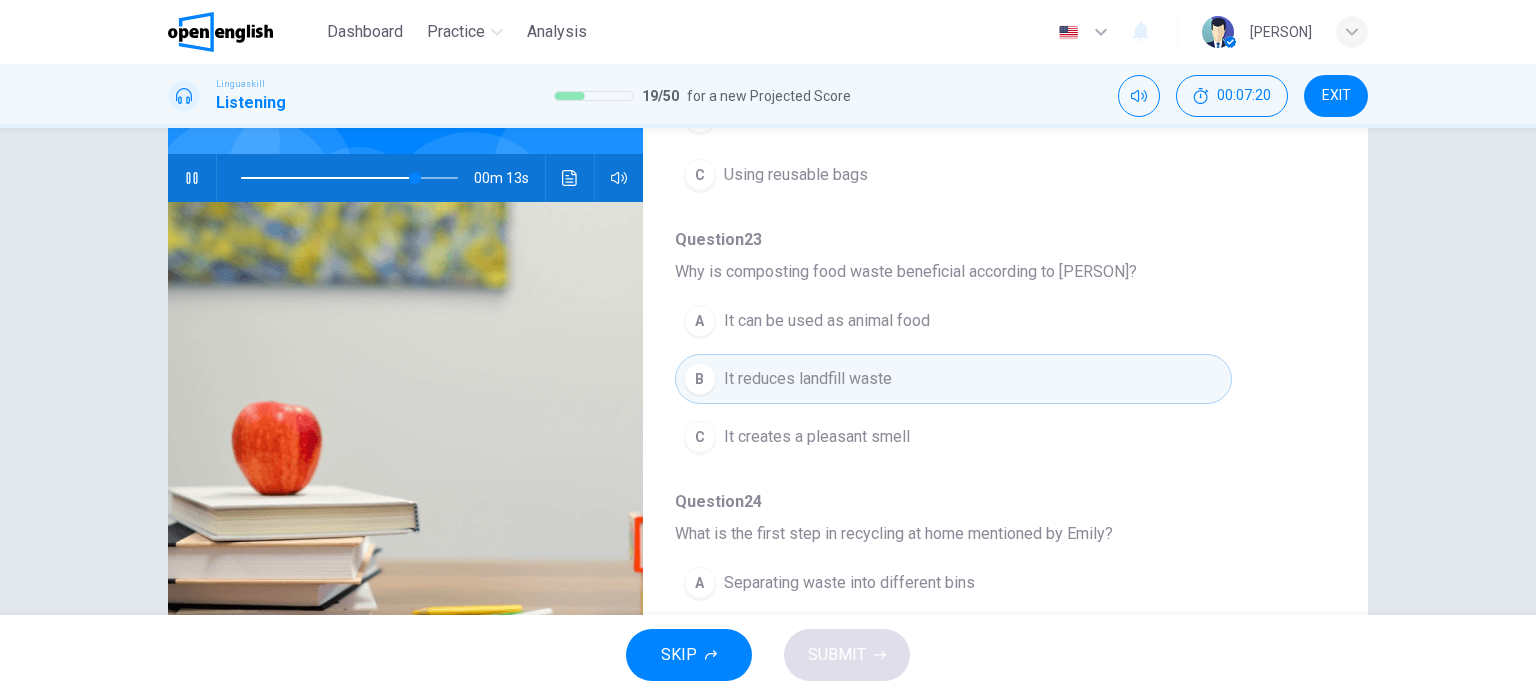 scroll, scrollTop: 856, scrollLeft: 0, axis: vertical 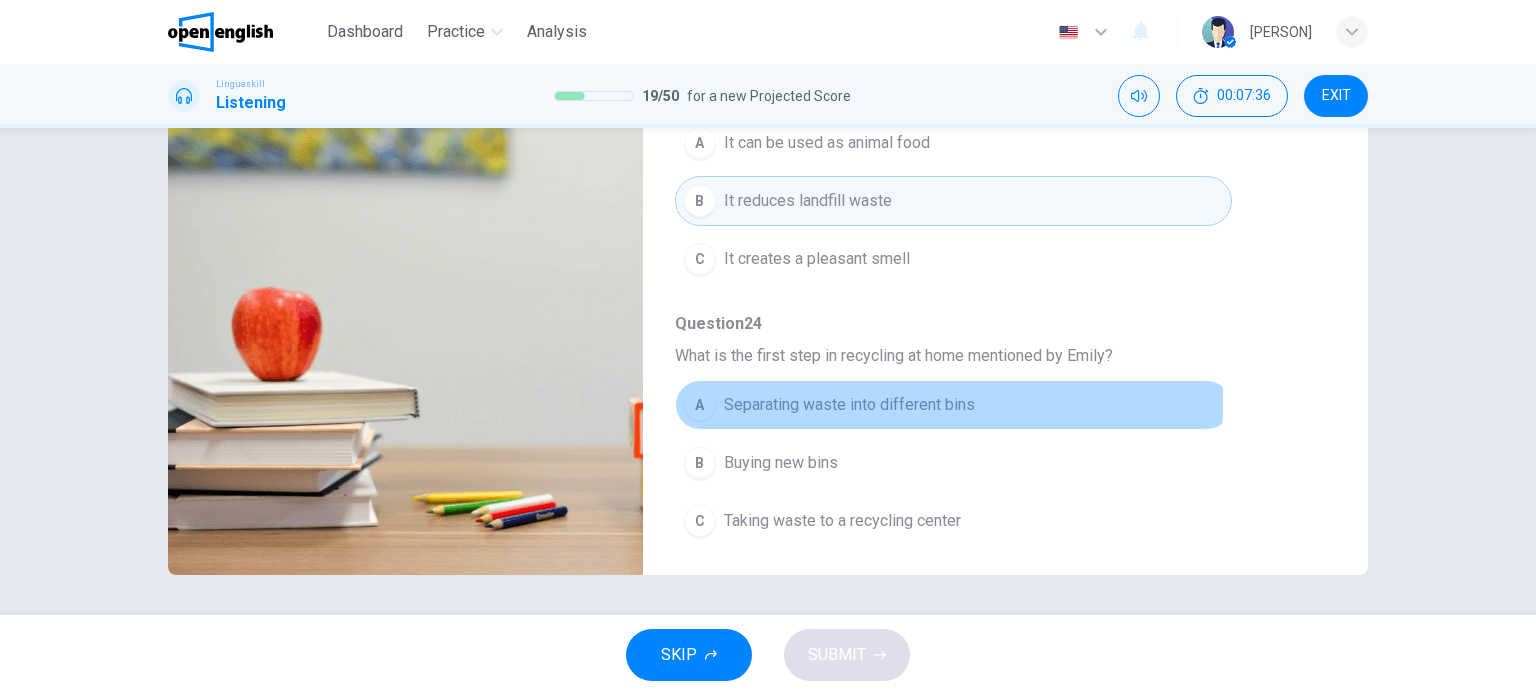 click on "A" at bounding box center [700, 405] 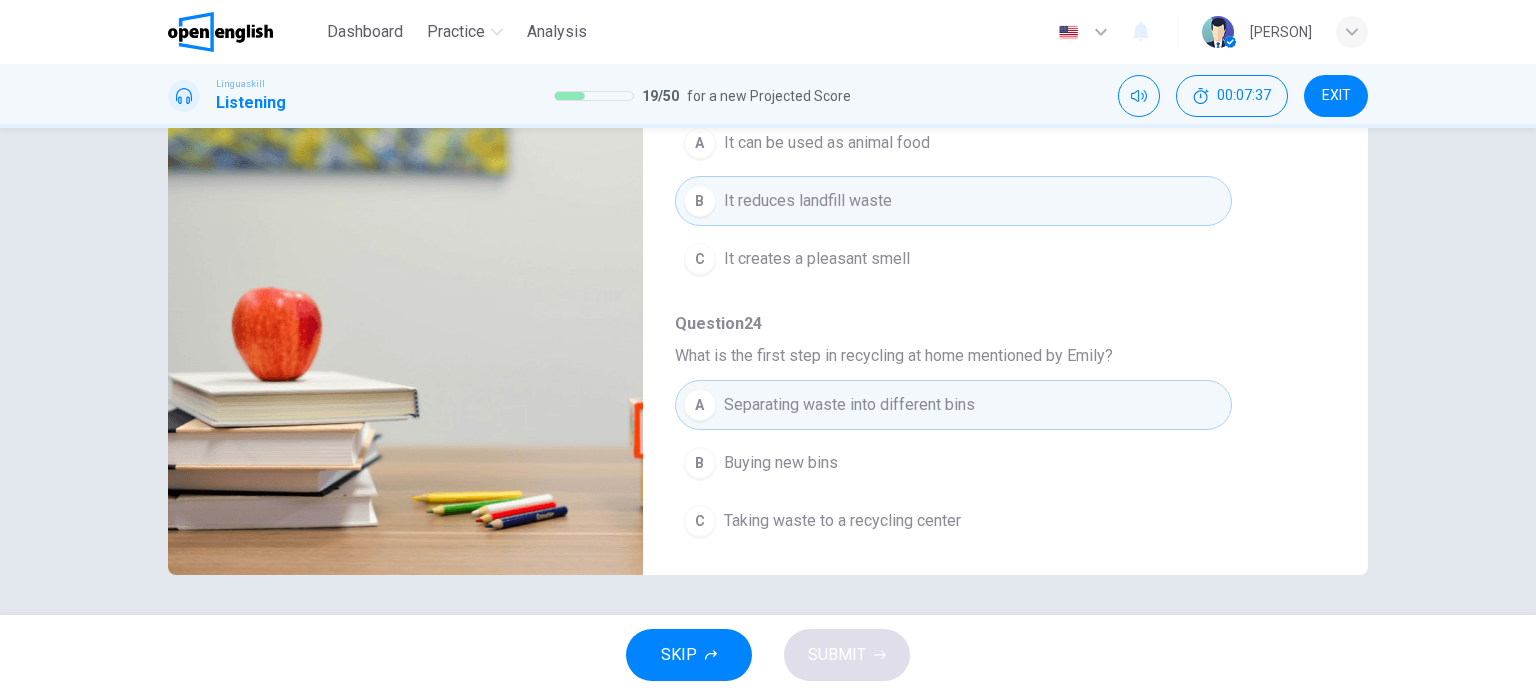 scroll, scrollTop: 0, scrollLeft: 0, axis: both 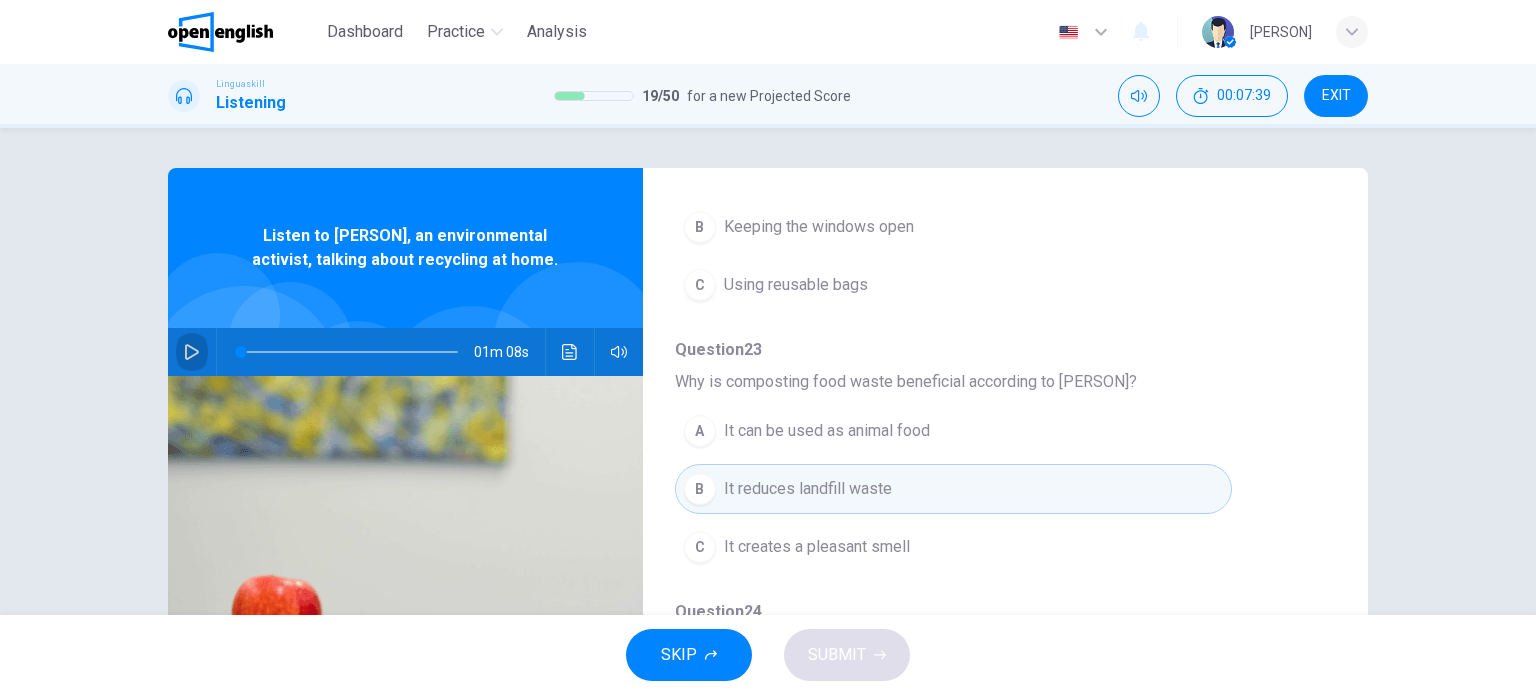 click 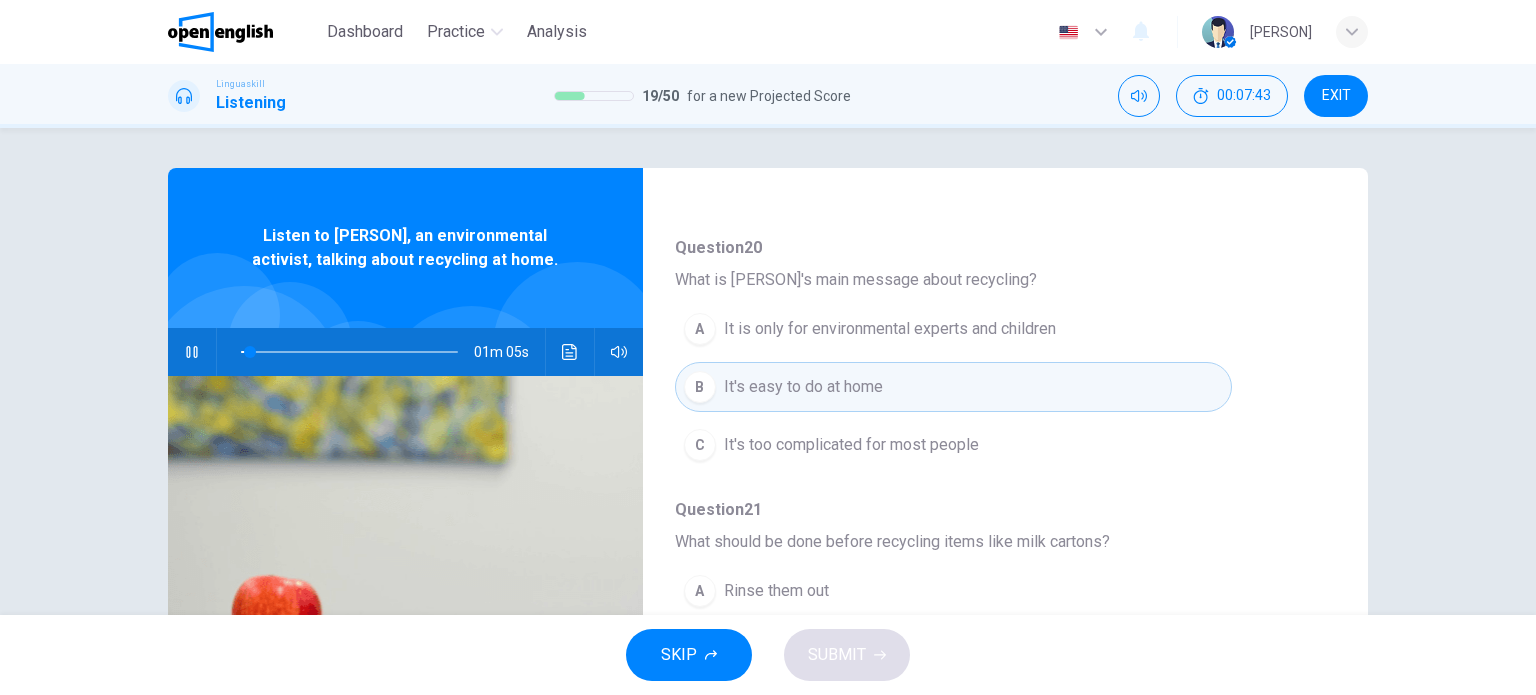 scroll, scrollTop: 176, scrollLeft: 0, axis: vertical 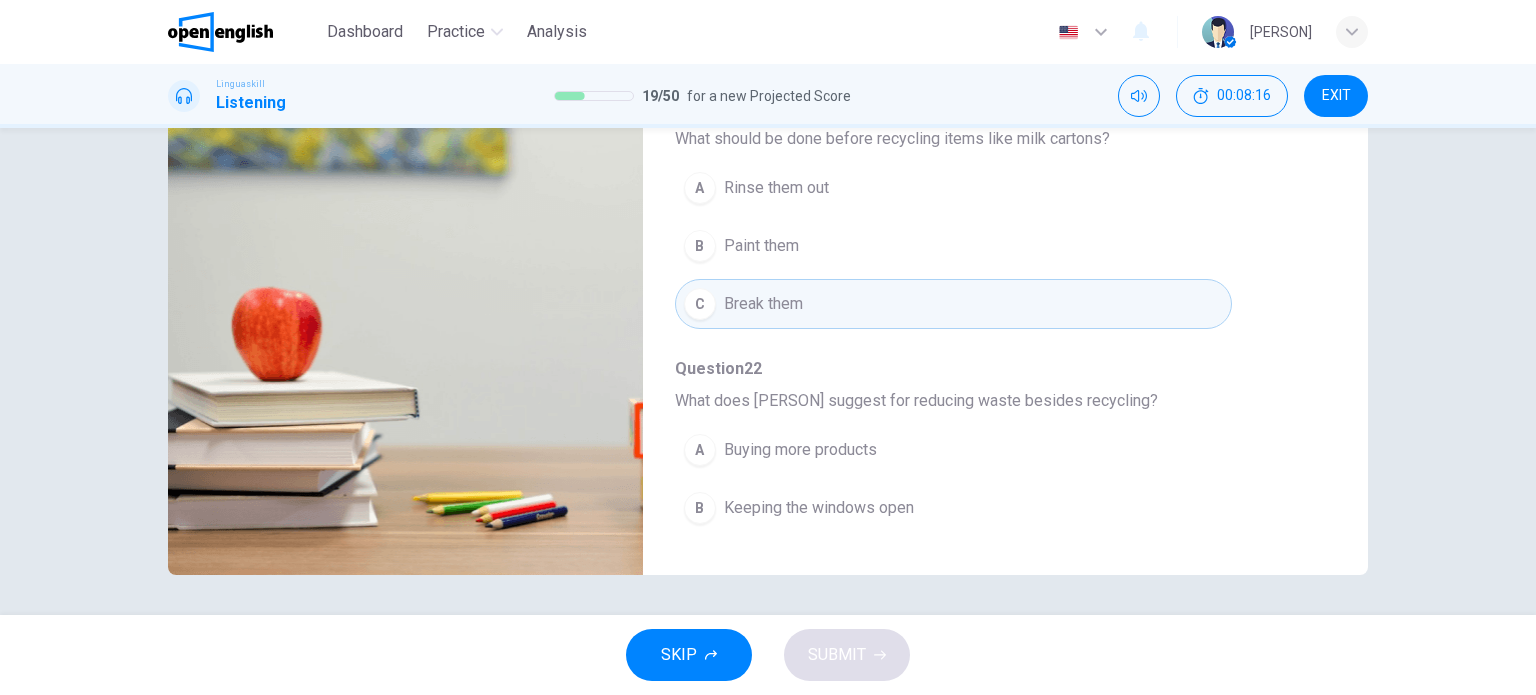 click on "A" at bounding box center [700, 188] 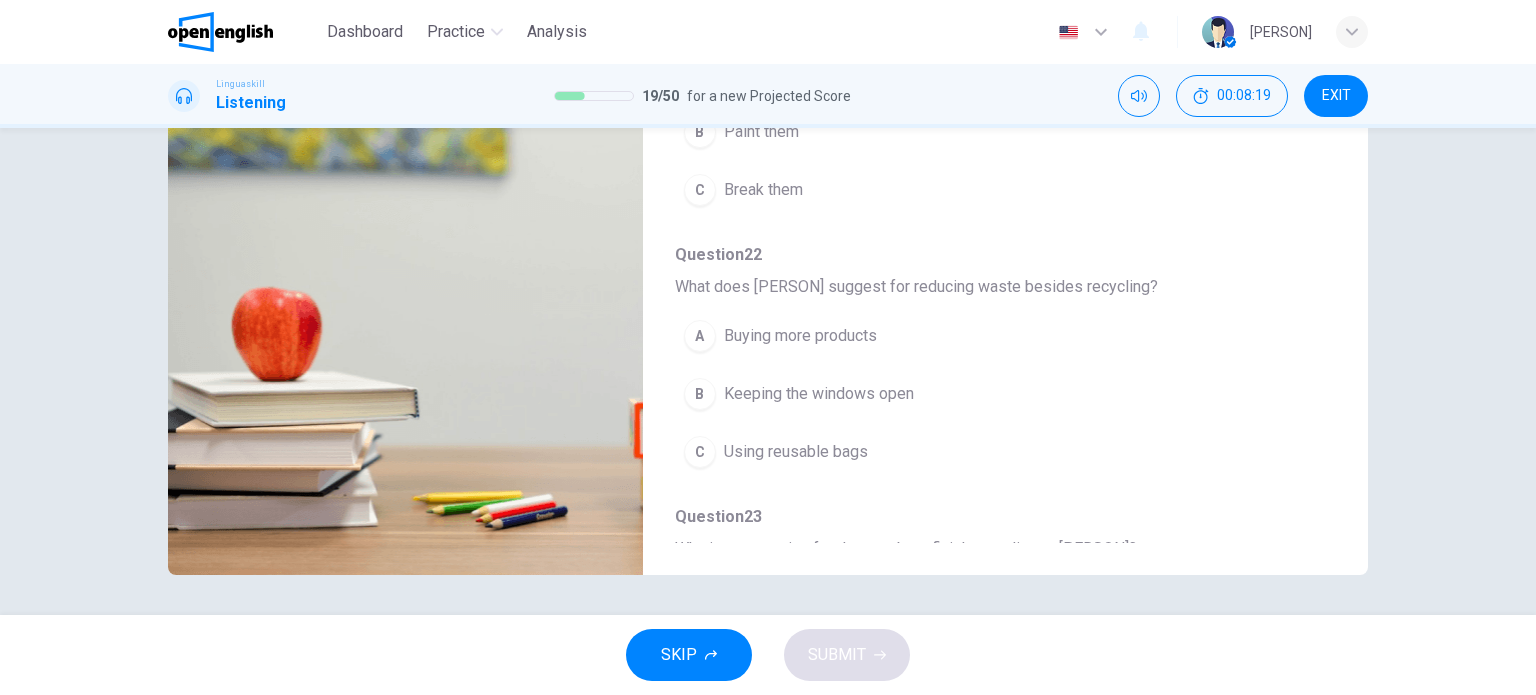 scroll, scrollTop: 403, scrollLeft: 0, axis: vertical 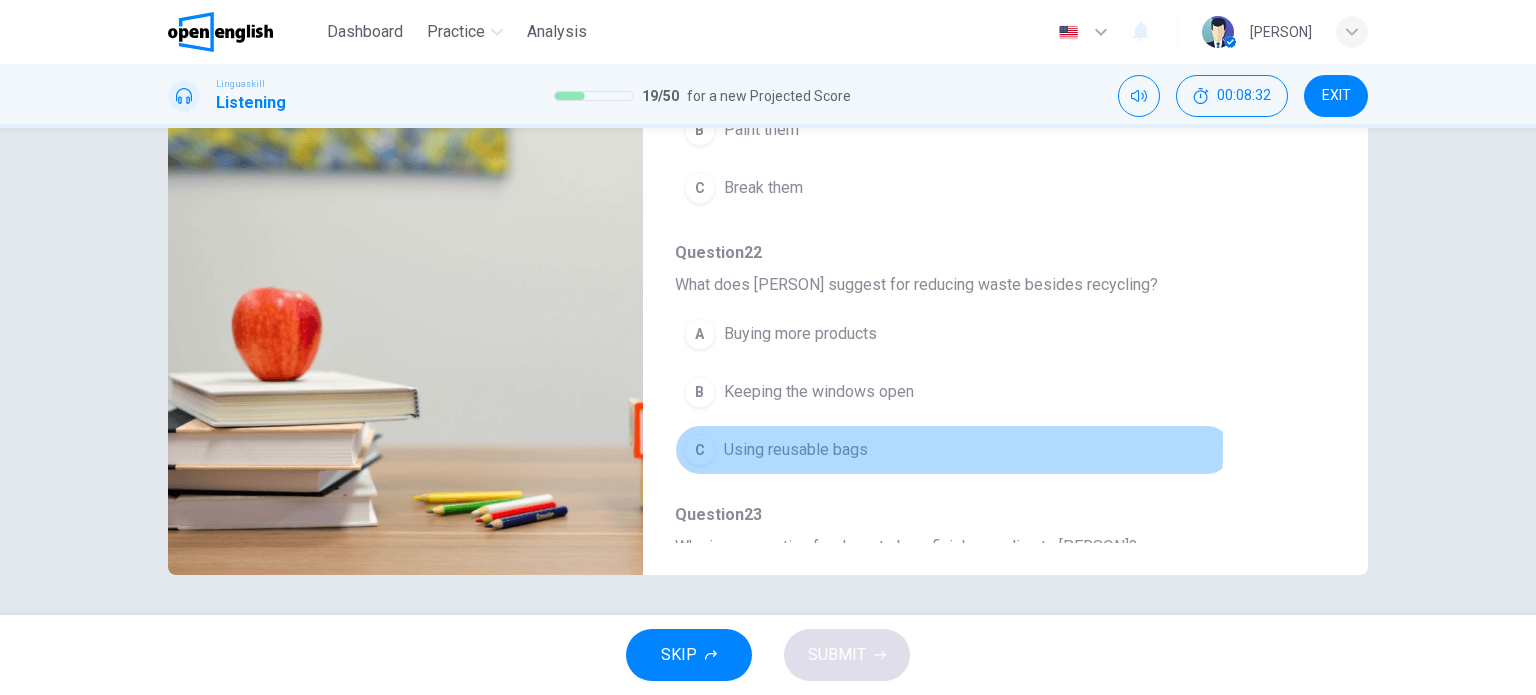 click on "C" at bounding box center [700, 450] 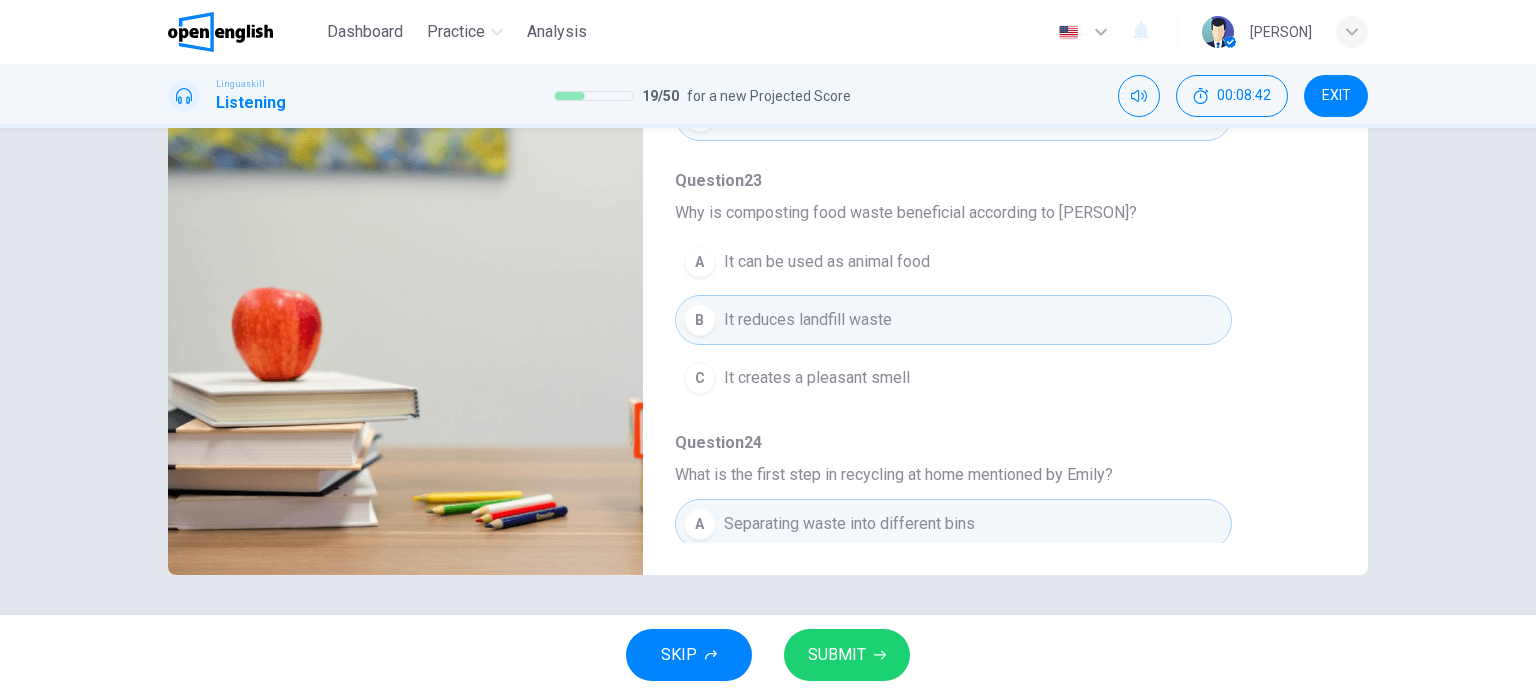 scroll, scrollTop: 740, scrollLeft: 0, axis: vertical 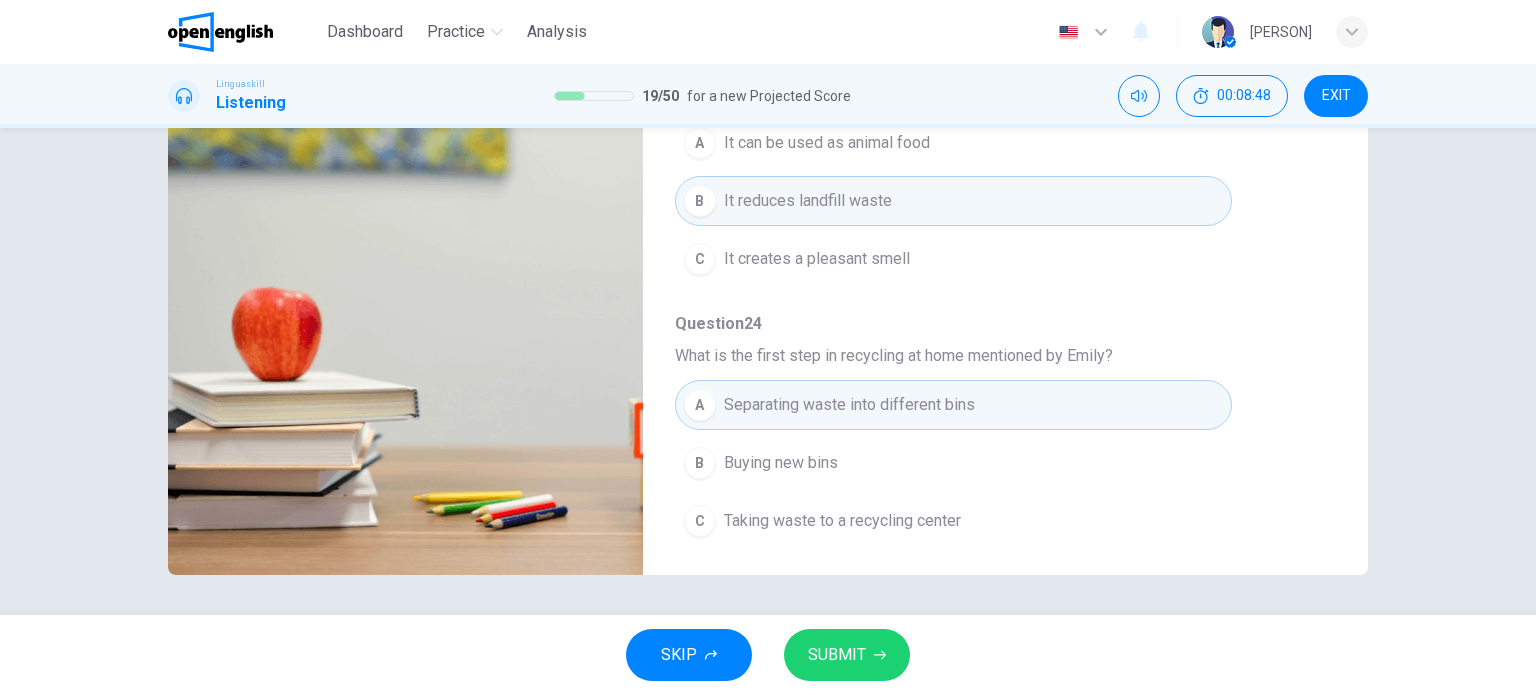 type on "*" 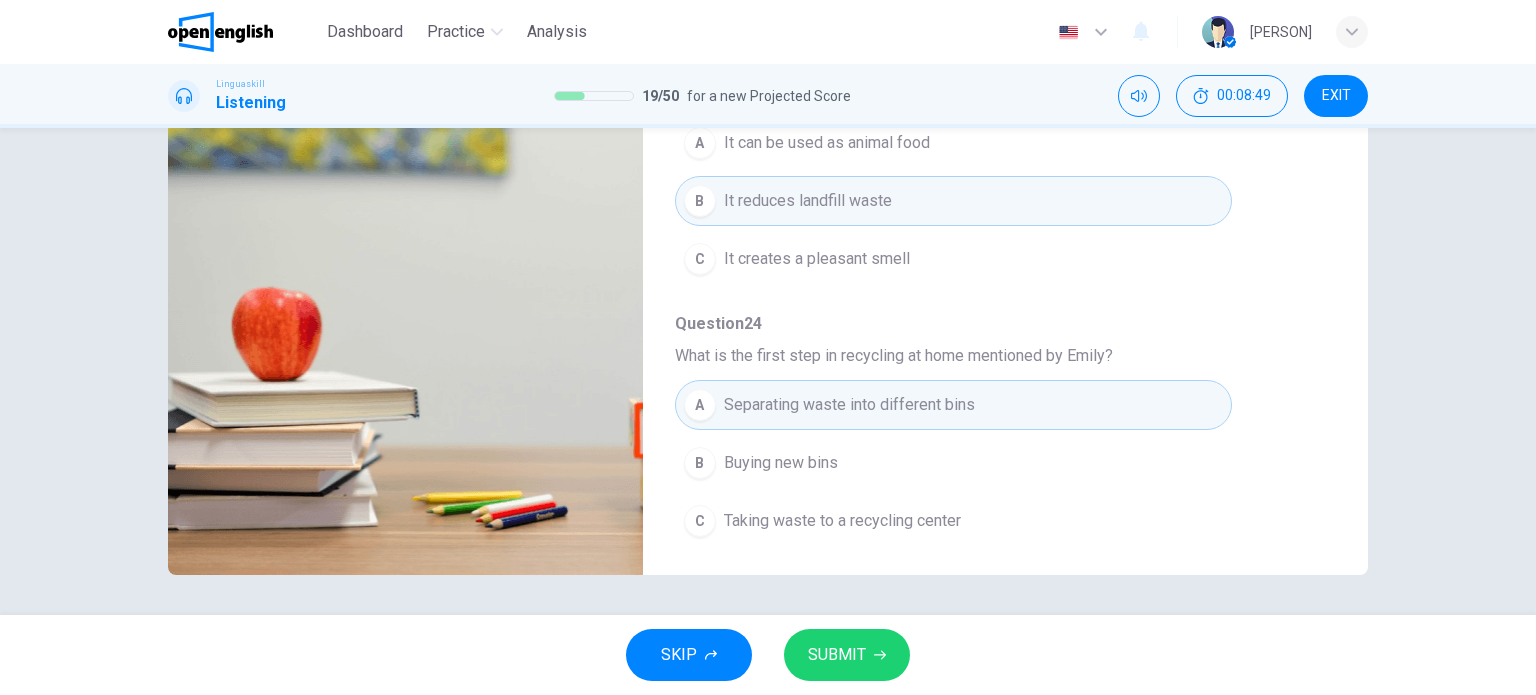 click on "SUBMIT" at bounding box center [837, 655] 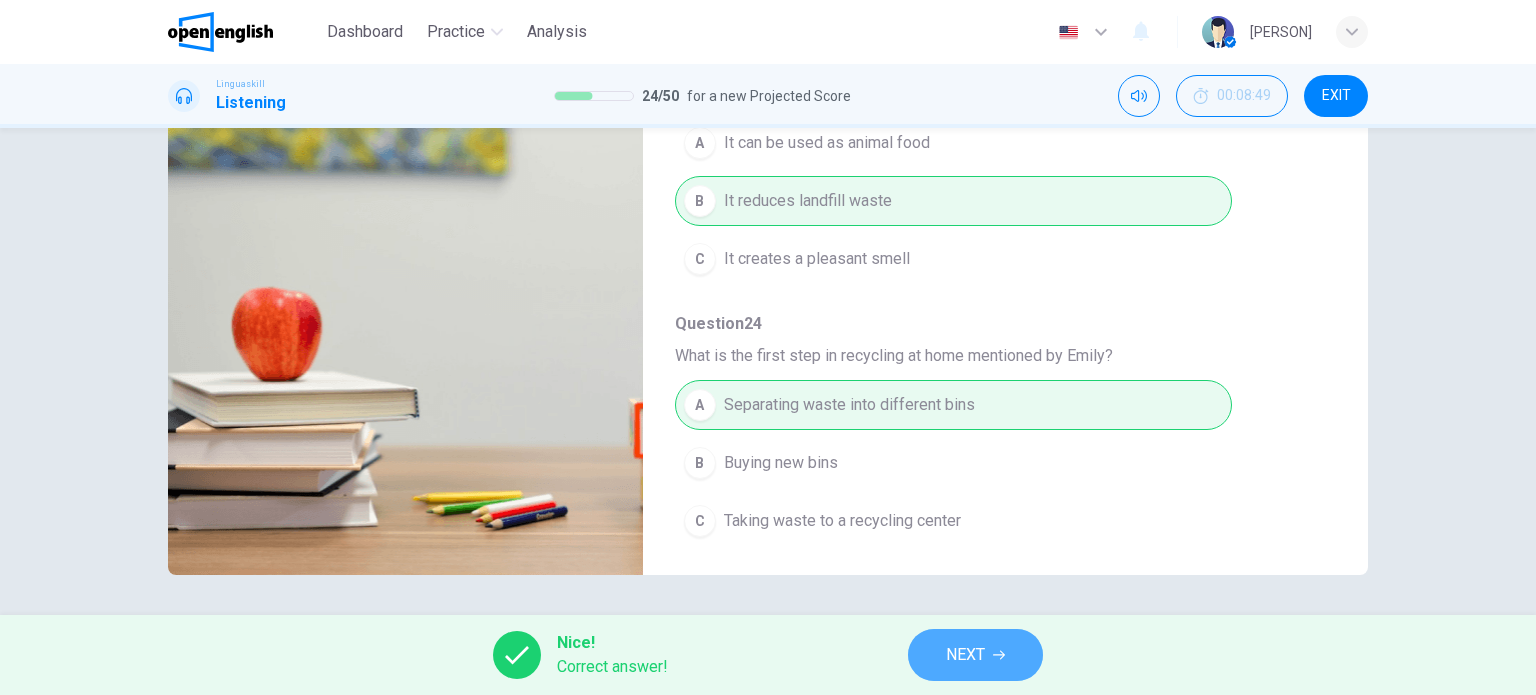 click 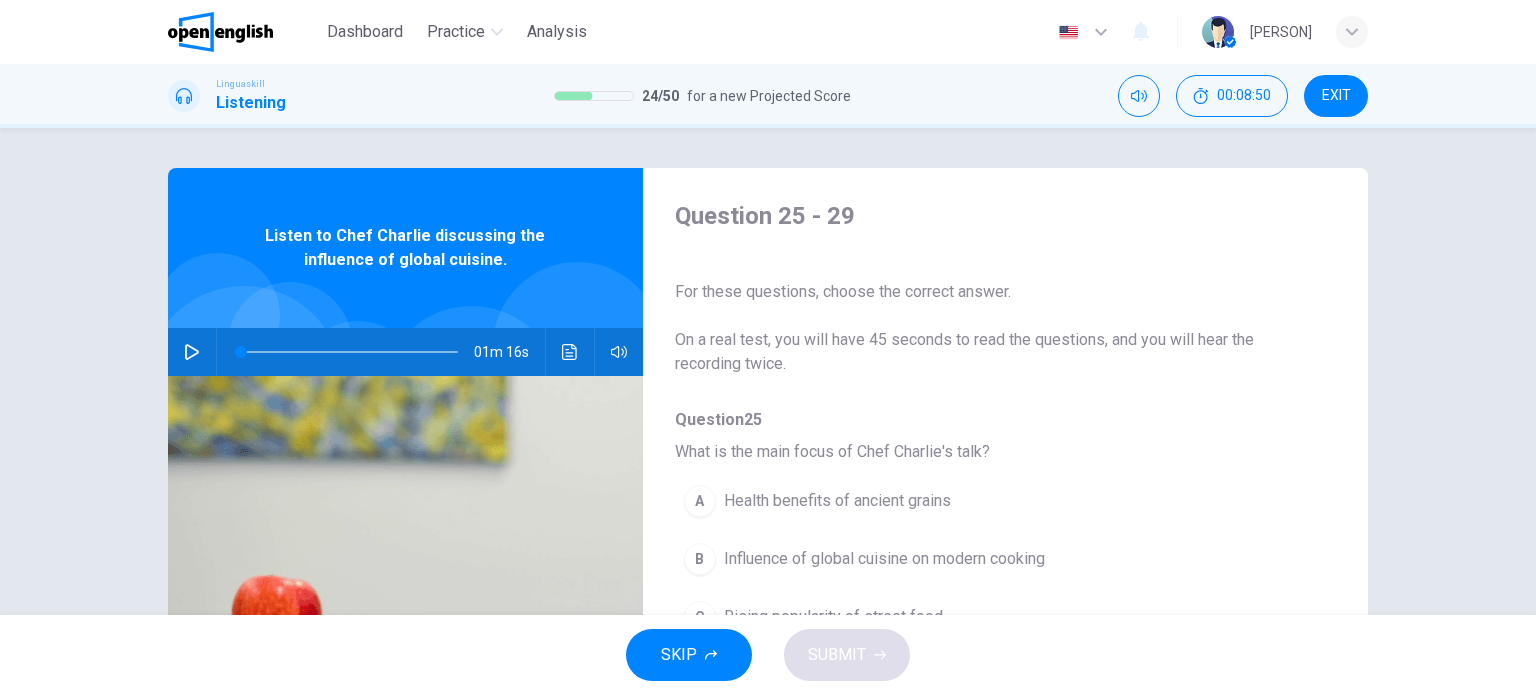 click 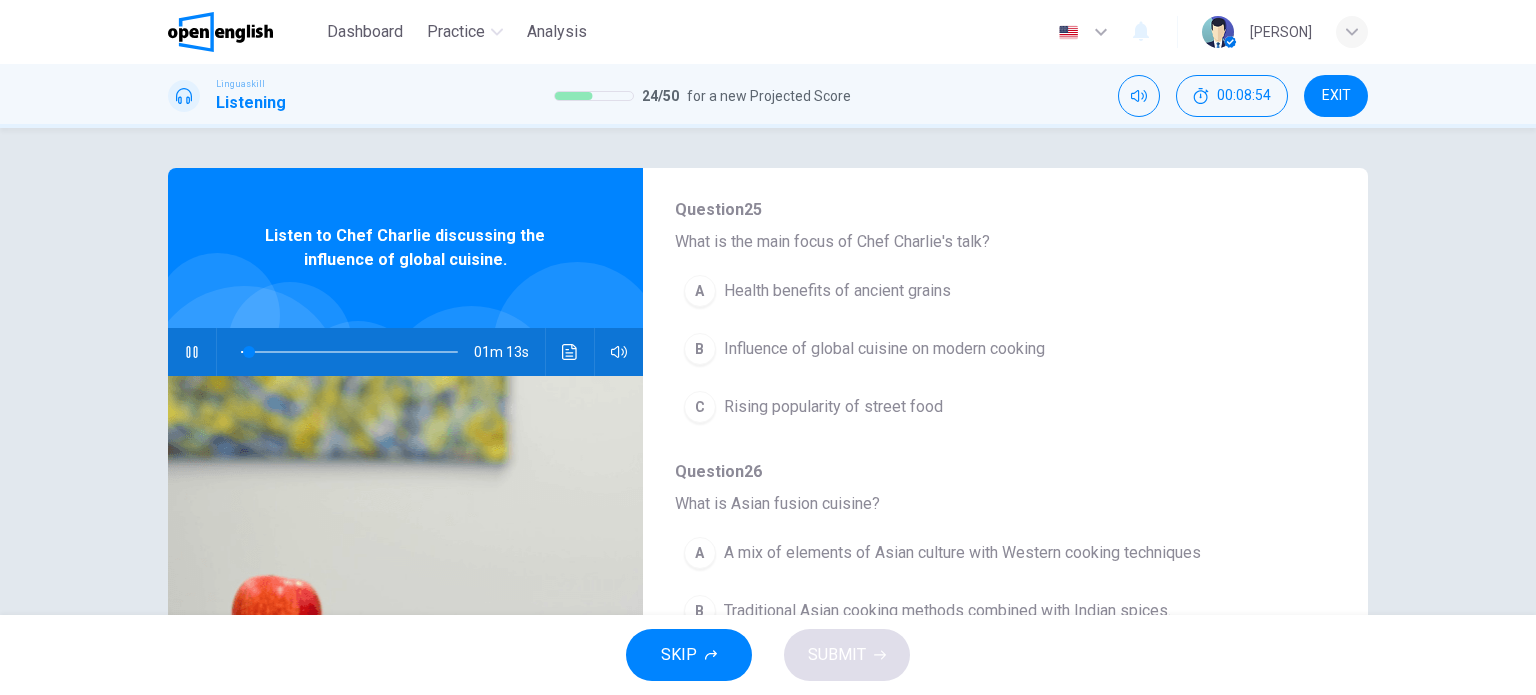 scroll, scrollTop: 218, scrollLeft: 0, axis: vertical 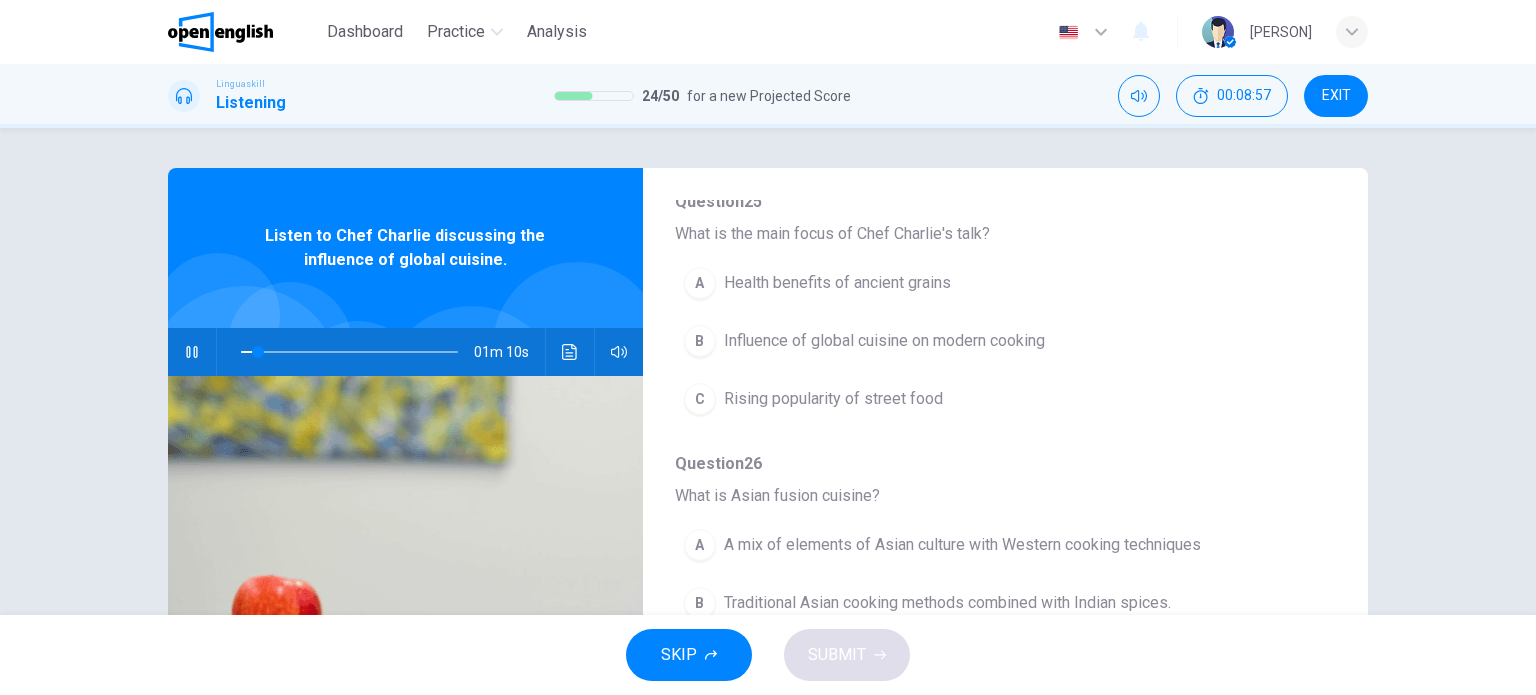 click on "B" at bounding box center (700, 341) 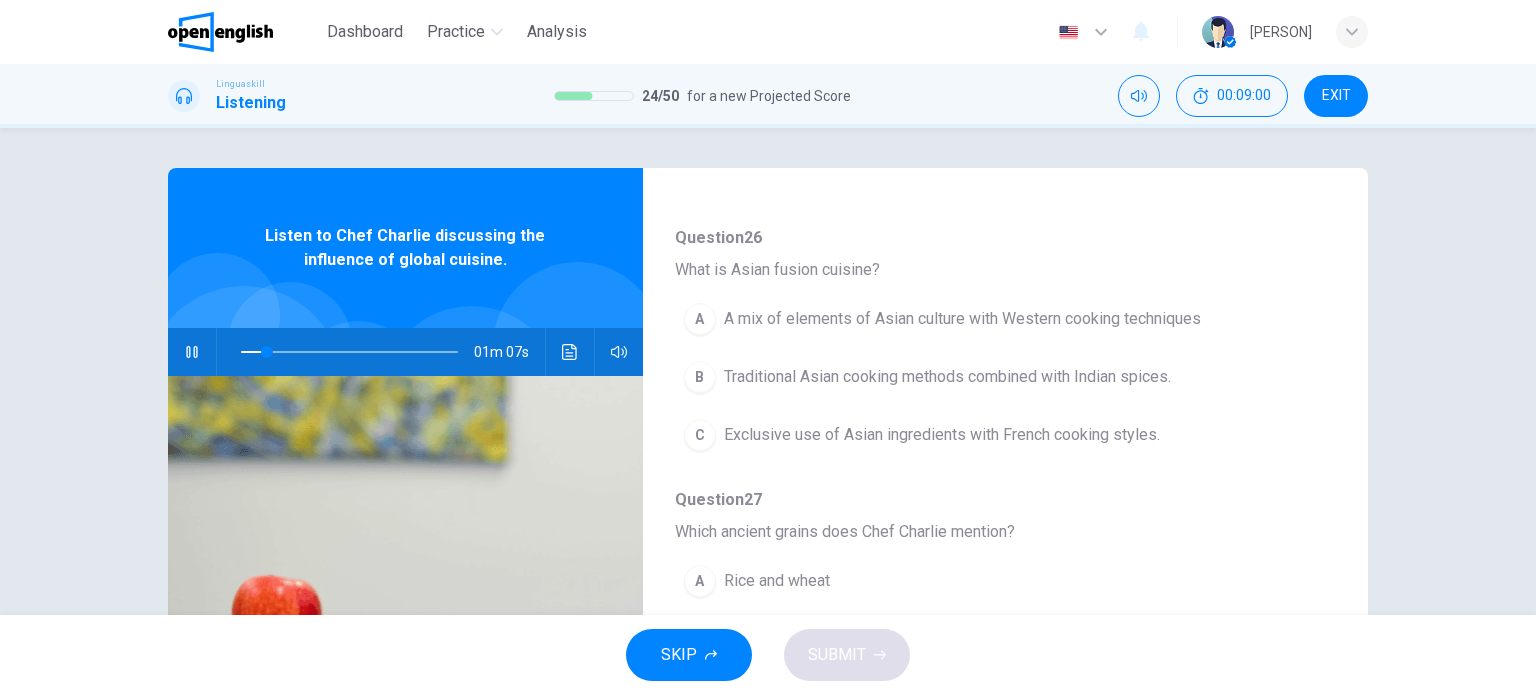 scroll, scrollTop: 453, scrollLeft: 0, axis: vertical 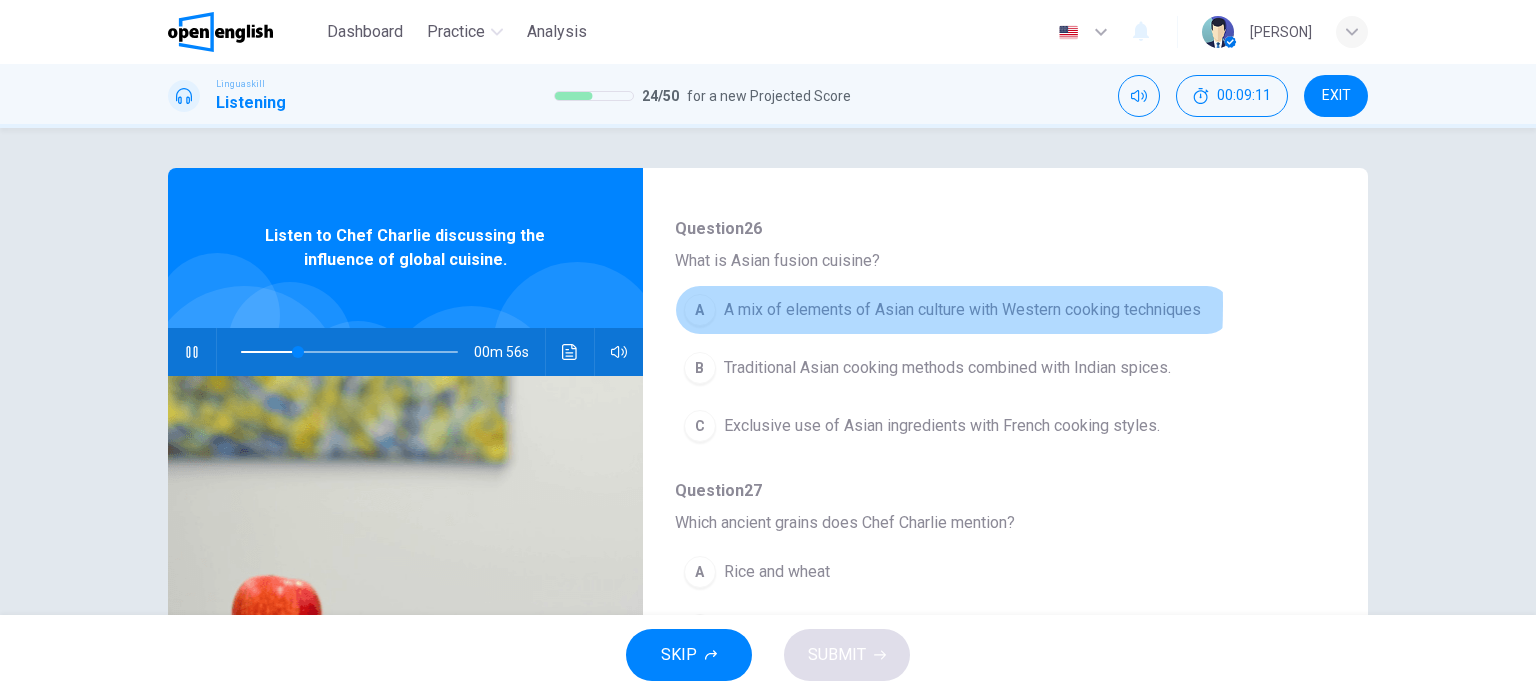 click on "A" at bounding box center [700, 310] 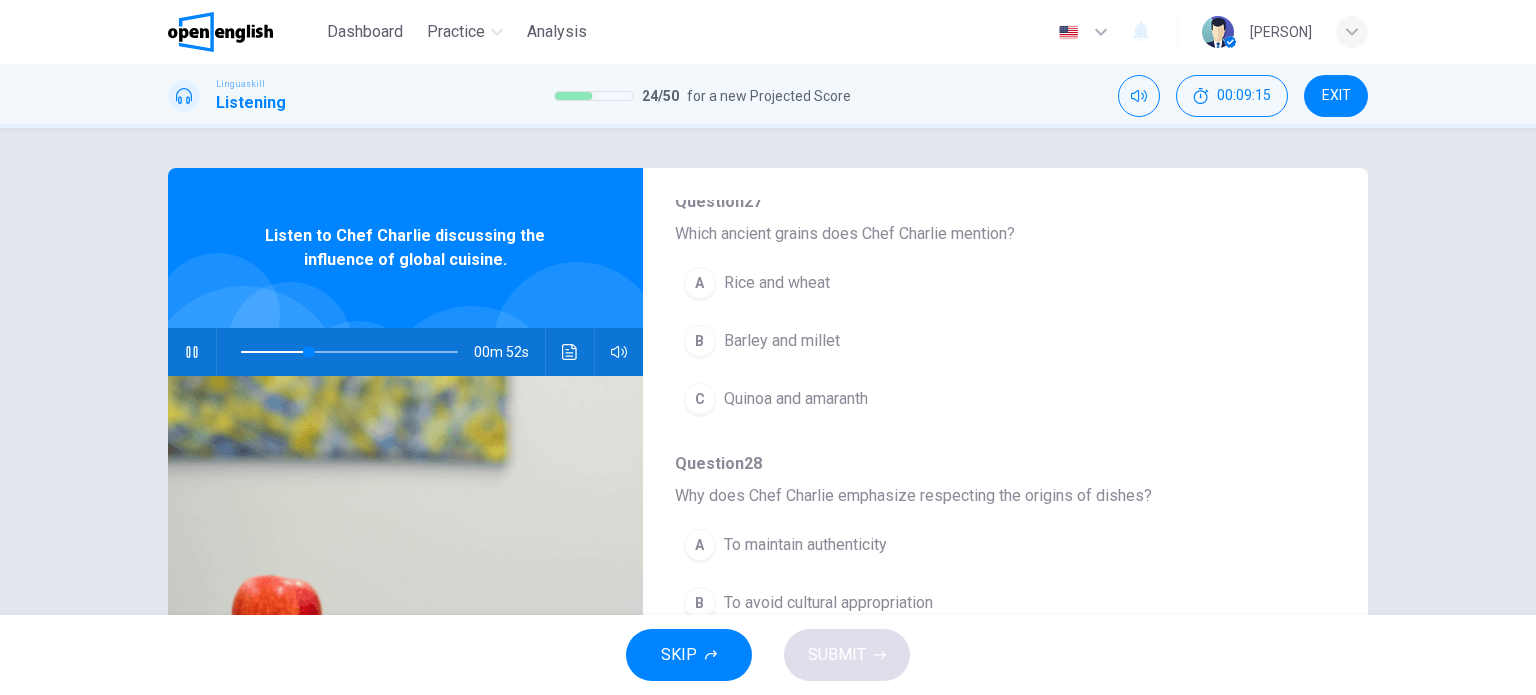scroll, scrollTop: 748, scrollLeft: 0, axis: vertical 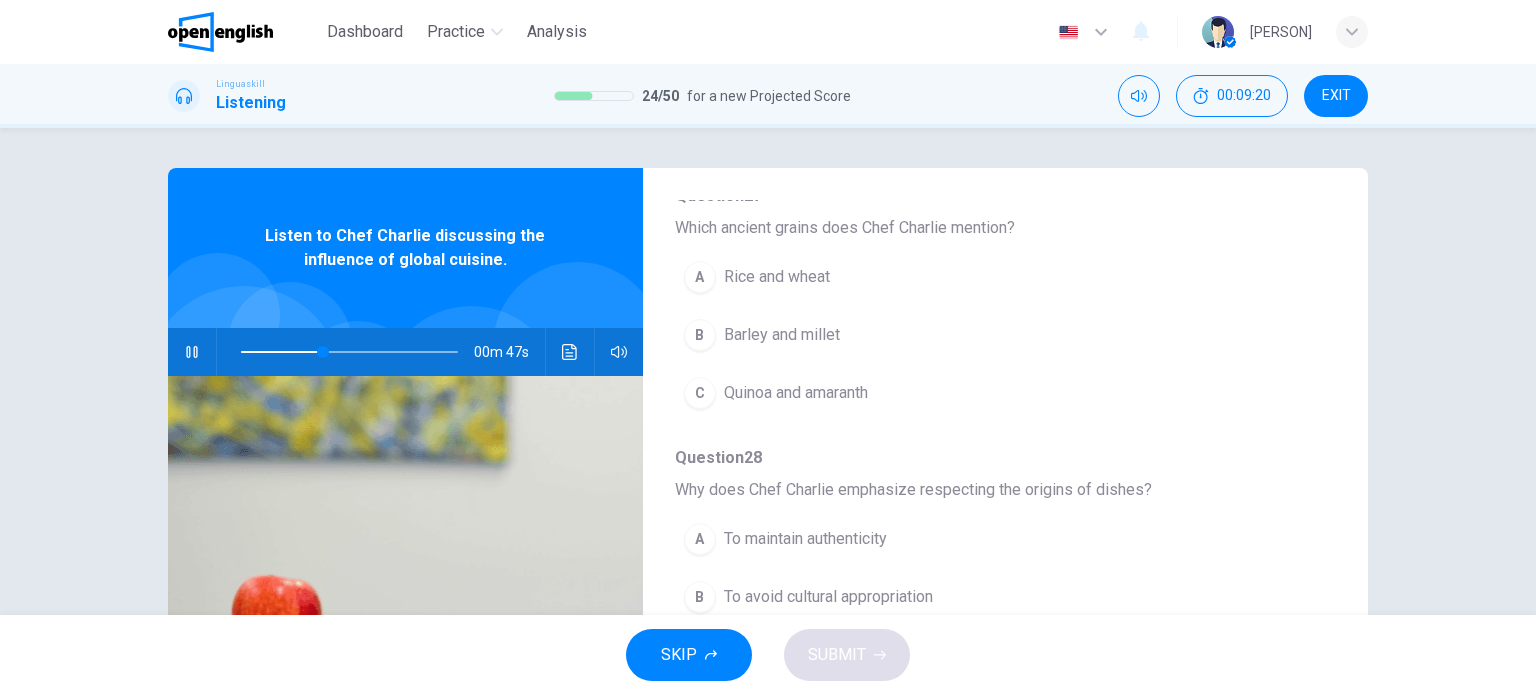 click on "C" at bounding box center (700, 393) 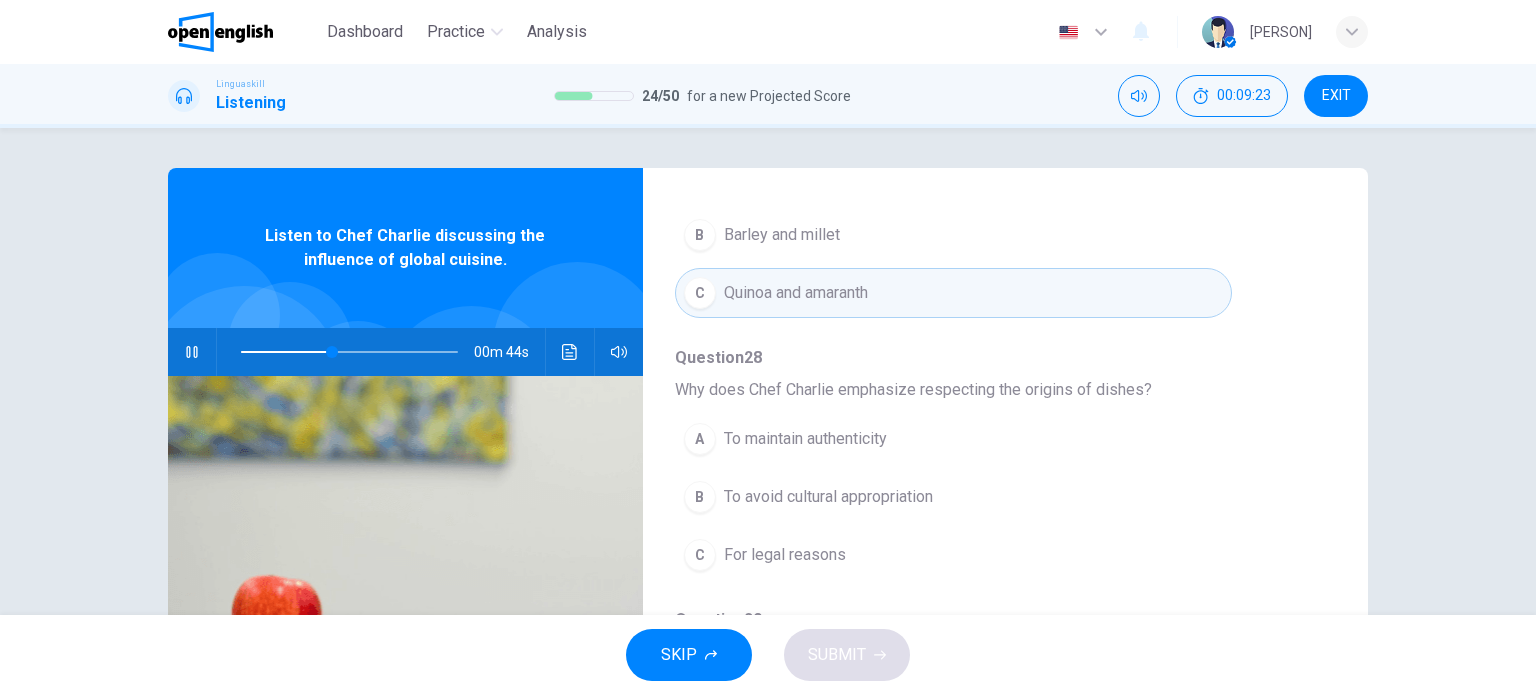 scroll, scrollTop: 856, scrollLeft: 0, axis: vertical 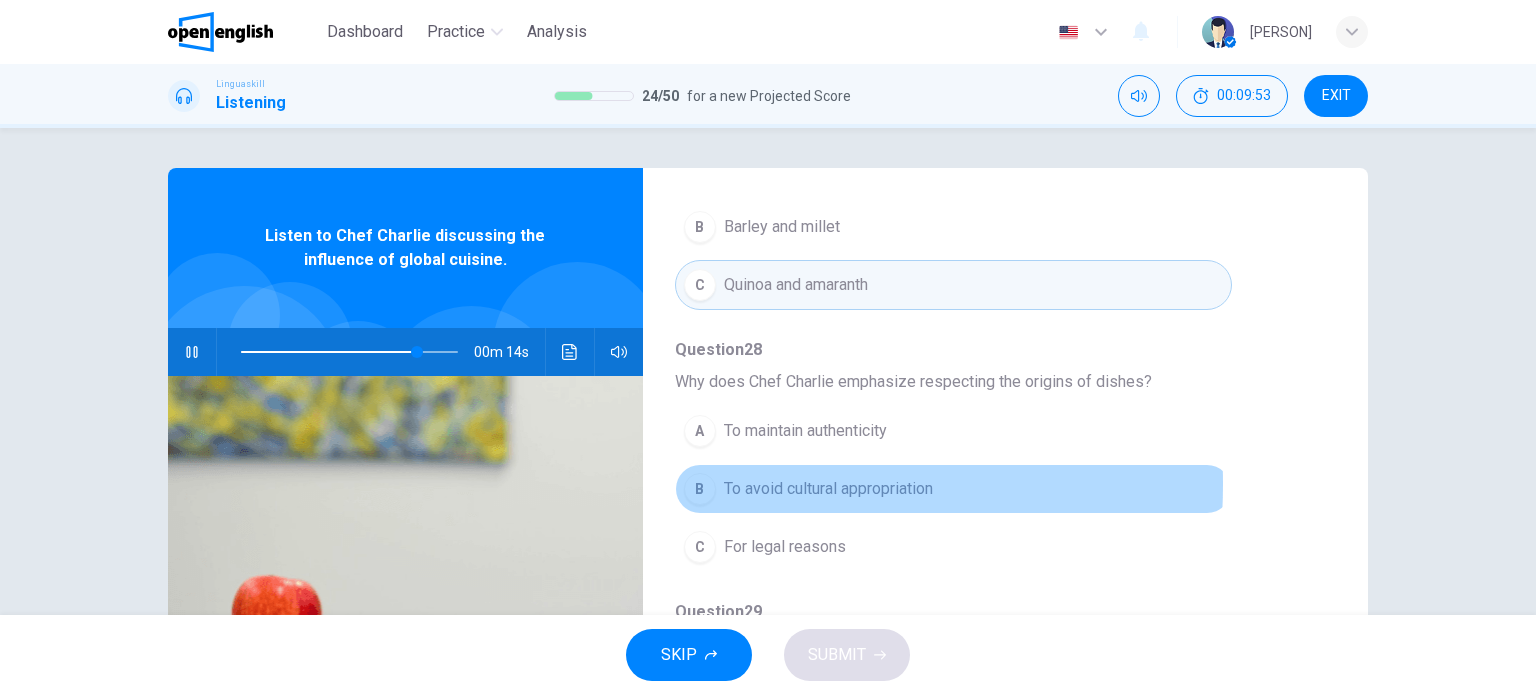 click on "B" at bounding box center [700, 489] 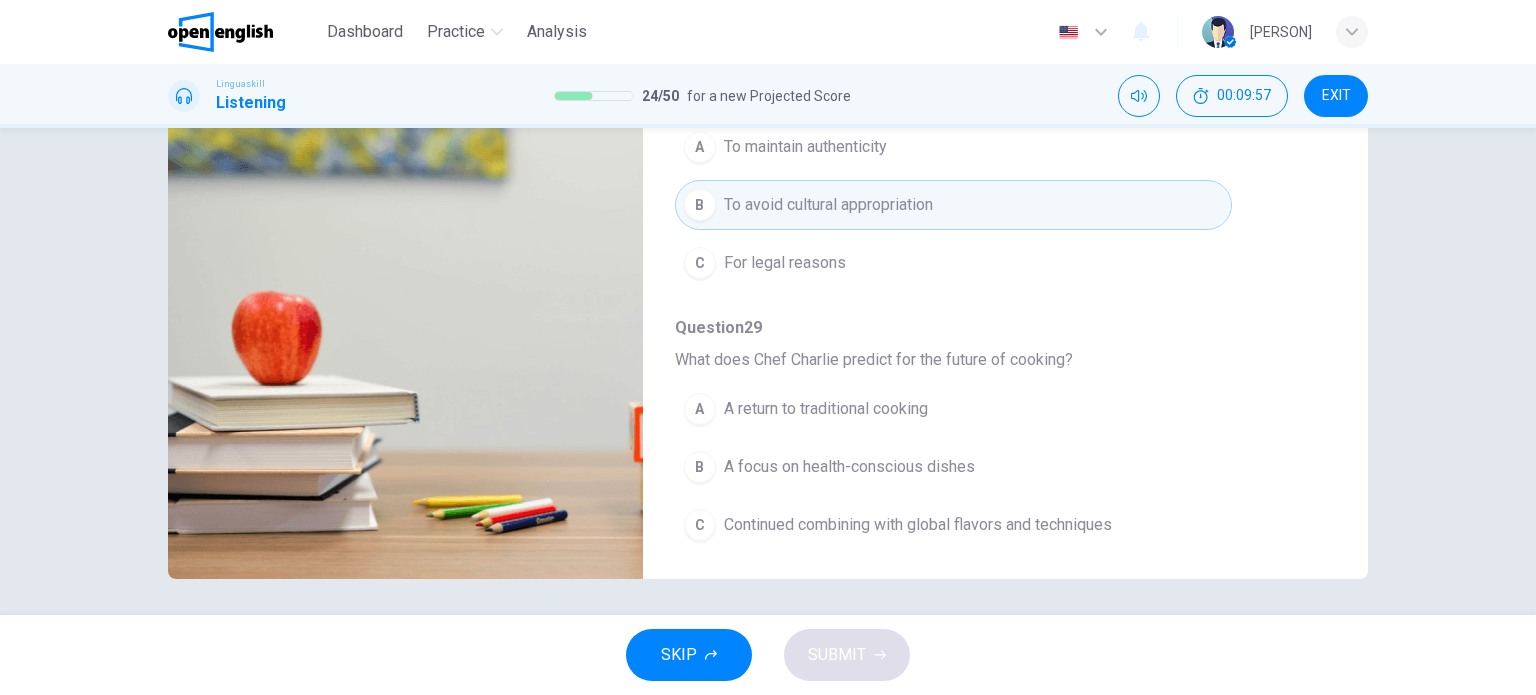 scroll, scrollTop: 288, scrollLeft: 0, axis: vertical 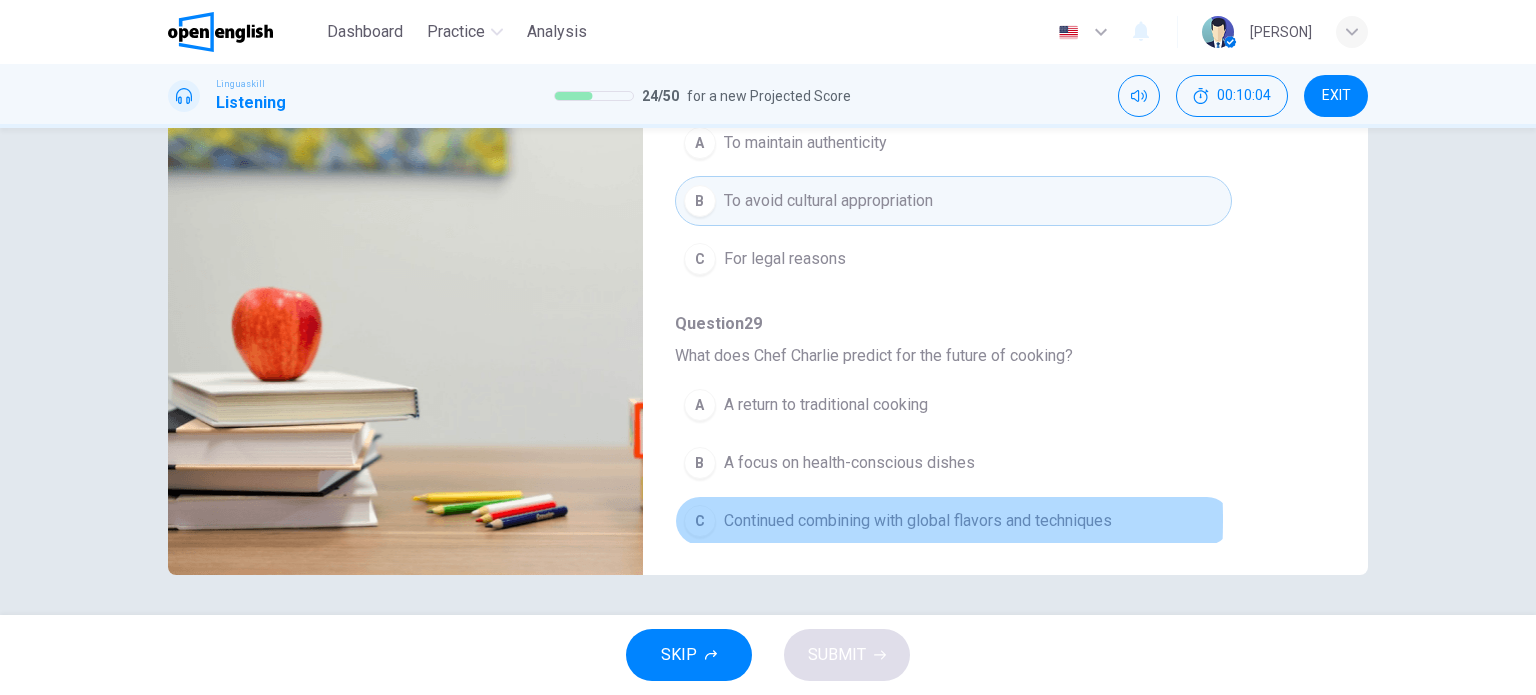 click on "C" at bounding box center [700, 521] 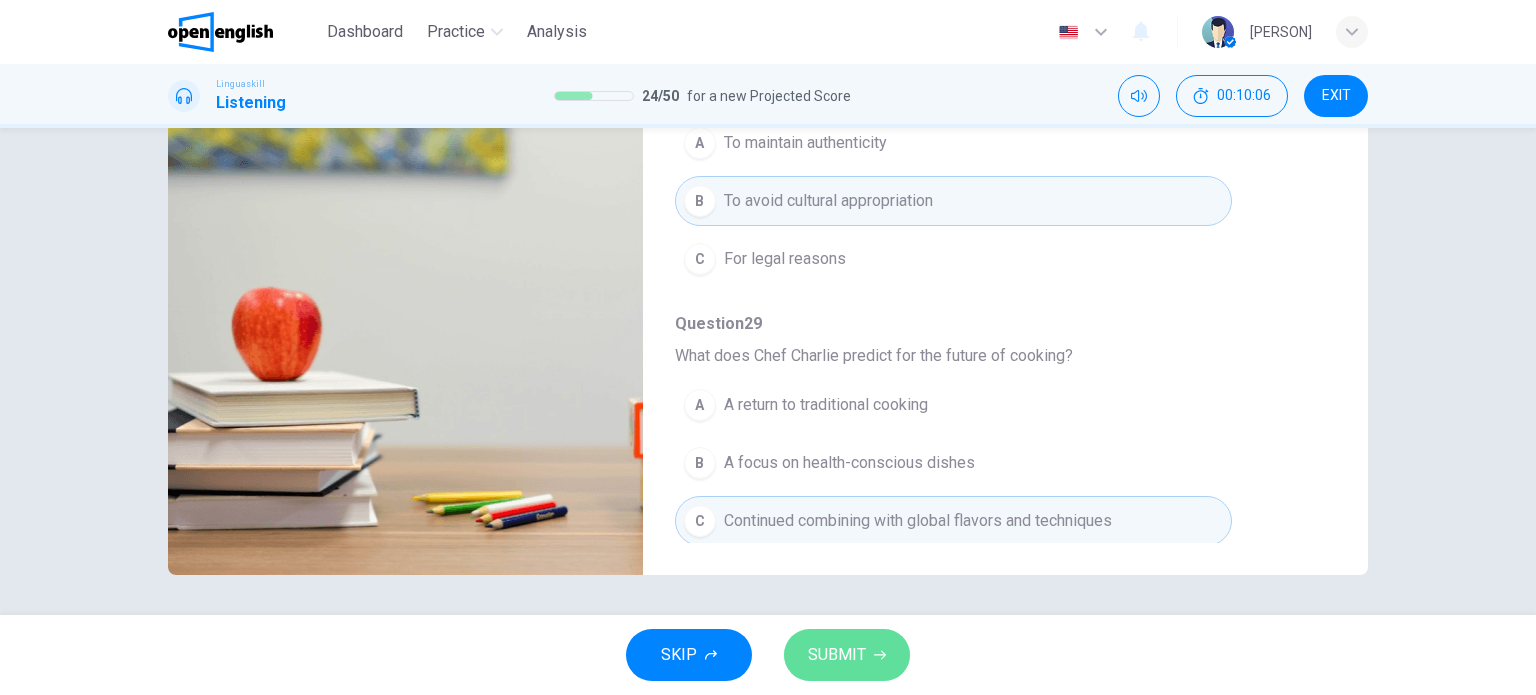 click on "SUBMIT" at bounding box center (837, 655) 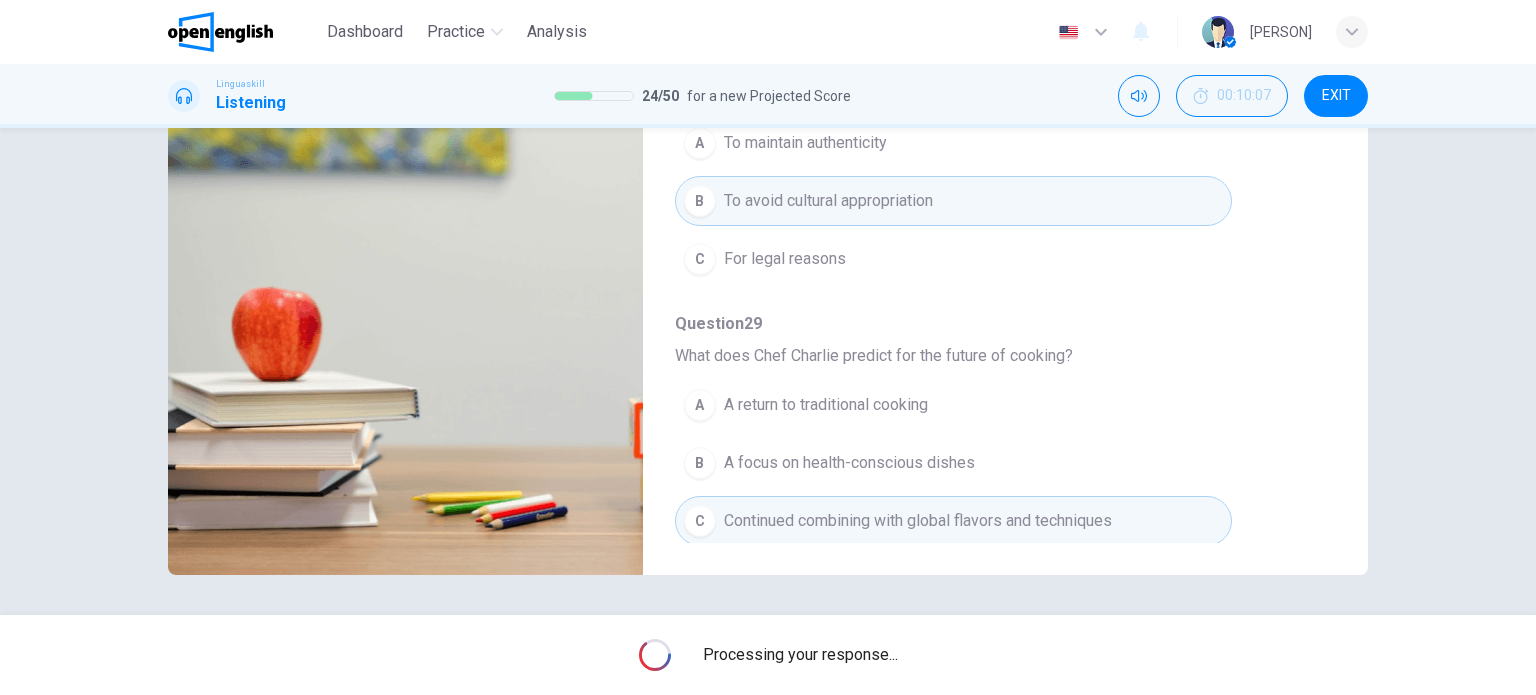 type on "*" 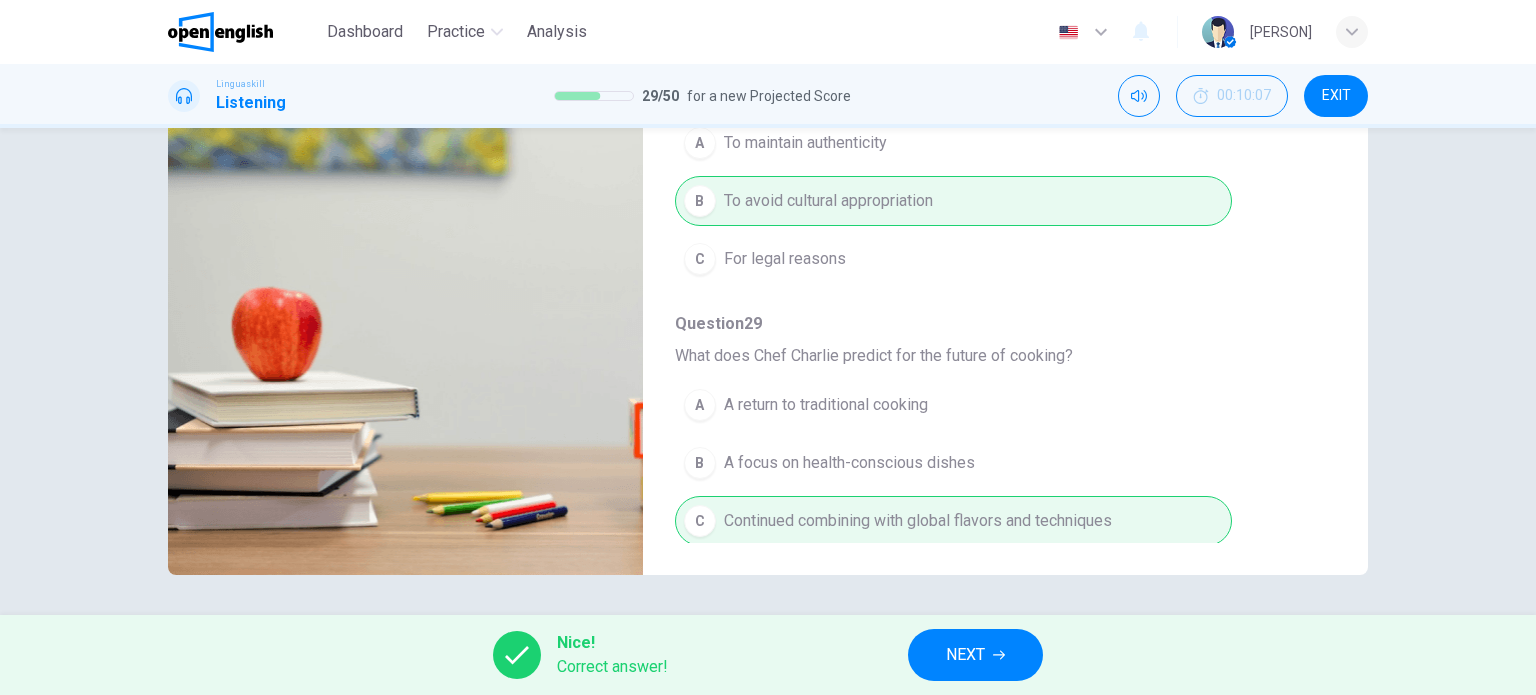 click 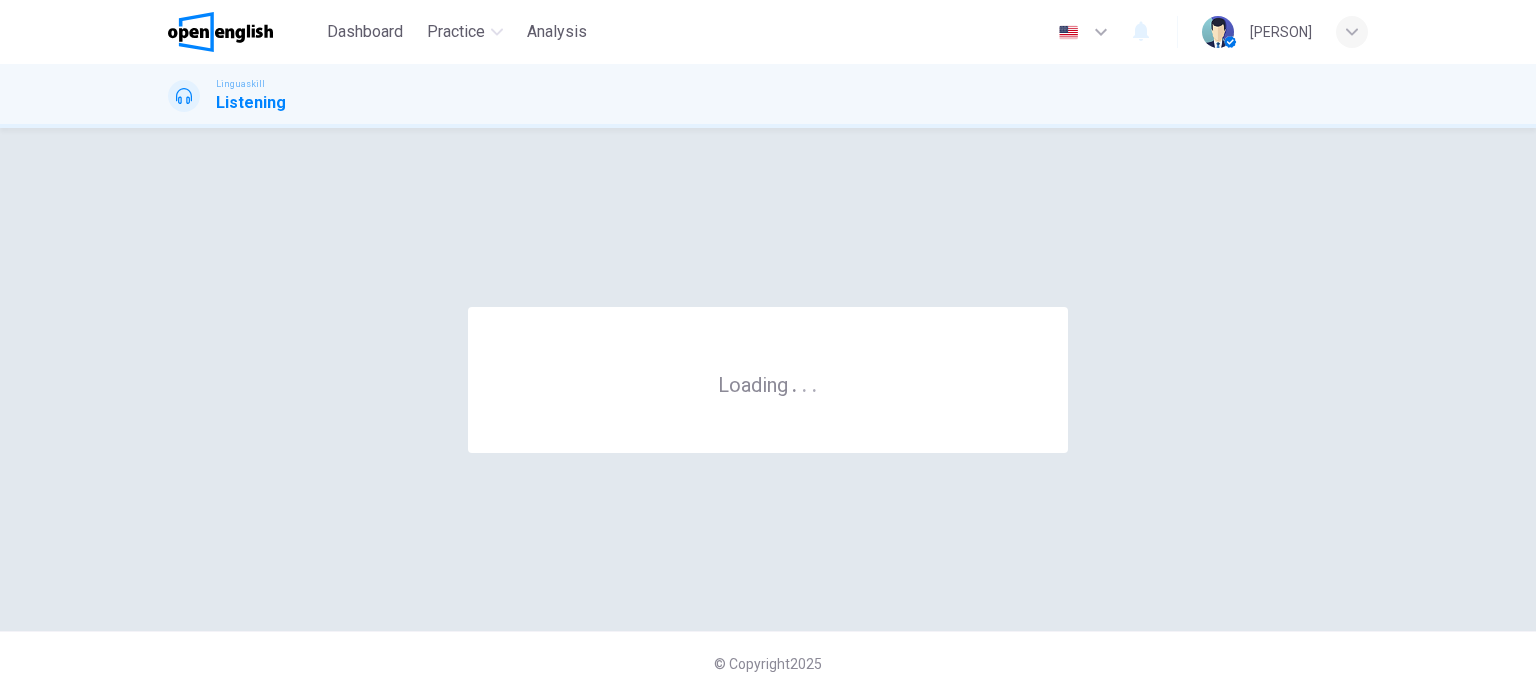 scroll, scrollTop: 0, scrollLeft: 0, axis: both 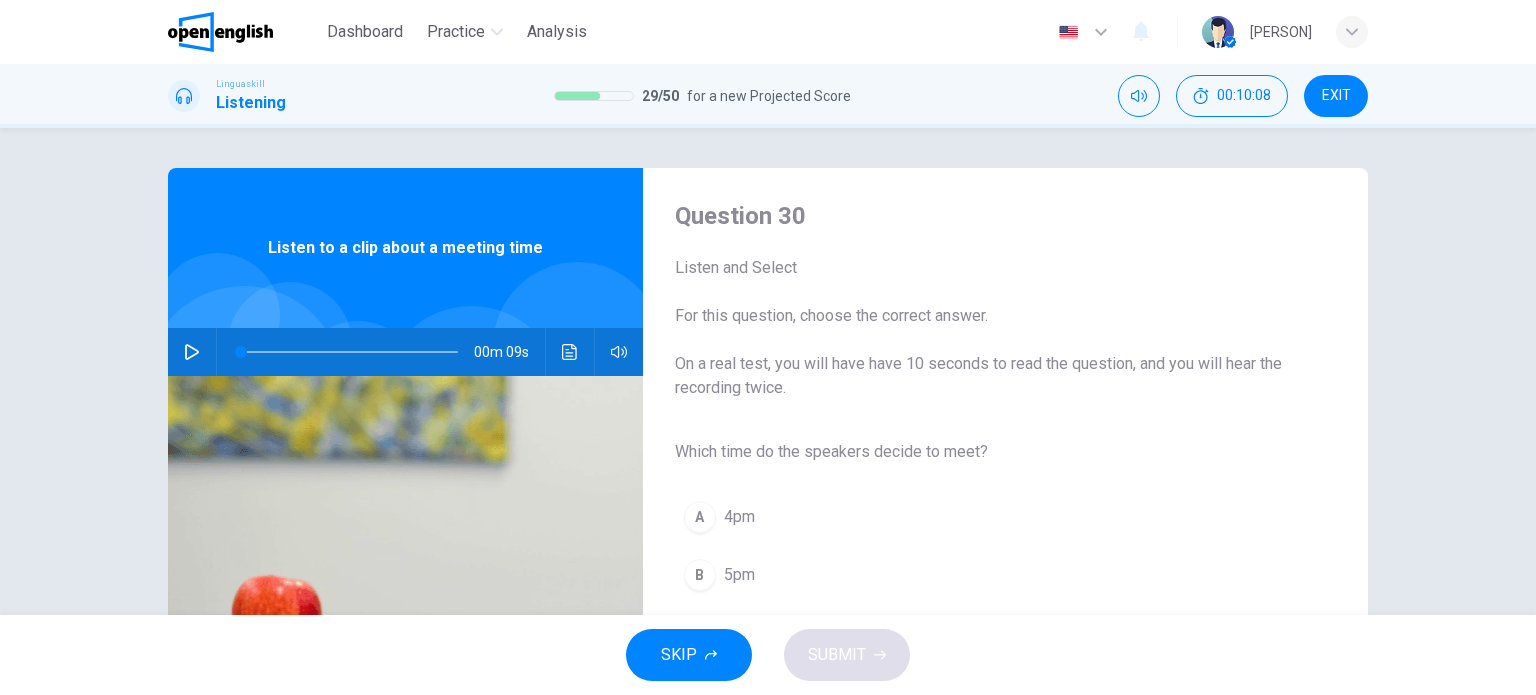 click at bounding box center [192, 352] 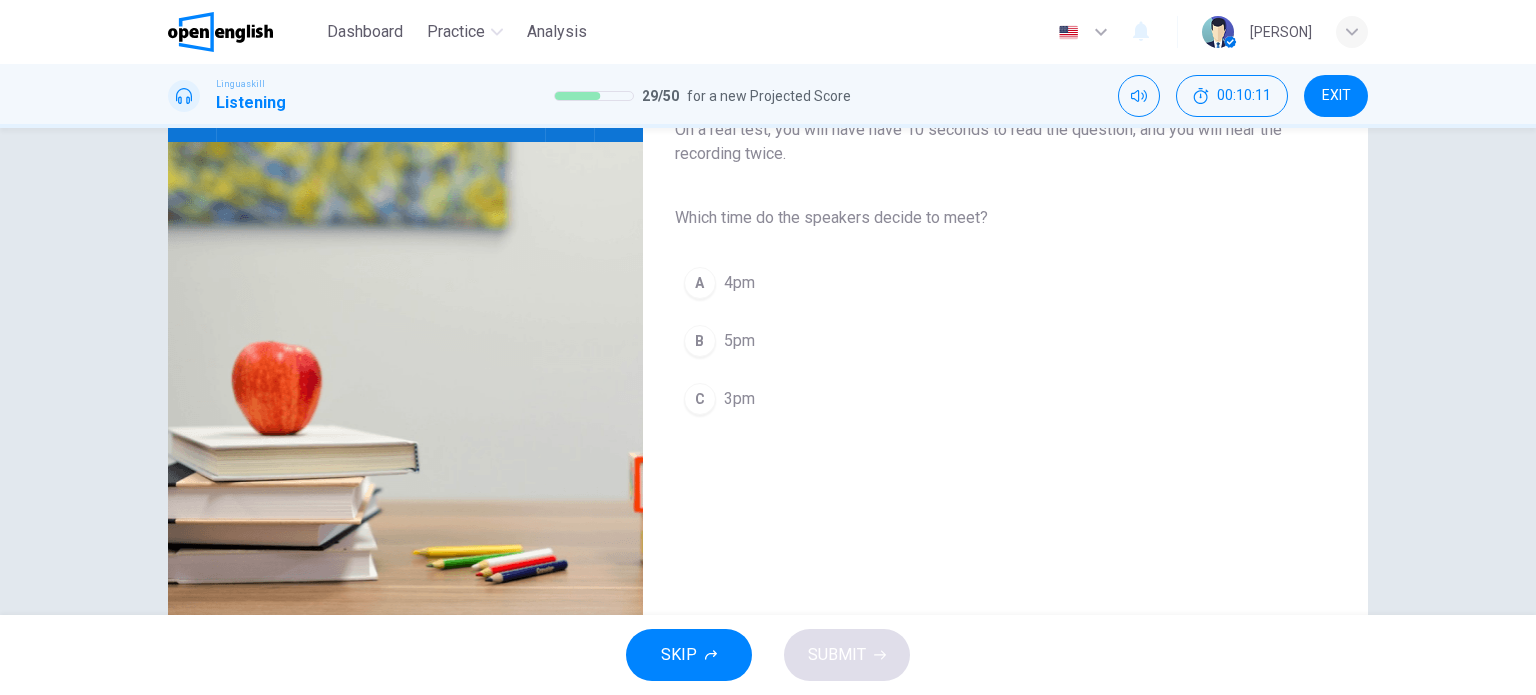scroll, scrollTop: 247, scrollLeft: 0, axis: vertical 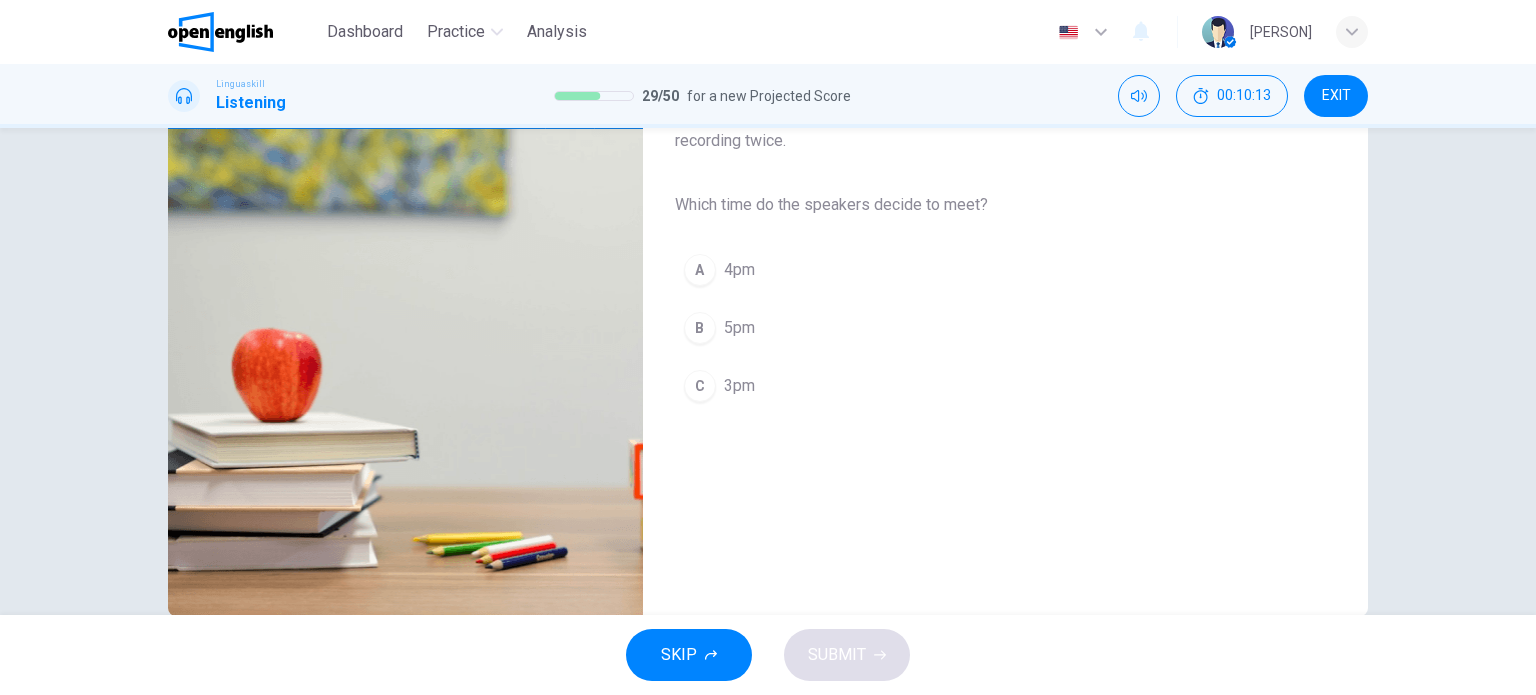 click on "C" at bounding box center [700, 386] 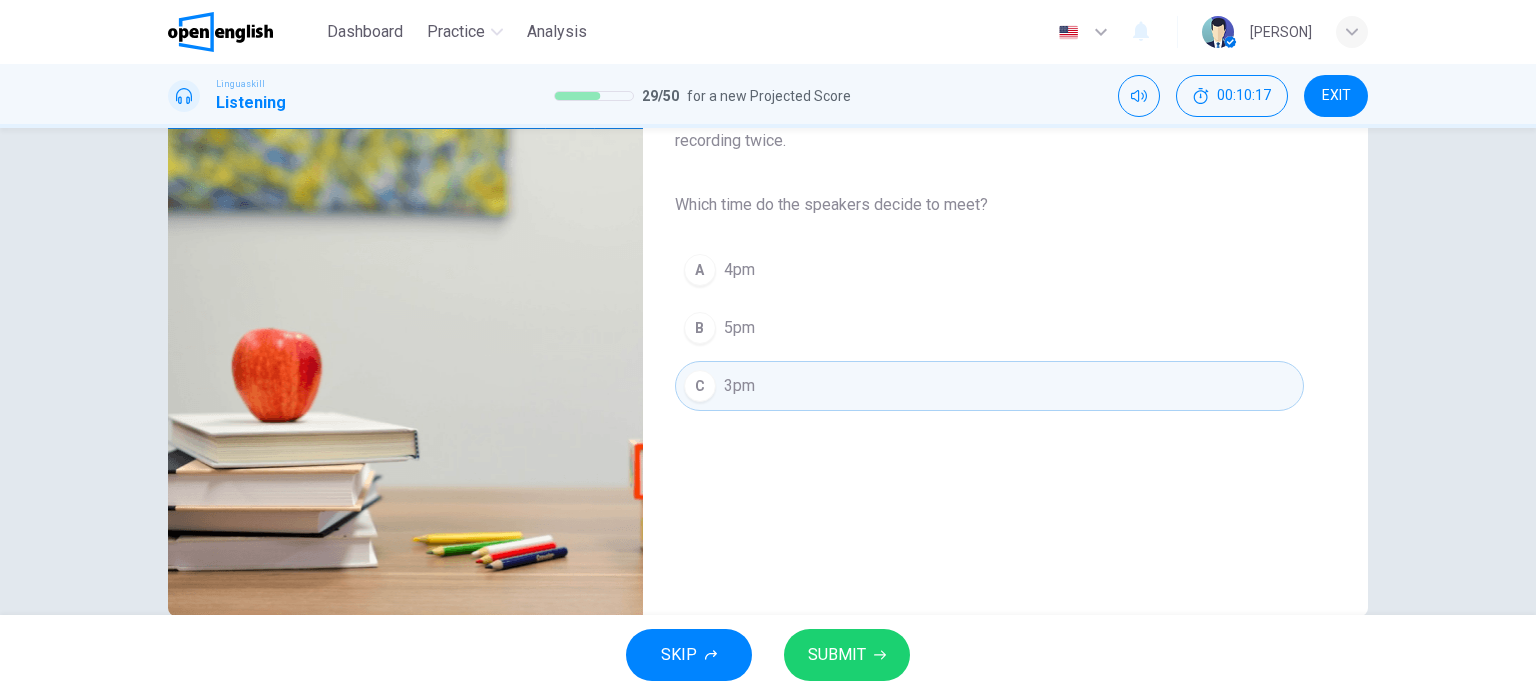 click on "SUBMIT" at bounding box center [837, 655] 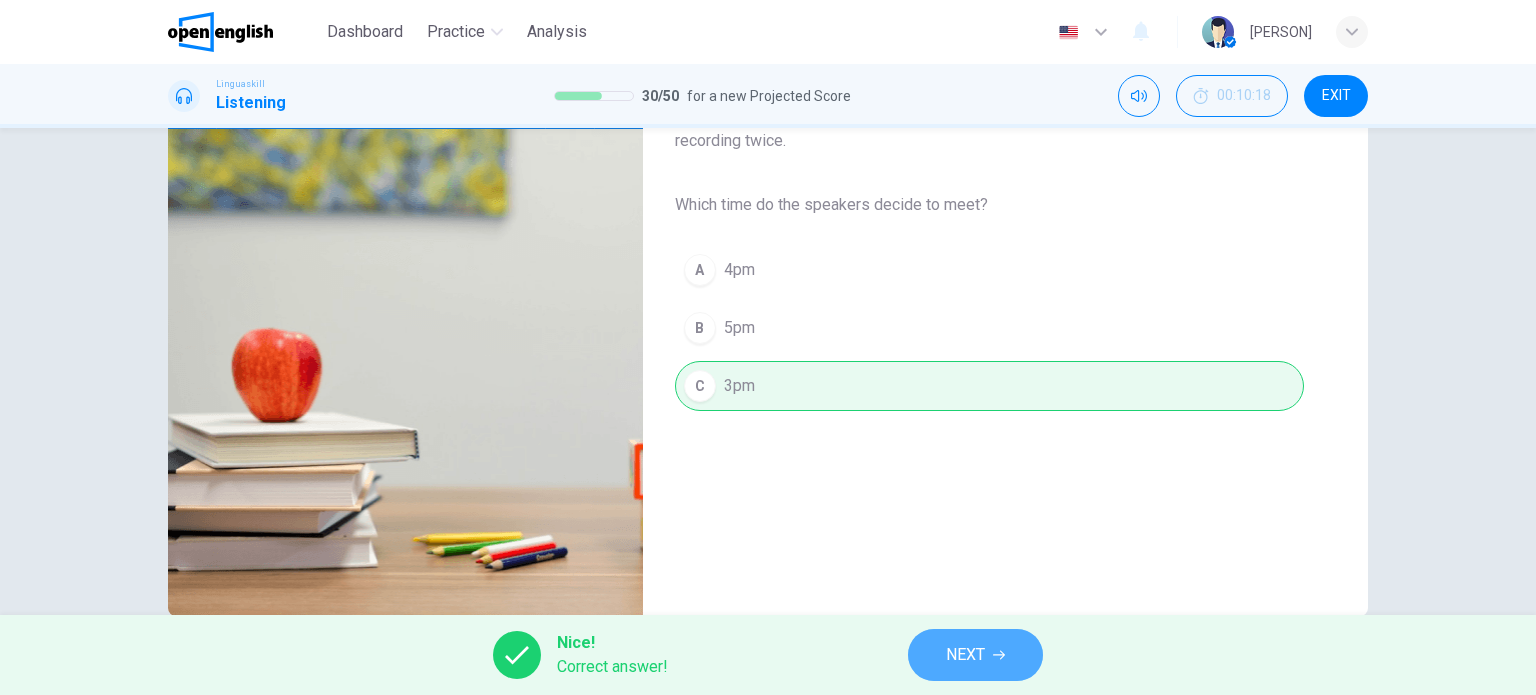 click on "NEXT" at bounding box center (965, 655) 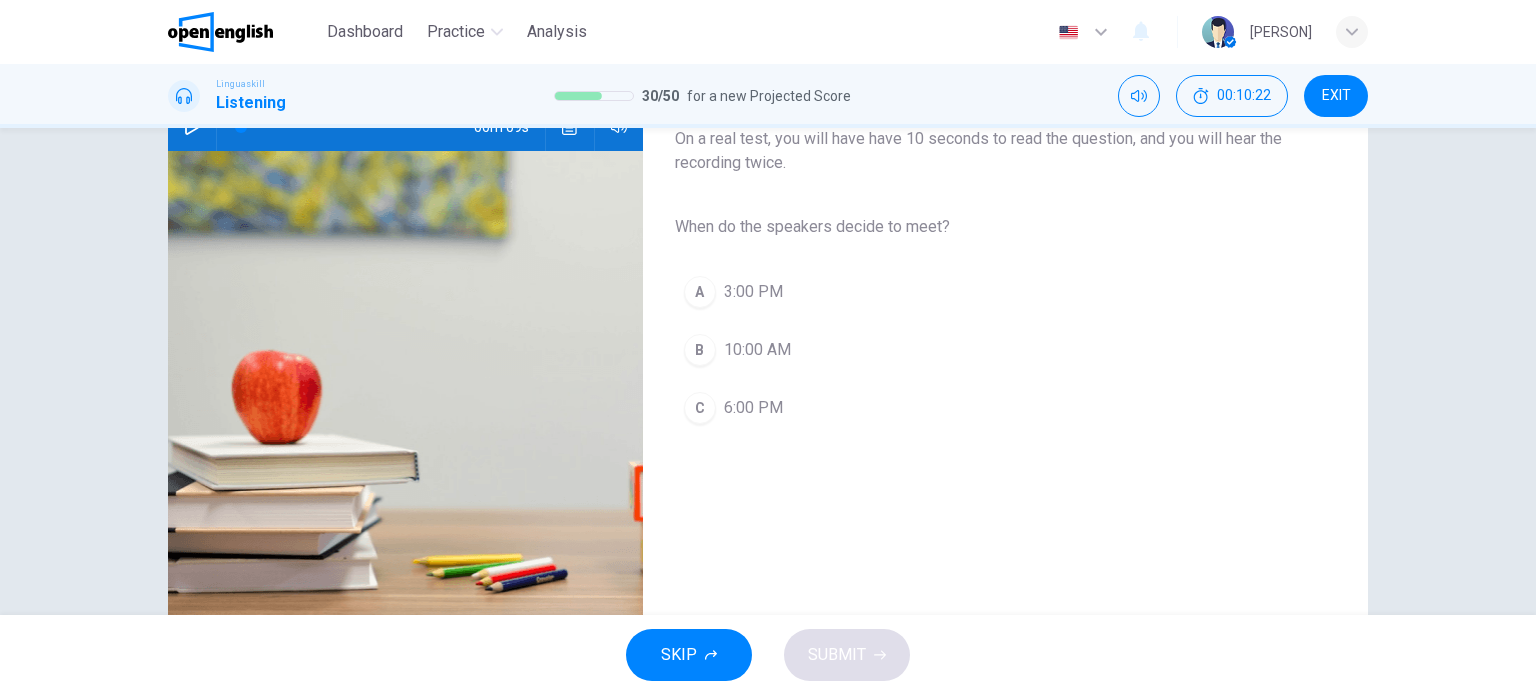 scroll, scrollTop: 288, scrollLeft: 0, axis: vertical 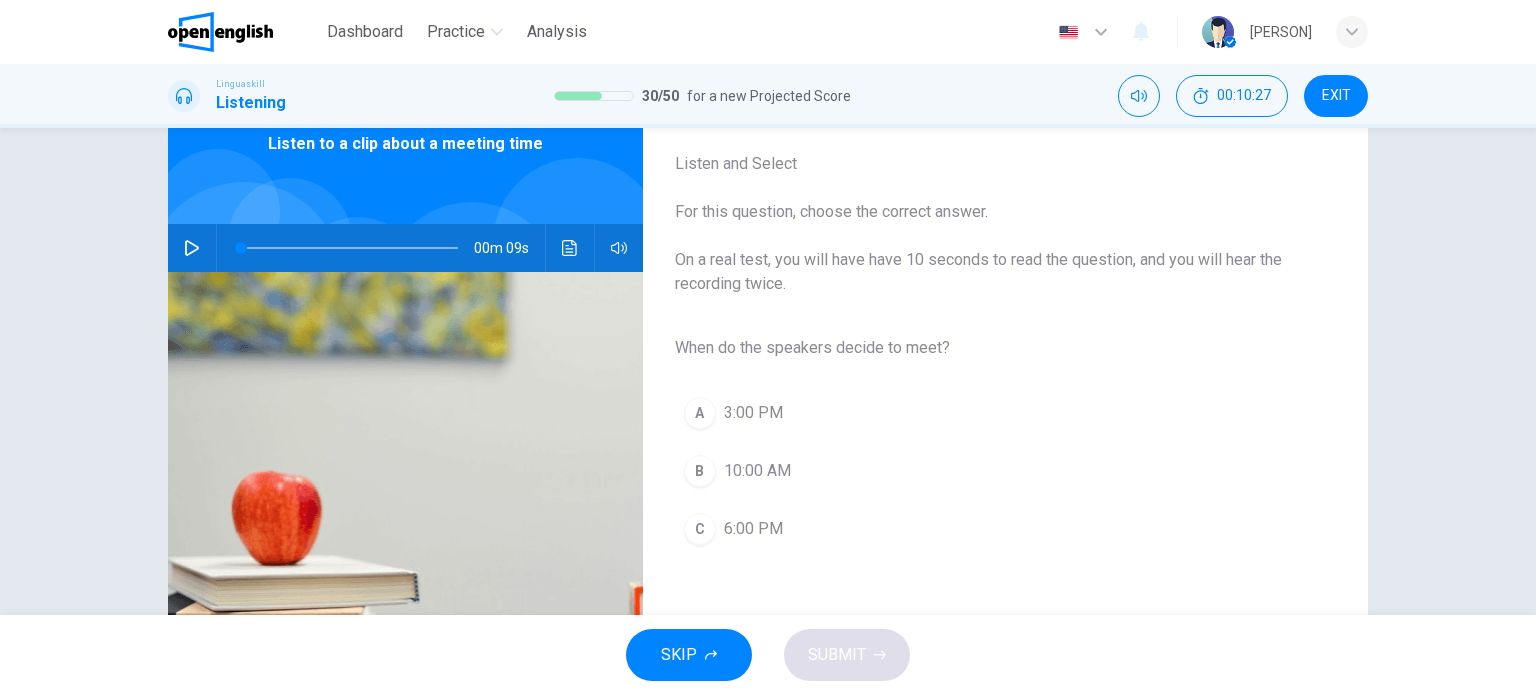 click 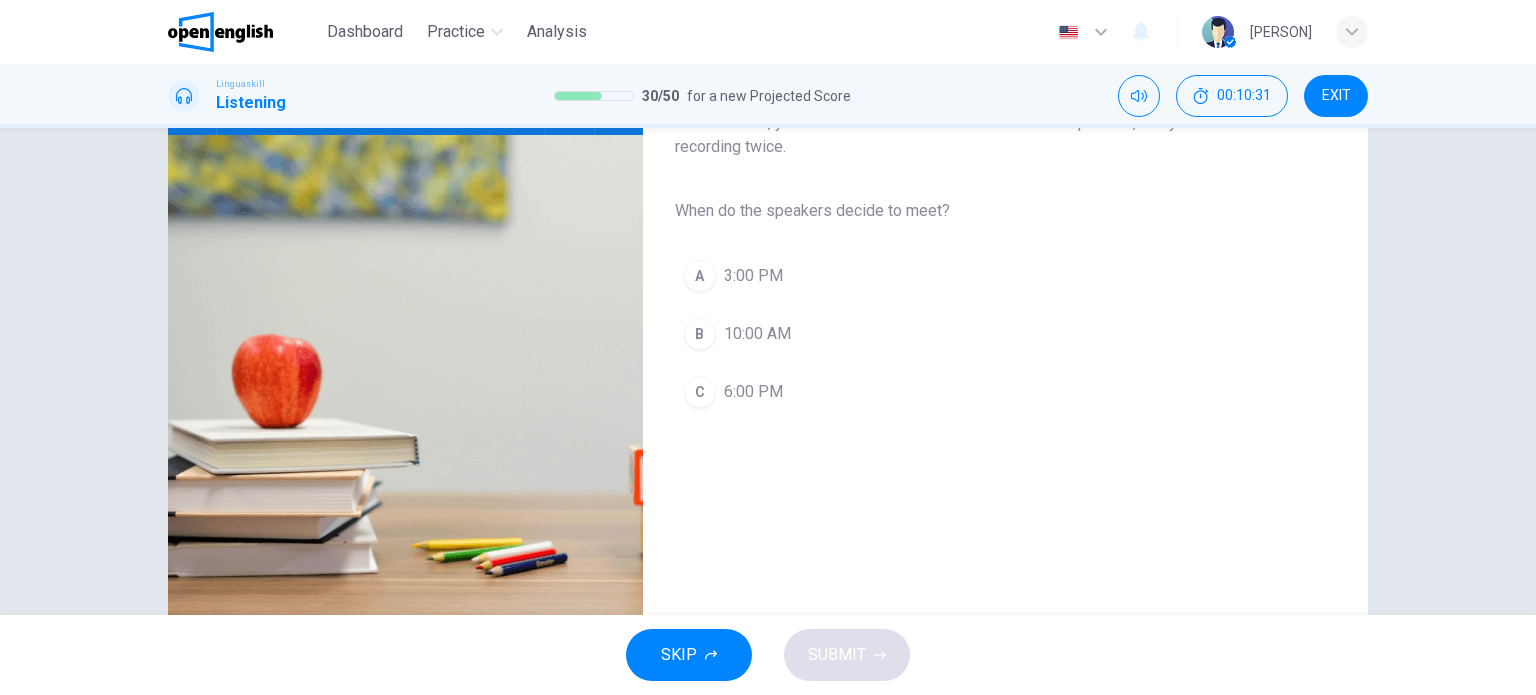 scroll, scrollTop: 227, scrollLeft: 0, axis: vertical 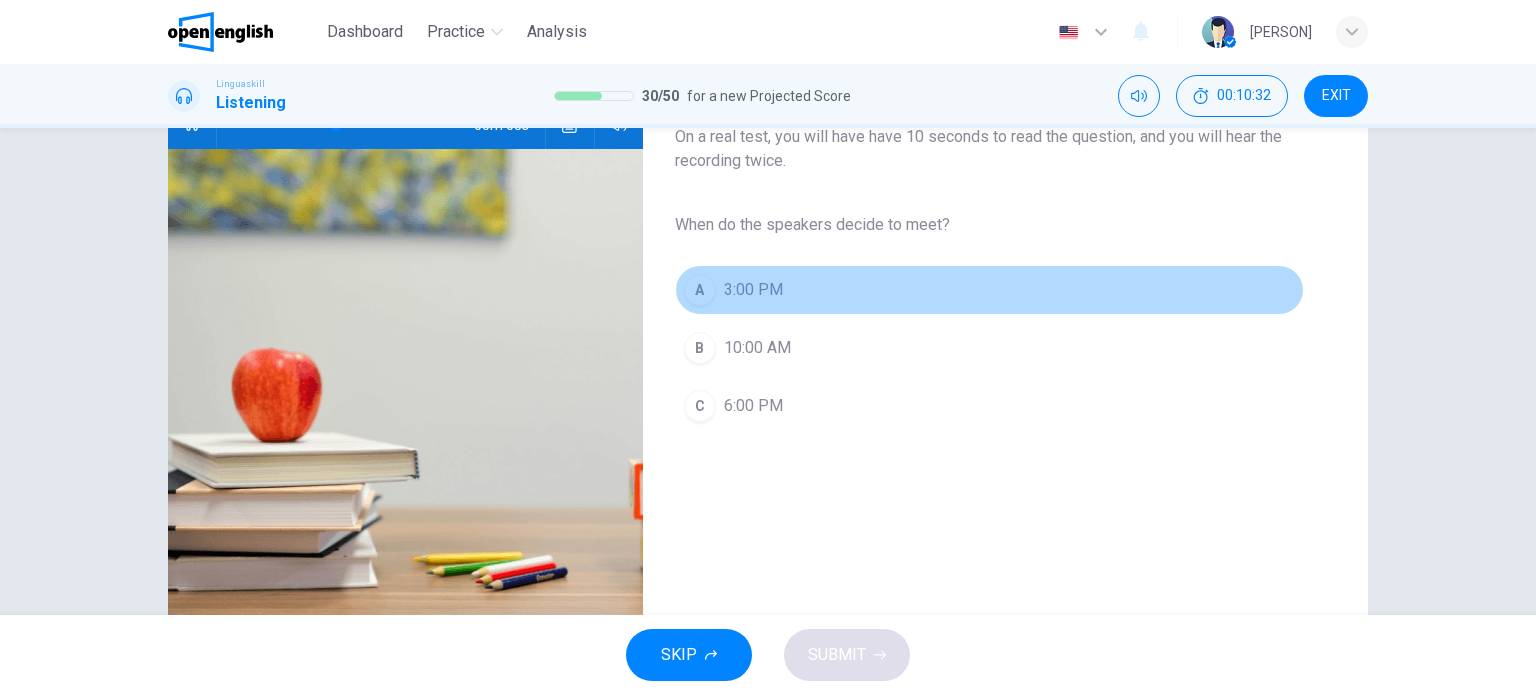 click on "A" at bounding box center [700, 290] 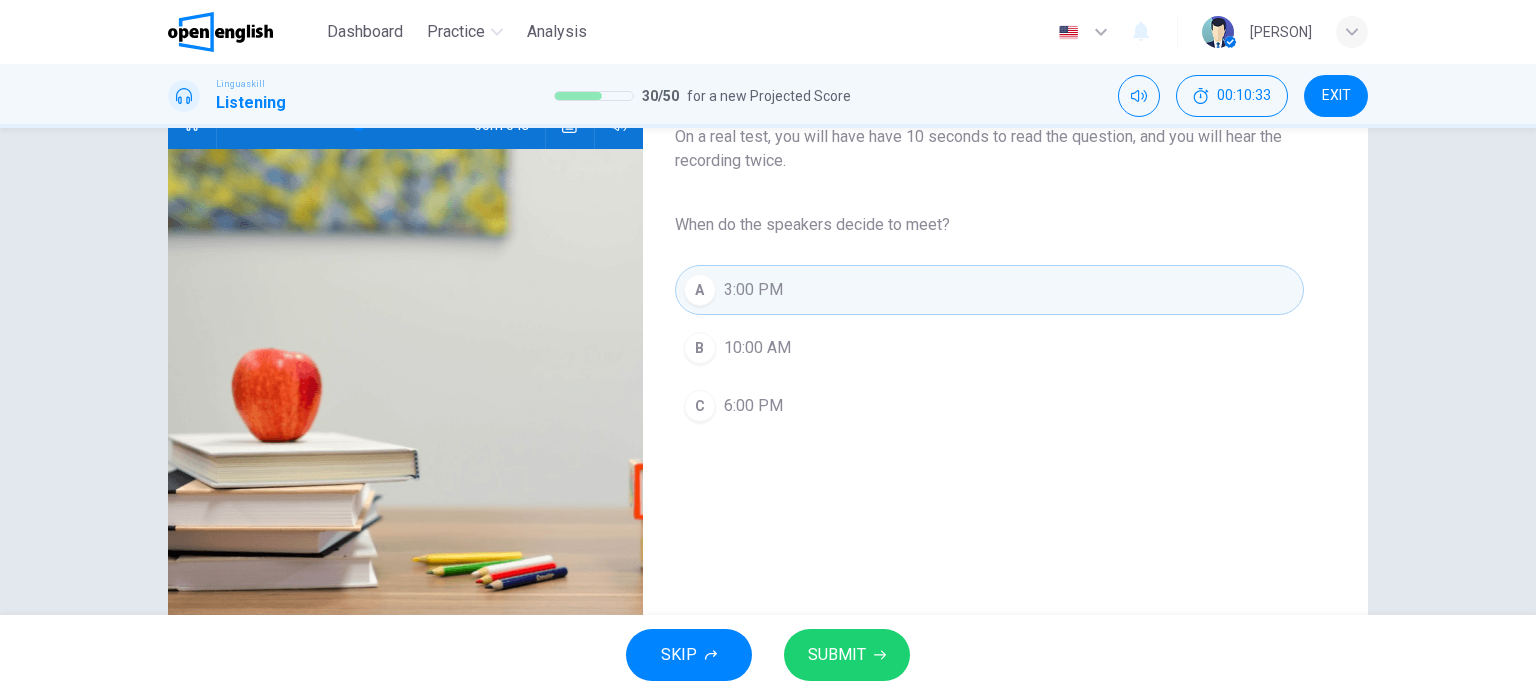 click on "SUBMIT" at bounding box center (837, 655) 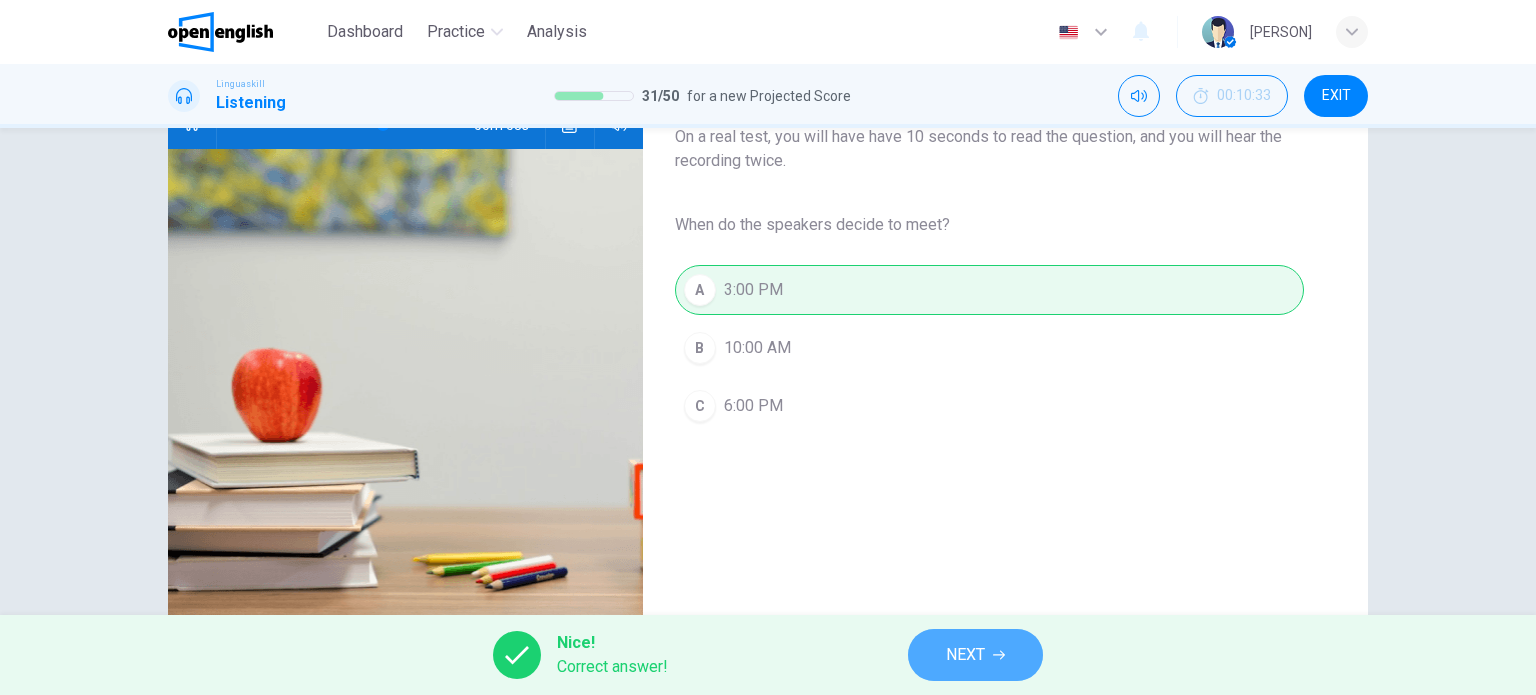 type on "**" 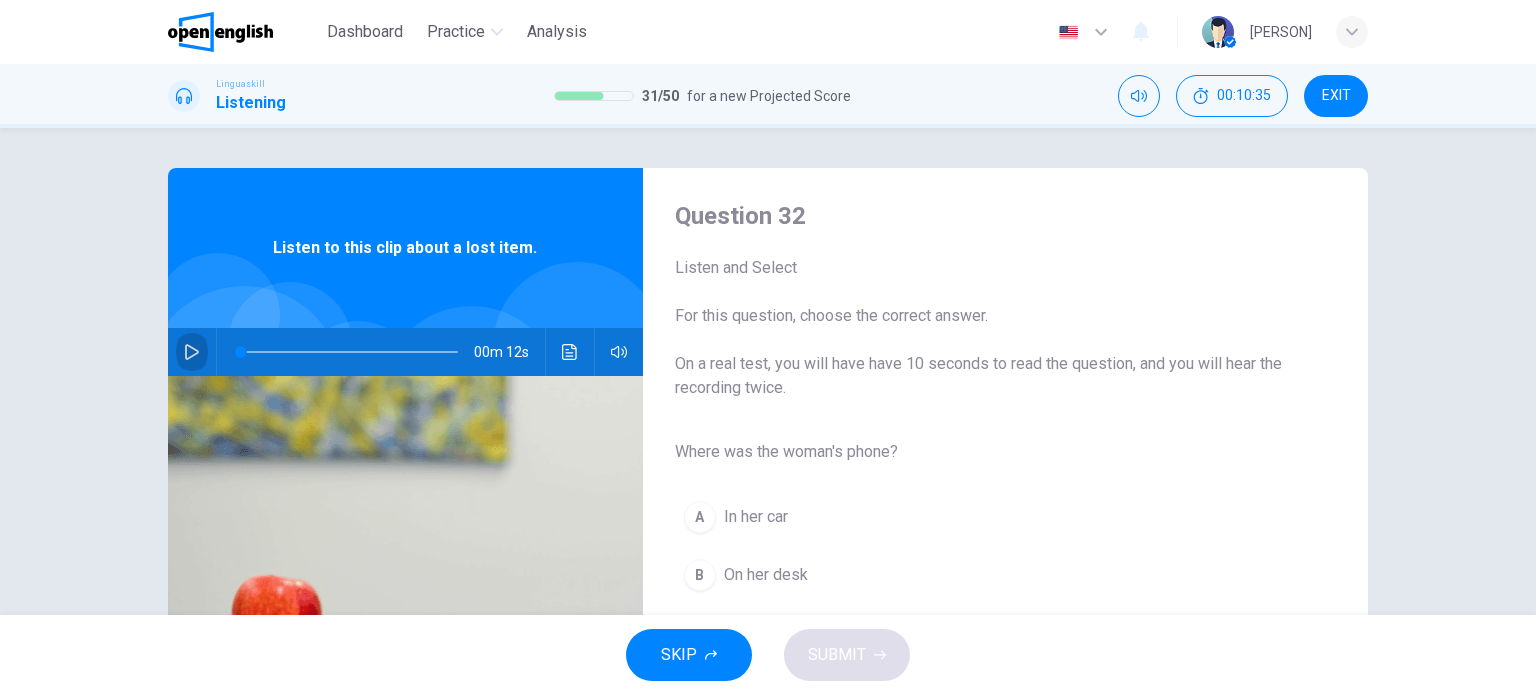 click 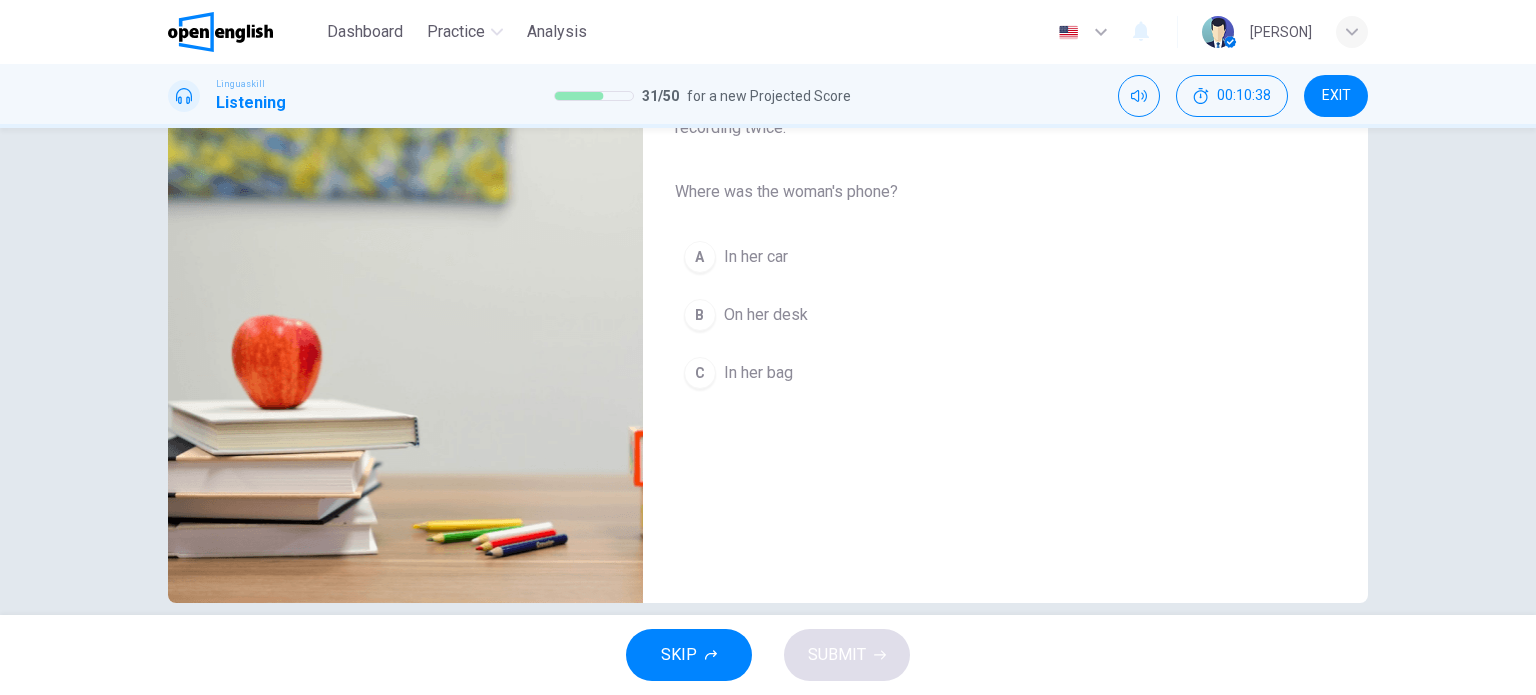 scroll, scrollTop: 288, scrollLeft: 0, axis: vertical 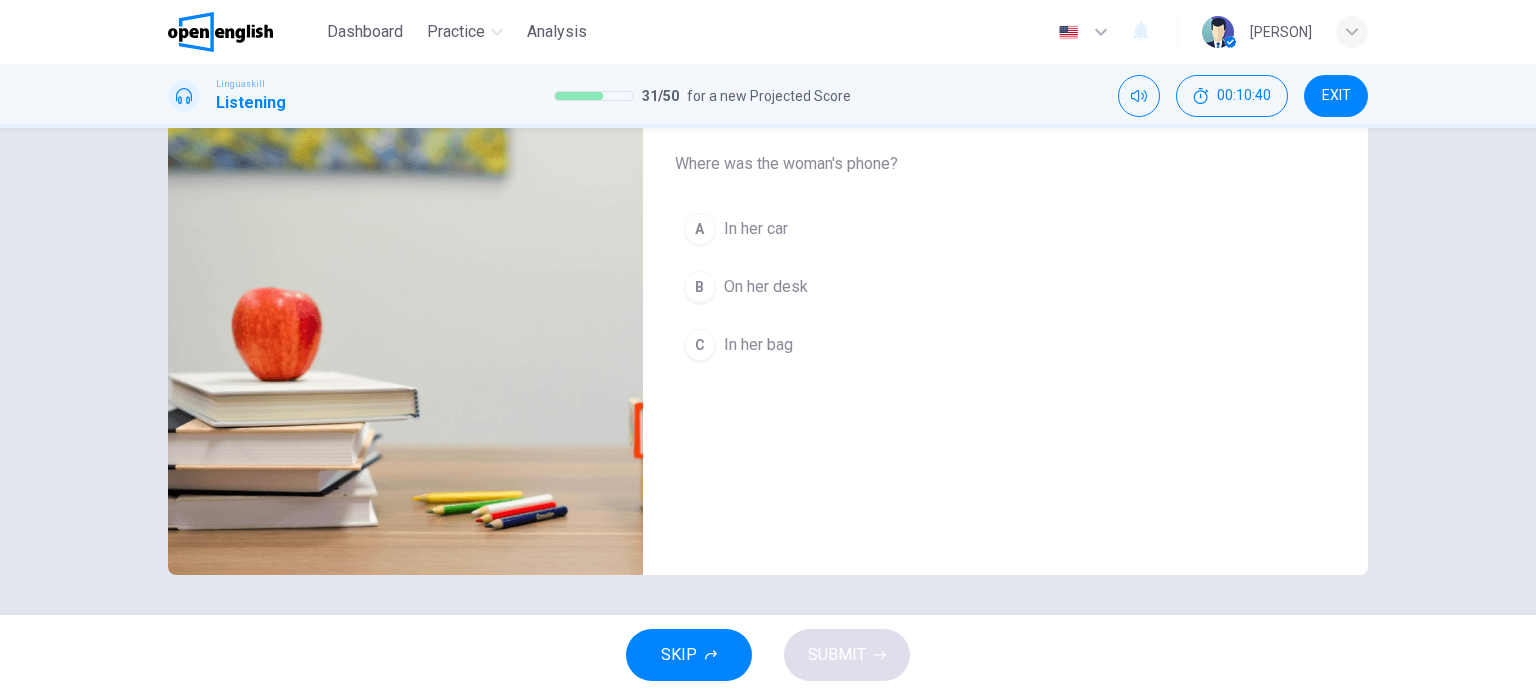 click on "C" at bounding box center (700, 345) 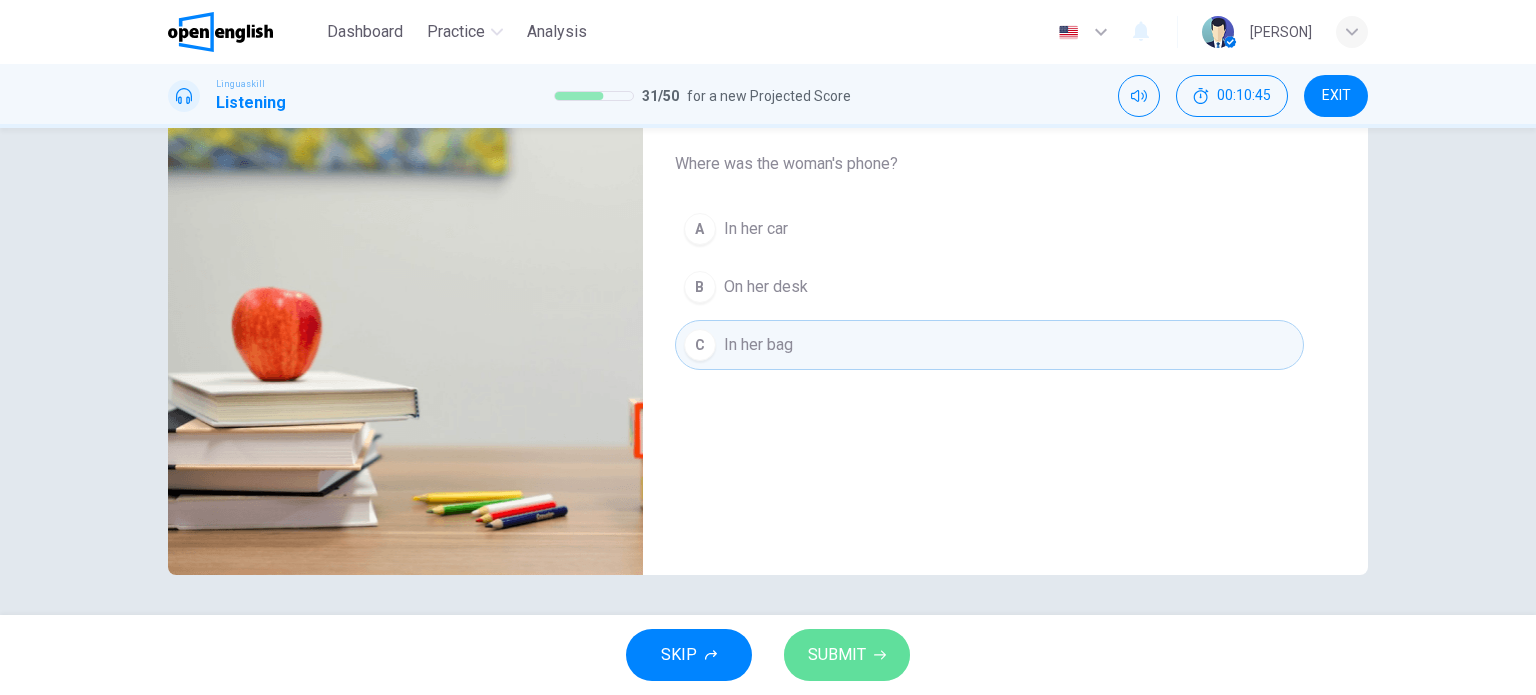 click on "SUBMIT" at bounding box center (837, 655) 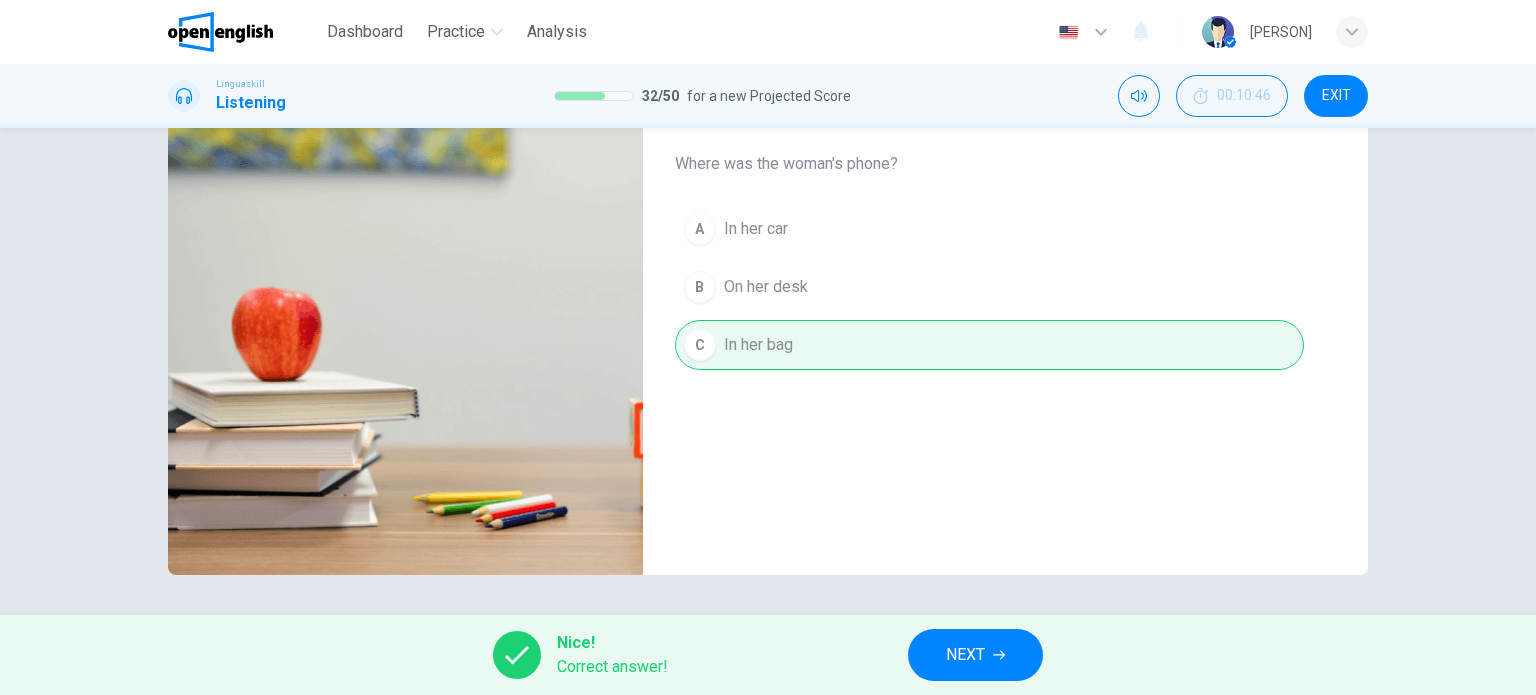 type on "*" 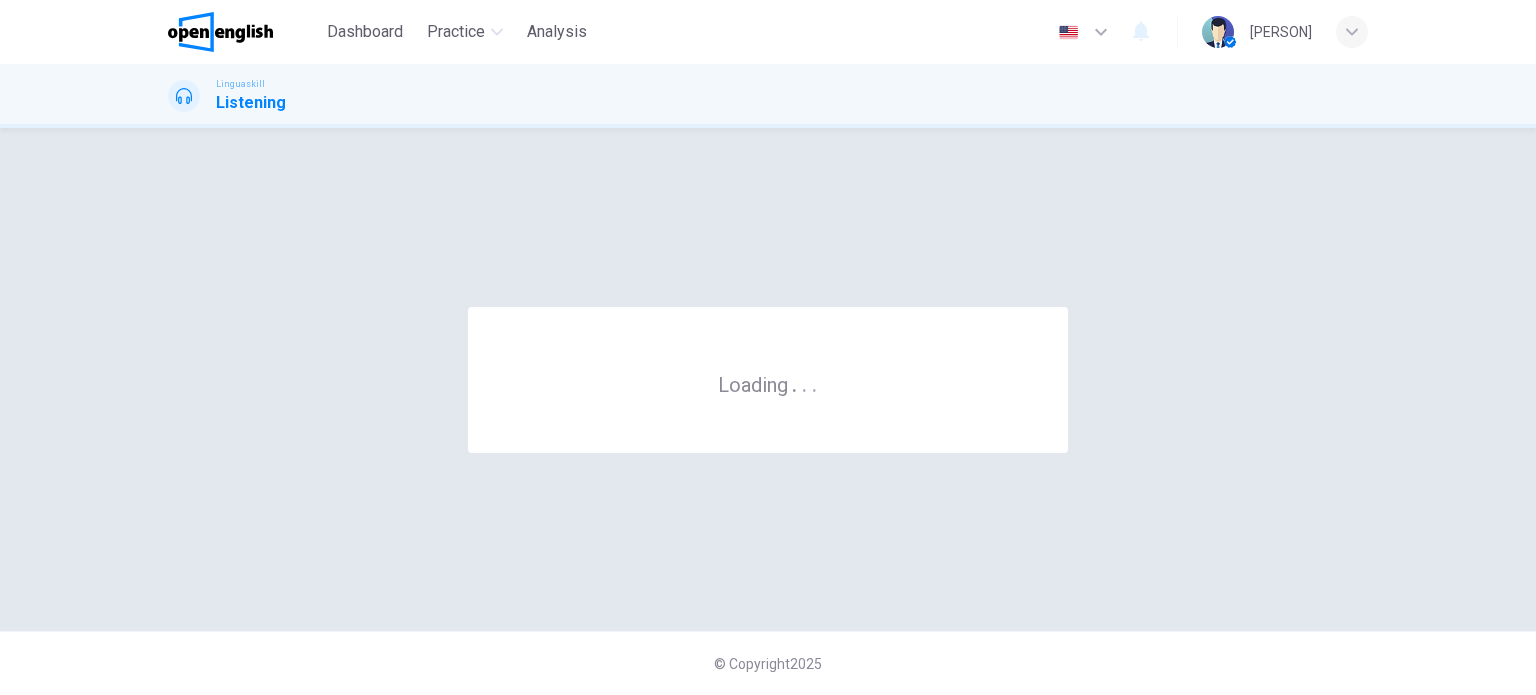 scroll, scrollTop: 0, scrollLeft: 0, axis: both 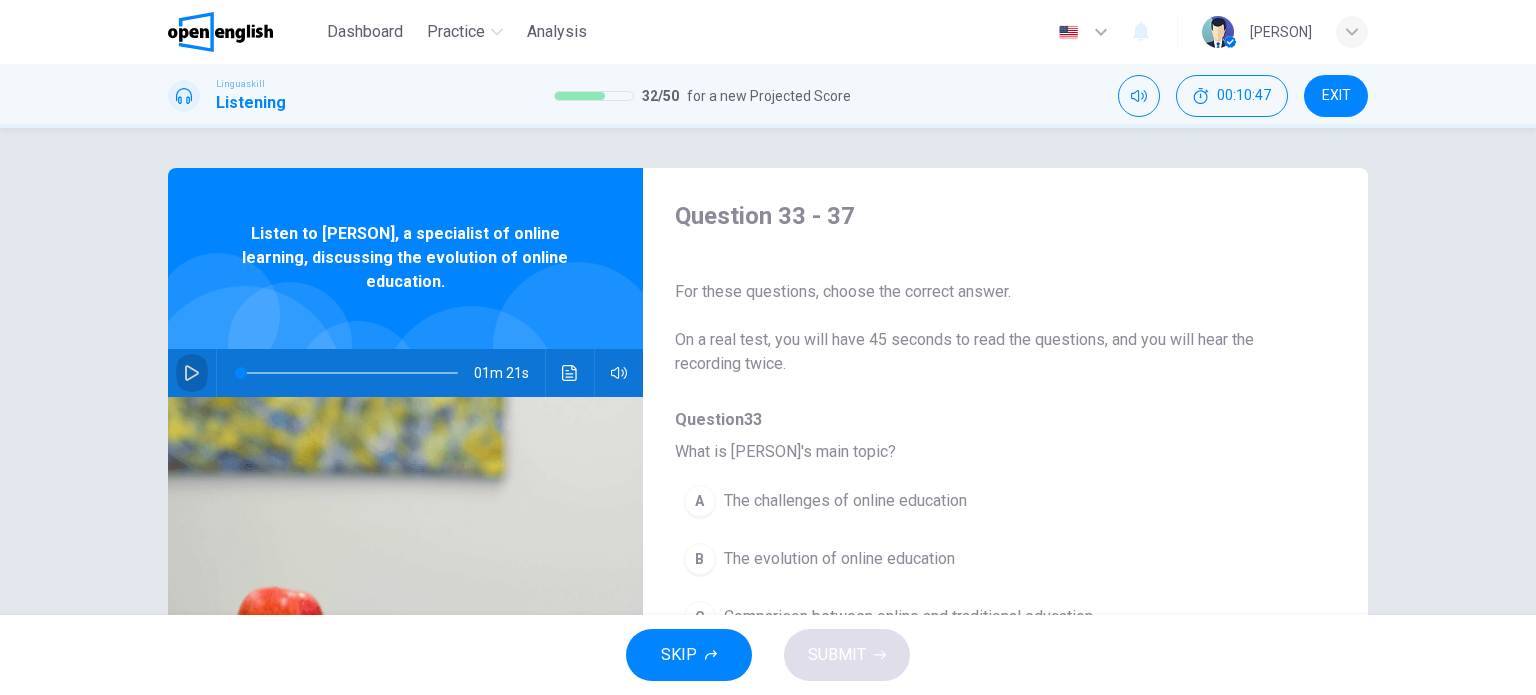 click 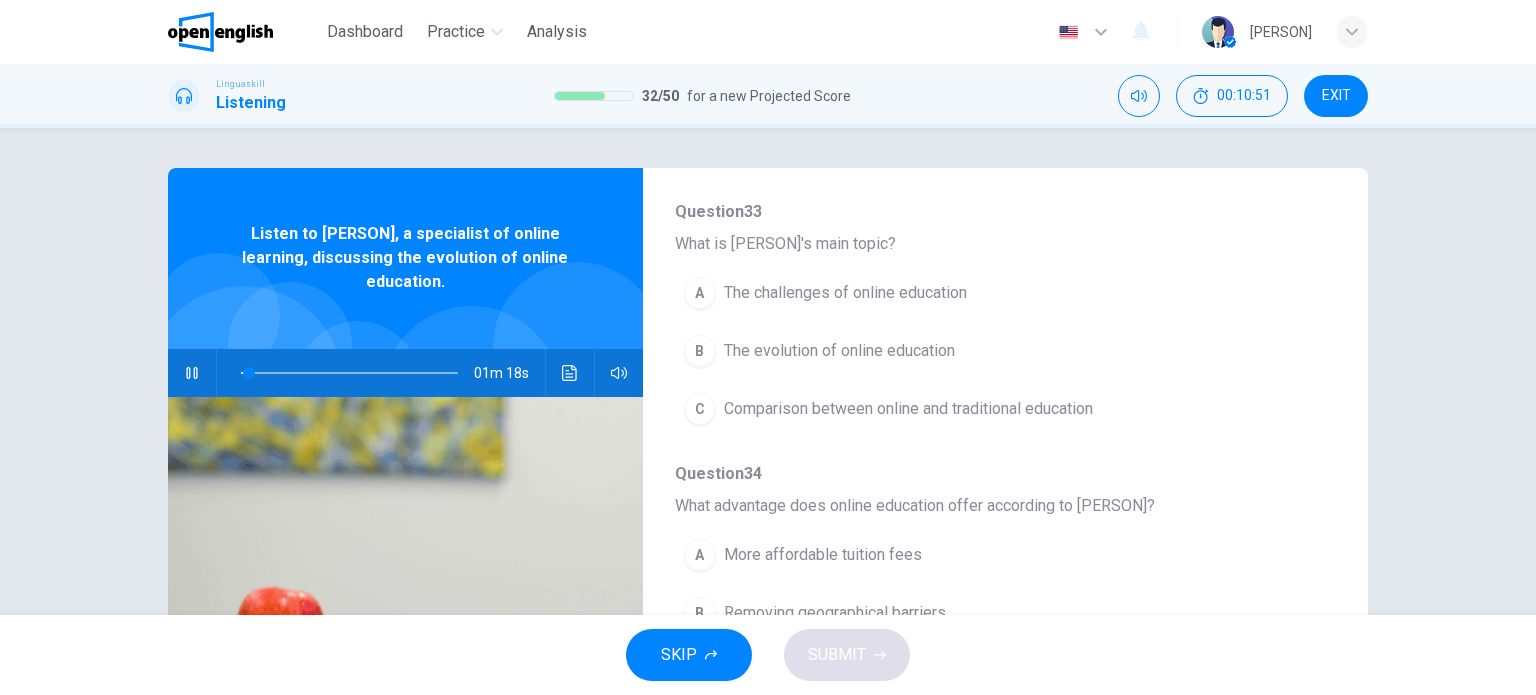 scroll, scrollTop: 216, scrollLeft: 0, axis: vertical 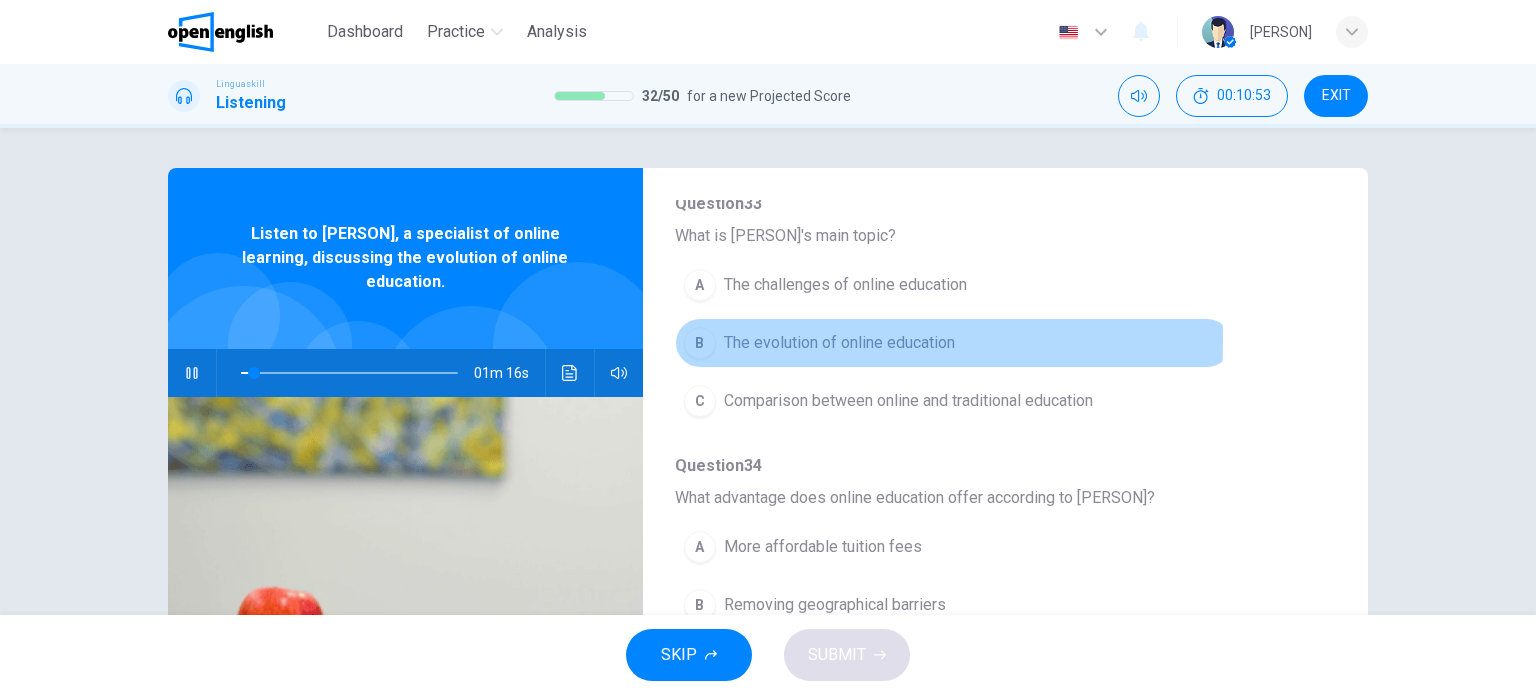 click on "B" at bounding box center (700, 343) 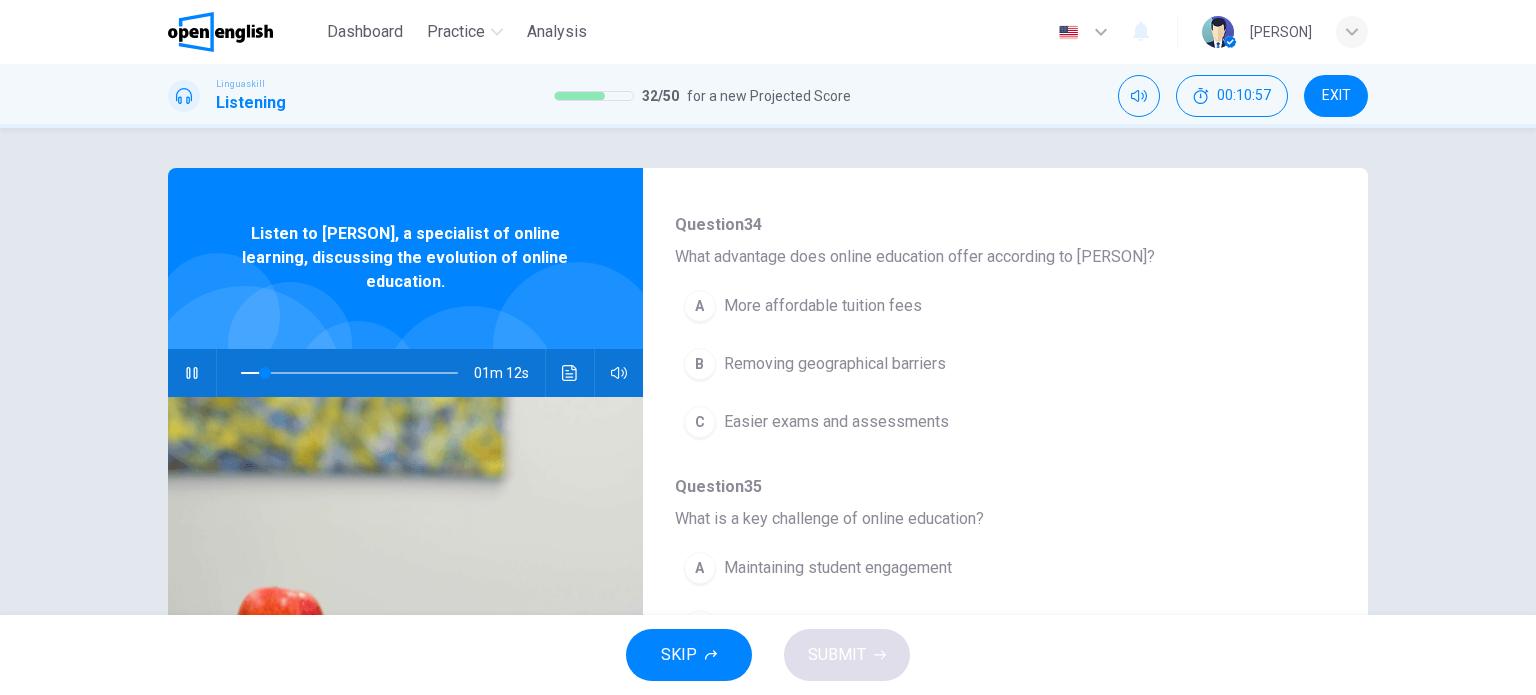 scroll, scrollTop: 460, scrollLeft: 0, axis: vertical 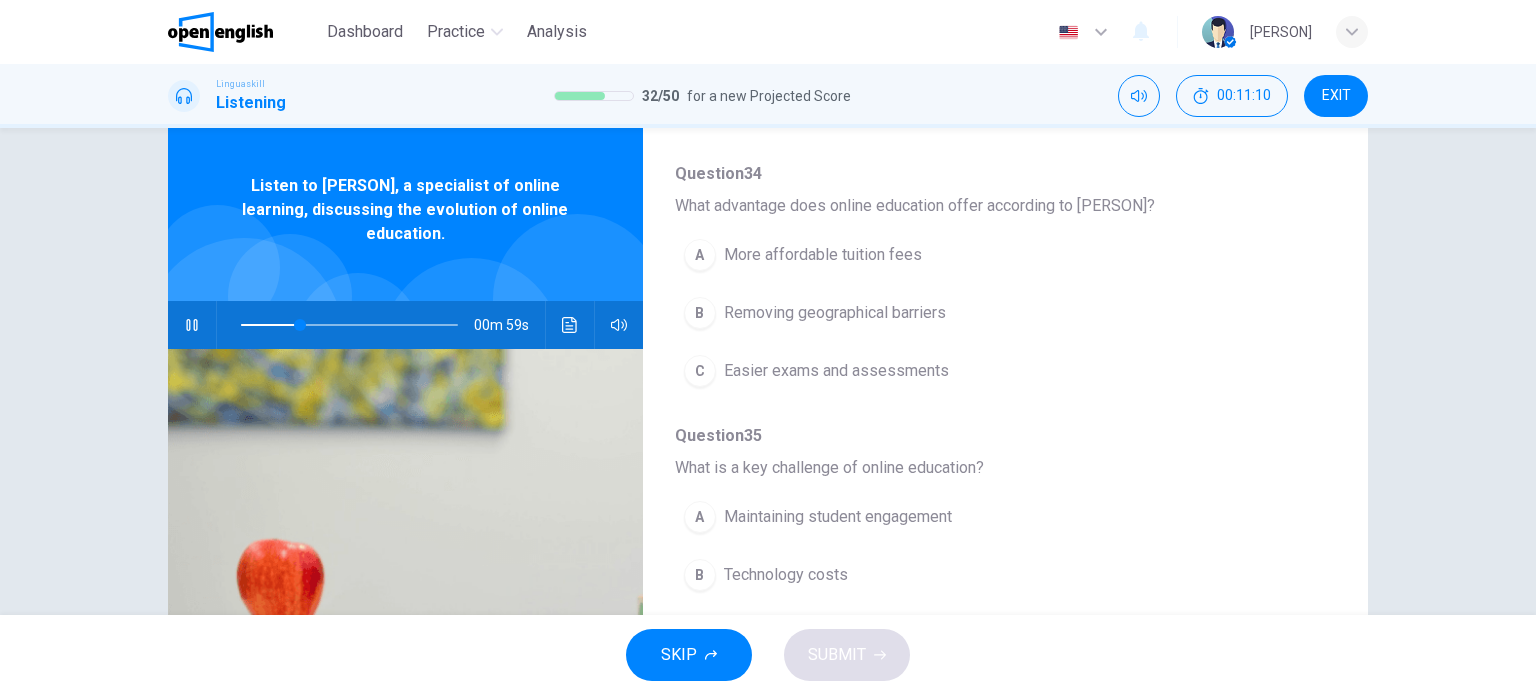 click on "B" at bounding box center (700, 313) 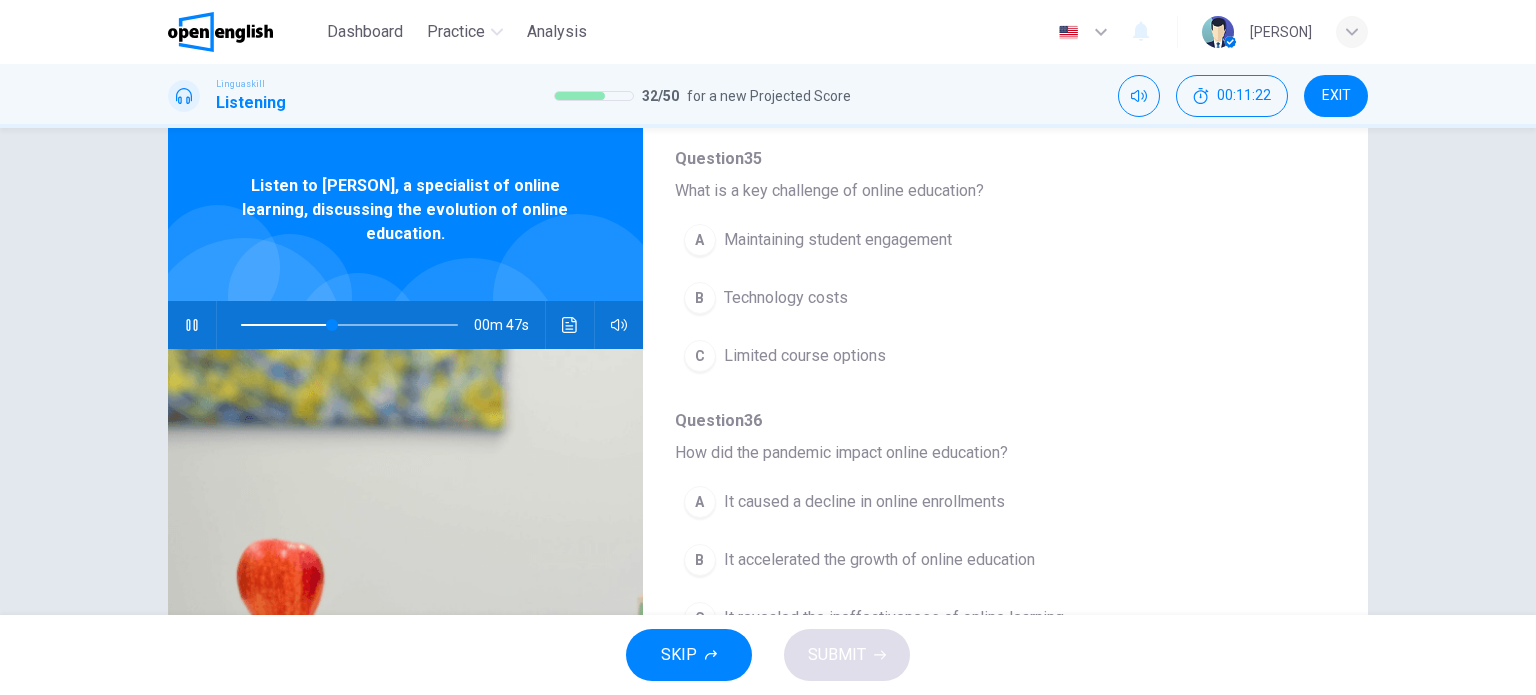 scroll, scrollTop: 727, scrollLeft: 0, axis: vertical 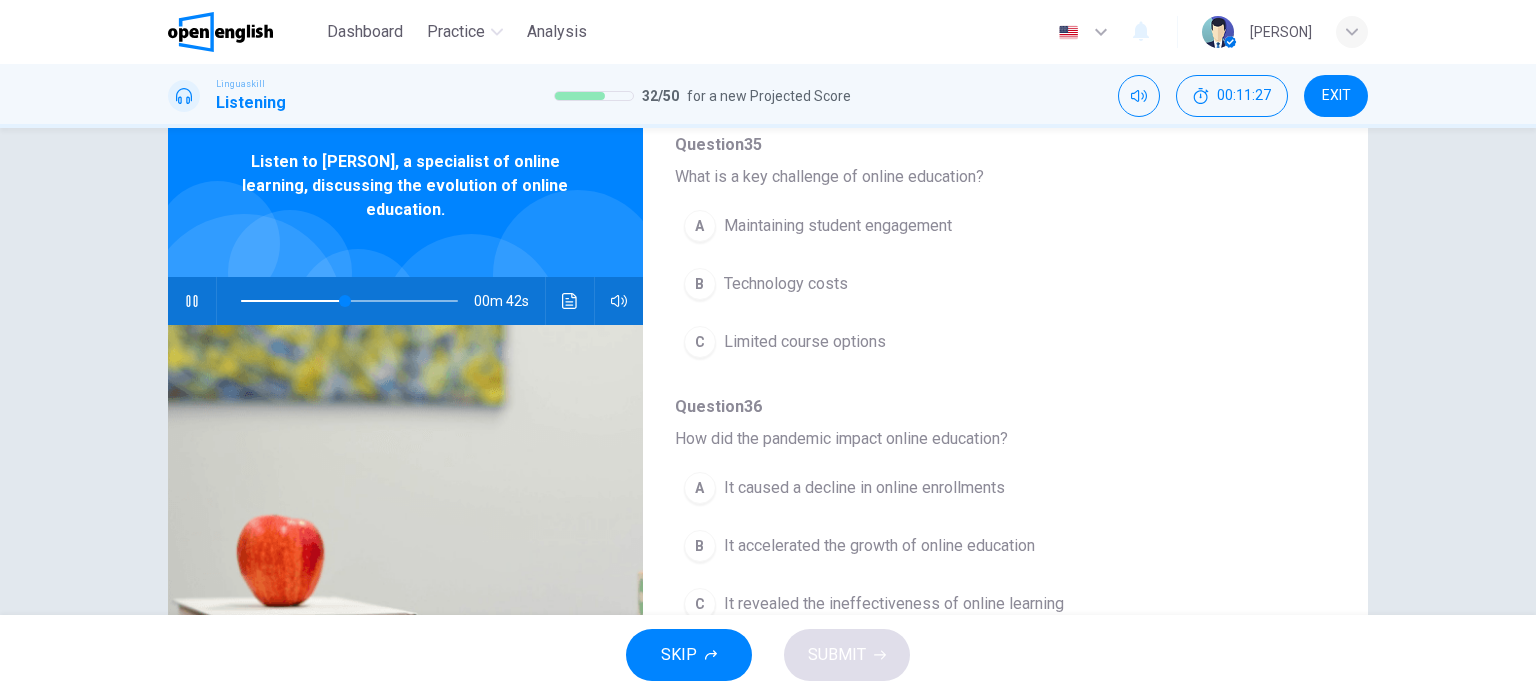 click on "A" at bounding box center [700, 226] 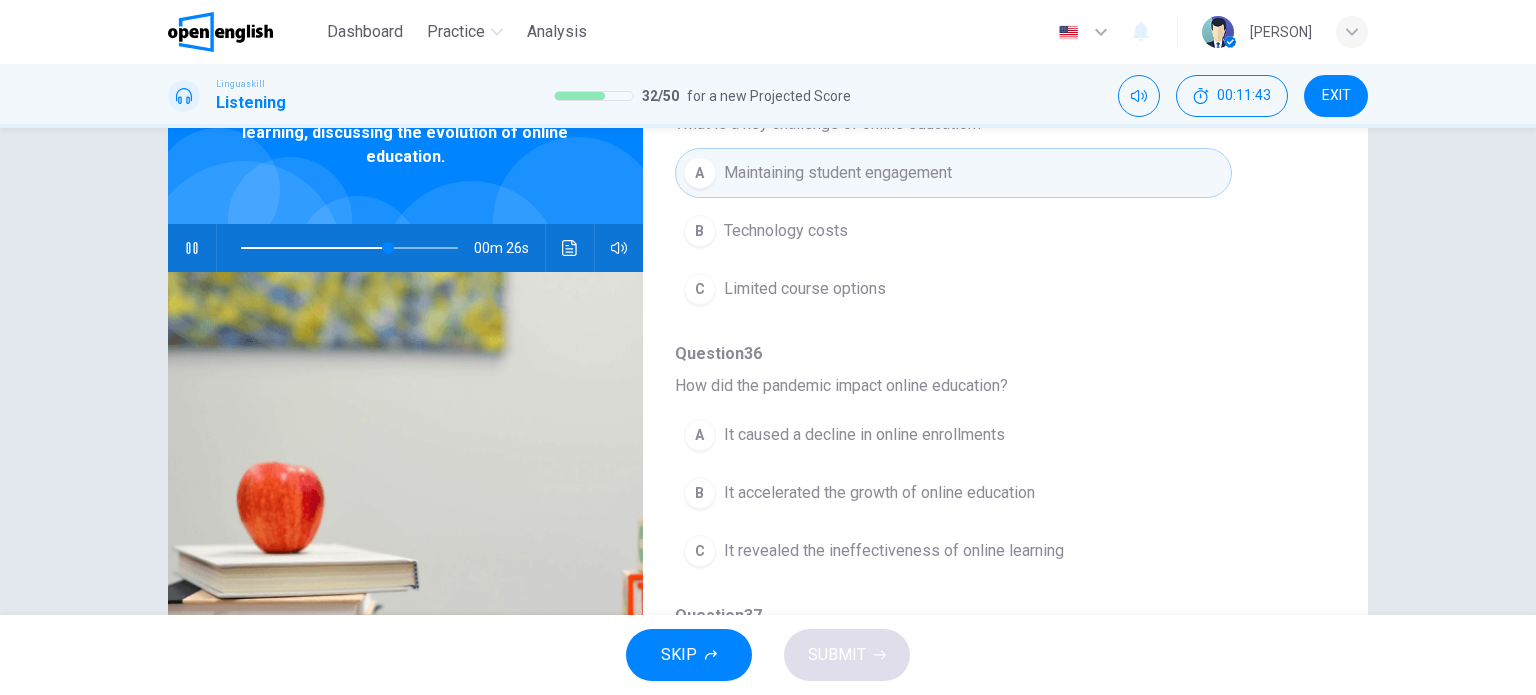 scroll, scrollTop: 124, scrollLeft: 0, axis: vertical 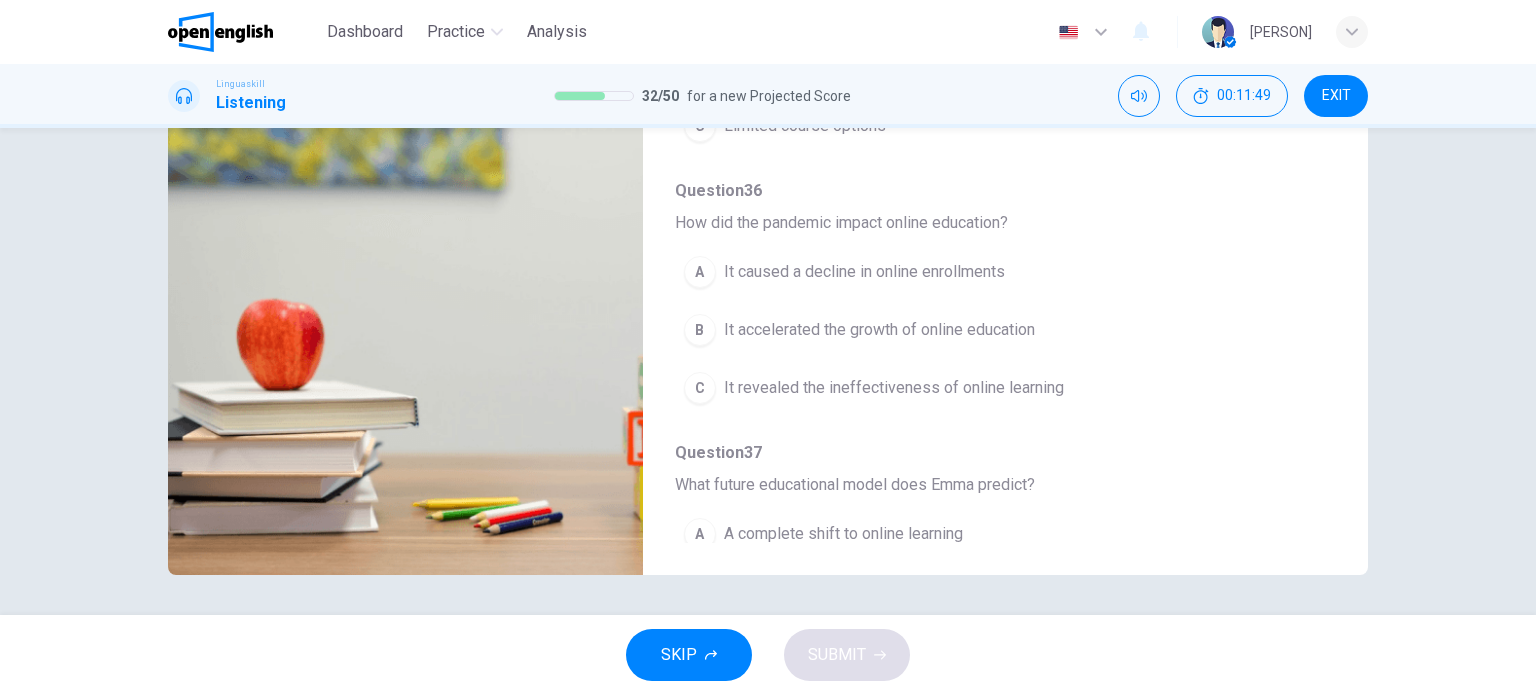 drag, startPoint x: 1332, startPoint y: 468, endPoint x: 1338, endPoint y: 503, distance: 35.510563 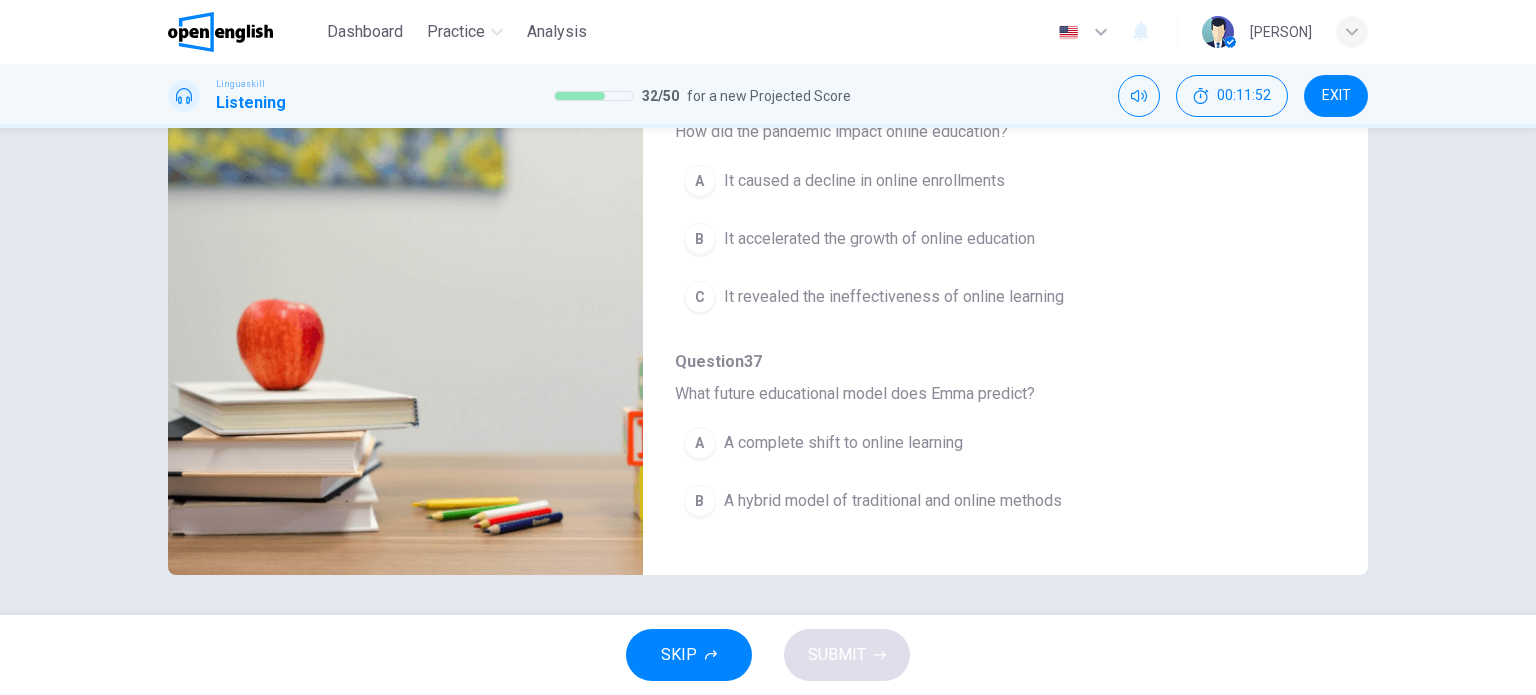 scroll, scrollTop: 821, scrollLeft: 0, axis: vertical 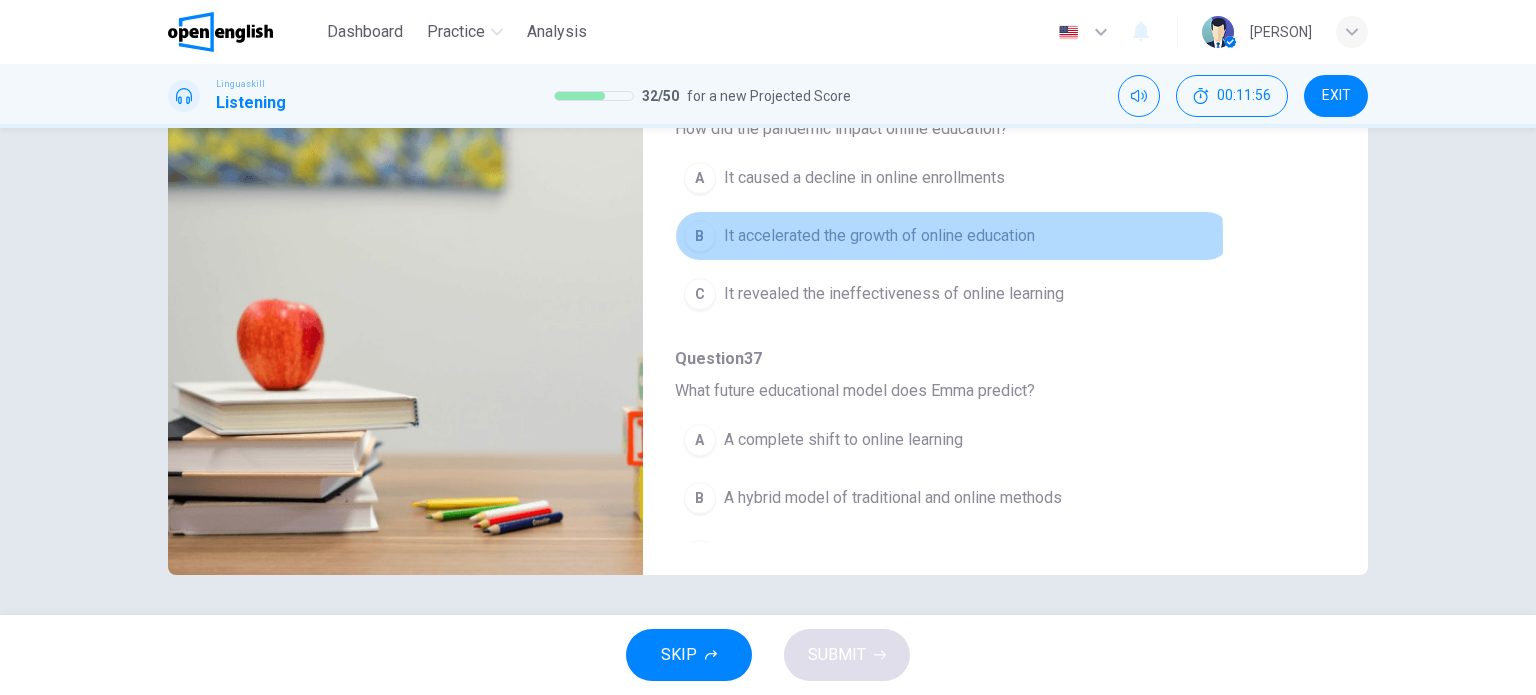 click on "B" at bounding box center (700, 236) 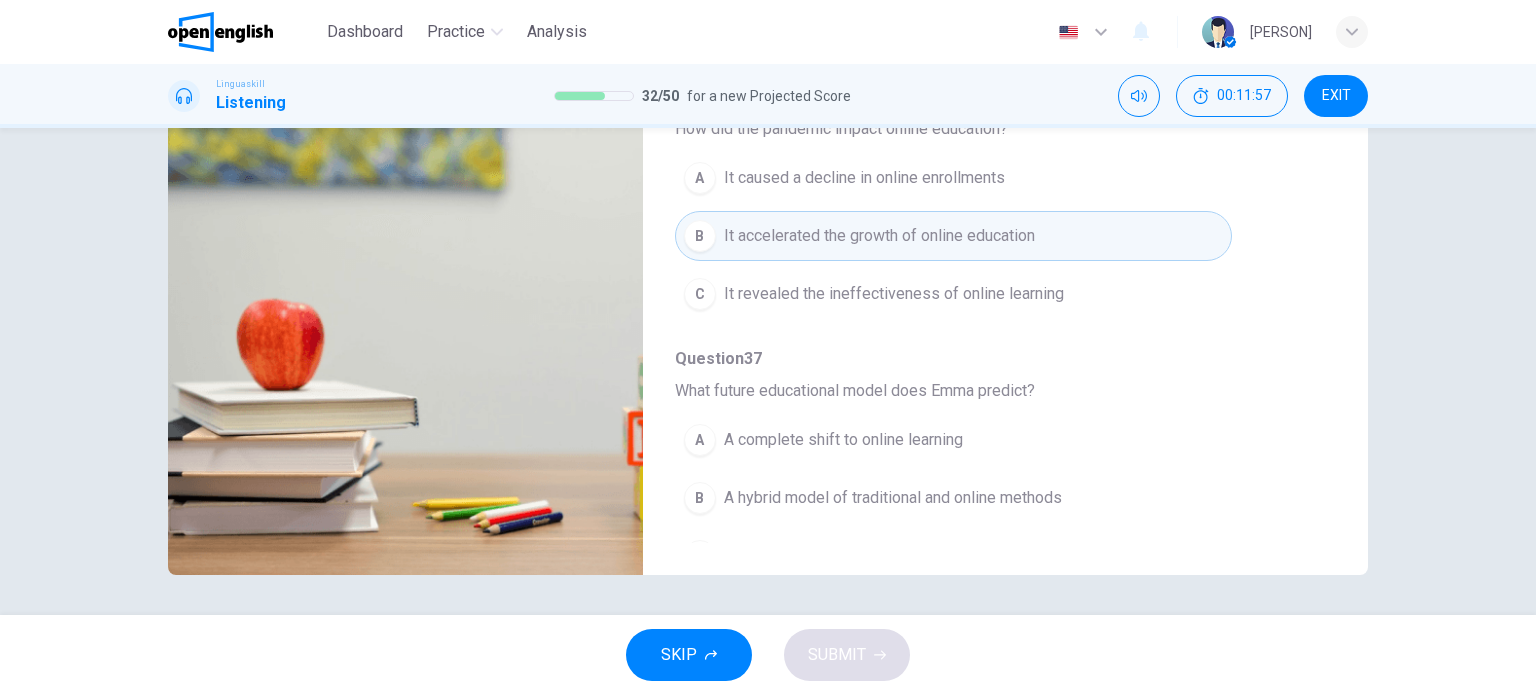 scroll, scrollTop: 856, scrollLeft: 0, axis: vertical 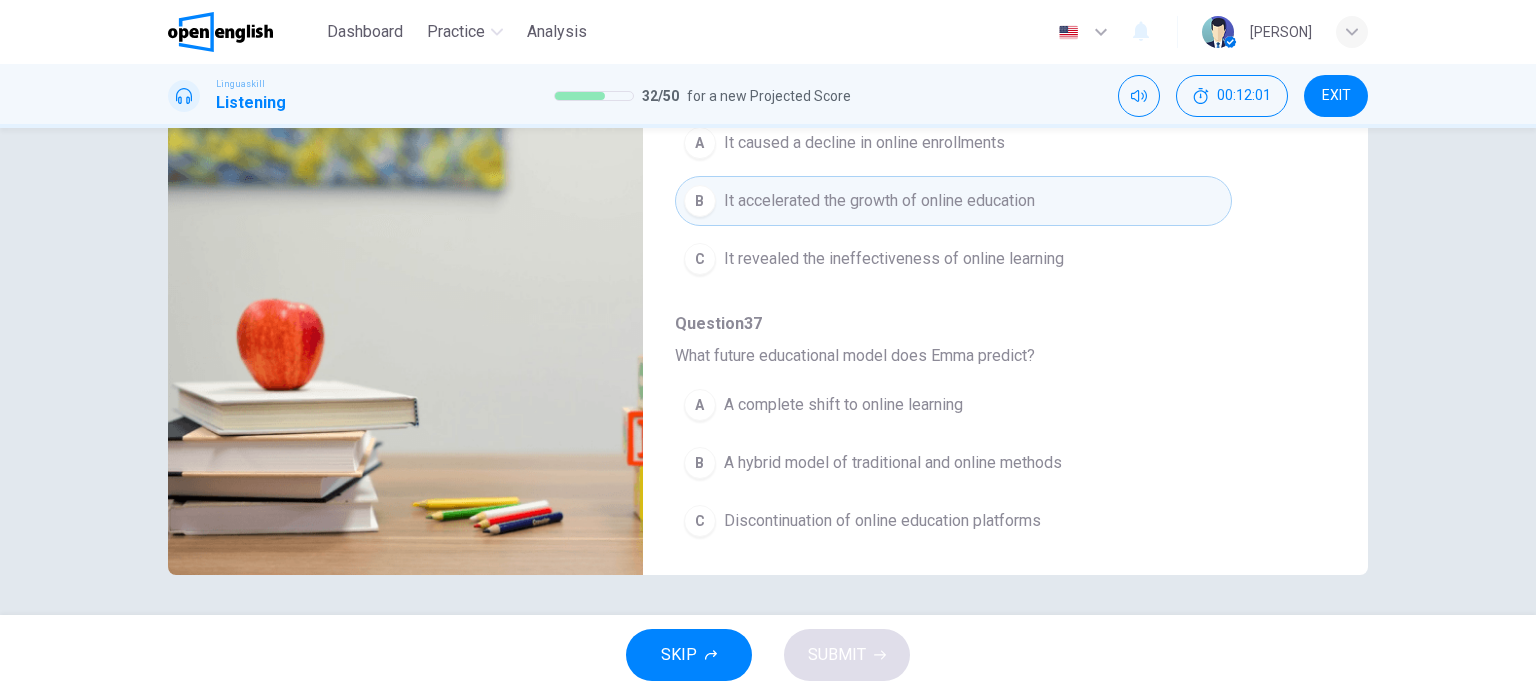 click on "B" at bounding box center (700, 463) 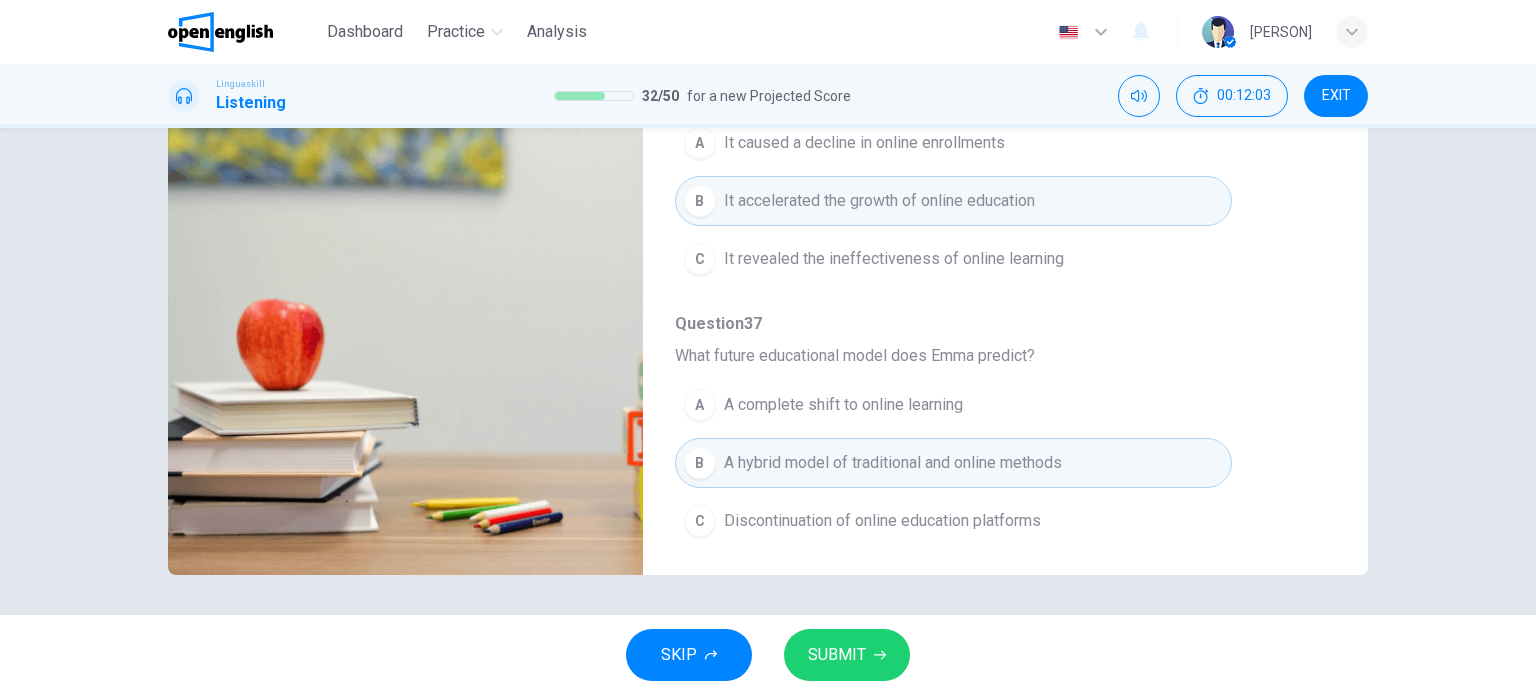 scroll, scrollTop: 0, scrollLeft: 0, axis: both 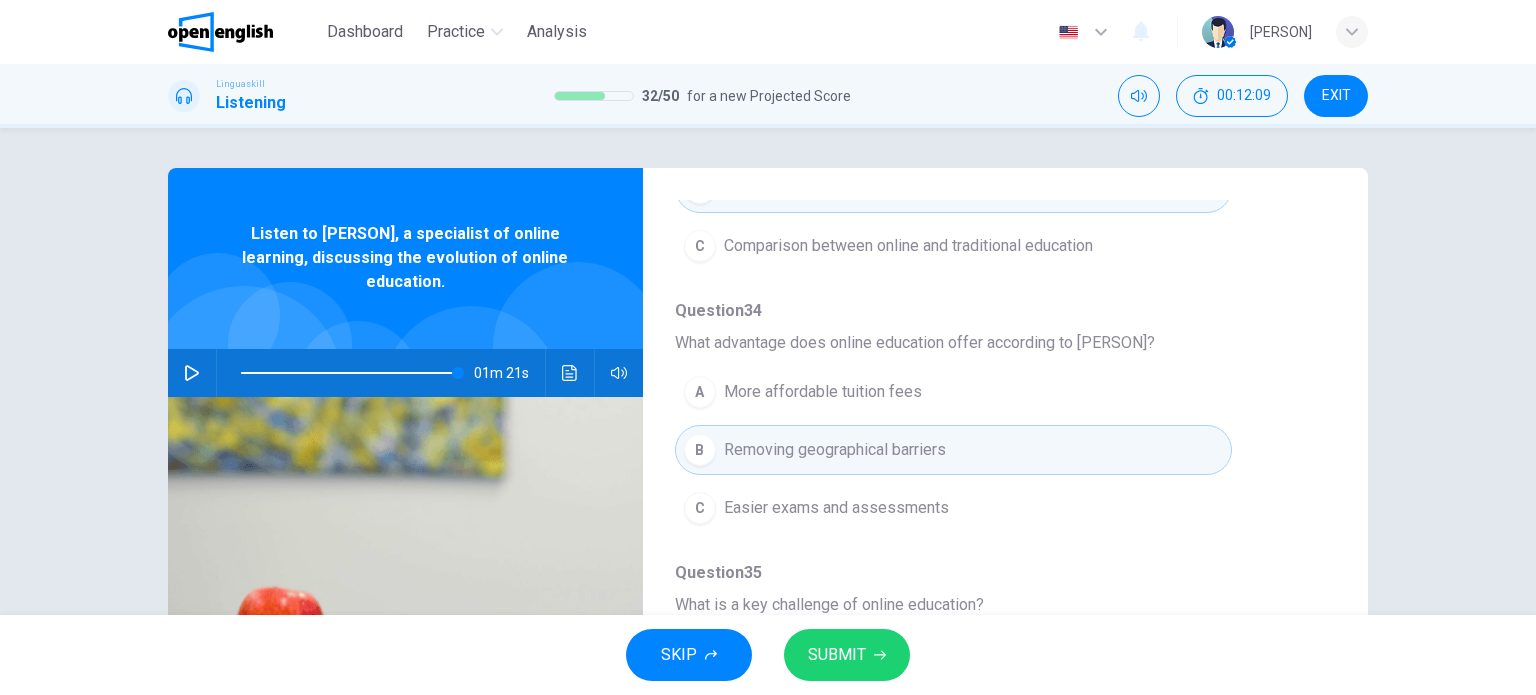 type on "*" 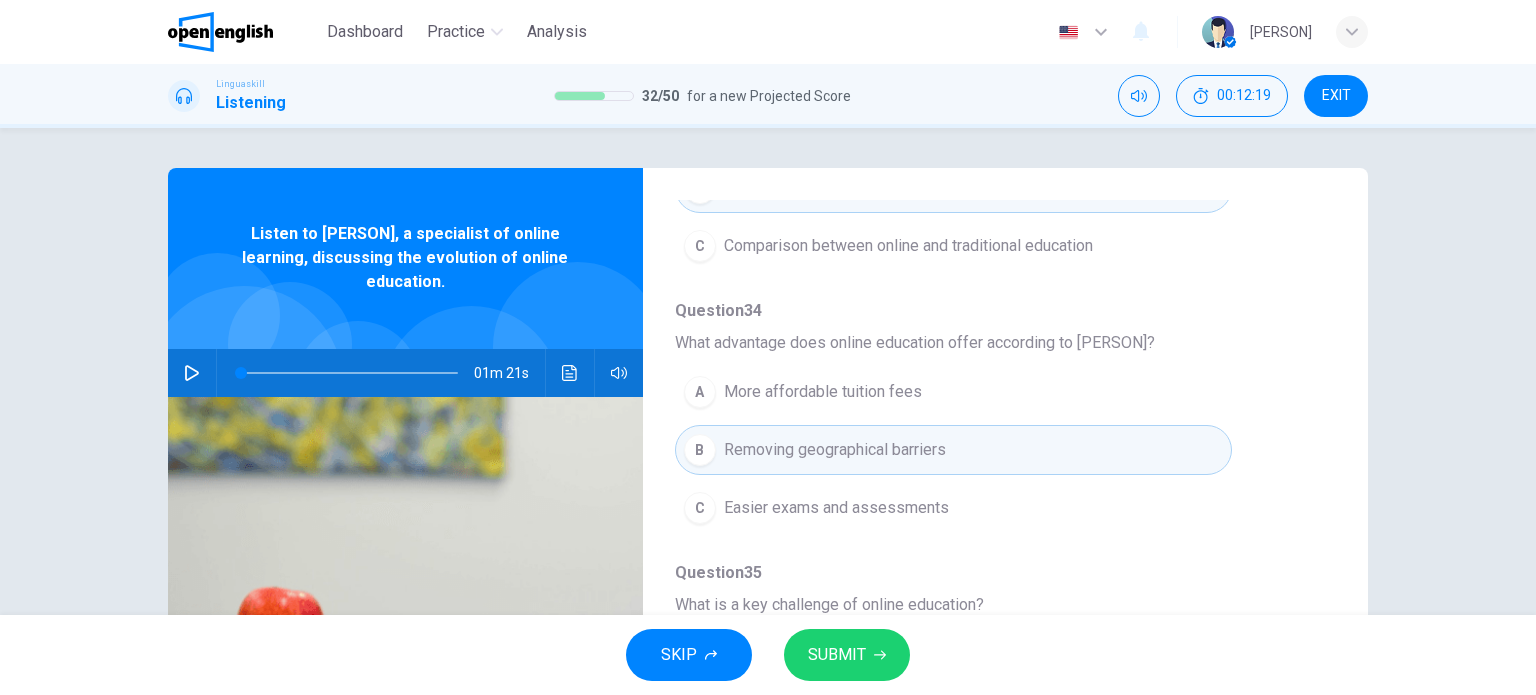 scroll, scrollTop: 288, scrollLeft: 0, axis: vertical 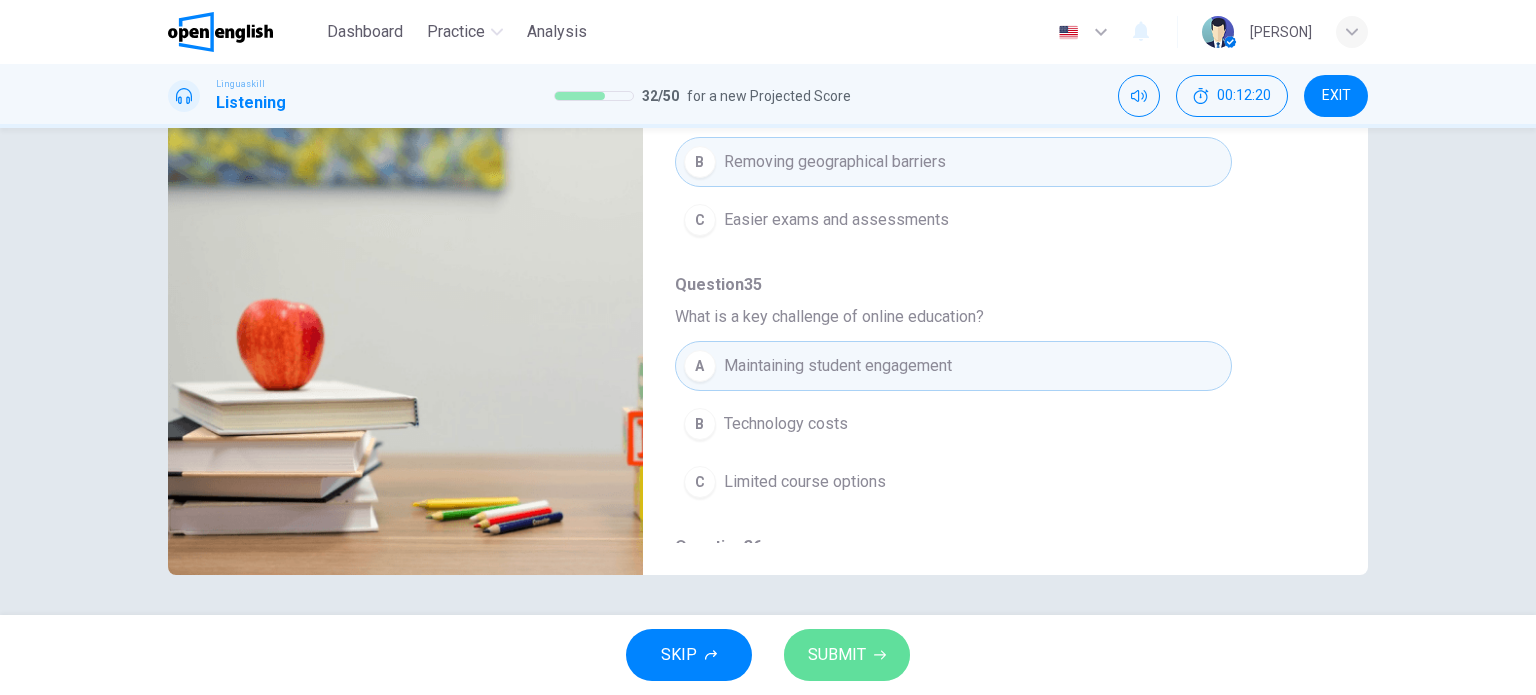 click on "SUBMIT" at bounding box center (837, 655) 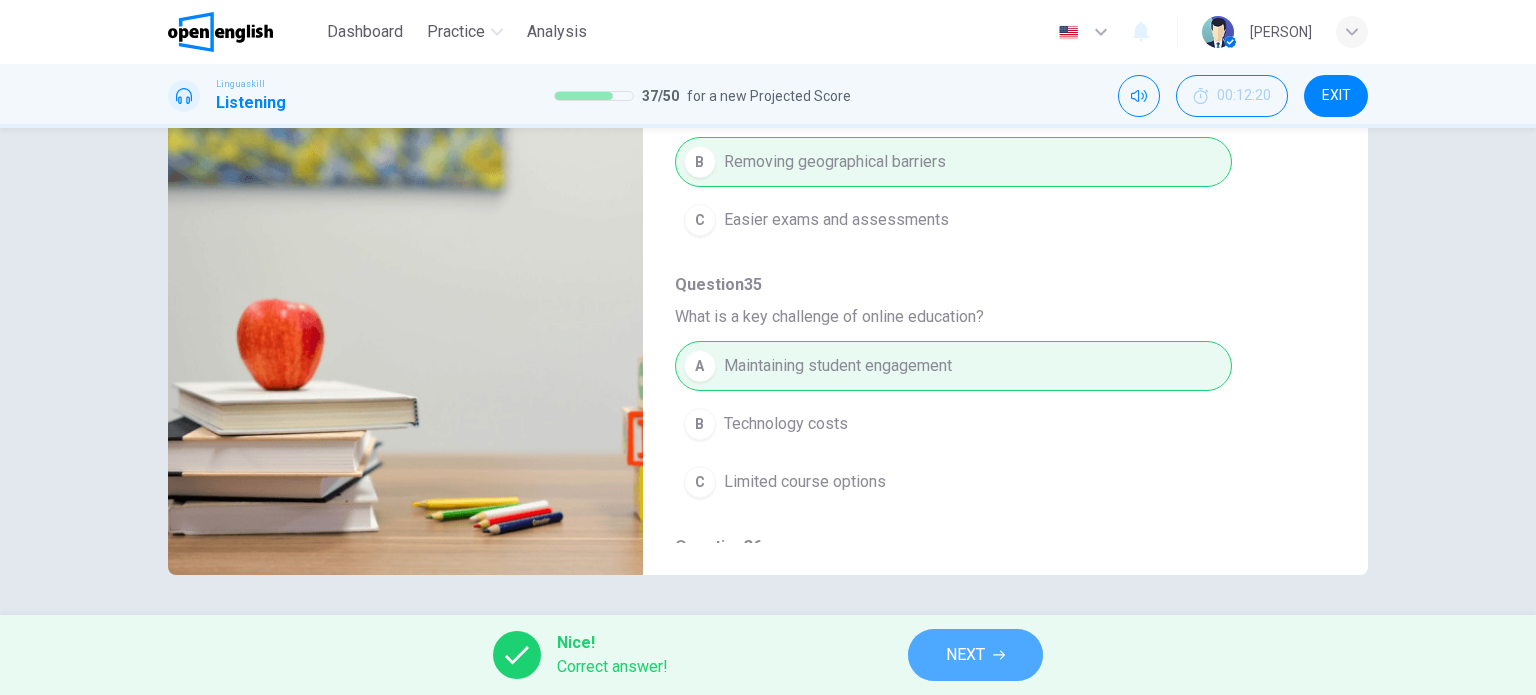 click on "NEXT" at bounding box center (975, 655) 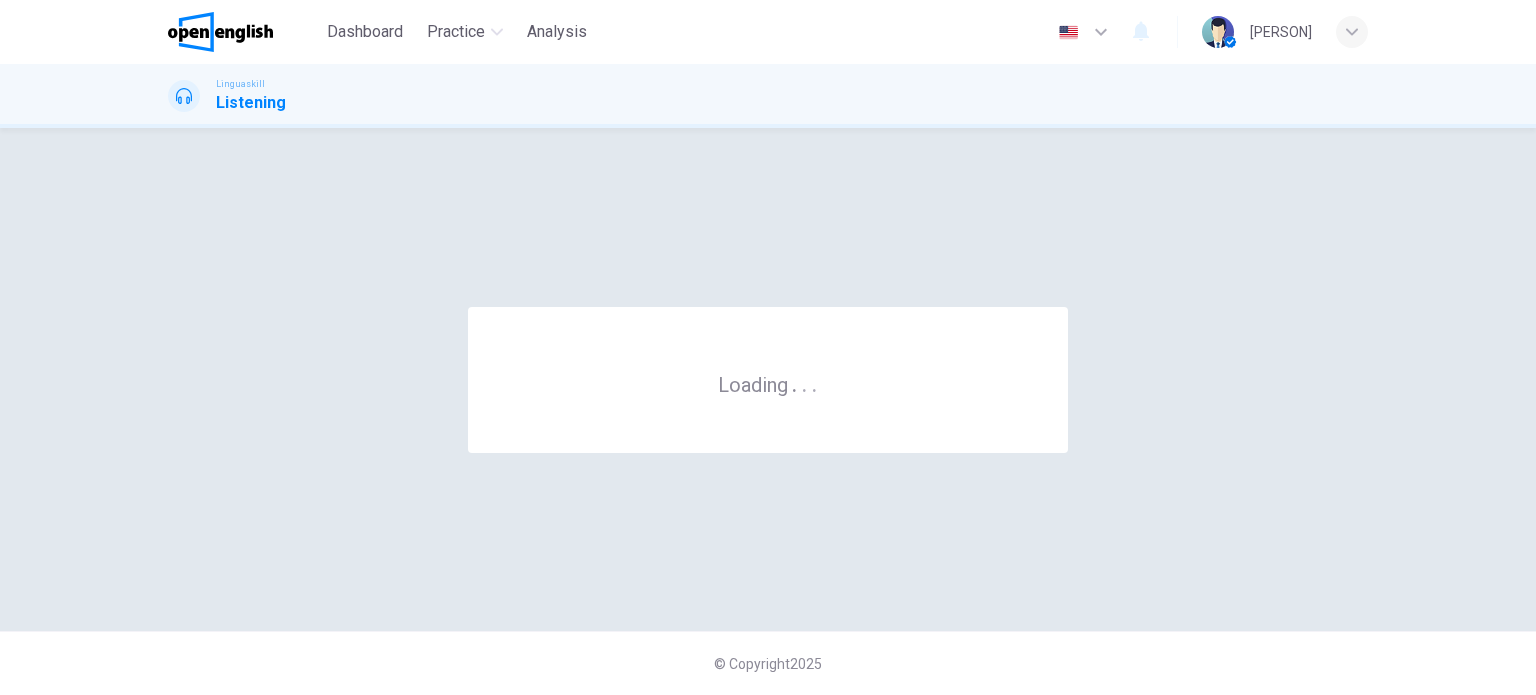 scroll, scrollTop: 0, scrollLeft: 0, axis: both 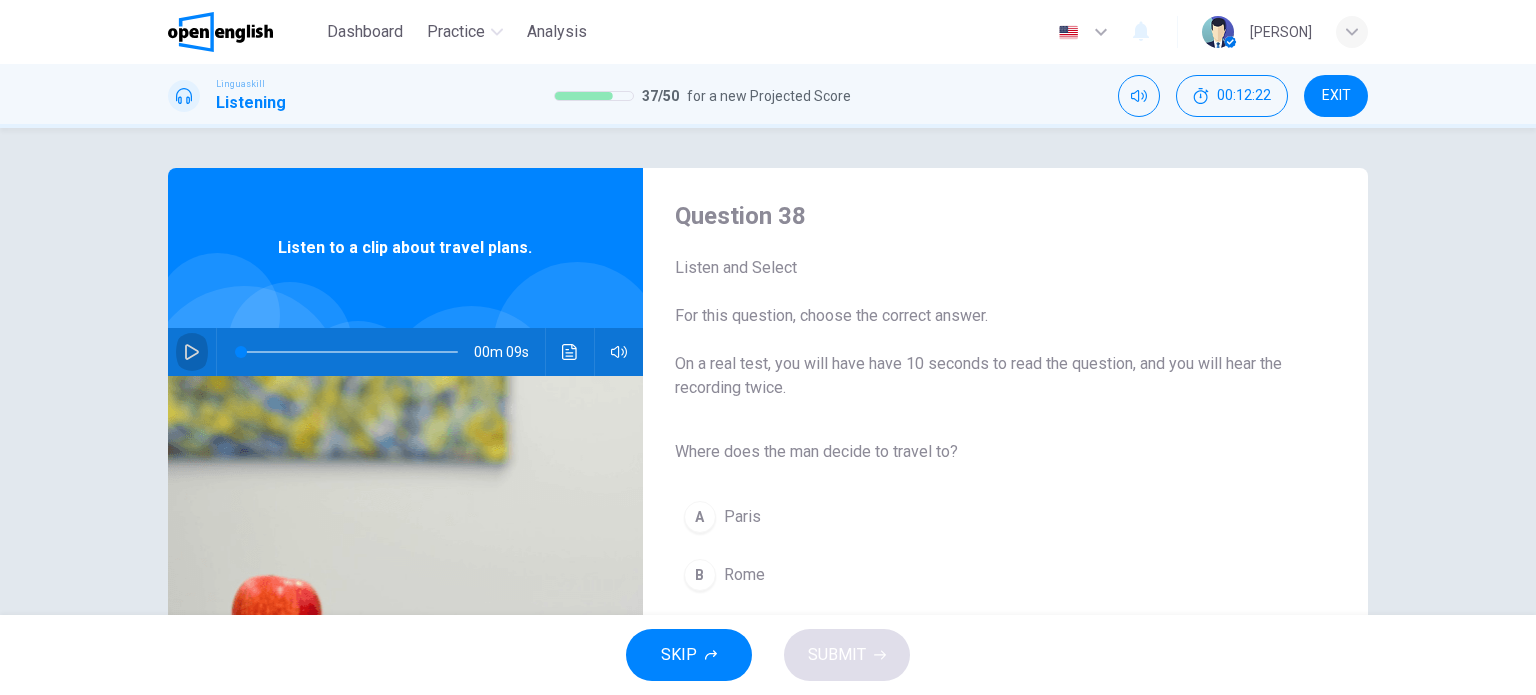 click at bounding box center (192, 352) 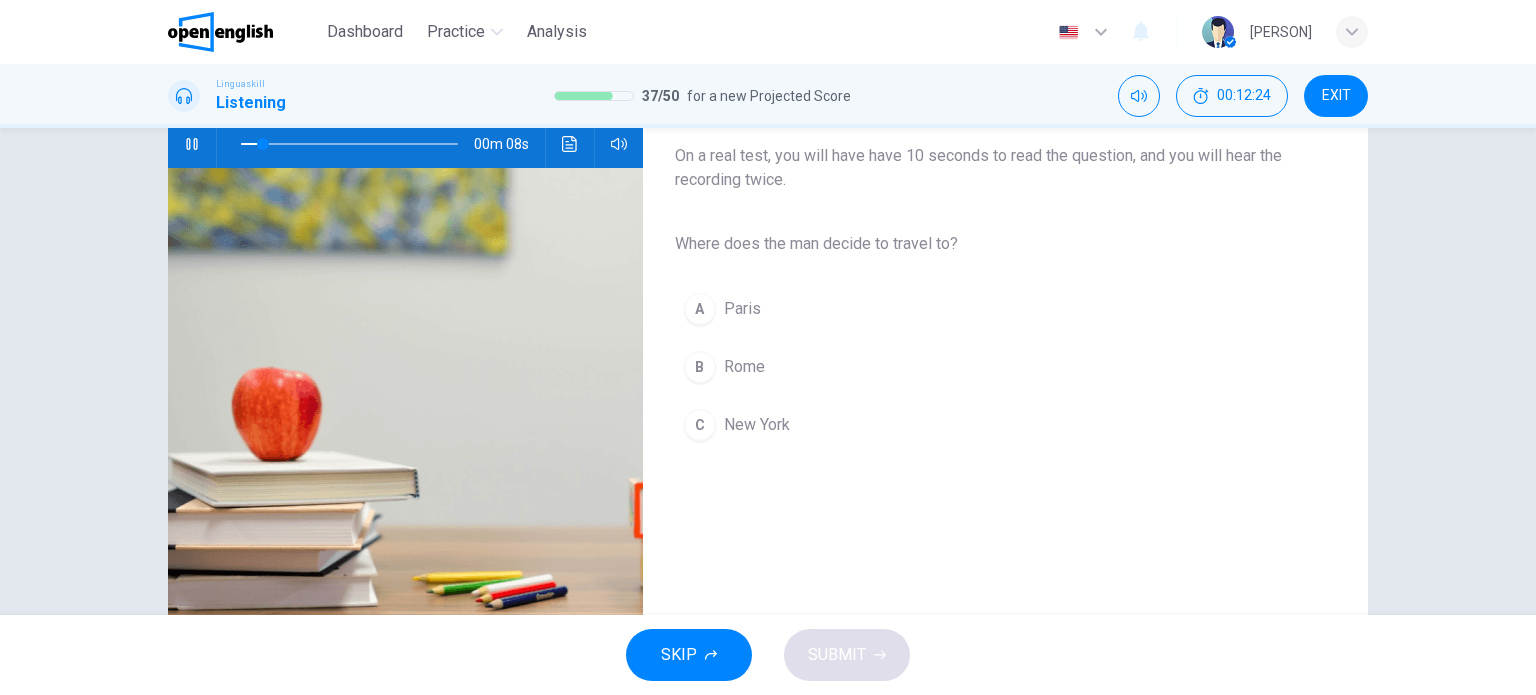 scroll, scrollTop: 272, scrollLeft: 0, axis: vertical 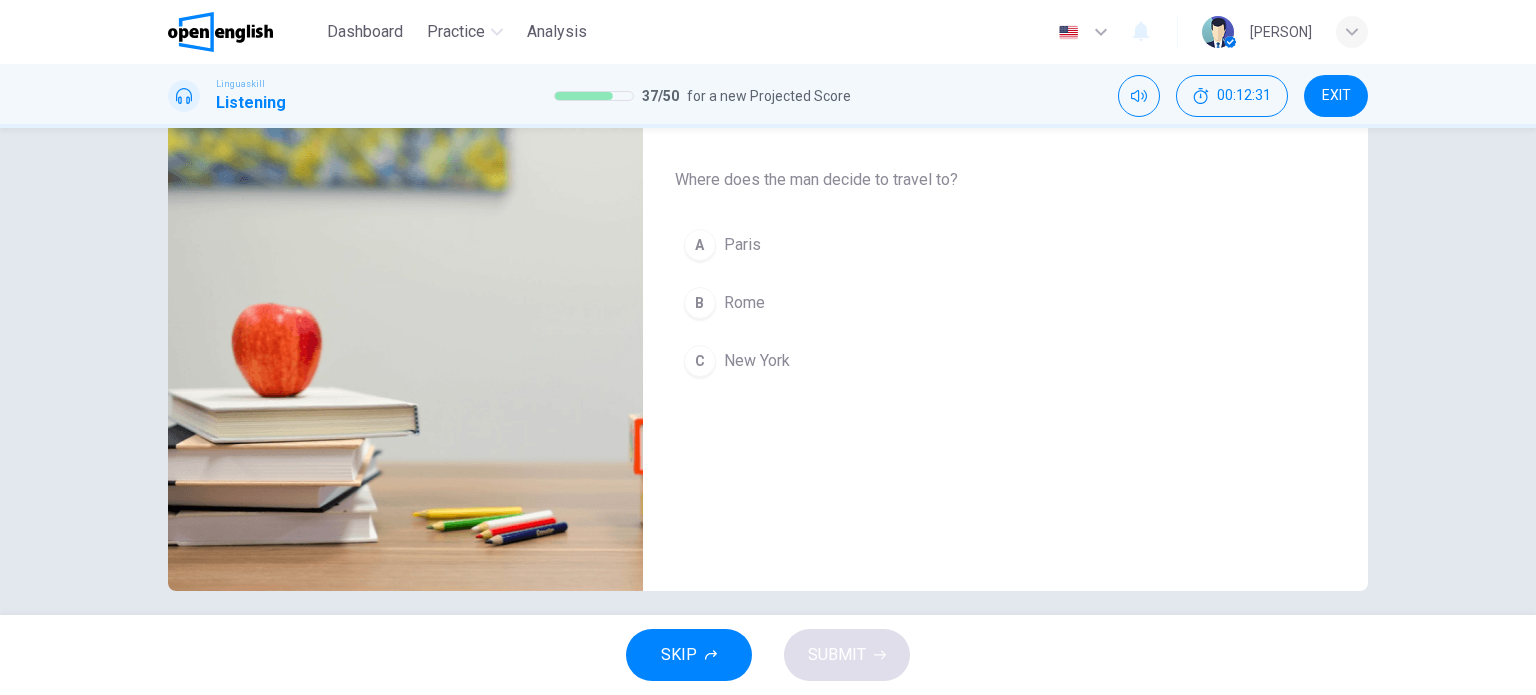 click on "B" at bounding box center (700, 303) 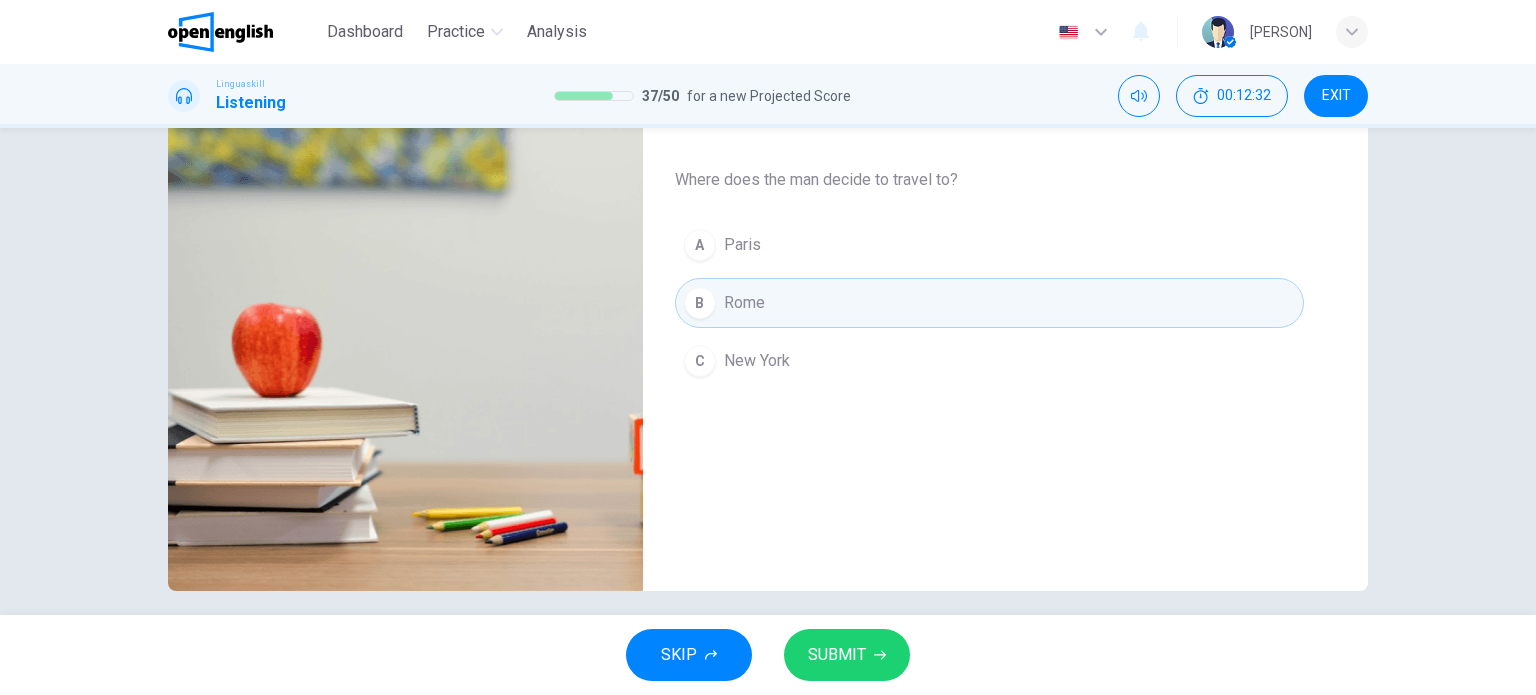 type on "*" 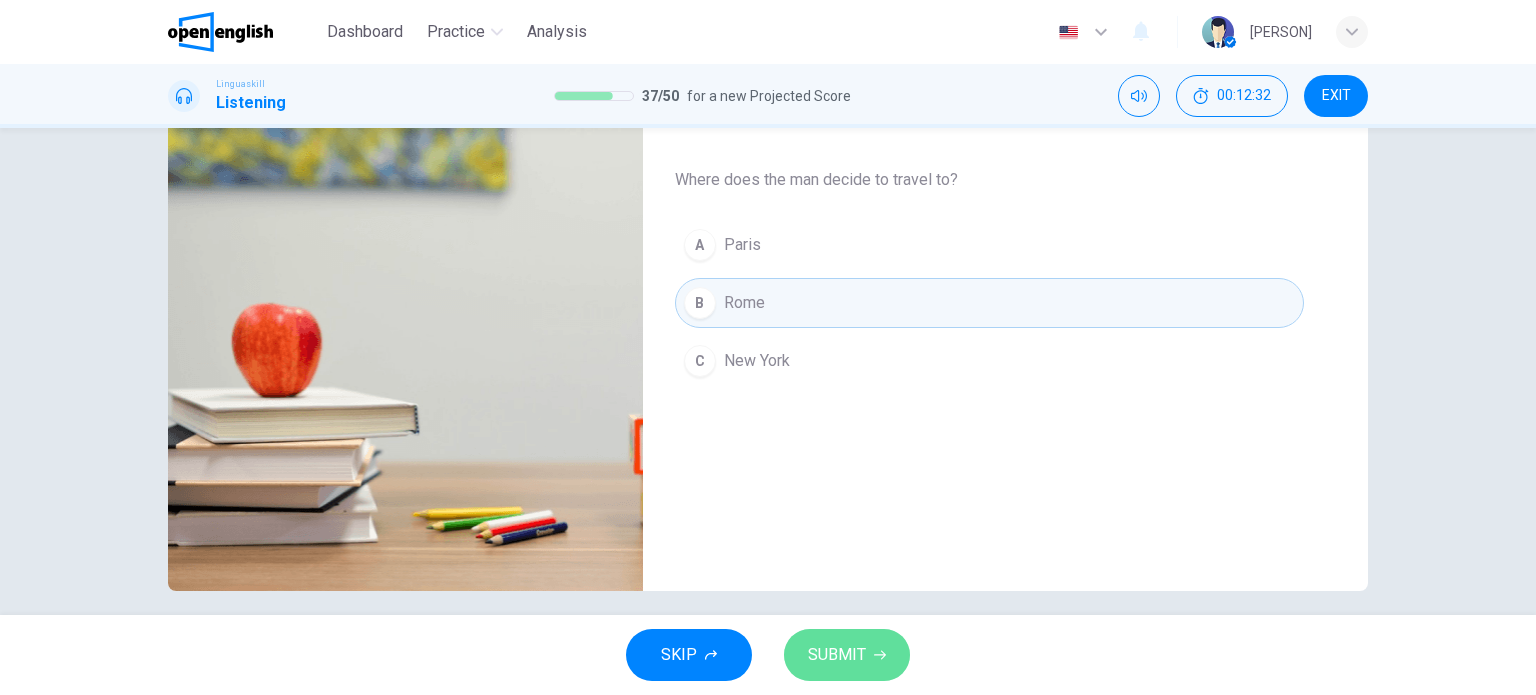 click on "SUBMIT" at bounding box center [837, 655] 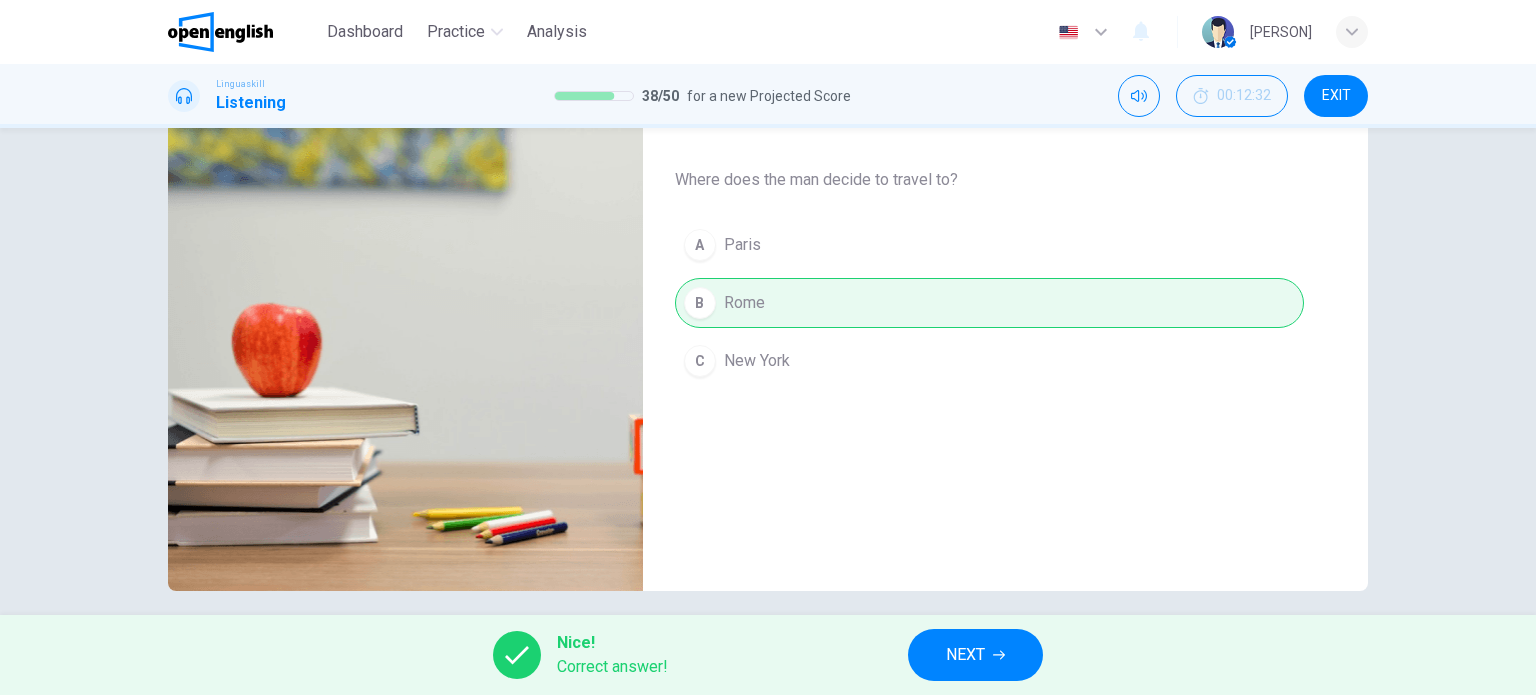 scroll, scrollTop: 288, scrollLeft: 0, axis: vertical 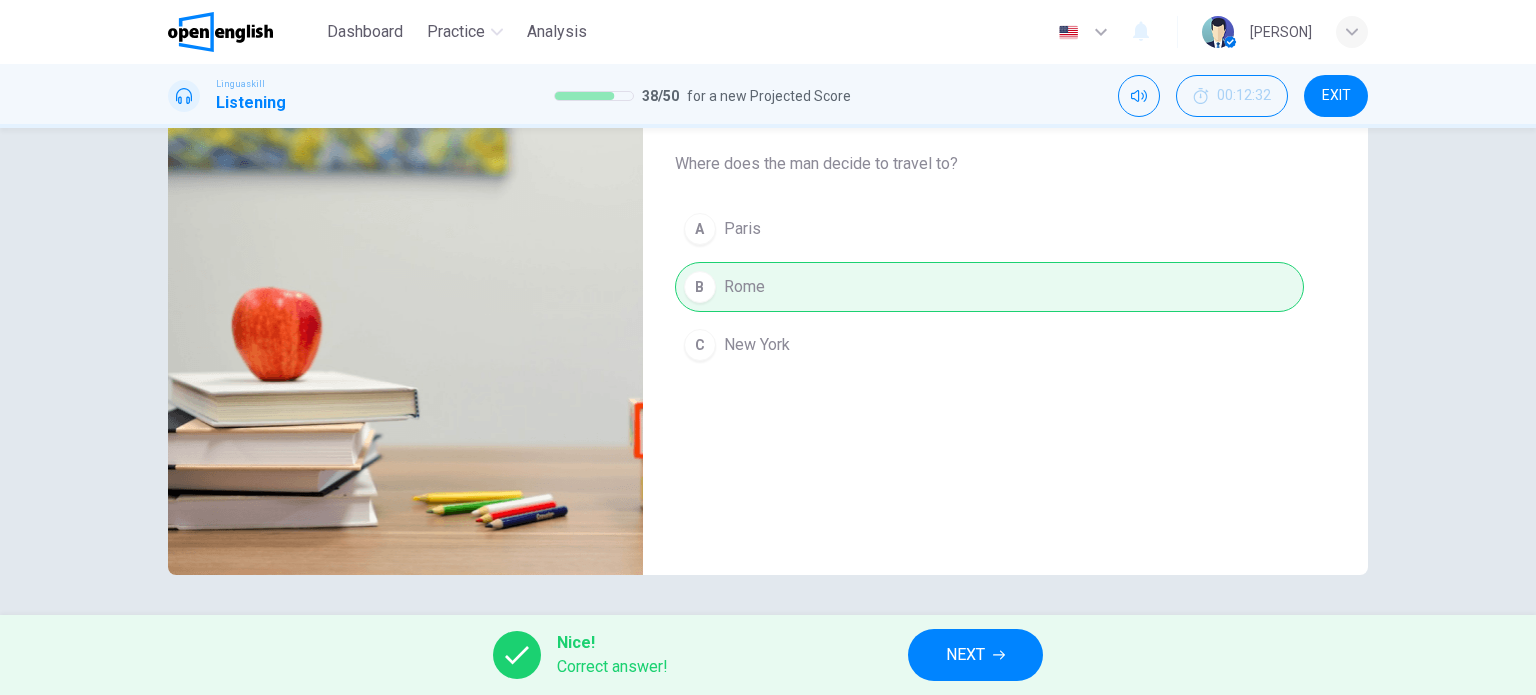 click on "NEXT" at bounding box center (975, 655) 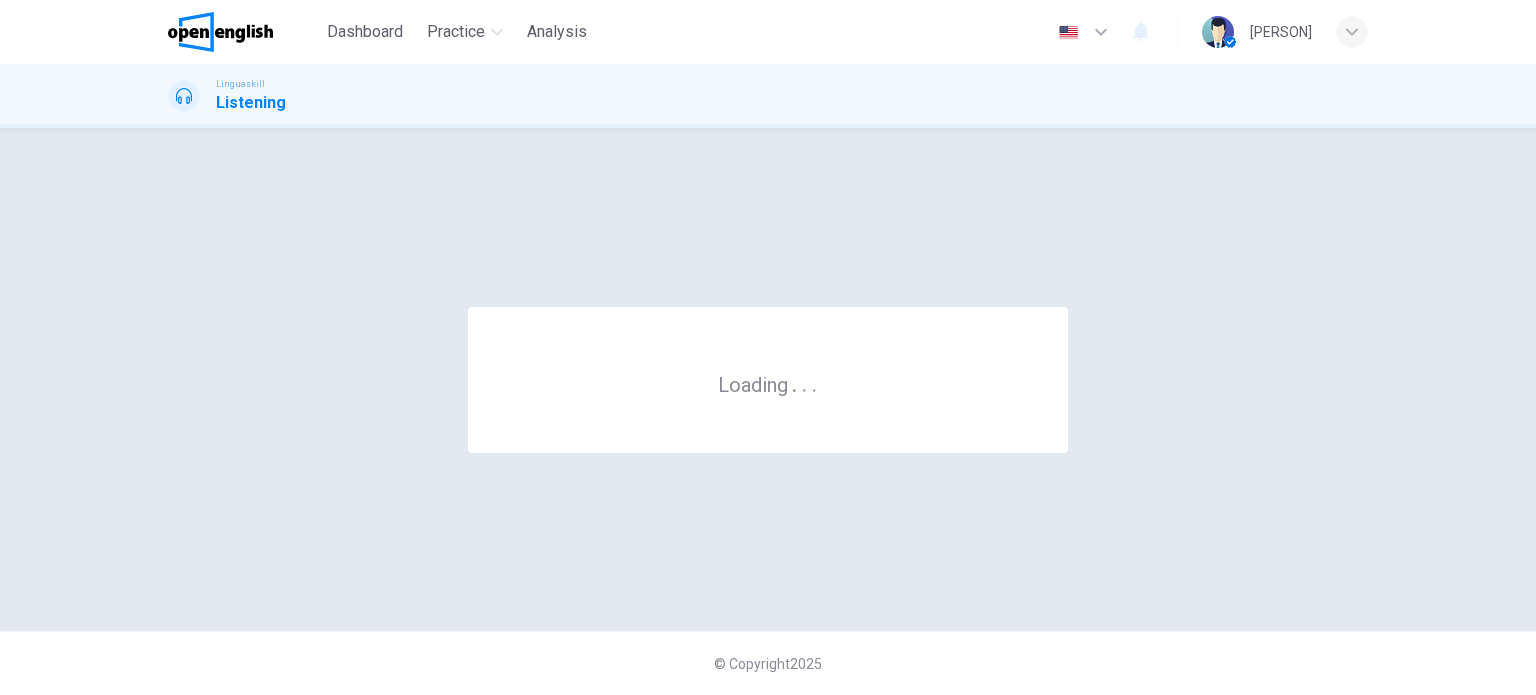 scroll, scrollTop: 0, scrollLeft: 0, axis: both 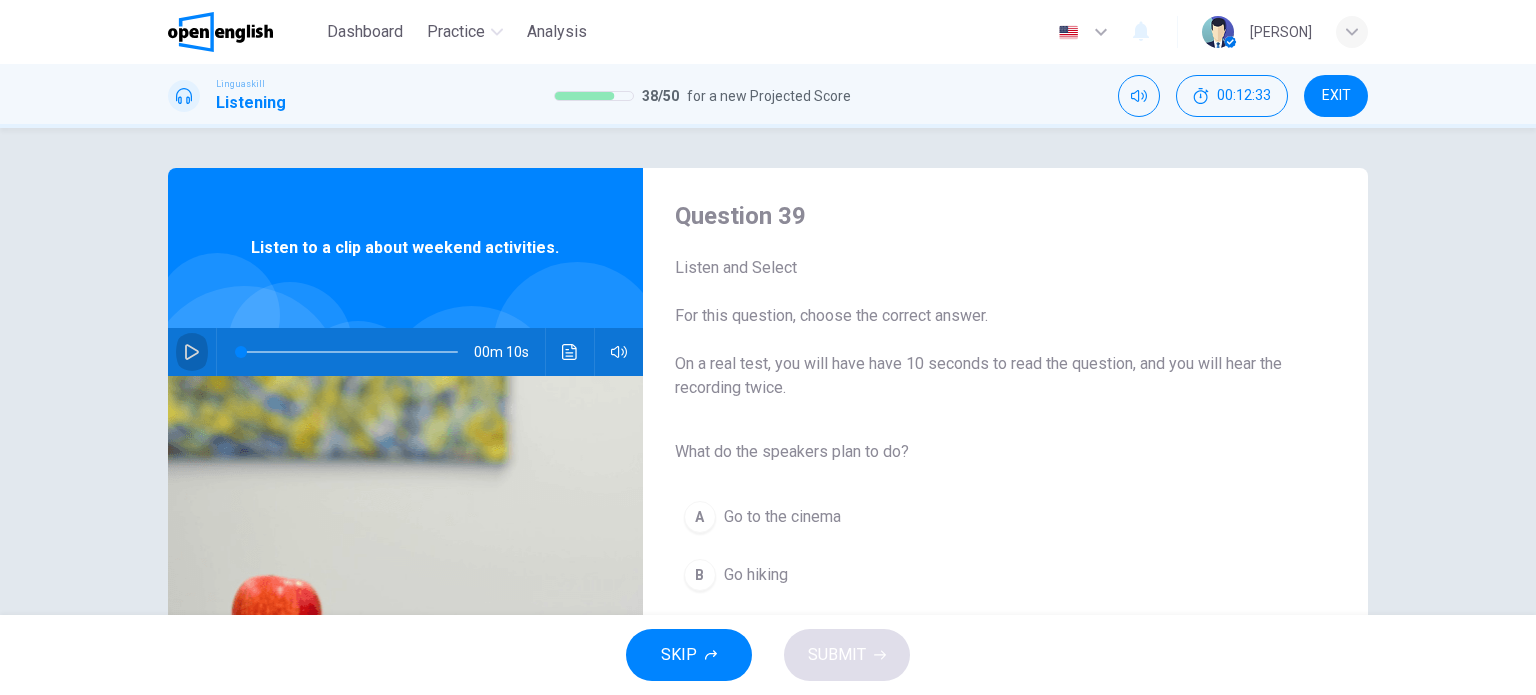 click at bounding box center (192, 352) 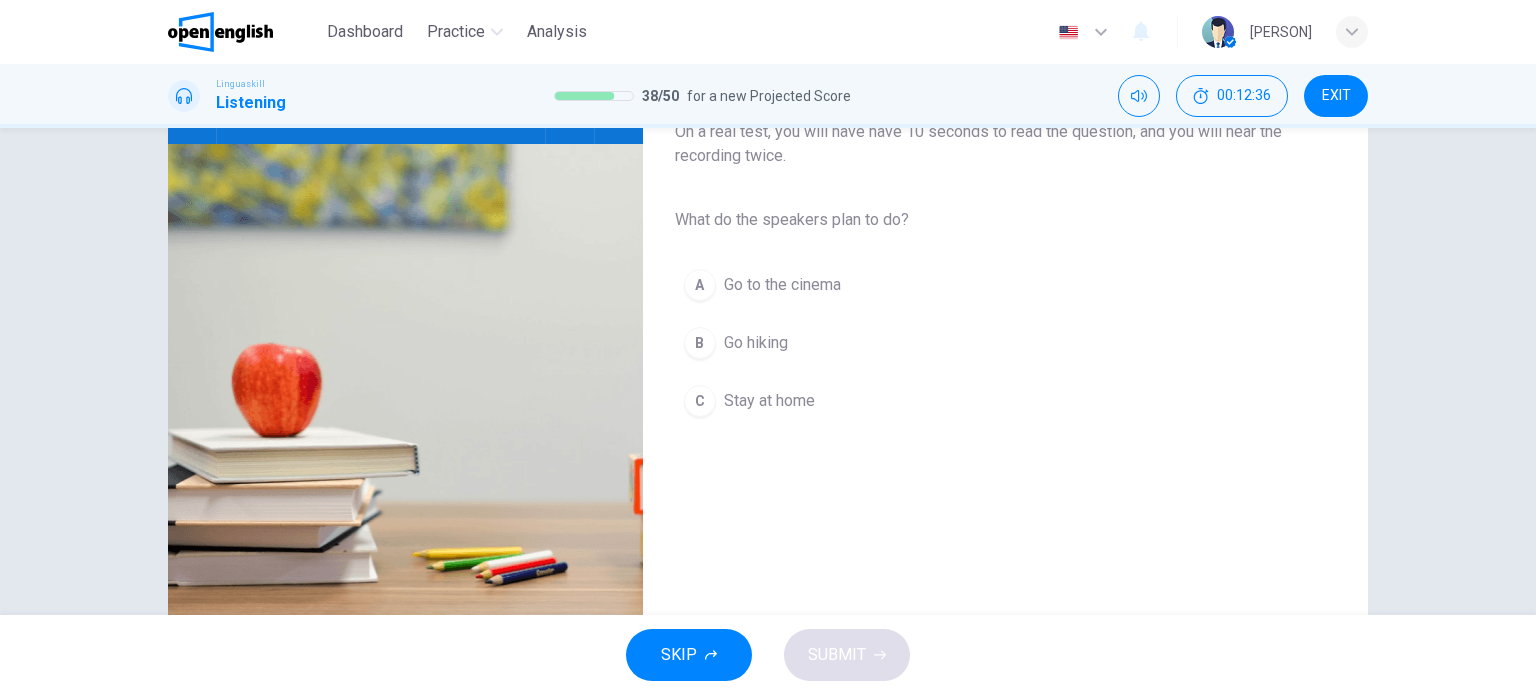 scroll, scrollTop: 238, scrollLeft: 0, axis: vertical 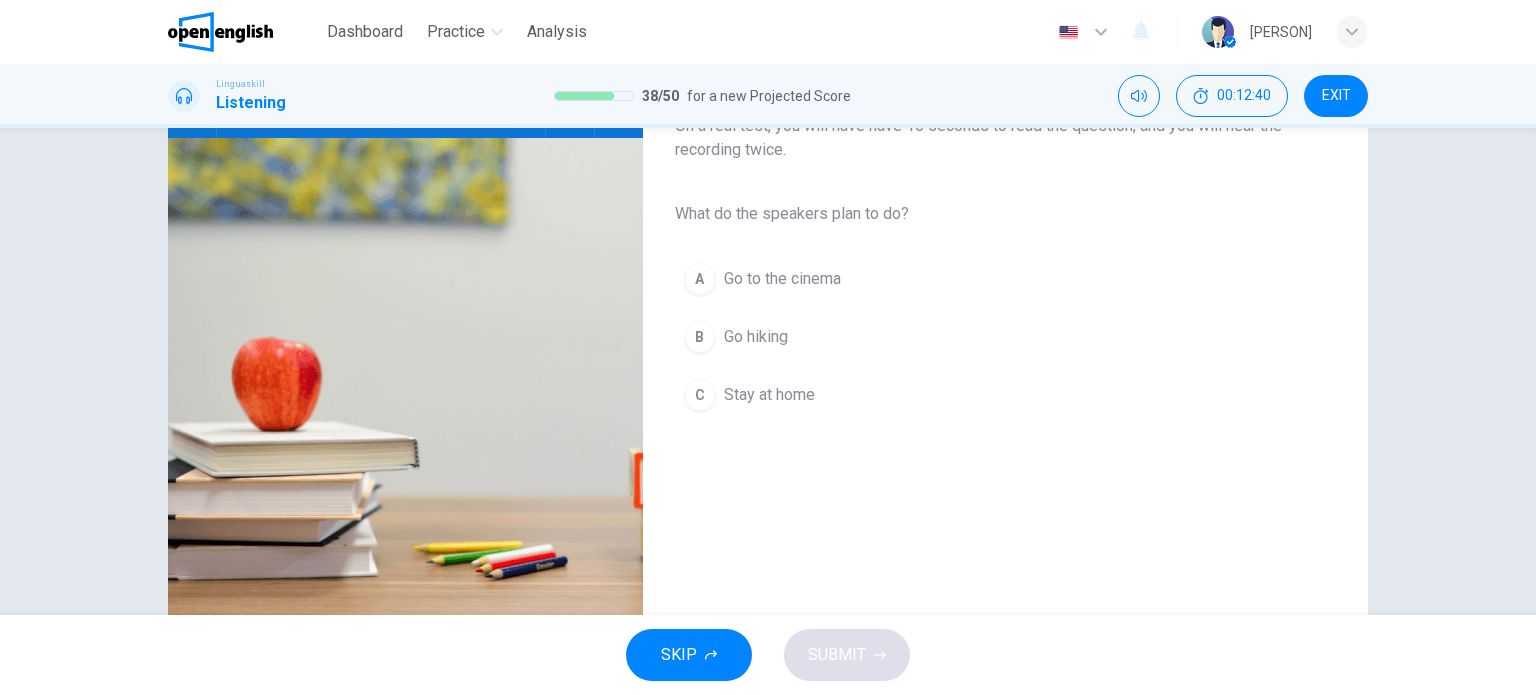 click on "B" at bounding box center (700, 337) 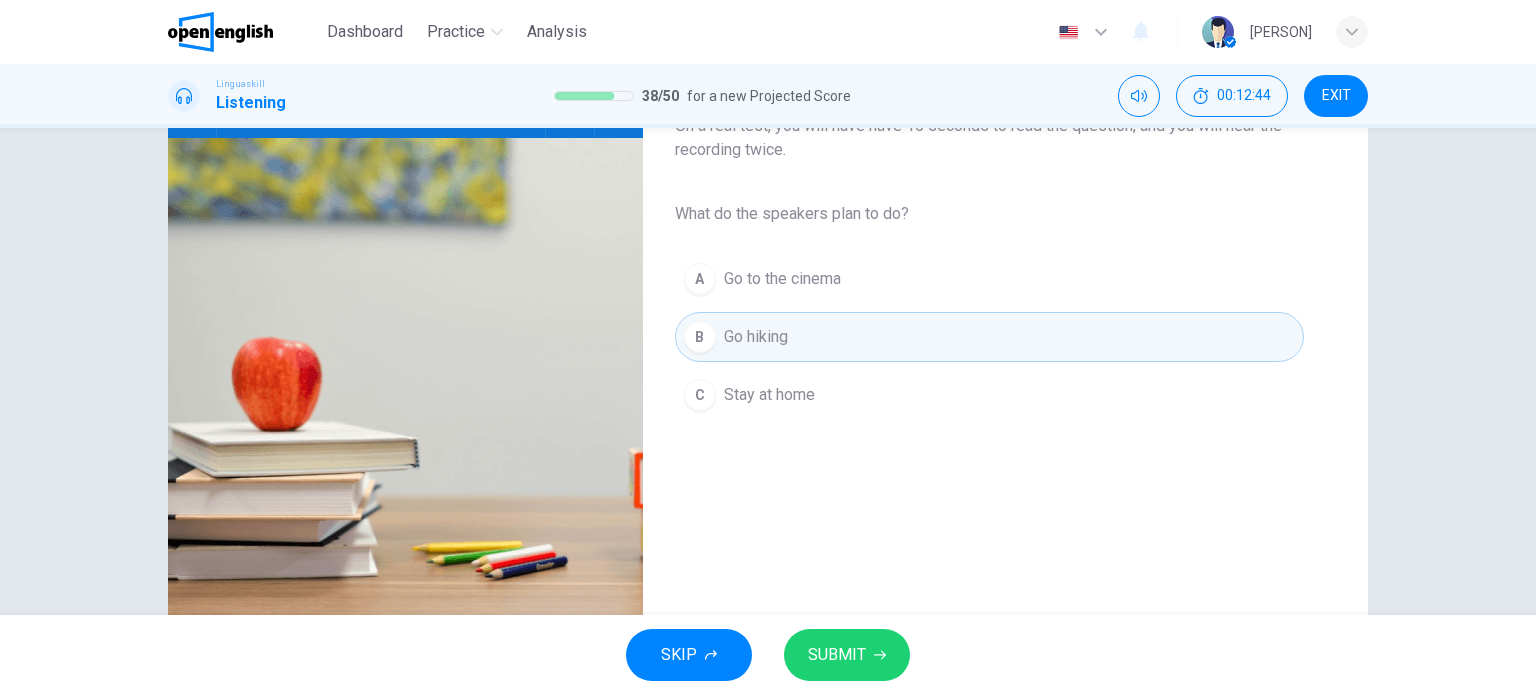 type on "*" 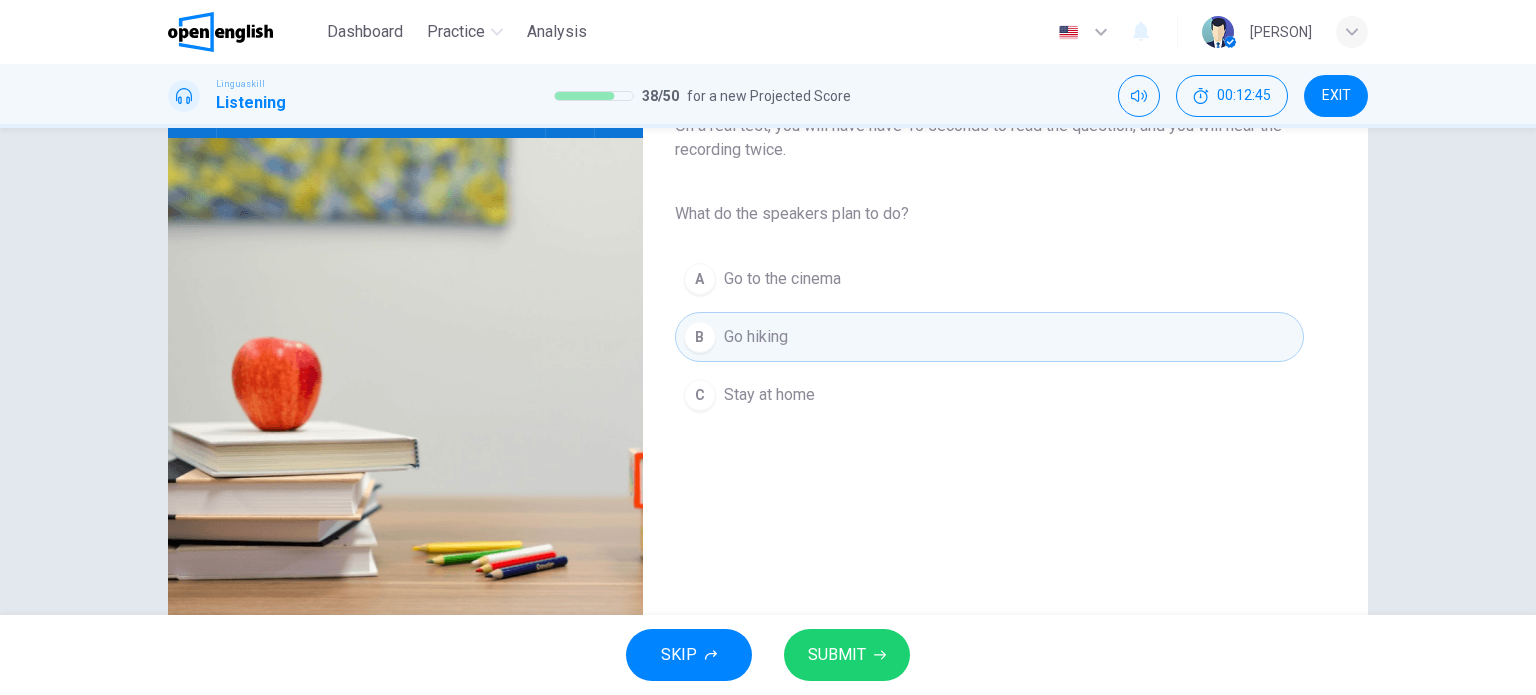 click on "SUBMIT" at bounding box center [847, 655] 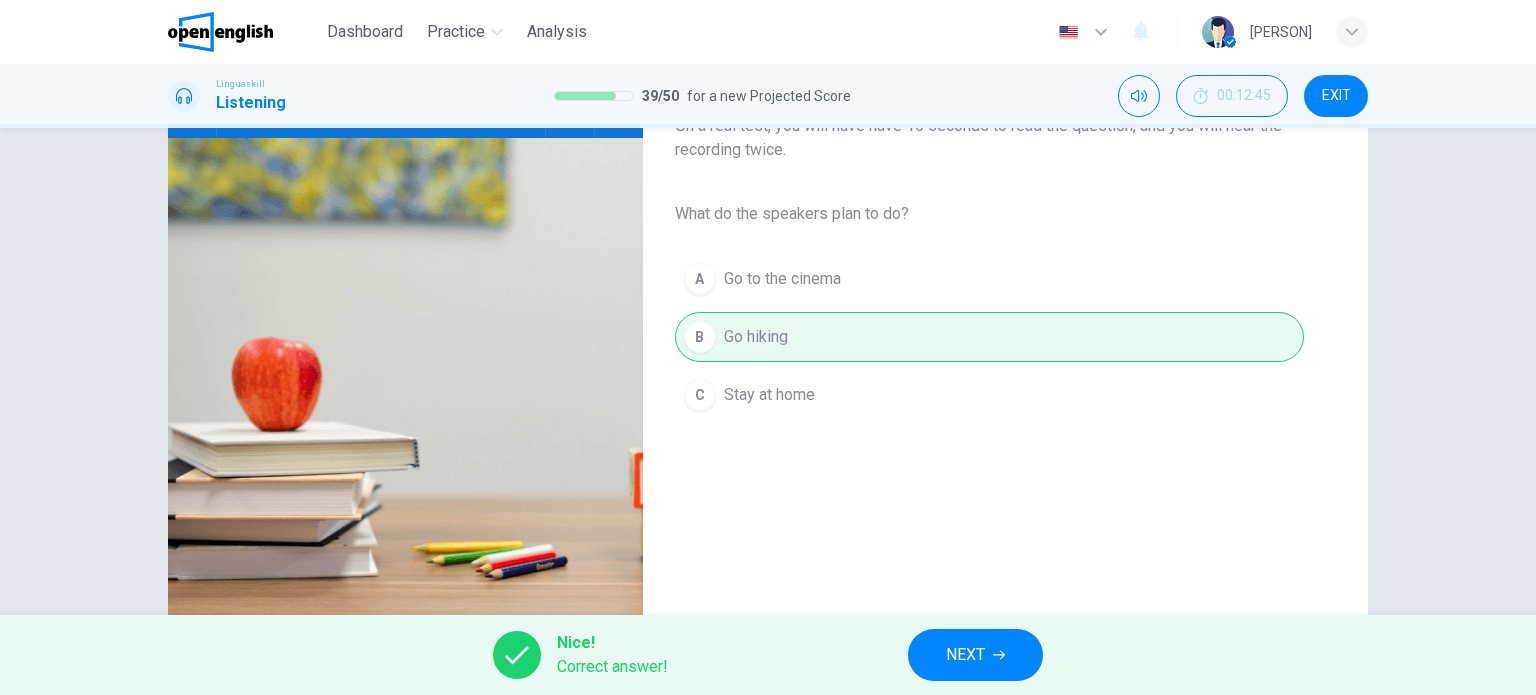 click on "NEXT" at bounding box center [975, 655] 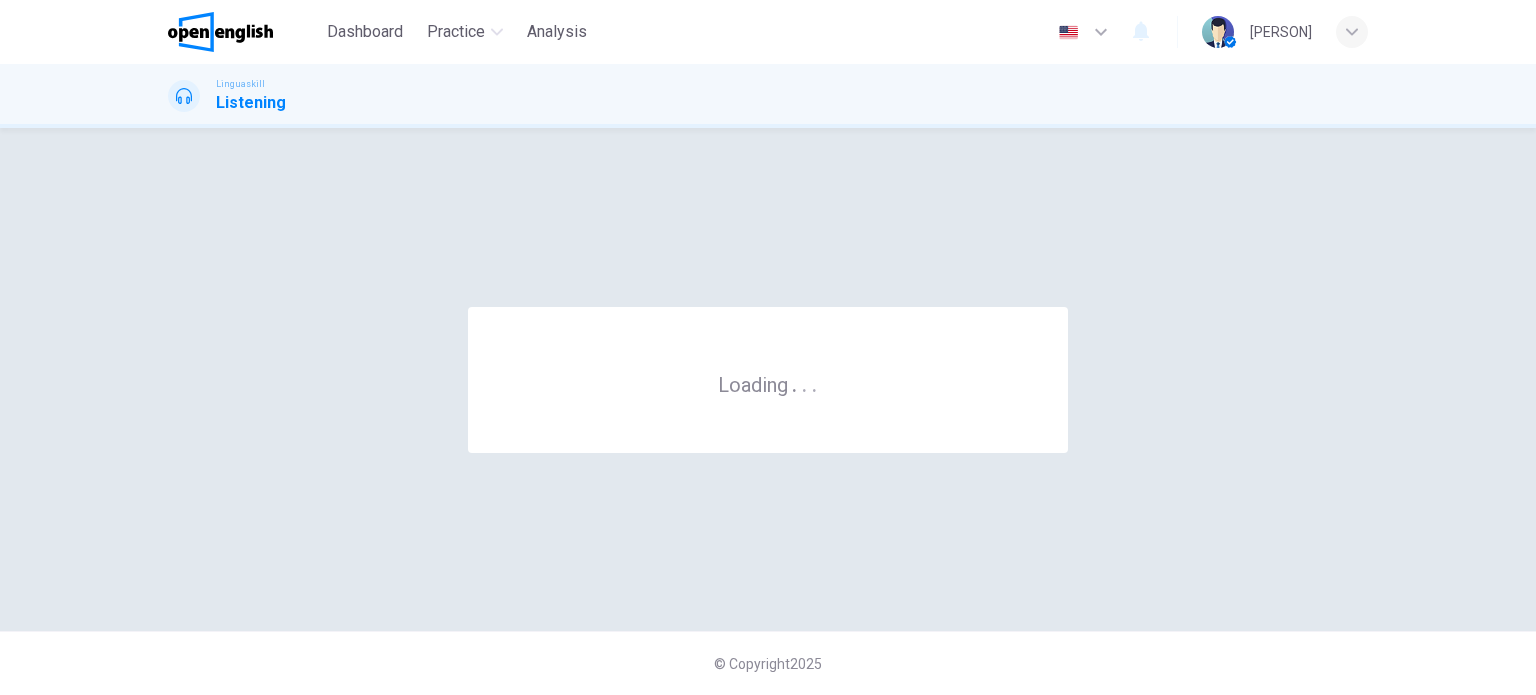 scroll, scrollTop: 0, scrollLeft: 0, axis: both 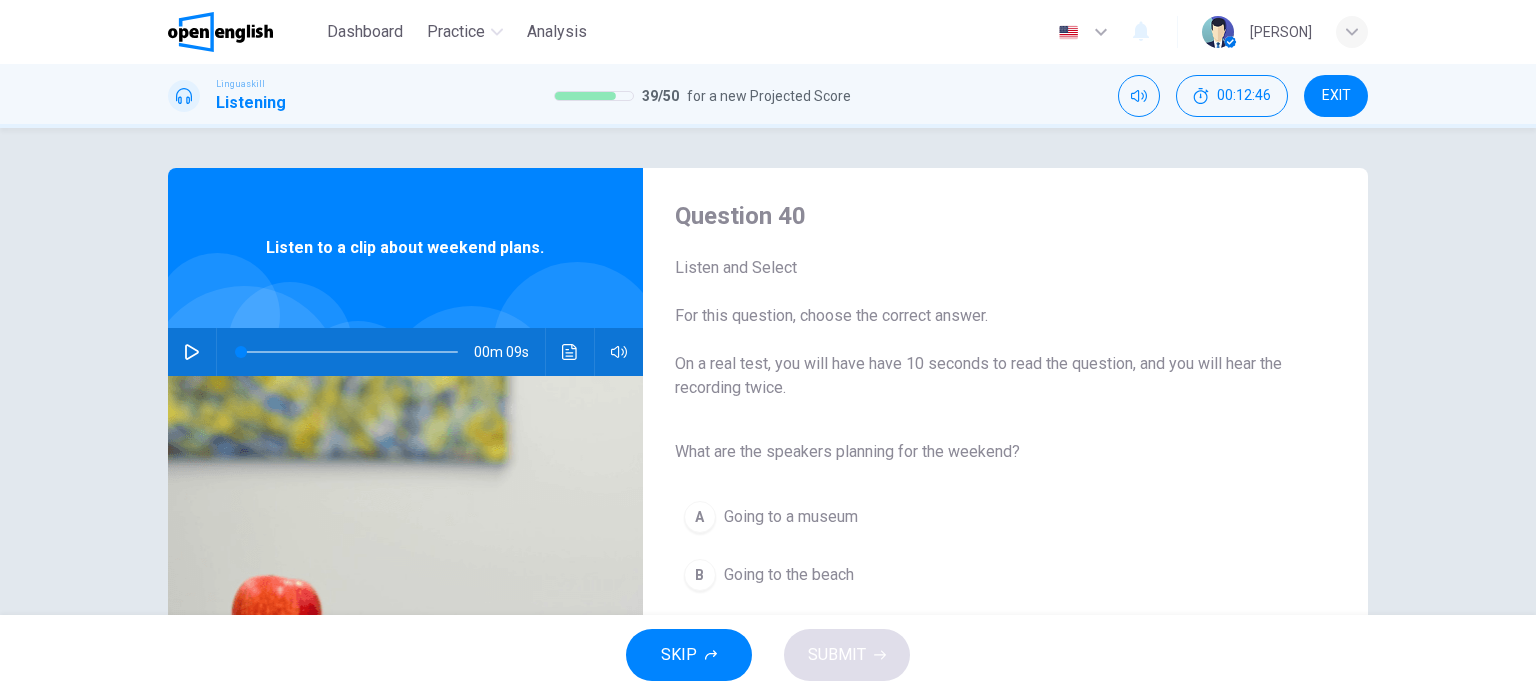 click at bounding box center (192, 352) 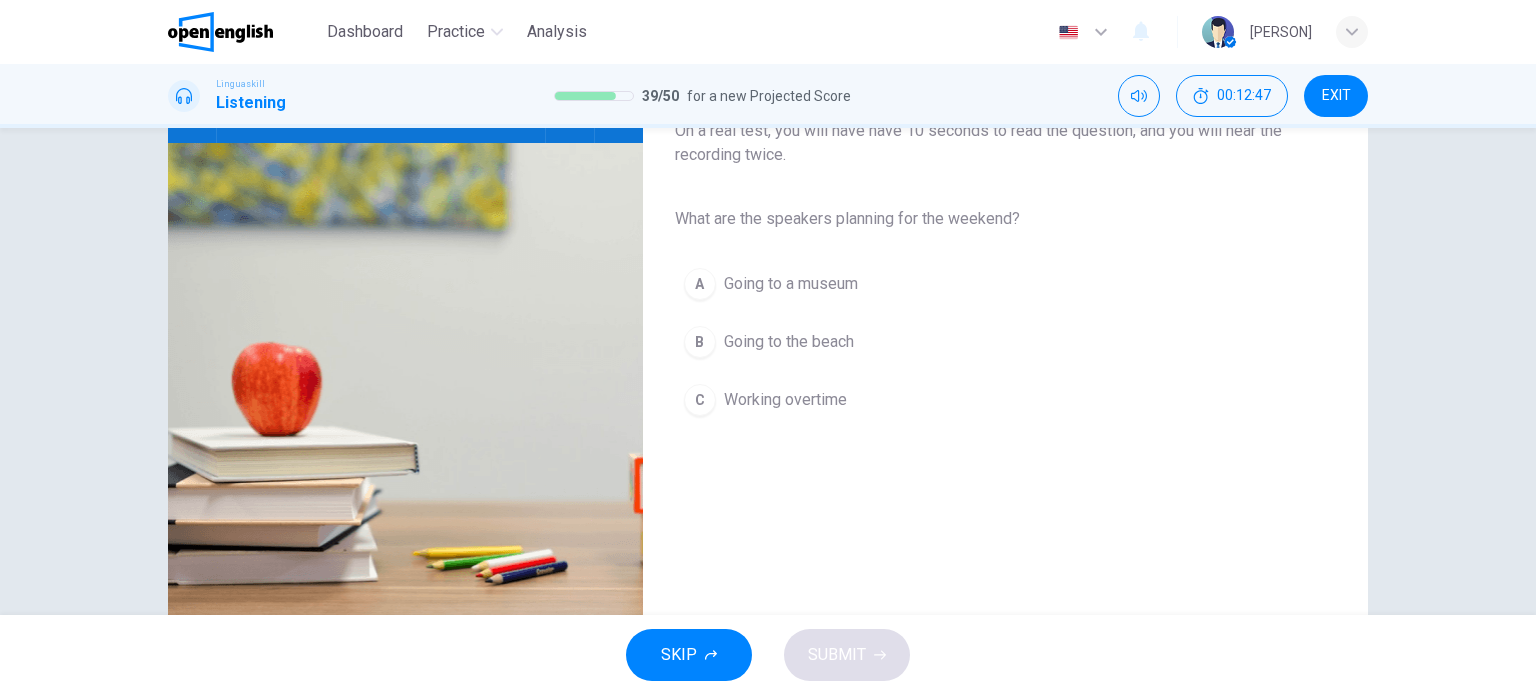 scroll, scrollTop: 236, scrollLeft: 0, axis: vertical 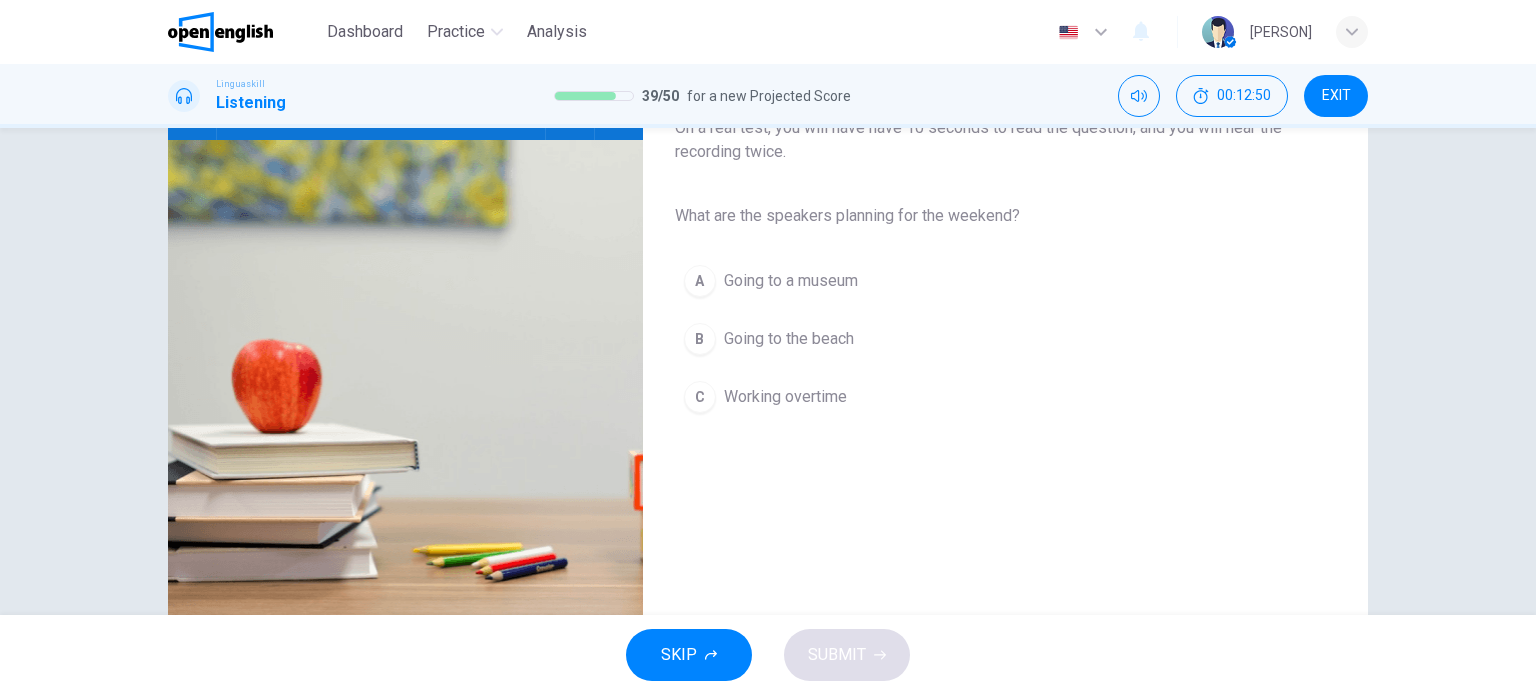 click on "B" at bounding box center [700, 339] 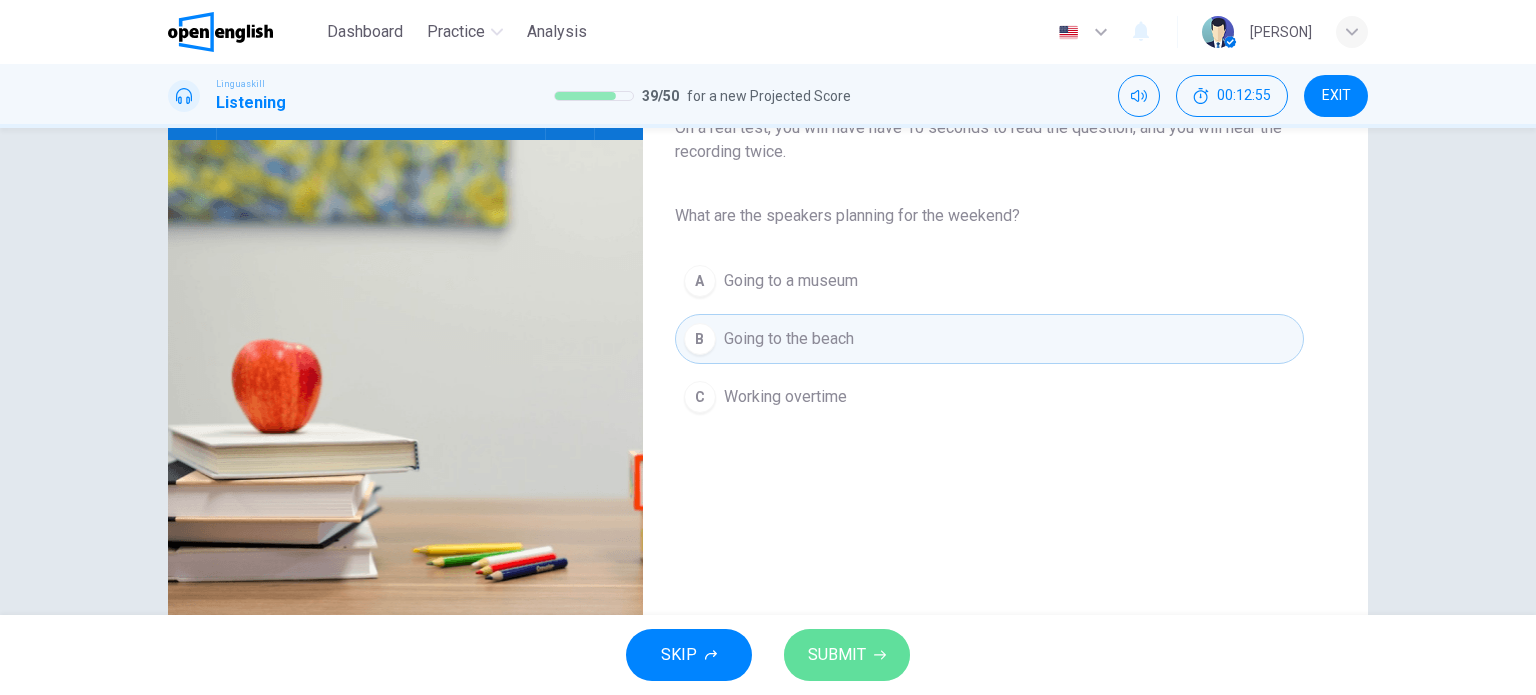 click on "SUBMIT" at bounding box center (837, 655) 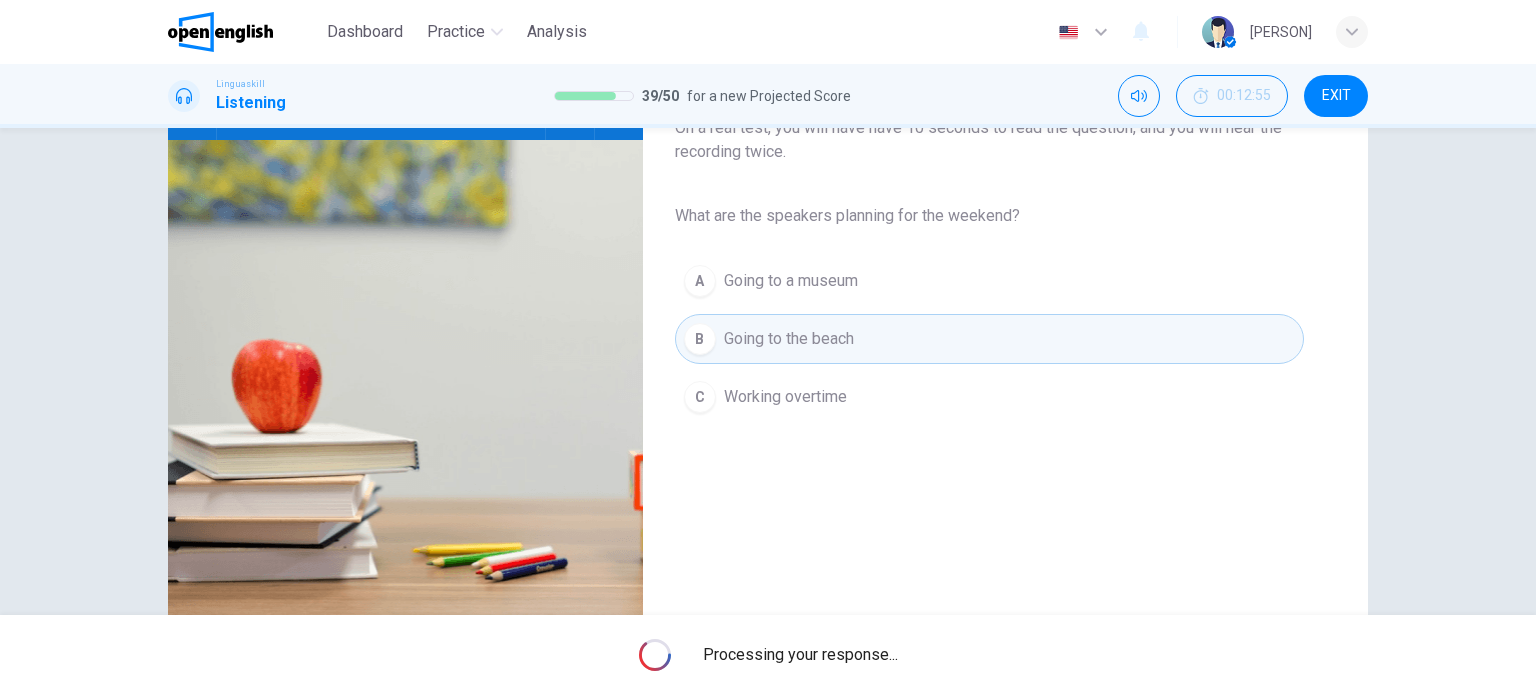 type on "*" 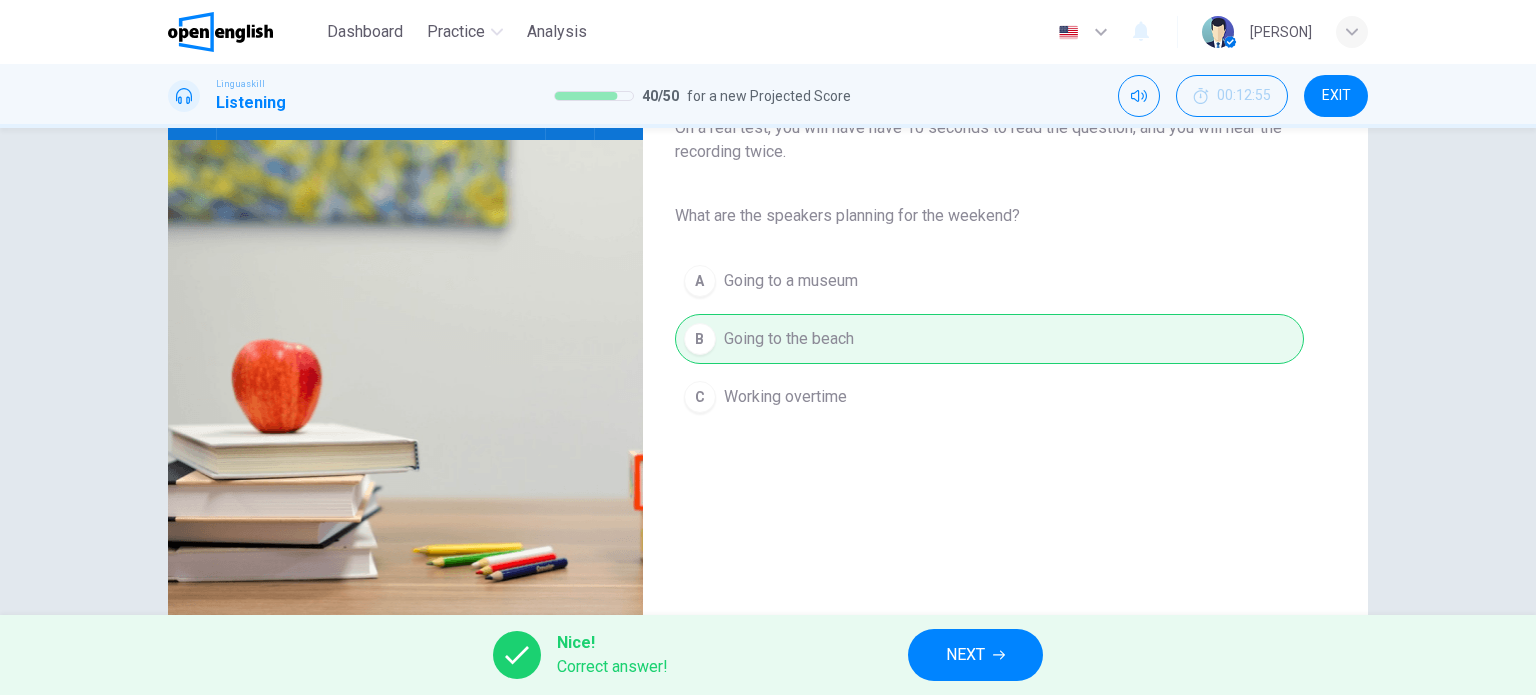 click on "NEXT" at bounding box center (975, 655) 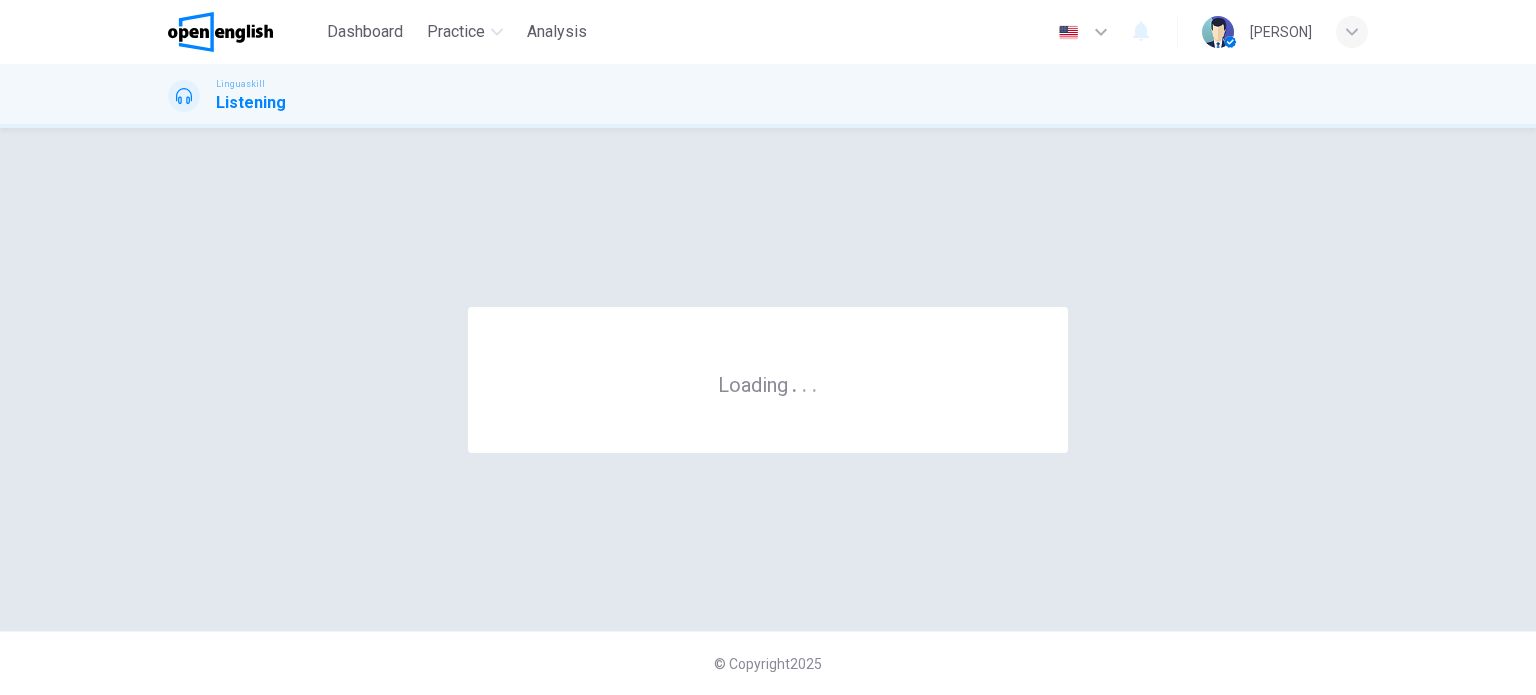 scroll, scrollTop: 0, scrollLeft: 0, axis: both 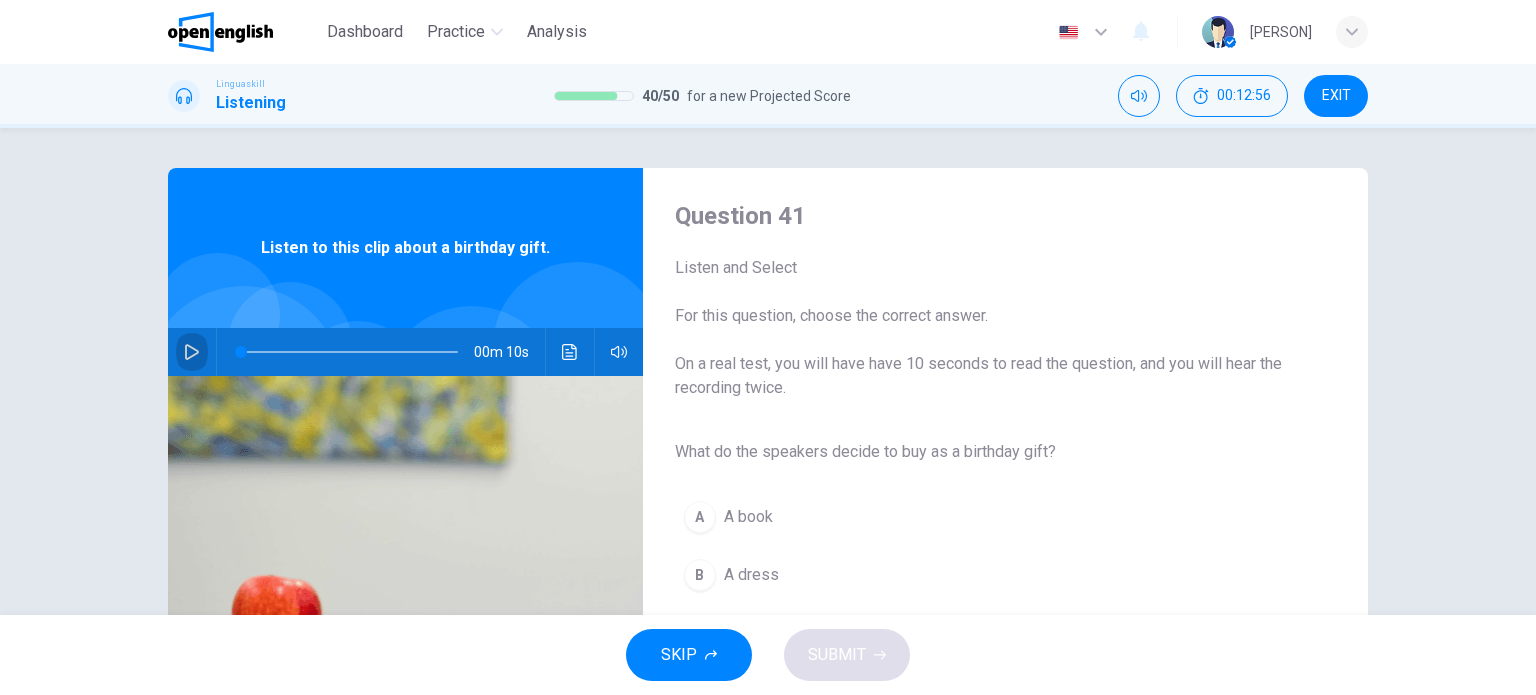 click 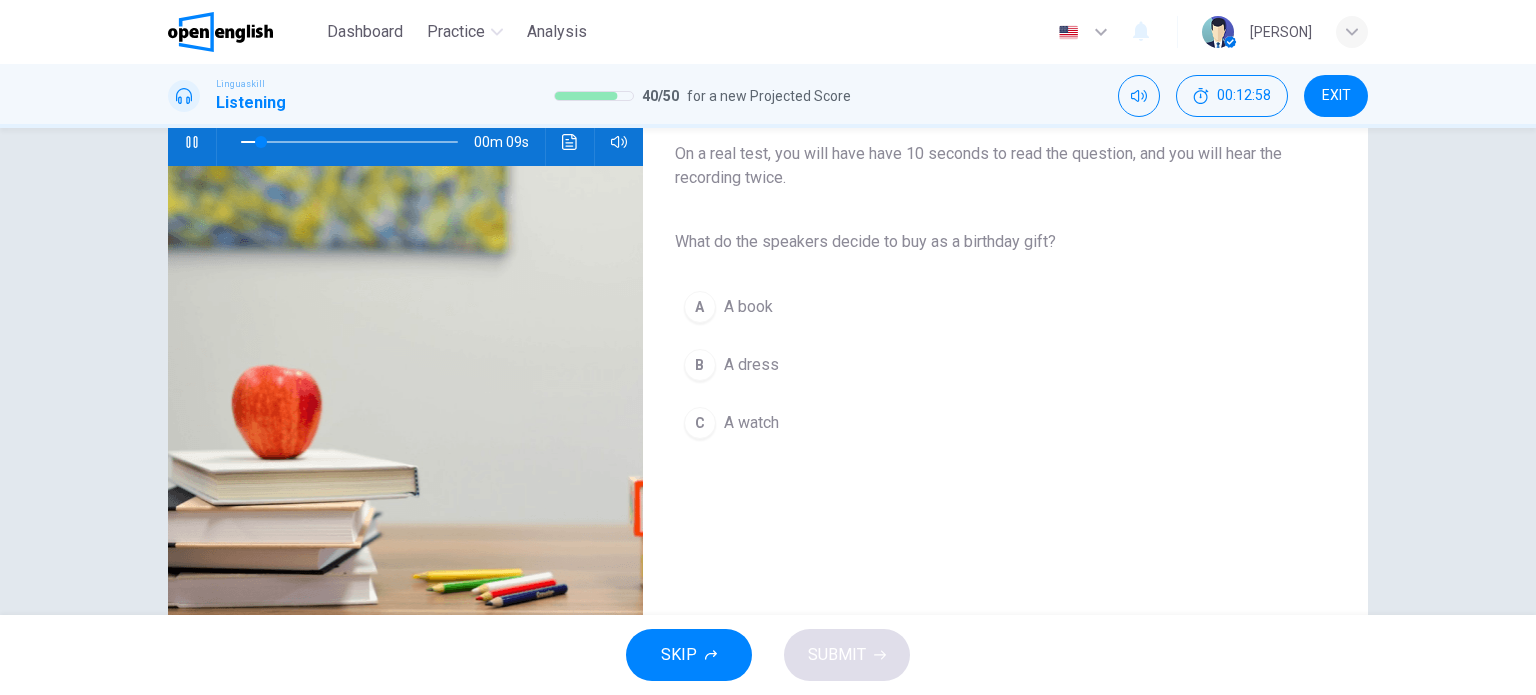 scroll, scrollTop: 216, scrollLeft: 0, axis: vertical 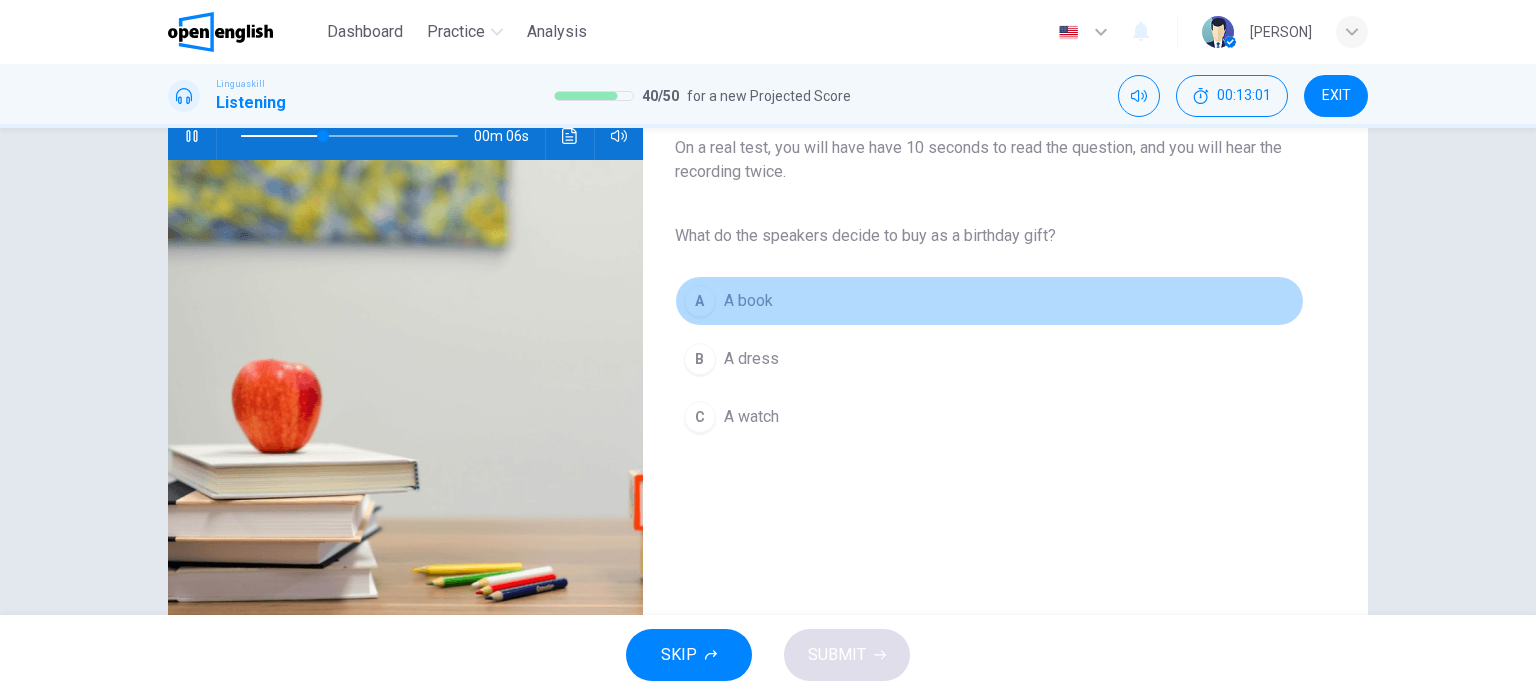 click on "A" at bounding box center [700, 301] 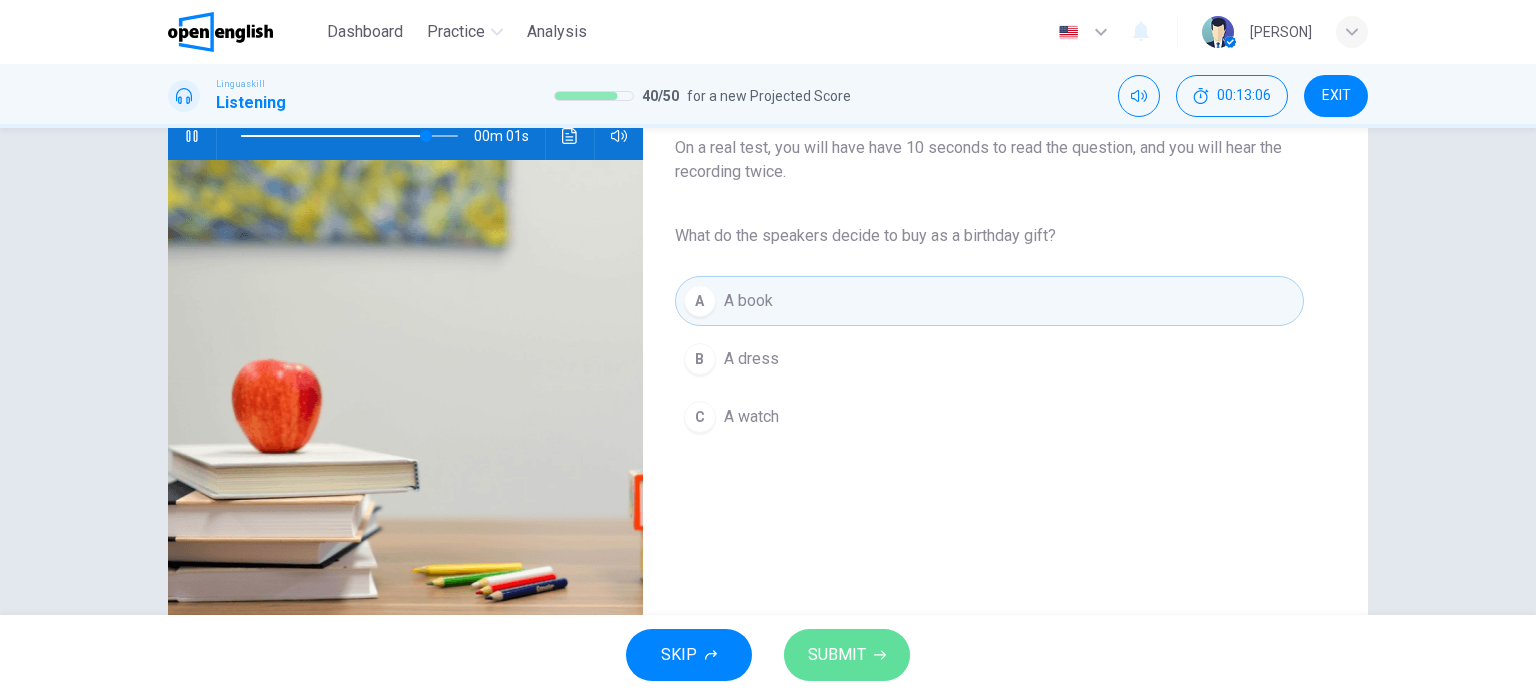 click on "SUBMIT" at bounding box center [837, 655] 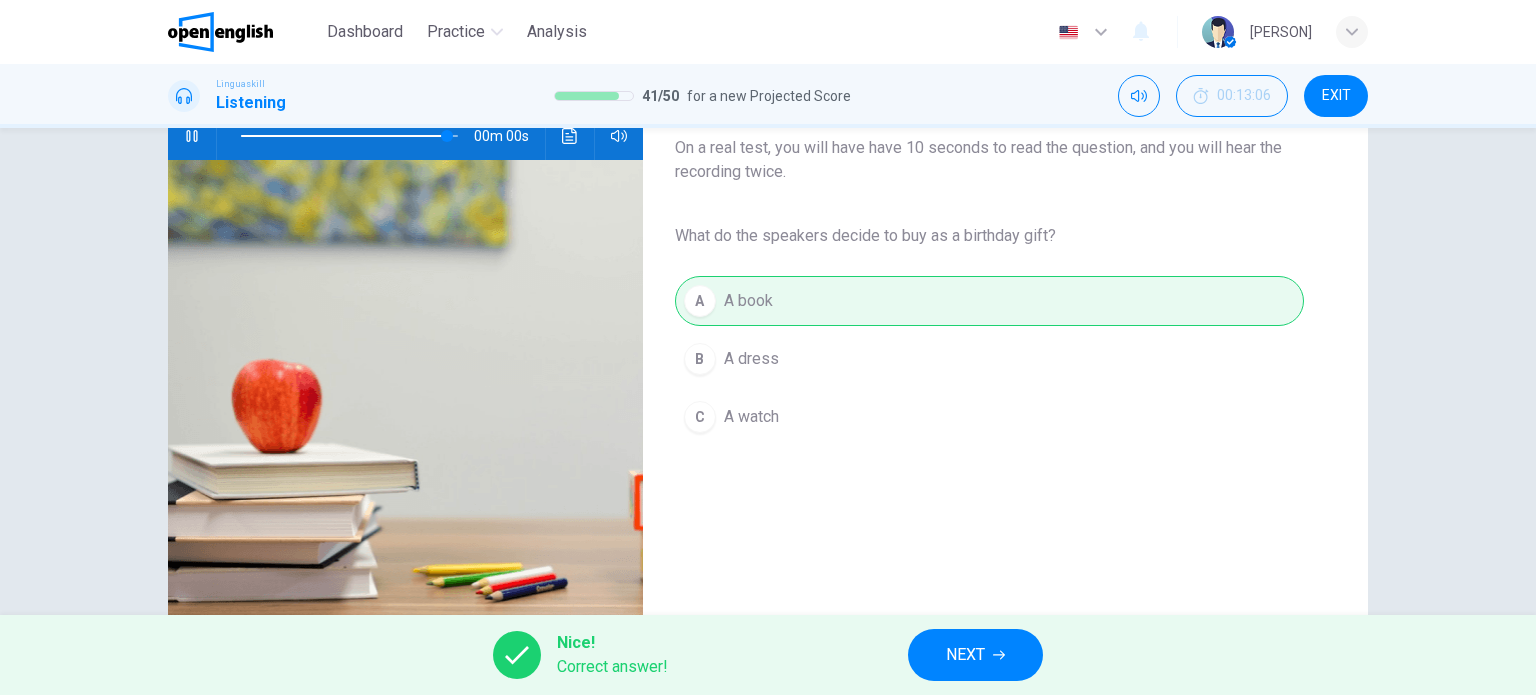 type on "*" 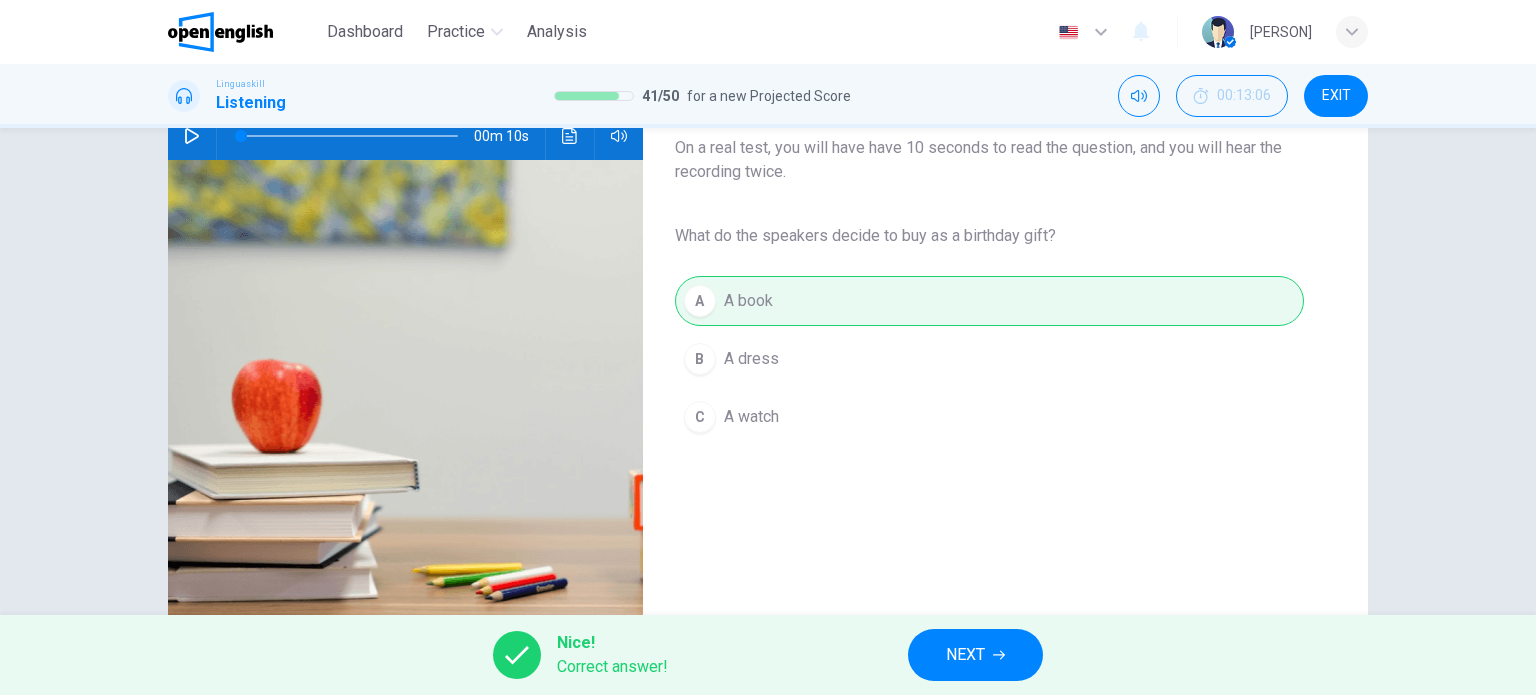 click on "NEXT" at bounding box center (975, 655) 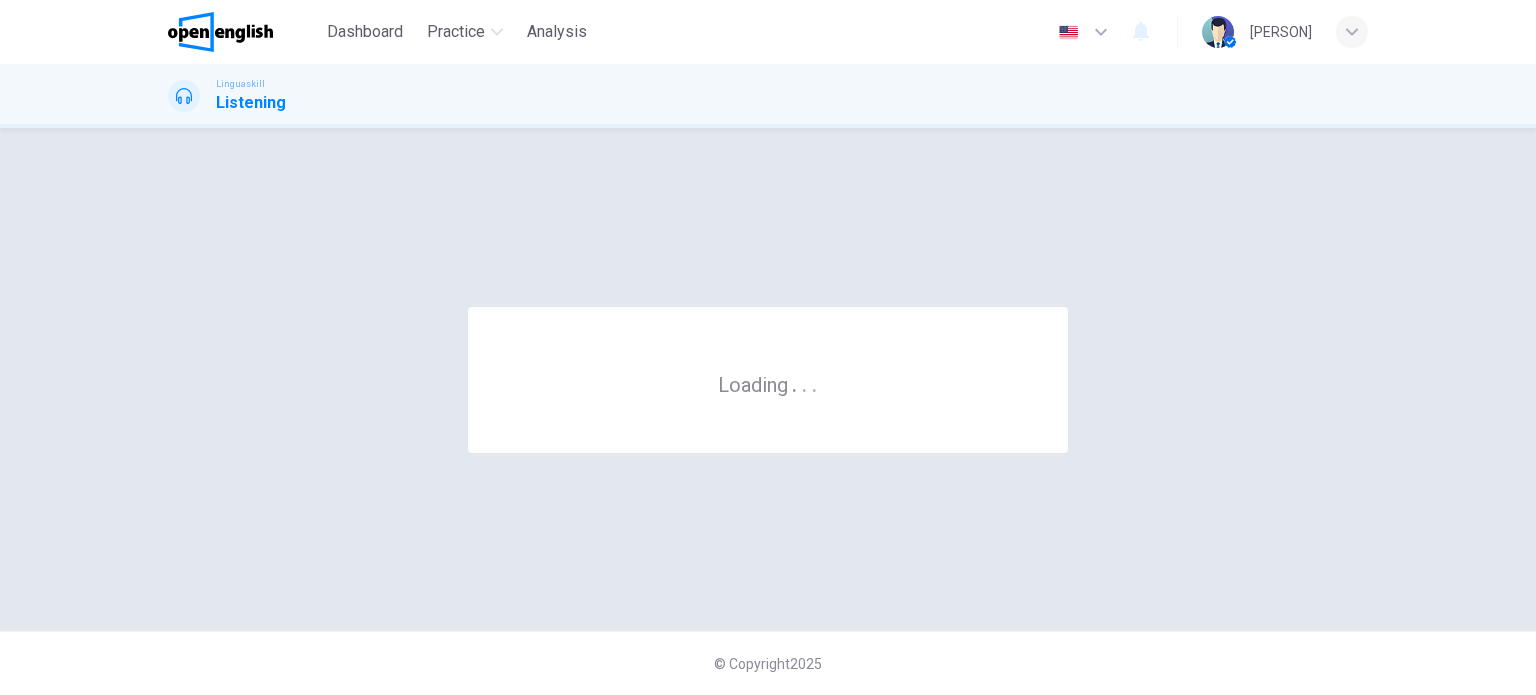 scroll, scrollTop: 0, scrollLeft: 0, axis: both 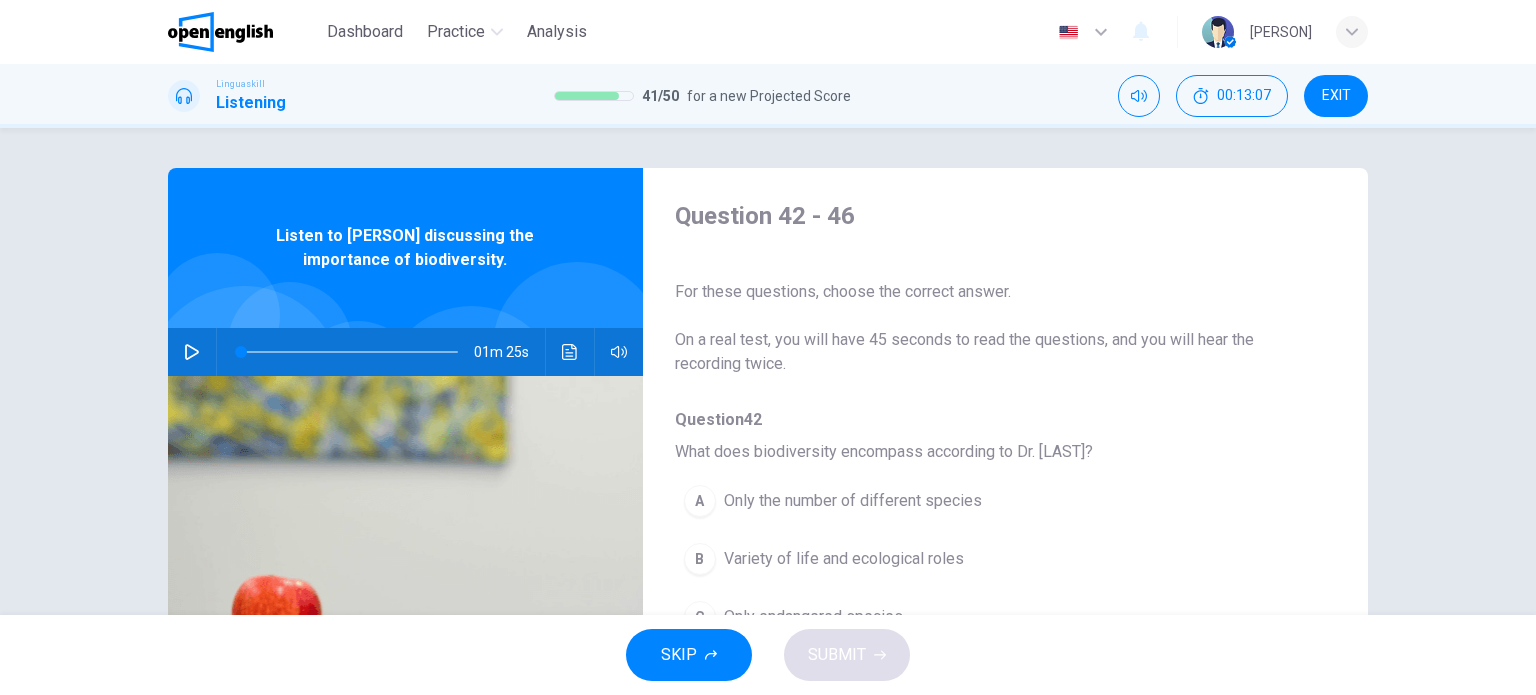 click 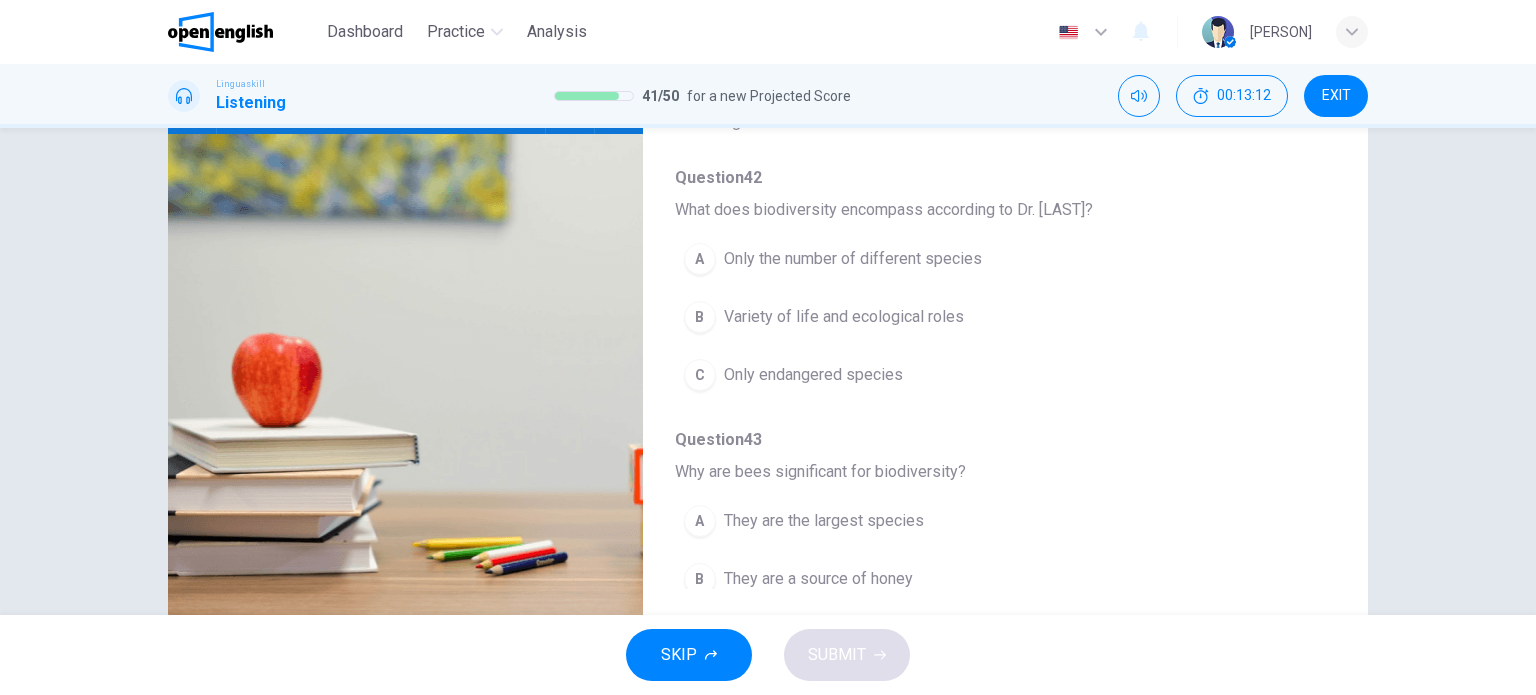 scroll, scrollTop: 244, scrollLeft: 0, axis: vertical 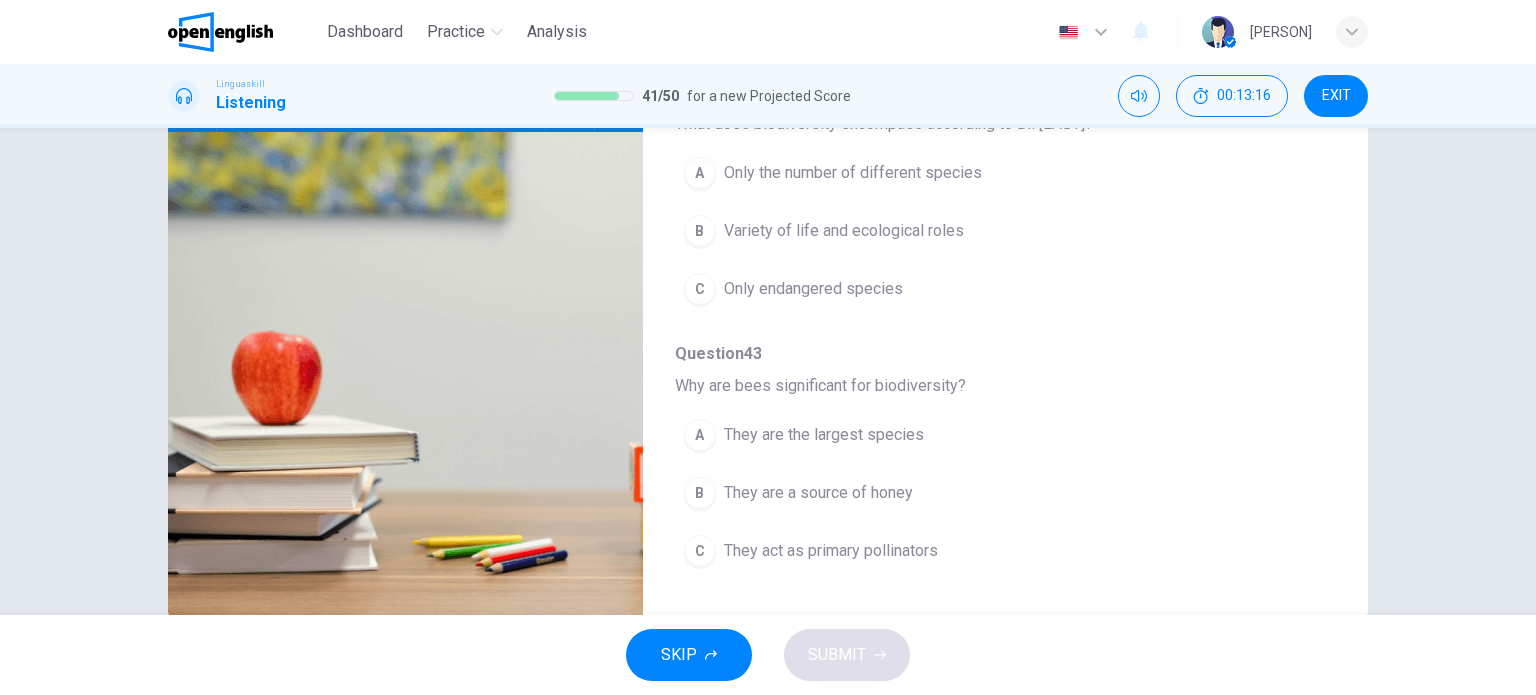 click on "B" at bounding box center [700, 231] 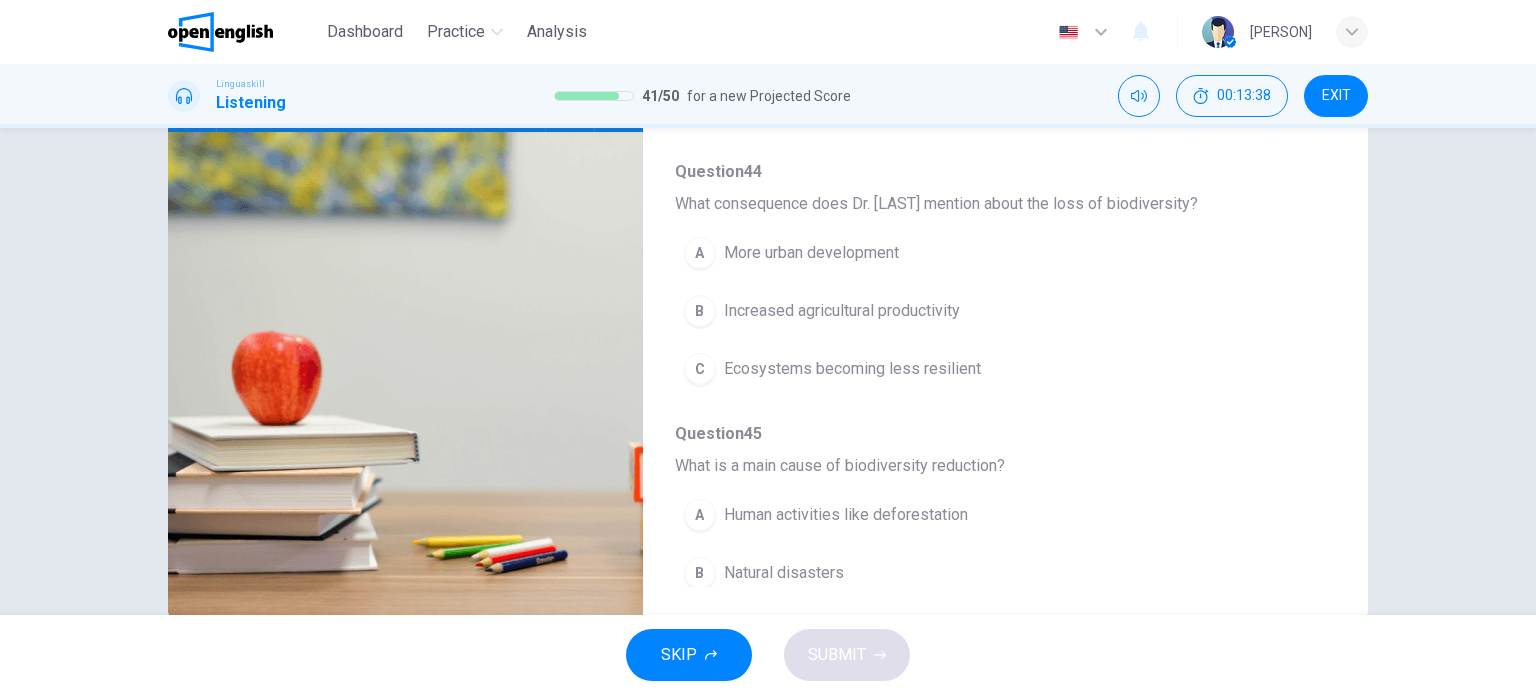 scroll, scrollTop: 529, scrollLeft: 0, axis: vertical 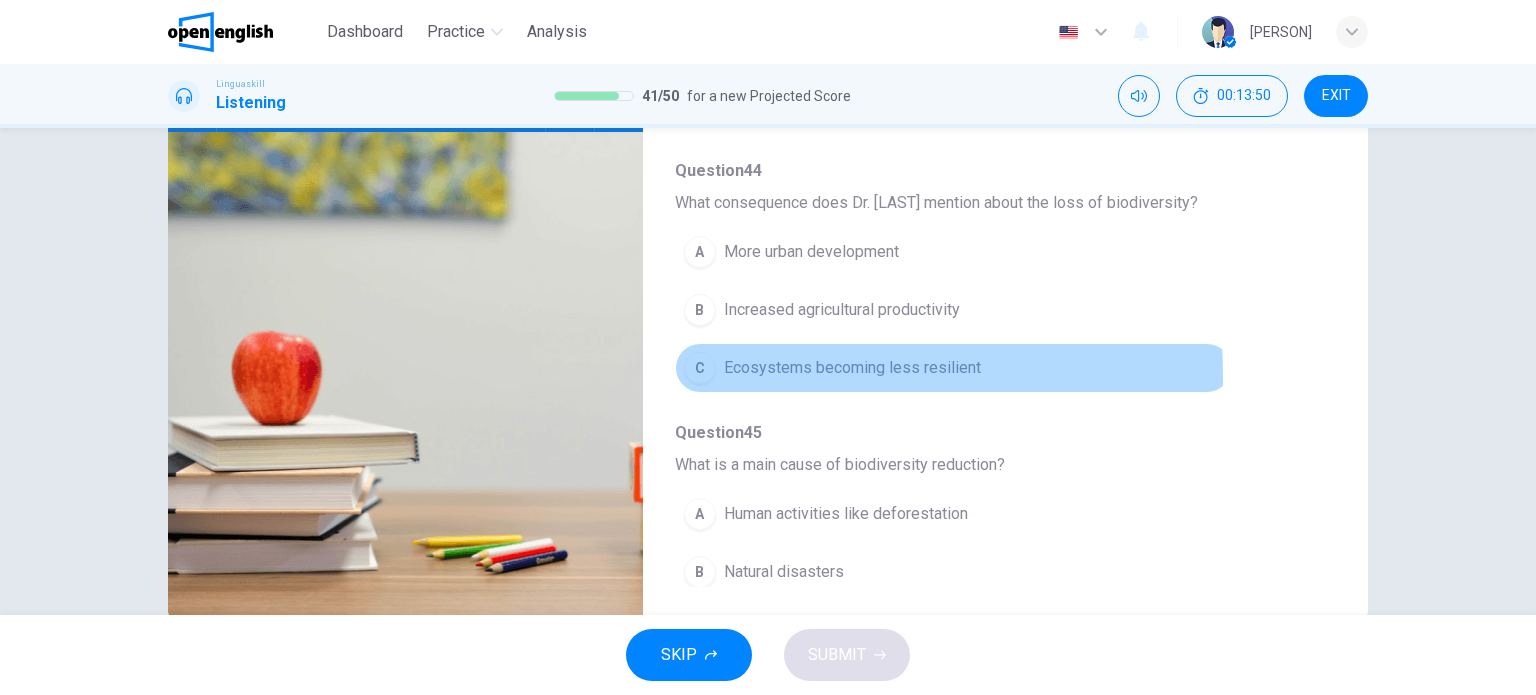 click on "C" at bounding box center (700, 368) 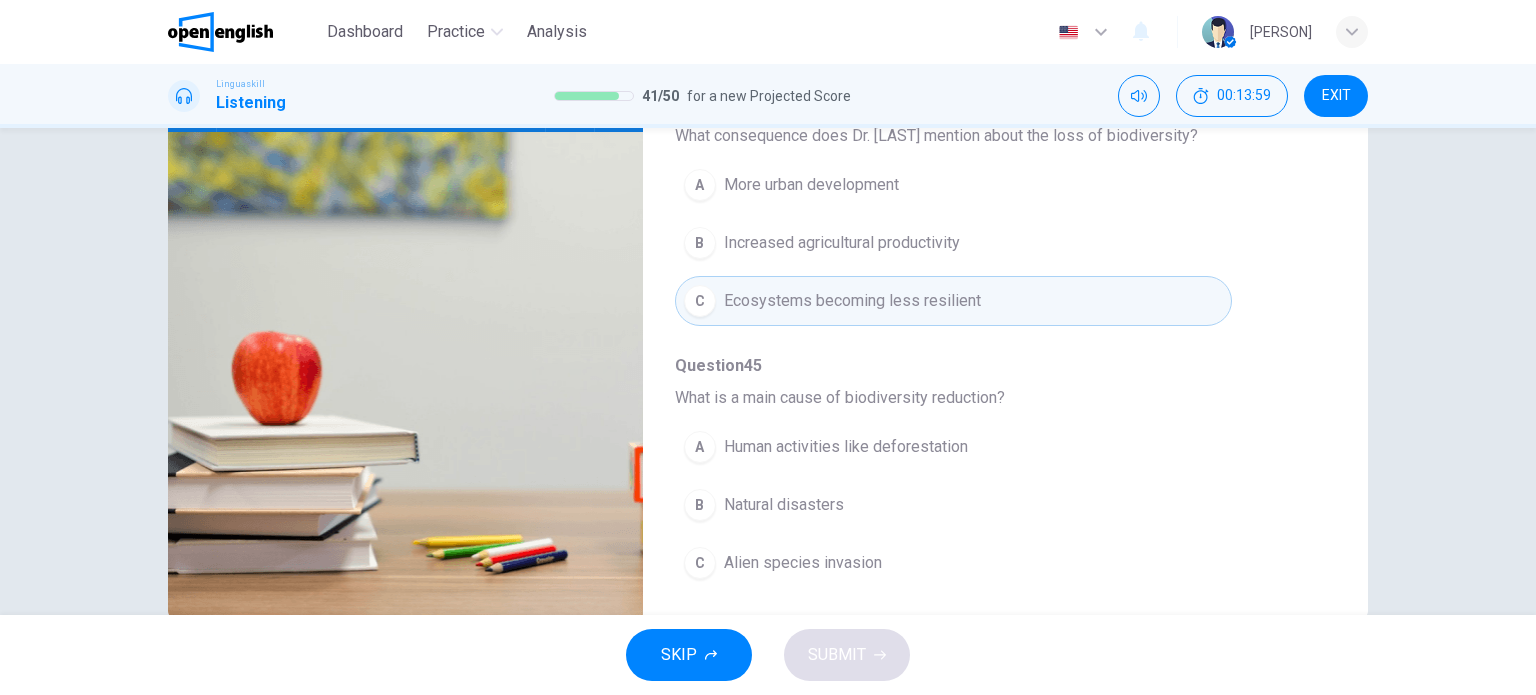 scroll, scrollTop: 577, scrollLeft: 0, axis: vertical 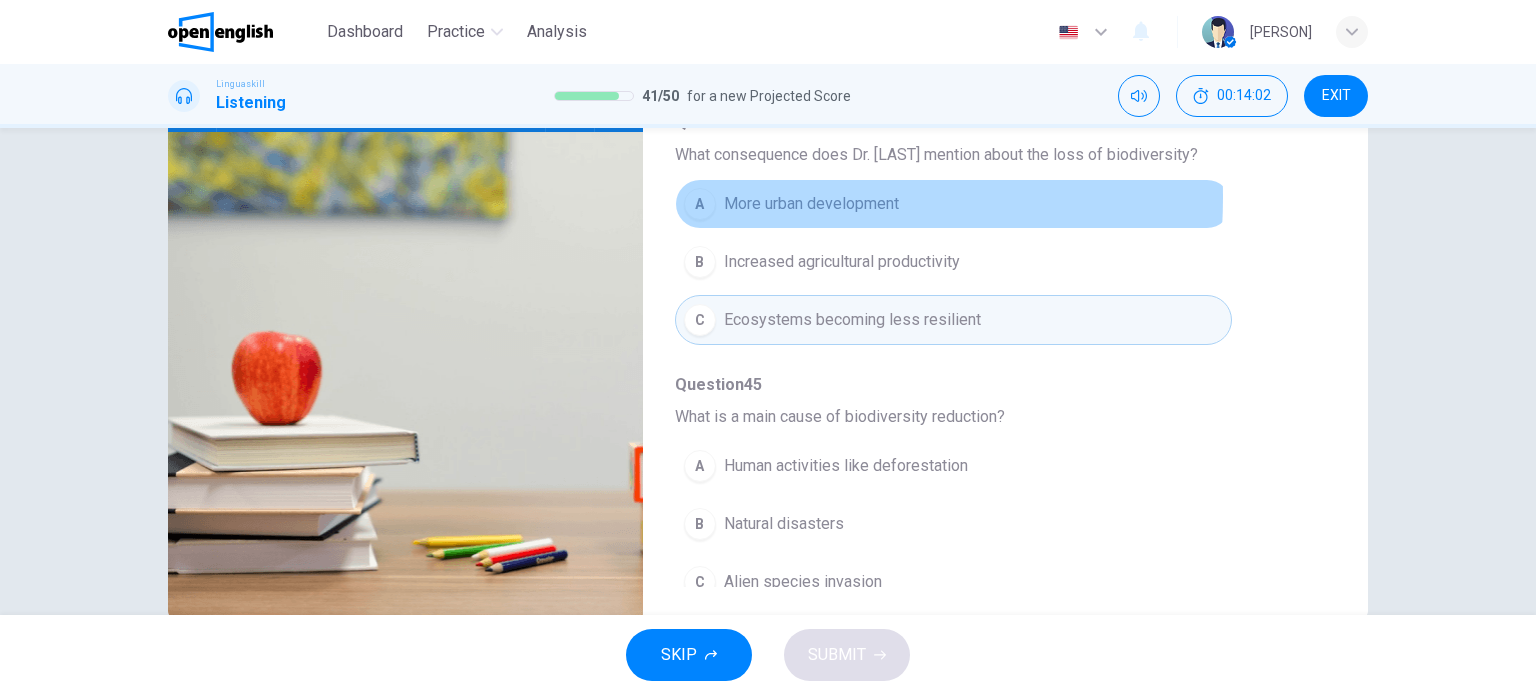 click on "A" at bounding box center [700, 204] 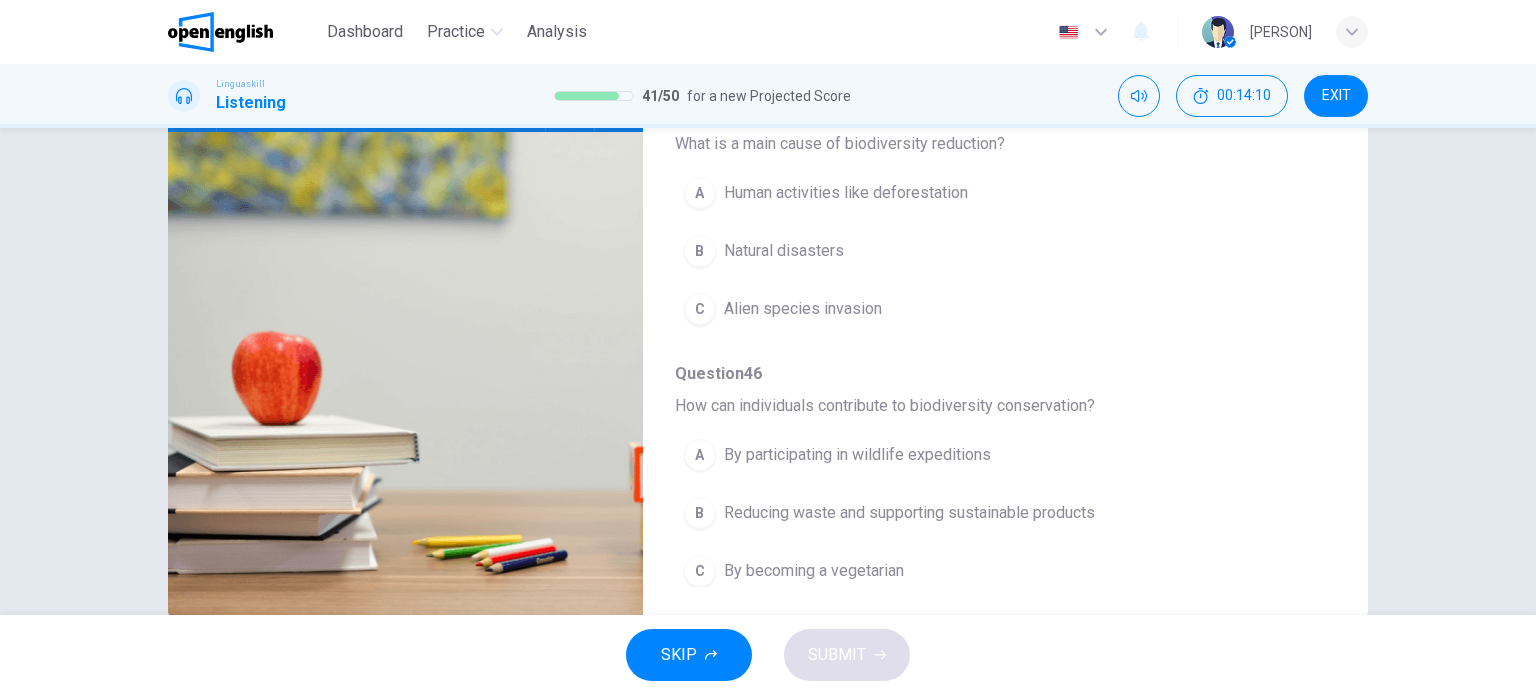 scroll, scrollTop: 856, scrollLeft: 0, axis: vertical 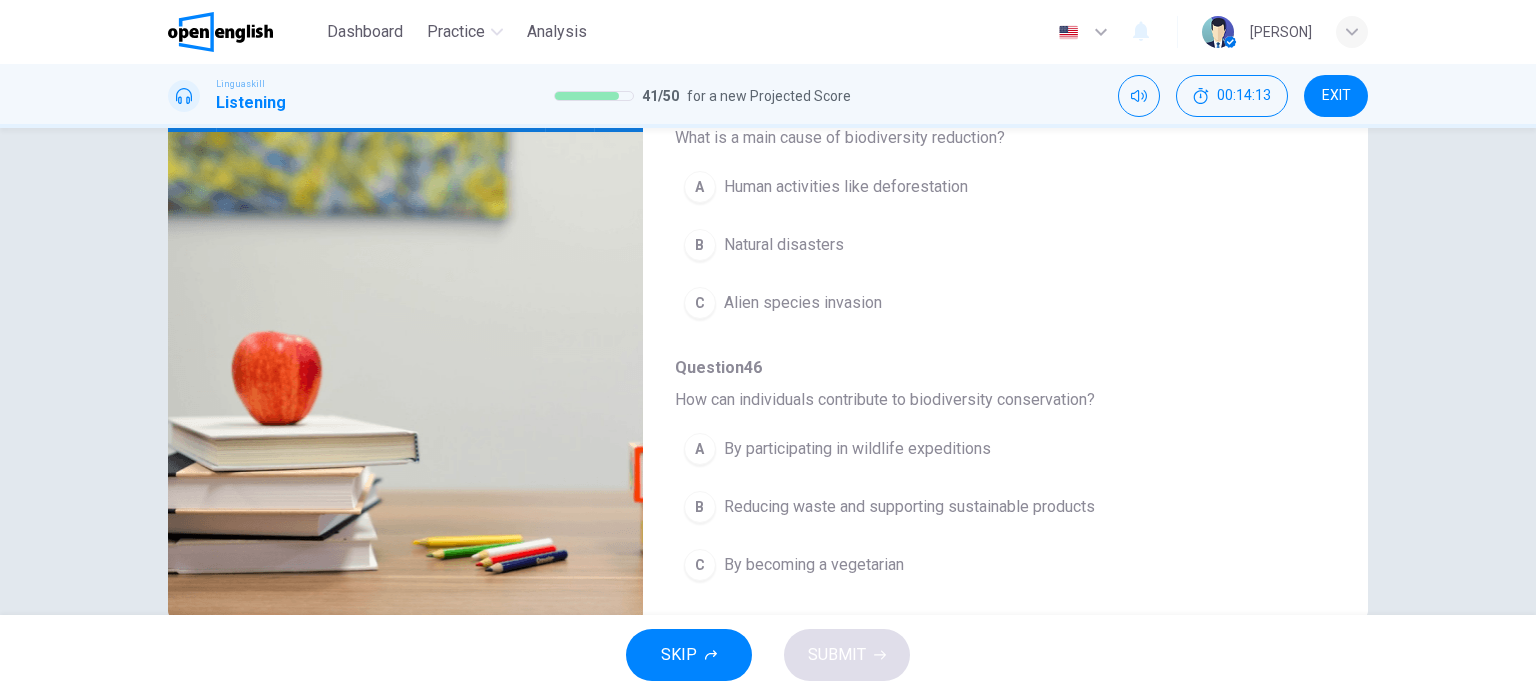 click on "A" at bounding box center [700, 187] 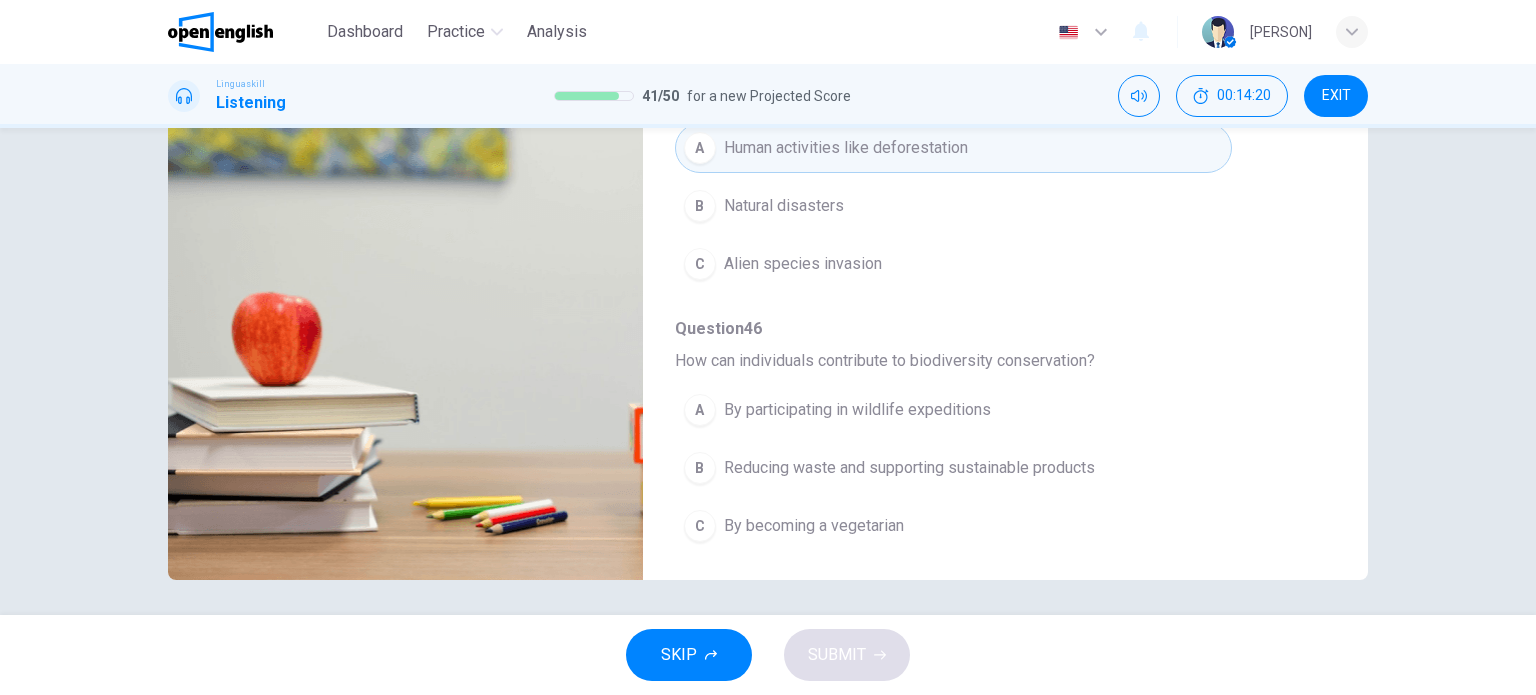 scroll, scrollTop: 288, scrollLeft: 0, axis: vertical 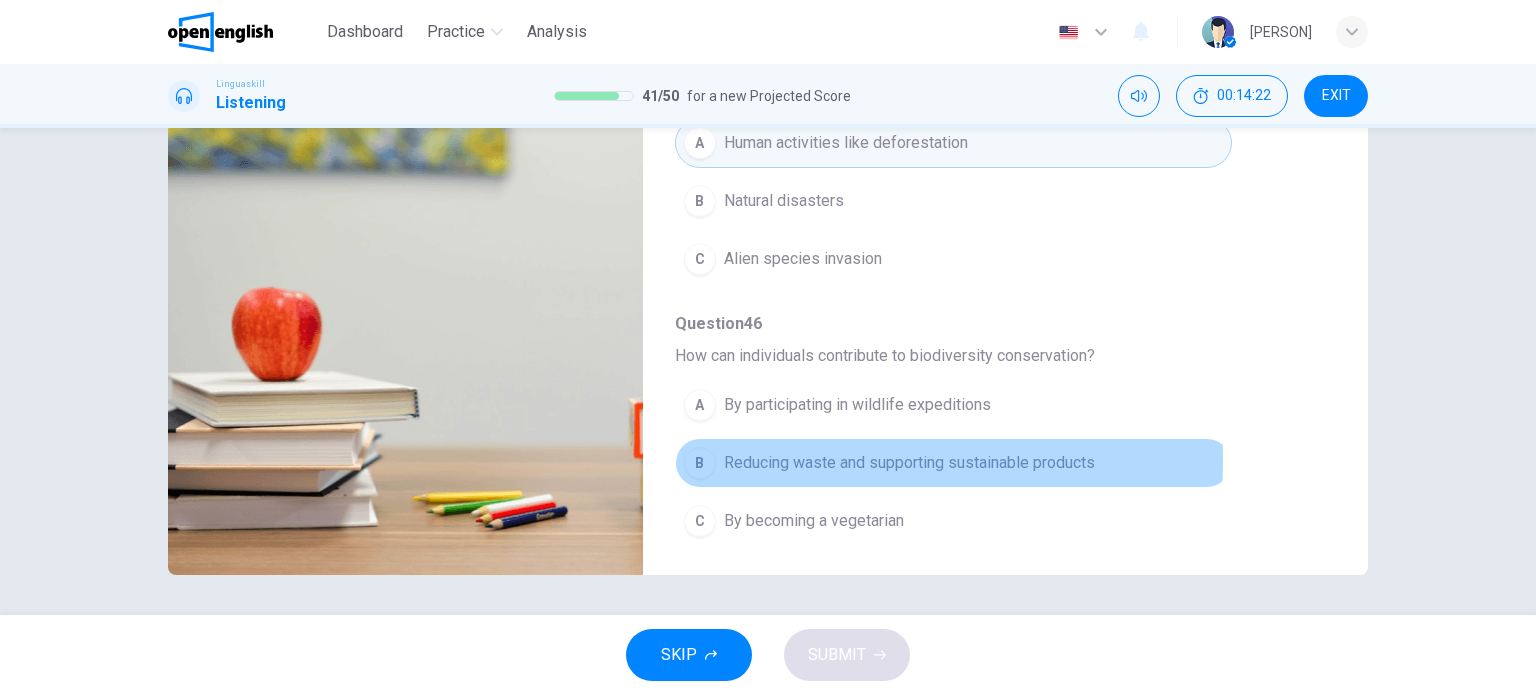 click on "B" at bounding box center [700, 463] 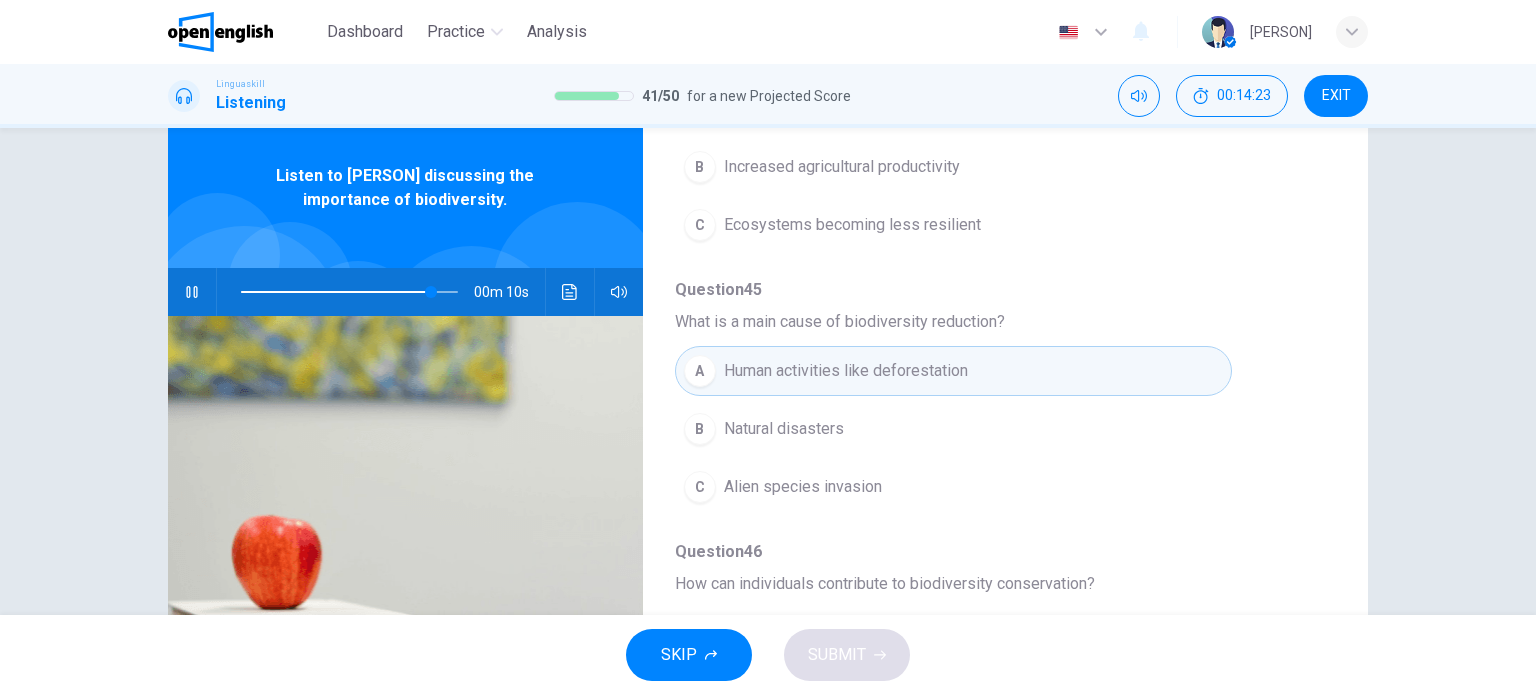 scroll, scrollTop: 0, scrollLeft: 0, axis: both 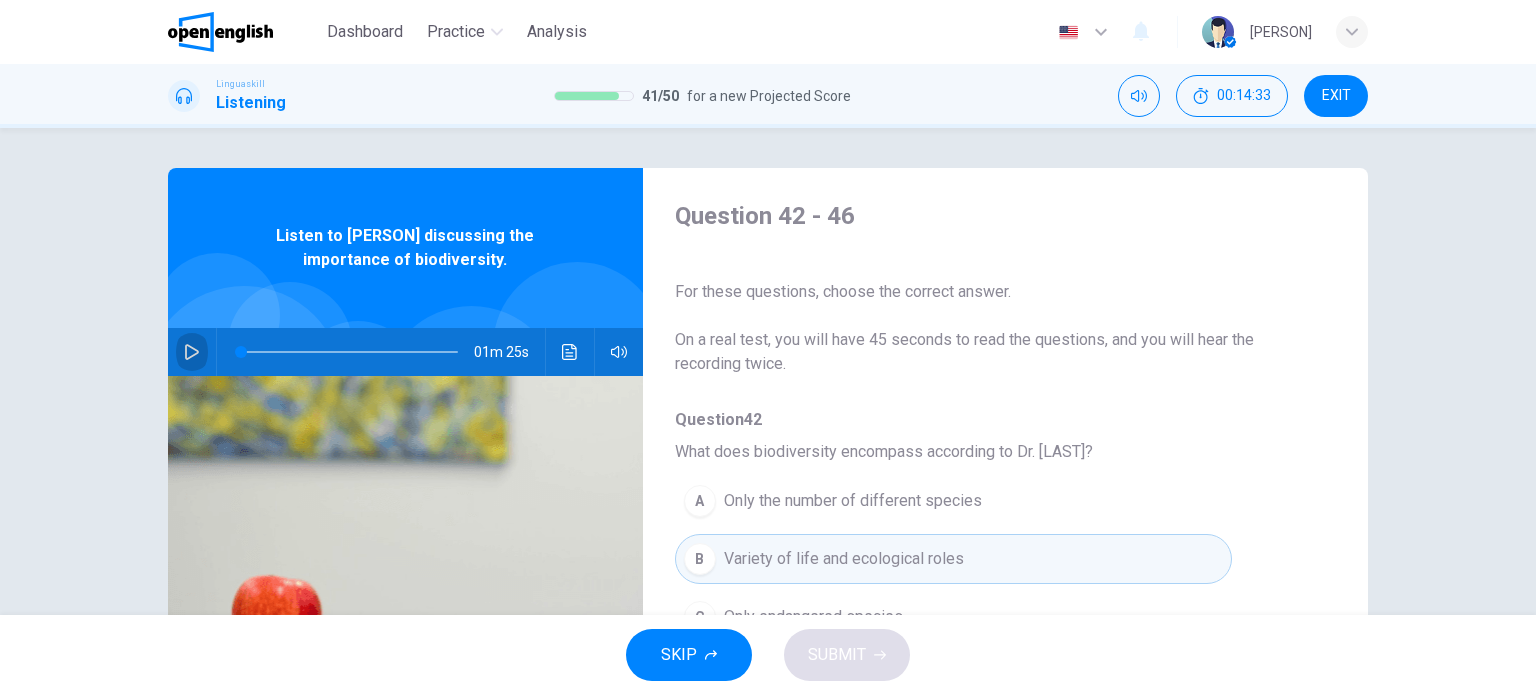 click 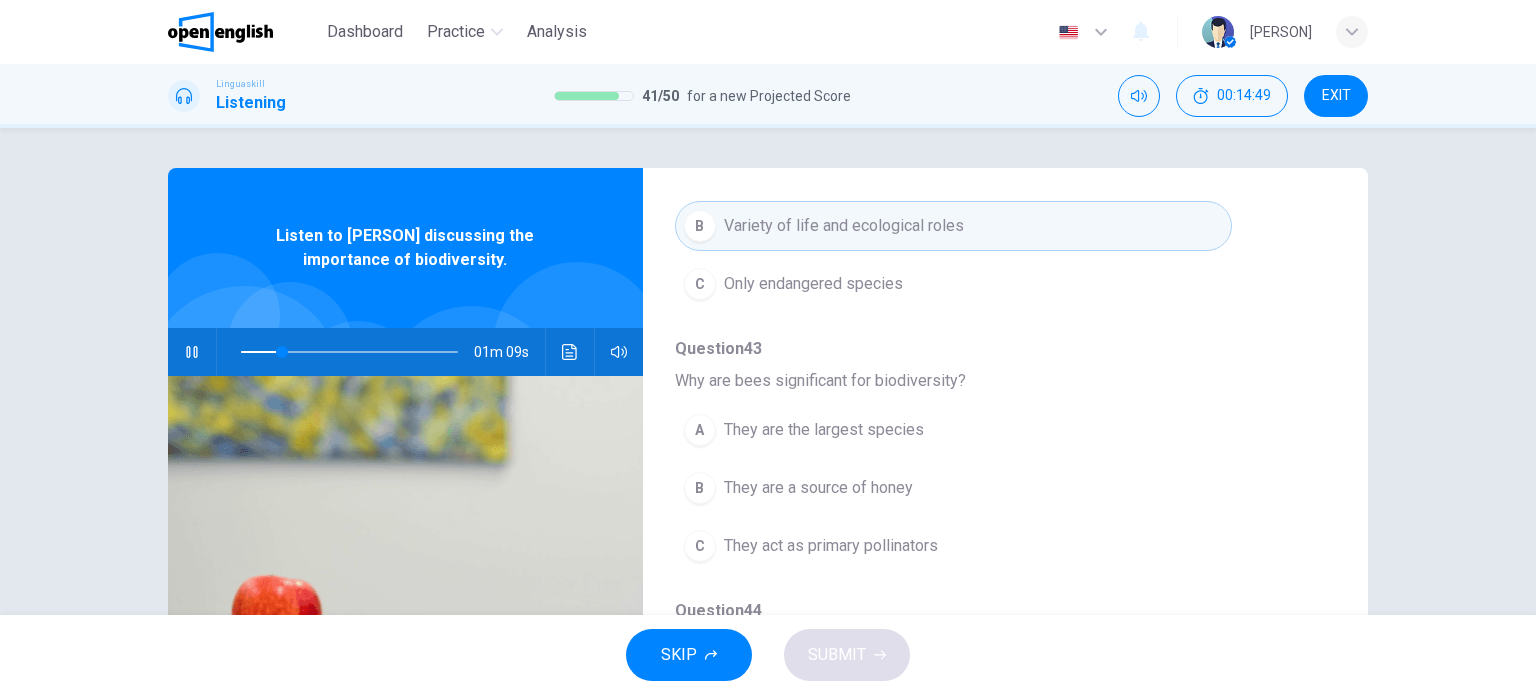 scroll, scrollTop: 336, scrollLeft: 0, axis: vertical 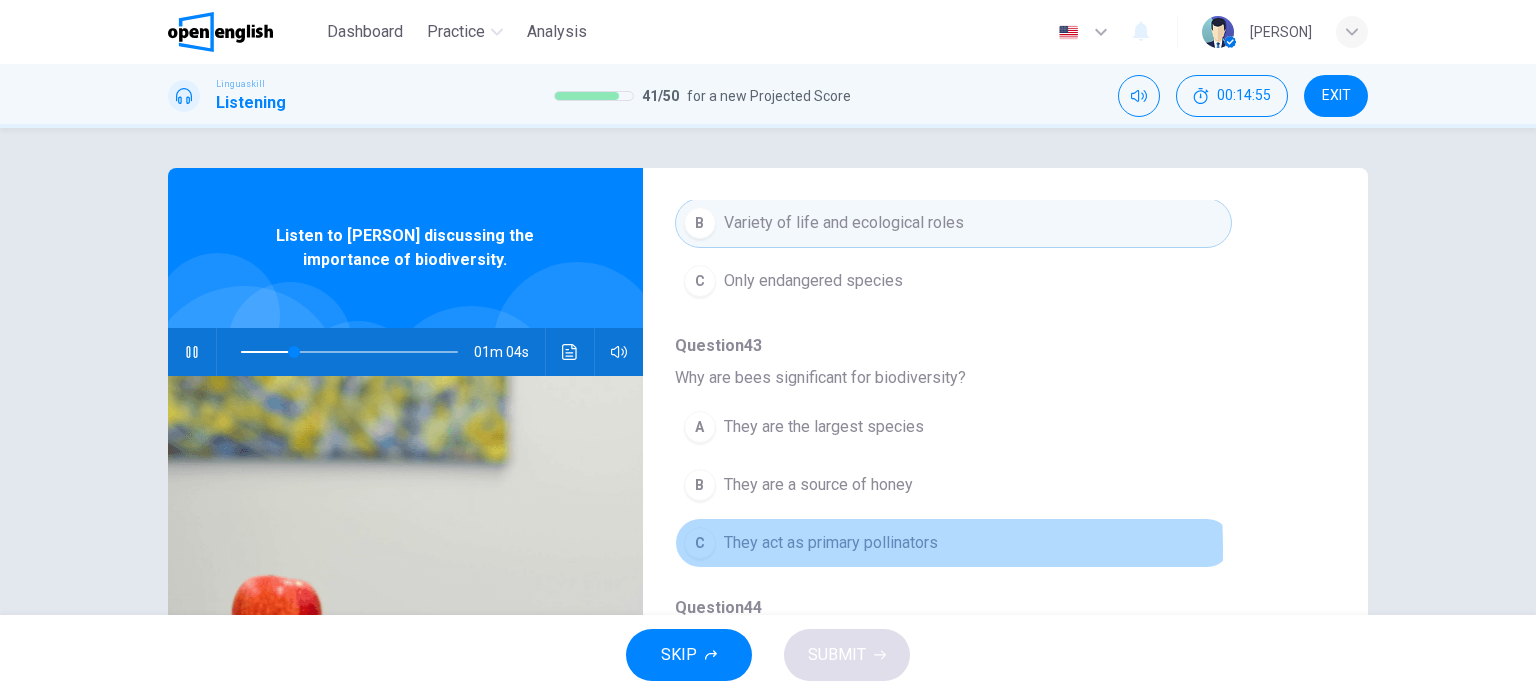 click on "C" at bounding box center [700, 543] 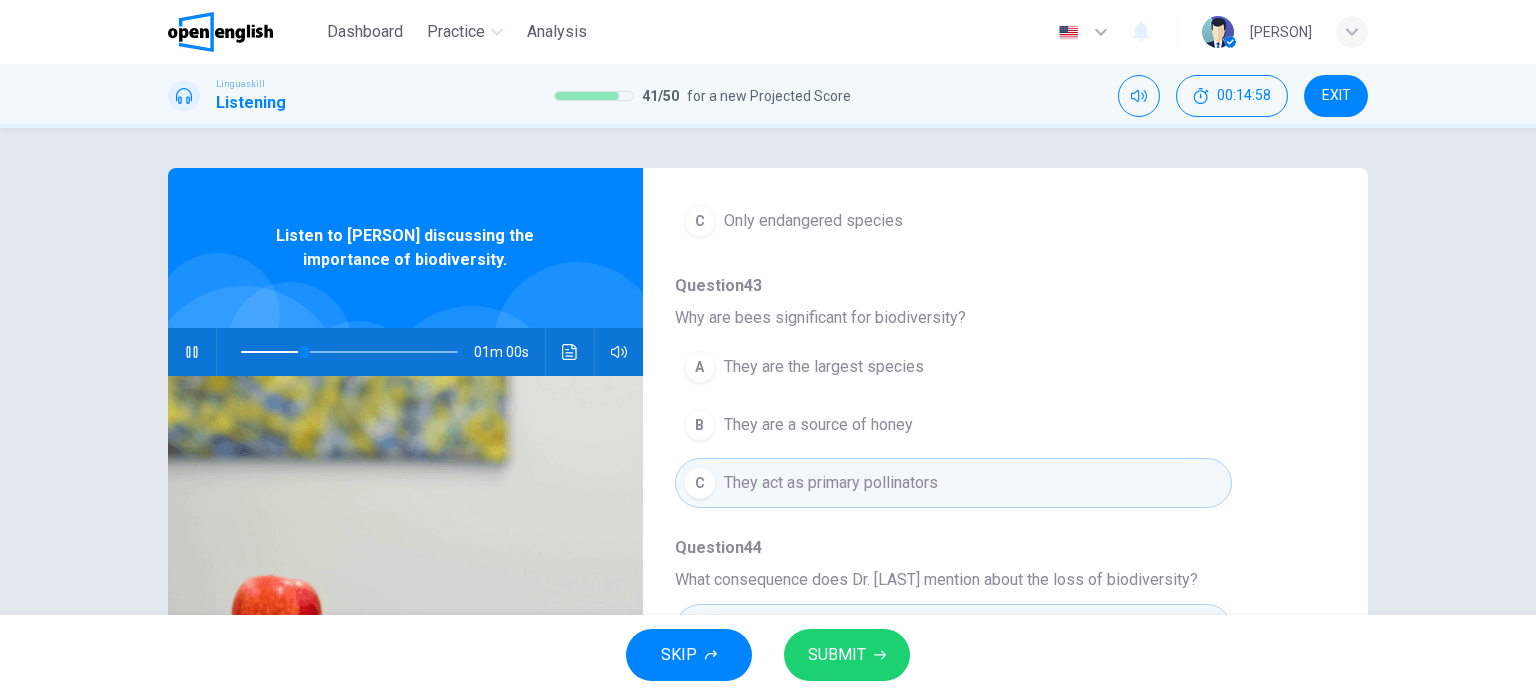 scroll, scrollTop: 399, scrollLeft: 0, axis: vertical 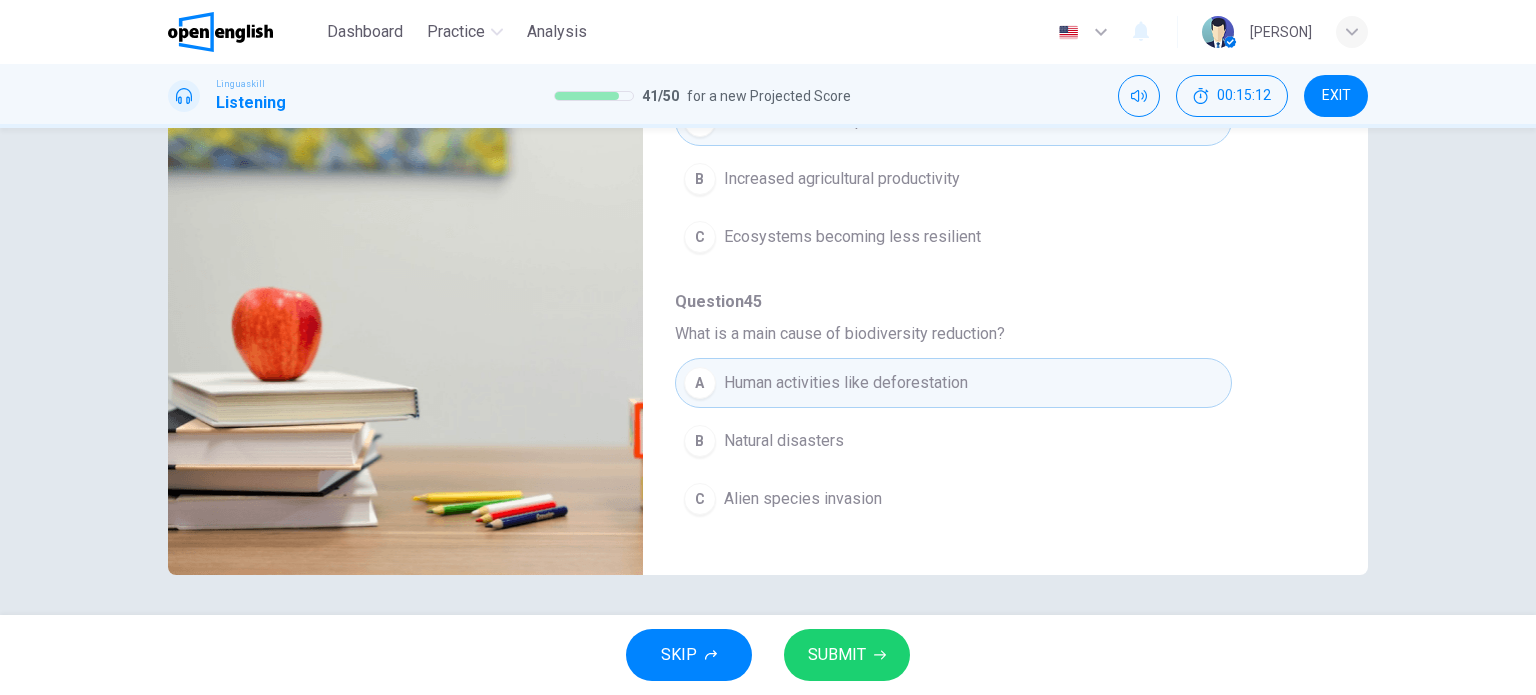 click on "C" at bounding box center (700, 237) 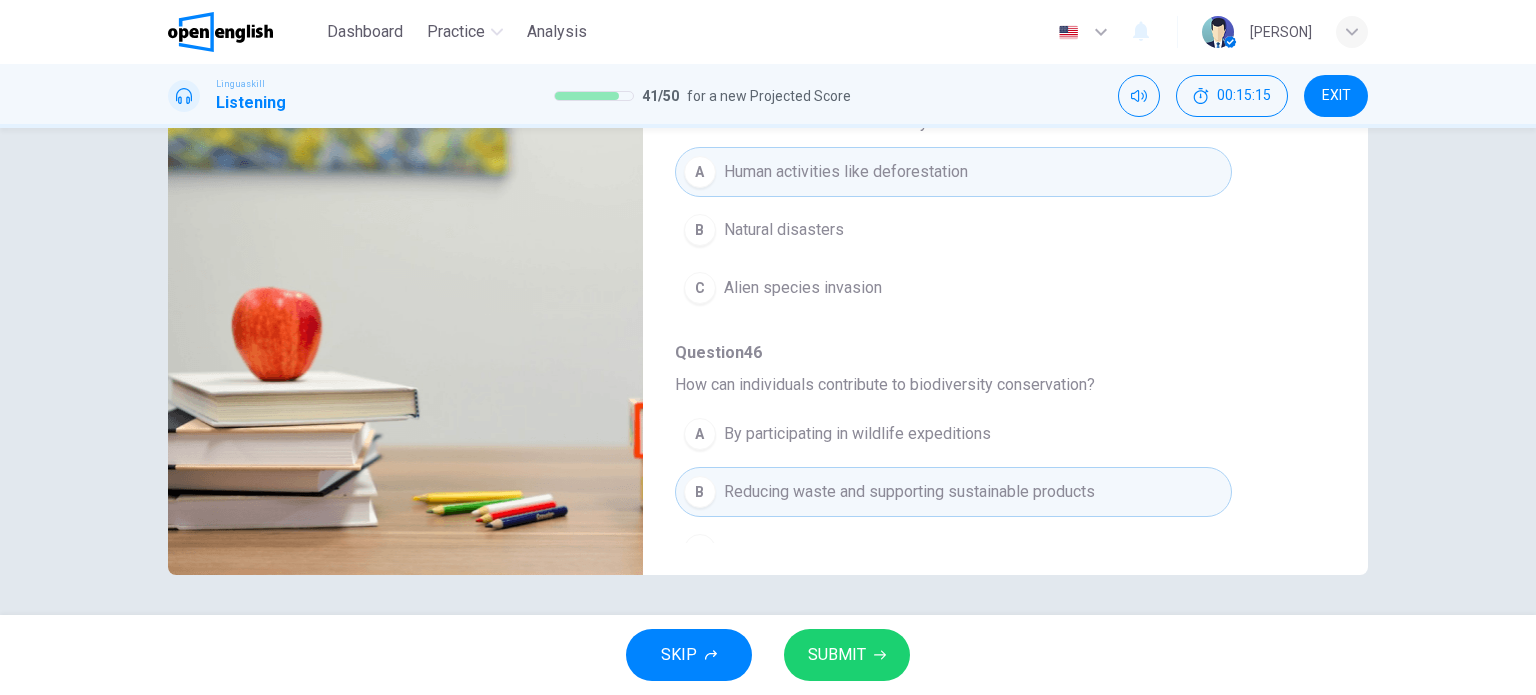 scroll, scrollTop: 856, scrollLeft: 0, axis: vertical 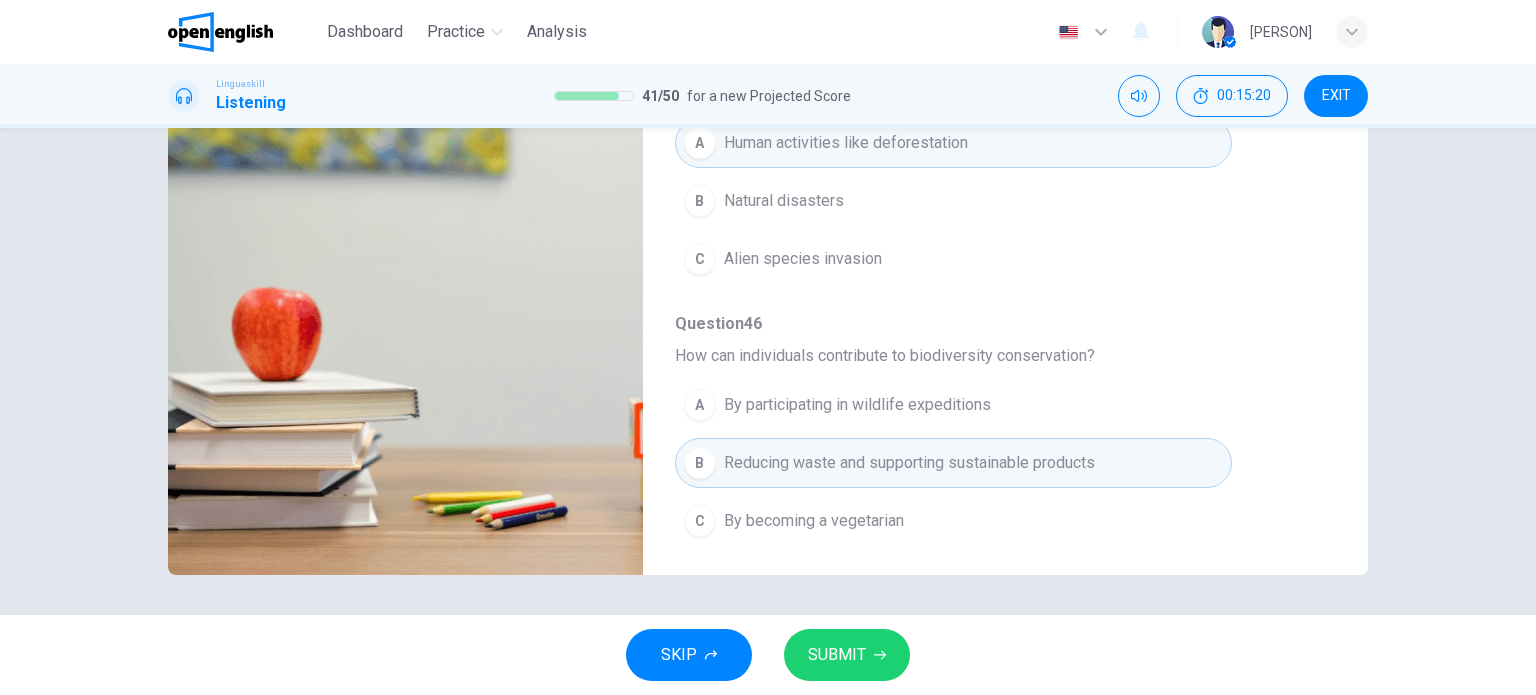 click on "SUBMIT" at bounding box center [837, 655] 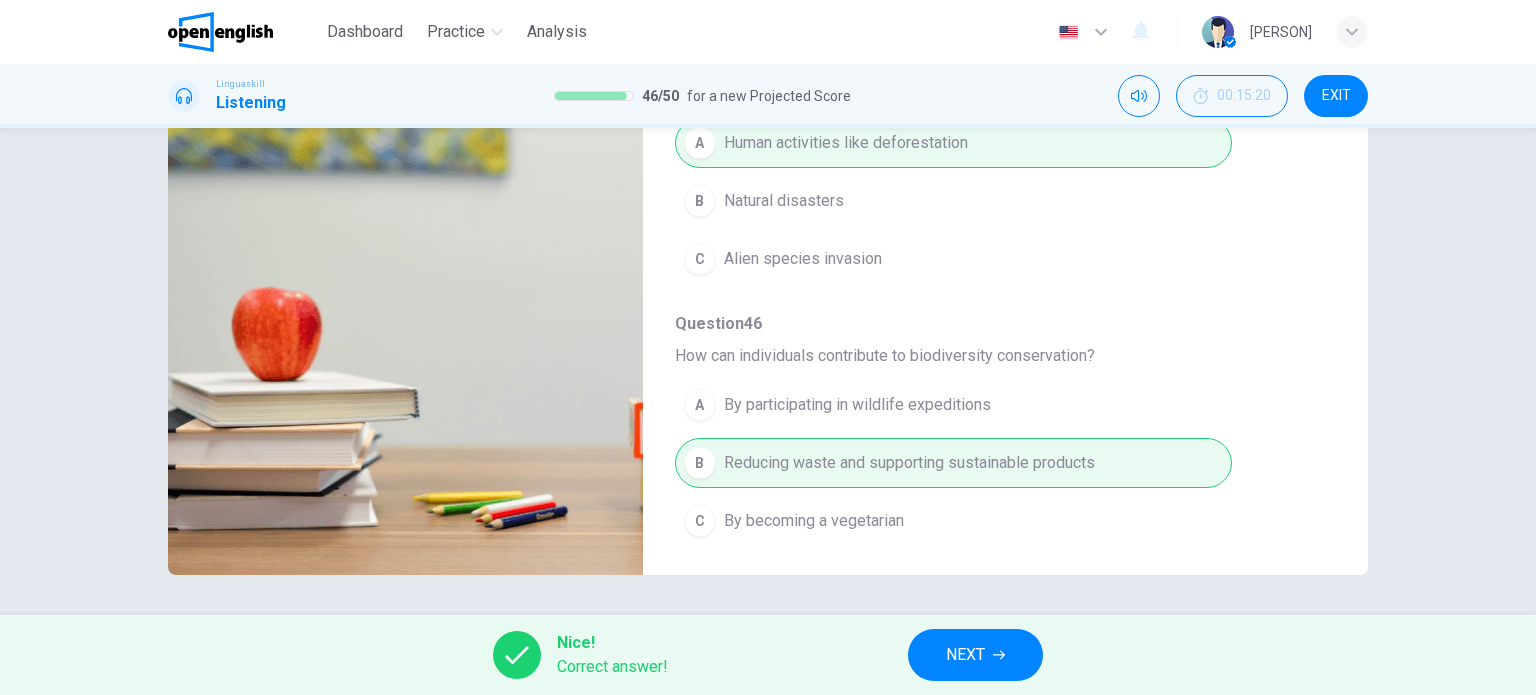 type on "**" 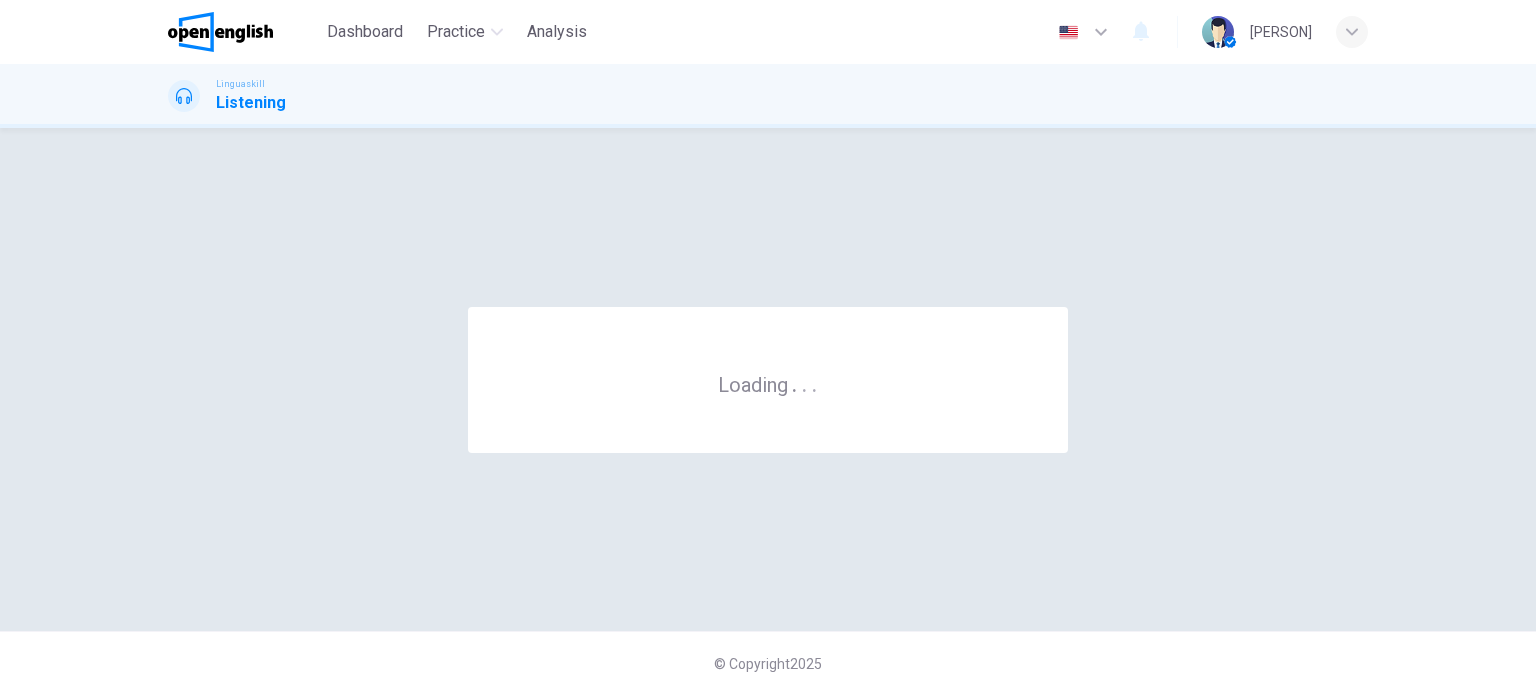 scroll, scrollTop: 0, scrollLeft: 0, axis: both 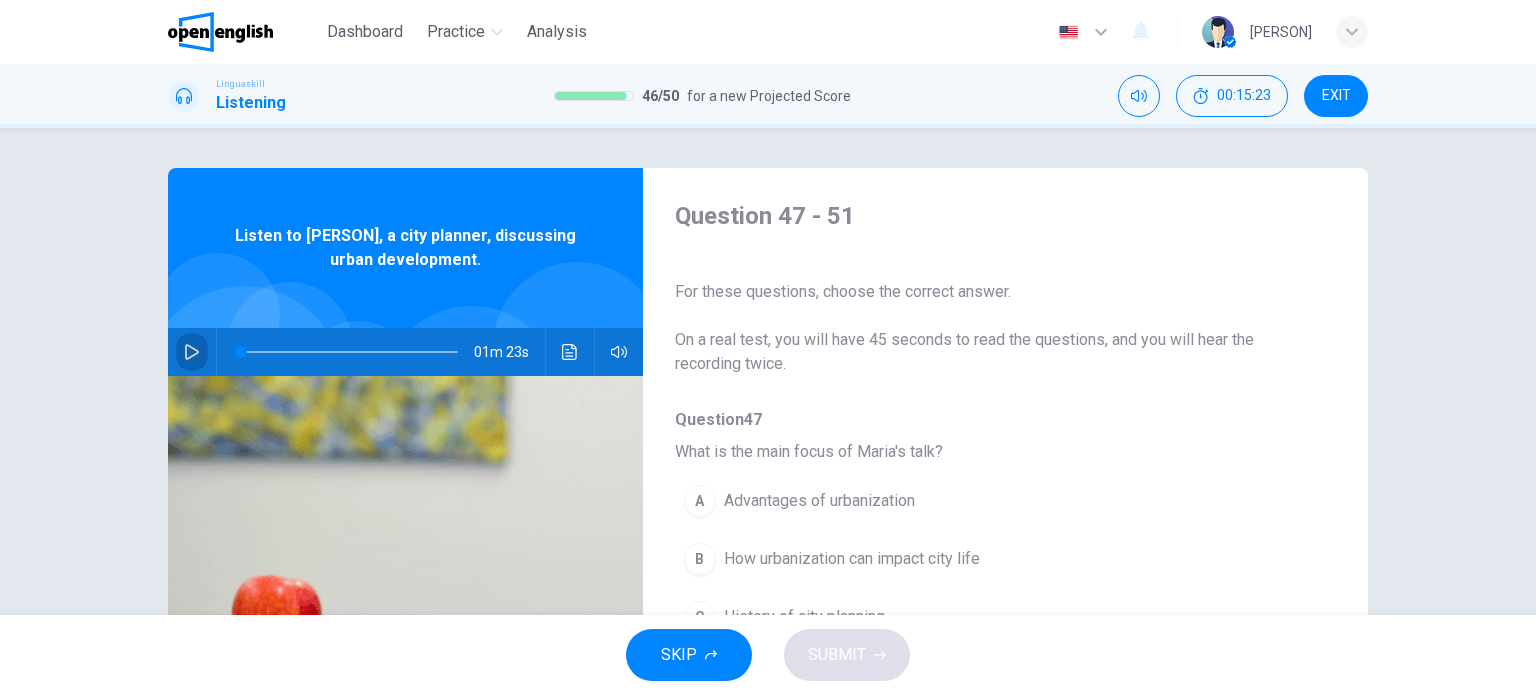 click 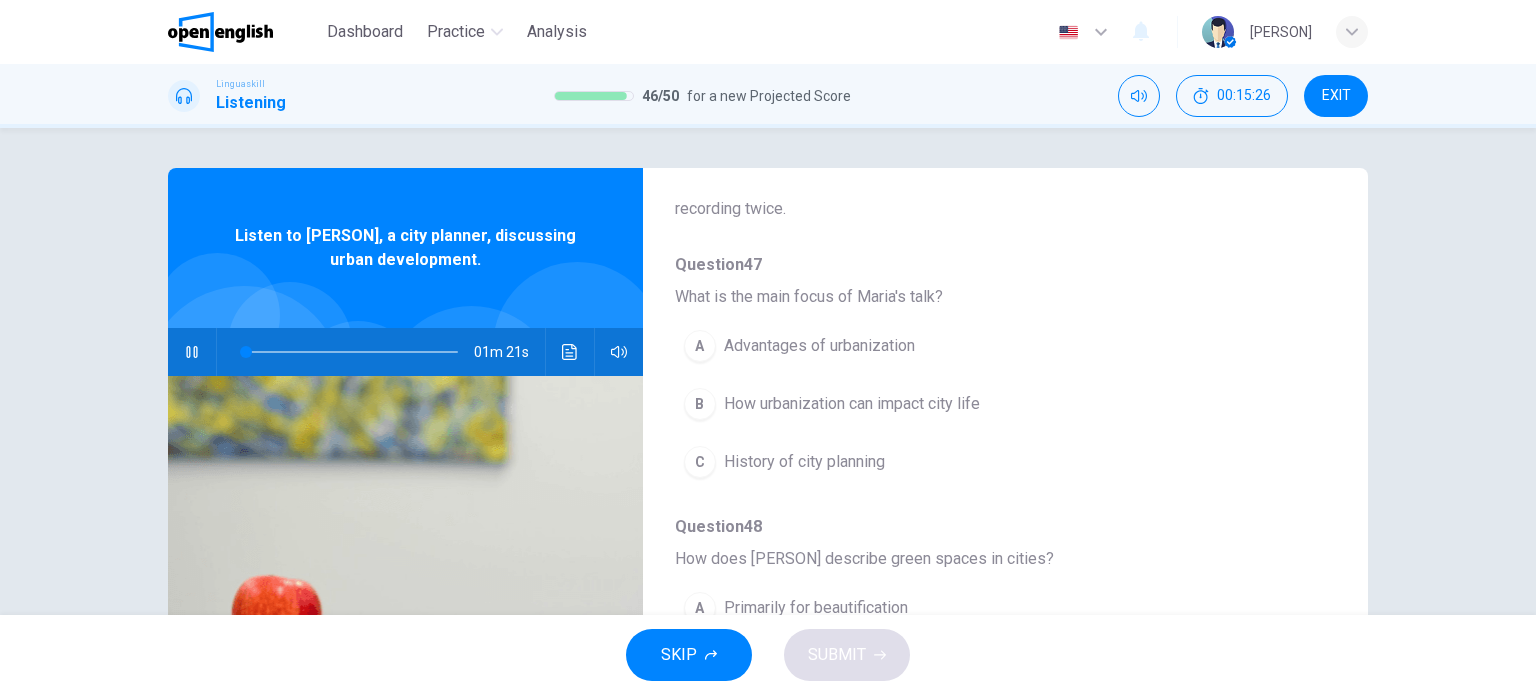 scroll, scrollTop: 183, scrollLeft: 0, axis: vertical 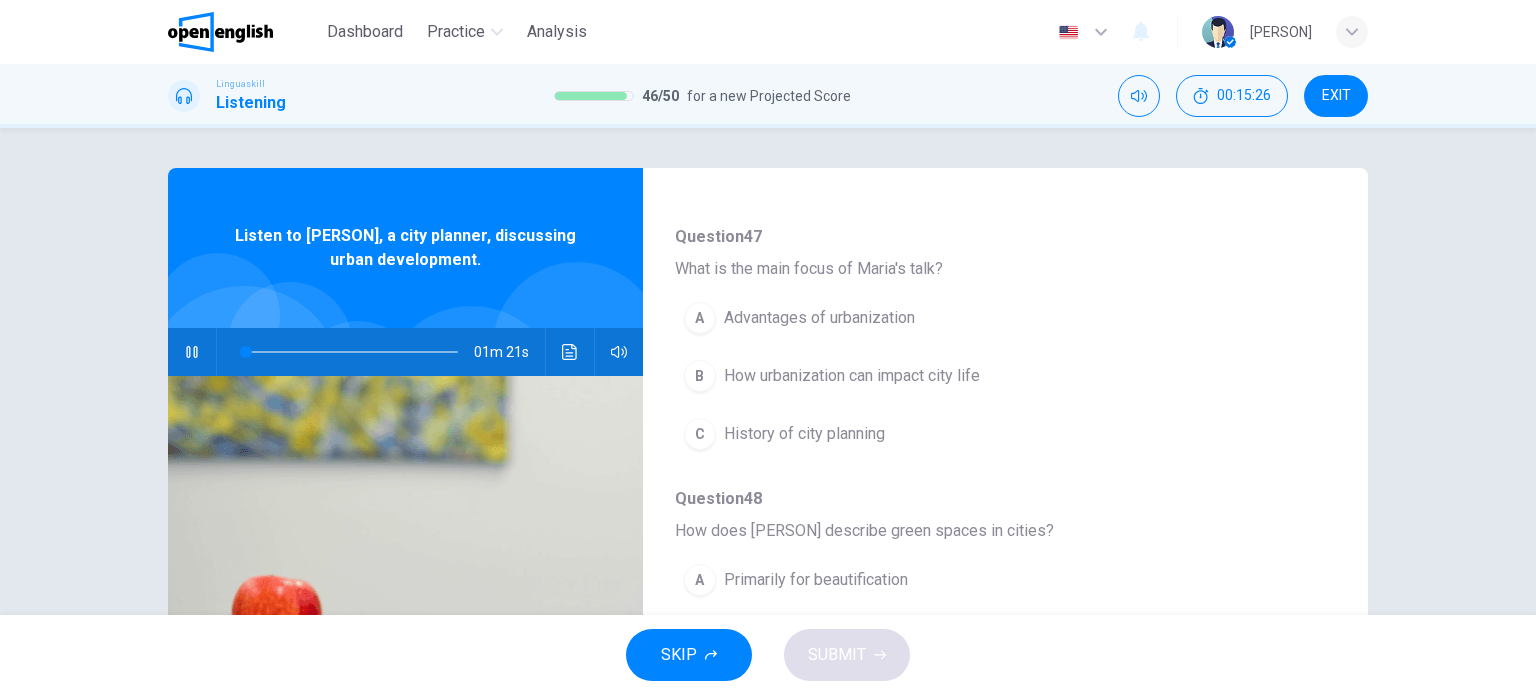 click on "Question 47 - 51 For these questions, choose the correct answer. On a real test, you will have 45 seconds to read the questions, and you will hear the recording twice. Question  47 What is the main focus of Maria's talk? A Advantages of urbanization B How urbanization can impact city life C History of city planning Question  48 How does Maria describe green spaces in cities? A Primarily for beautification B Essential for environmental sustainability C Useful for recreation and mental health Question  49 What city does Maria mention as bike-friendly? A Los Angeles B Copenhagen C New York Question  50 According to Maria, what is a major problem in Los Angeles? A Overcrowding B Lack of green spaces C Pollution and traffic due to cars Question  51 What is the primary goal of city planners as per Maria? A To balance development and sustainability B To ensure cities look aesthetically pleasing C To promote public transportation Listen to Maria, a city planner, discussing urban development. 01m 21s" at bounding box center [768, 515] 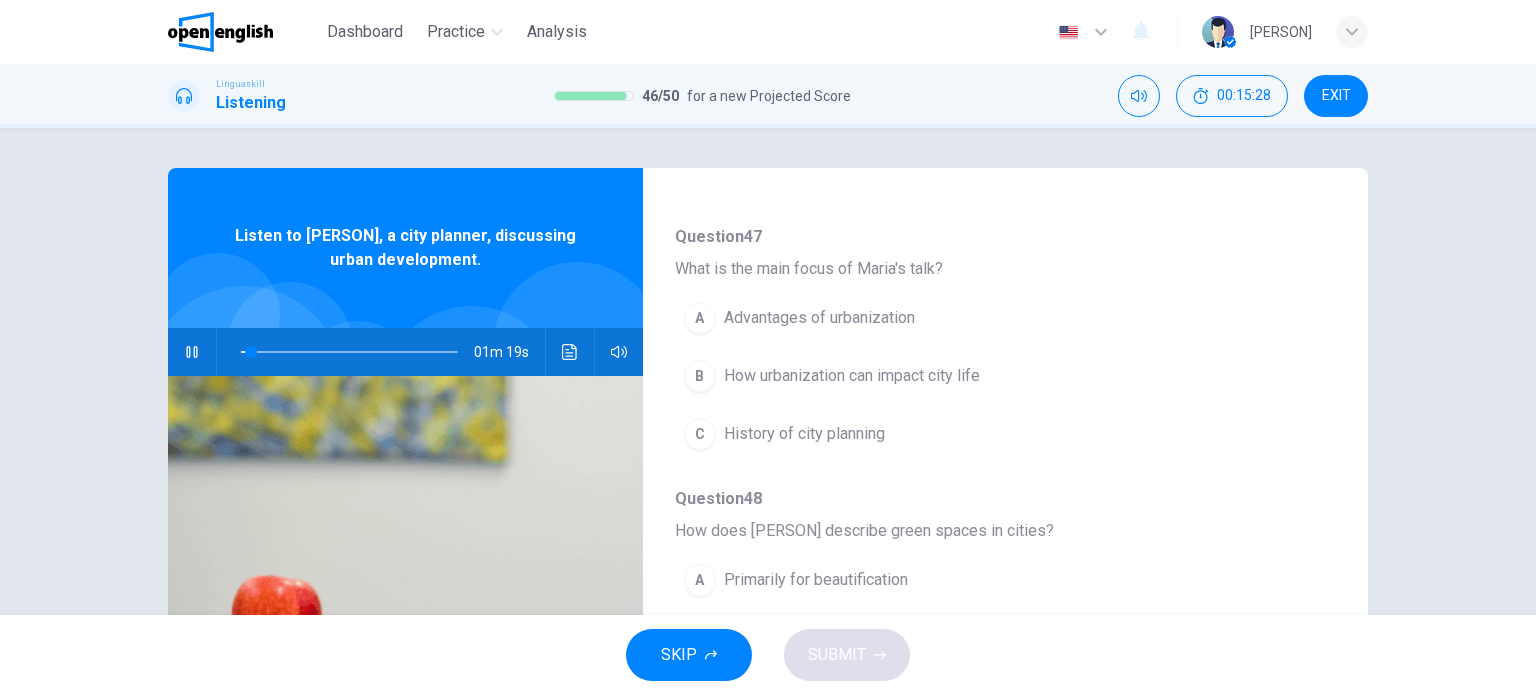 click on "B" at bounding box center (700, 376) 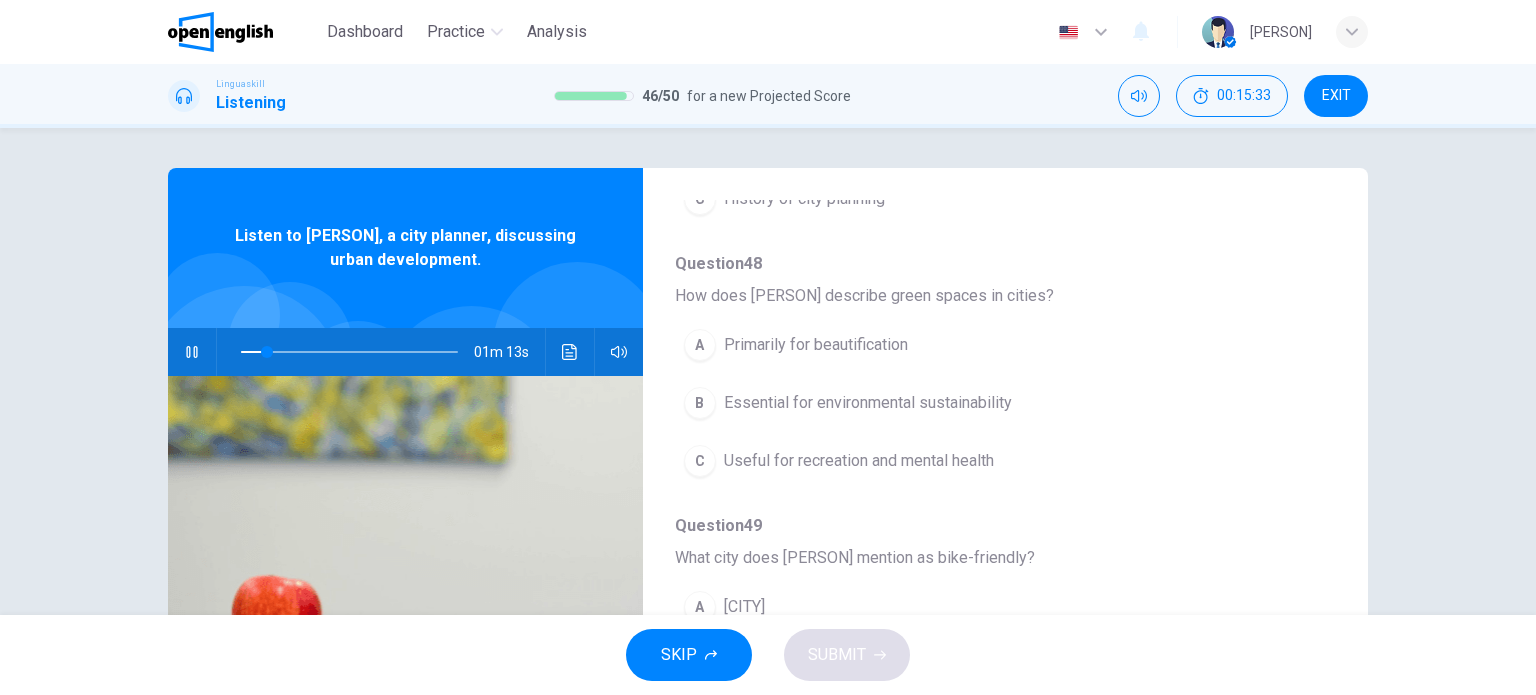 scroll, scrollTop: 430, scrollLeft: 0, axis: vertical 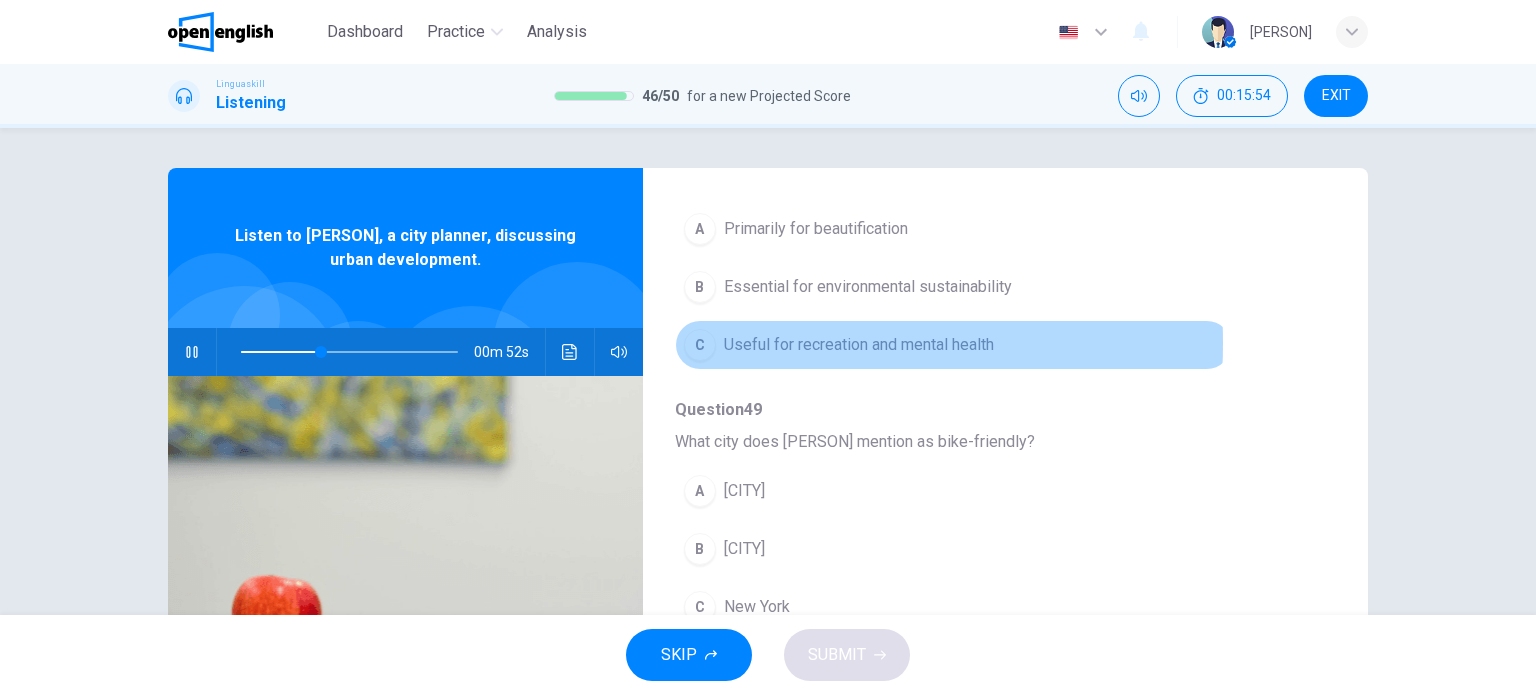 click on "C" at bounding box center (700, 345) 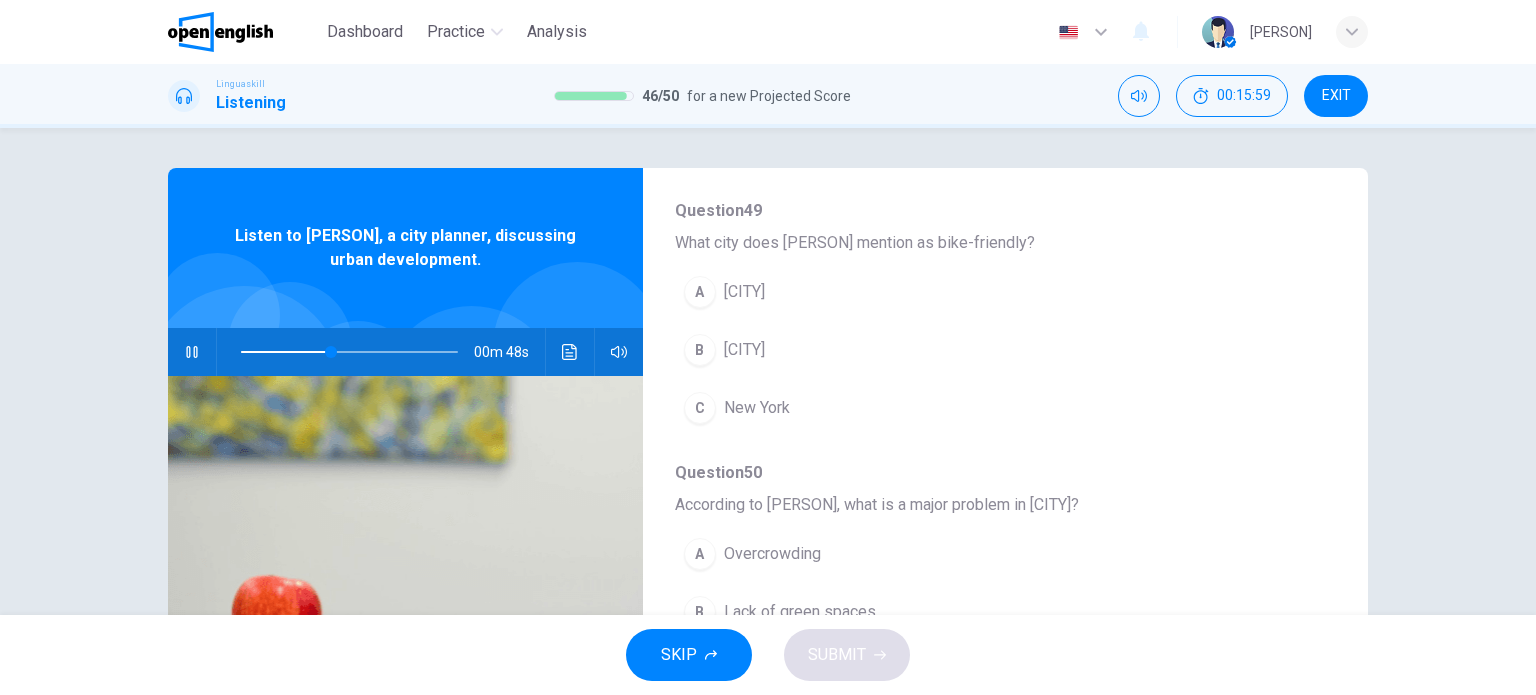 scroll, scrollTop: 735, scrollLeft: 0, axis: vertical 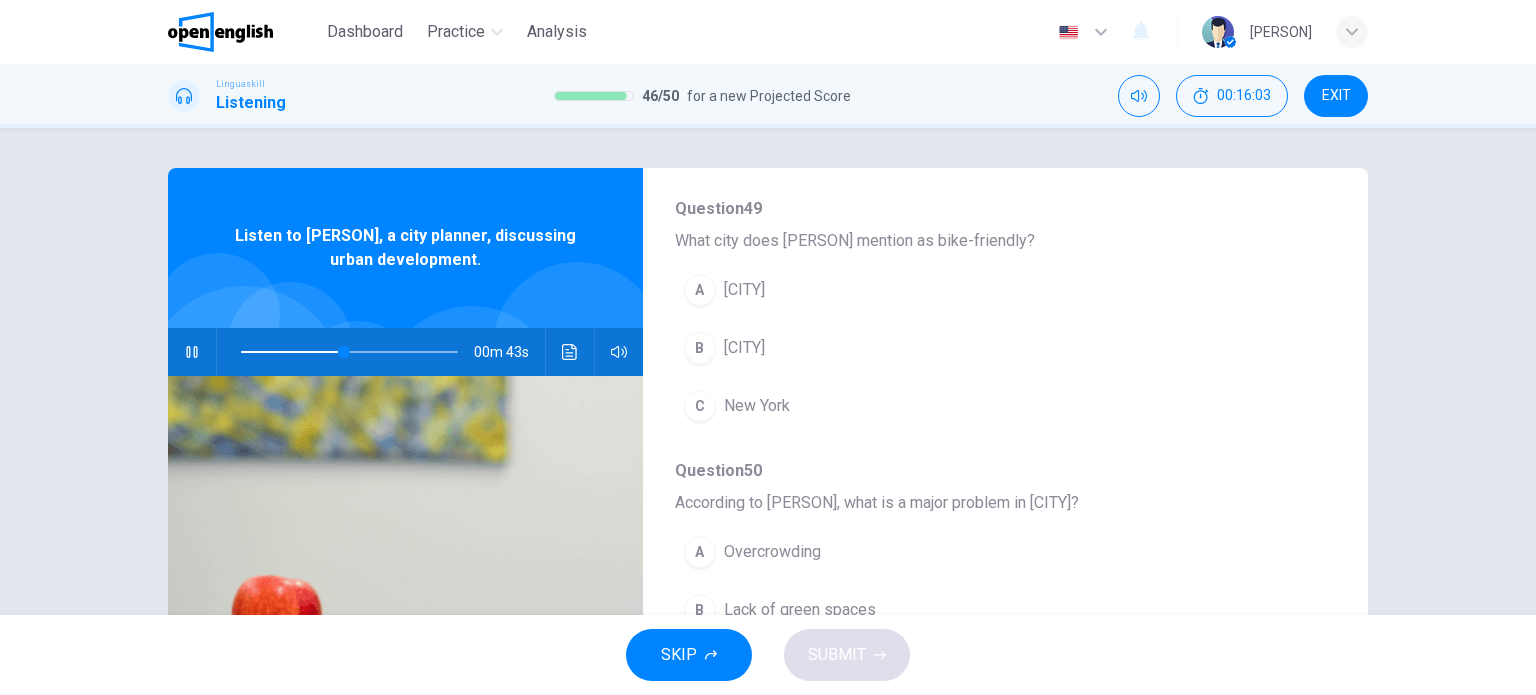click on "B" at bounding box center (700, 348) 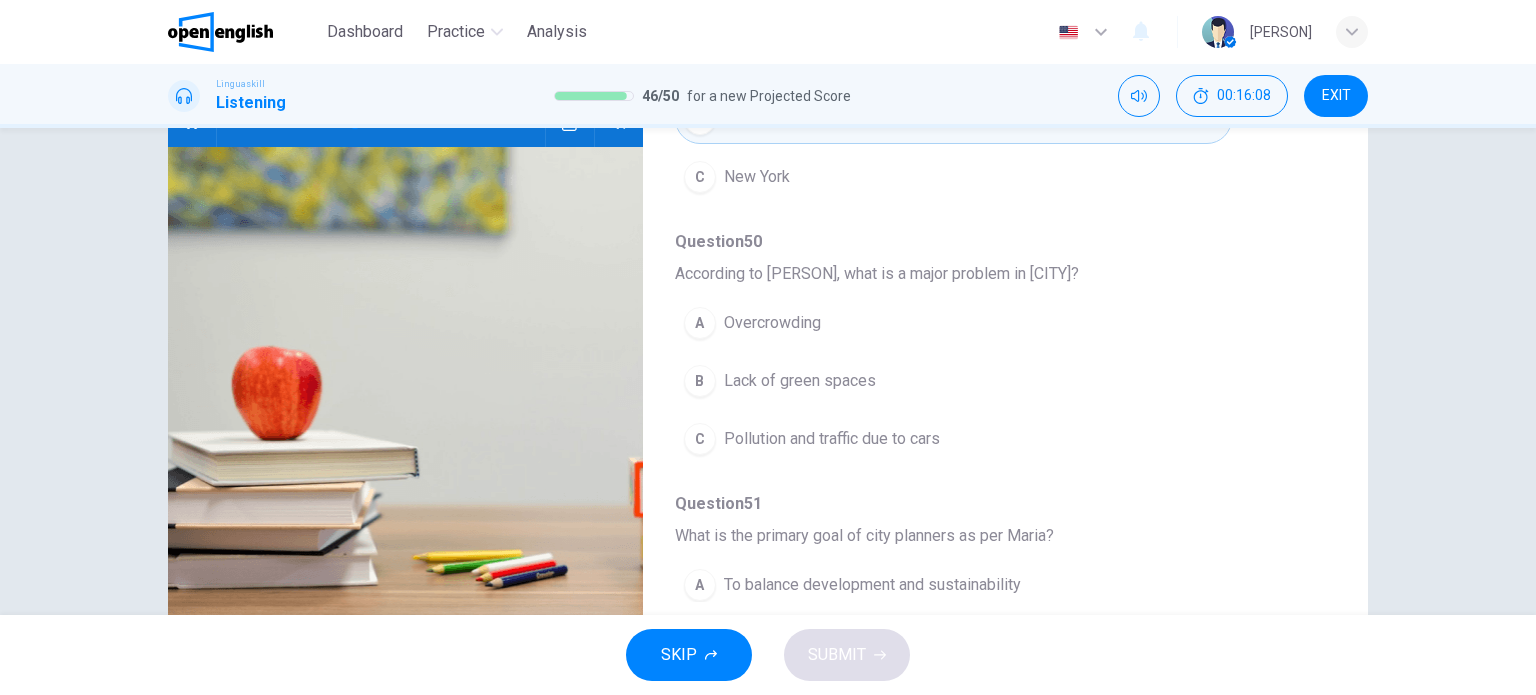 scroll, scrollTop: 230, scrollLeft: 0, axis: vertical 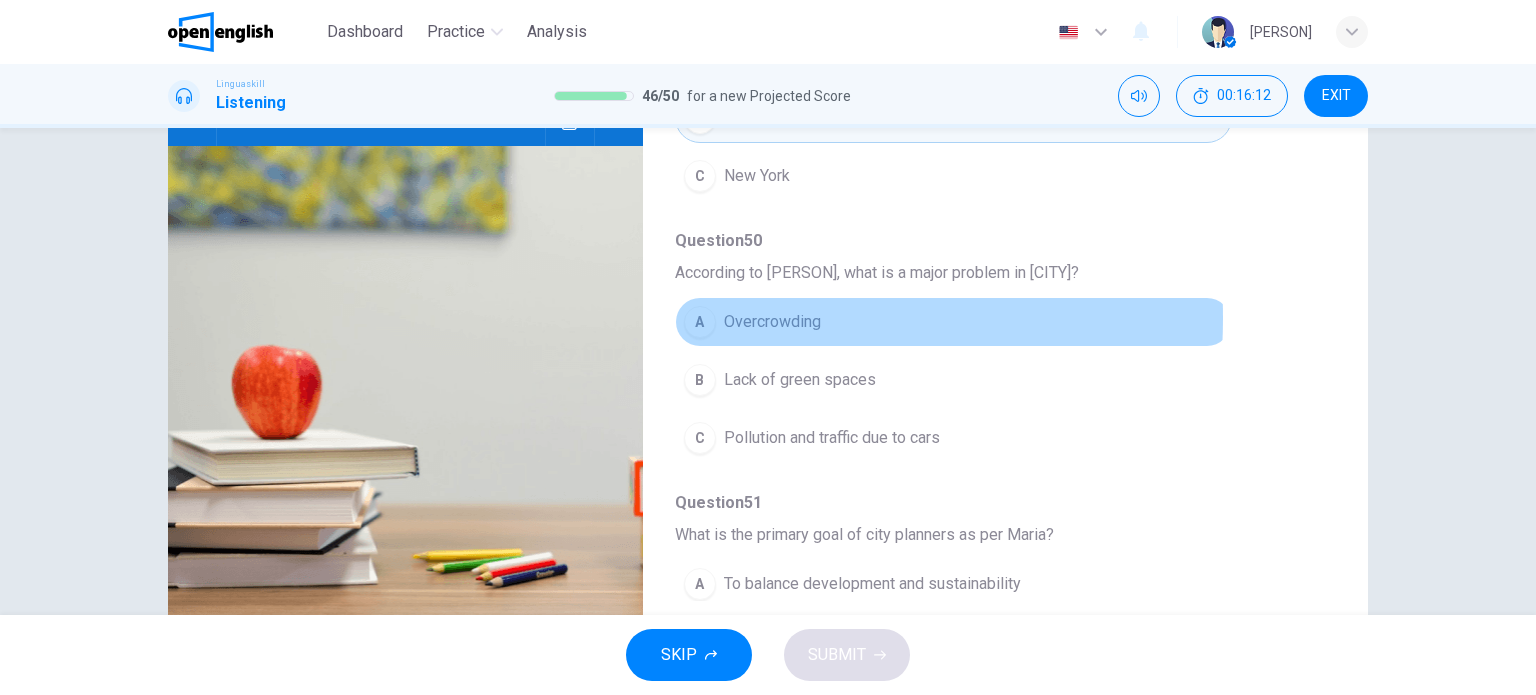 click on "A" at bounding box center (700, 322) 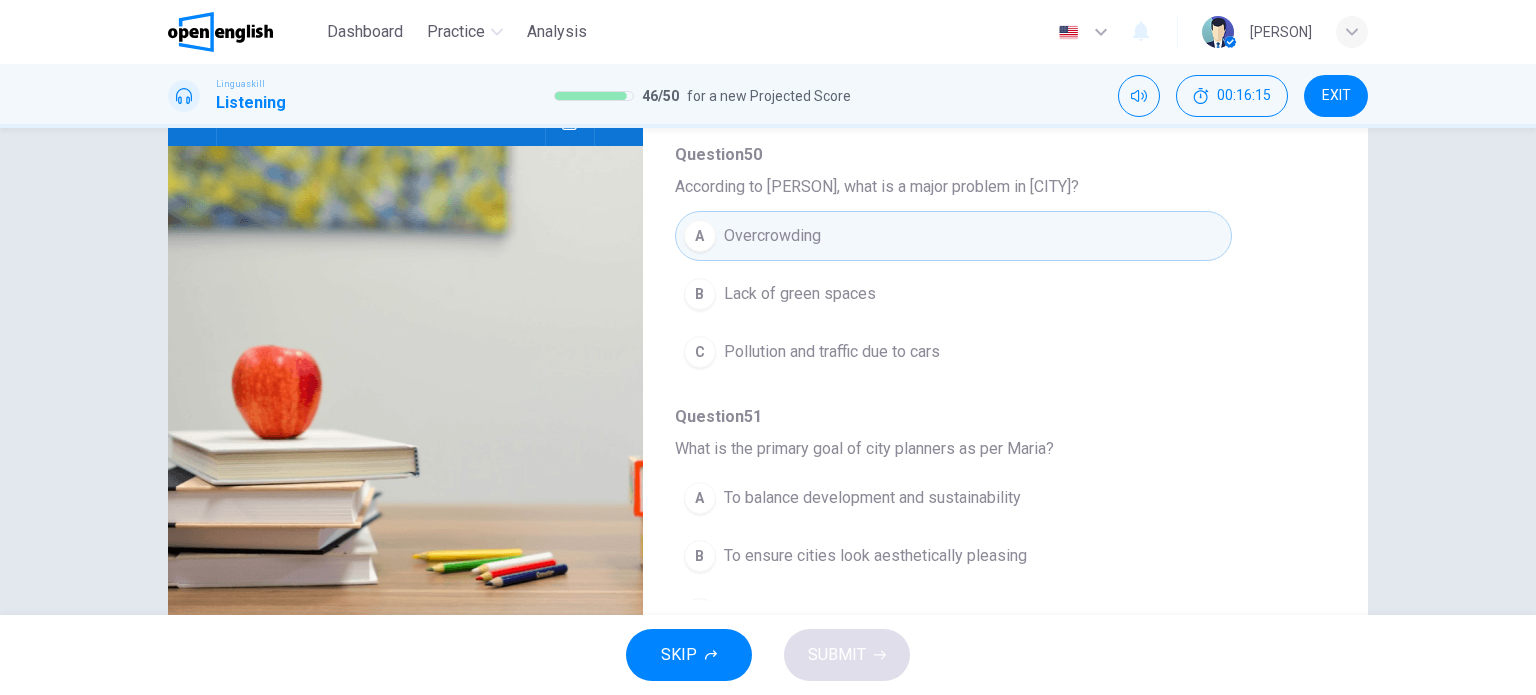 scroll, scrollTop: 856, scrollLeft: 0, axis: vertical 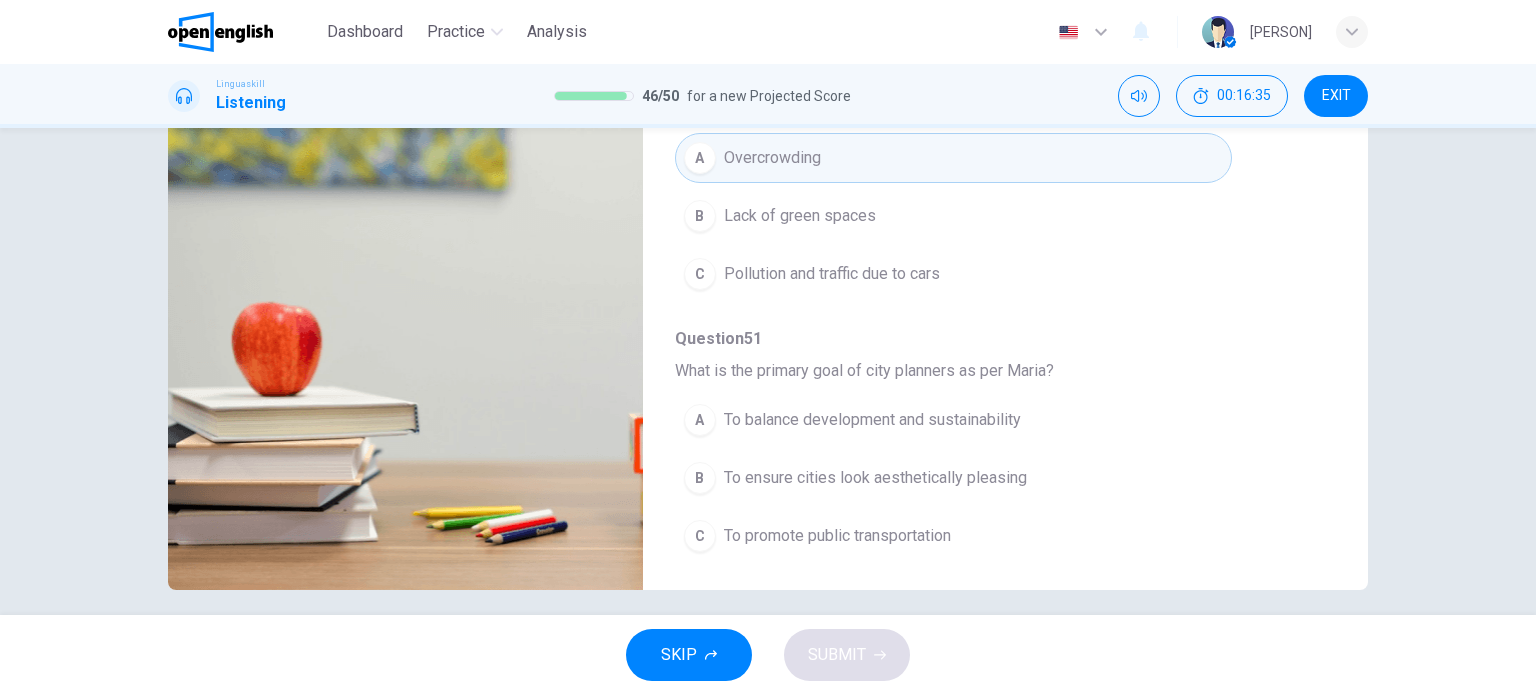 click on "C" at bounding box center [700, 274] 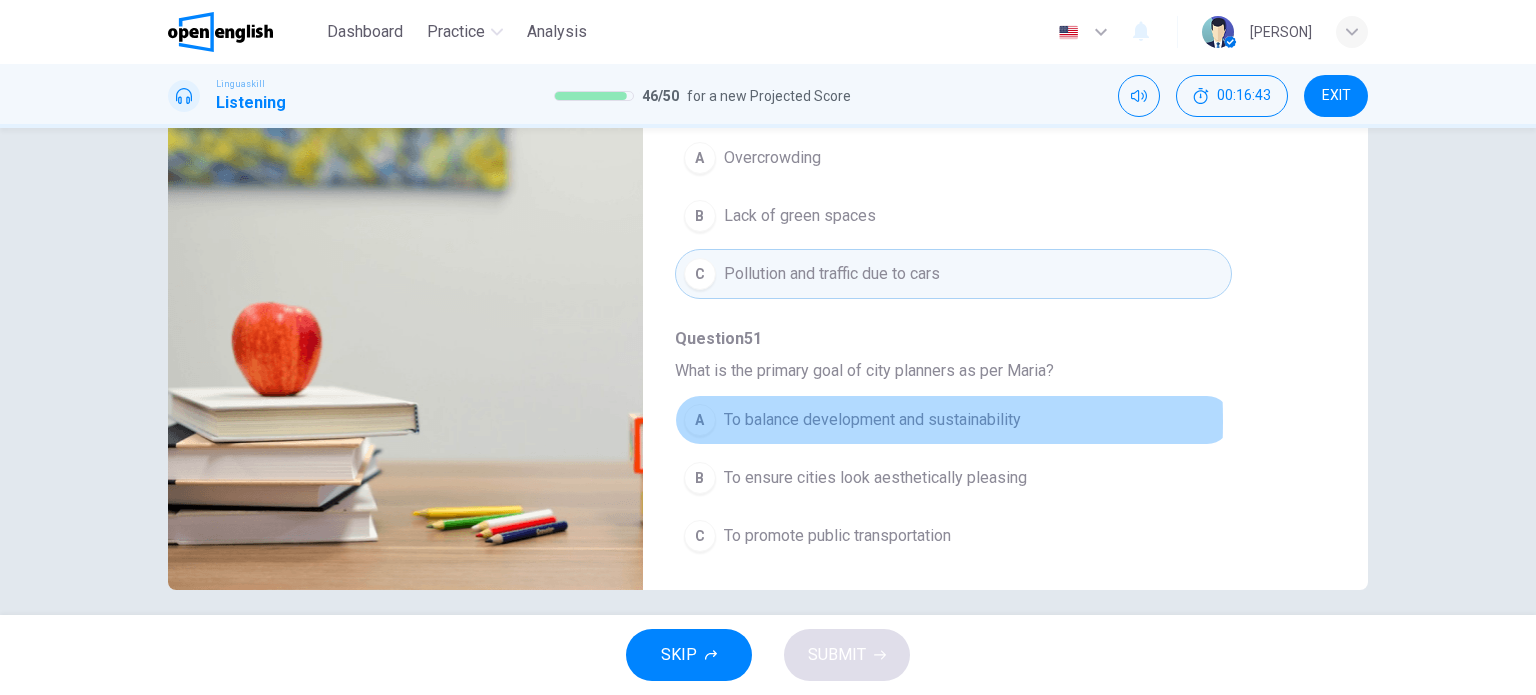 click on "A" at bounding box center [700, 420] 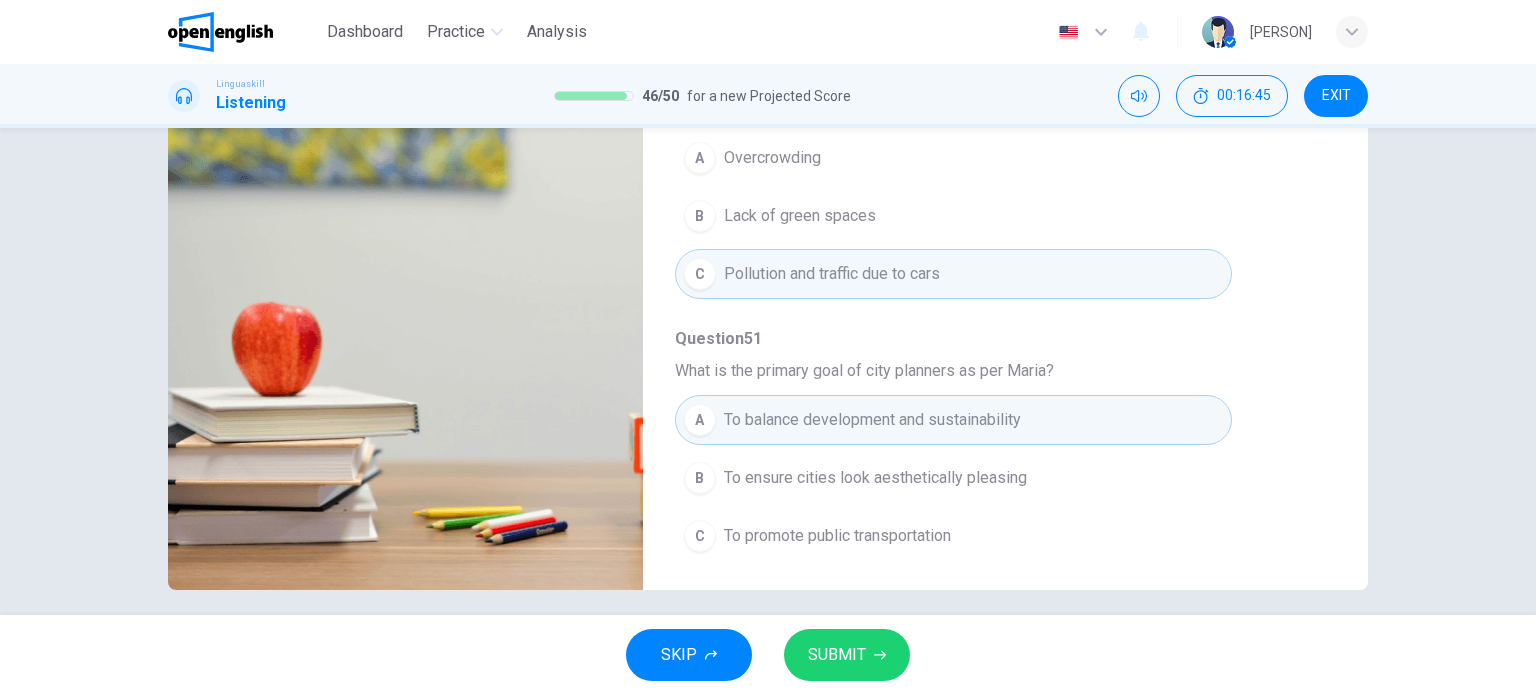 scroll, scrollTop: 267, scrollLeft: 0, axis: vertical 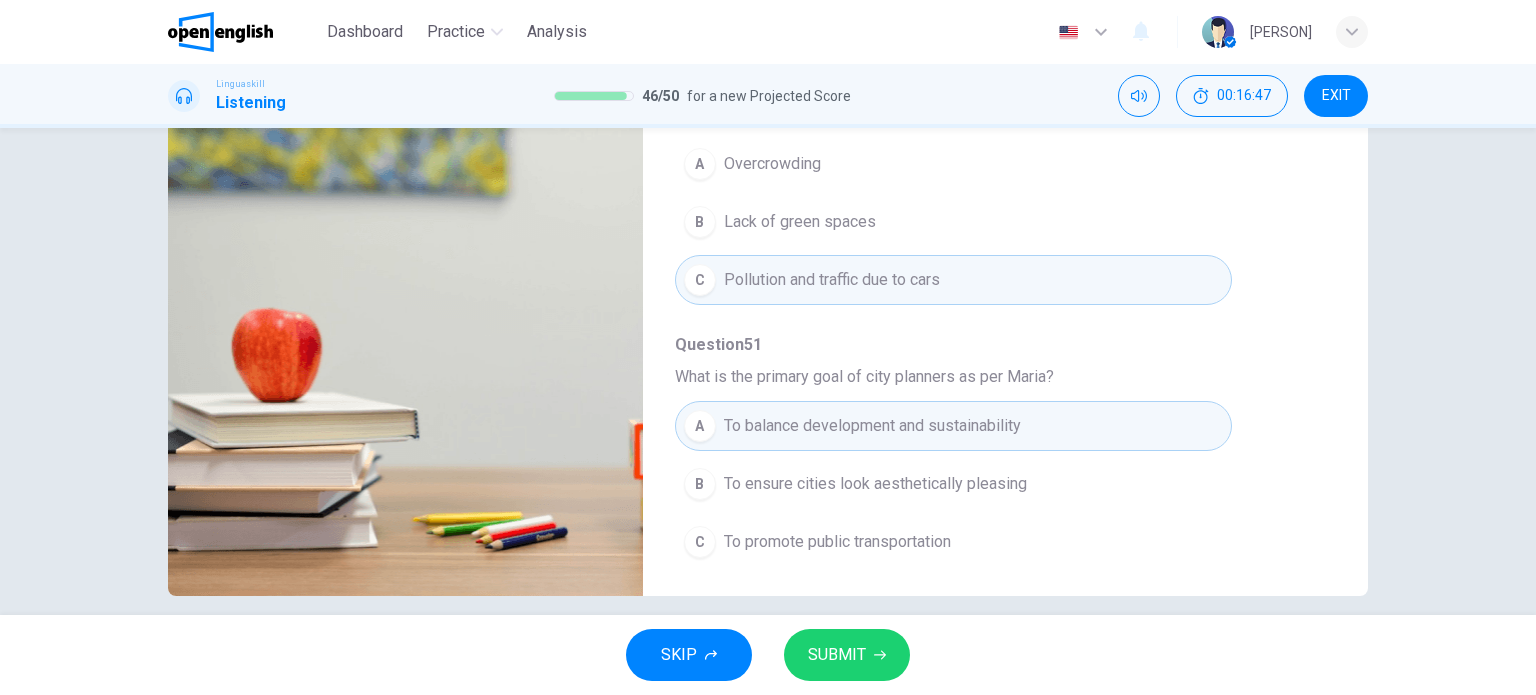 type on "*" 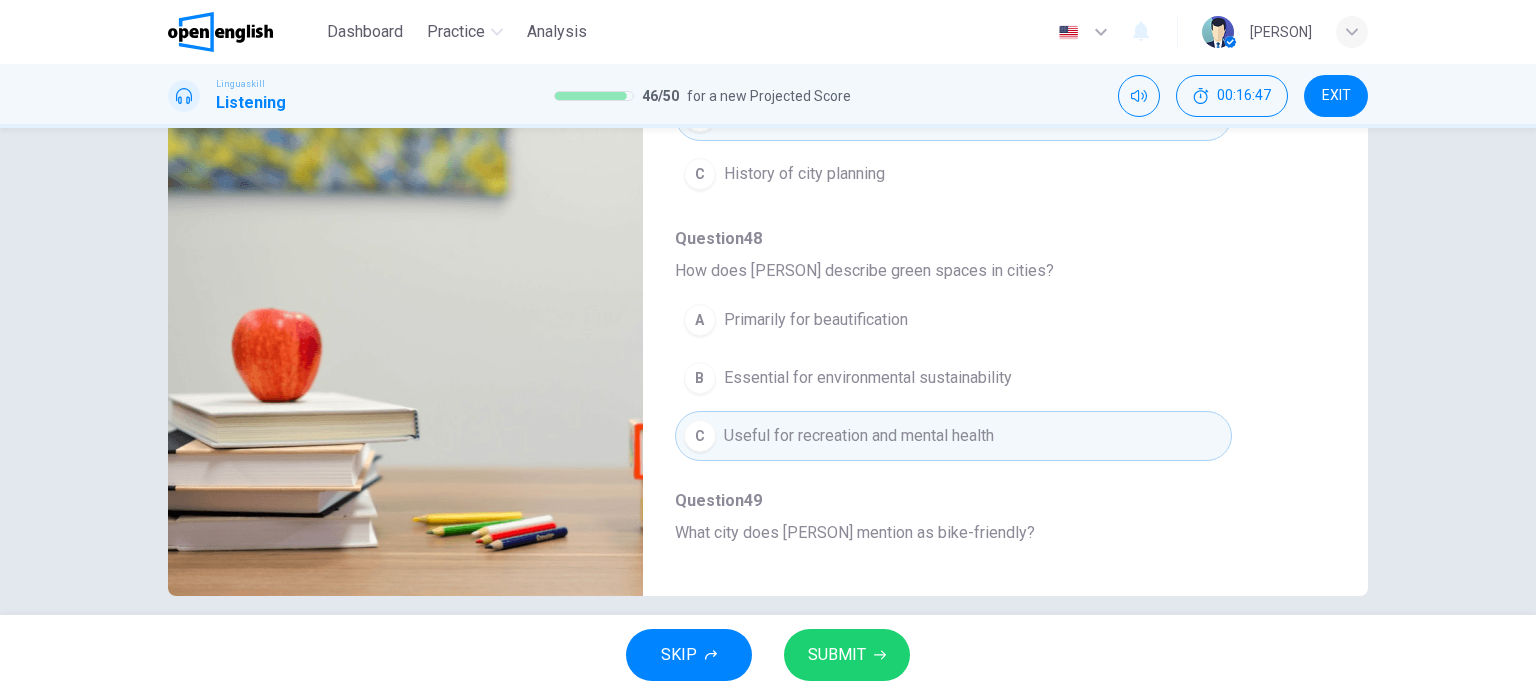 scroll, scrollTop: 172, scrollLeft: 0, axis: vertical 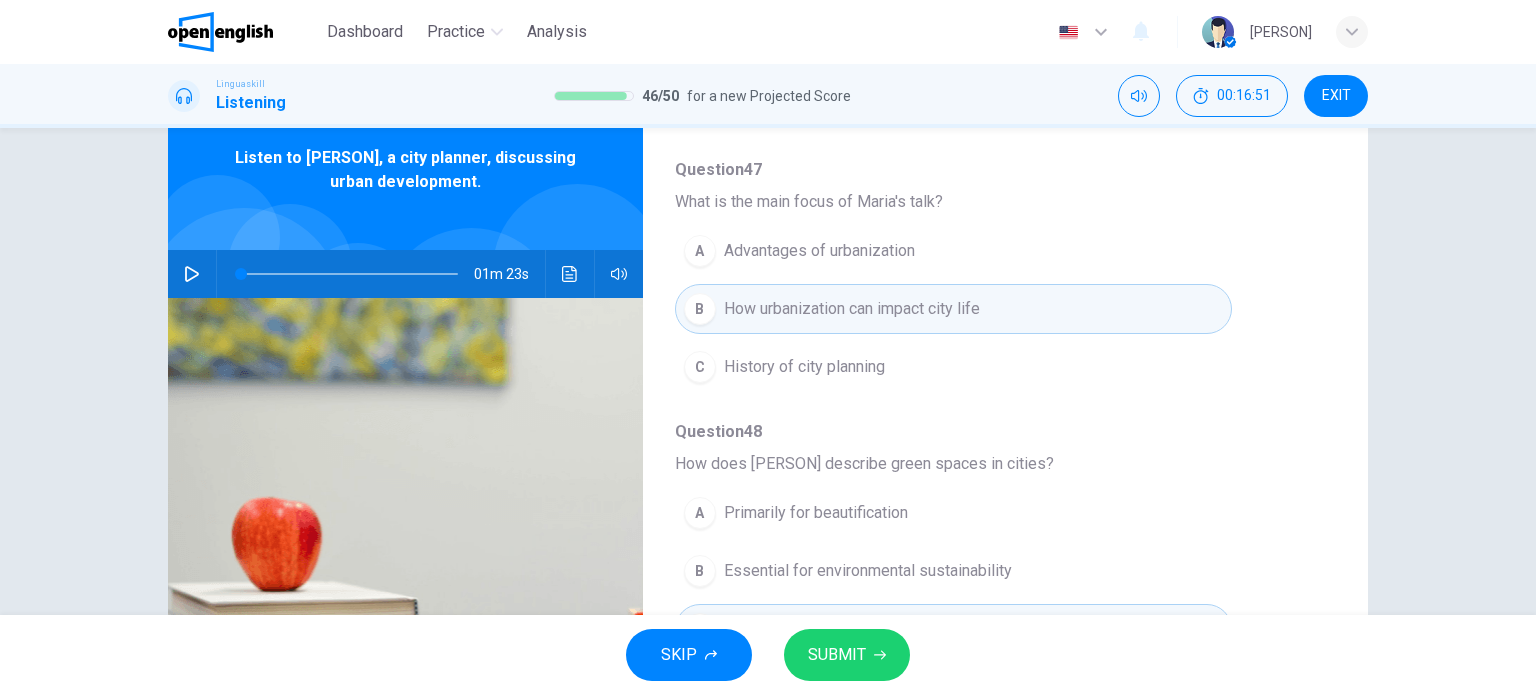 click on "SUBMIT" at bounding box center [837, 655] 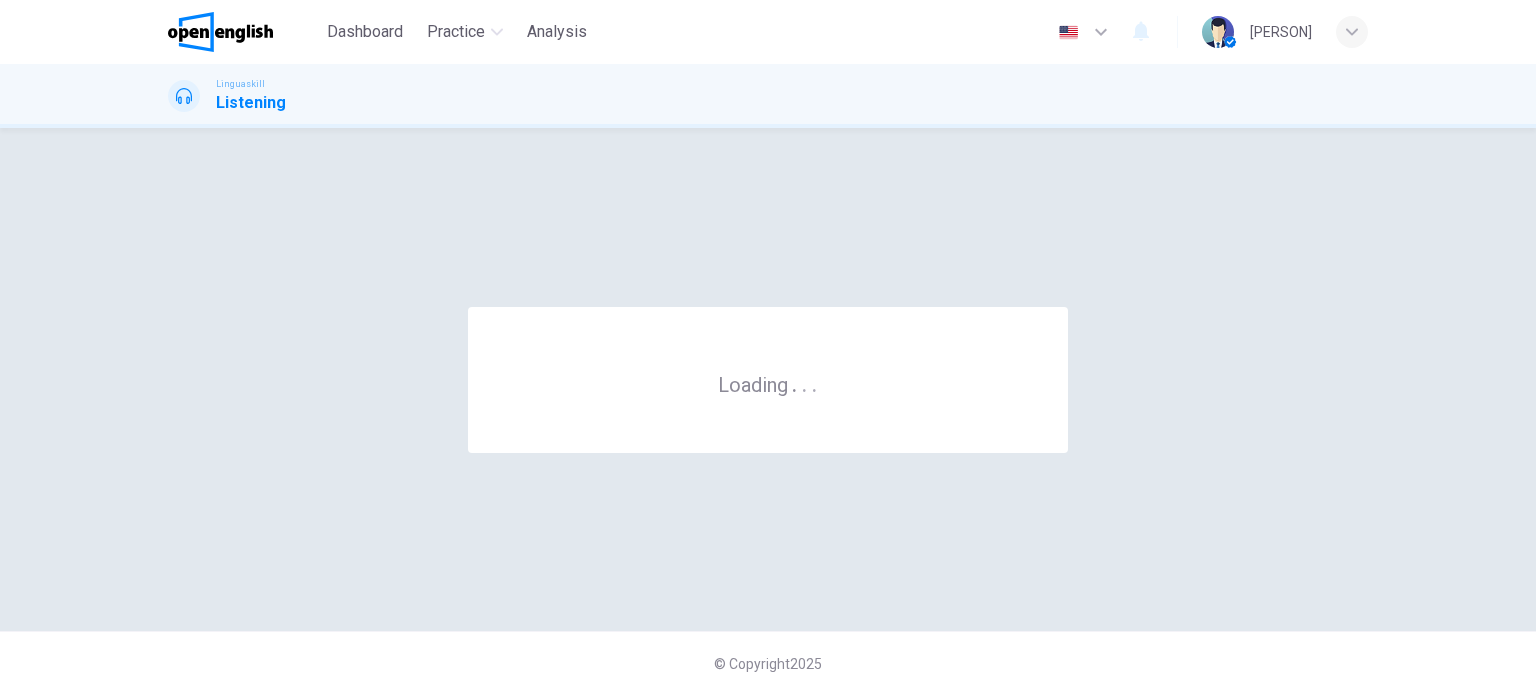 scroll, scrollTop: 0, scrollLeft: 0, axis: both 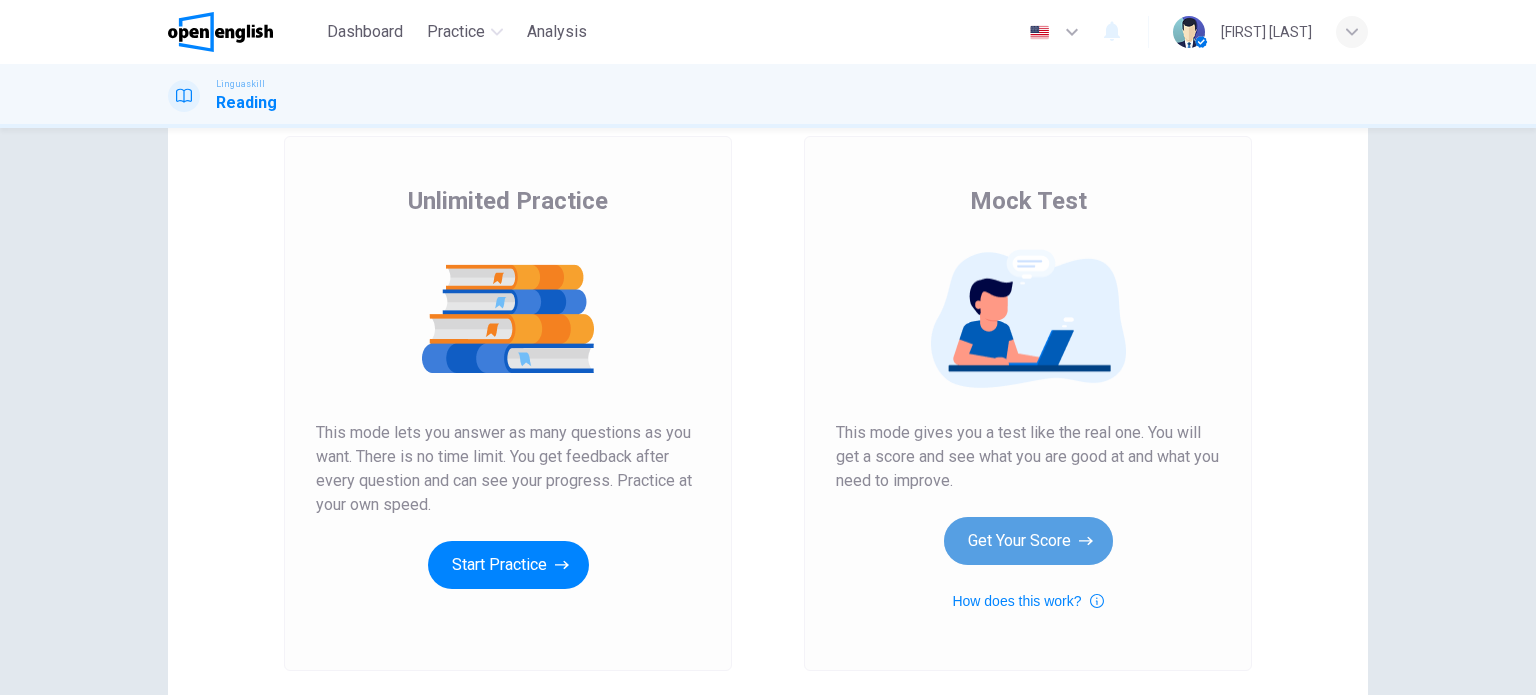 click on "Get Your Score" at bounding box center (1028, 541) 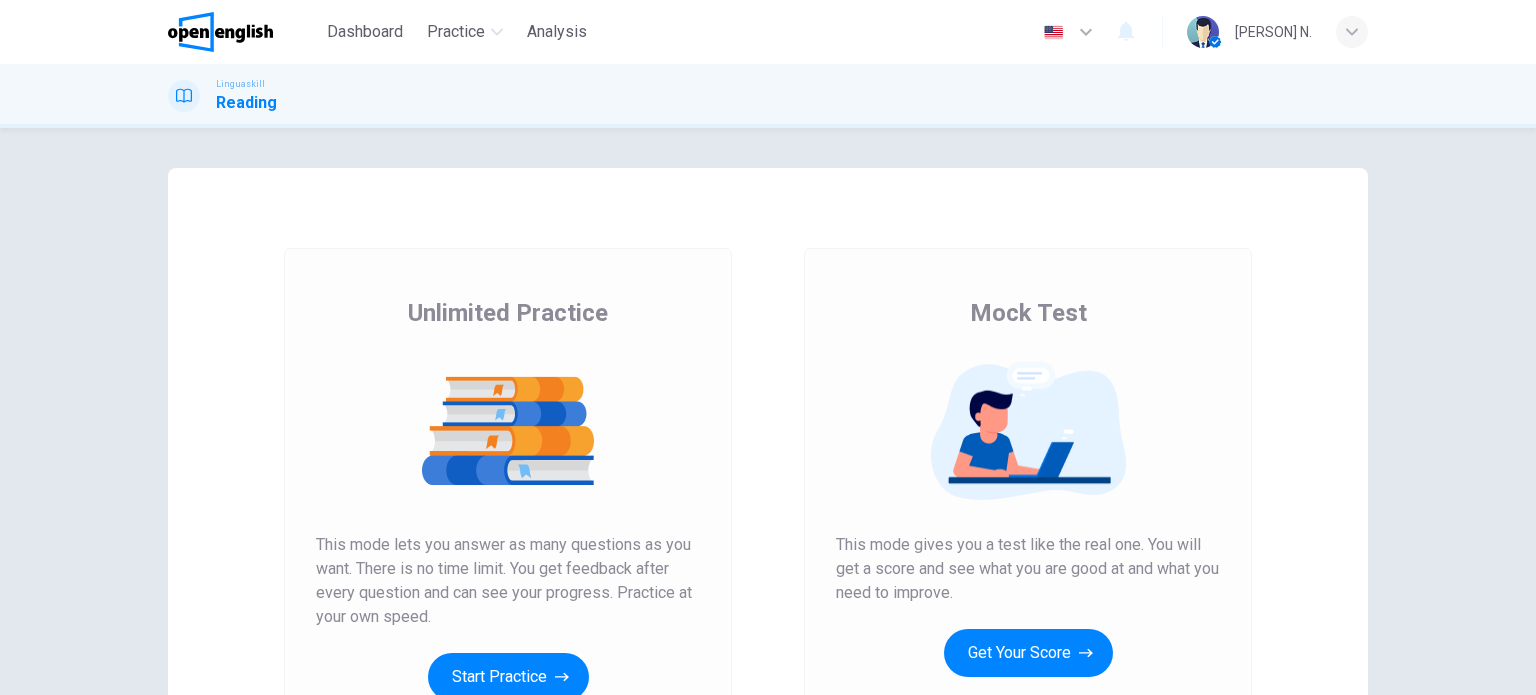 scroll, scrollTop: 0, scrollLeft: 0, axis: both 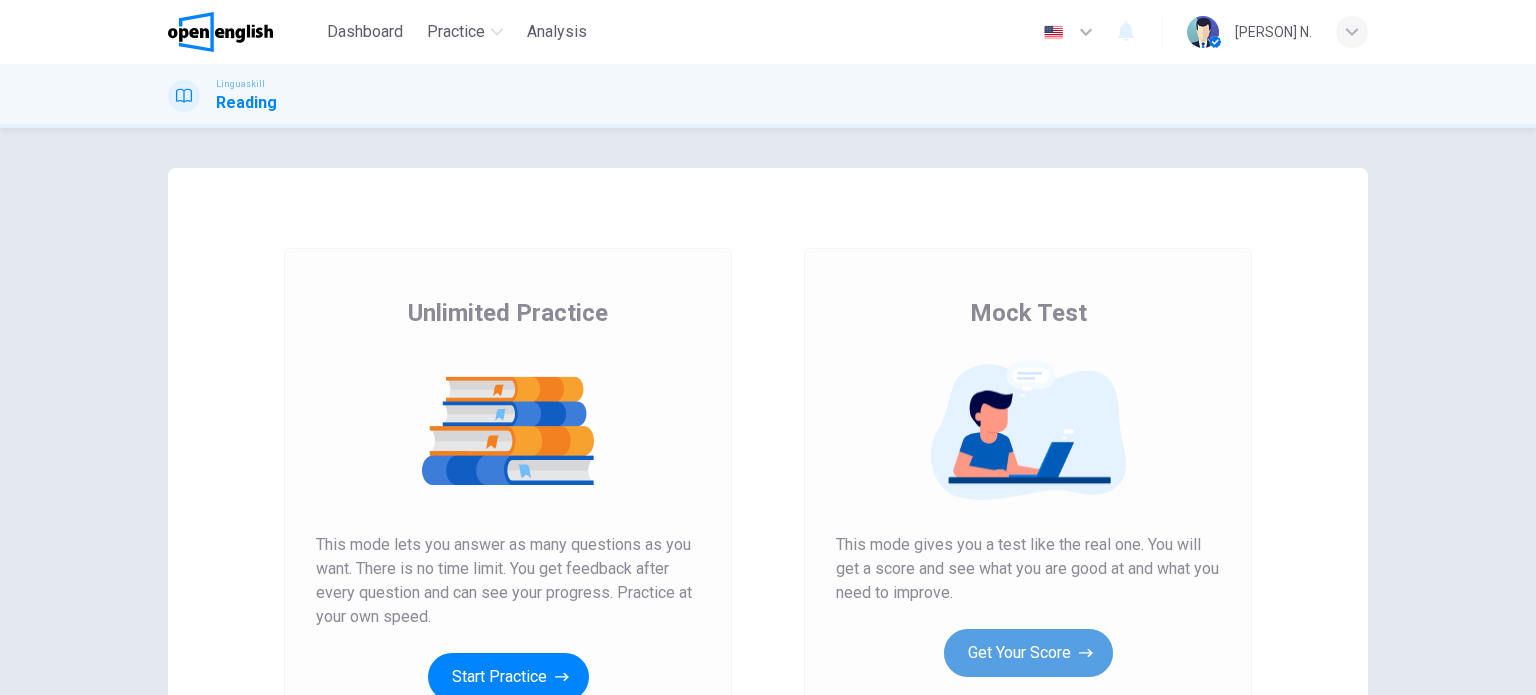click on "Get Your Score" at bounding box center (1028, 653) 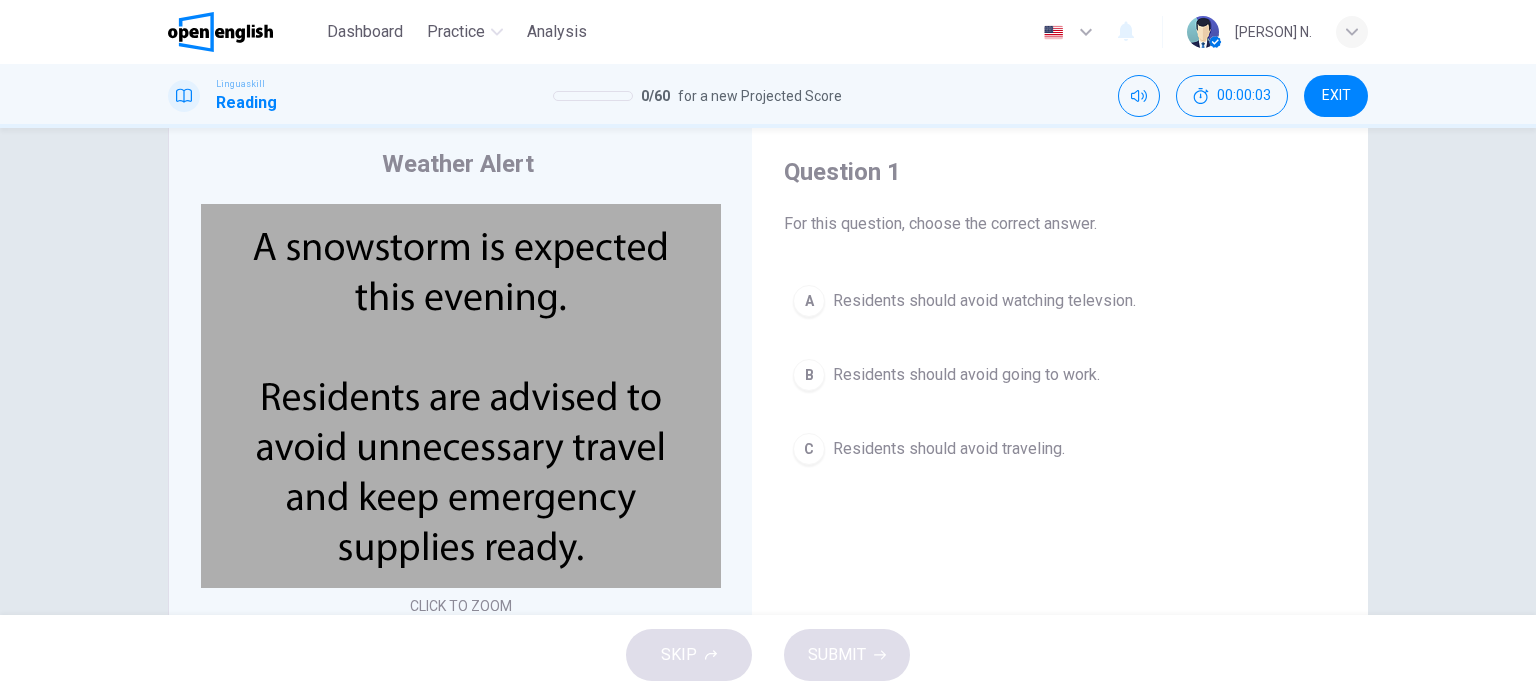 scroll, scrollTop: 49, scrollLeft: 0, axis: vertical 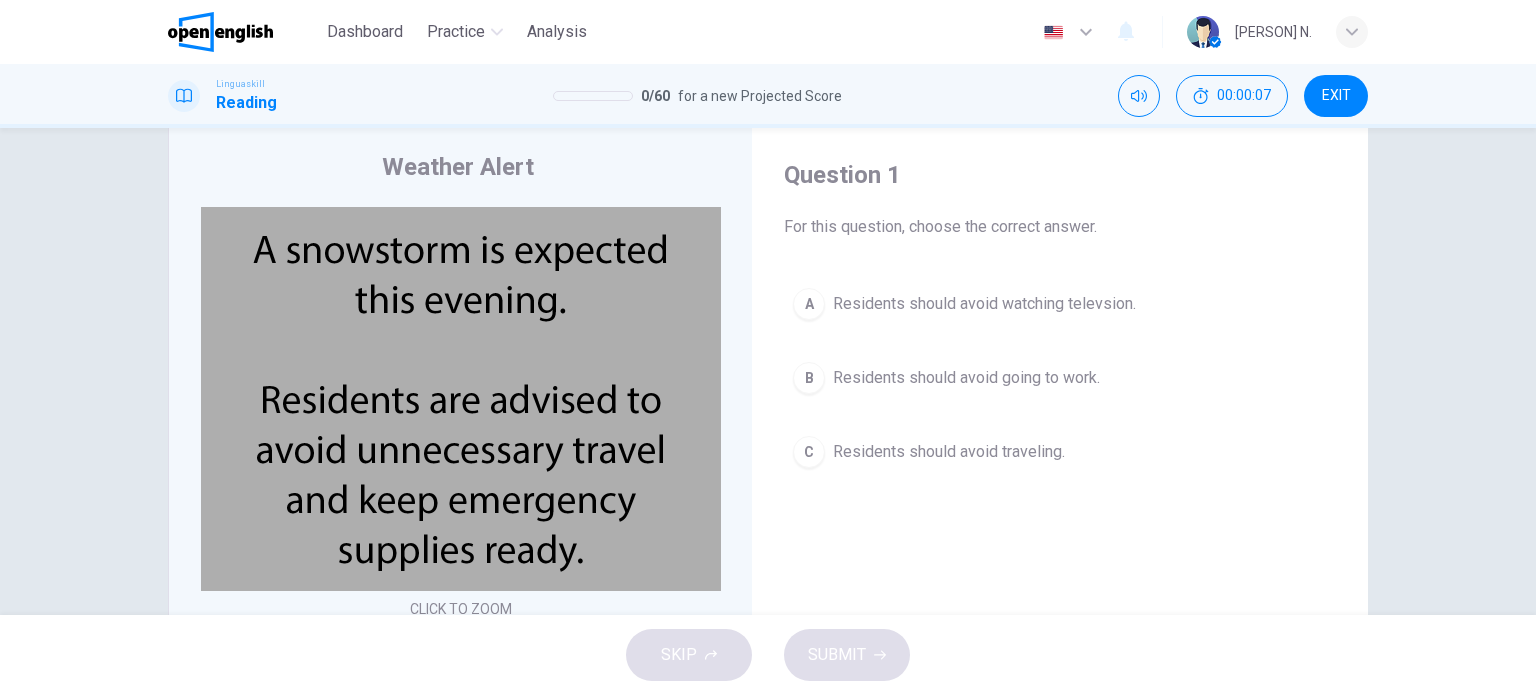 drag, startPoint x: 1521, startPoint y: 192, endPoint x: 1528, endPoint y: 203, distance: 13.038404 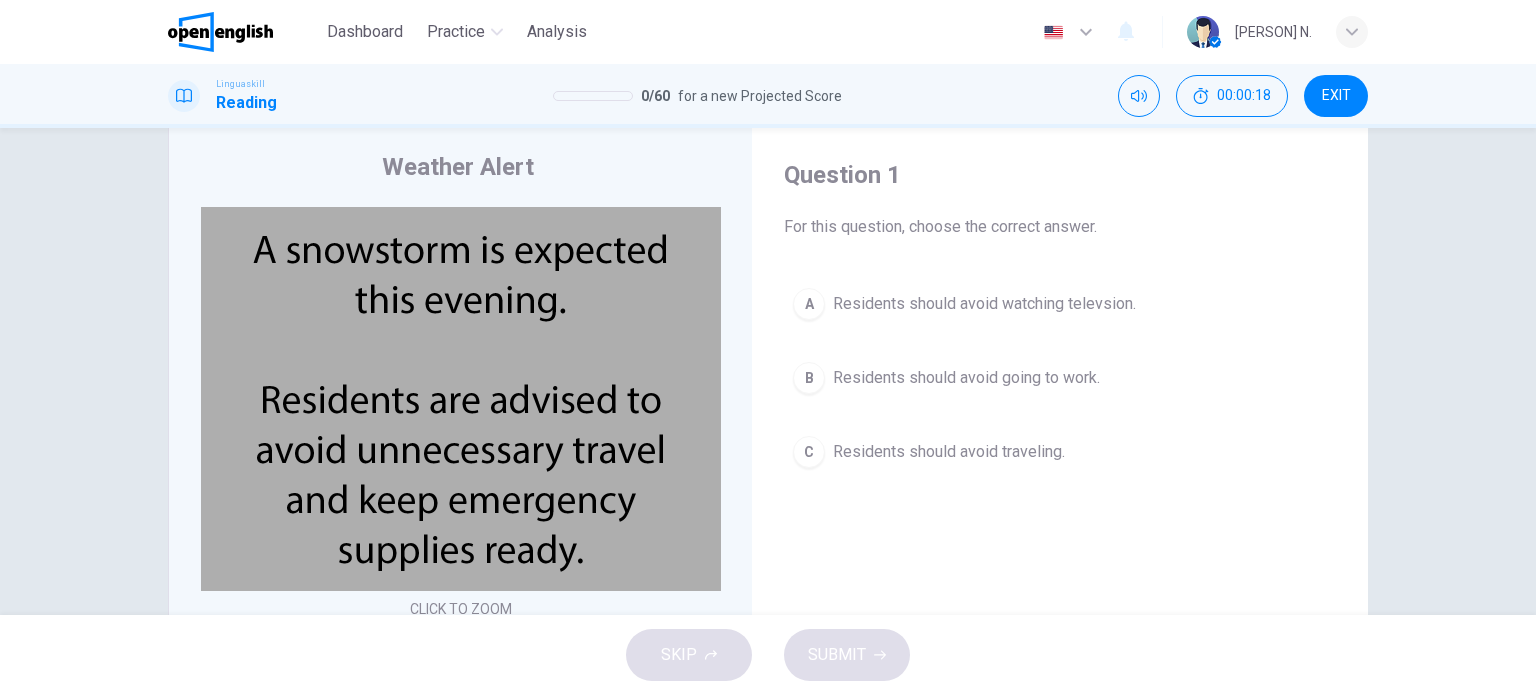 click on "C" at bounding box center (809, 452) 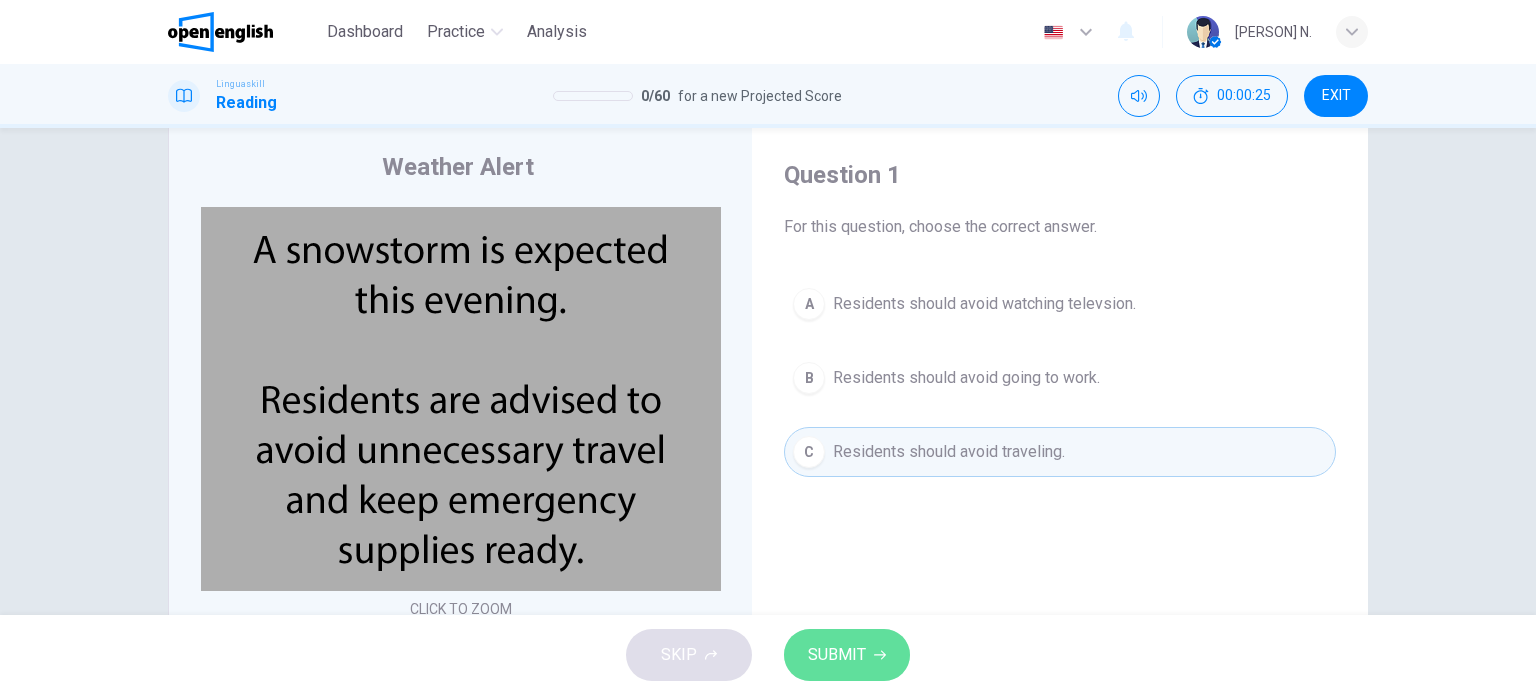 click 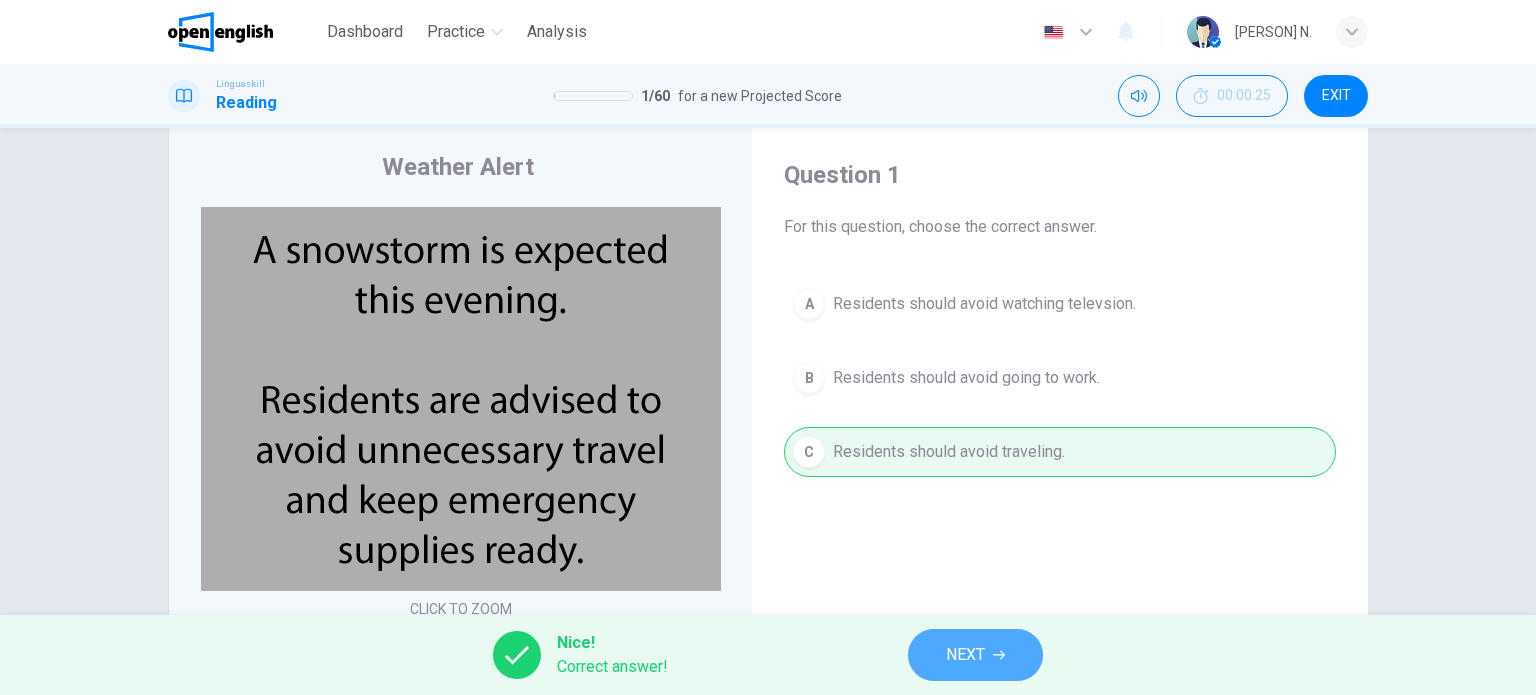 click on "NEXT" at bounding box center [965, 655] 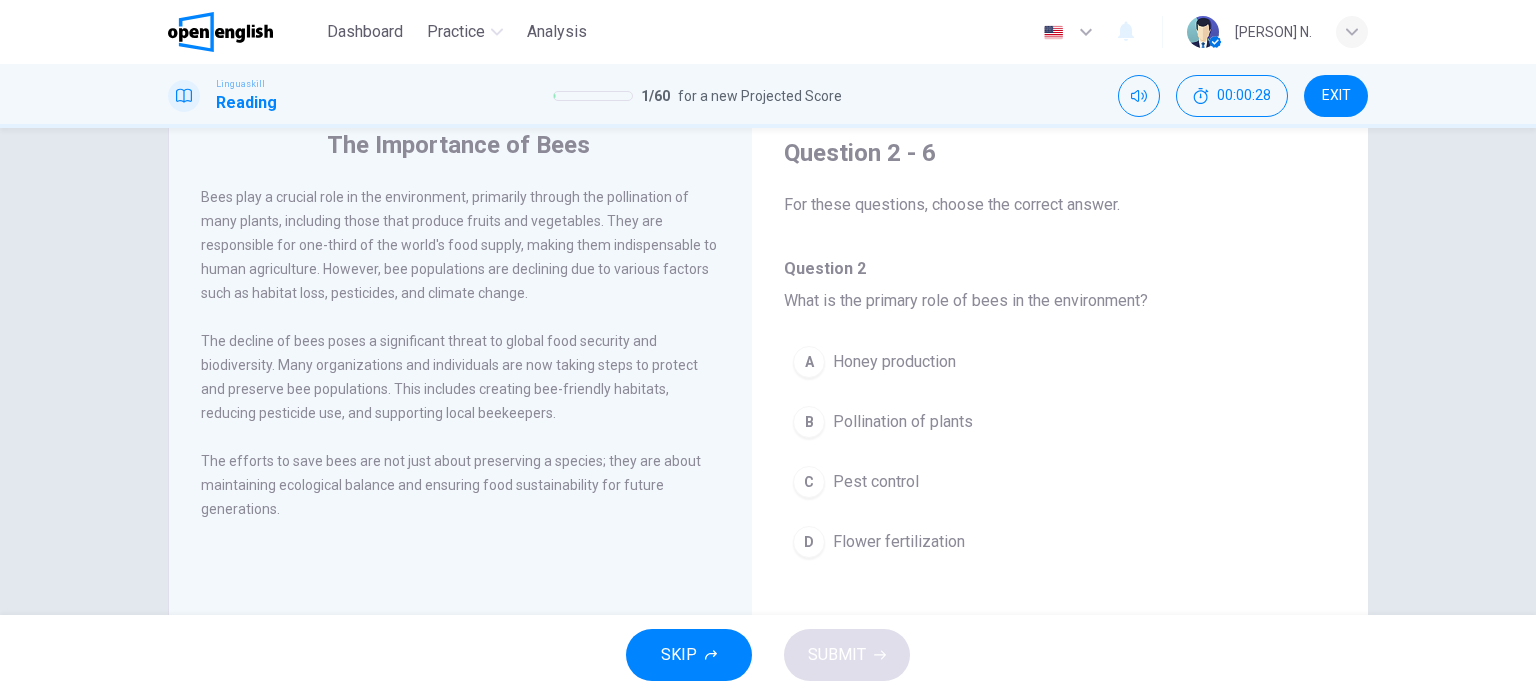 scroll, scrollTop: 67, scrollLeft: 0, axis: vertical 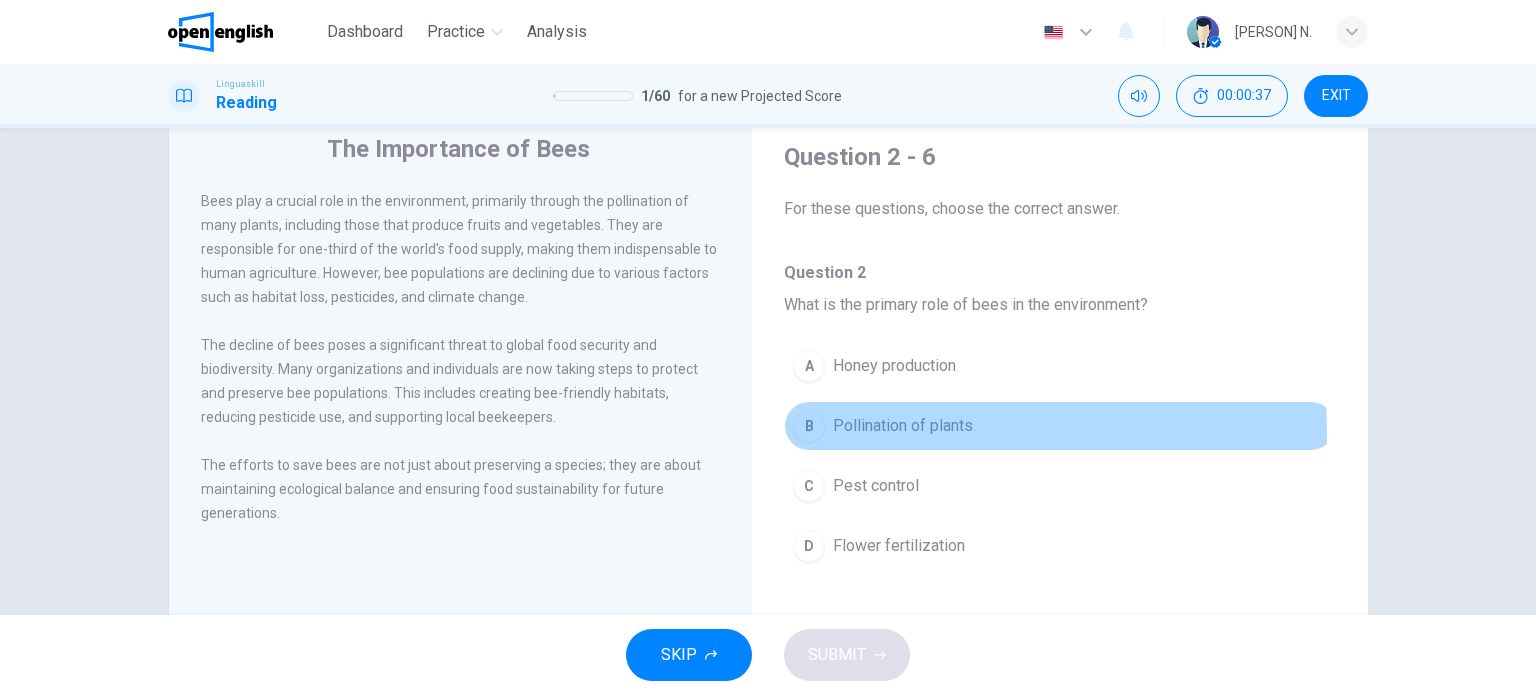 click on "B" at bounding box center (809, 426) 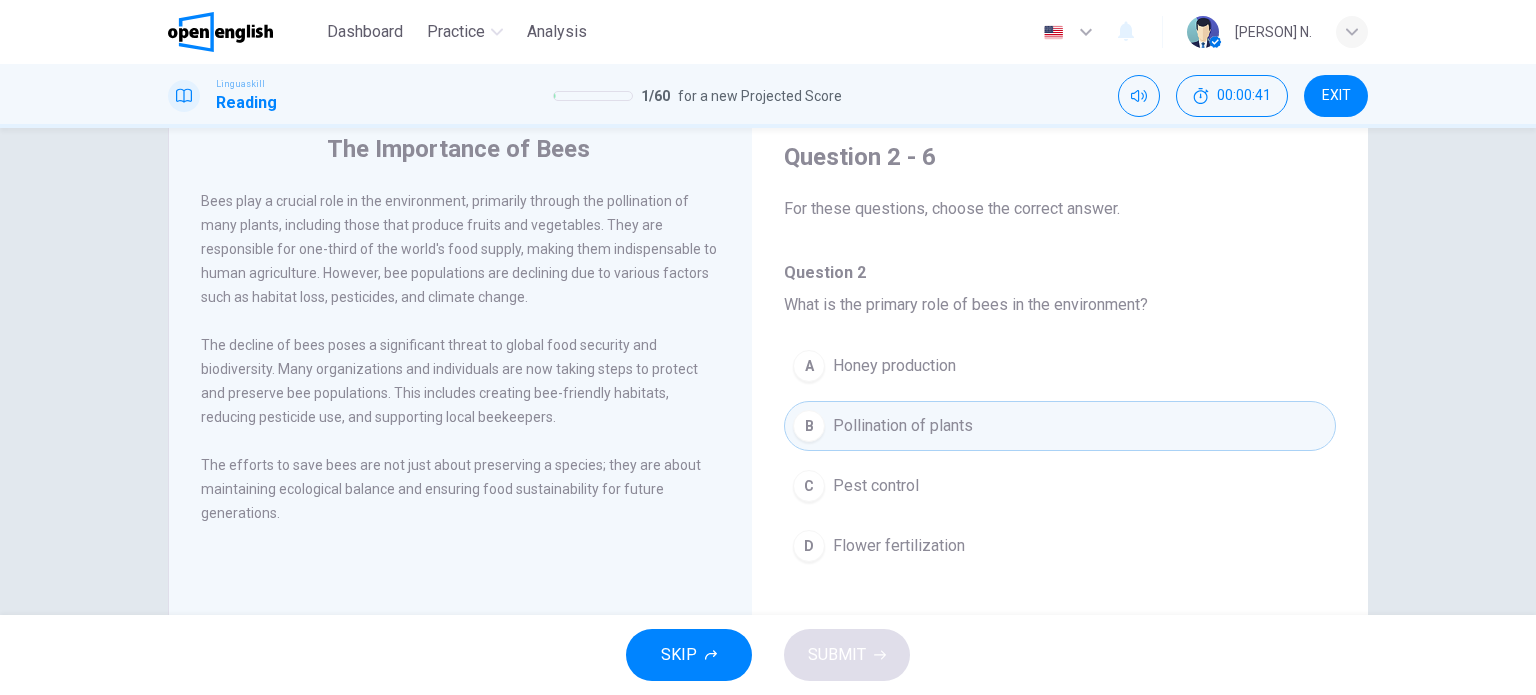click on "B" at bounding box center (809, 426) 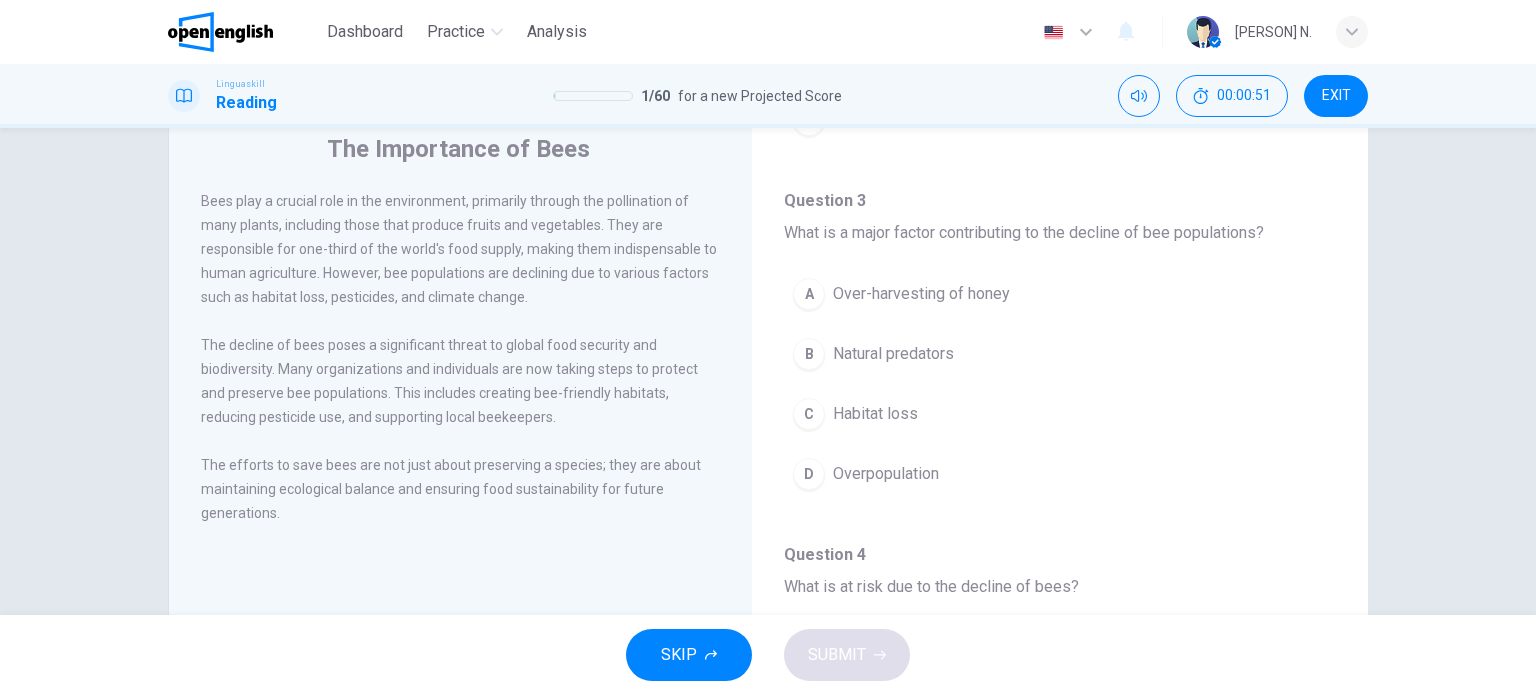 scroll, scrollTop: 428, scrollLeft: 0, axis: vertical 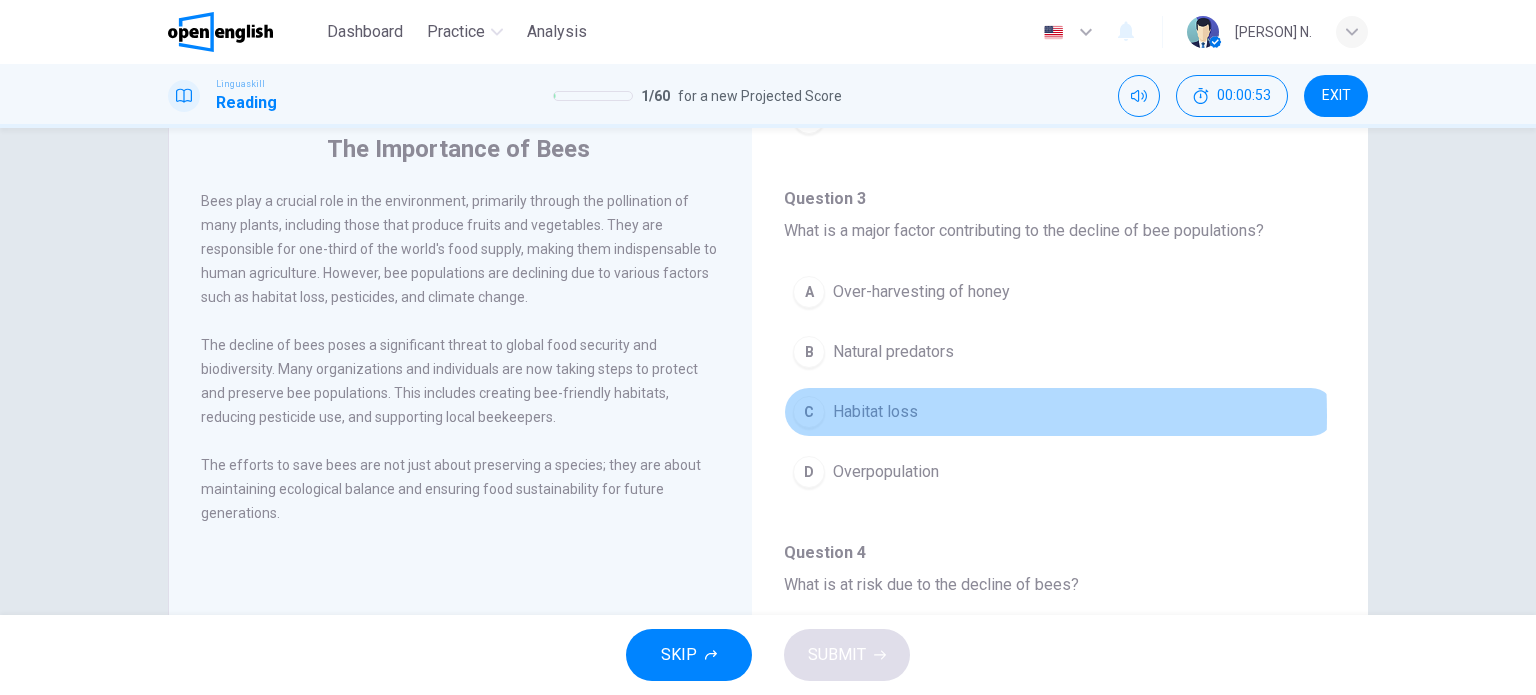 click on "C" at bounding box center [809, 412] 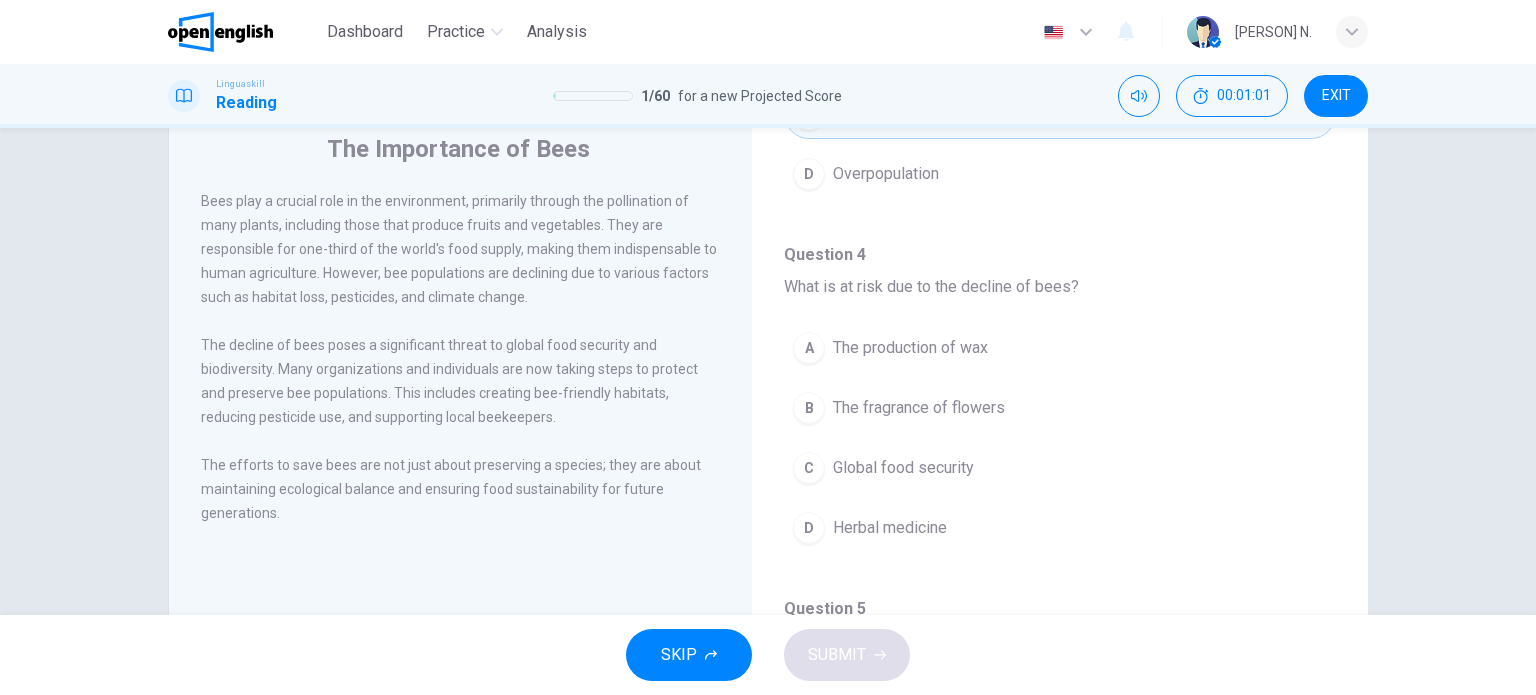 scroll, scrollTop: 738, scrollLeft: 0, axis: vertical 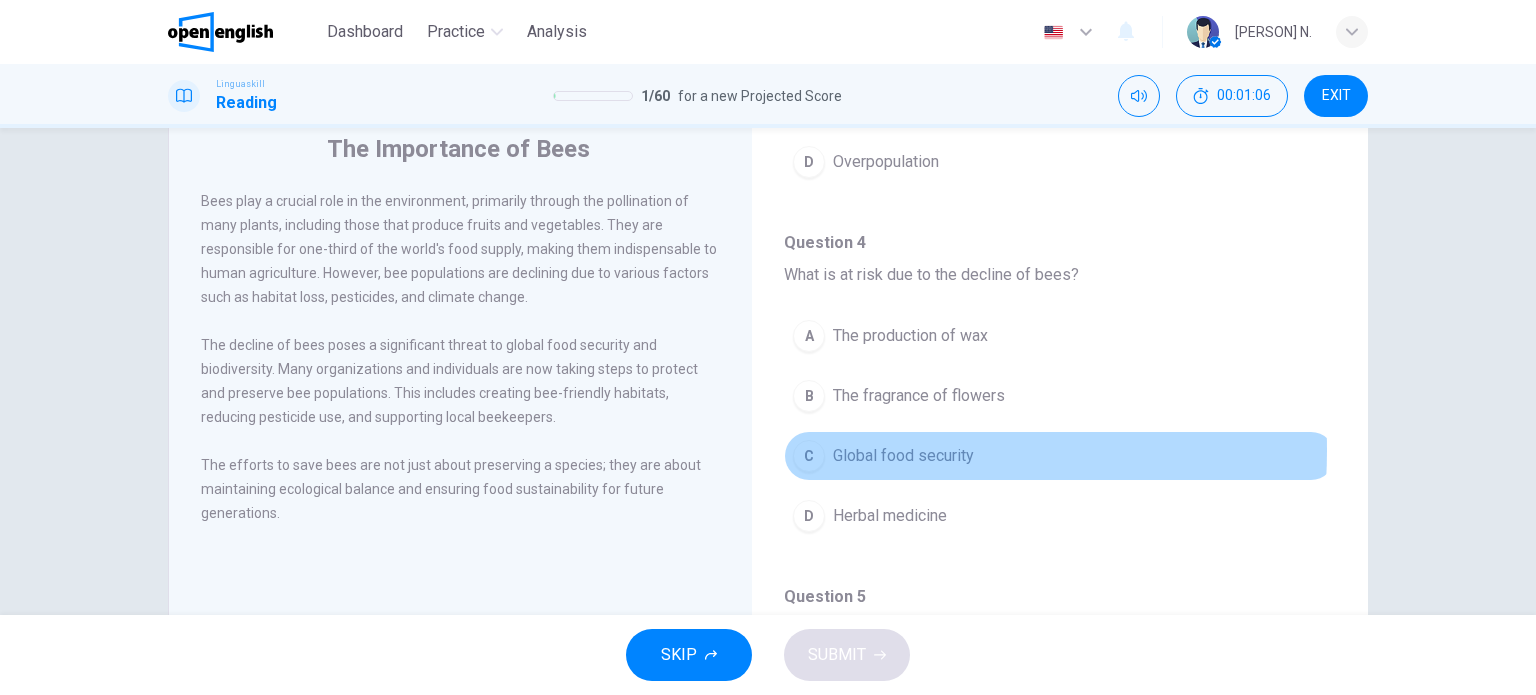 click on "C" at bounding box center [809, 456] 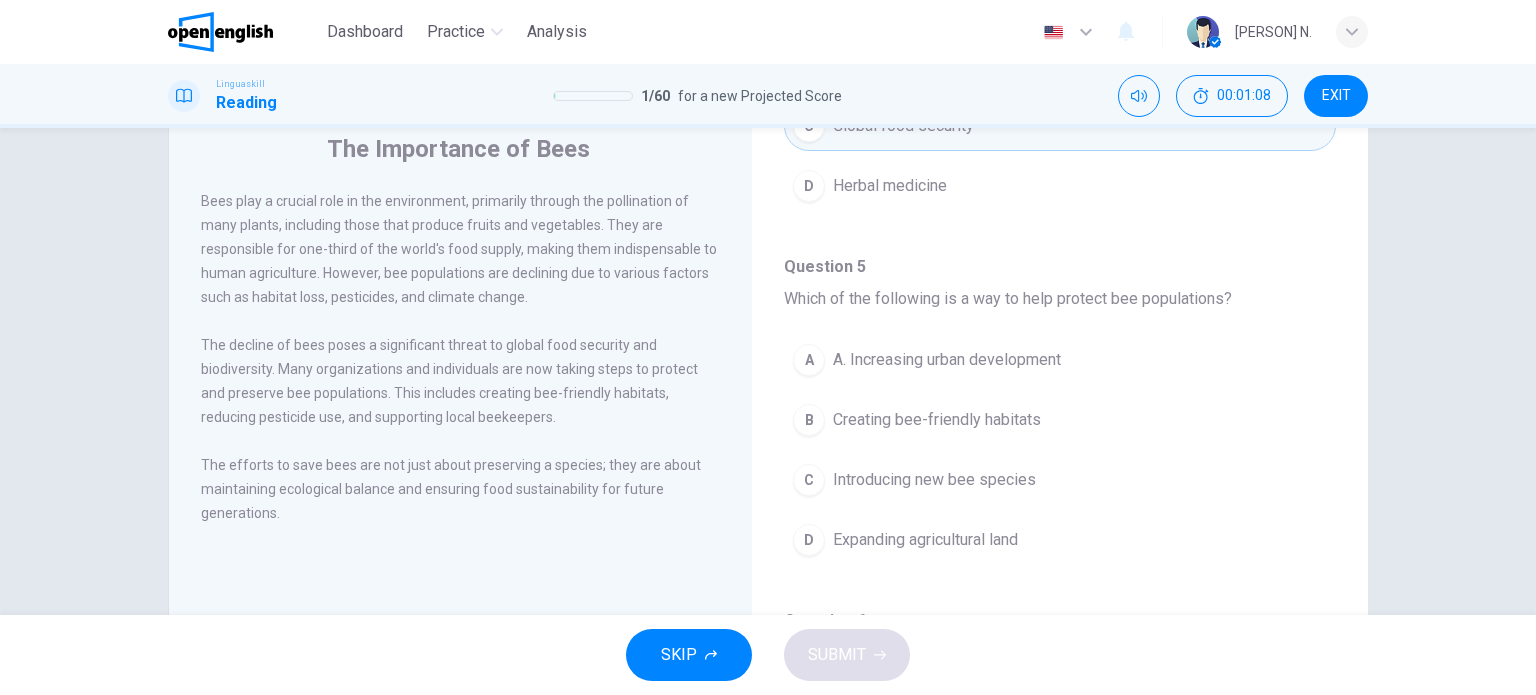 scroll, scrollTop: 1080, scrollLeft: 0, axis: vertical 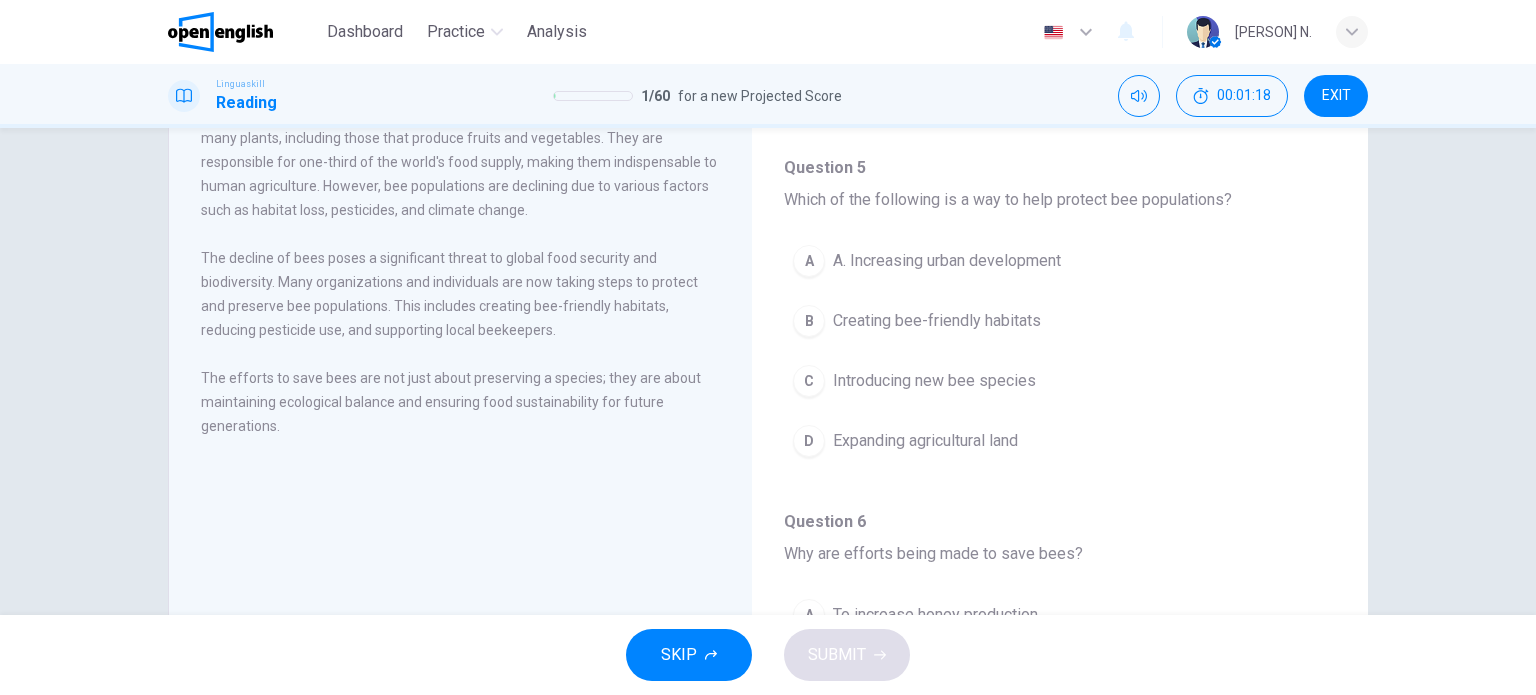 click on "B" at bounding box center [809, 321] 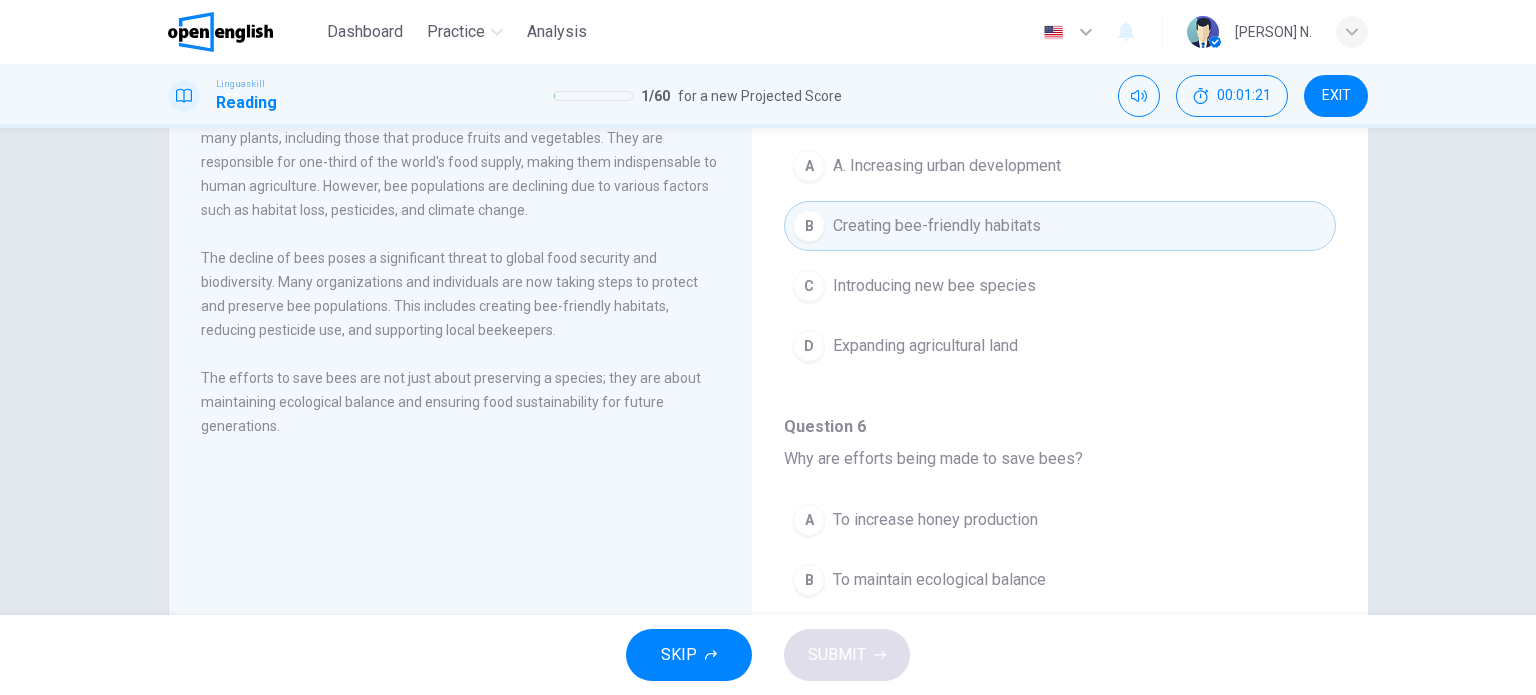 scroll, scrollTop: 1243, scrollLeft: 0, axis: vertical 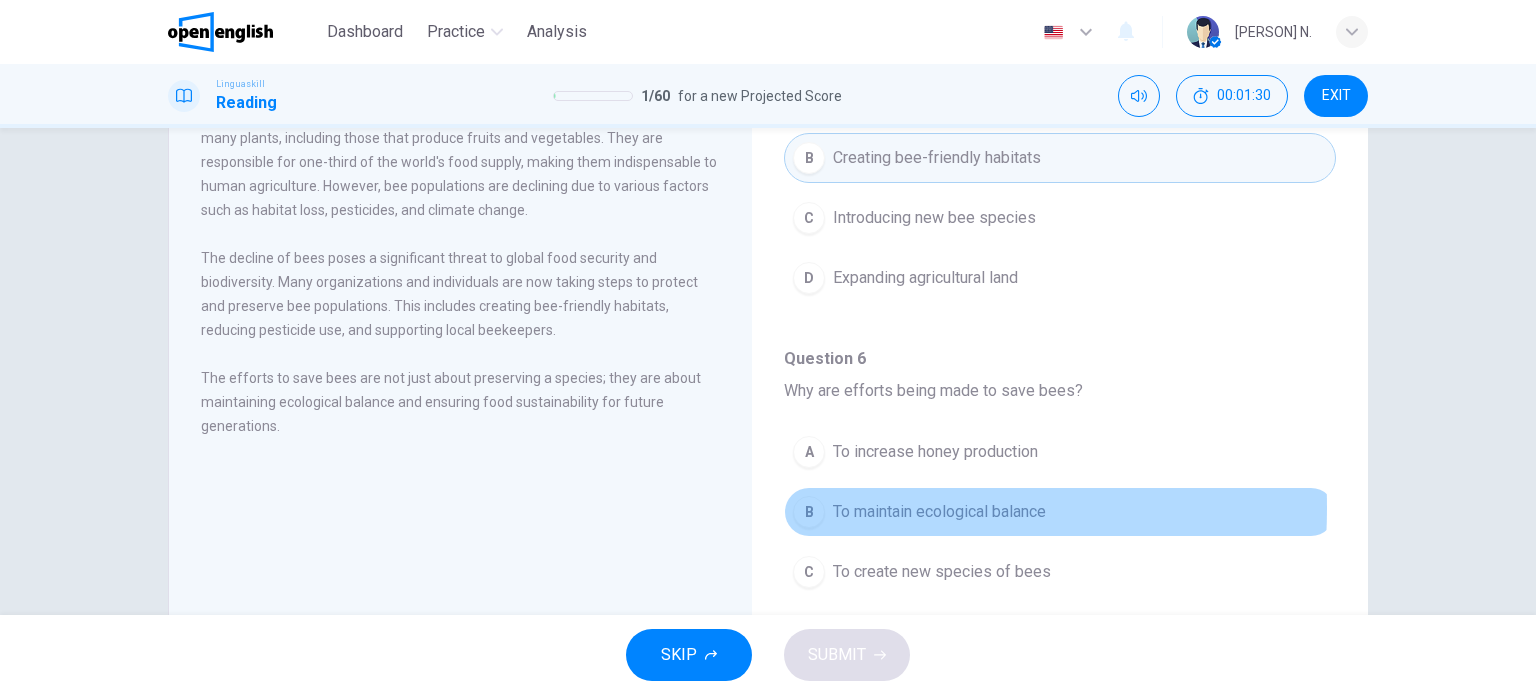 click on "B" at bounding box center (809, 512) 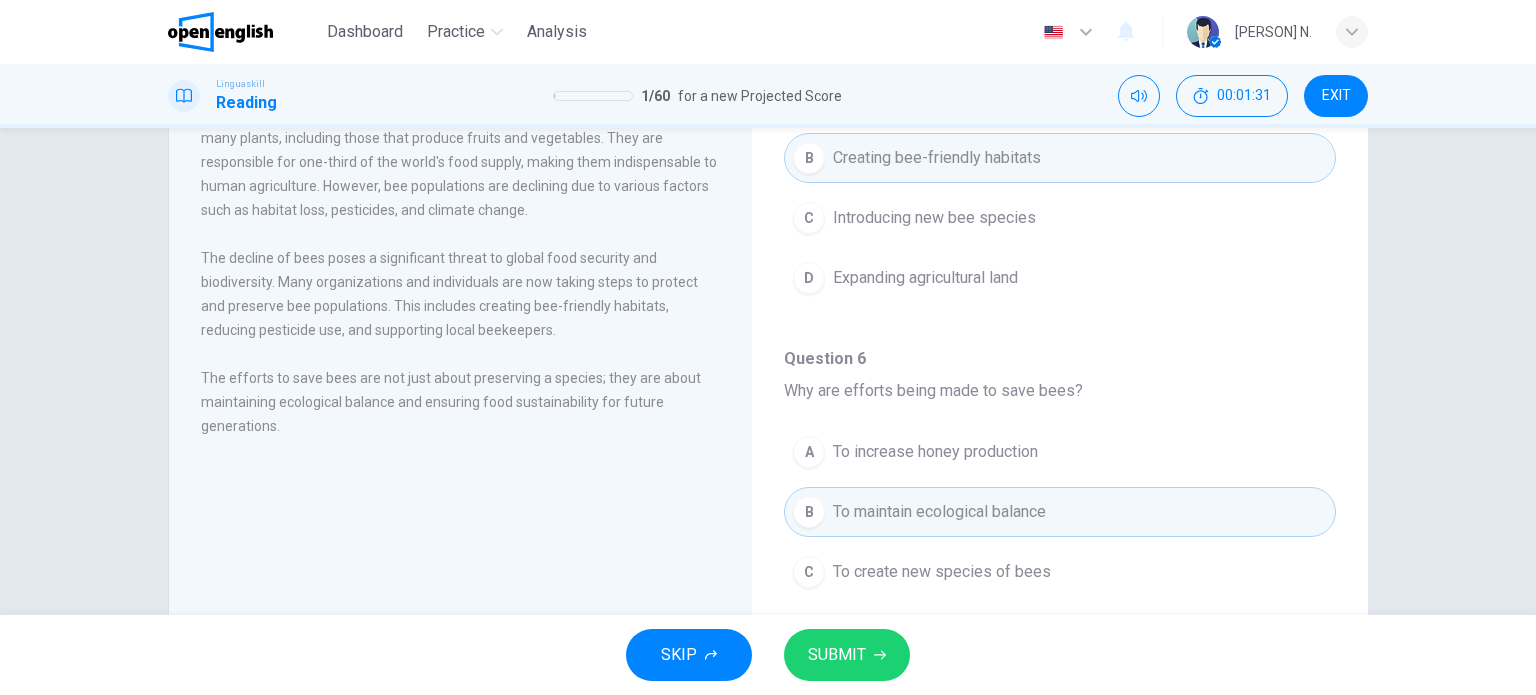 click on "SUBMIT" at bounding box center (847, 655) 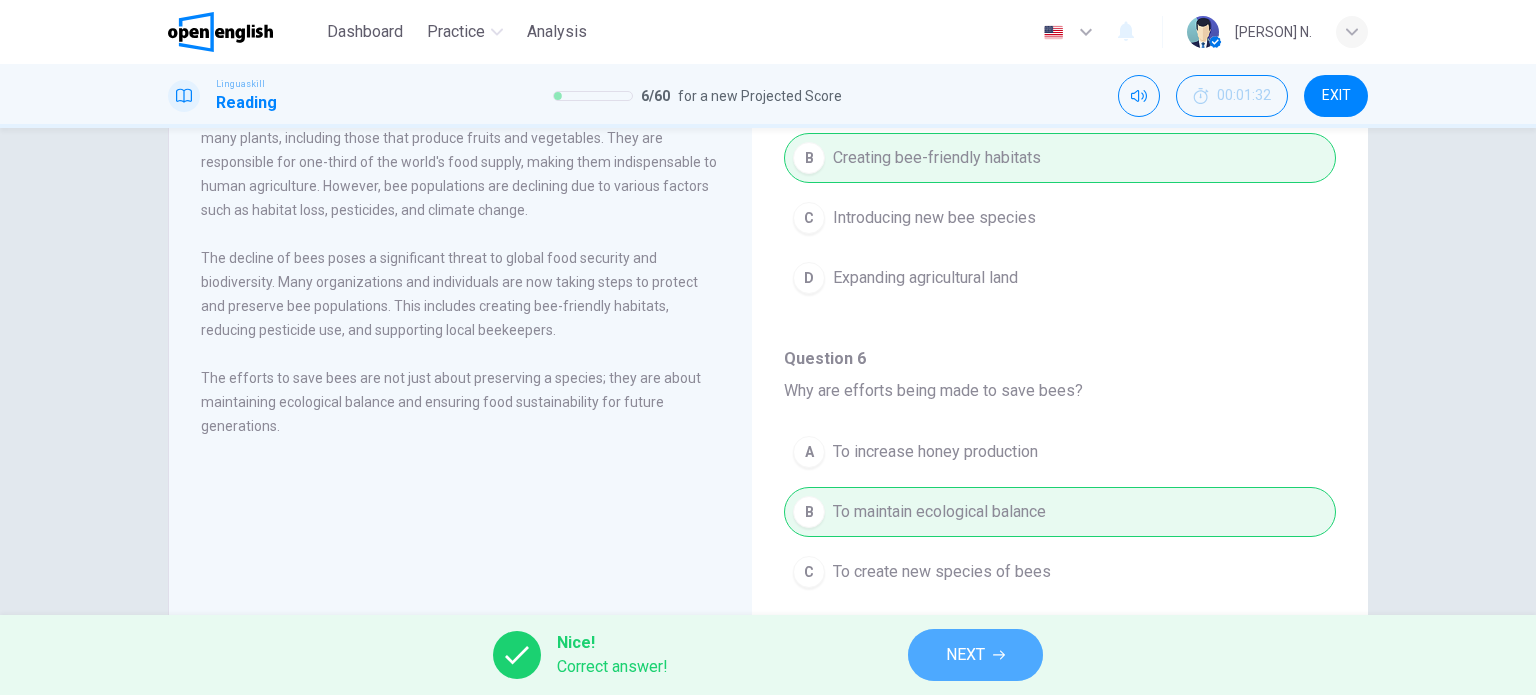click on "NEXT" at bounding box center (975, 655) 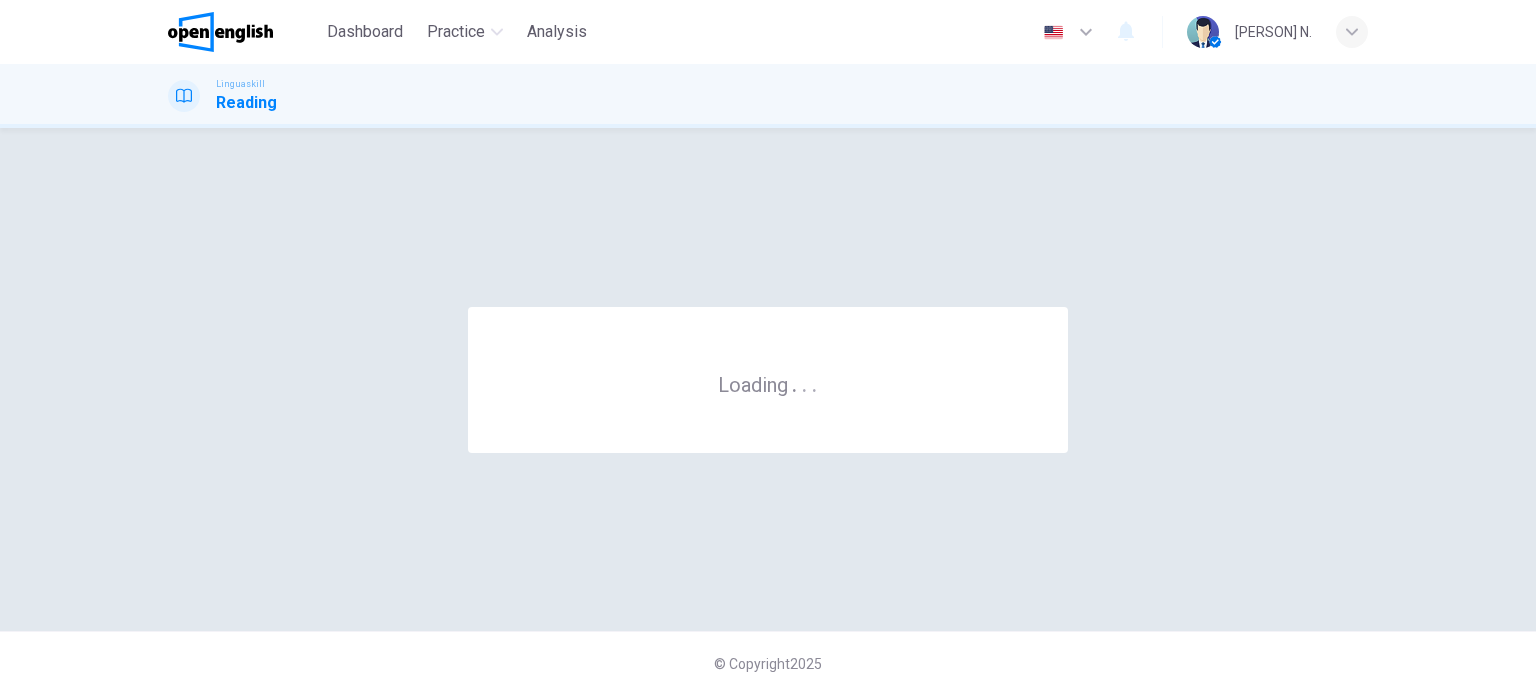 scroll, scrollTop: 0, scrollLeft: 0, axis: both 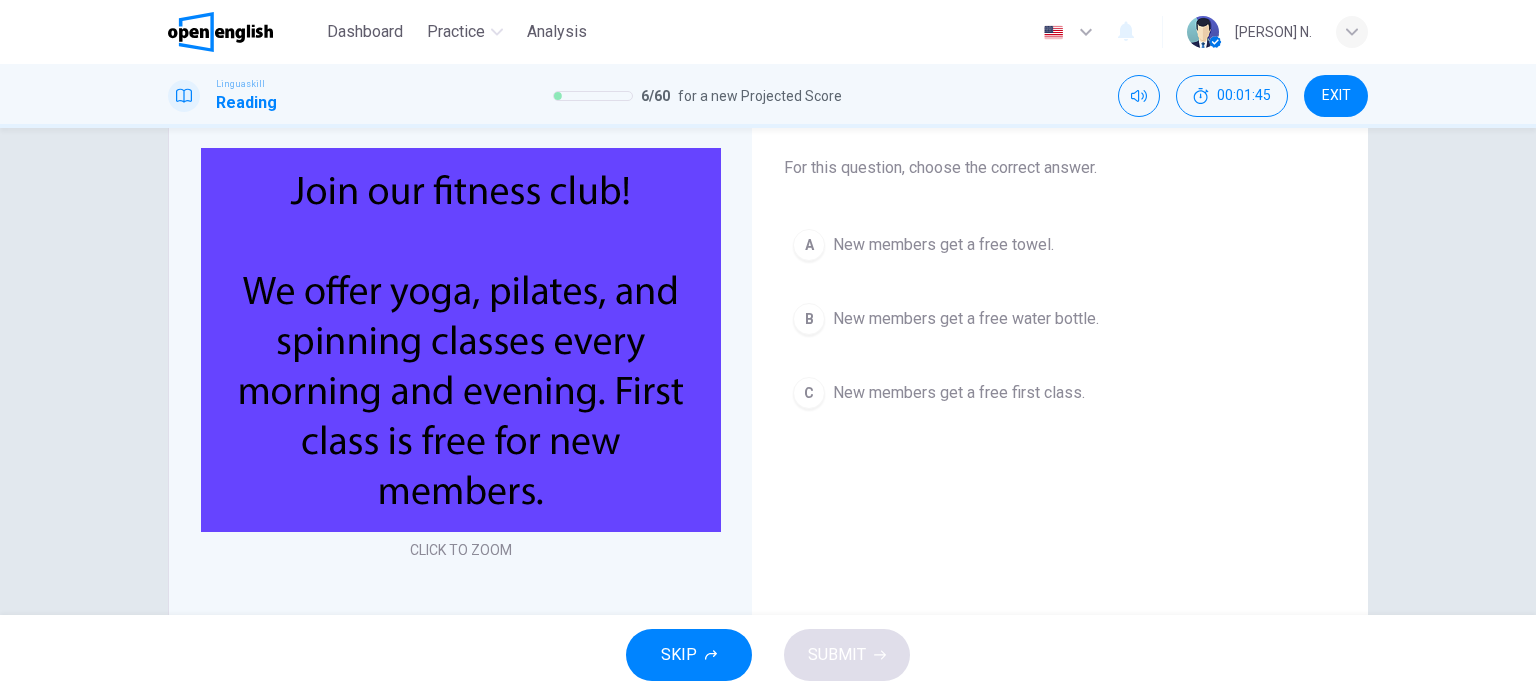 click on "C" at bounding box center [809, 393] 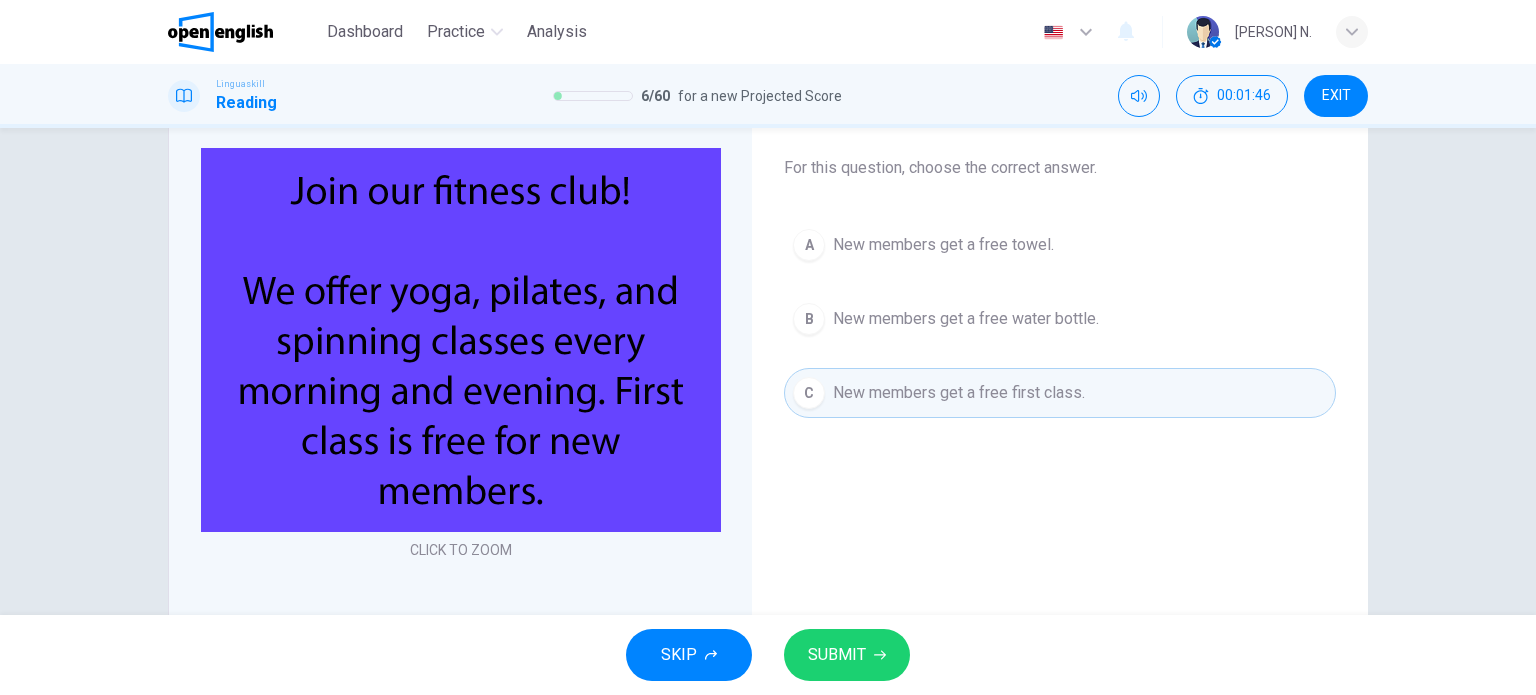 click on "SUBMIT" at bounding box center [837, 655] 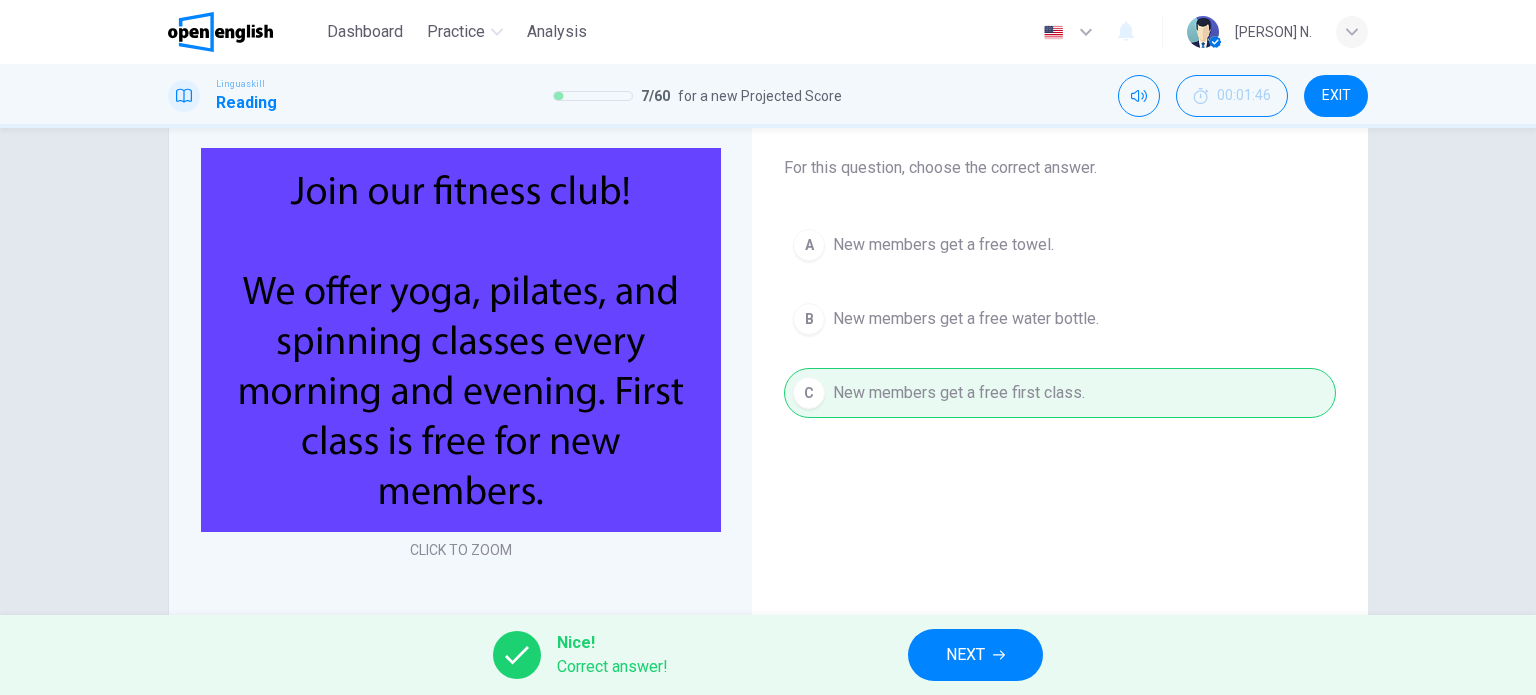 click on "Nice! Correct answer! NEXT" at bounding box center [768, 655] 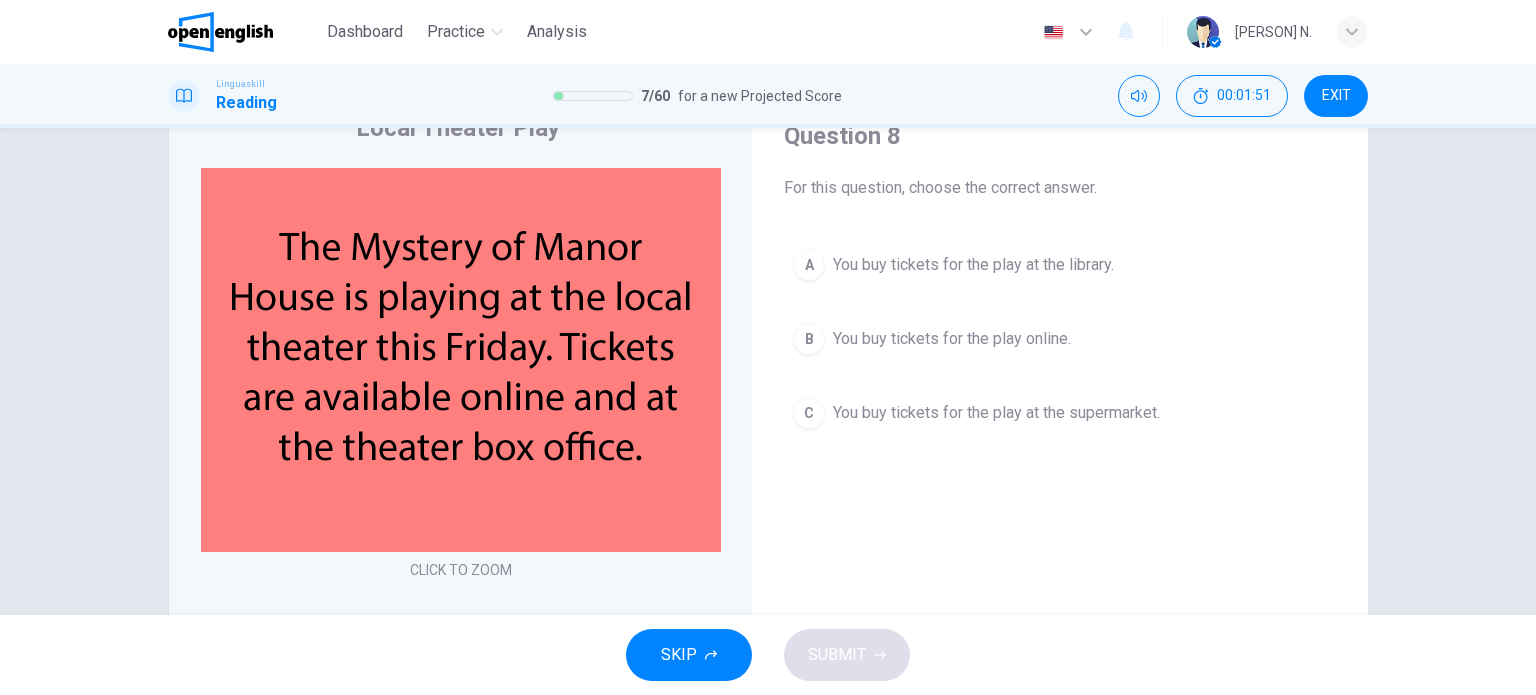 scroll, scrollTop: 90, scrollLeft: 0, axis: vertical 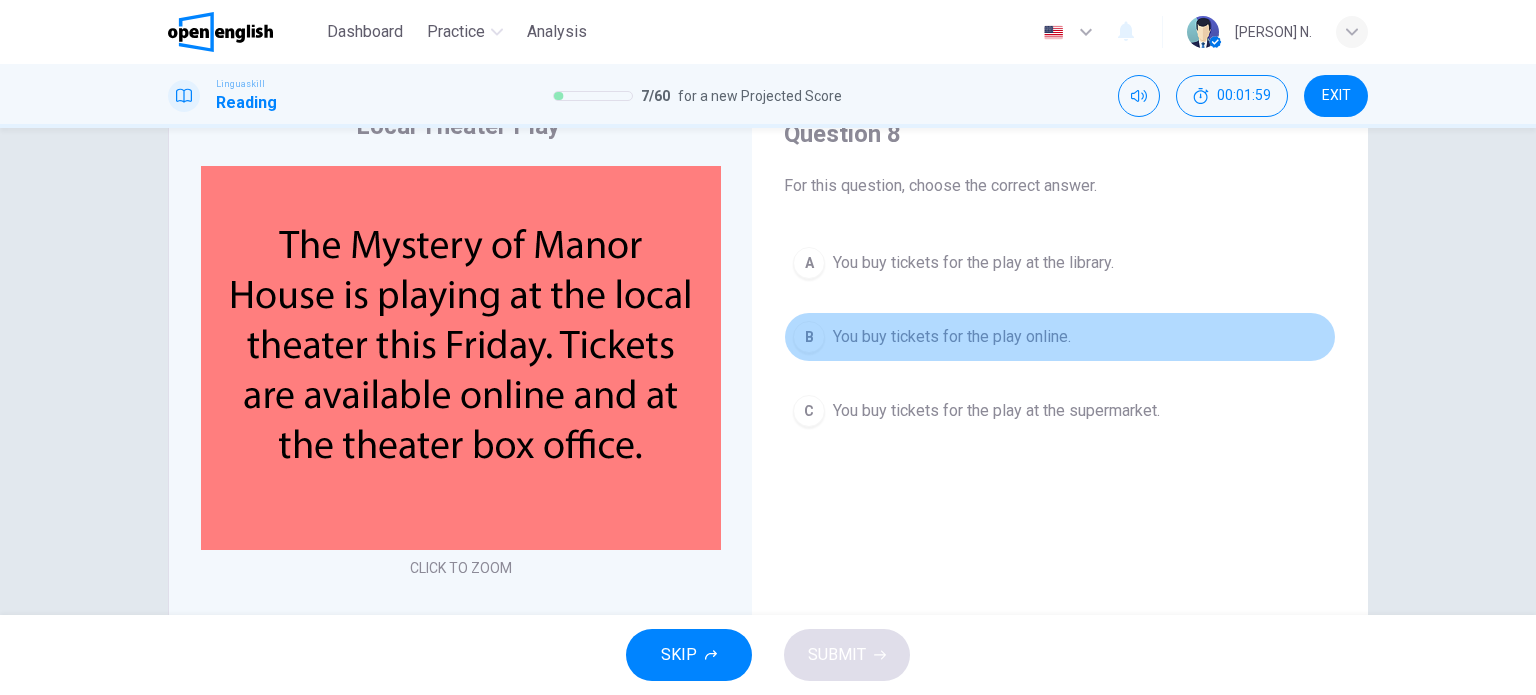 click on "B You buy tickets for the play online." at bounding box center (1060, 337) 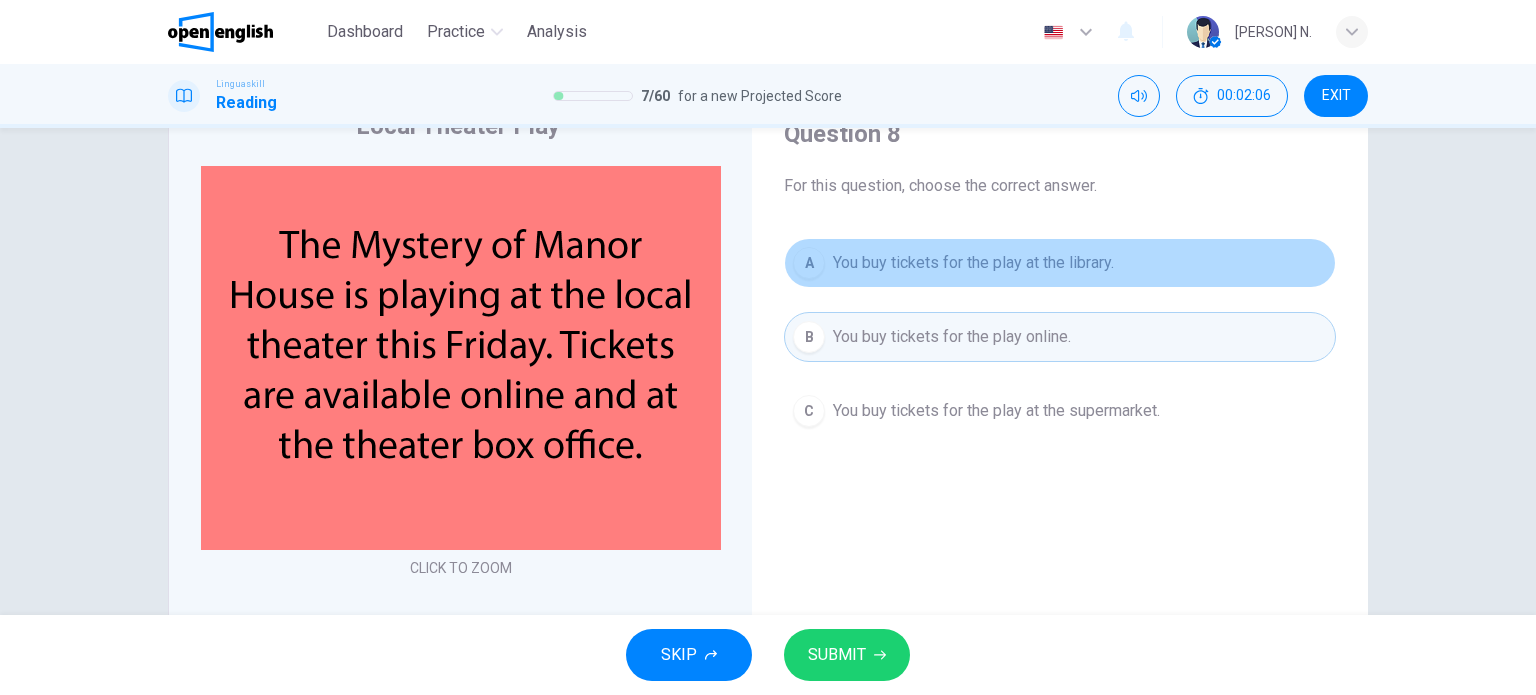 click on "A" at bounding box center (809, 263) 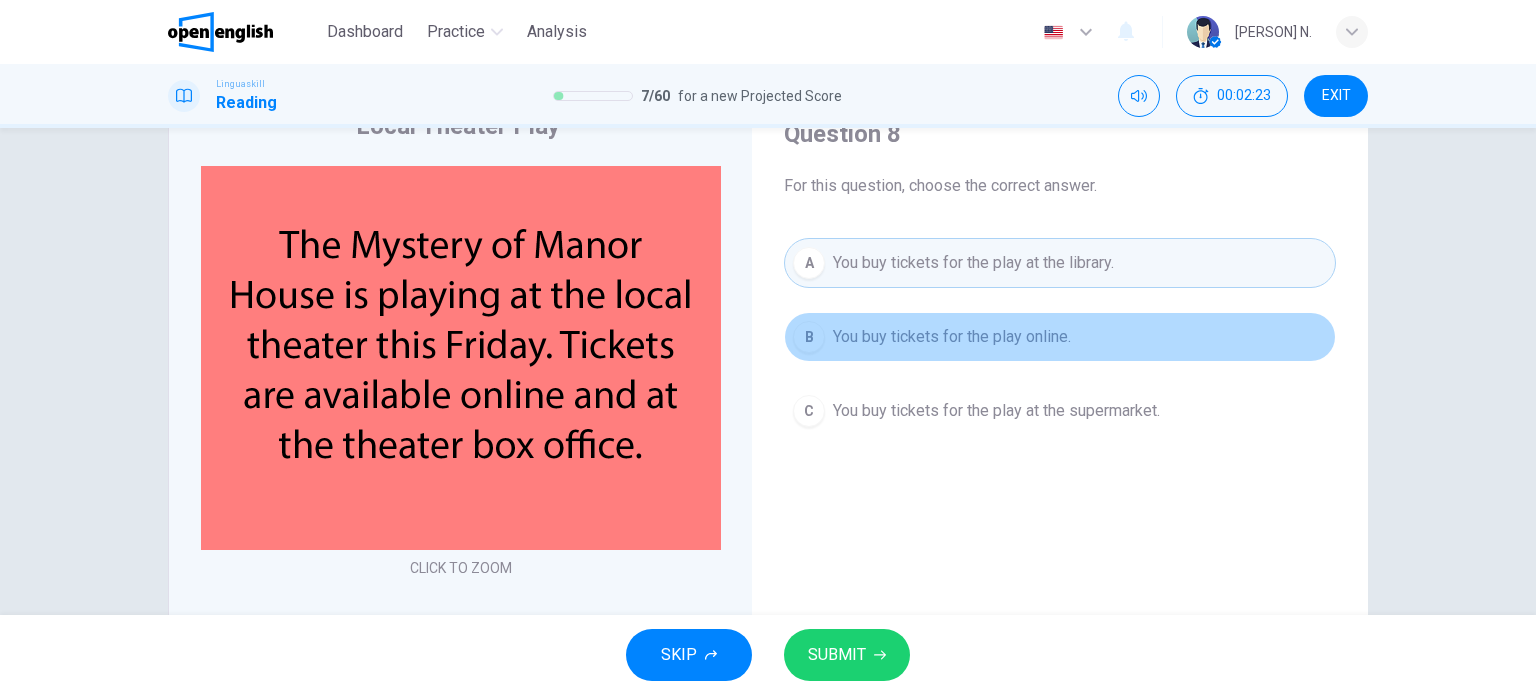 click on "B" at bounding box center (809, 337) 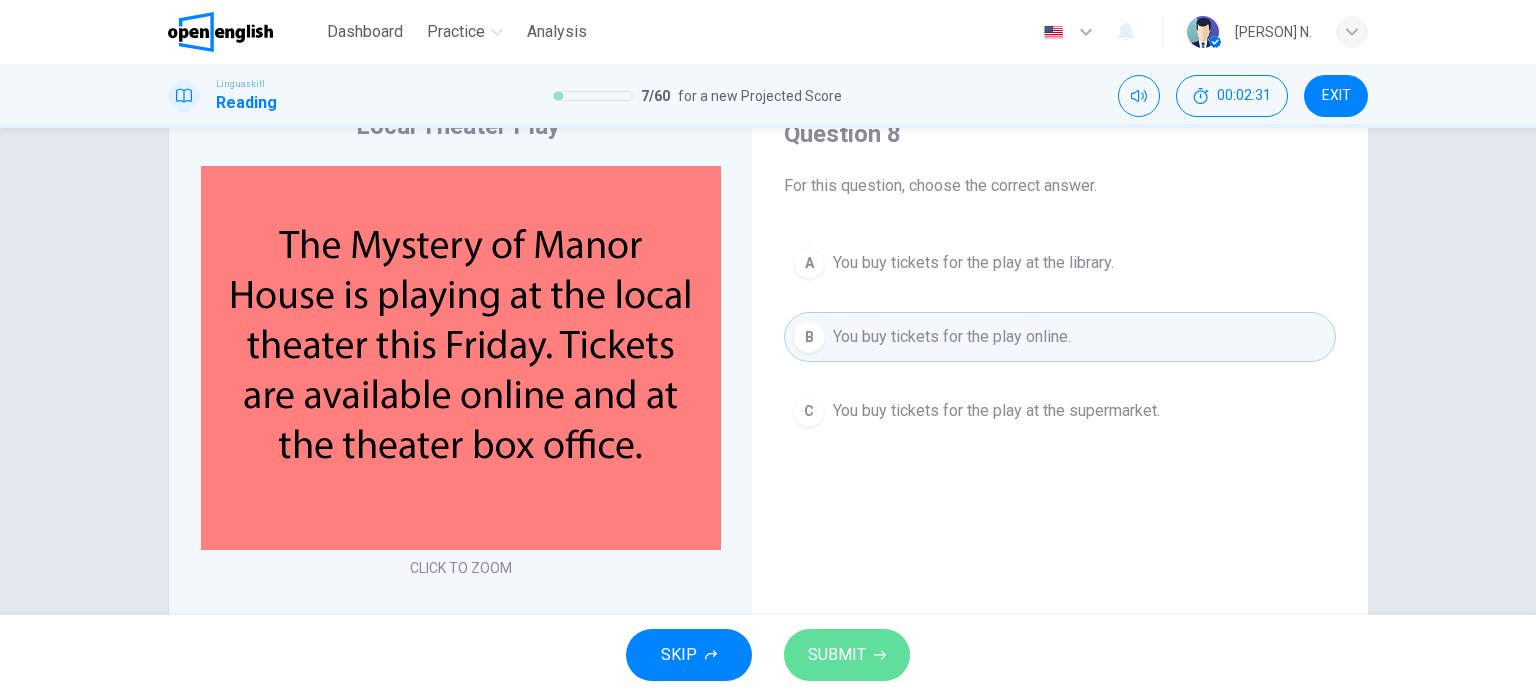 click on "SUBMIT" at bounding box center [837, 655] 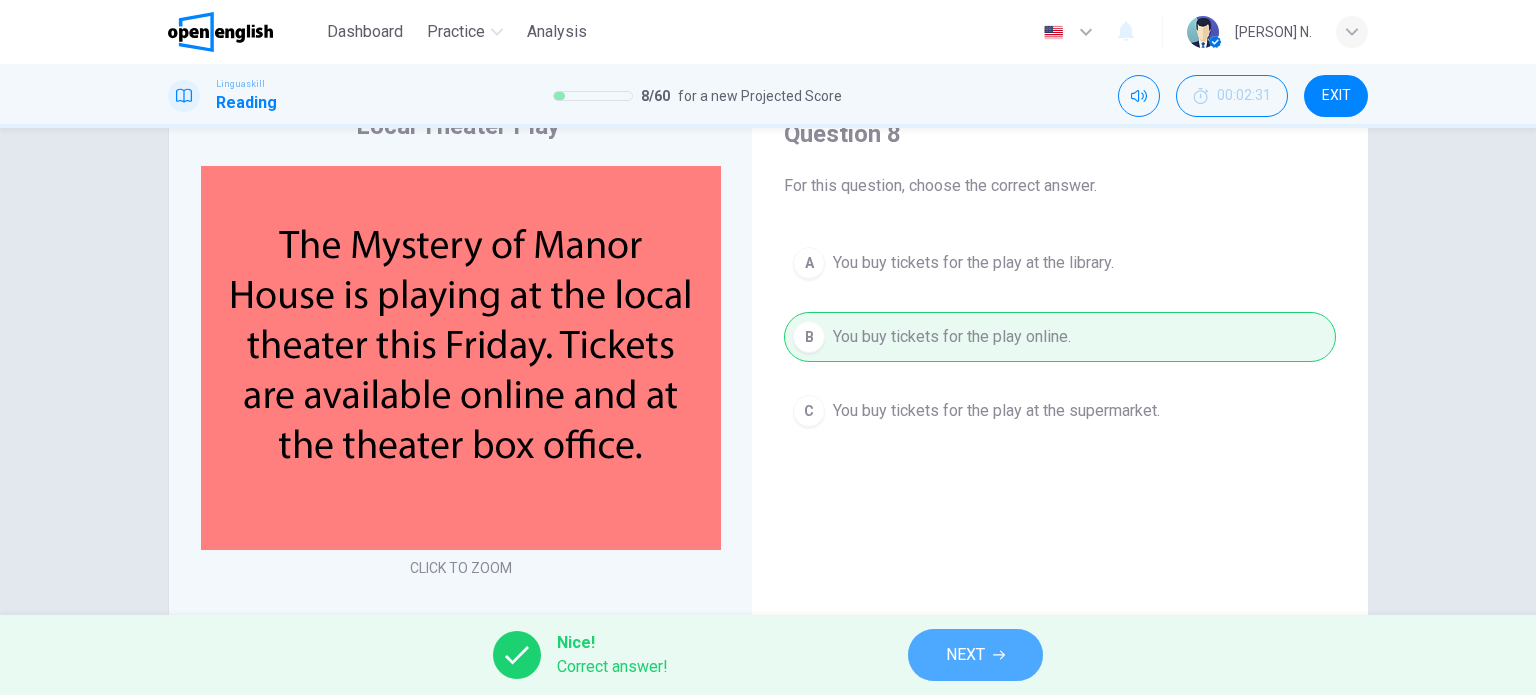 click on "NEXT" at bounding box center (965, 655) 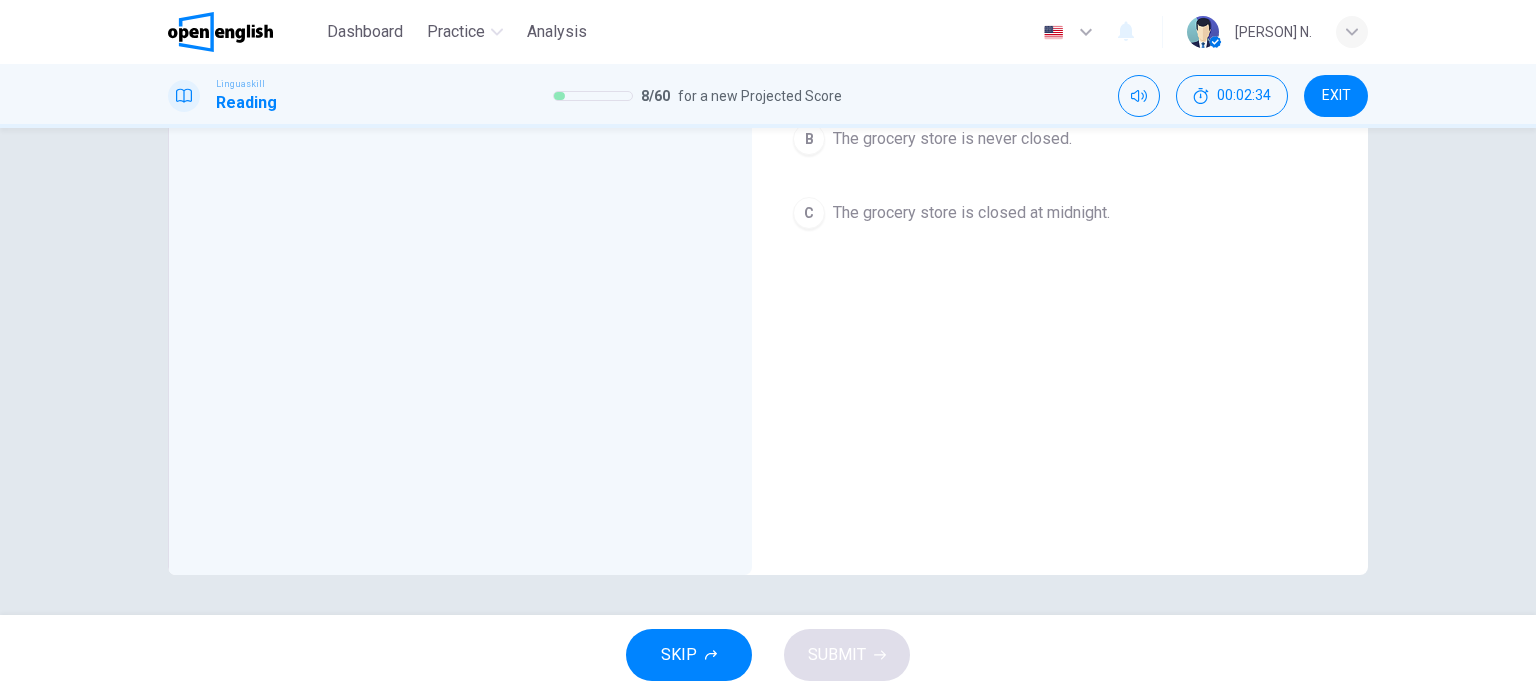 scroll, scrollTop: 0, scrollLeft: 0, axis: both 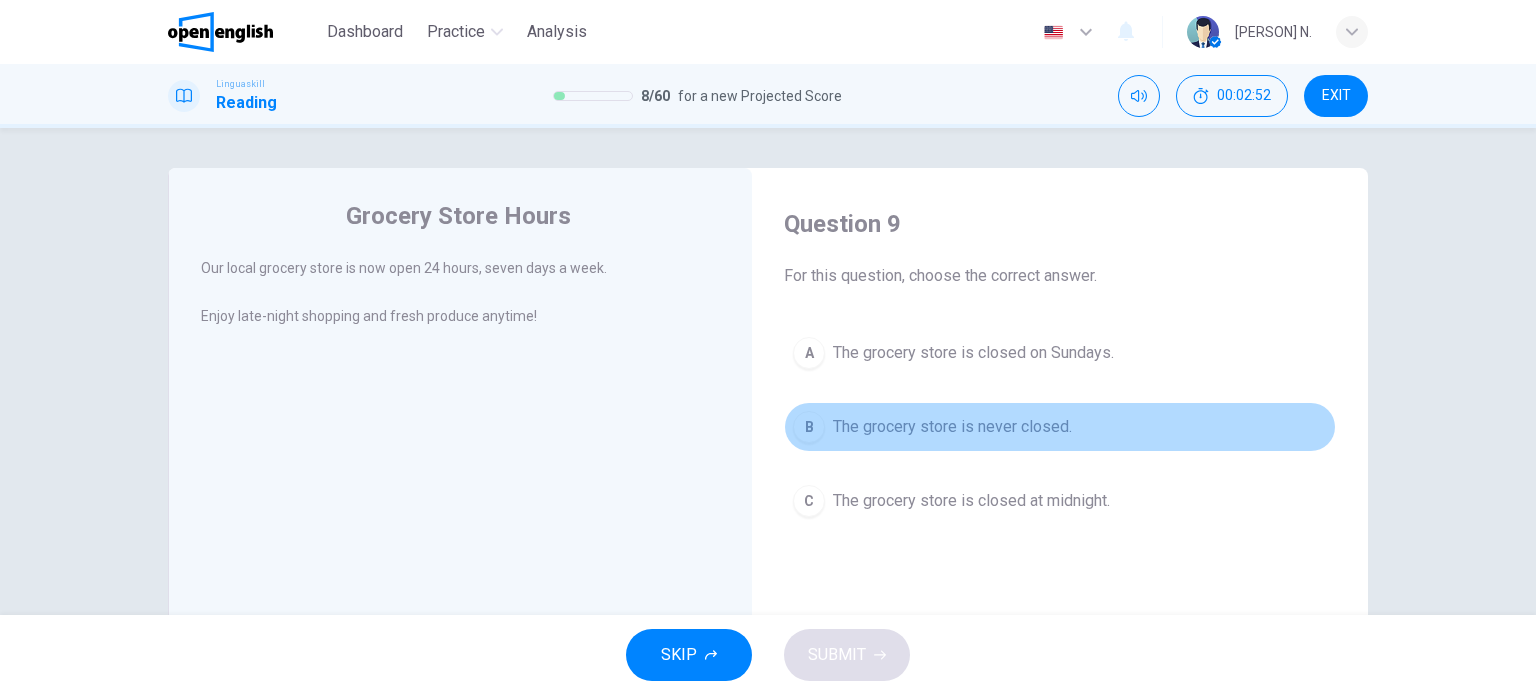click on "B" at bounding box center (809, 427) 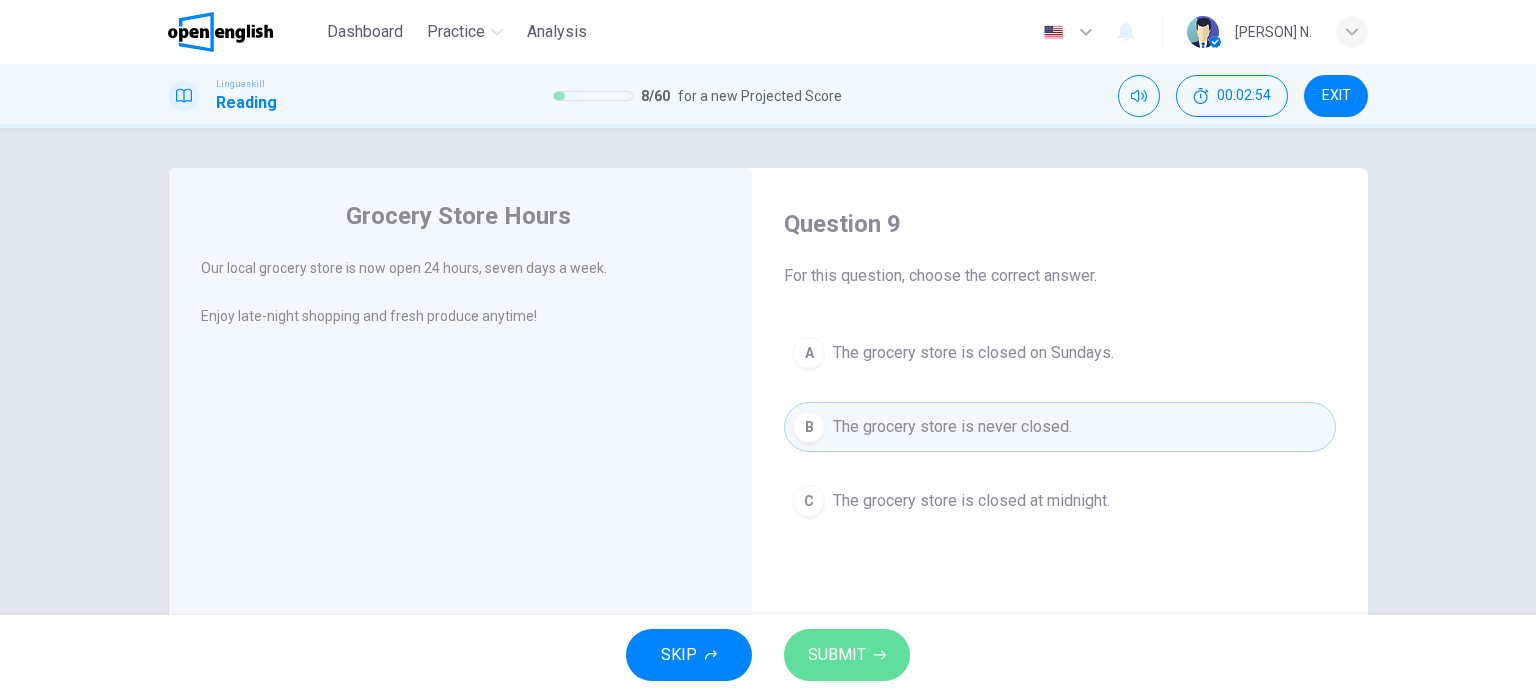 click on "SUBMIT" at bounding box center (837, 655) 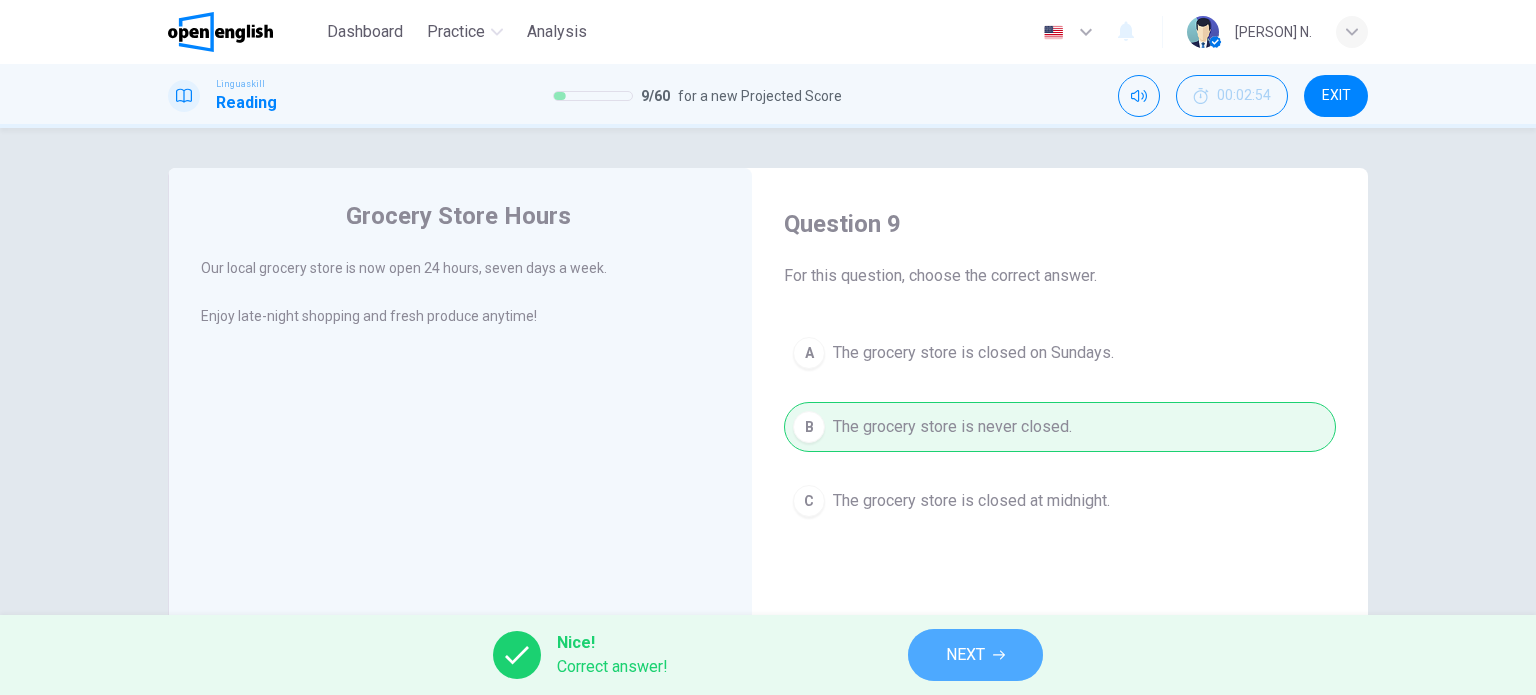 click on "NEXT" at bounding box center [965, 655] 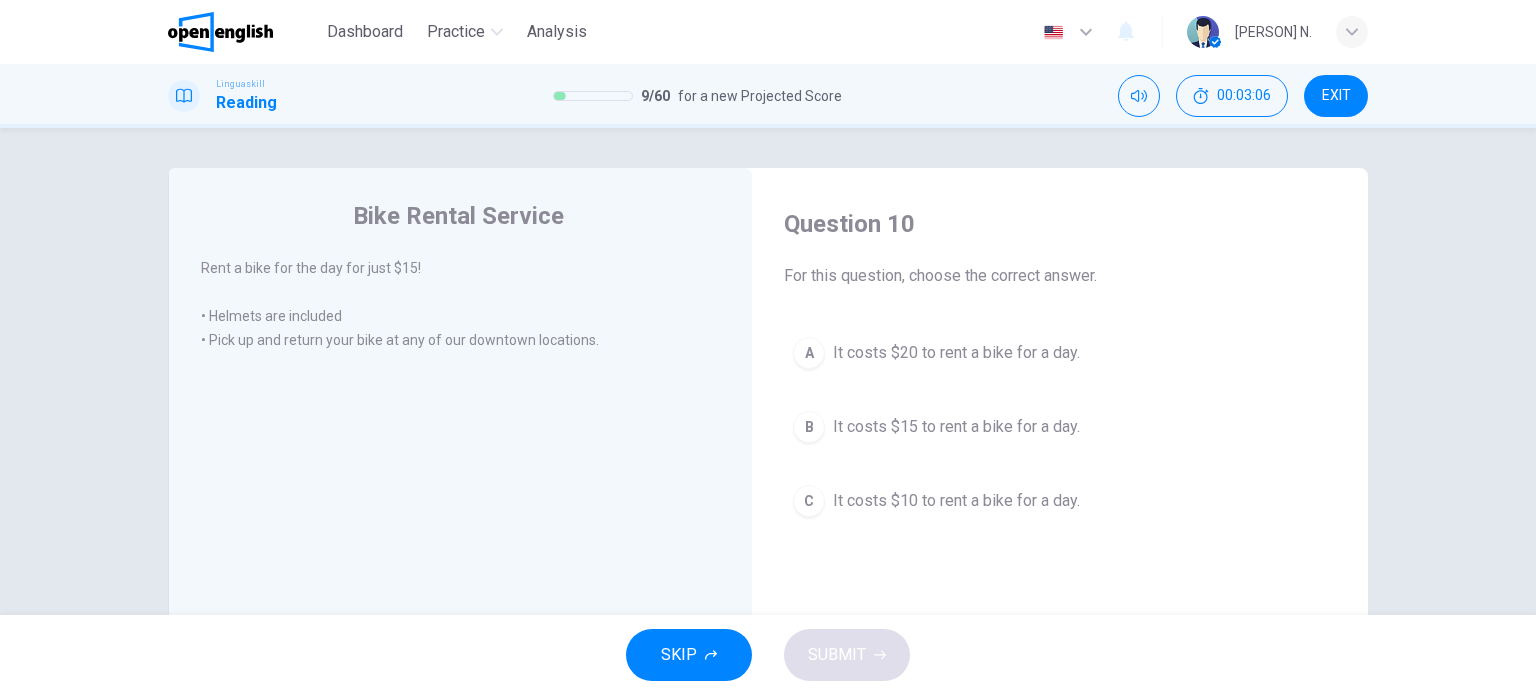 click on "B" at bounding box center (809, 427) 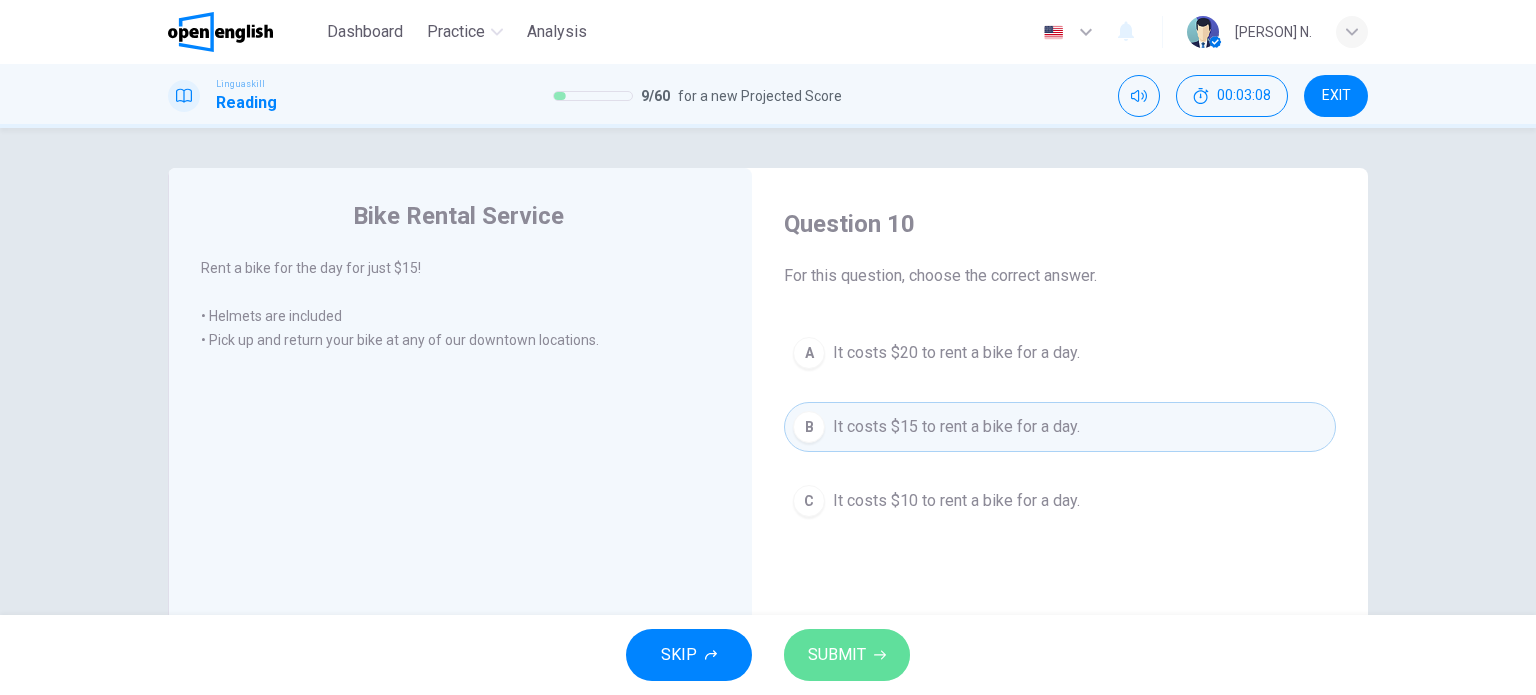 click on "SUBMIT" at bounding box center [837, 655] 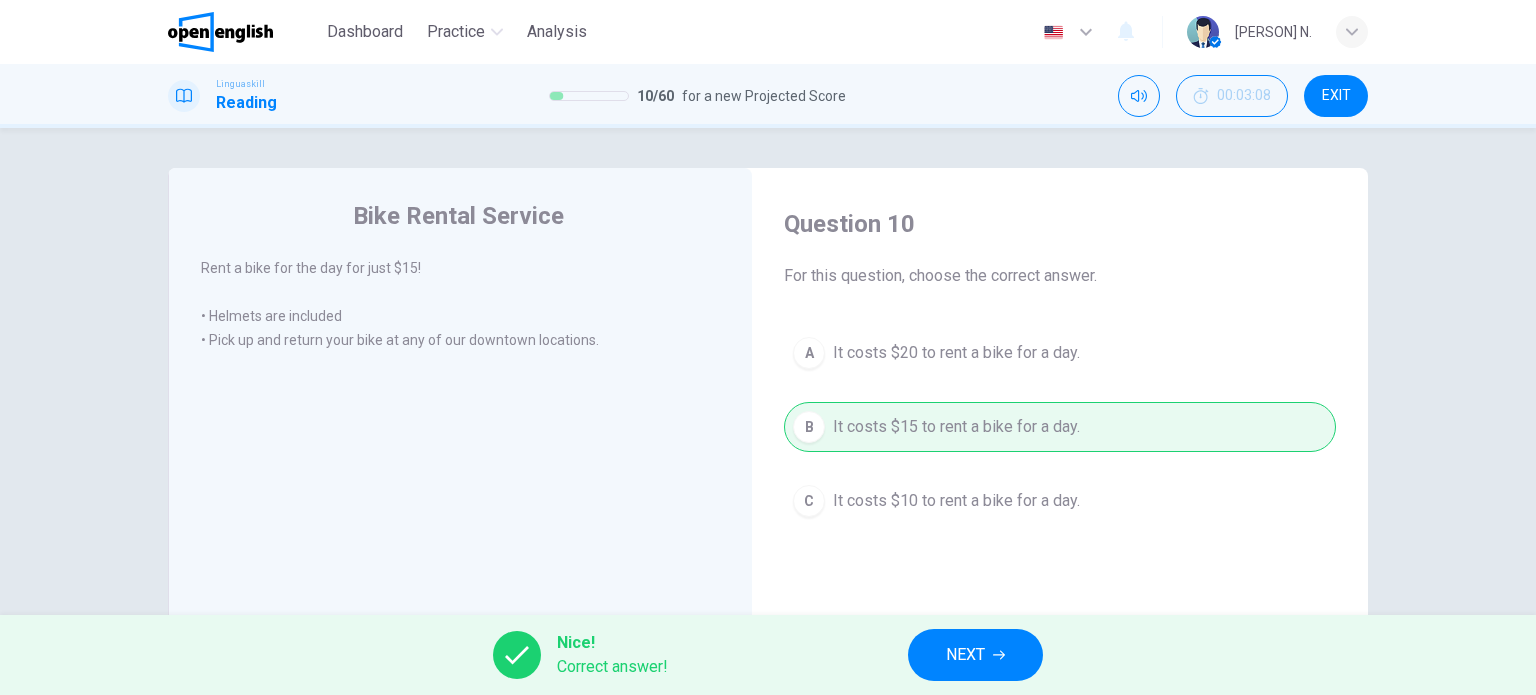 click on "NEXT" at bounding box center [975, 655] 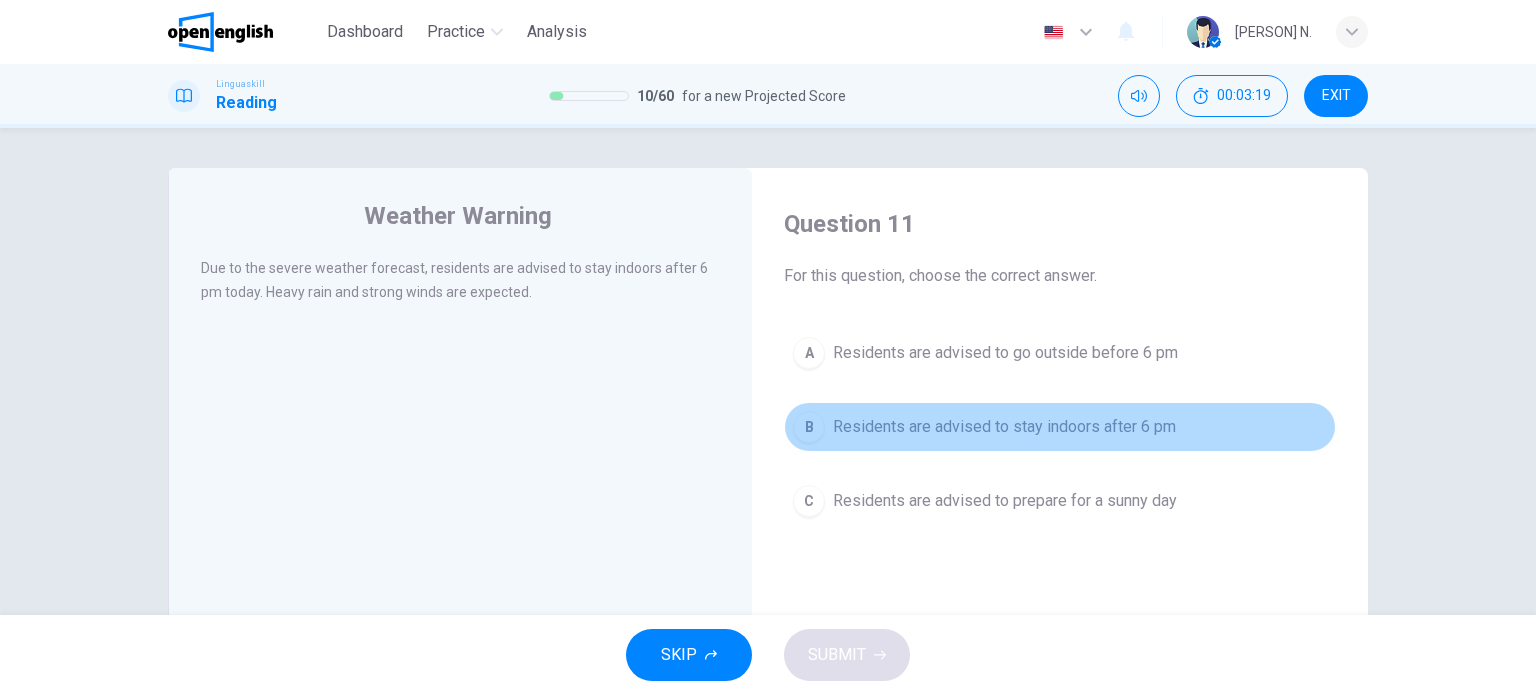 click on "B" at bounding box center (809, 427) 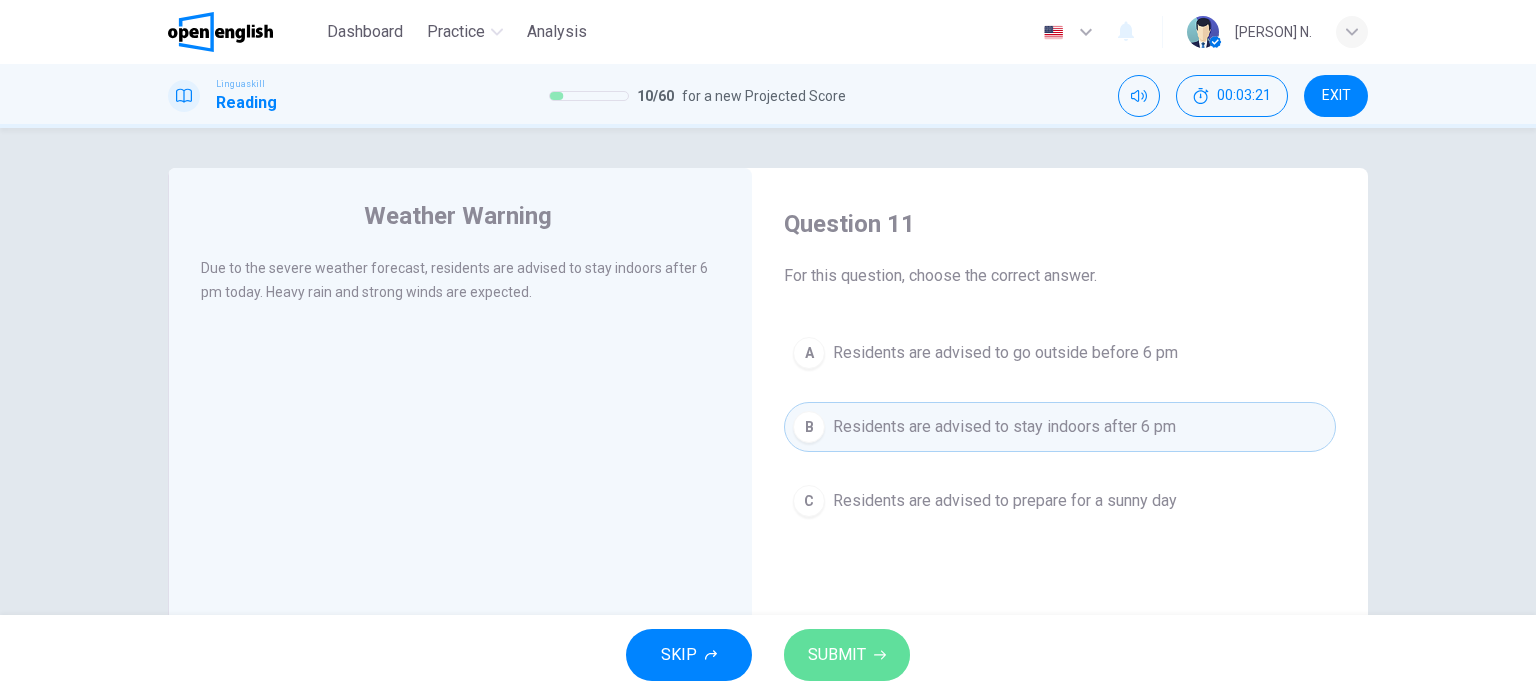 click on "SUBMIT" at bounding box center (837, 655) 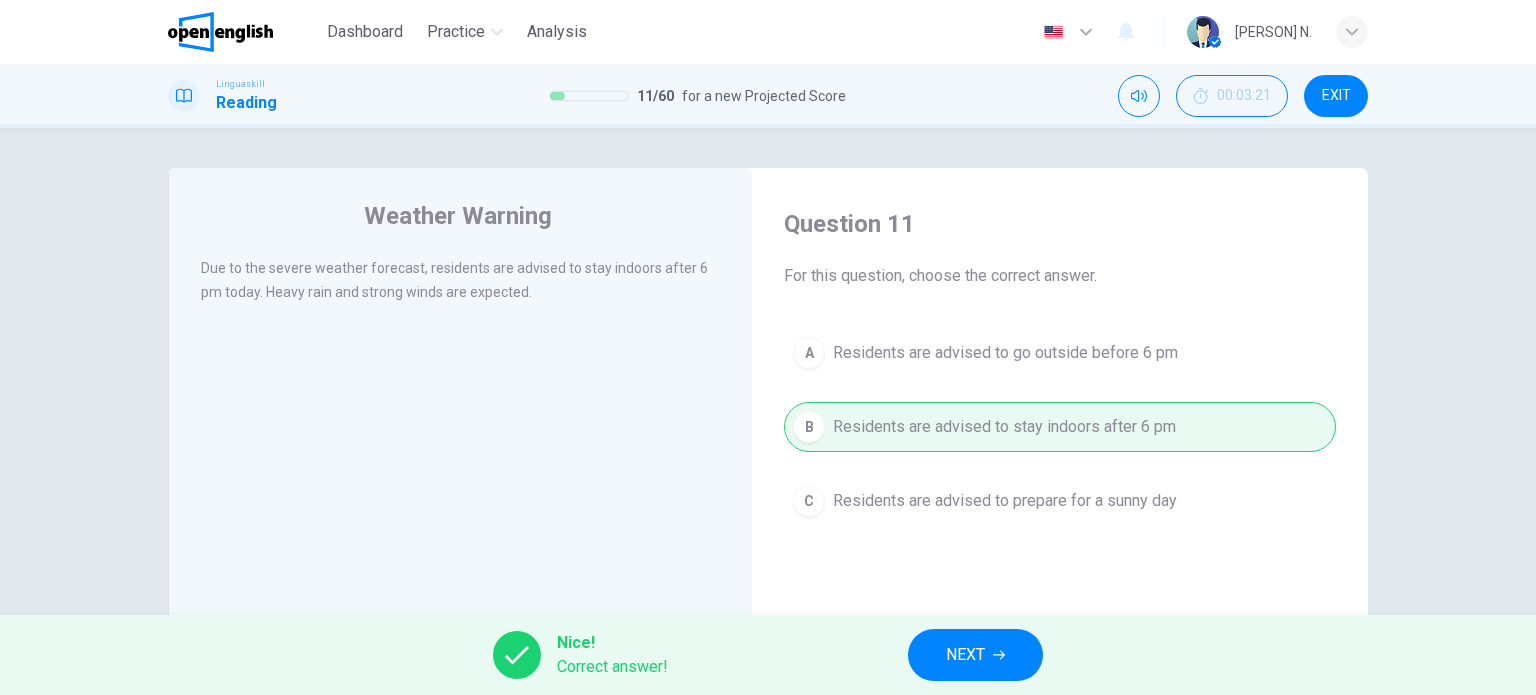 click on "NEXT" at bounding box center (965, 655) 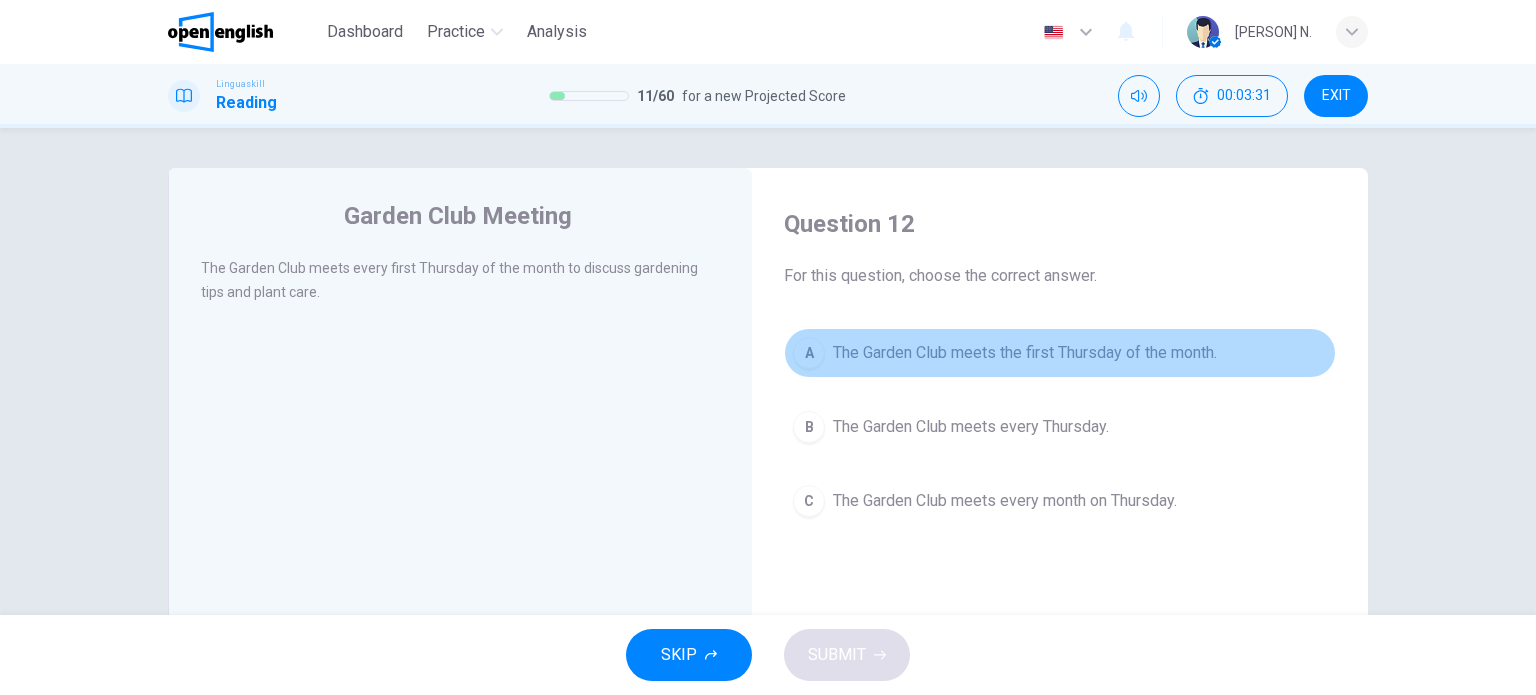 click on "A" at bounding box center [809, 353] 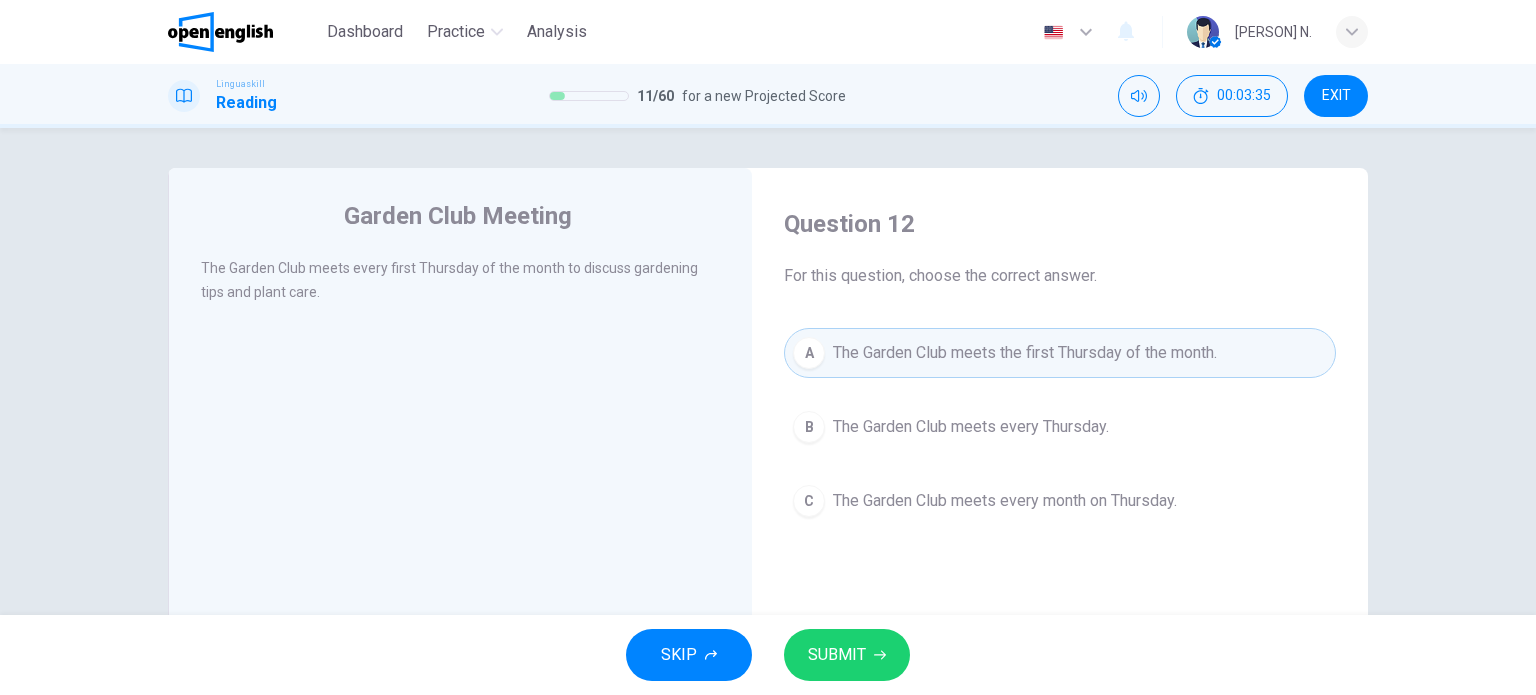 click on "SUBMIT" at bounding box center [837, 655] 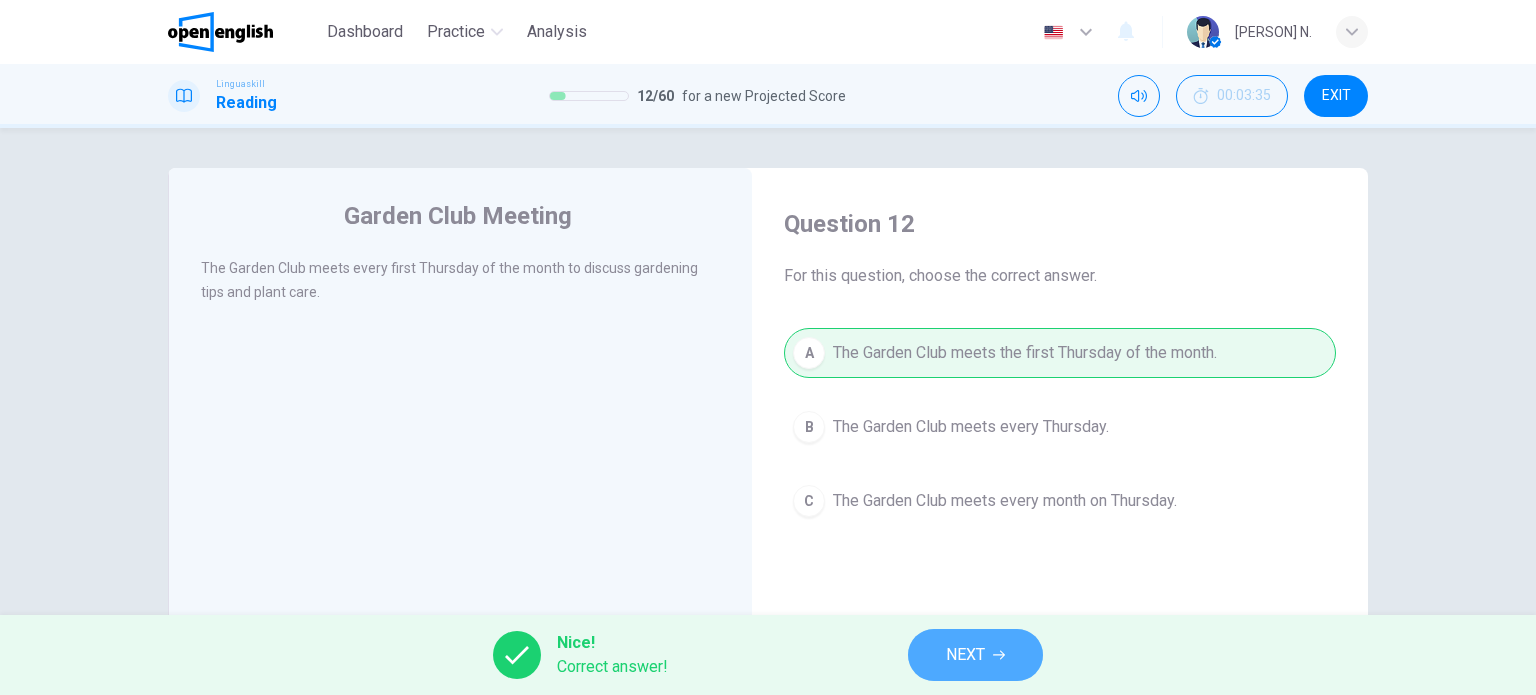 click on "NEXT" at bounding box center (965, 655) 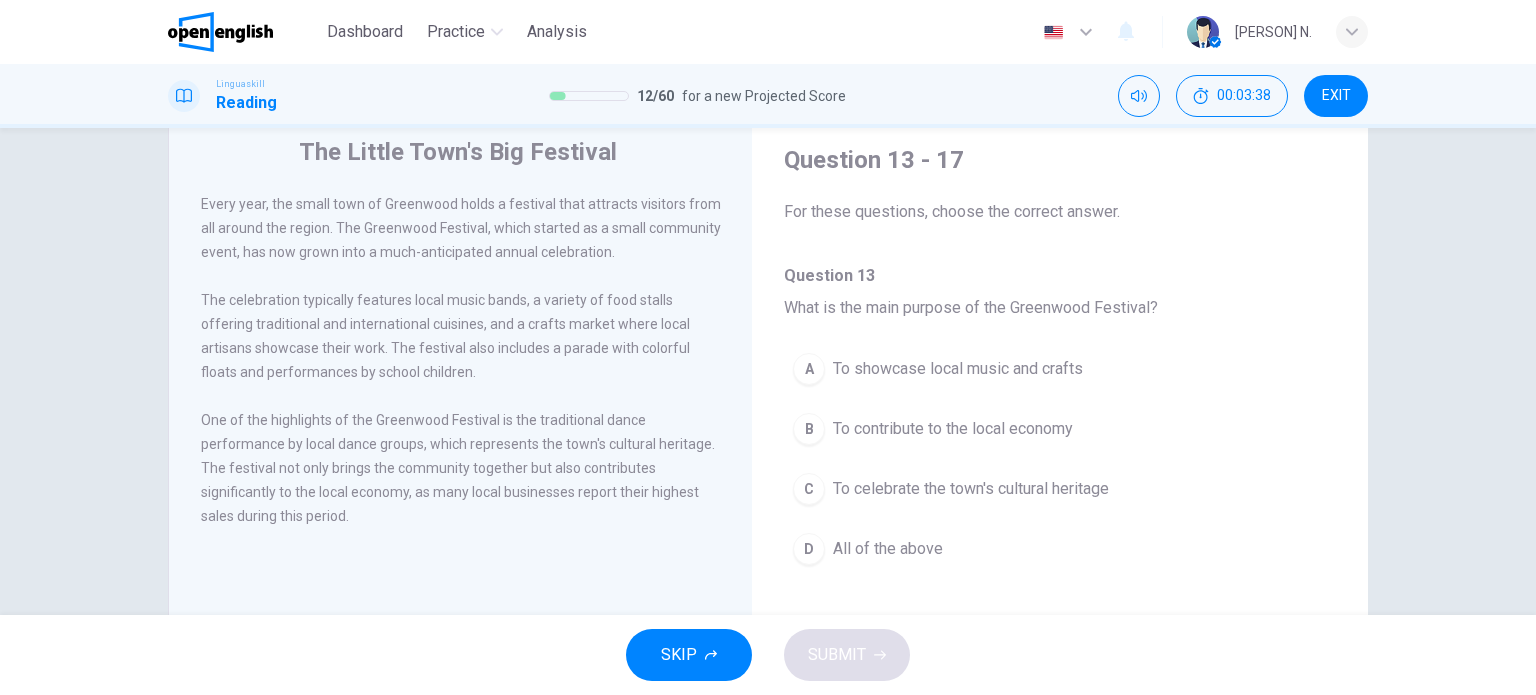 scroll, scrollTop: 71, scrollLeft: 0, axis: vertical 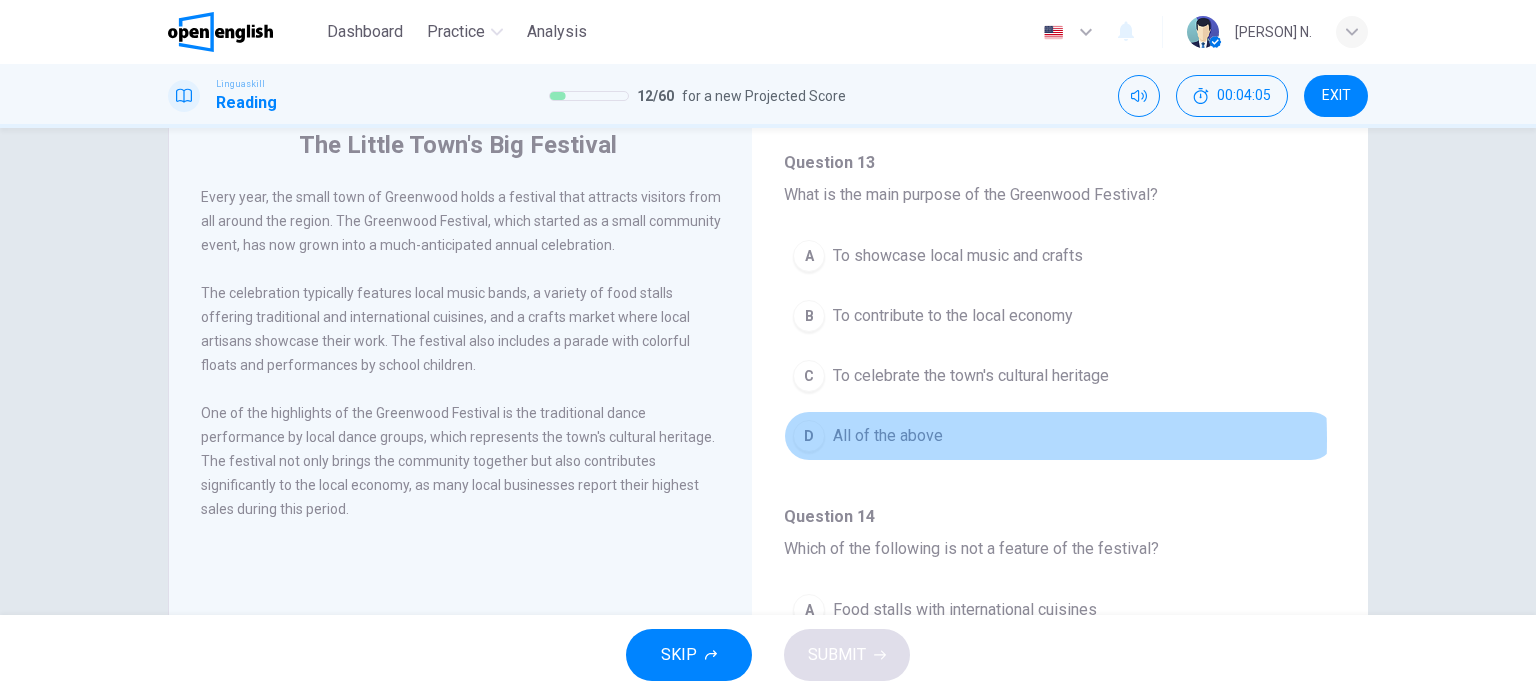 click on "D" at bounding box center [809, 436] 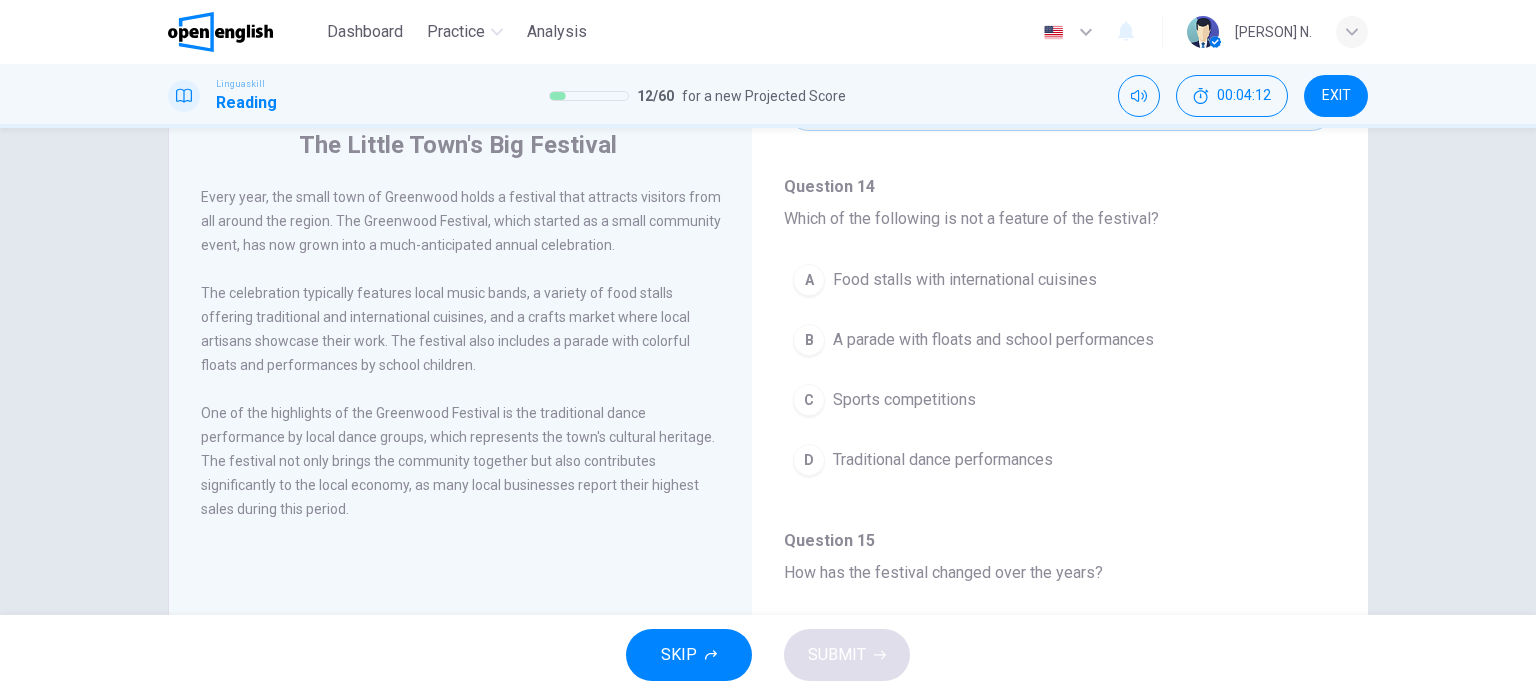 scroll, scrollTop: 444, scrollLeft: 0, axis: vertical 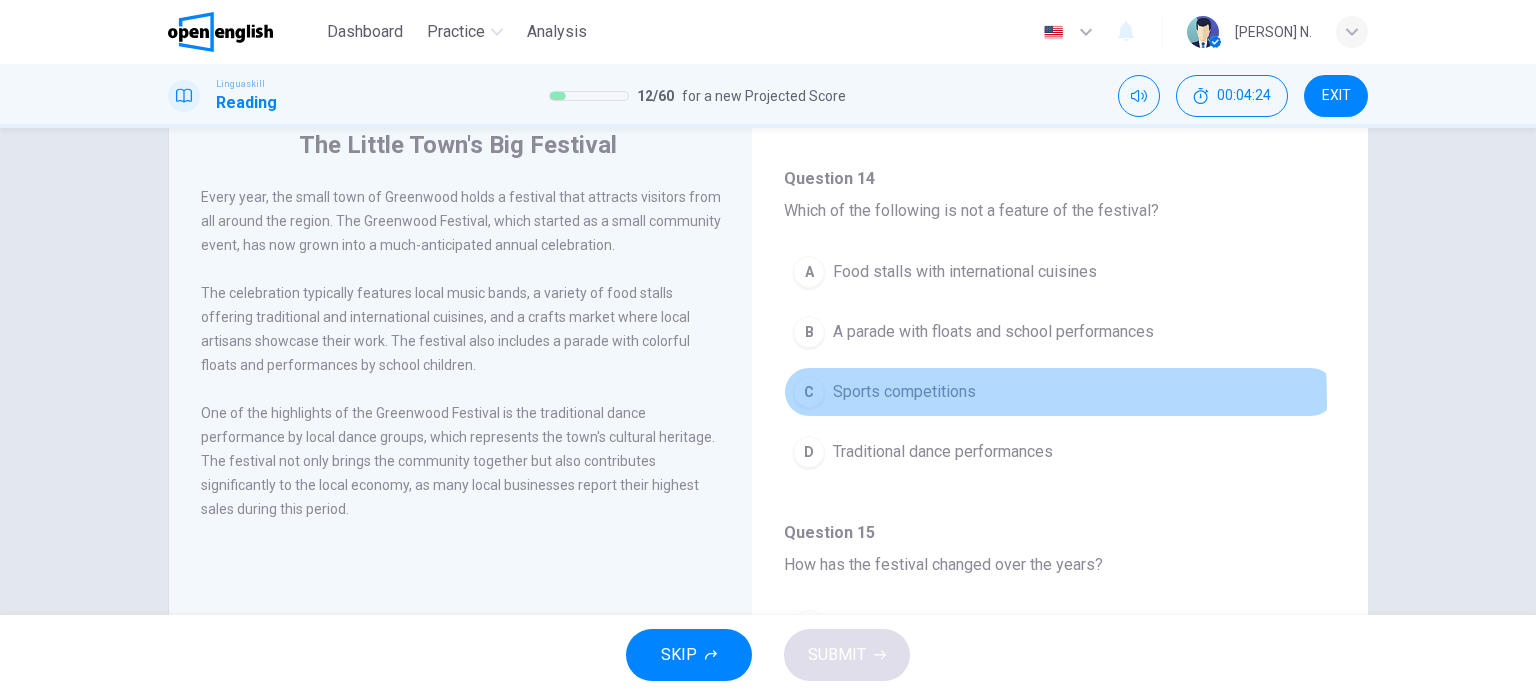 click on "C" at bounding box center (809, 392) 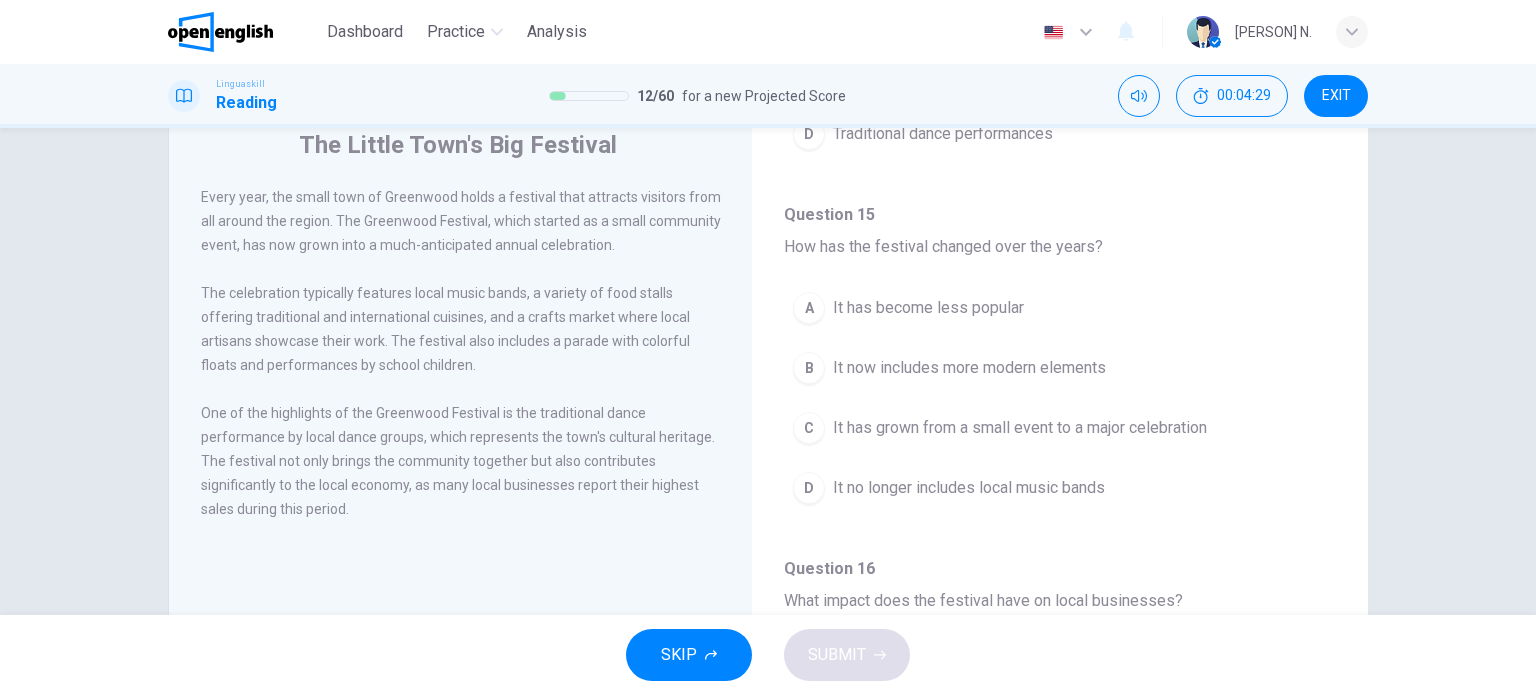 scroll, scrollTop: 772, scrollLeft: 0, axis: vertical 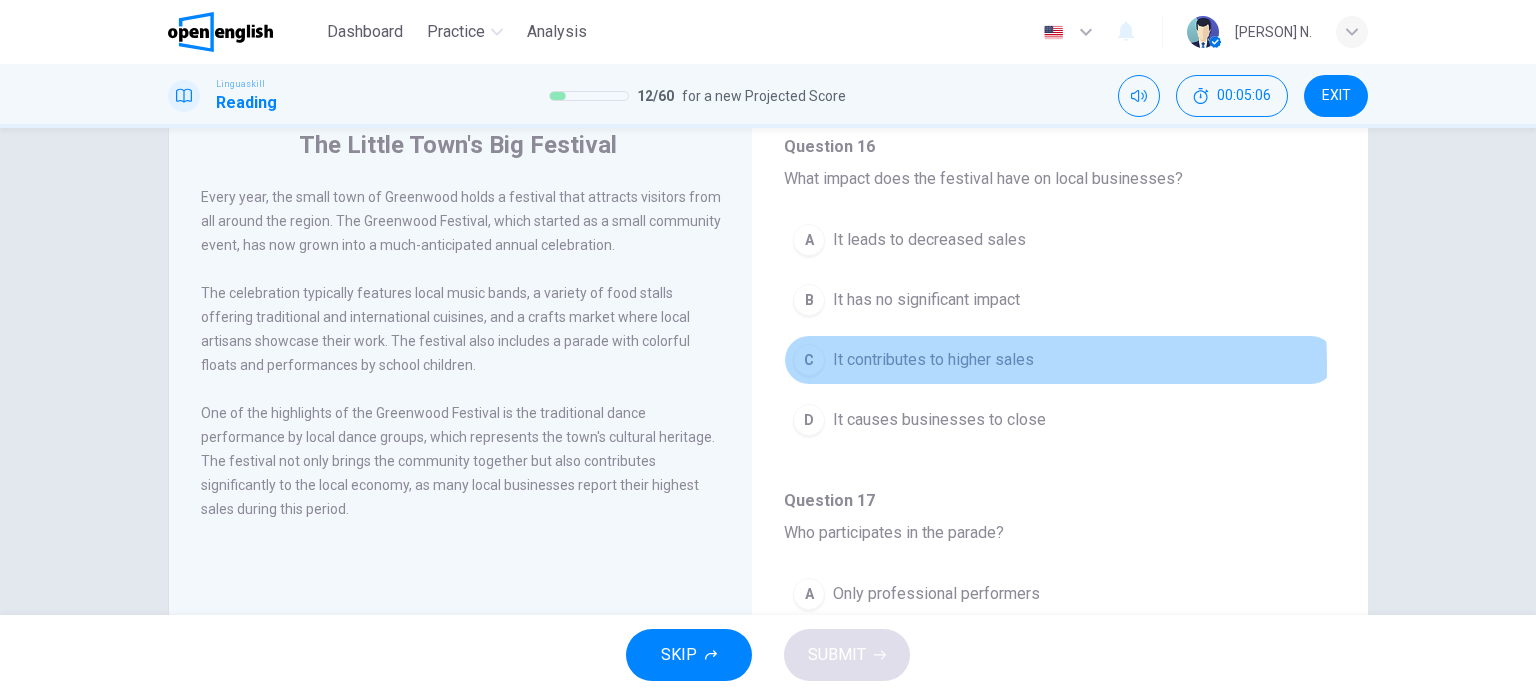 click on "C" at bounding box center (809, 360) 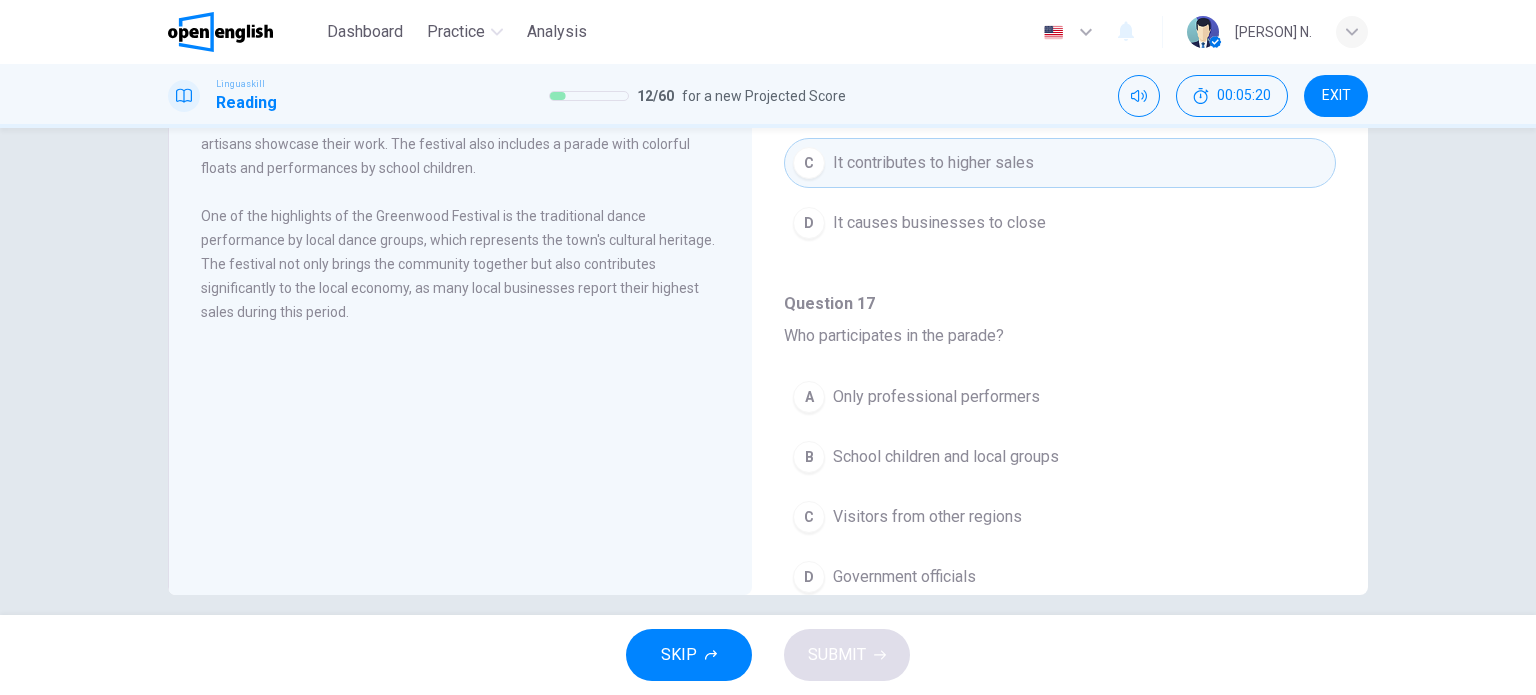 scroll, scrollTop: 271, scrollLeft: 0, axis: vertical 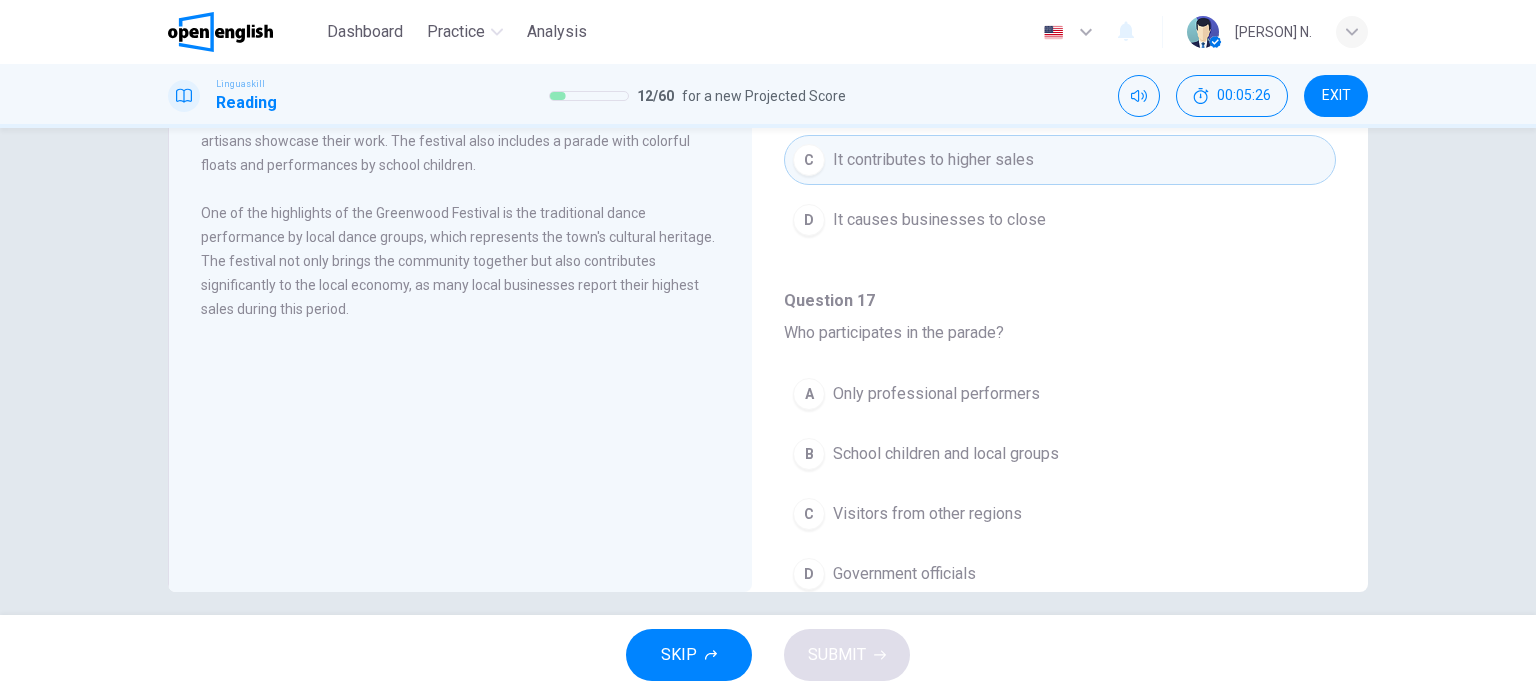 click on "B" at bounding box center (809, 454) 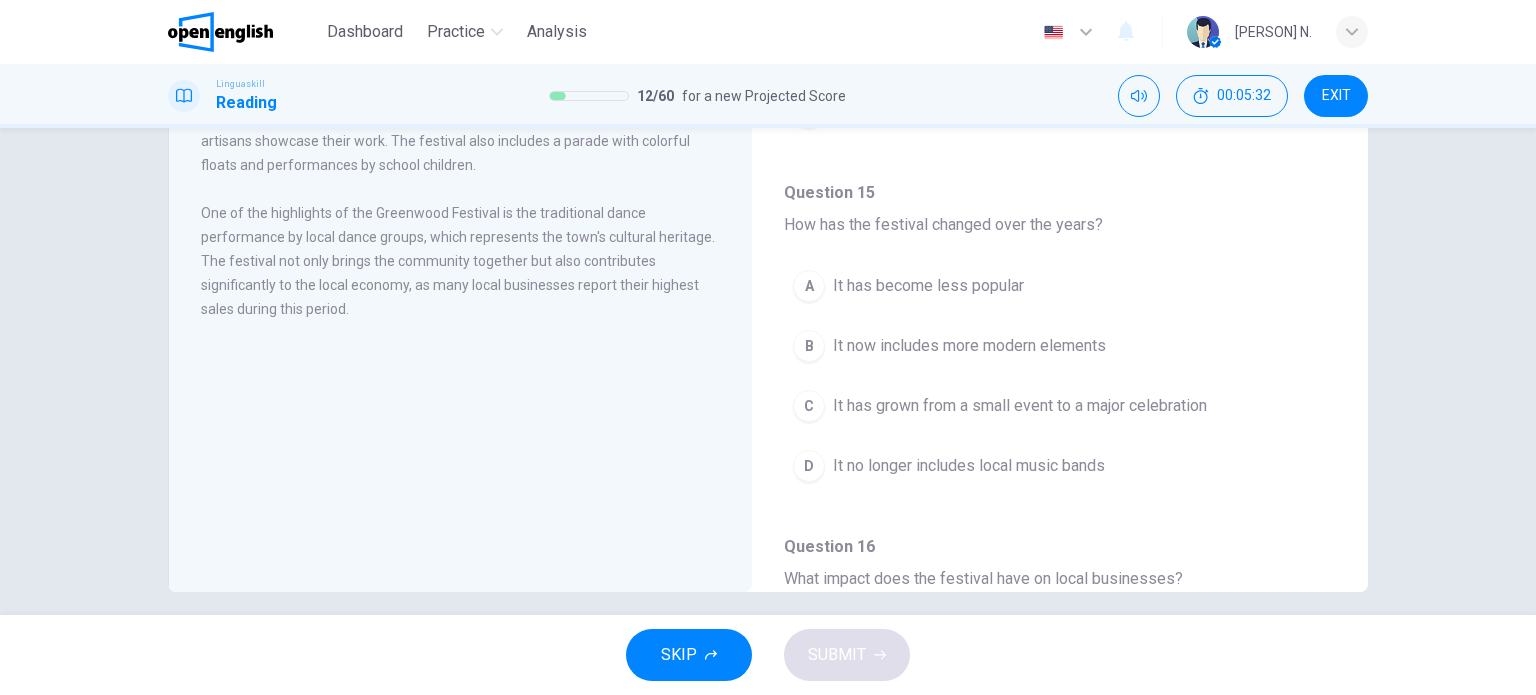 scroll, scrollTop: 575, scrollLeft: 0, axis: vertical 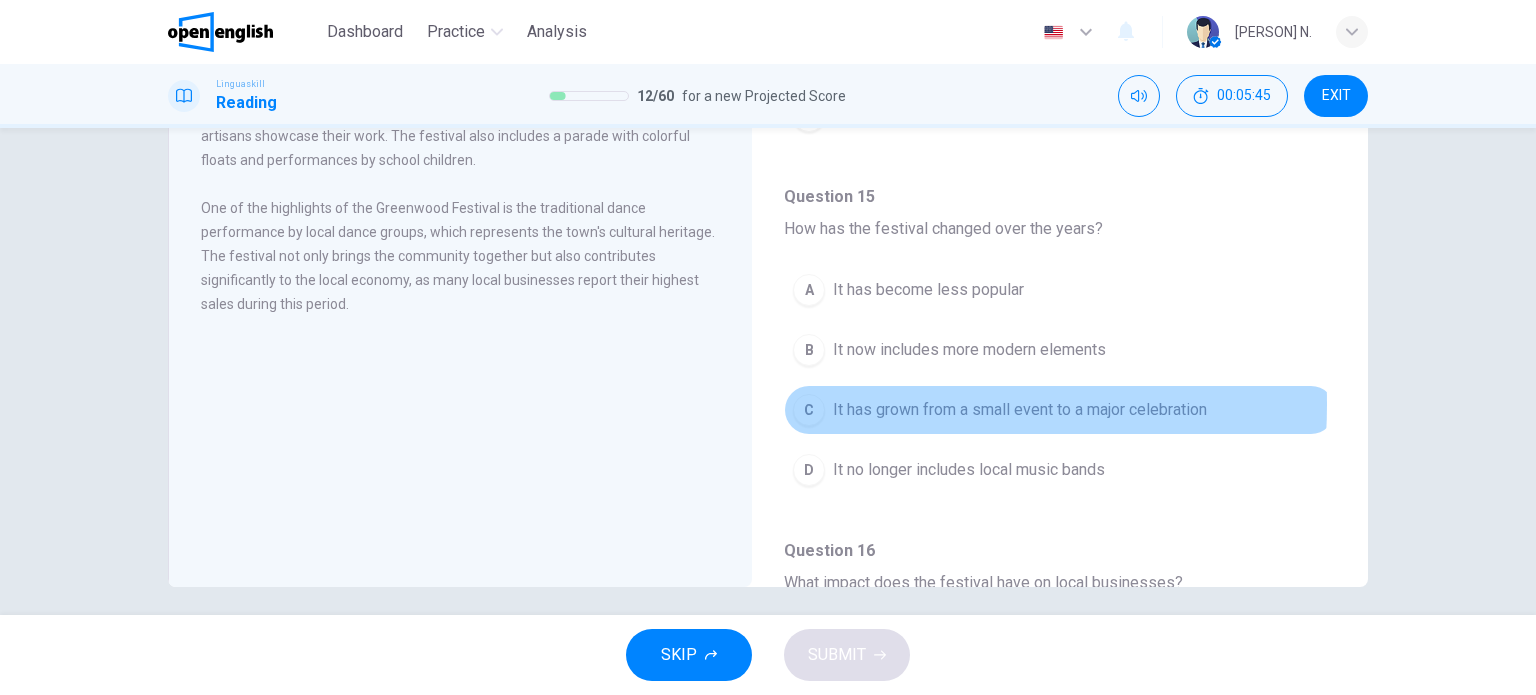 click on "C" at bounding box center [809, 410] 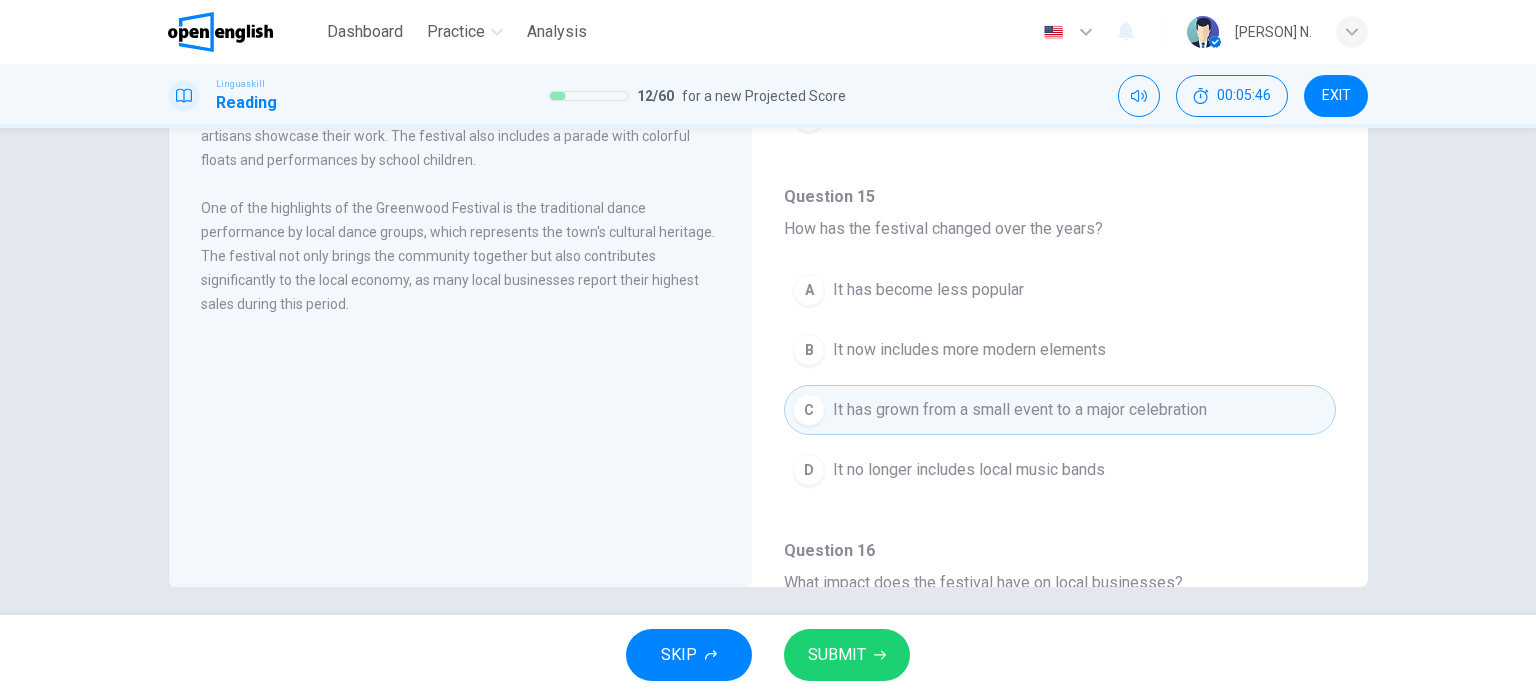 click on "SUBMIT" at bounding box center (847, 655) 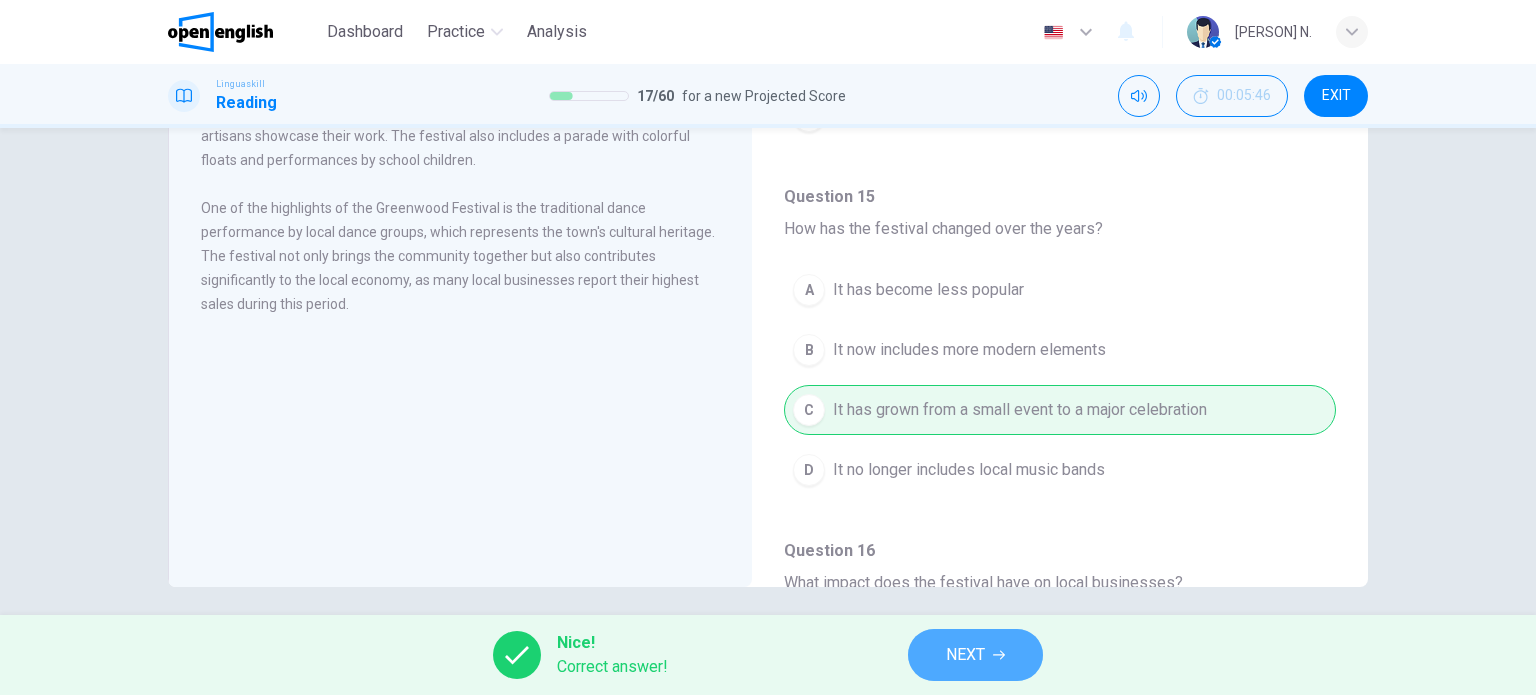 click 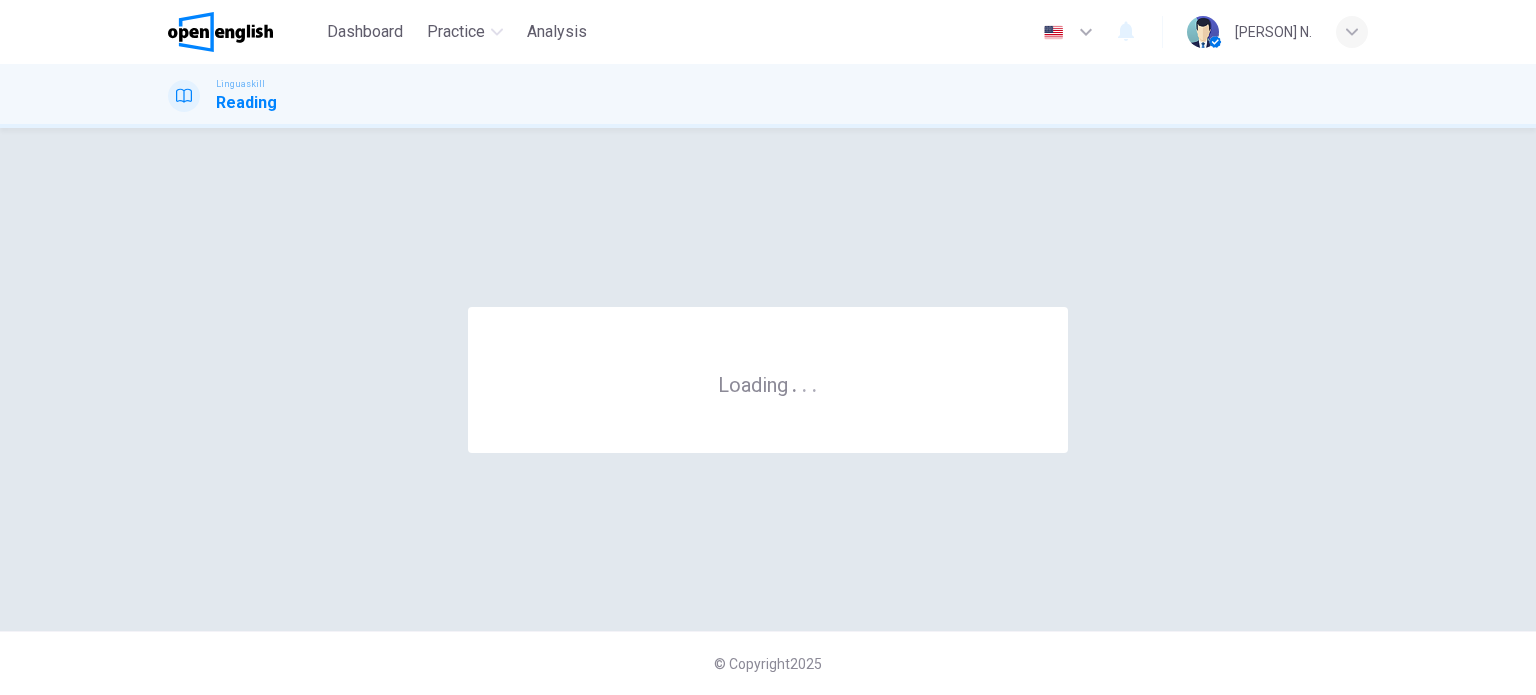 scroll, scrollTop: 0, scrollLeft: 0, axis: both 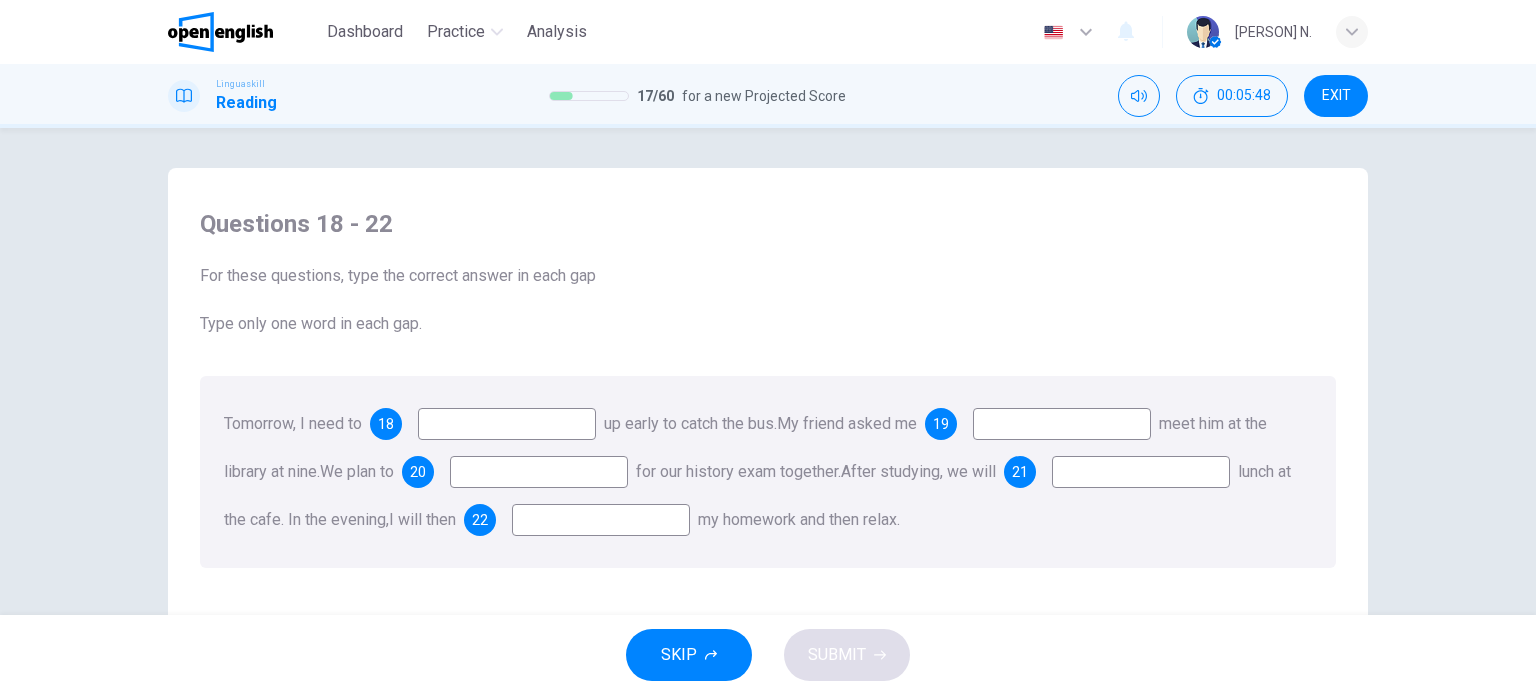 click at bounding box center [507, 424] 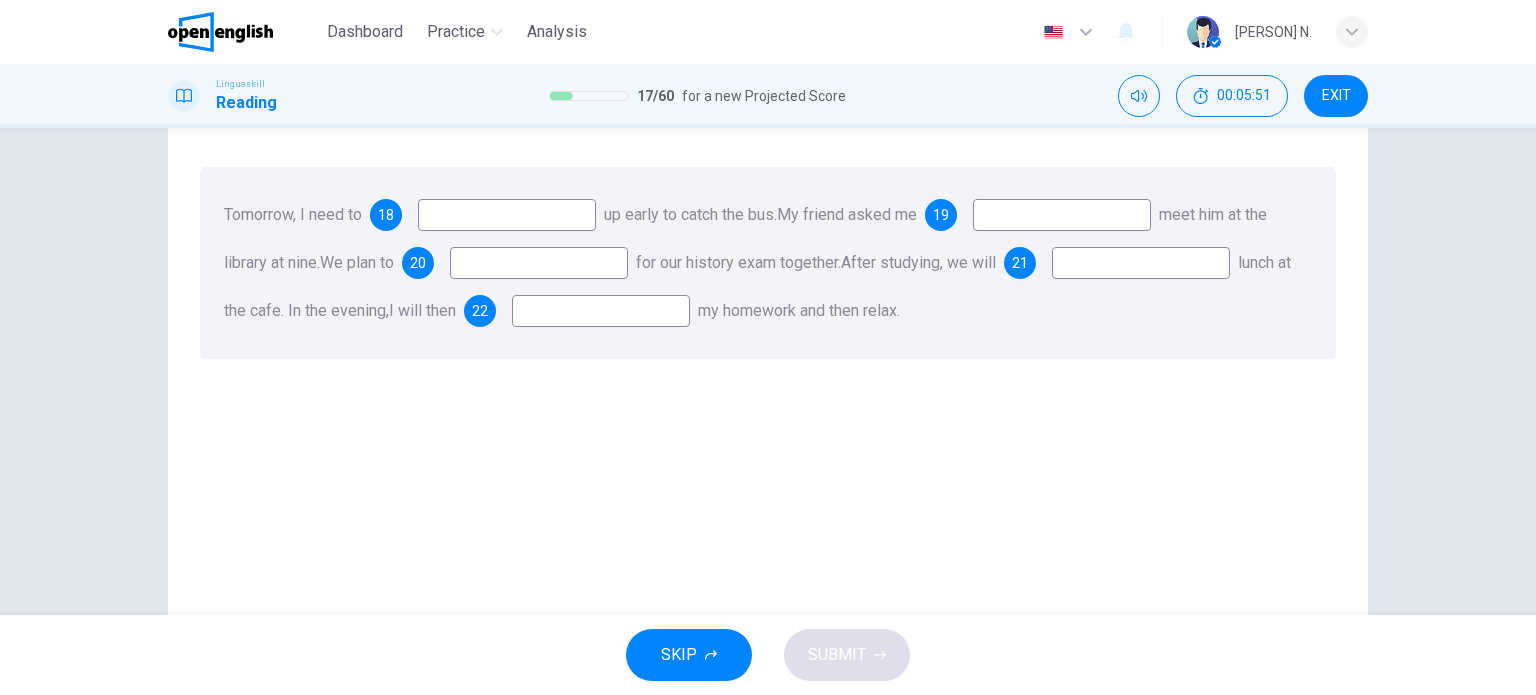 scroll, scrollTop: 108, scrollLeft: 0, axis: vertical 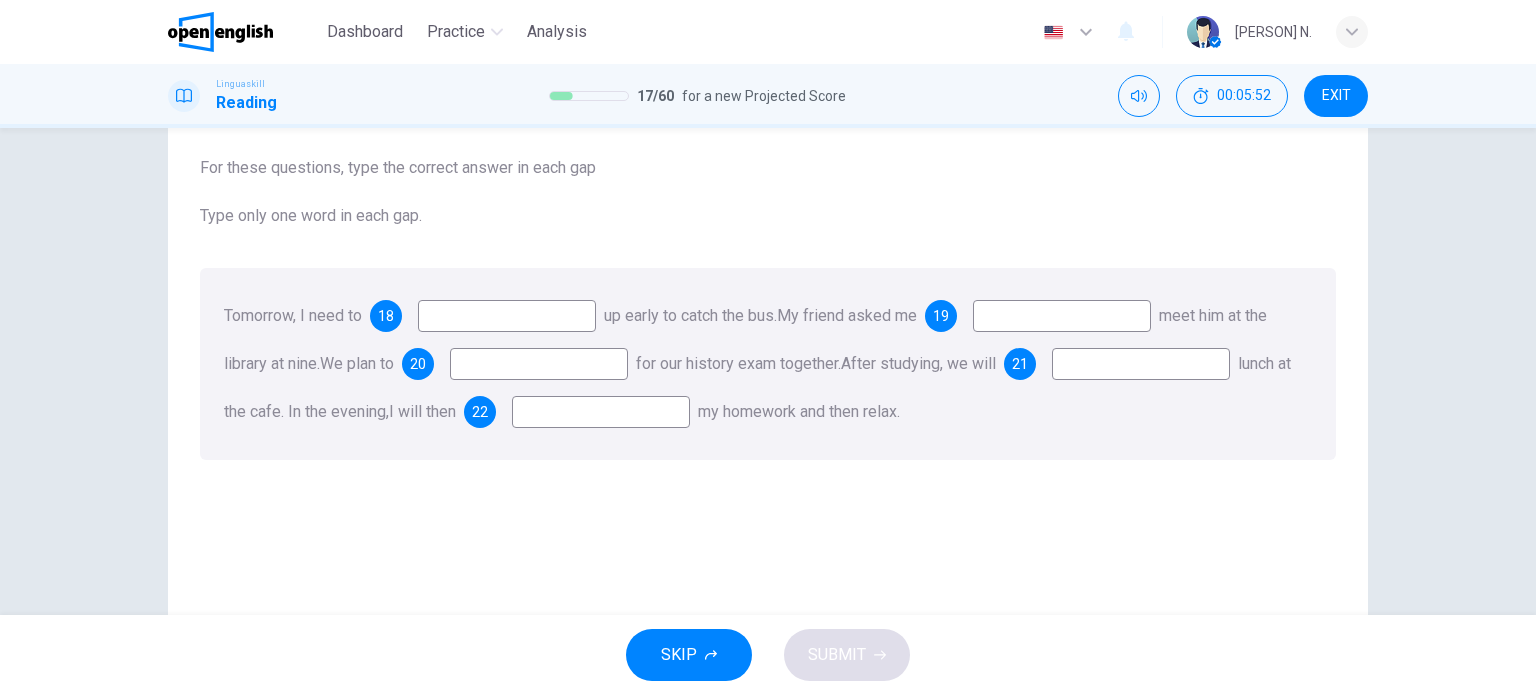 click on "18" at bounding box center [386, 316] 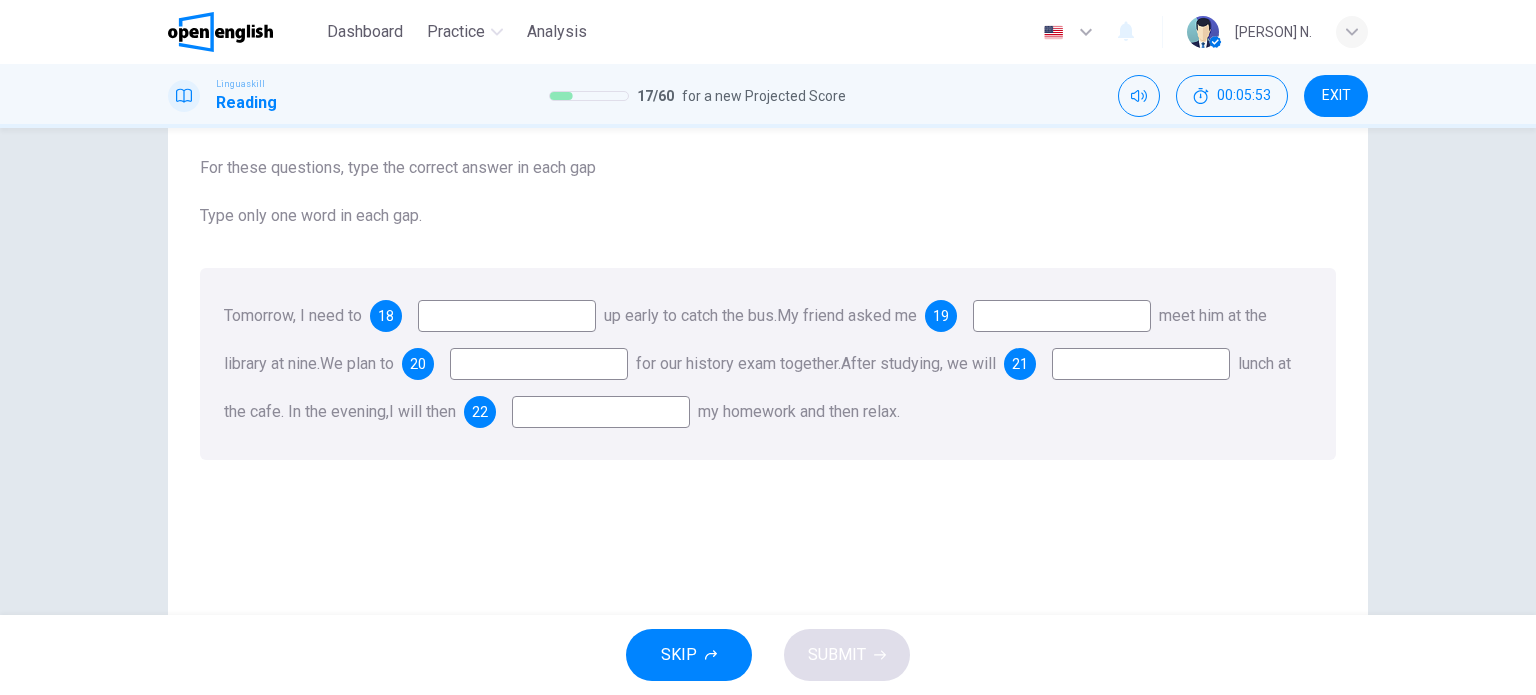 click on "18" at bounding box center (386, 316) 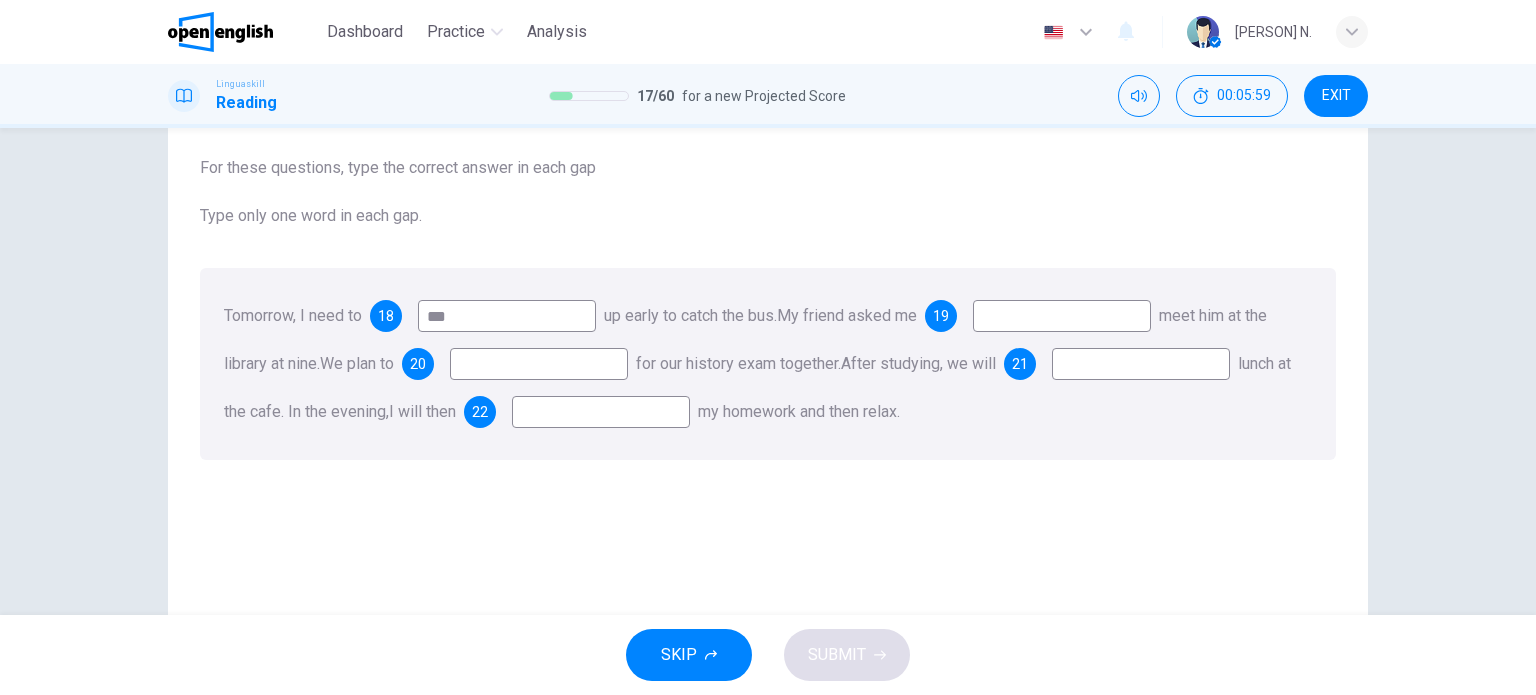 click at bounding box center [1062, 316] 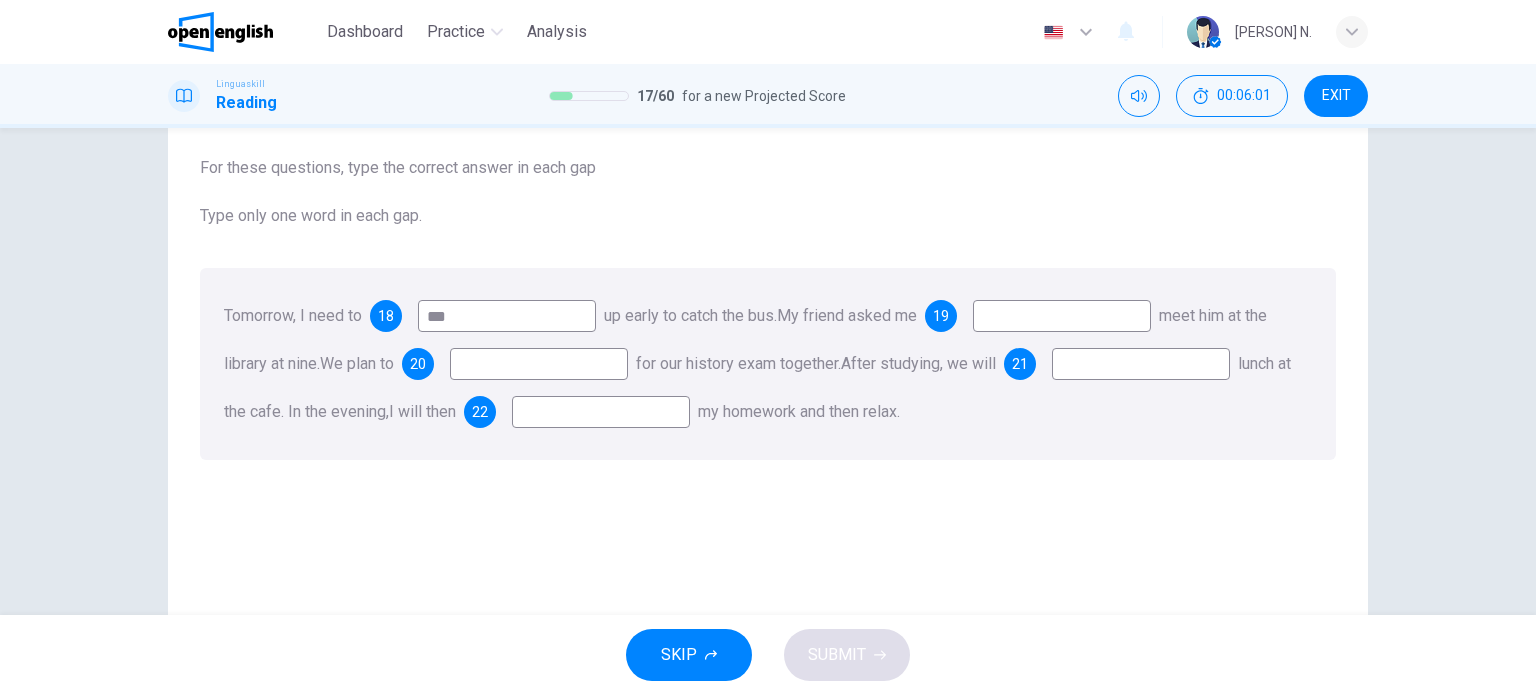click on "***" at bounding box center (507, 316) 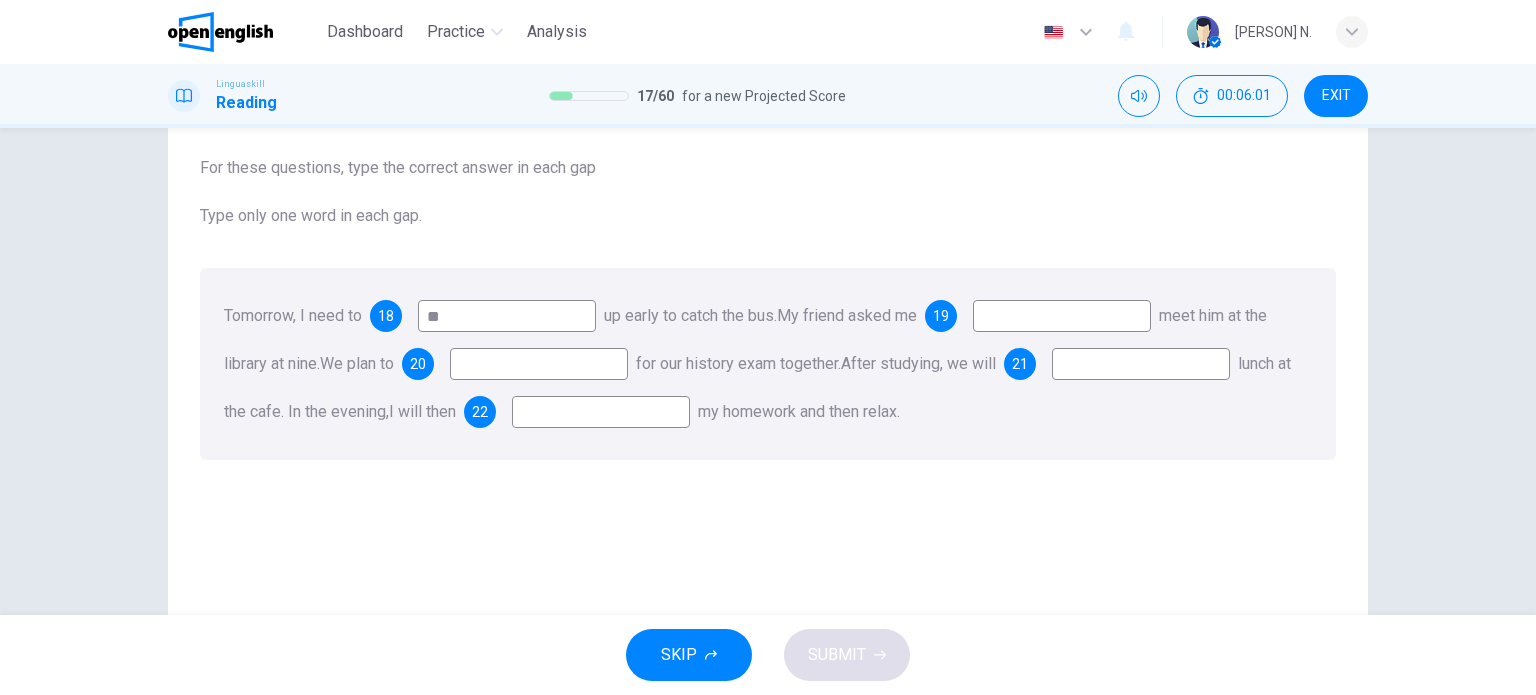 type on "*" 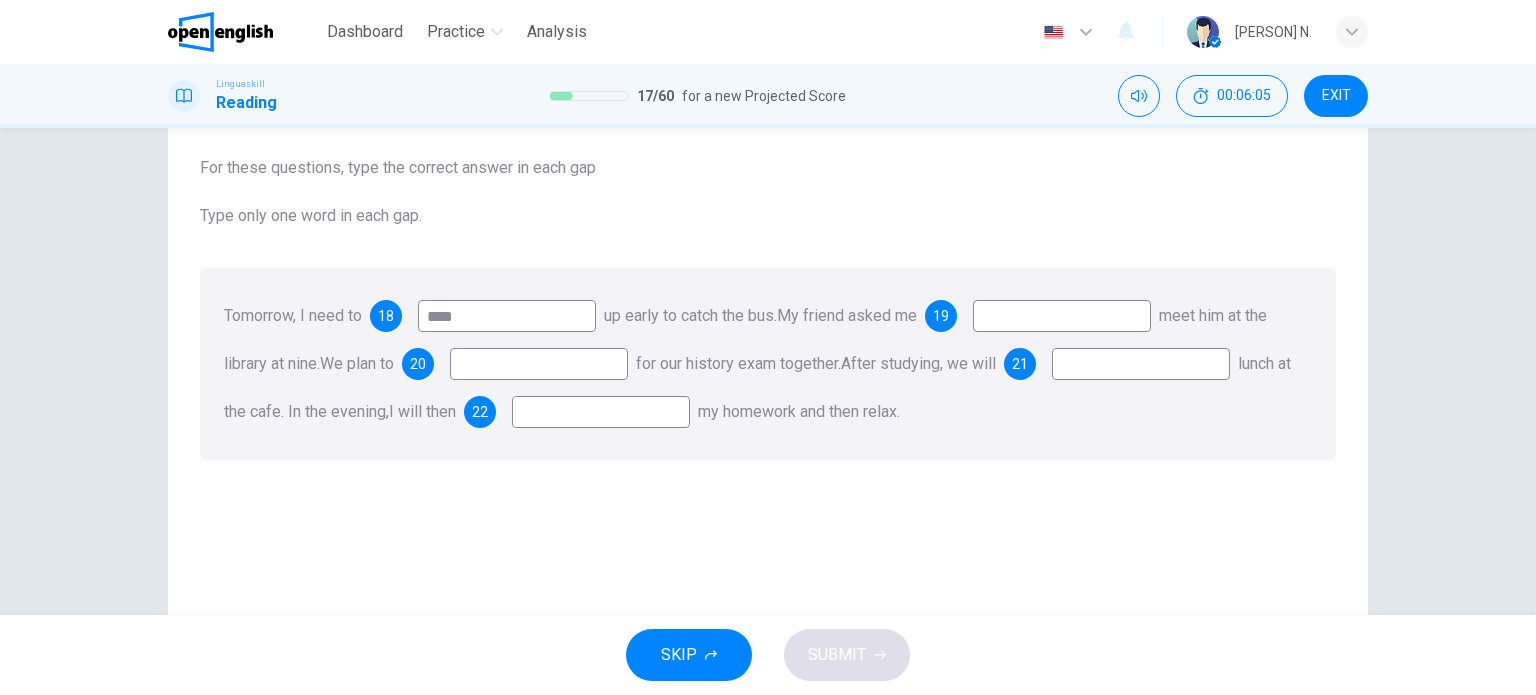 click at bounding box center [1062, 316] 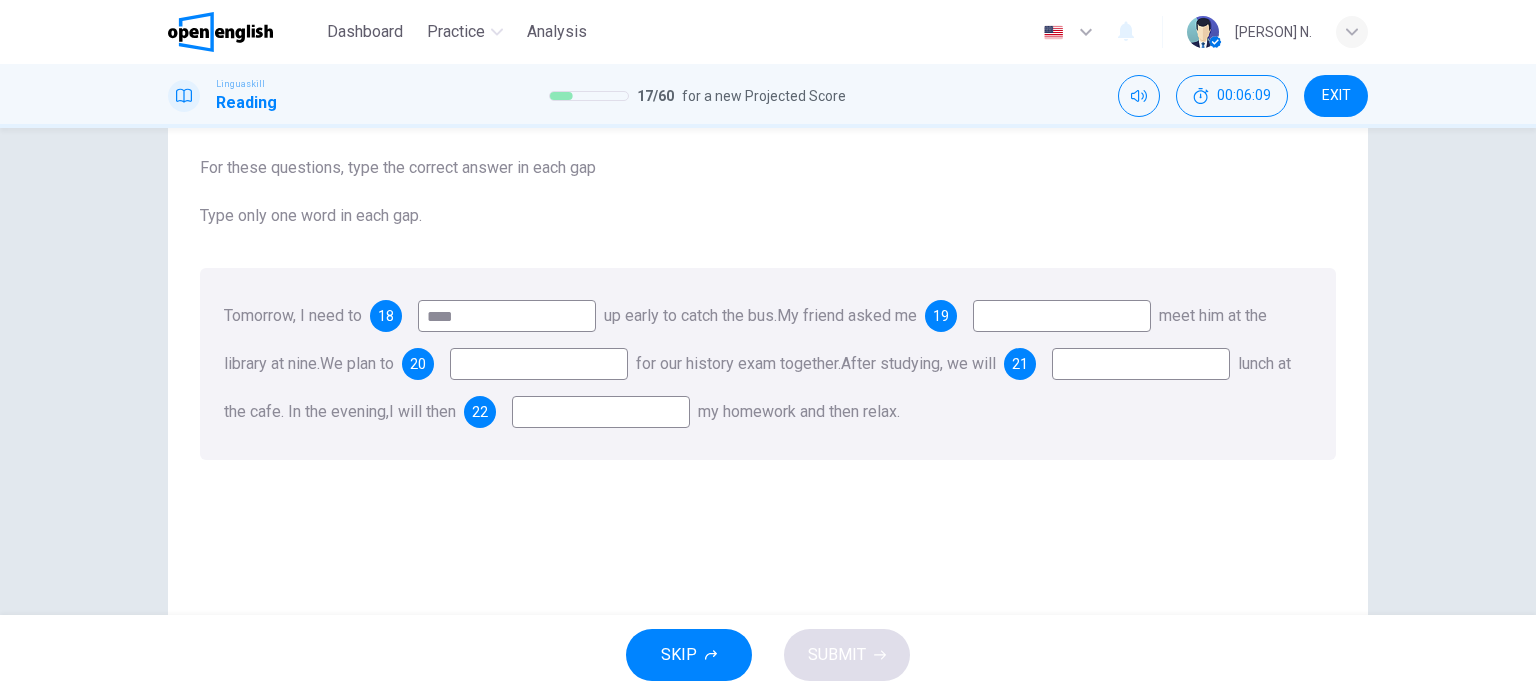 click on "****" at bounding box center [507, 316] 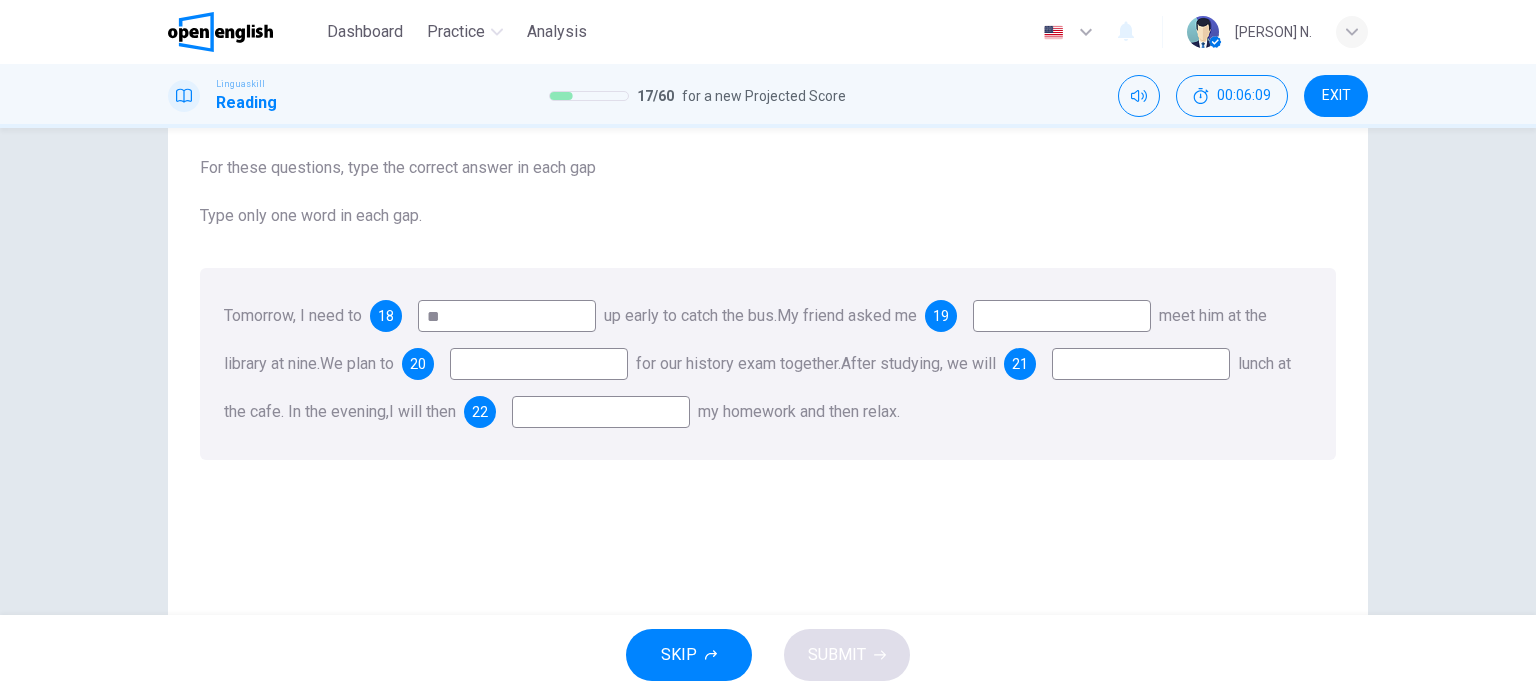 type on "*" 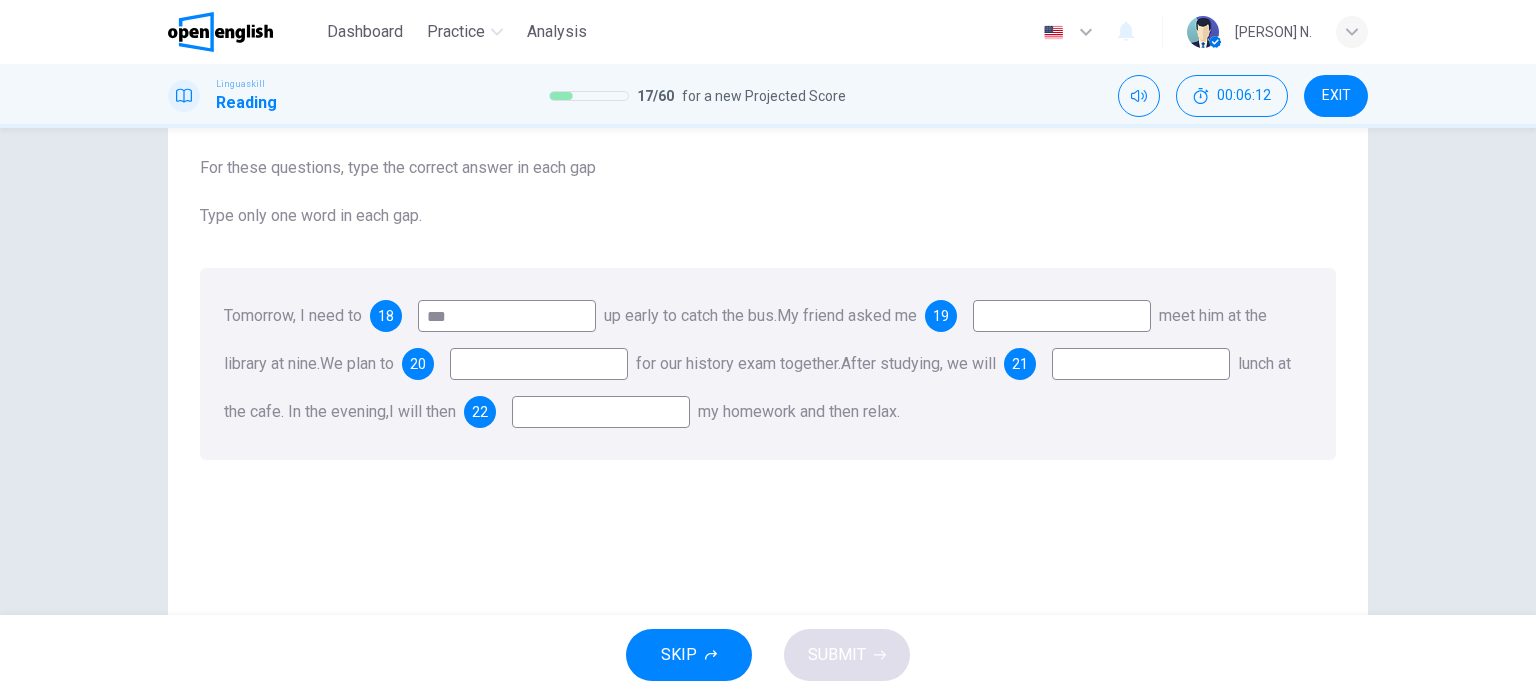 type on "***" 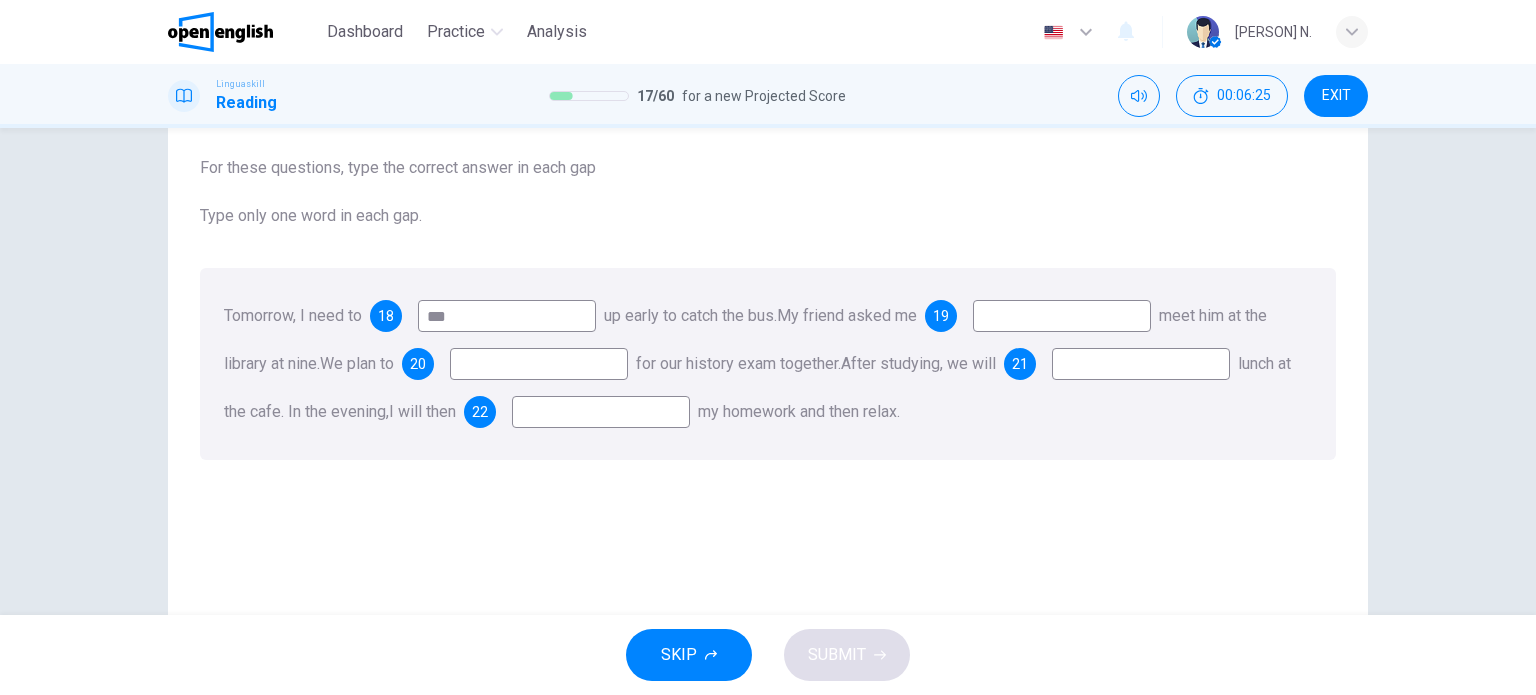type on "*" 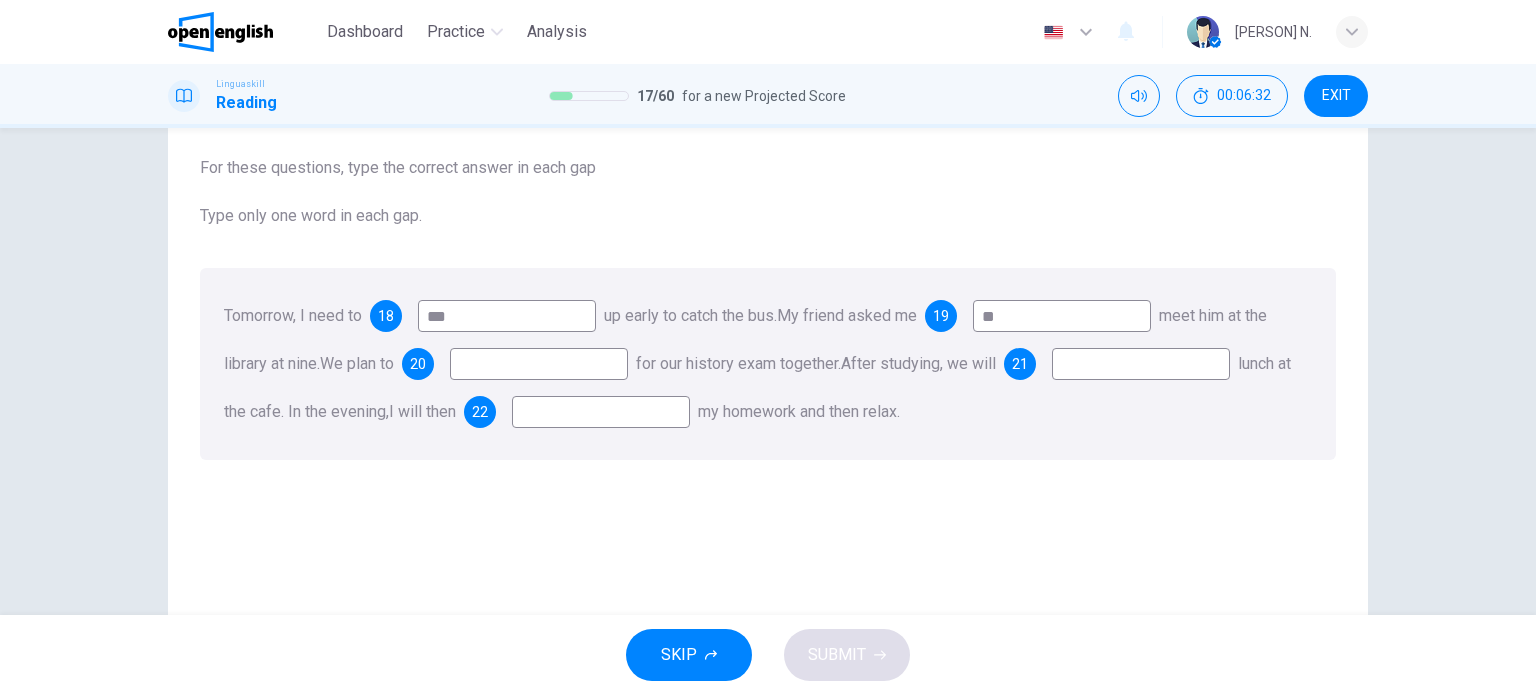 type on "**" 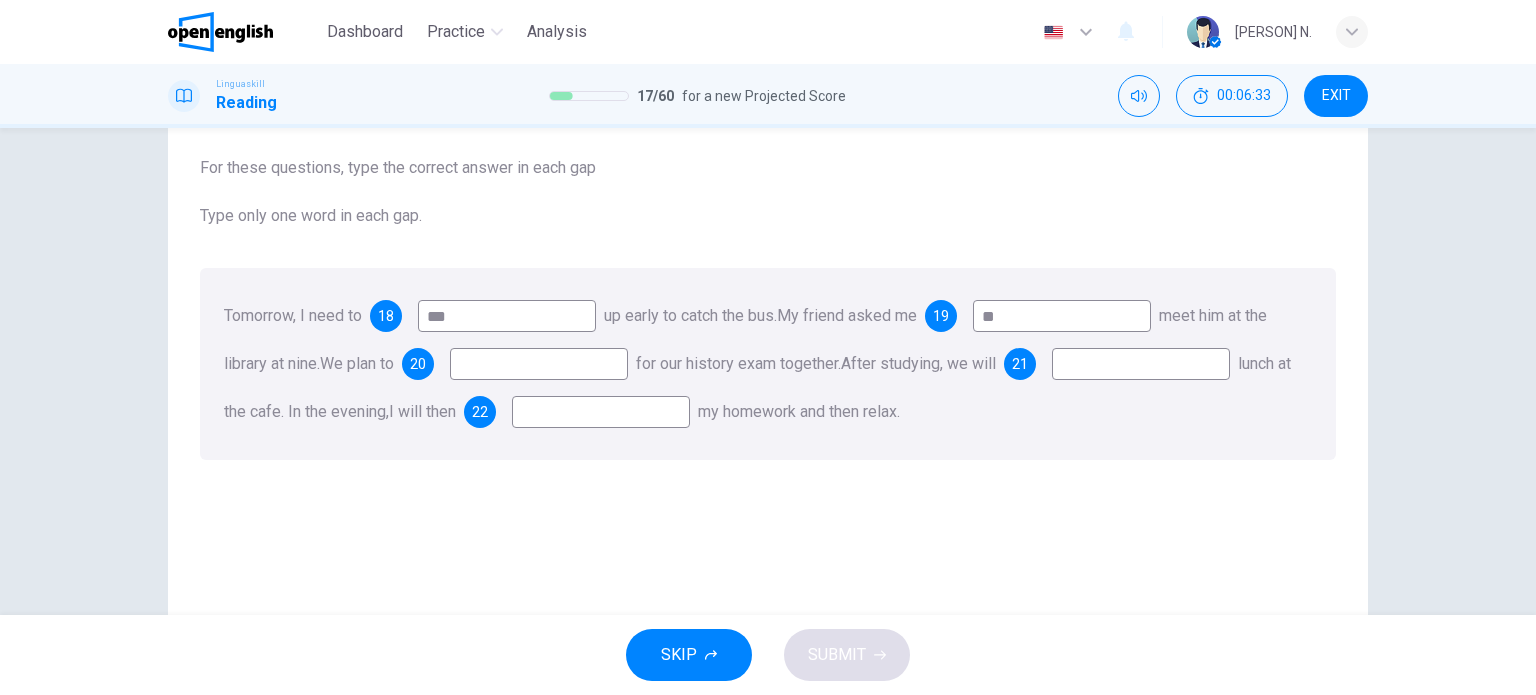 click at bounding box center [539, 364] 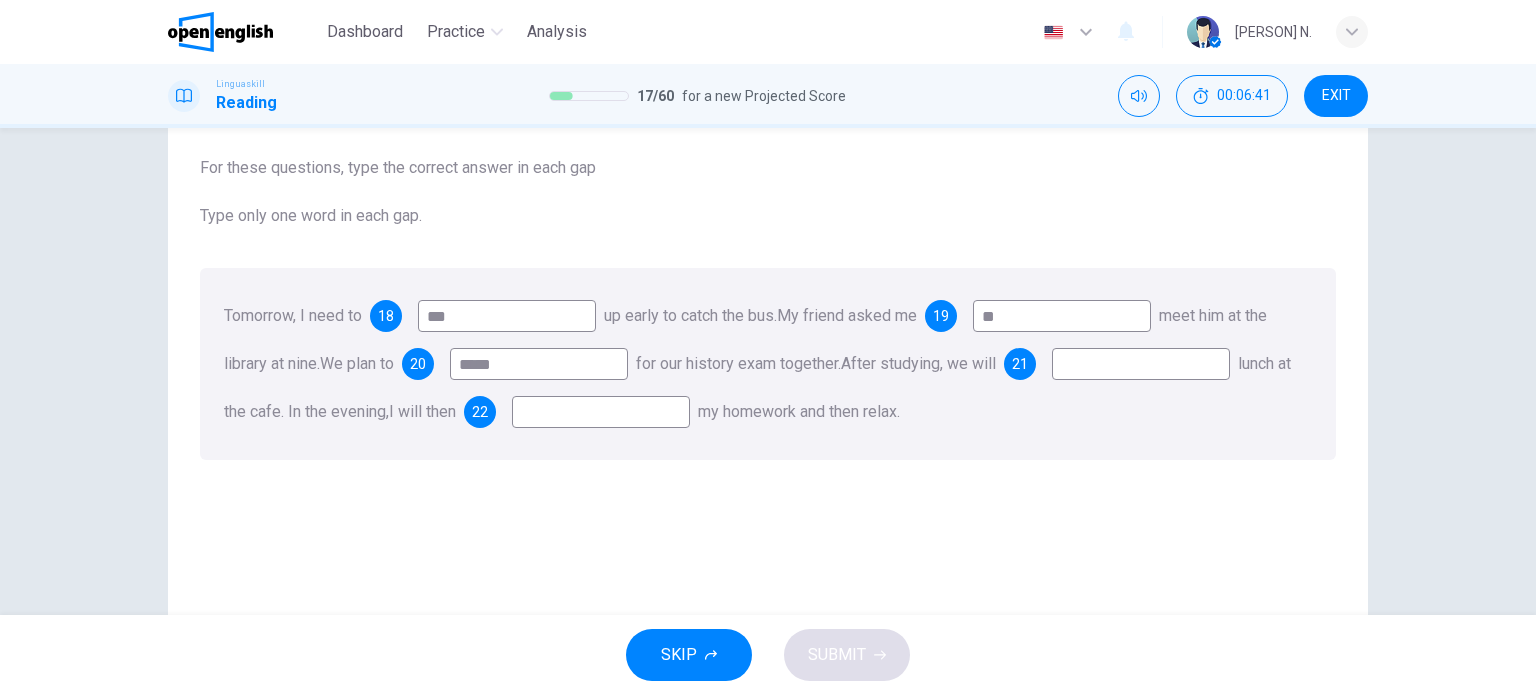 type on "*****" 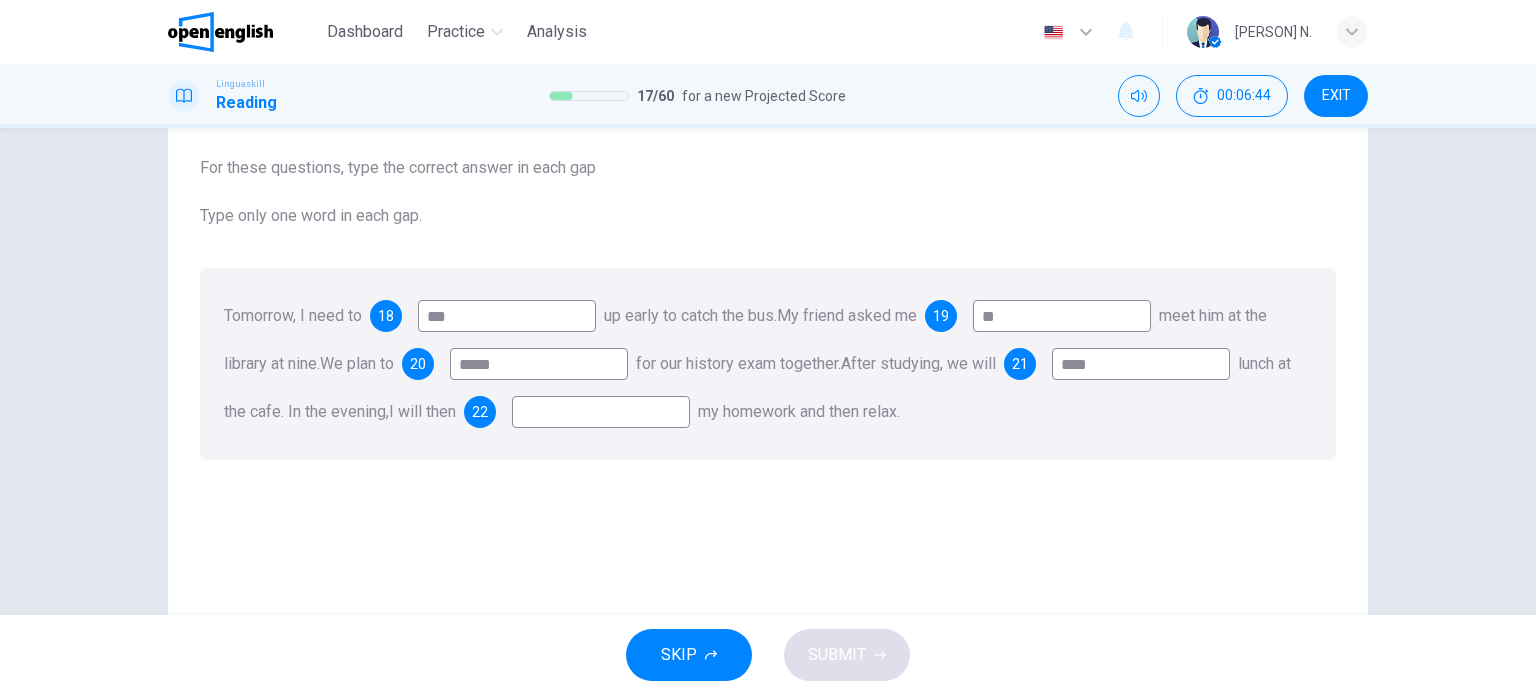 type on "****" 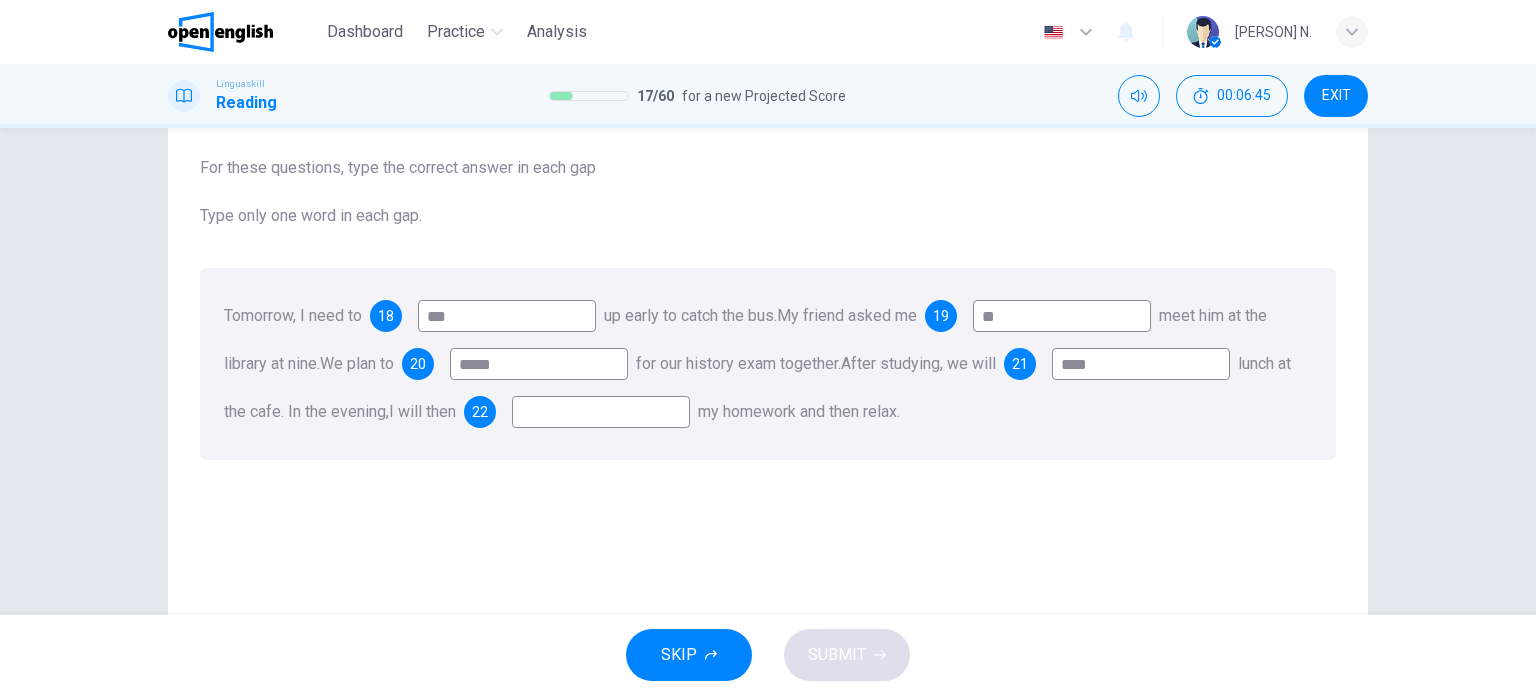 click at bounding box center (601, 412) 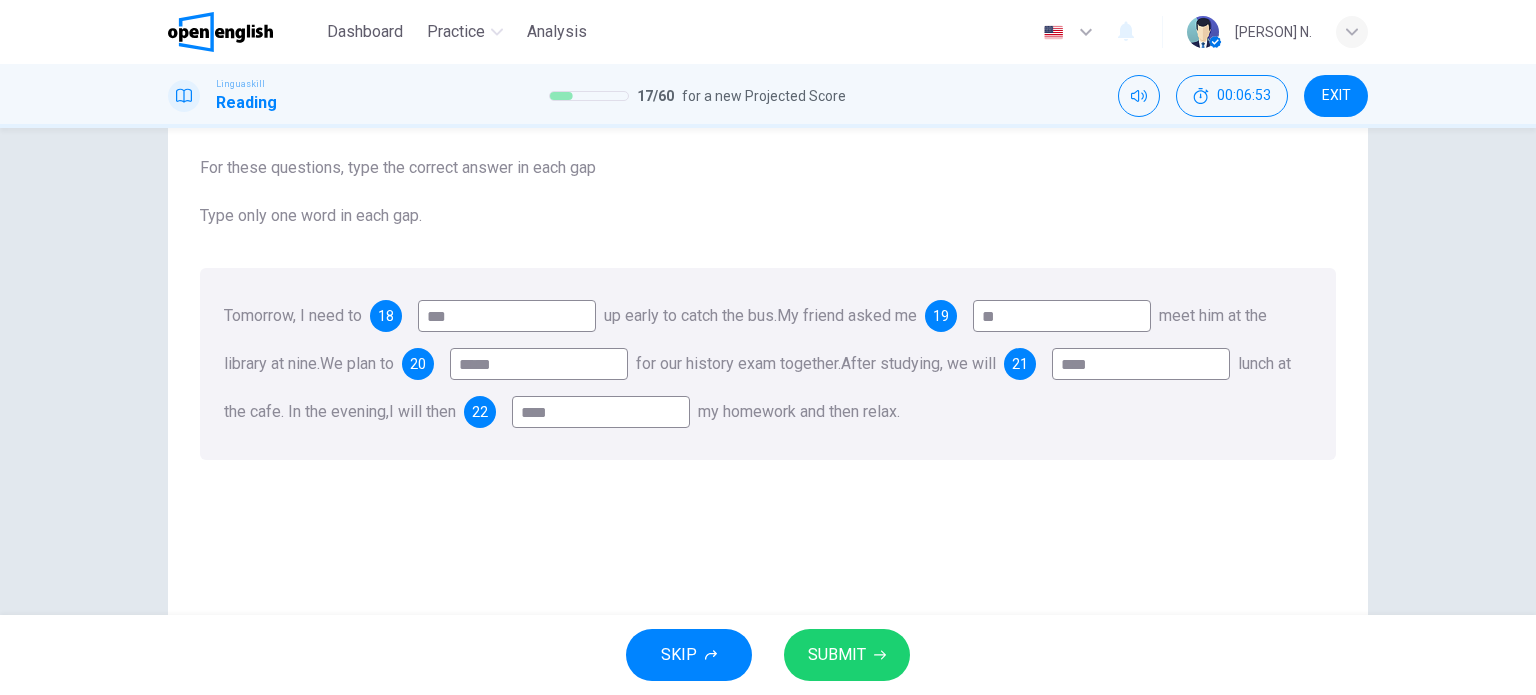type on "****" 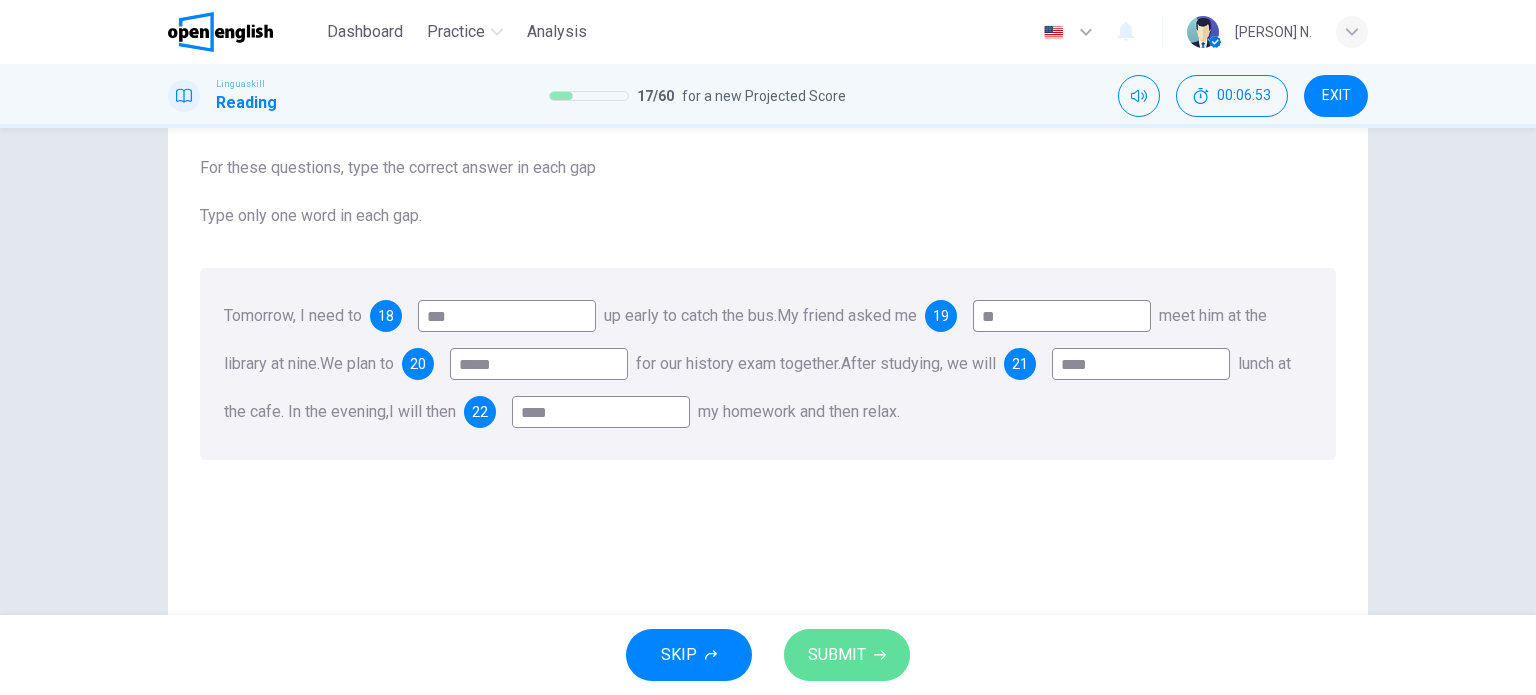click on "SUBMIT" at bounding box center (837, 655) 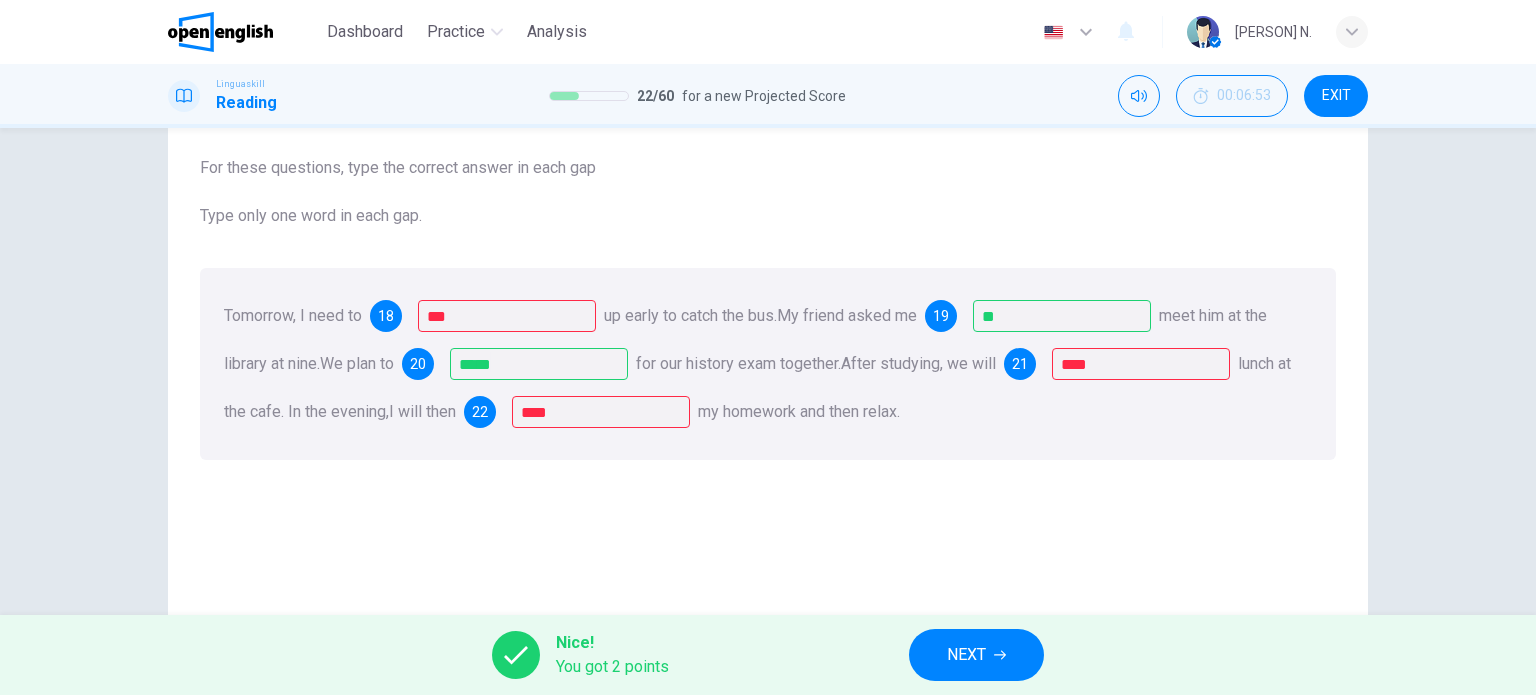 click on "NEXT" at bounding box center [966, 655] 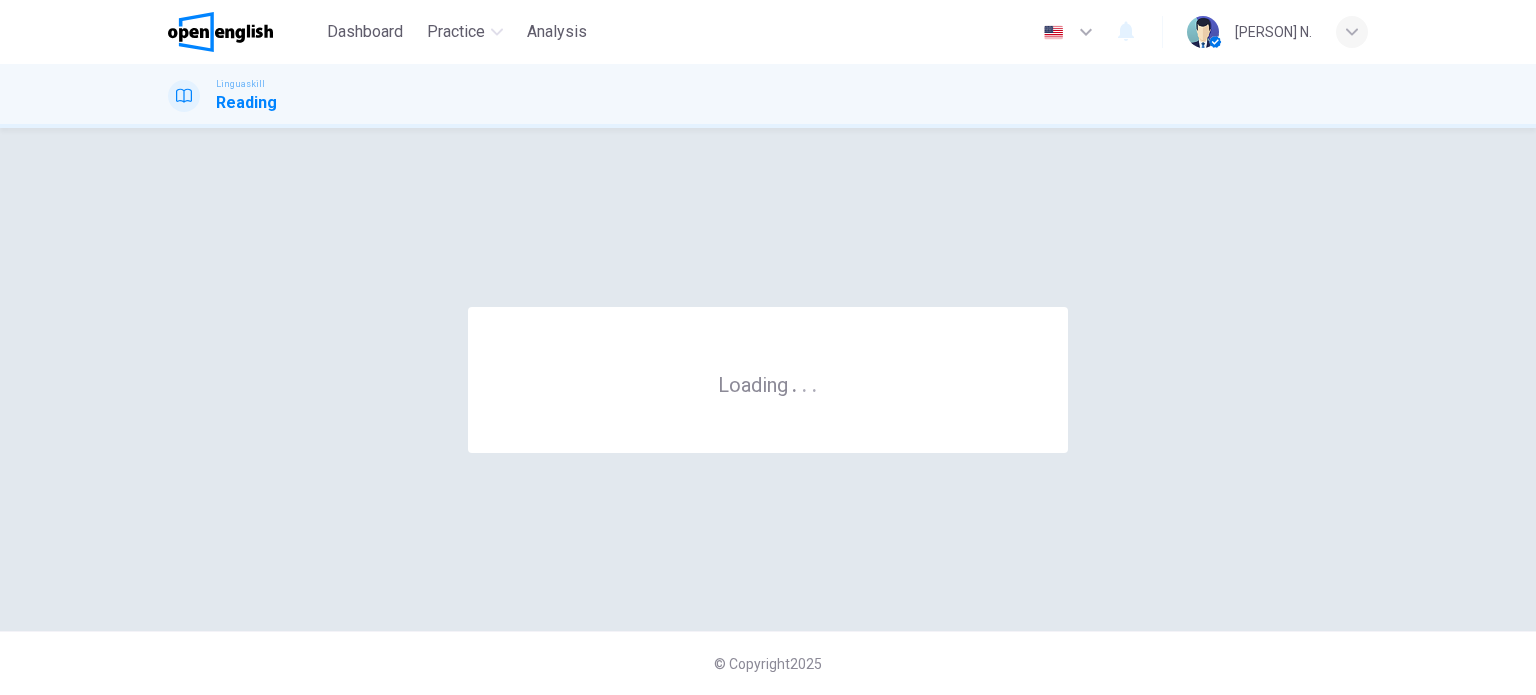 scroll, scrollTop: 0, scrollLeft: 0, axis: both 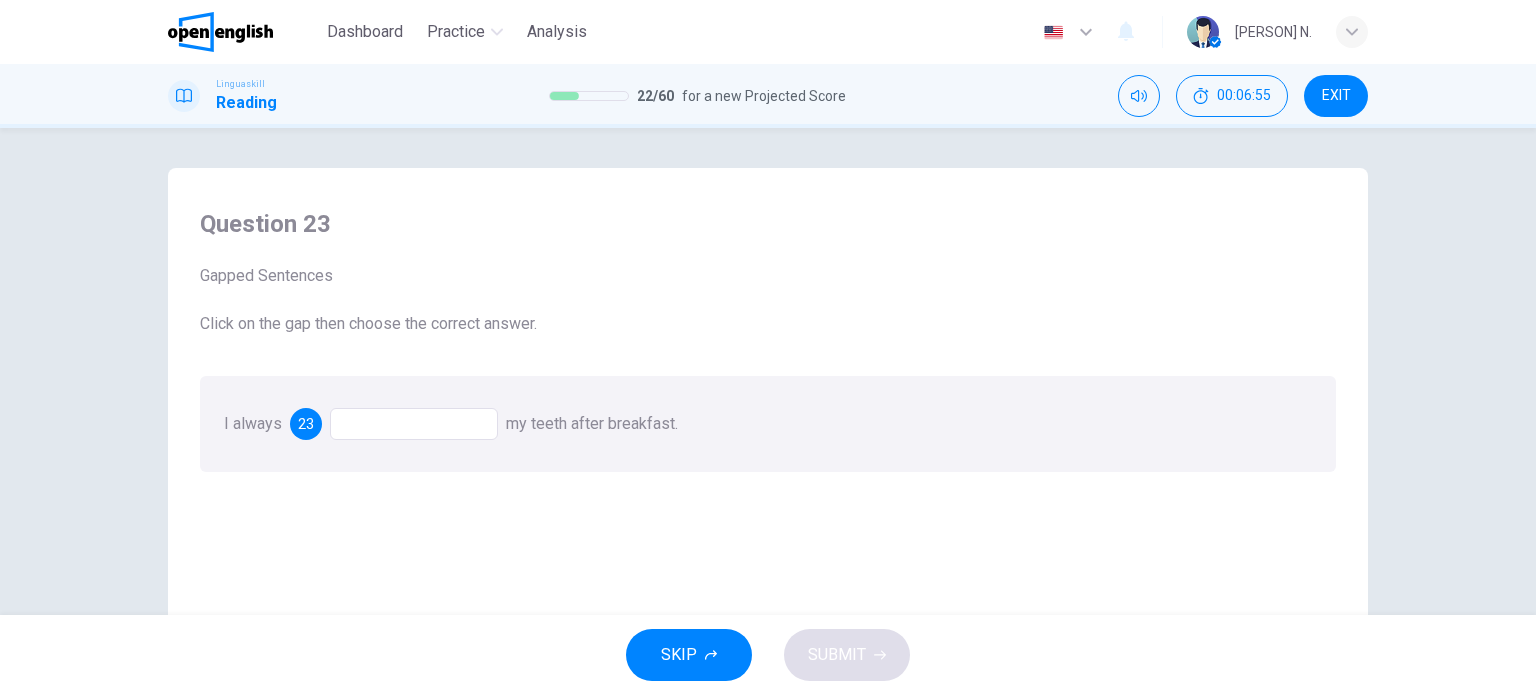 click at bounding box center [414, 424] 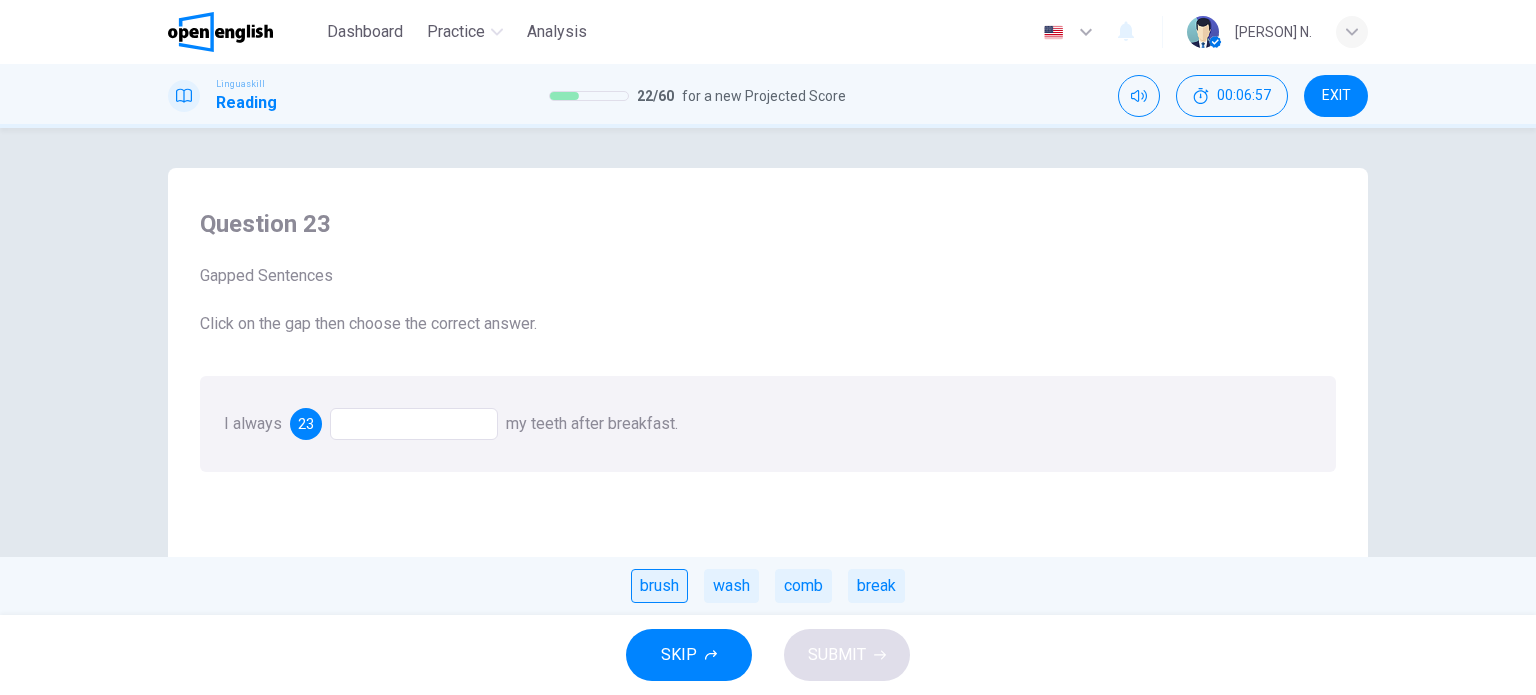 click on "brush" at bounding box center (659, 586) 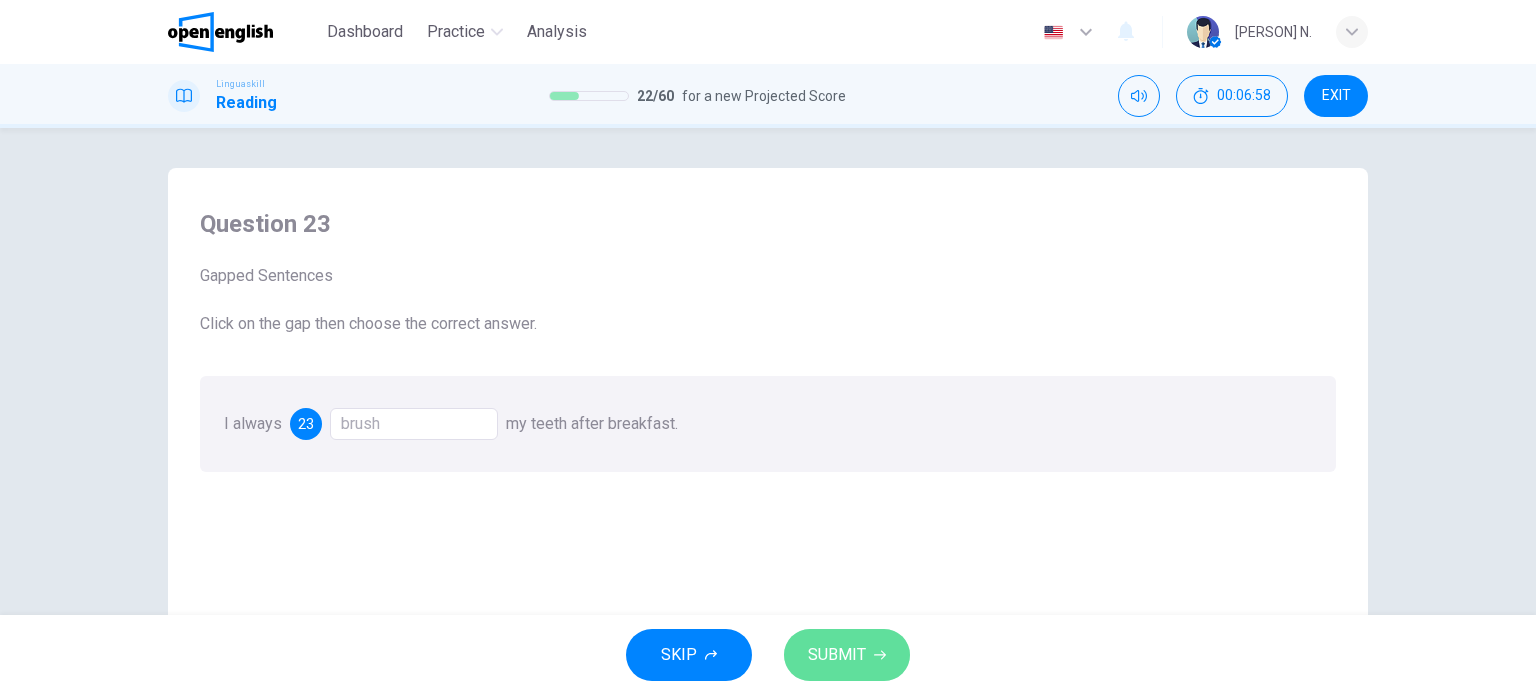 click on "SUBMIT" at bounding box center [837, 655] 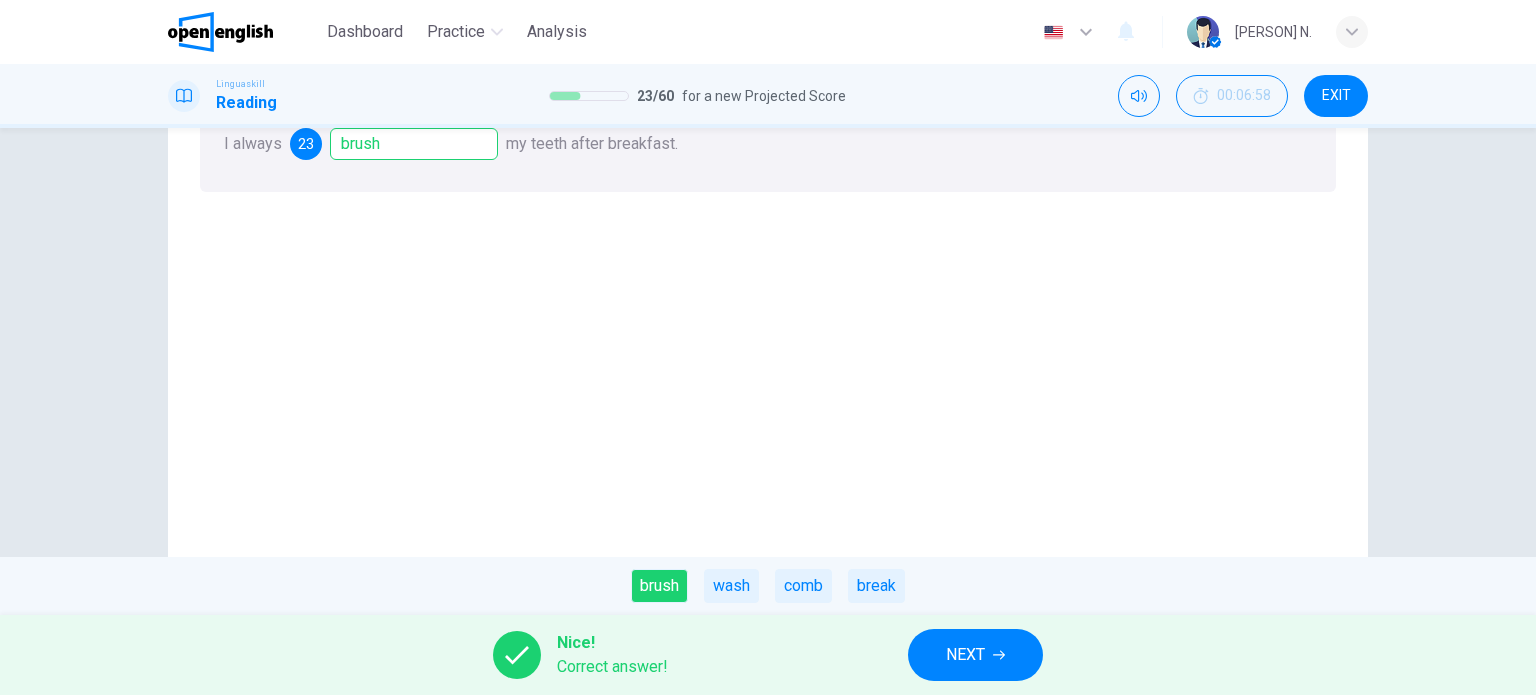 scroll, scrollTop: 287, scrollLeft: 0, axis: vertical 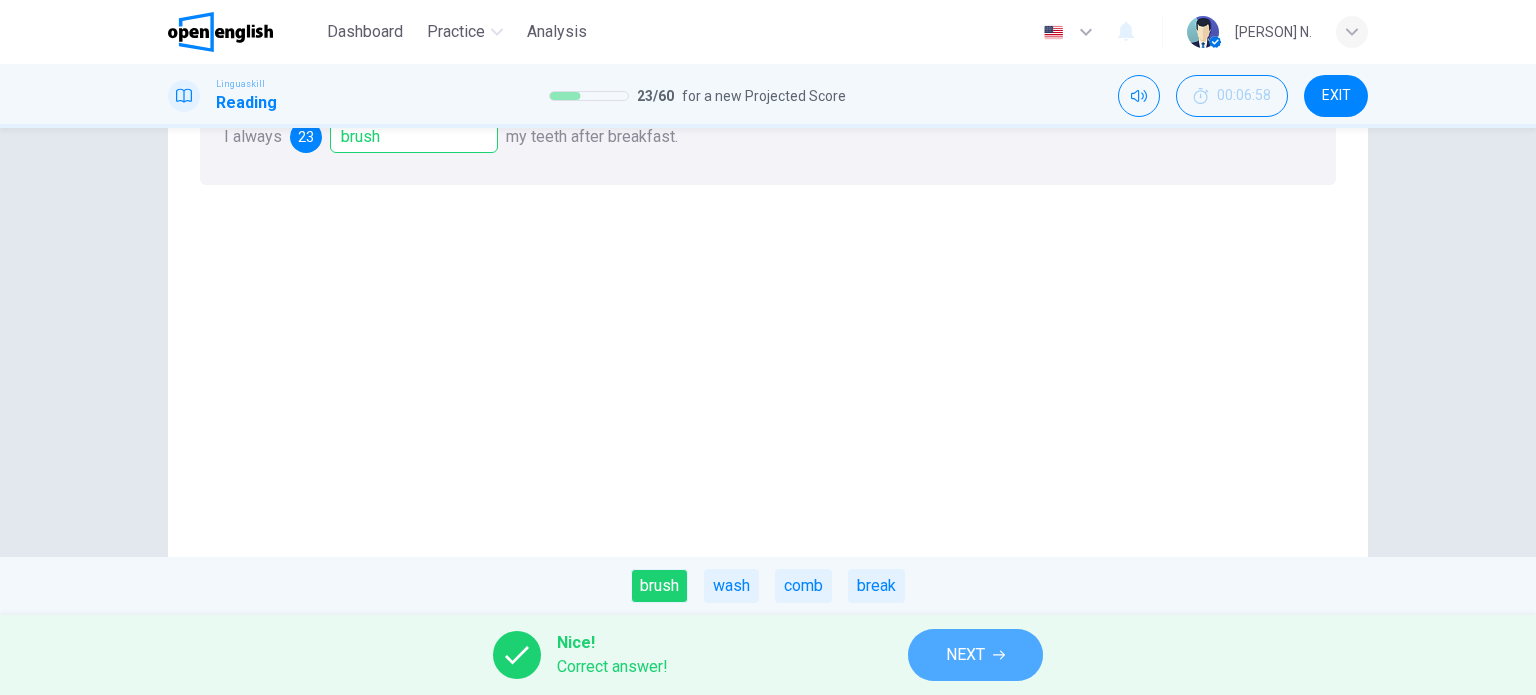 click on "NEXT" at bounding box center (965, 655) 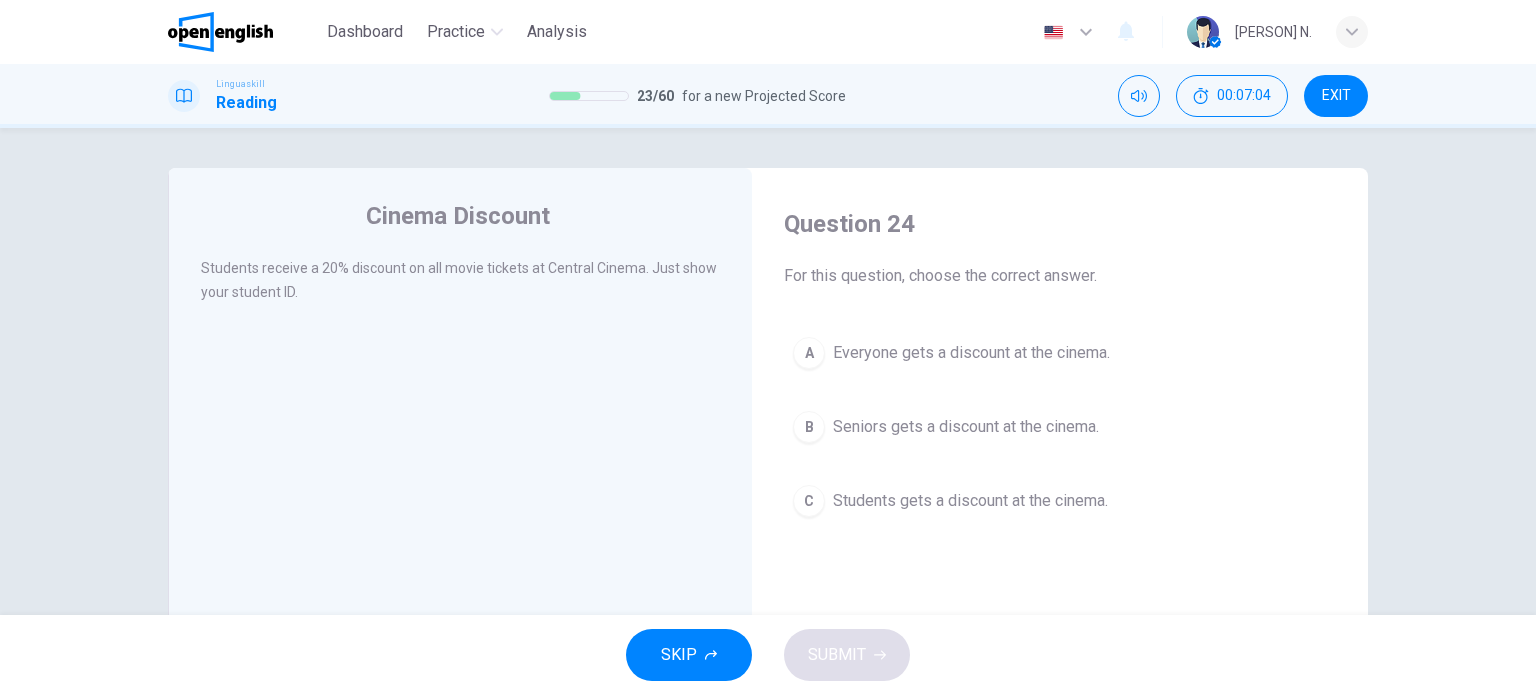 click on "C" at bounding box center [809, 501] 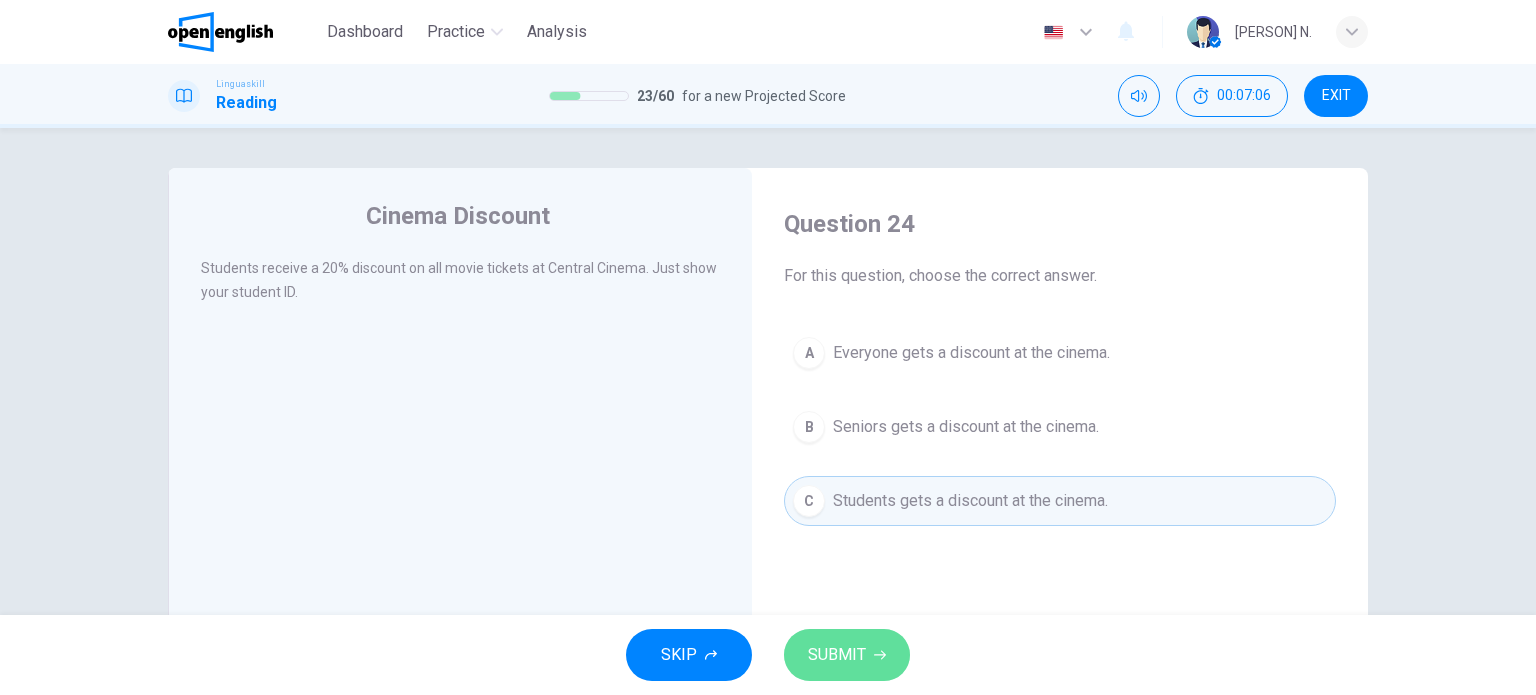 click on "SUBMIT" at bounding box center [837, 655] 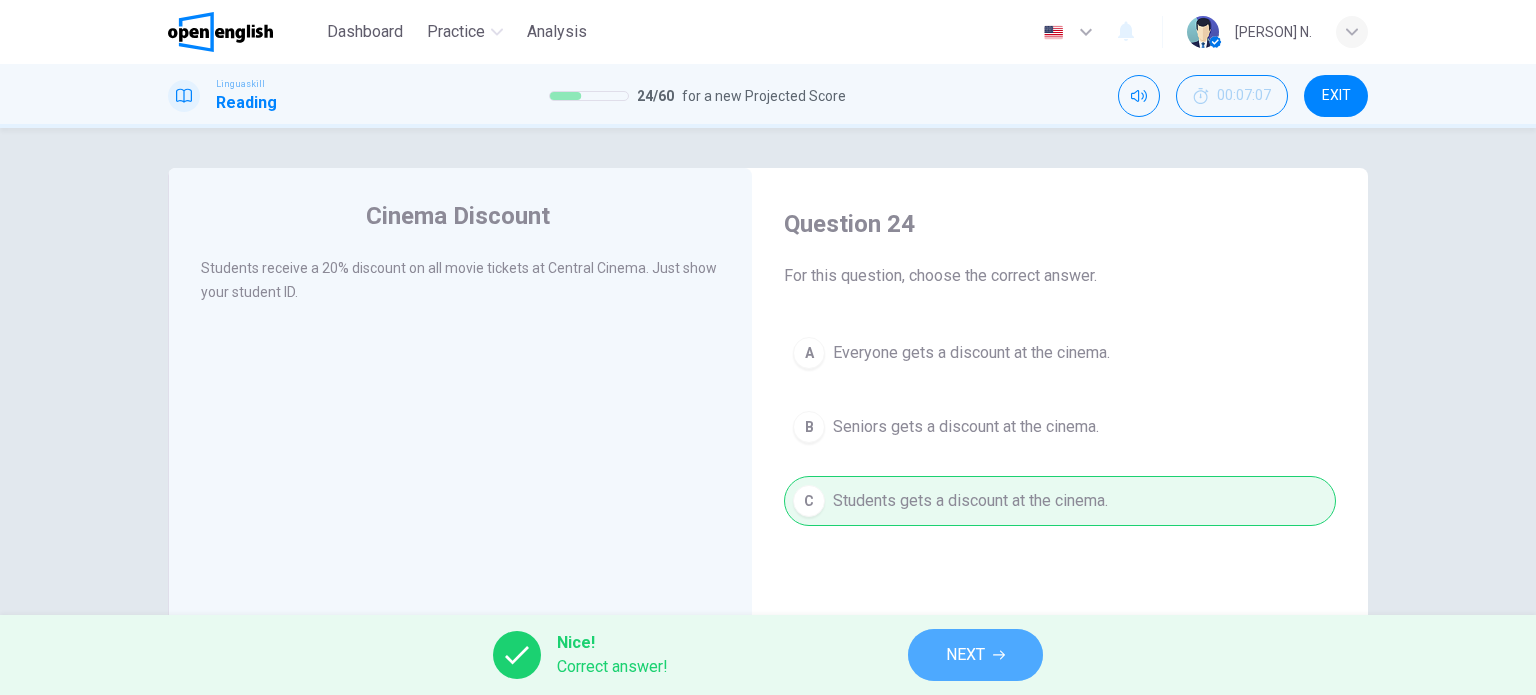 click on "NEXT" at bounding box center [975, 655] 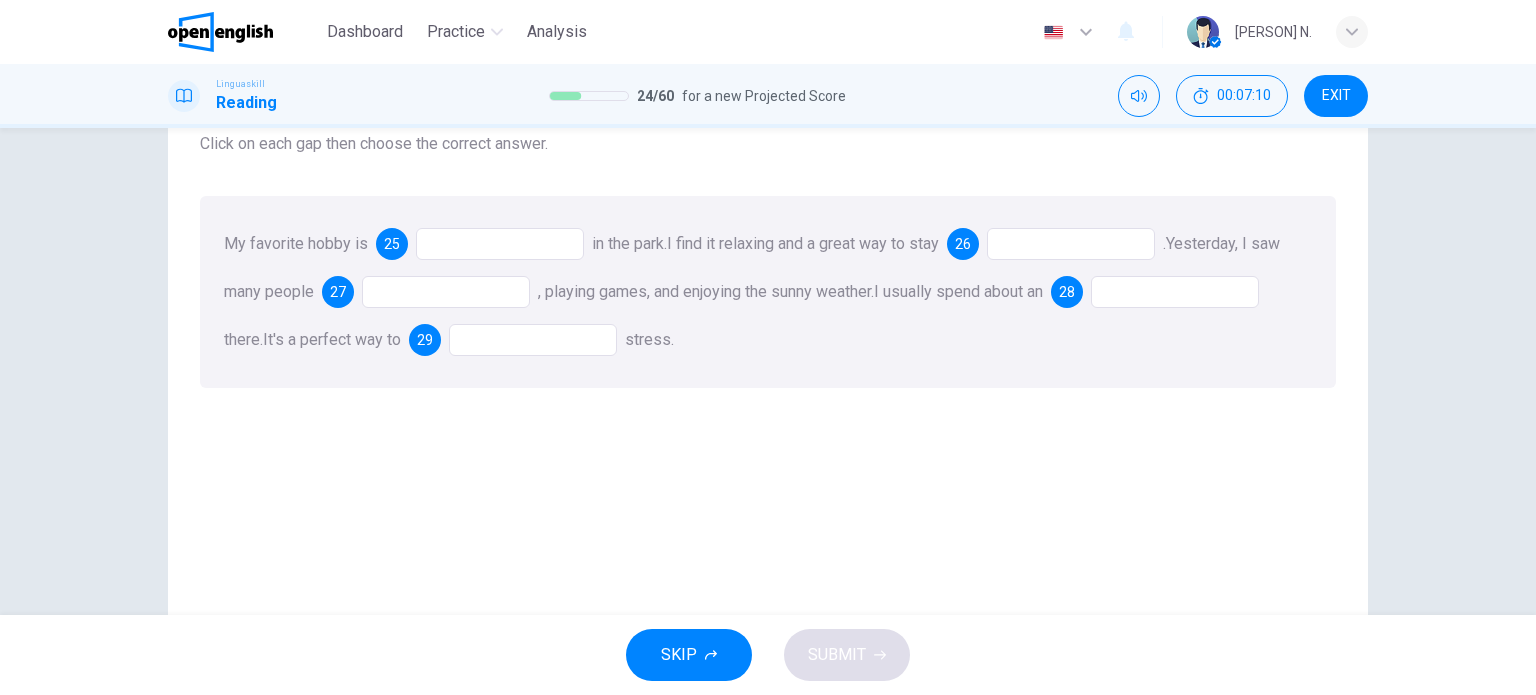 scroll, scrollTop: 130, scrollLeft: 0, axis: vertical 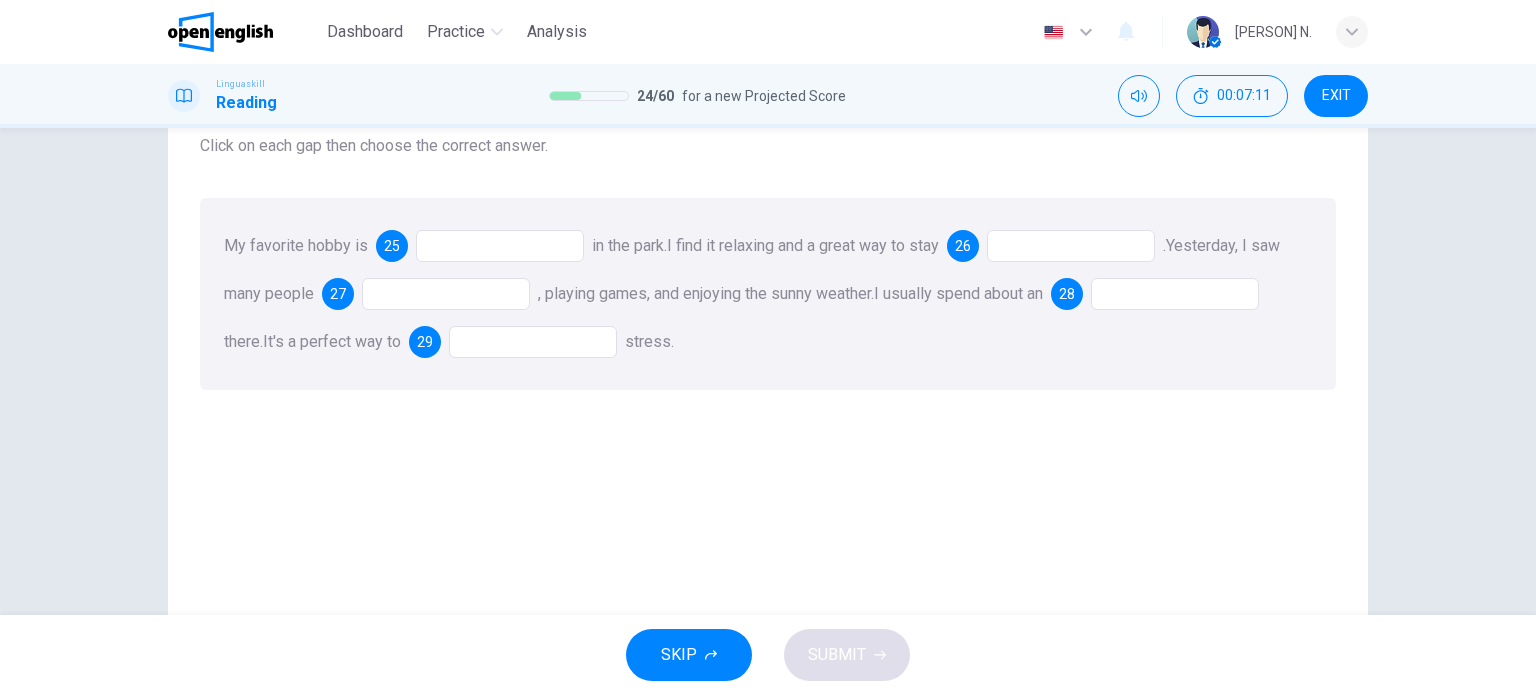 click at bounding box center [500, 246] 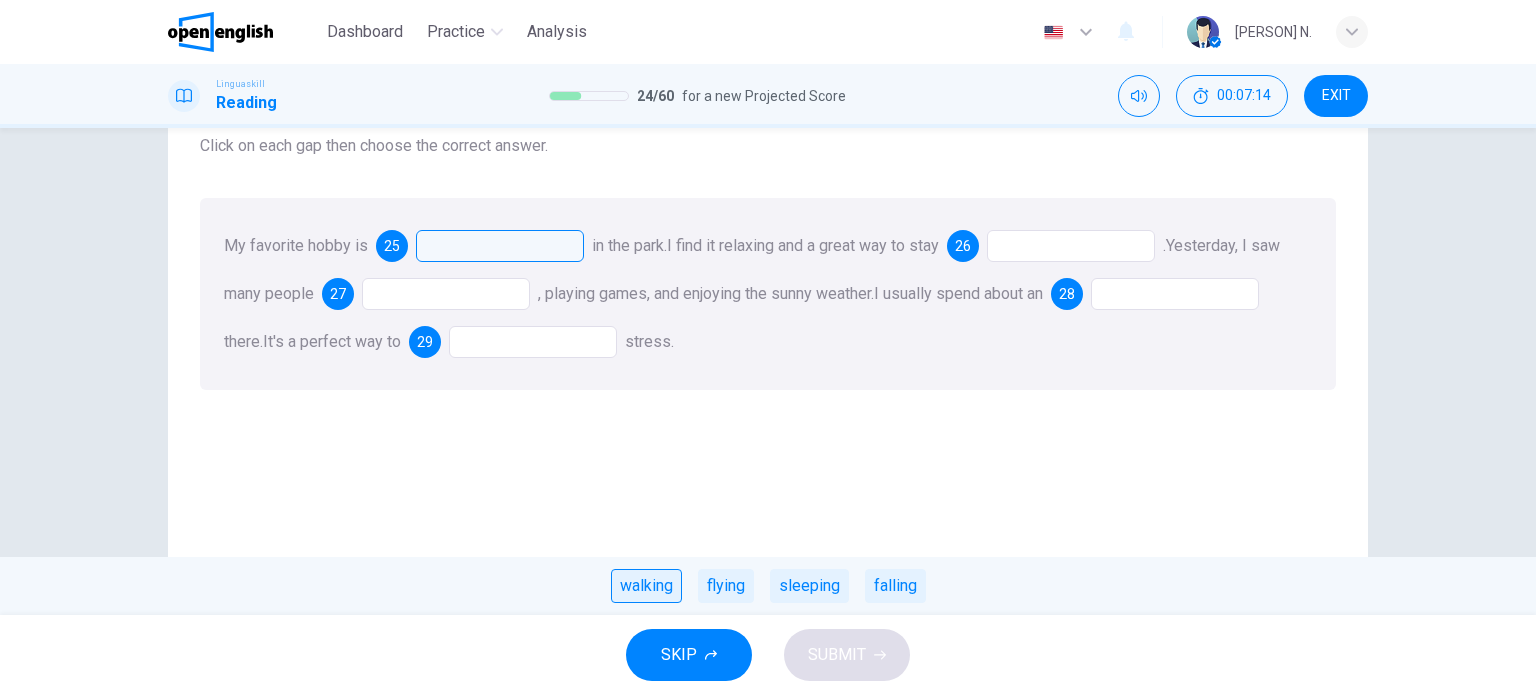 click on "walking" at bounding box center (646, 586) 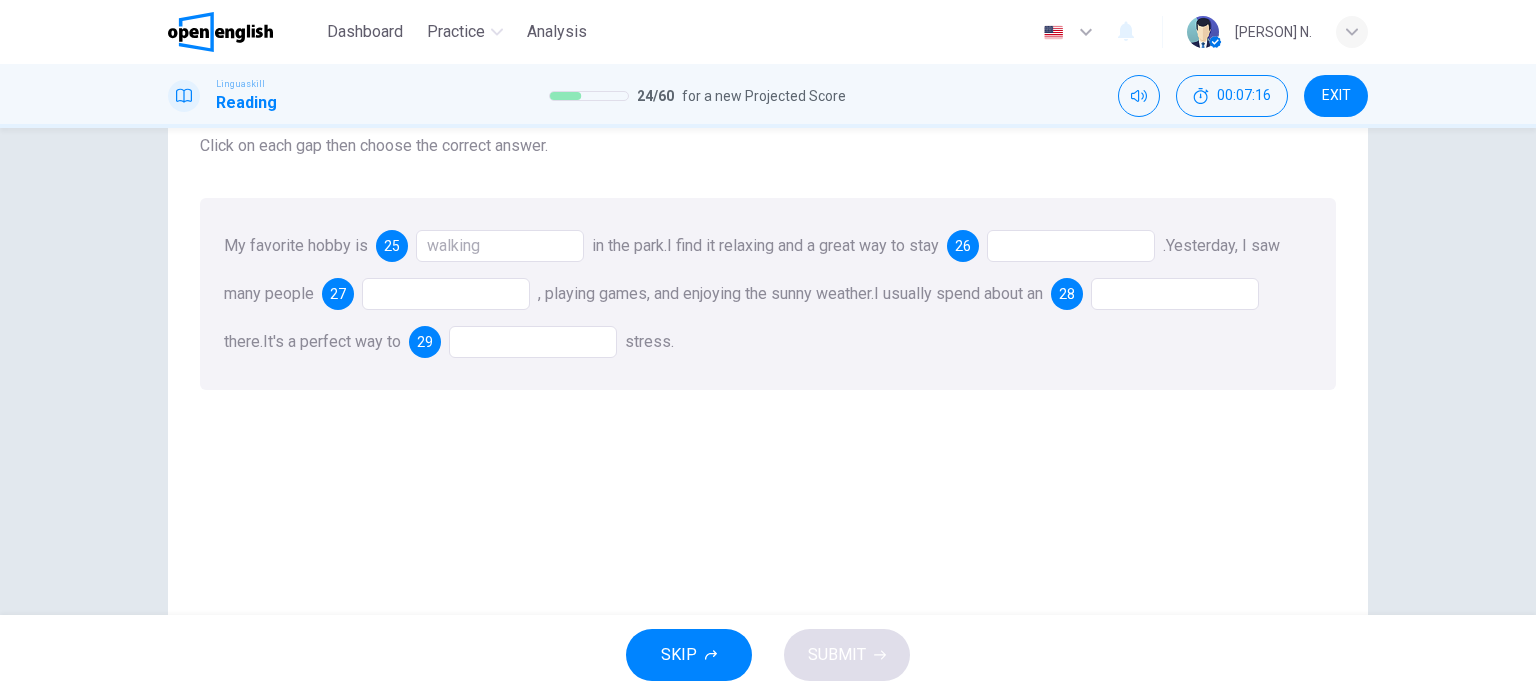 click at bounding box center [1071, 246] 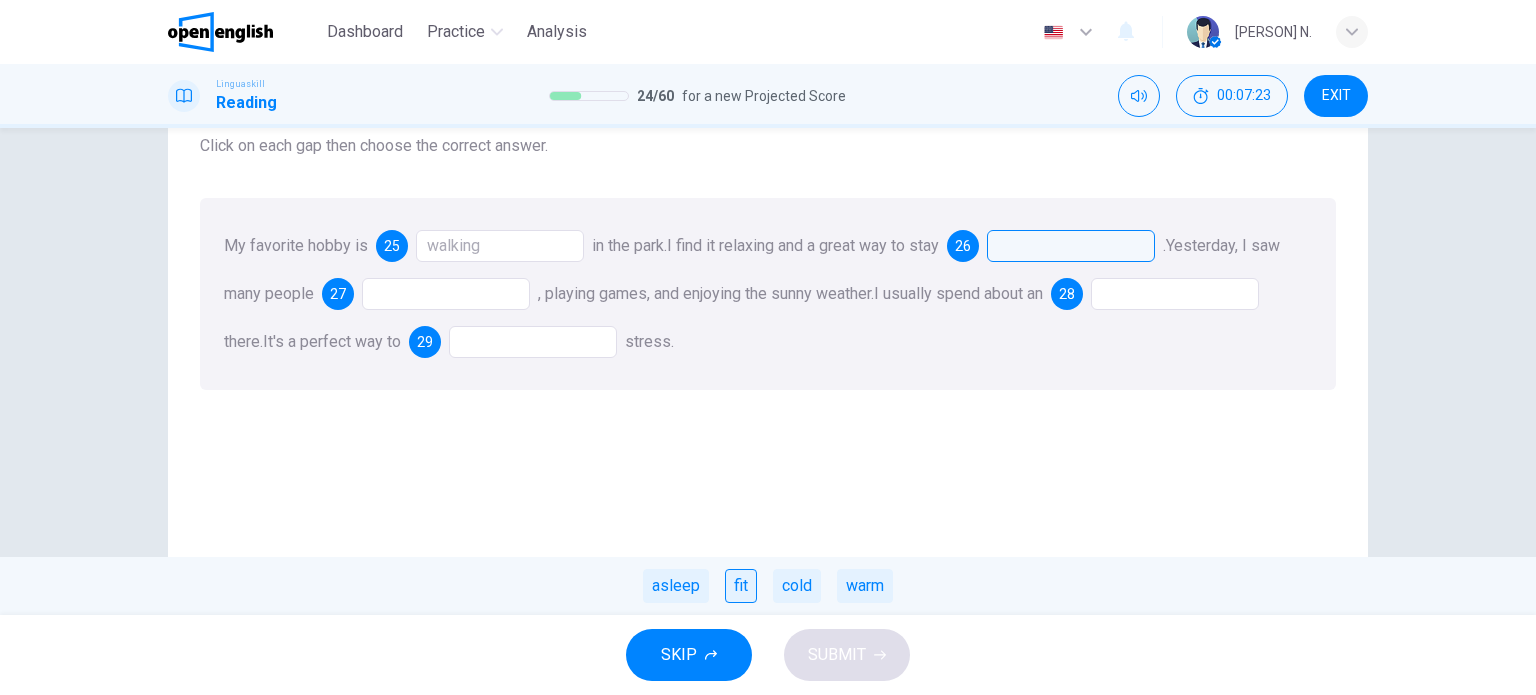 click on "fit" at bounding box center (741, 586) 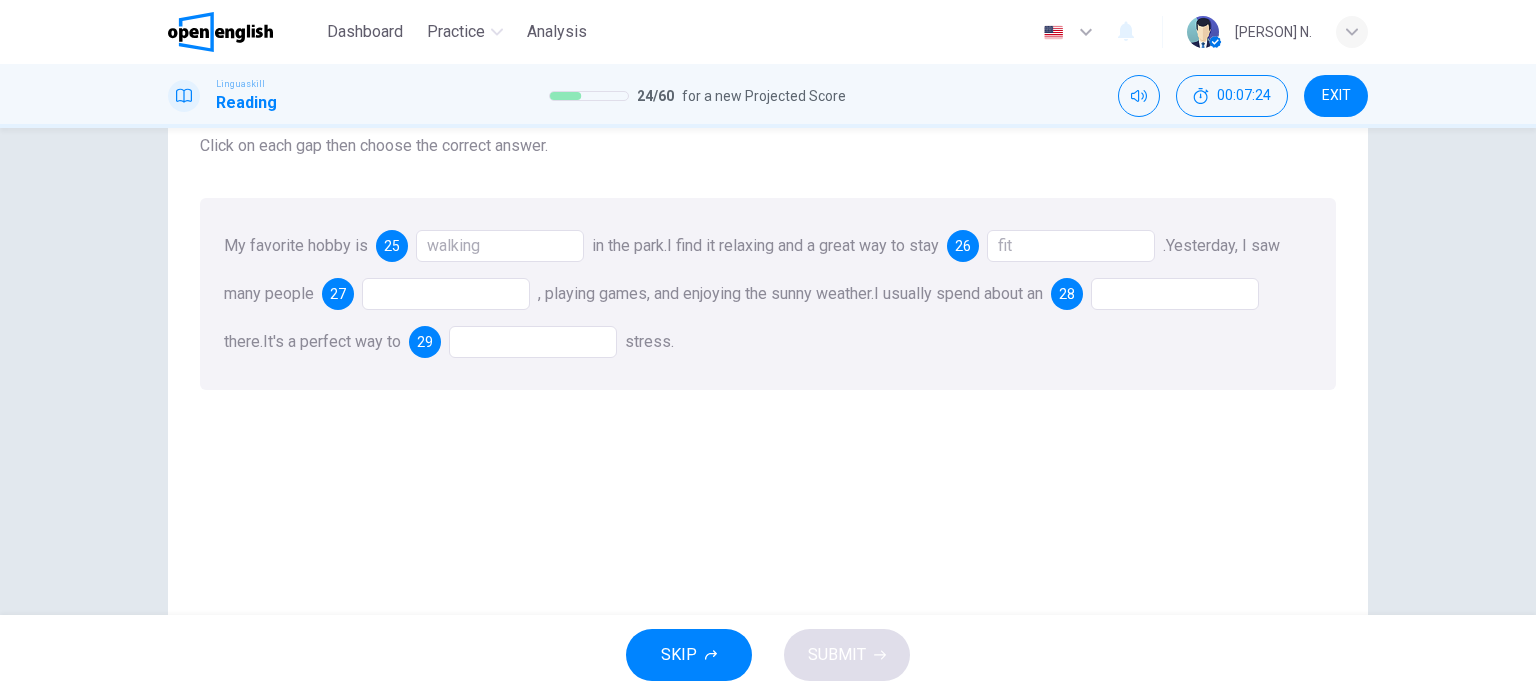 click at bounding box center [446, 294] 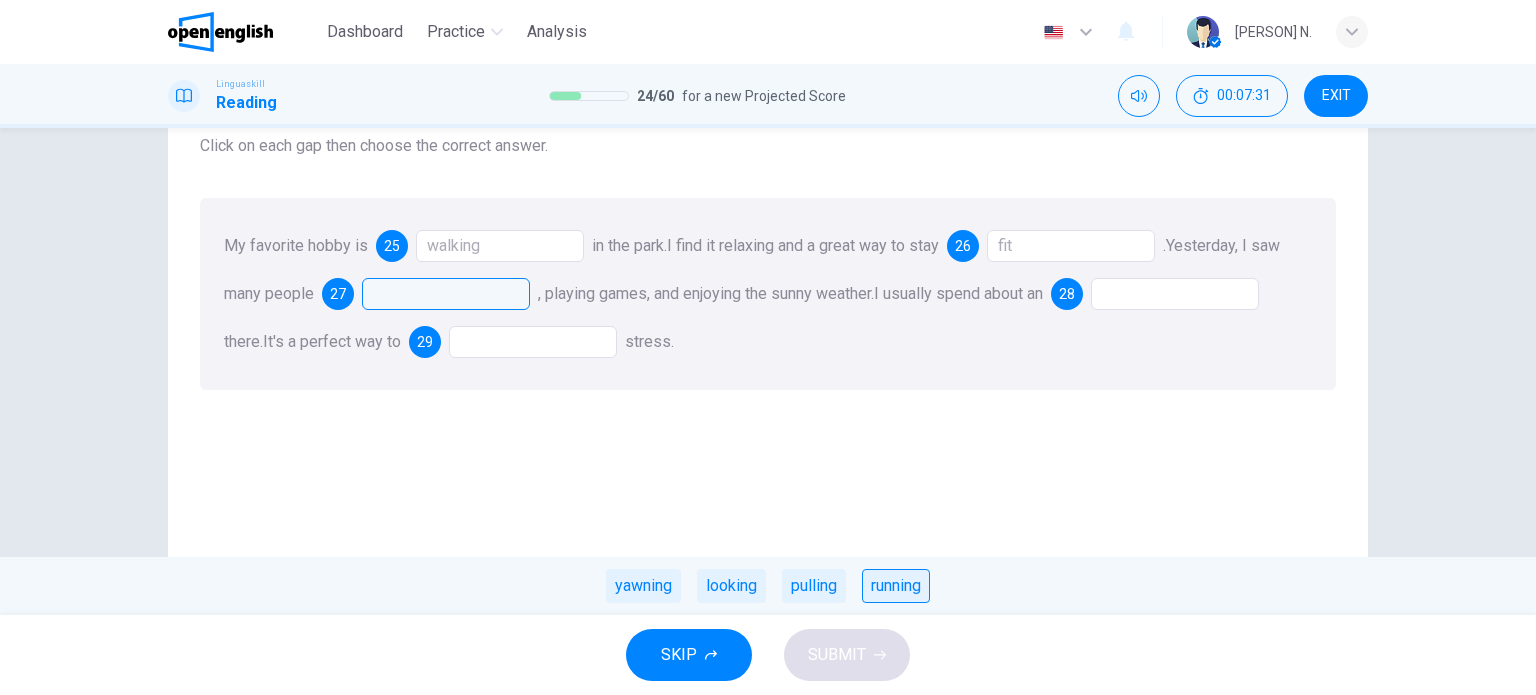click on "running" at bounding box center (896, 586) 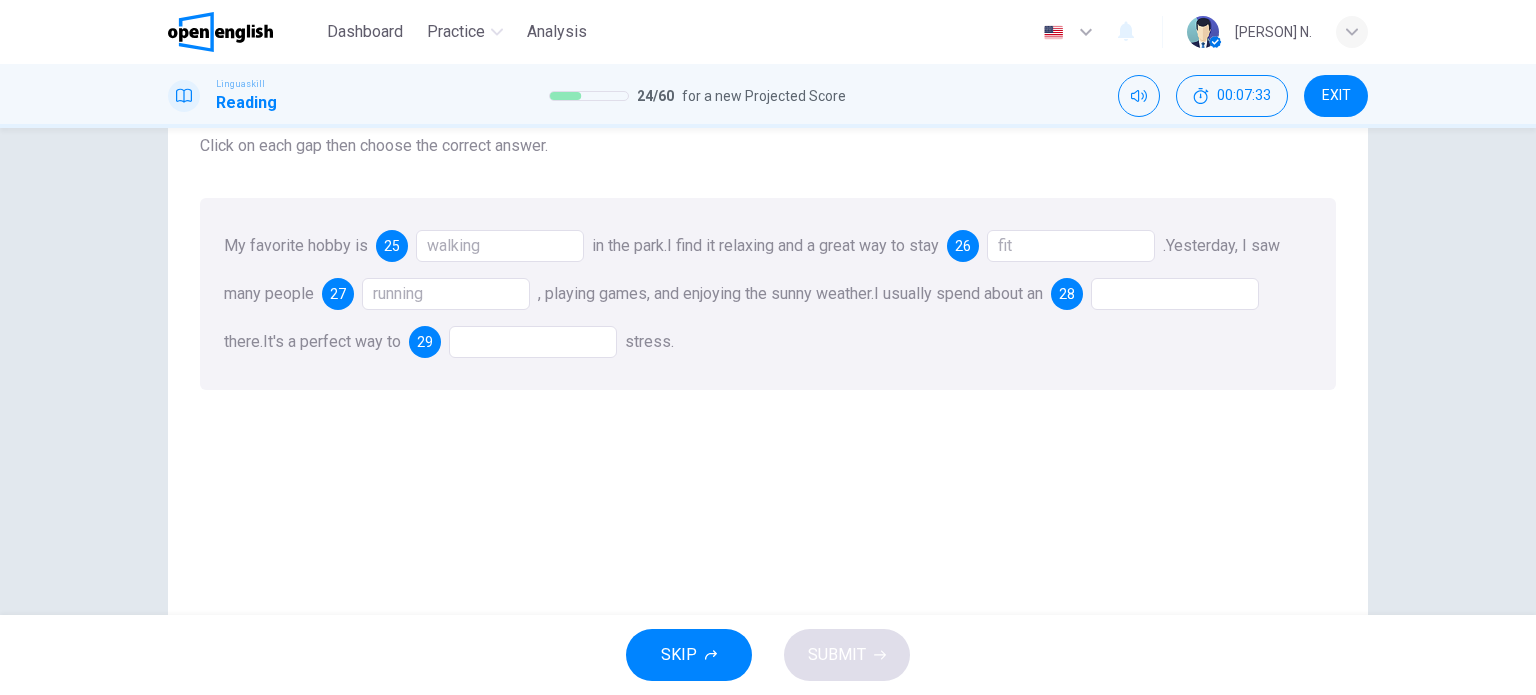 click on "My favorite hobby is 25 walking in the park. I find it relaxing and a great way to stay 26 fit. I usually spend about an 28 there. It's a perfect way to 29 stress." at bounding box center [768, 294] 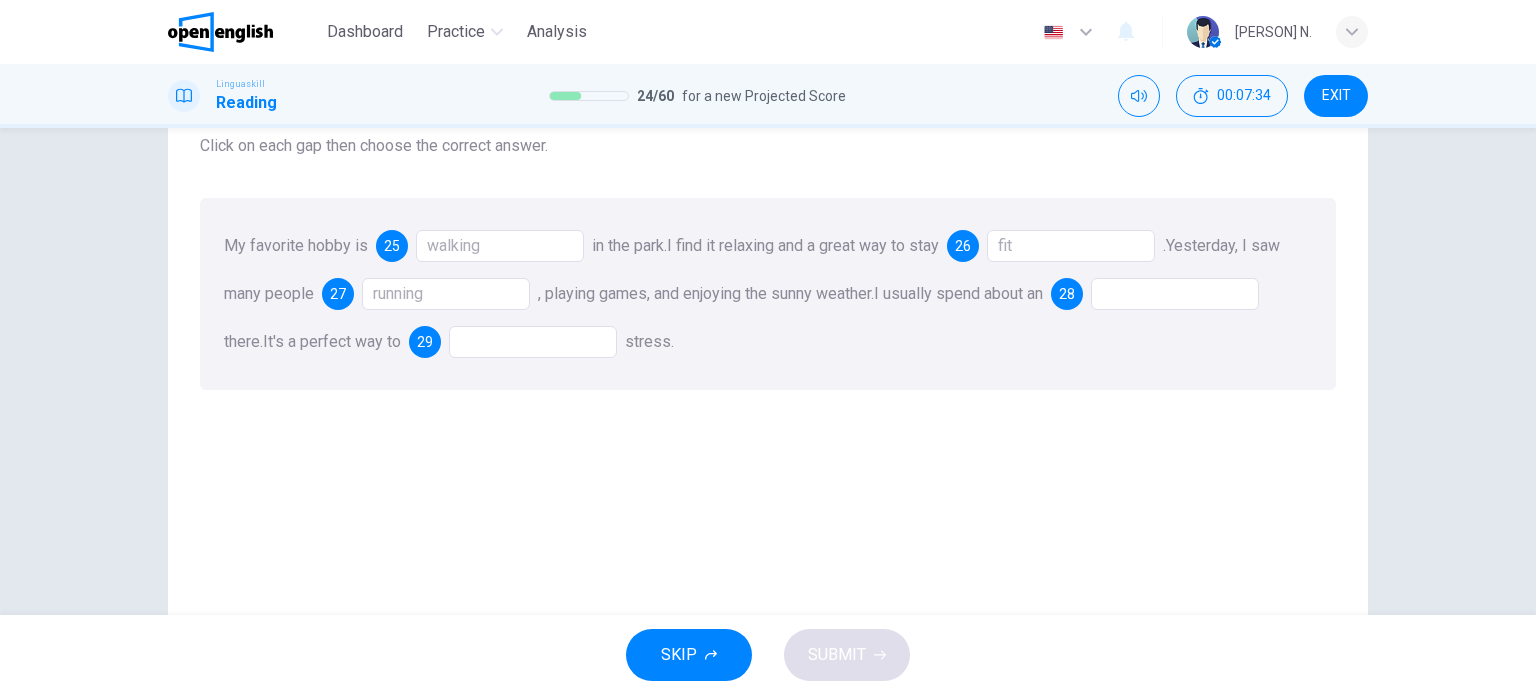 click at bounding box center (1175, 294) 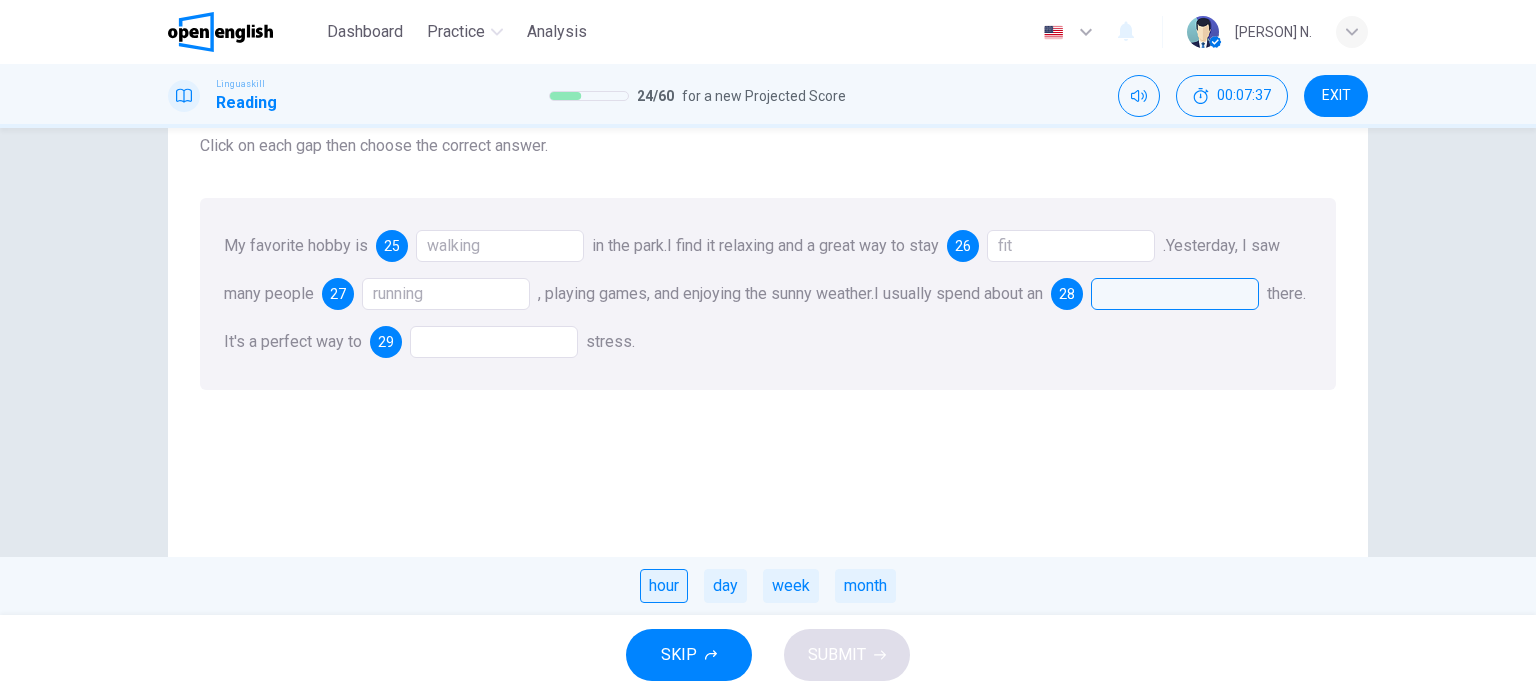 click on "hour" at bounding box center (664, 586) 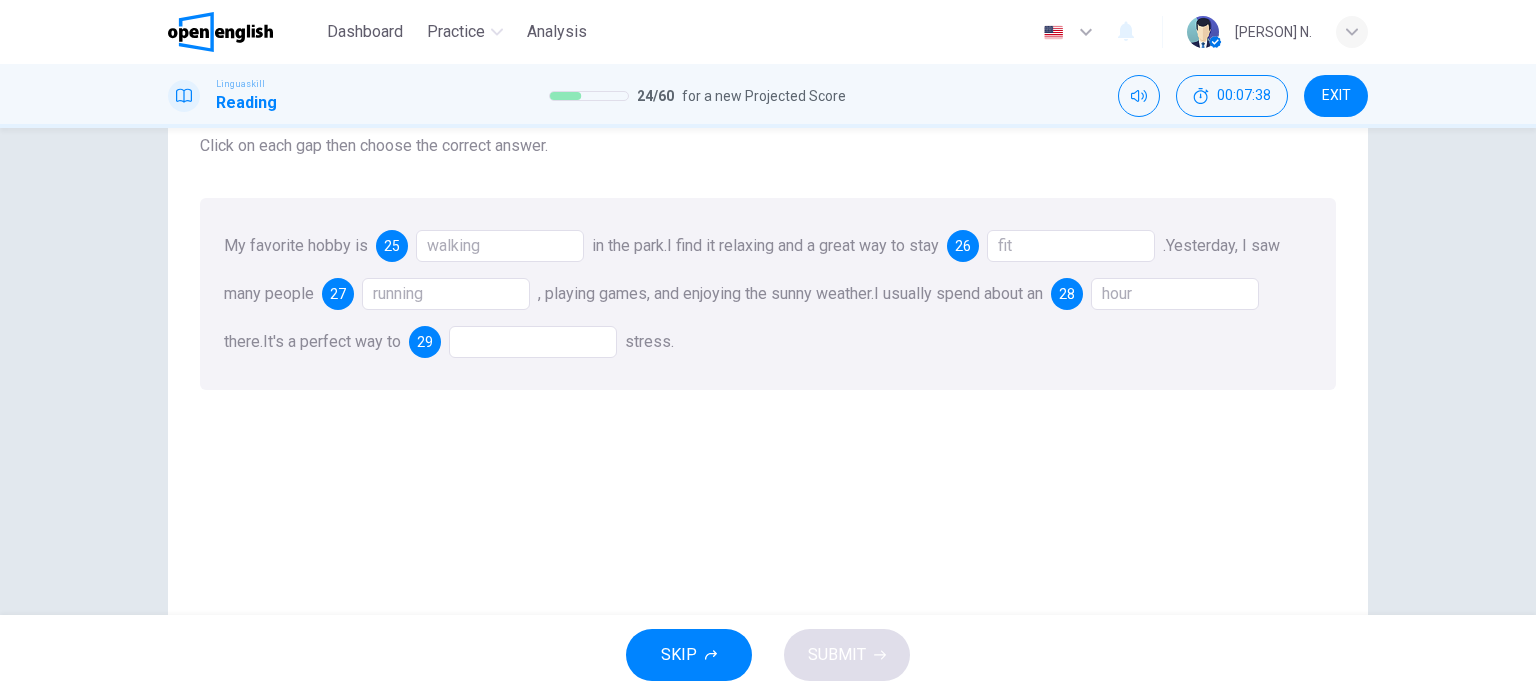 click at bounding box center [533, 342] 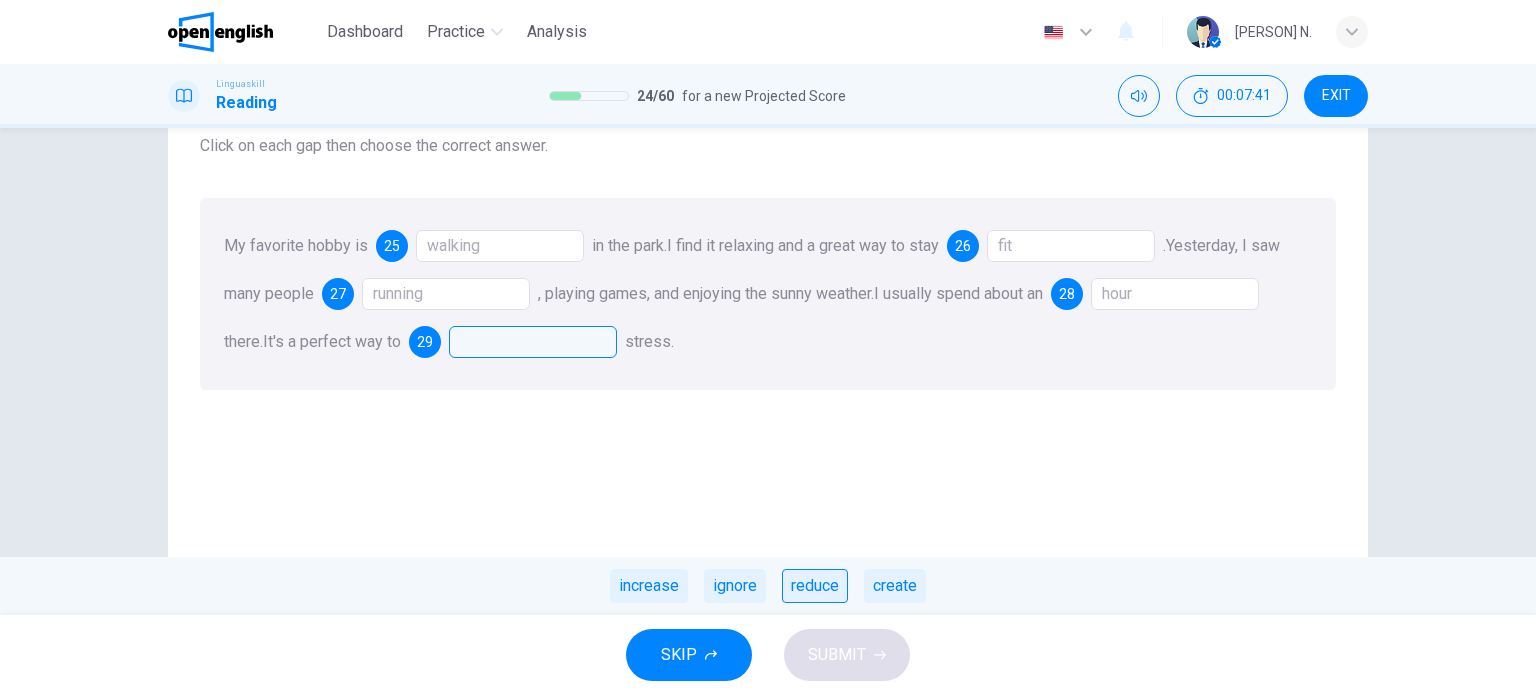 click on "reduce" at bounding box center [815, 586] 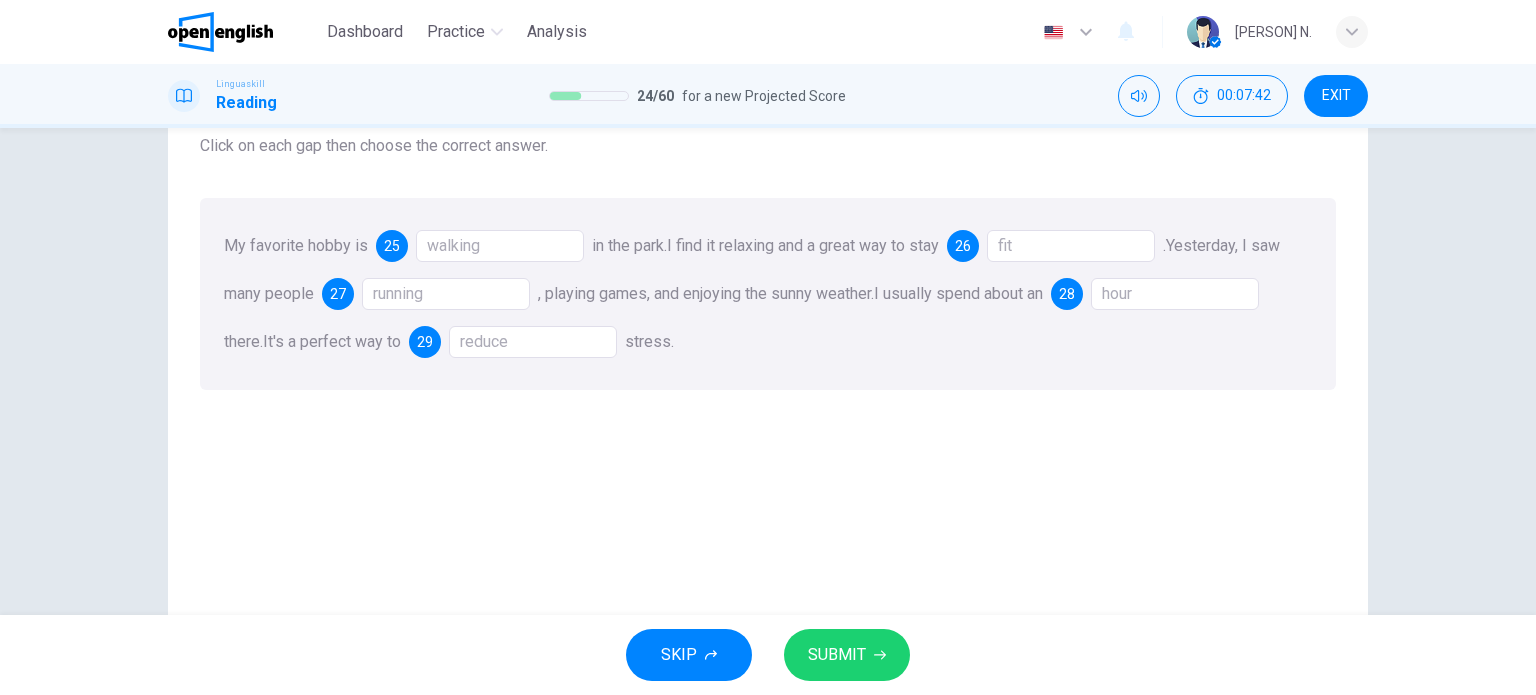click on "walking" at bounding box center [500, 246] 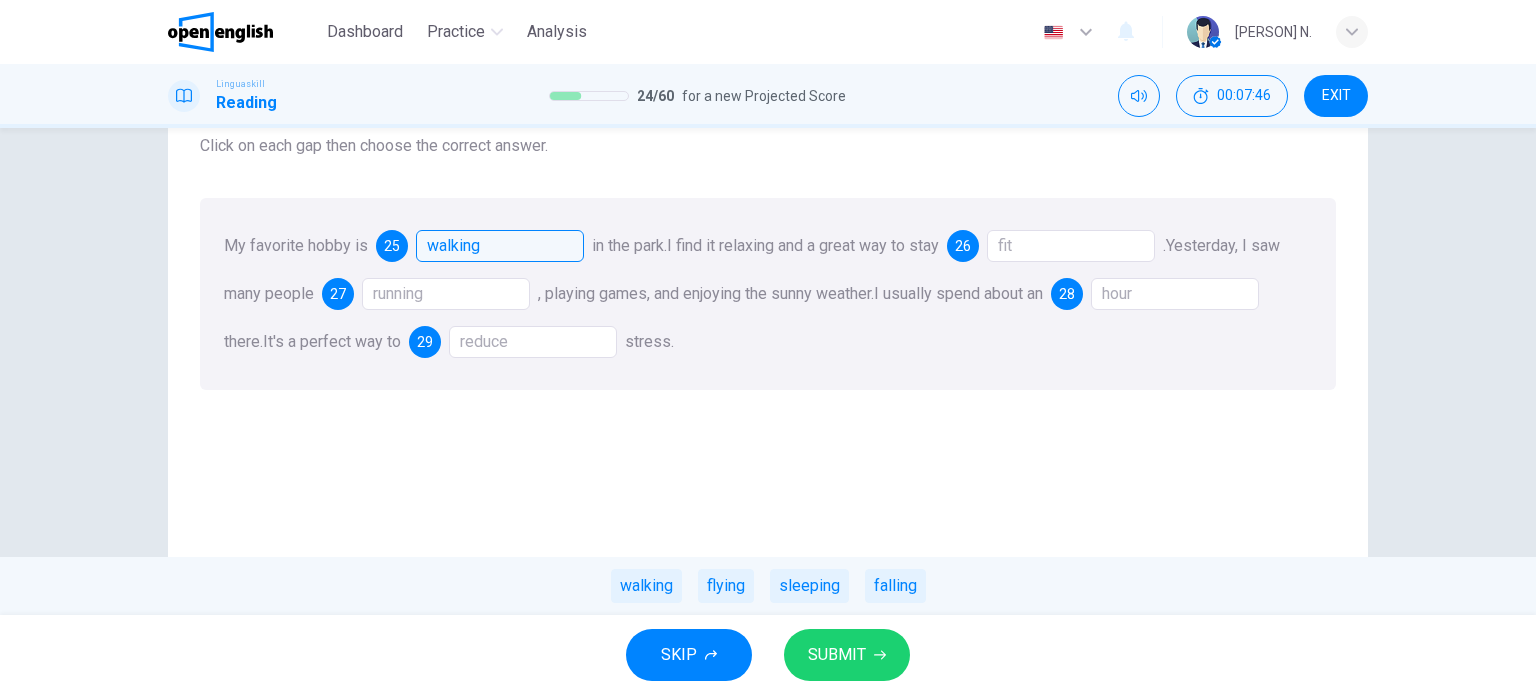 click on "fit" at bounding box center (1071, 246) 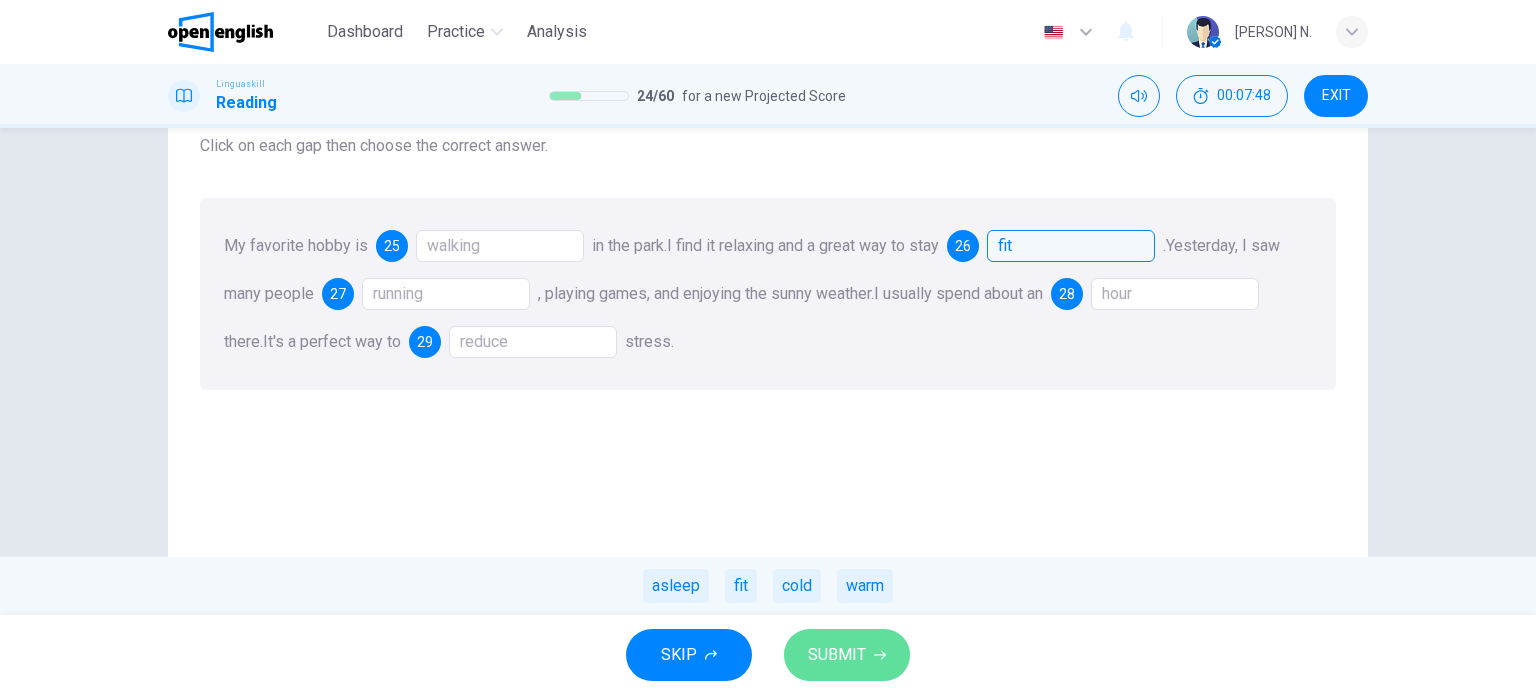 click on "SUBMIT" at bounding box center (847, 655) 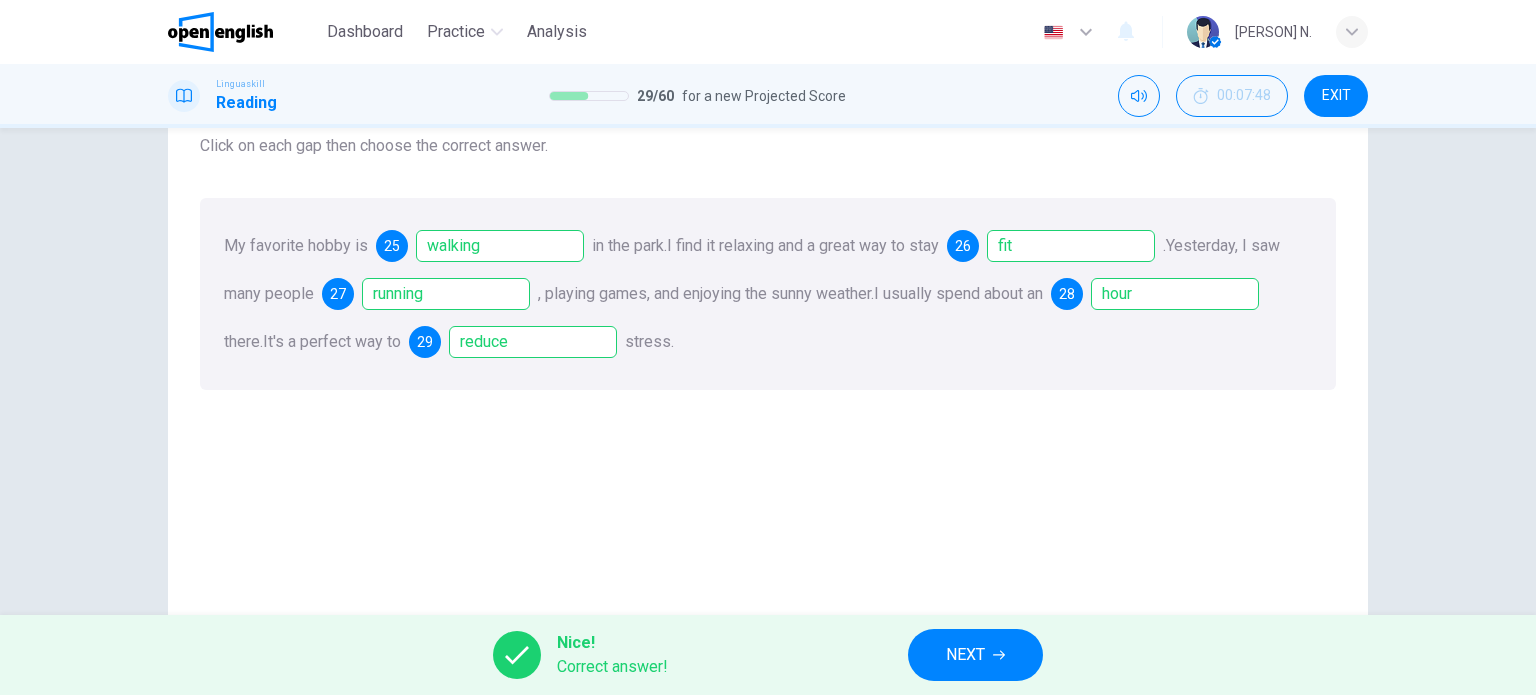 click on "NEXT" at bounding box center (975, 655) 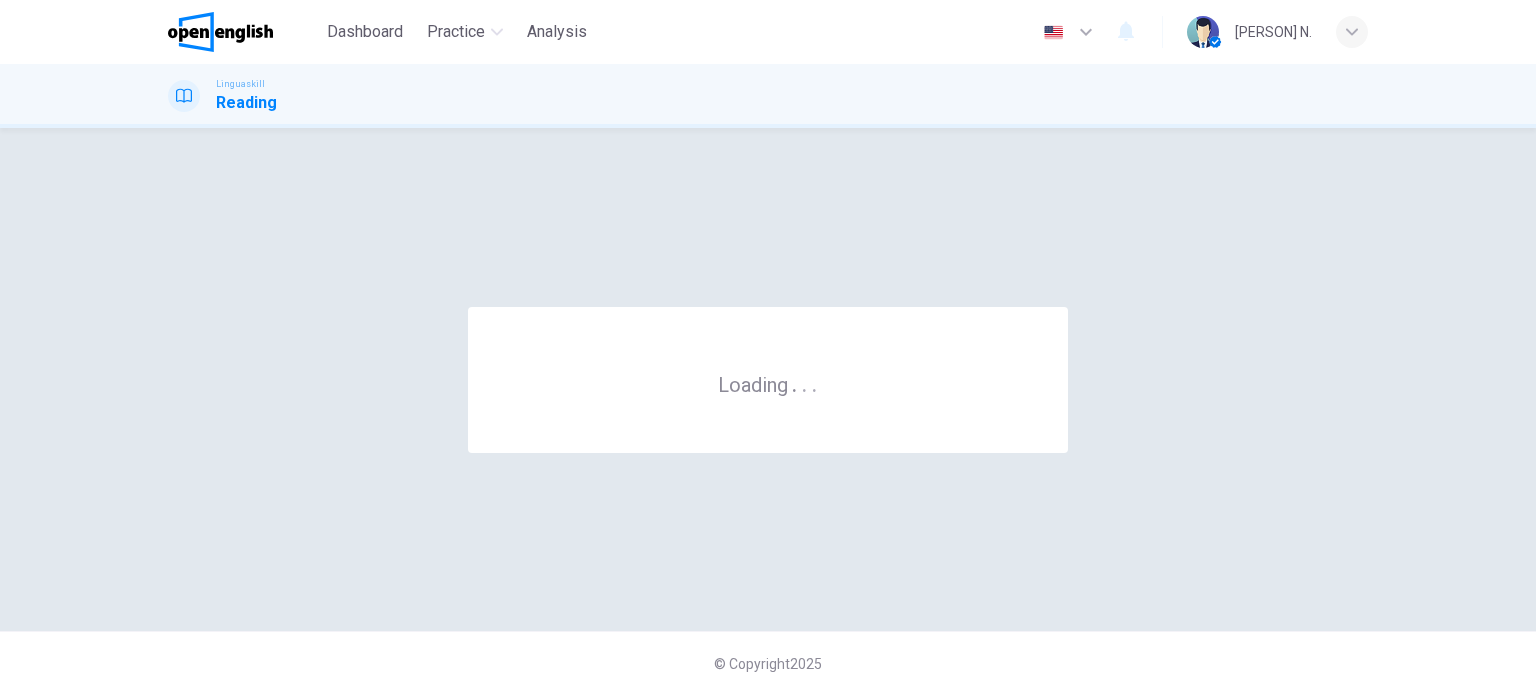 scroll, scrollTop: 0, scrollLeft: 0, axis: both 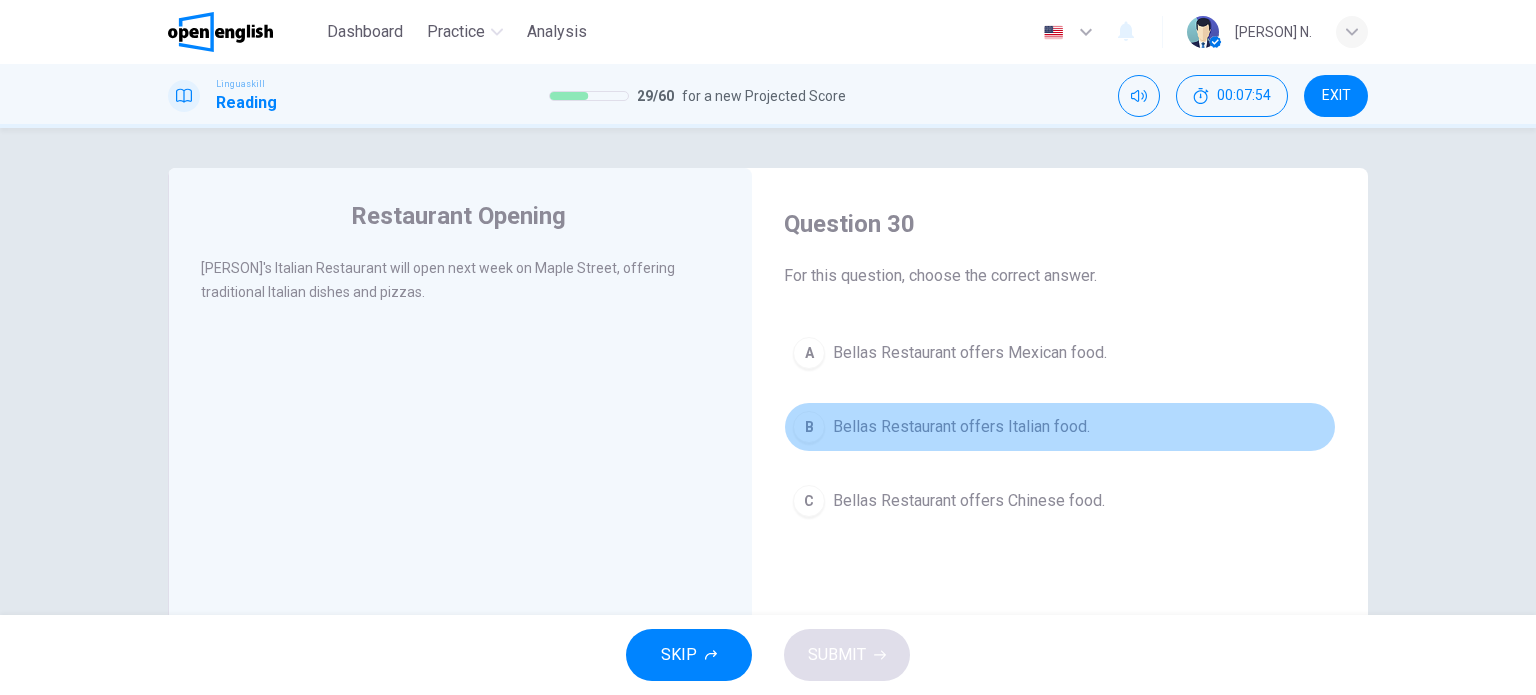 click on "B" at bounding box center [809, 427] 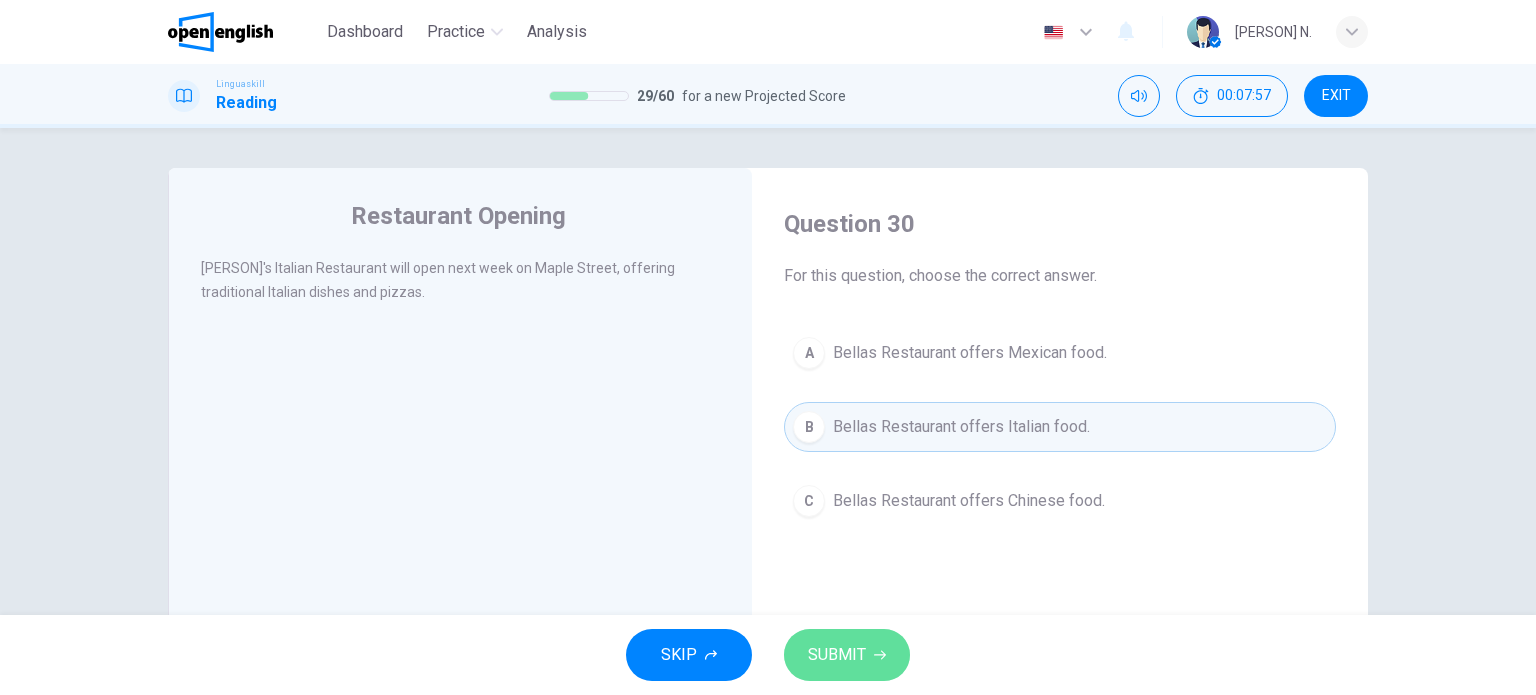 click on "SUBMIT" at bounding box center [837, 655] 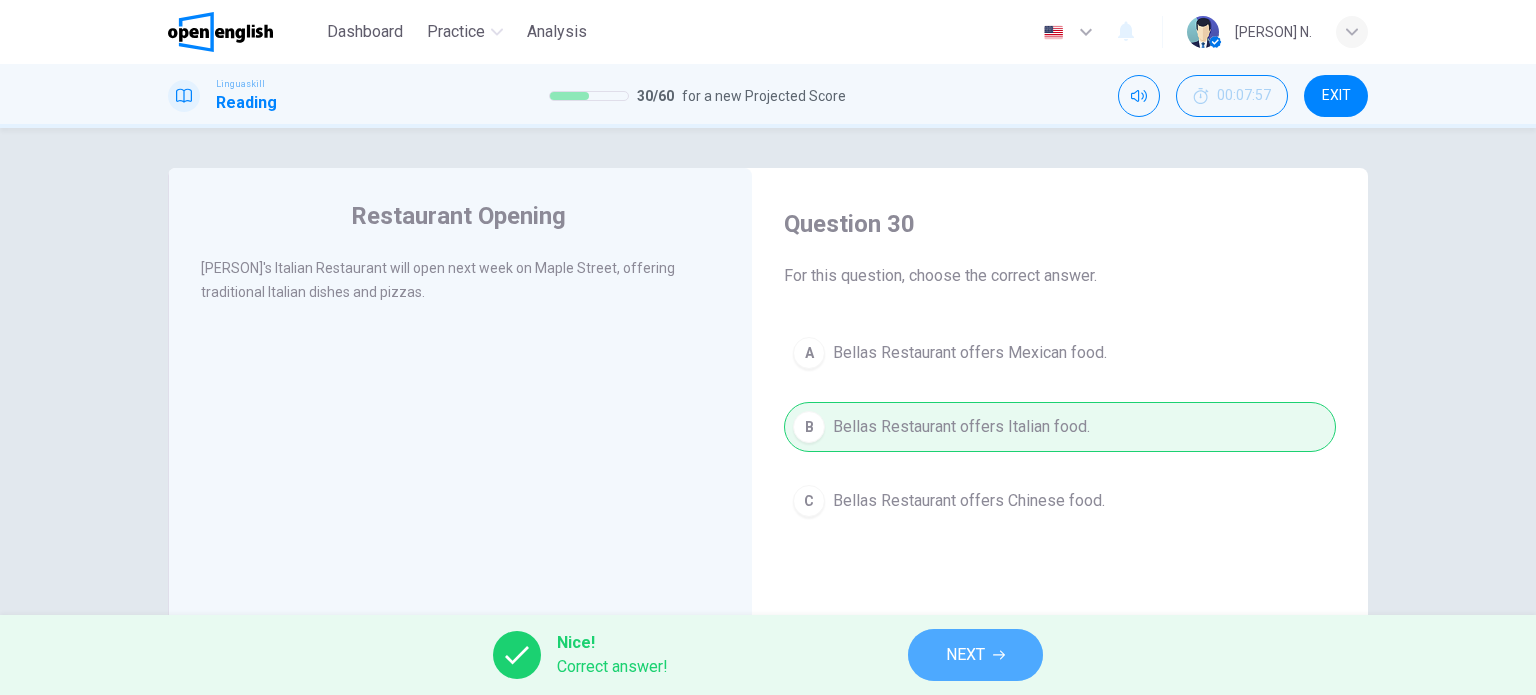 click on "NEXT" at bounding box center (975, 655) 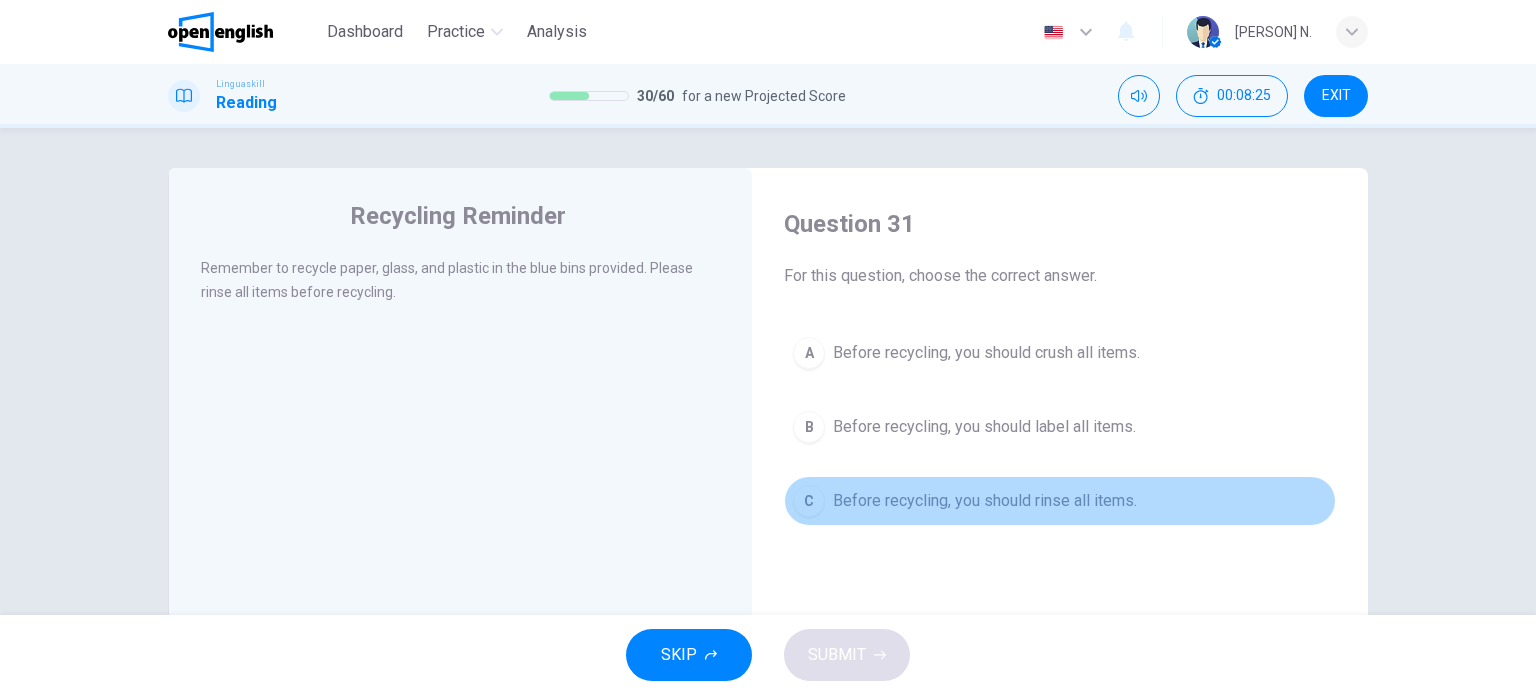 click on "C" at bounding box center (809, 501) 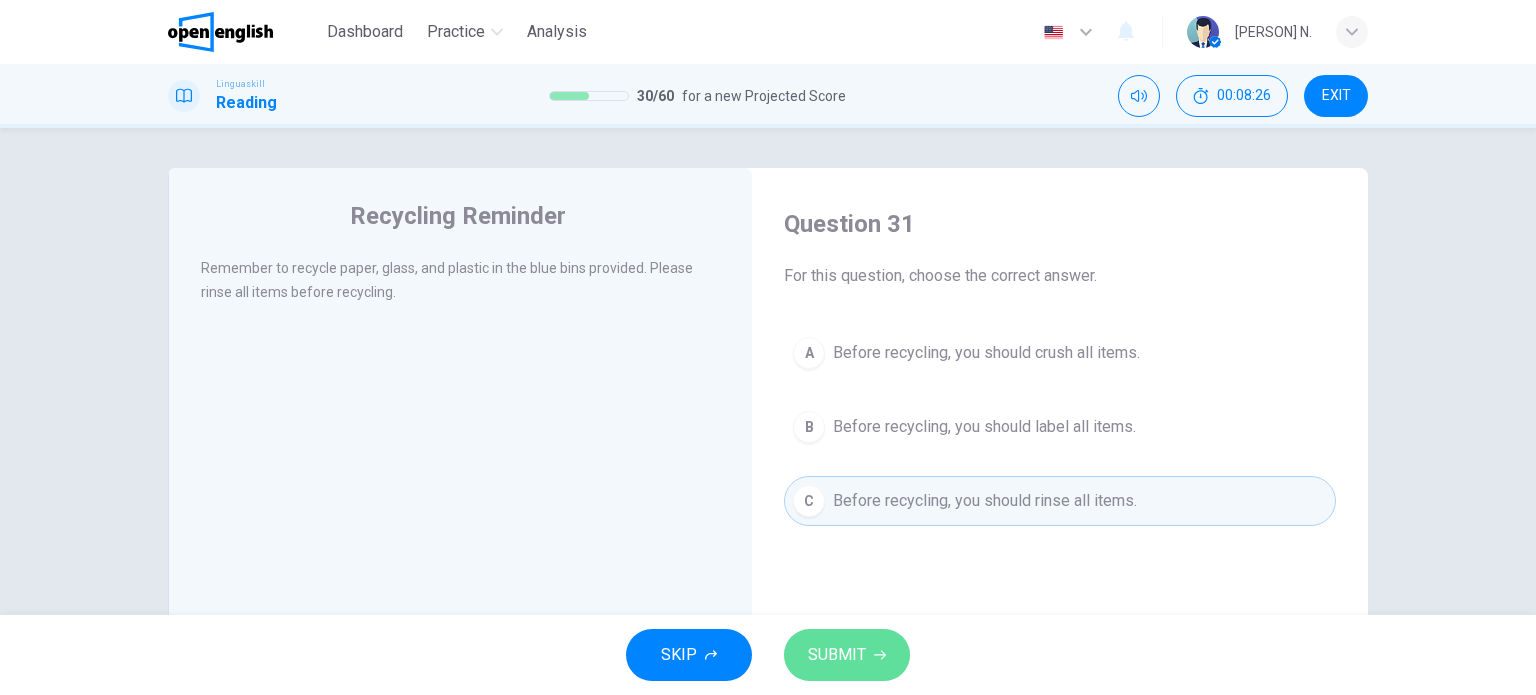 click on "SUBMIT" at bounding box center (837, 655) 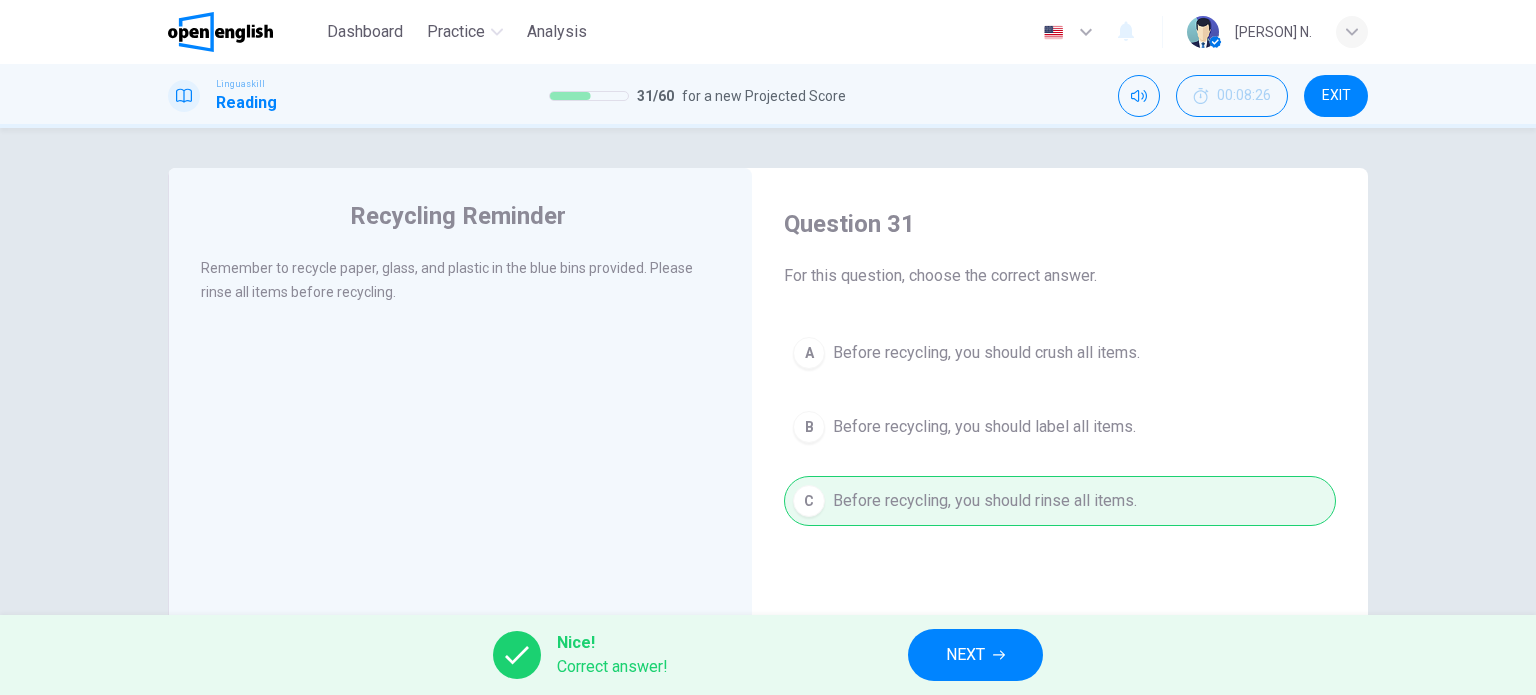 click on "NEXT" at bounding box center [965, 655] 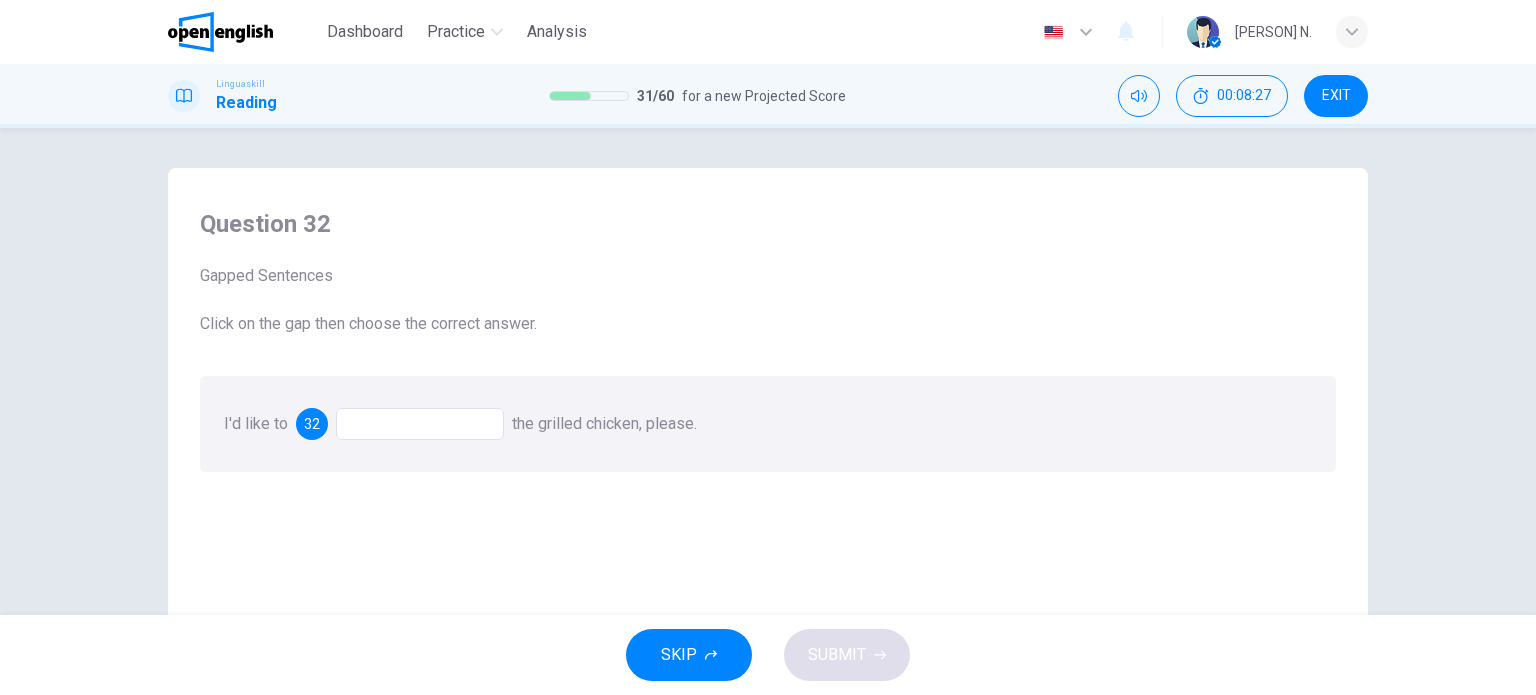 click on "32" at bounding box center (312, 424) 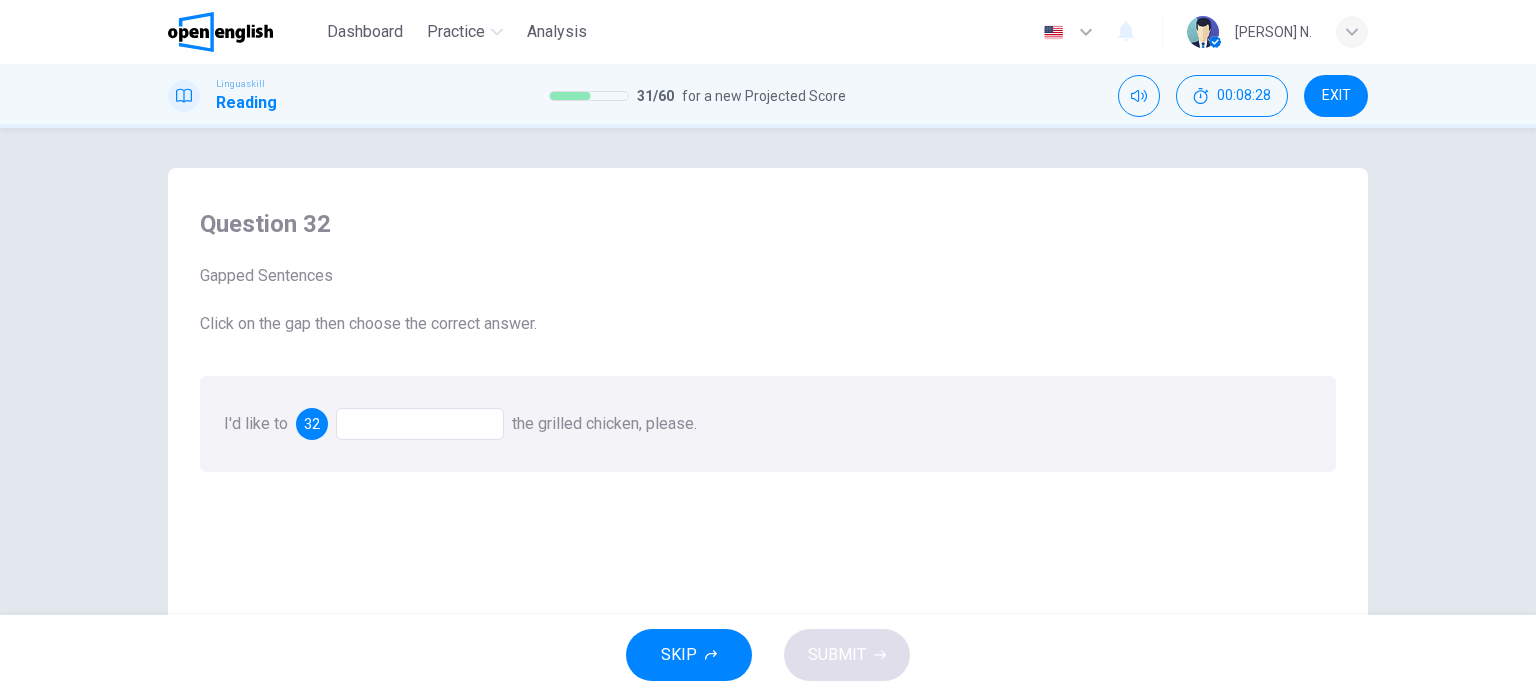 click on "32" at bounding box center (312, 424) 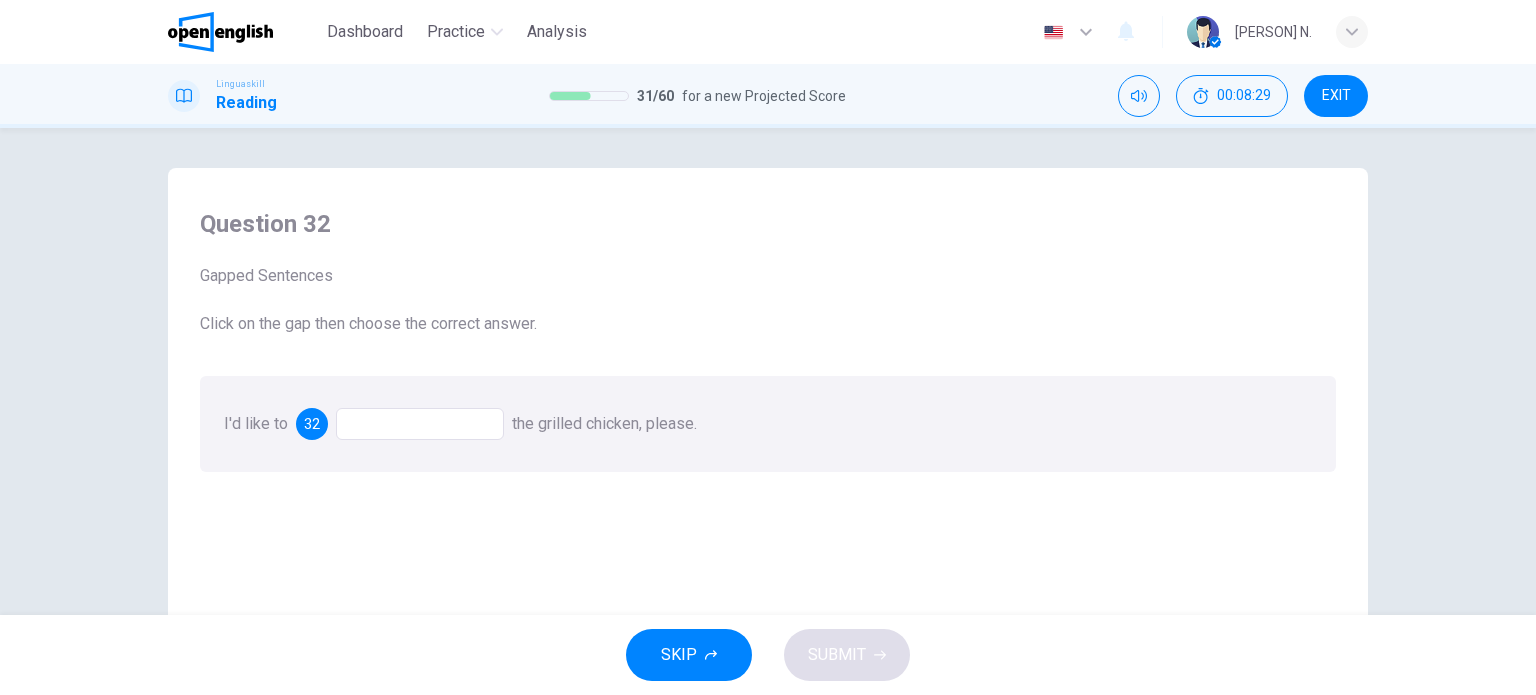 scroll, scrollTop: 279, scrollLeft: 0, axis: vertical 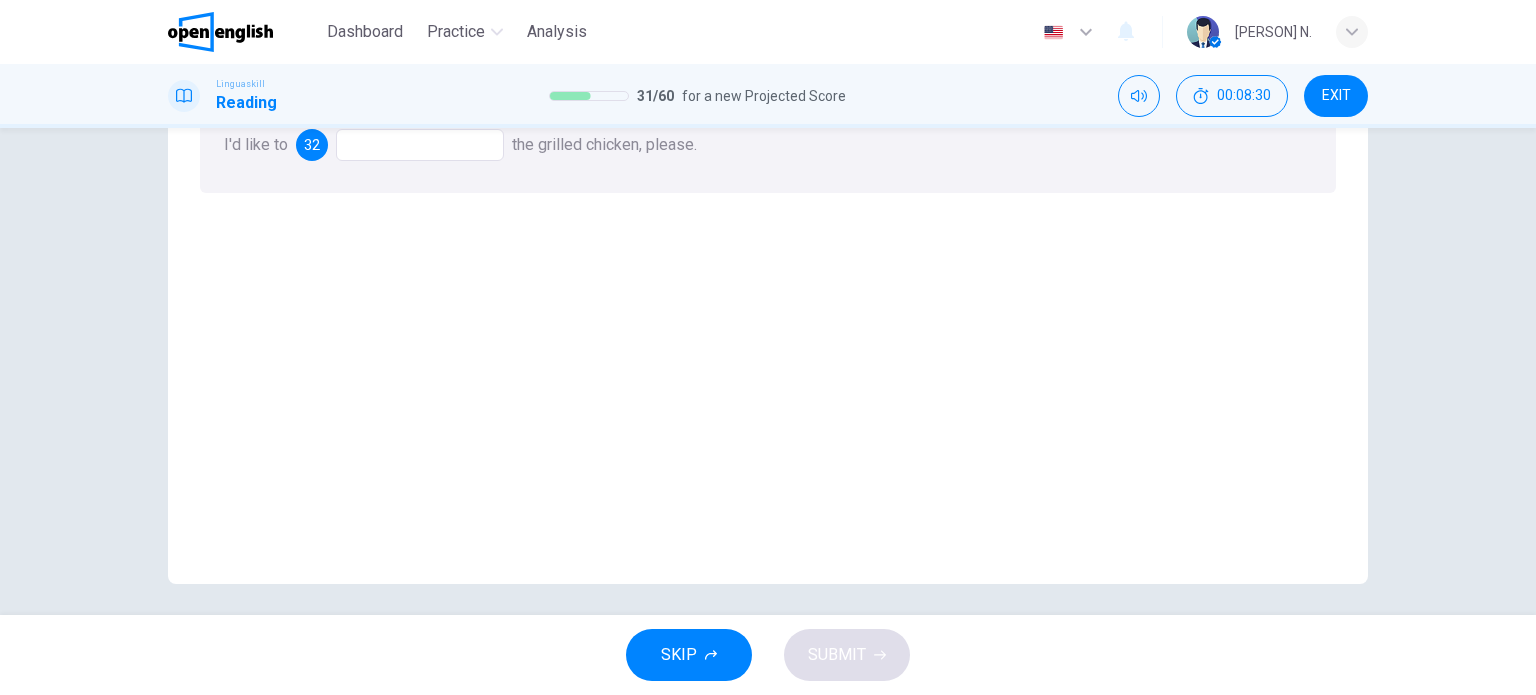 click at bounding box center [420, 145] 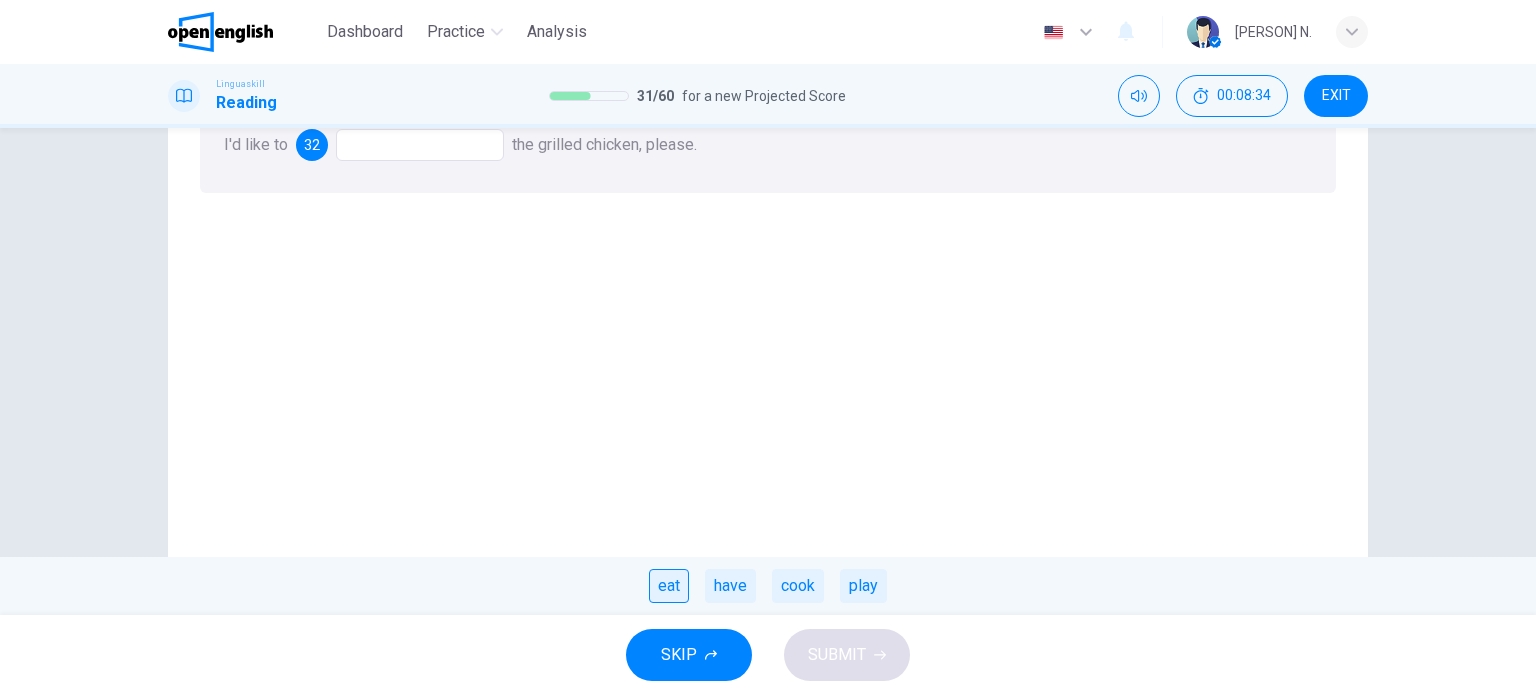 click on "eat" at bounding box center (669, 586) 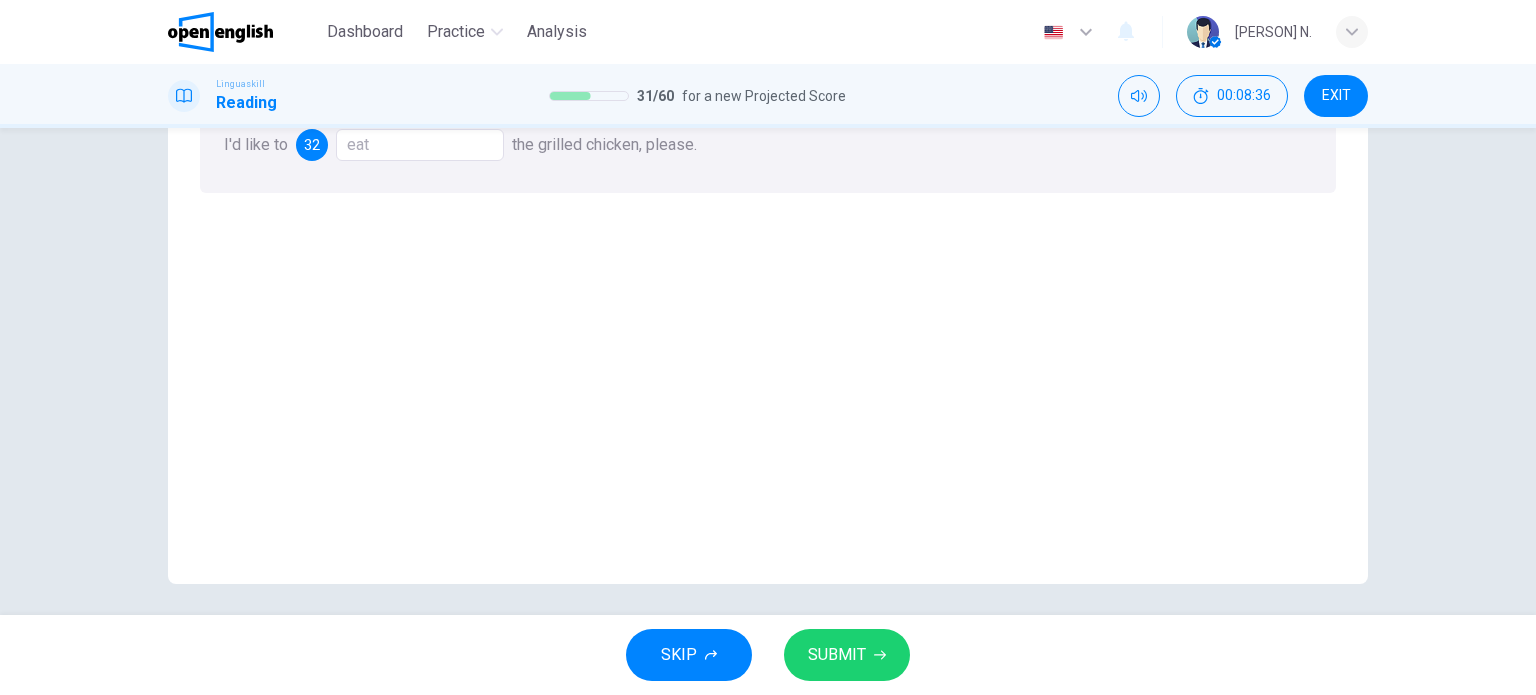 click on "eat" at bounding box center [420, 145] 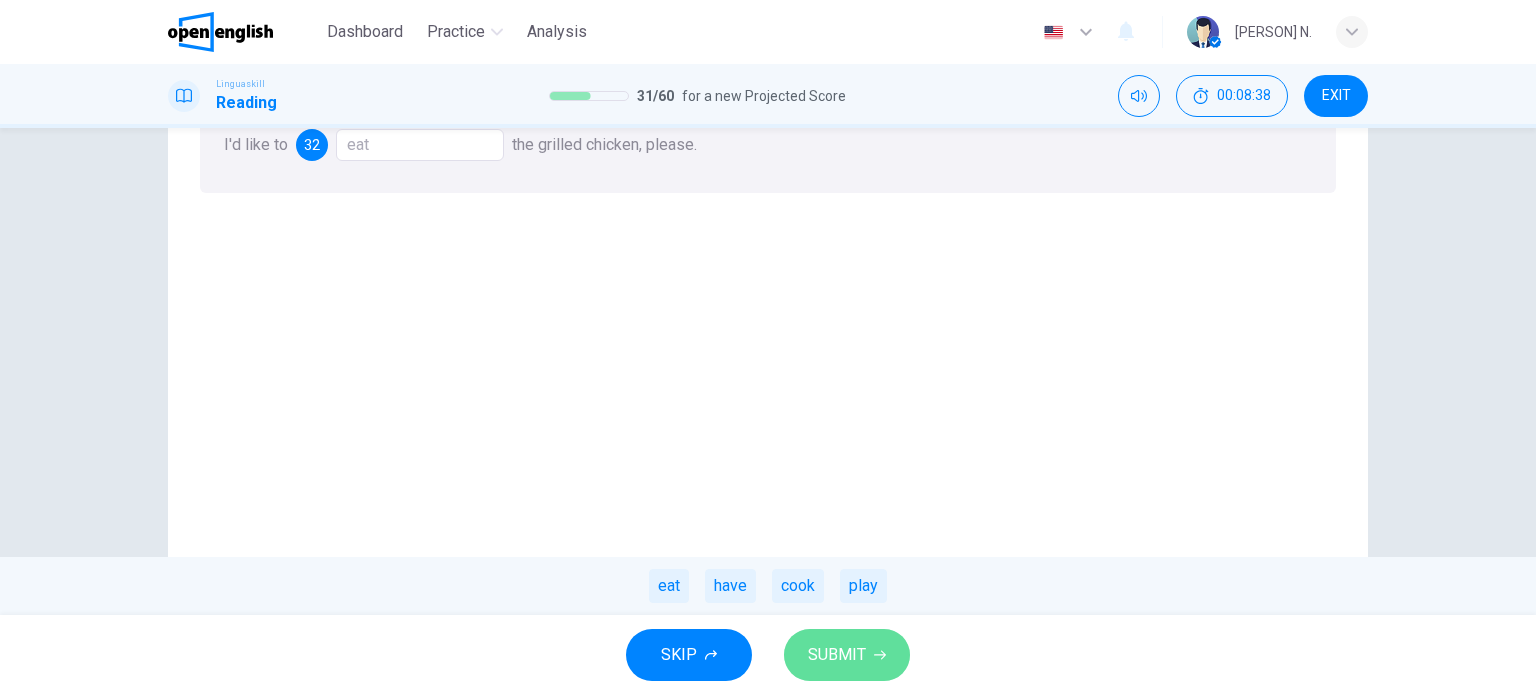 click on "SUBMIT" at bounding box center [847, 655] 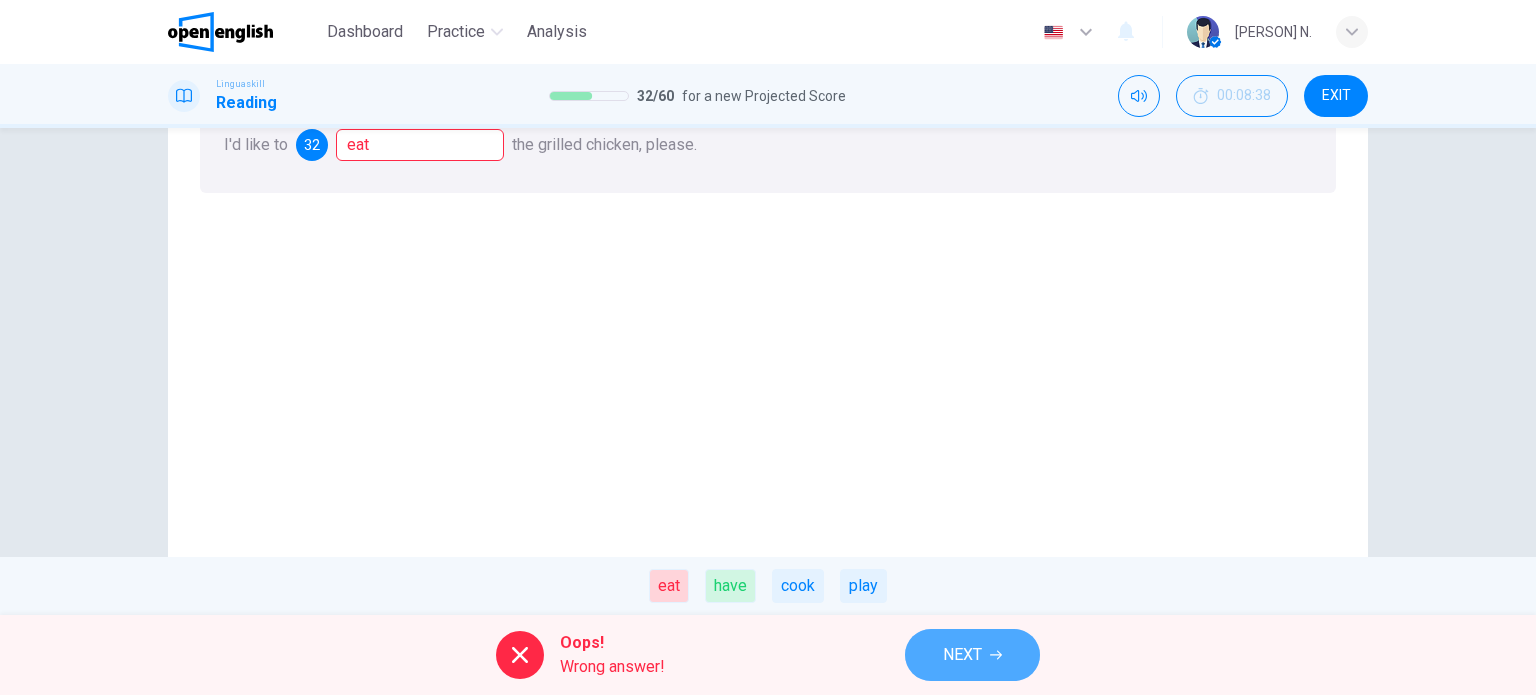 click on "NEXT" at bounding box center [962, 655] 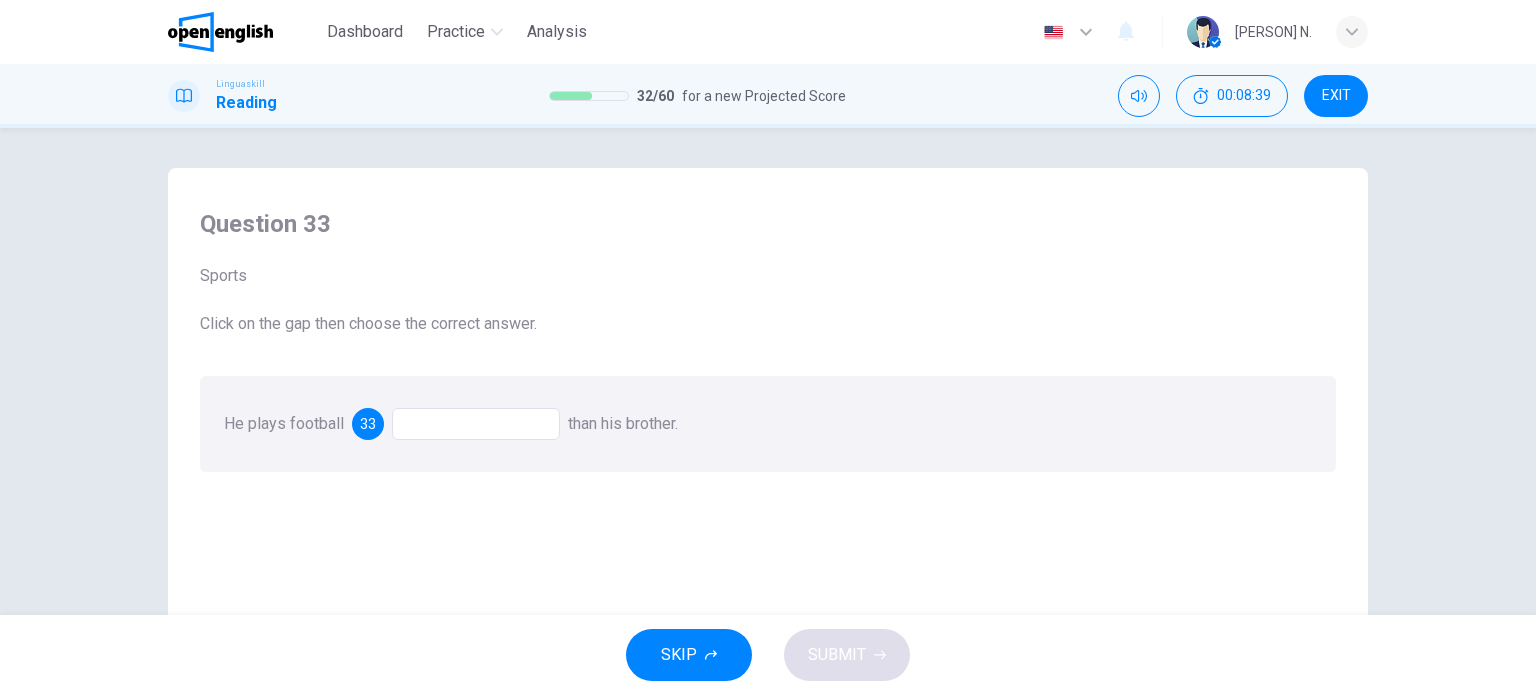 click on "33" at bounding box center [368, 424] 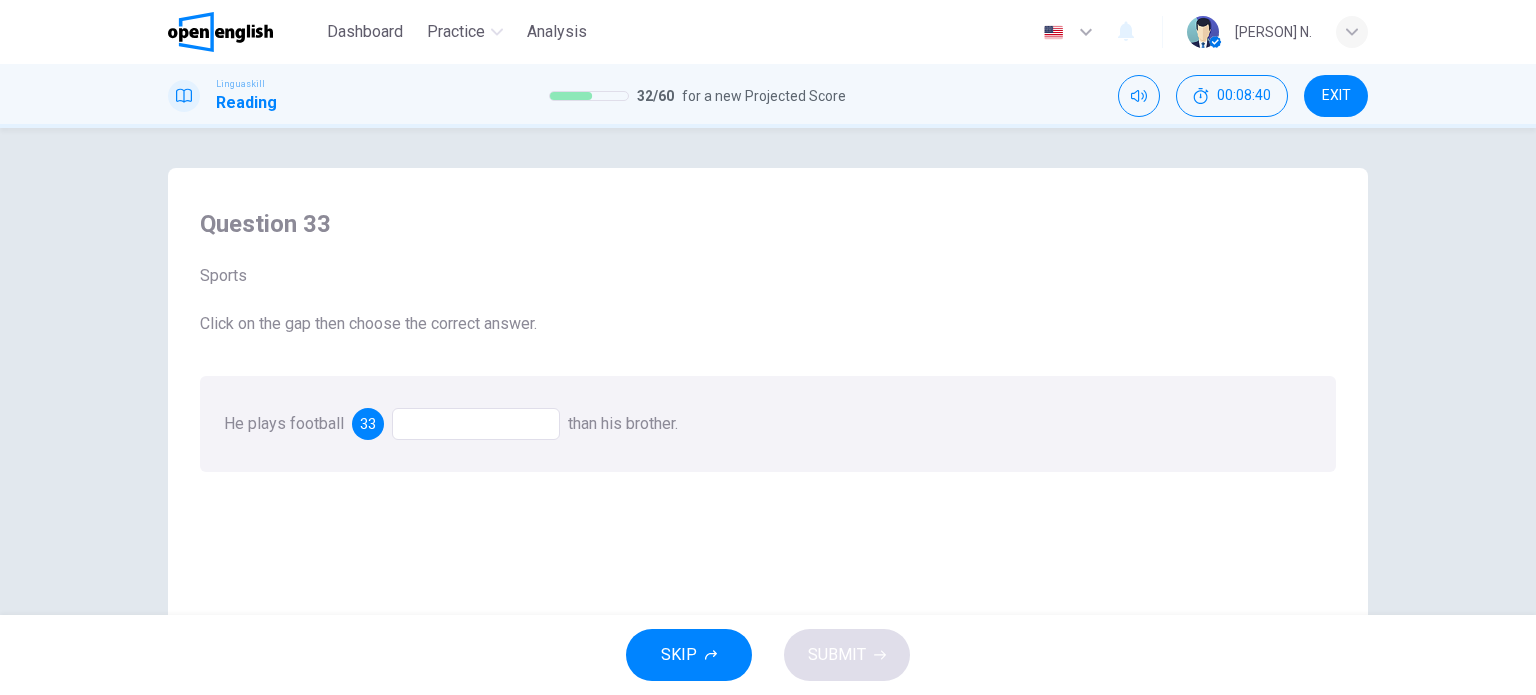 click at bounding box center (476, 424) 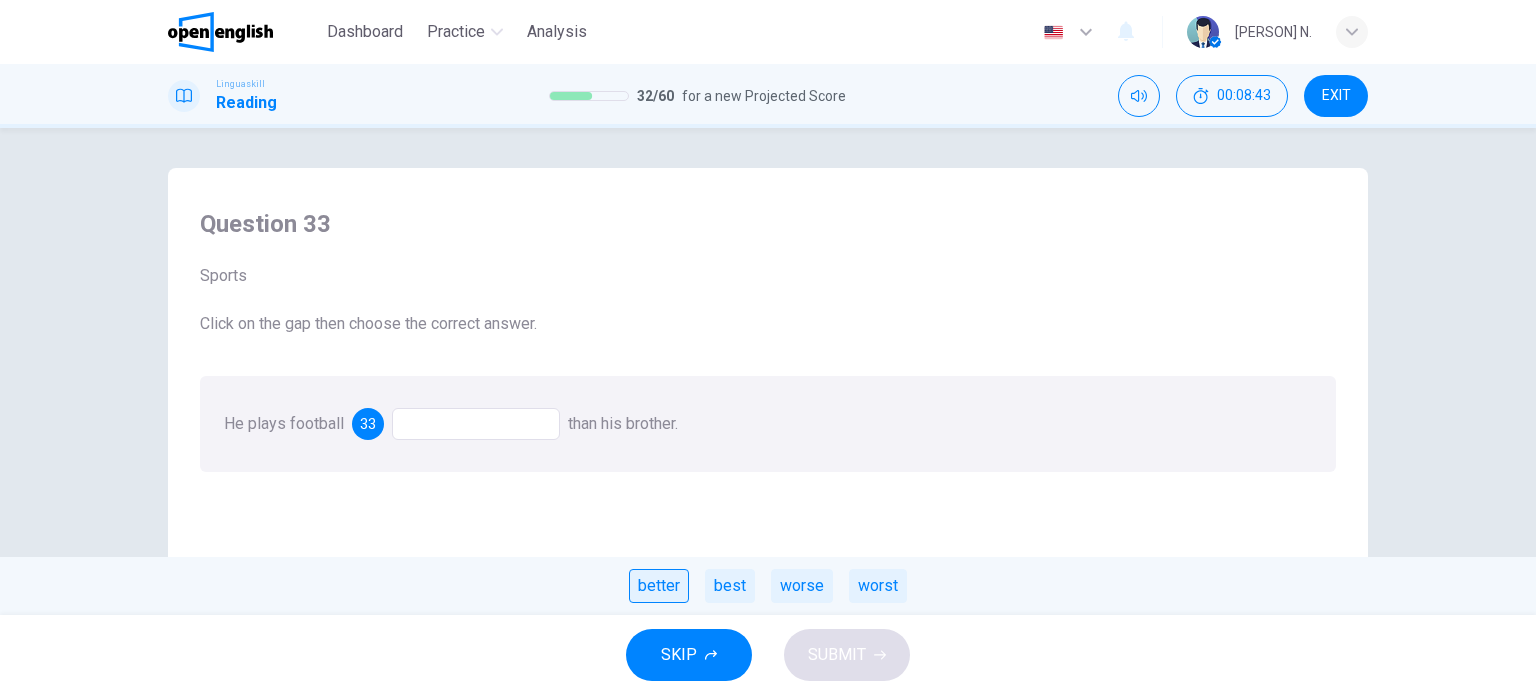 click on "better" at bounding box center [659, 586] 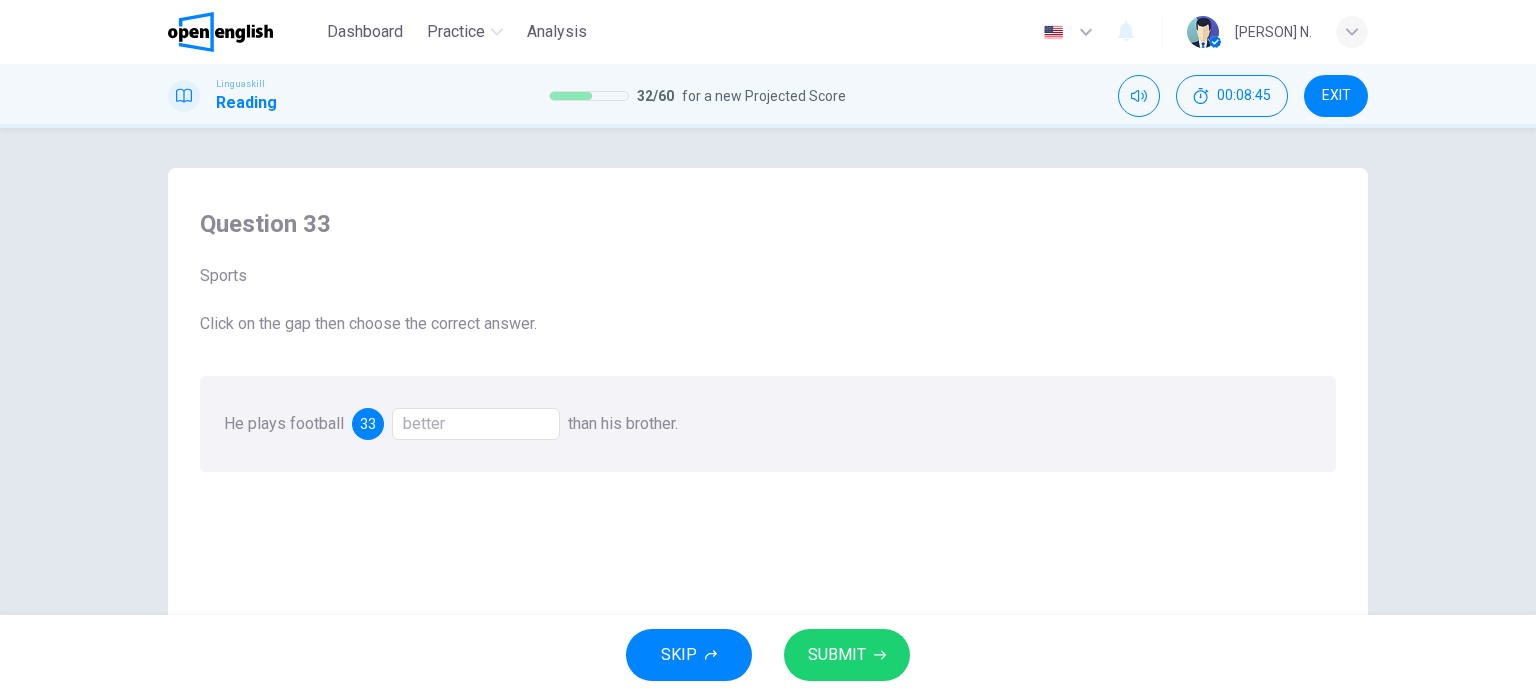 click on "SUBMIT" at bounding box center [847, 655] 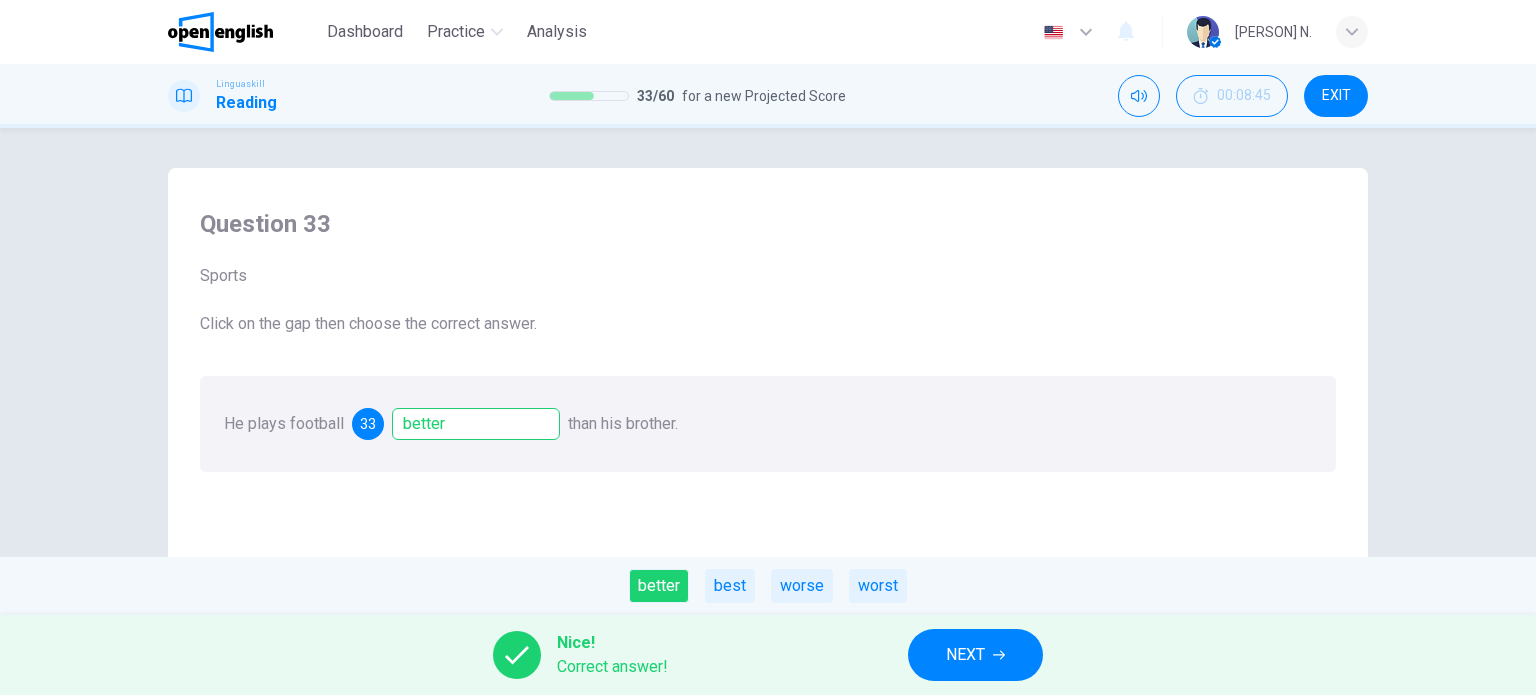 click on "NEXT" at bounding box center [975, 655] 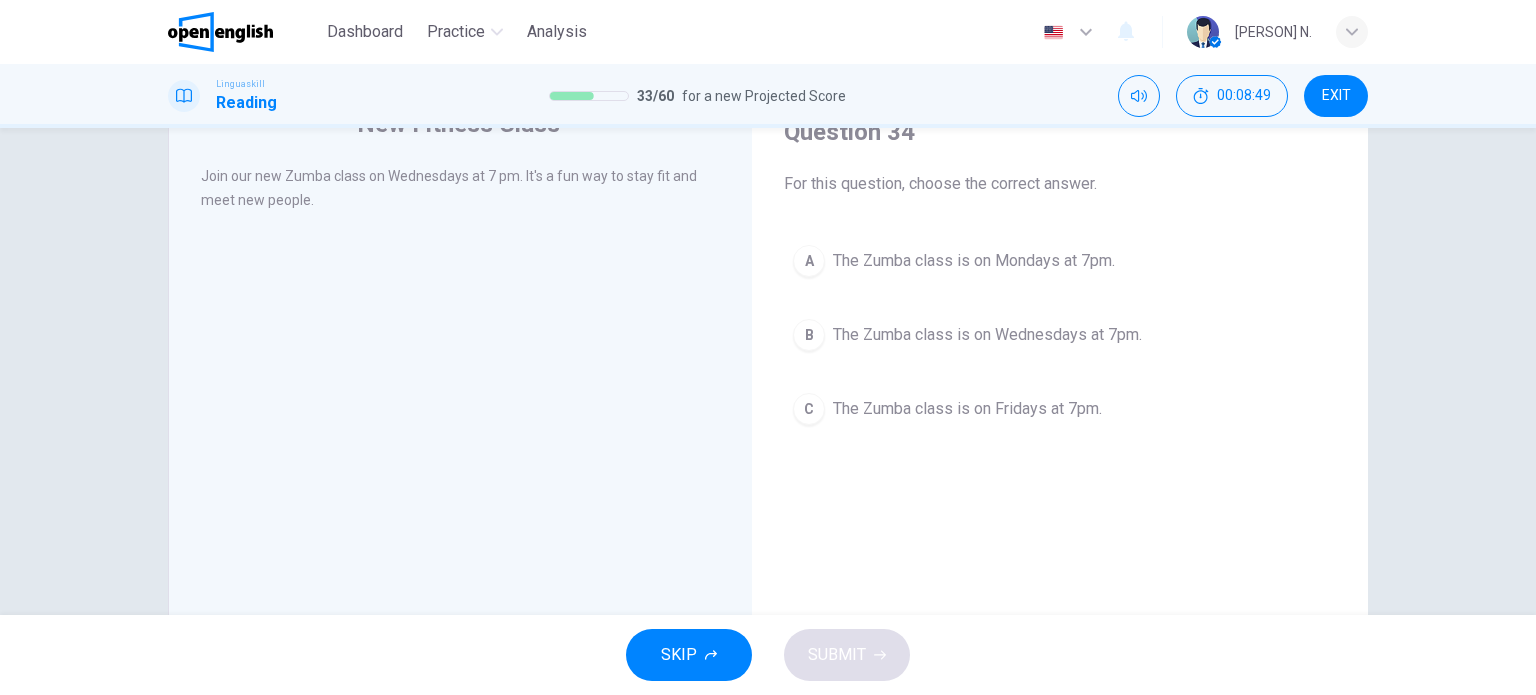 scroll, scrollTop: 96, scrollLeft: 0, axis: vertical 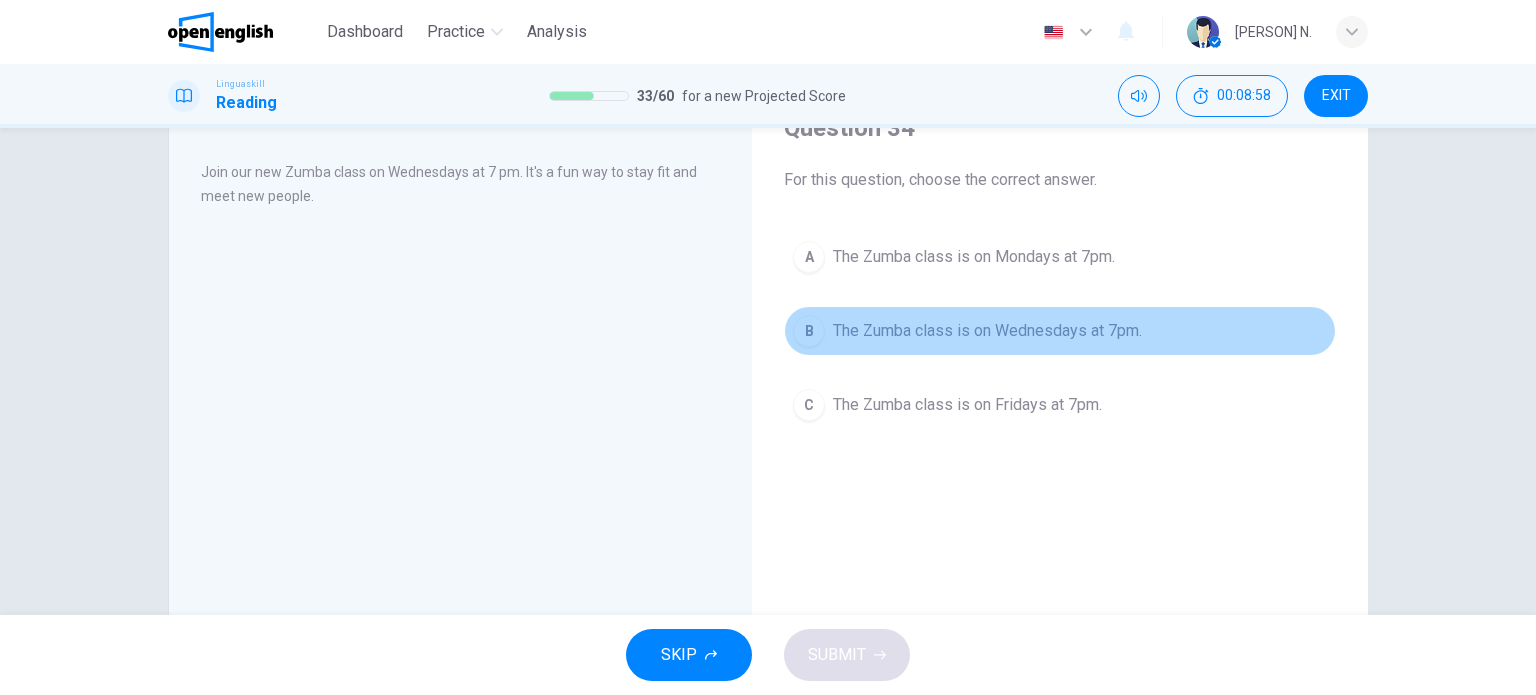 click on "B" at bounding box center (809, 331) 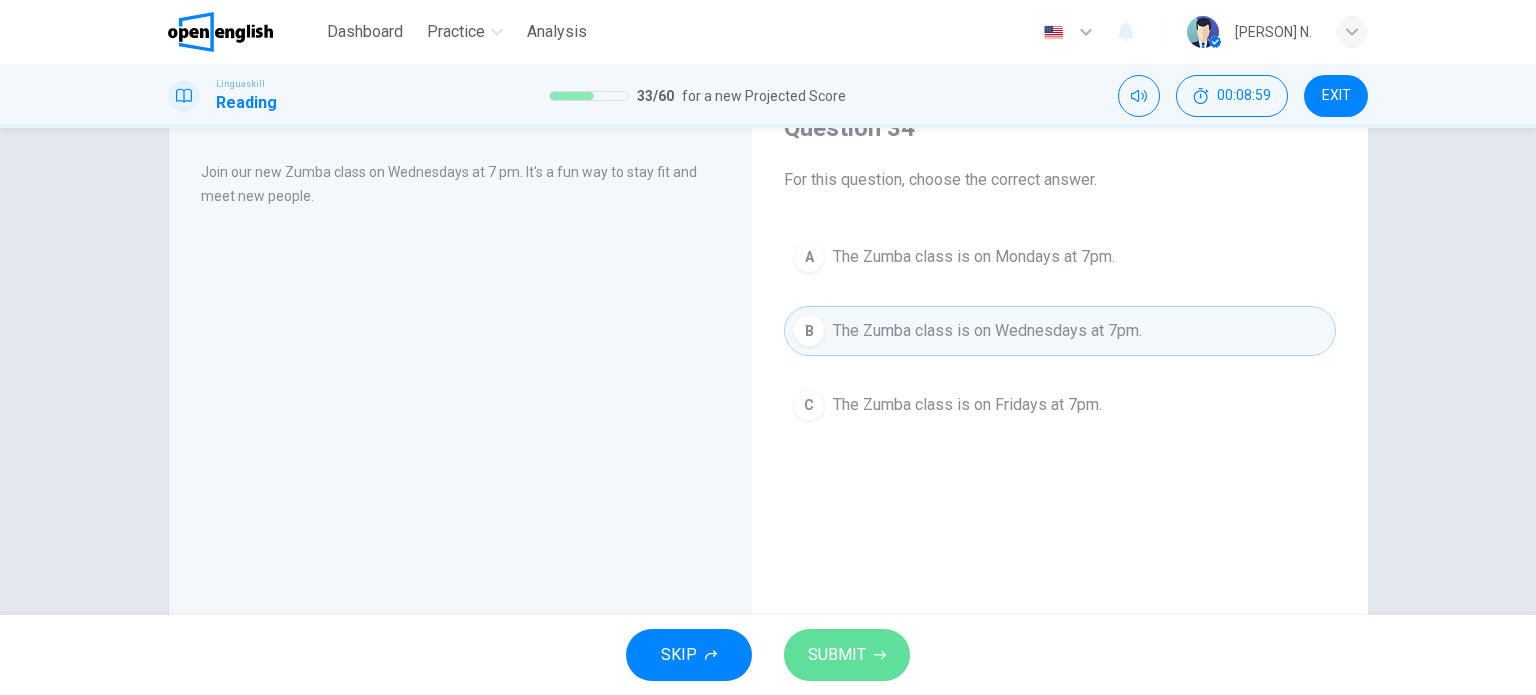 click on "SUBMIT" at bounding box center [847, 655] 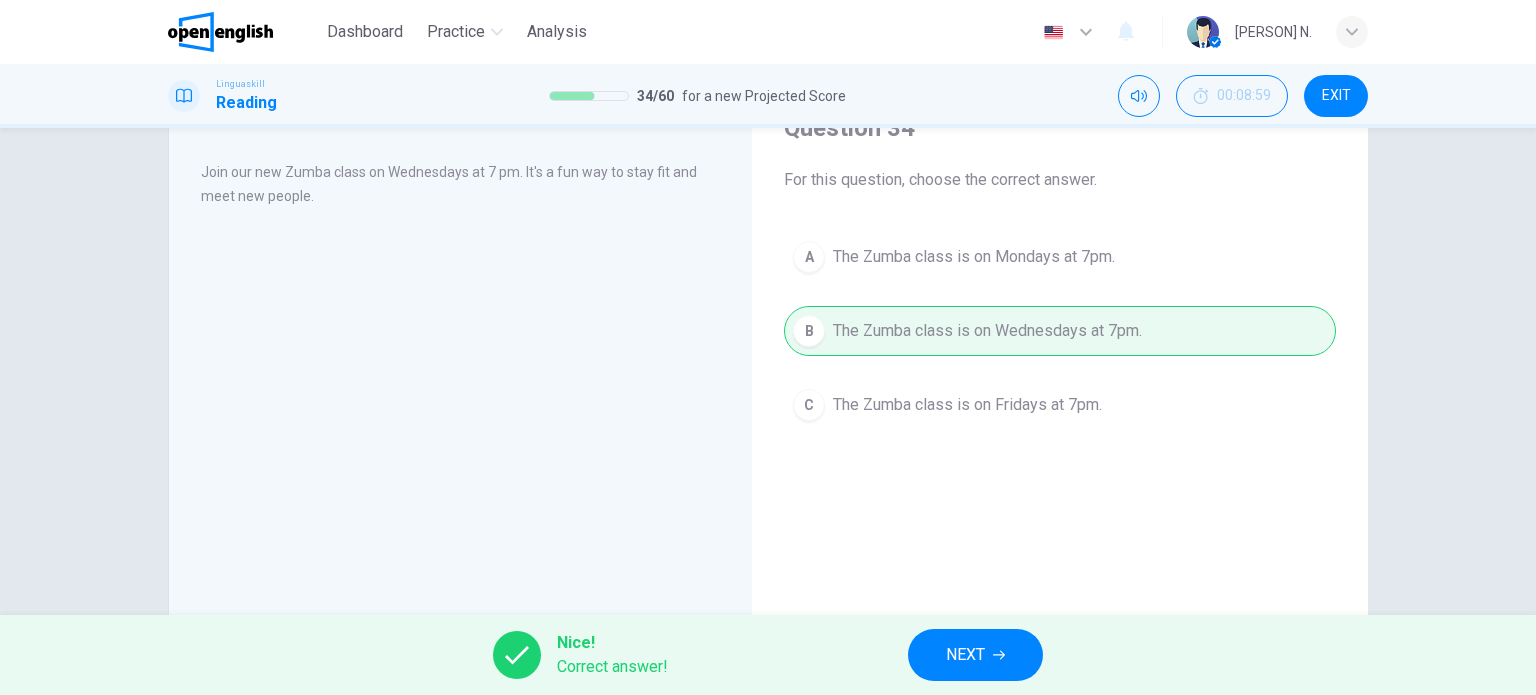 click on "NEXT" at bounding box center (965, 655) 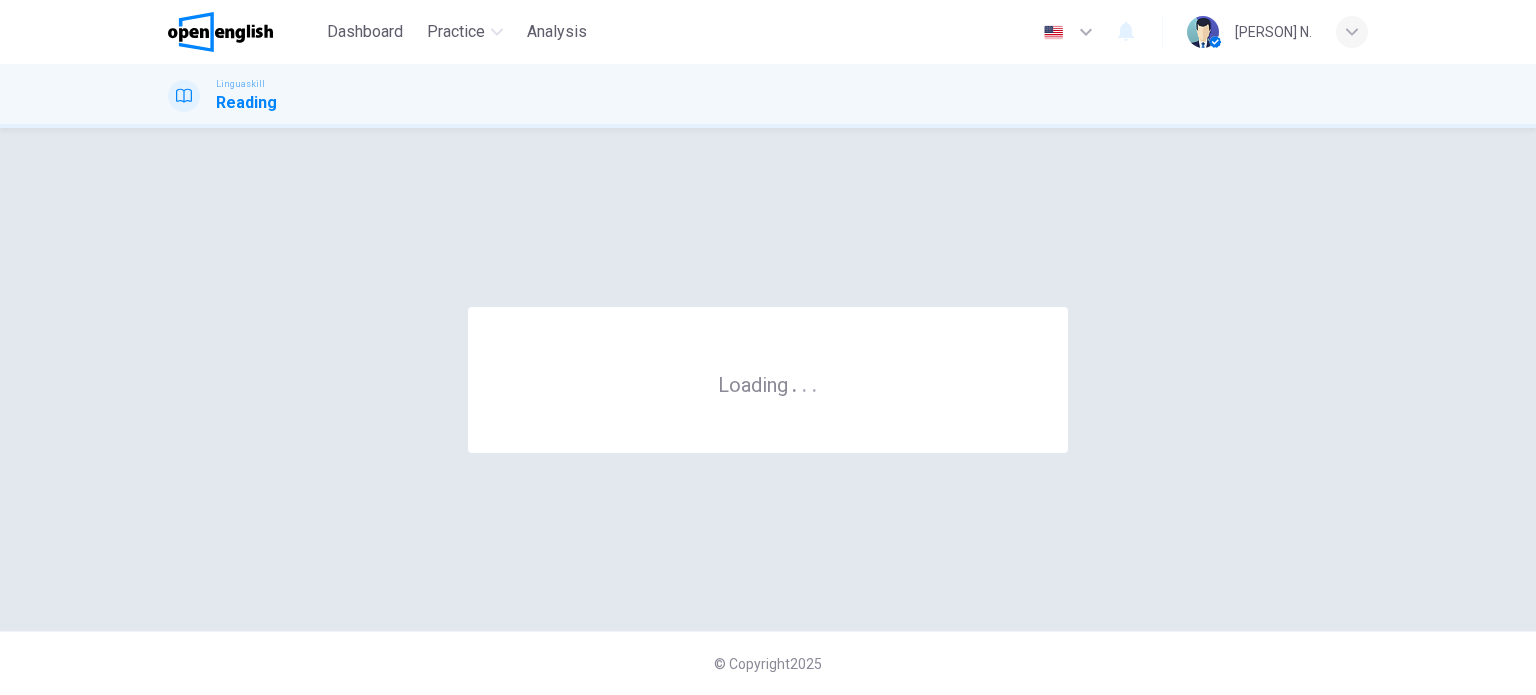 scroll, scrollTop: 0, scrollLeft: 0, axis: both 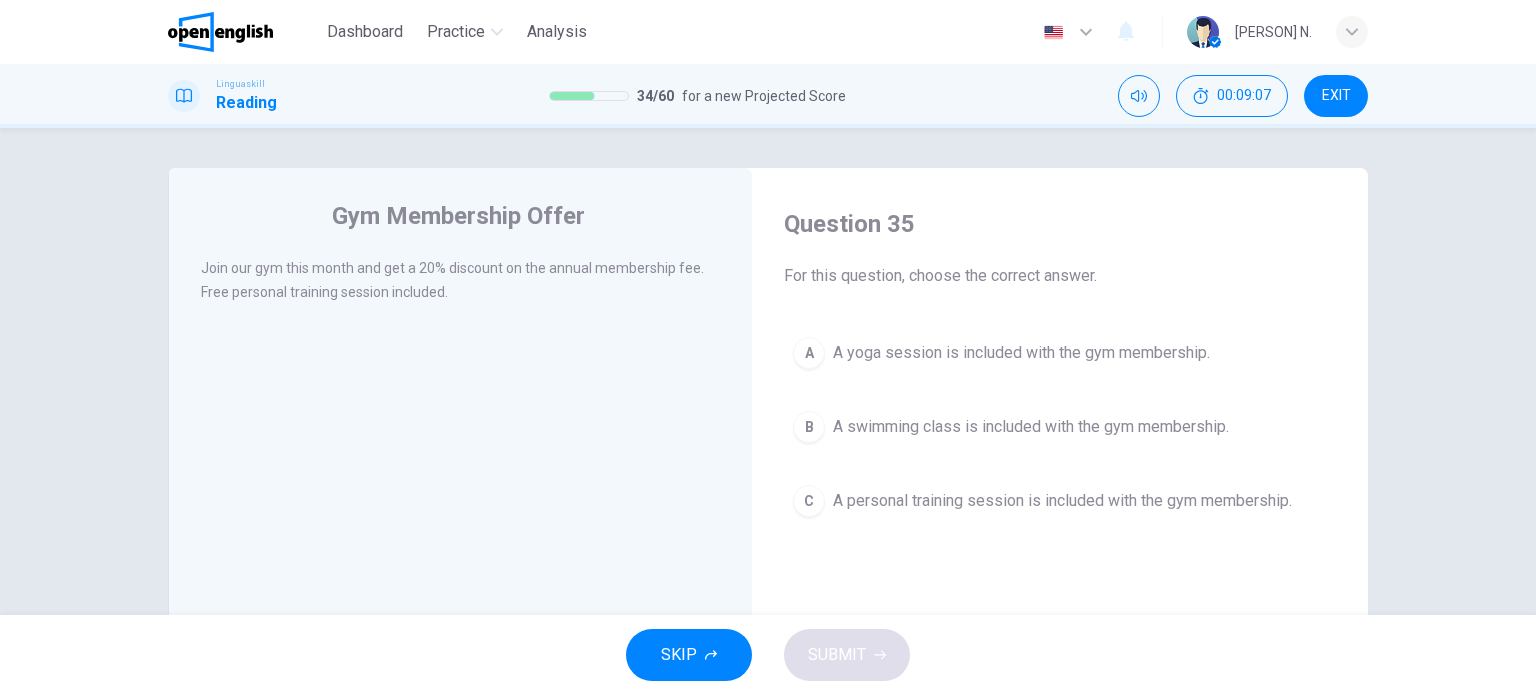 click on "C" at bounding box center (809, 501) 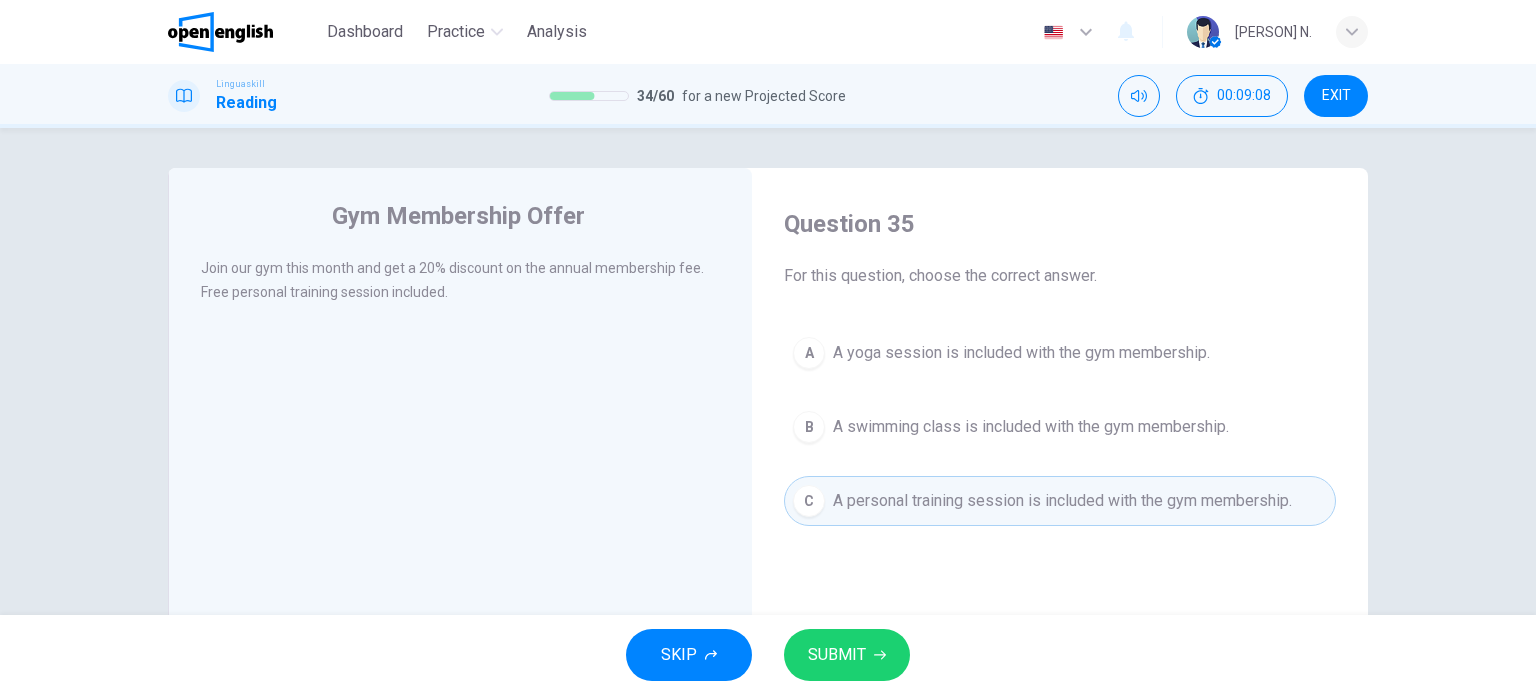 click on "SUBMIT" at bounding box center (837, 655) 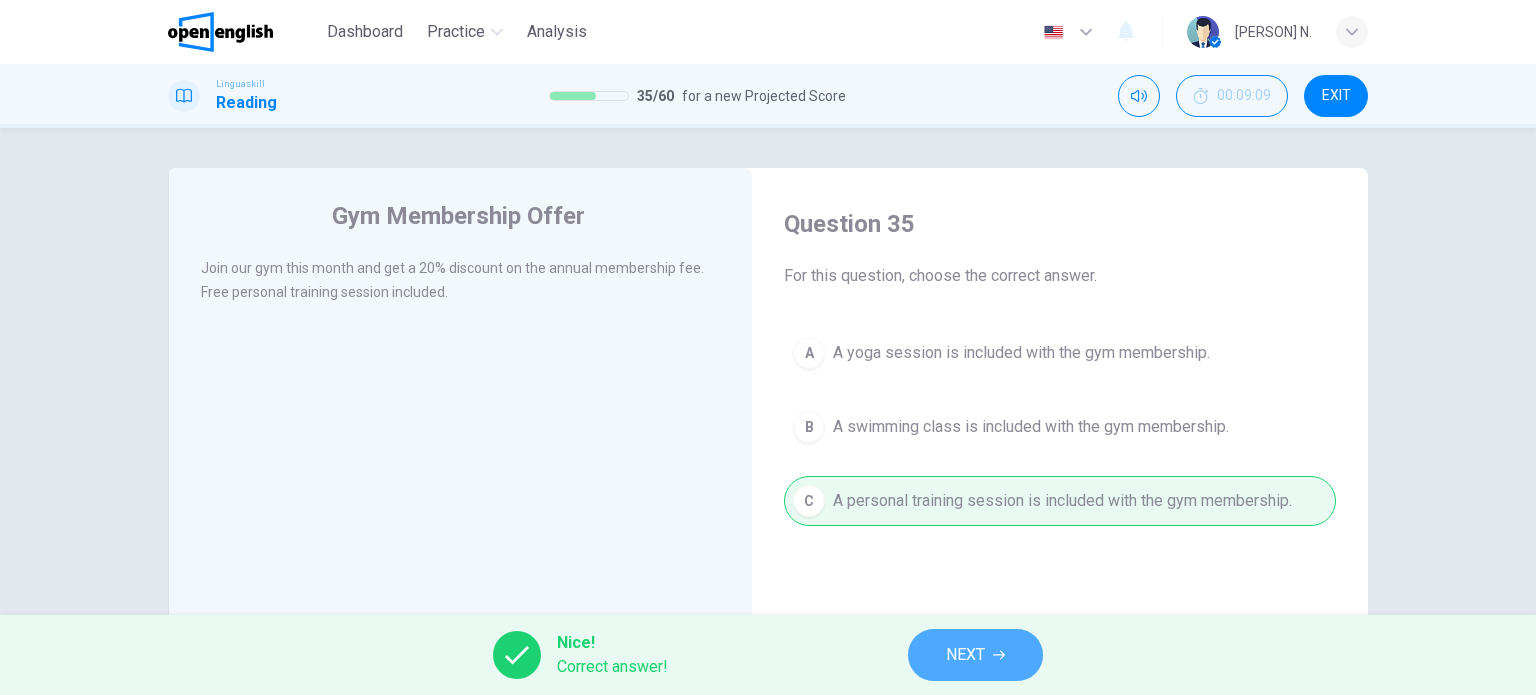 click on "NEXT" at bounding box center [975, 655] 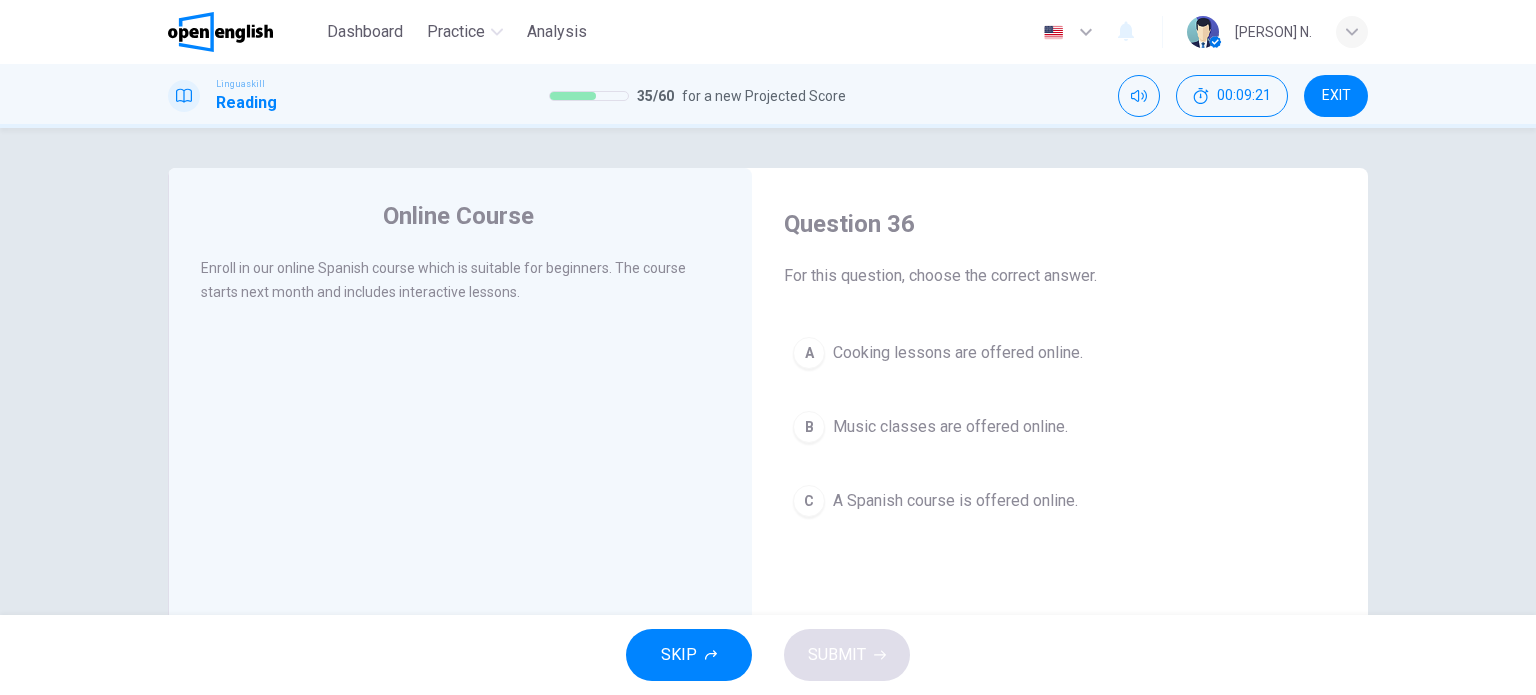 click on "C" at bounding box center [809, 501] 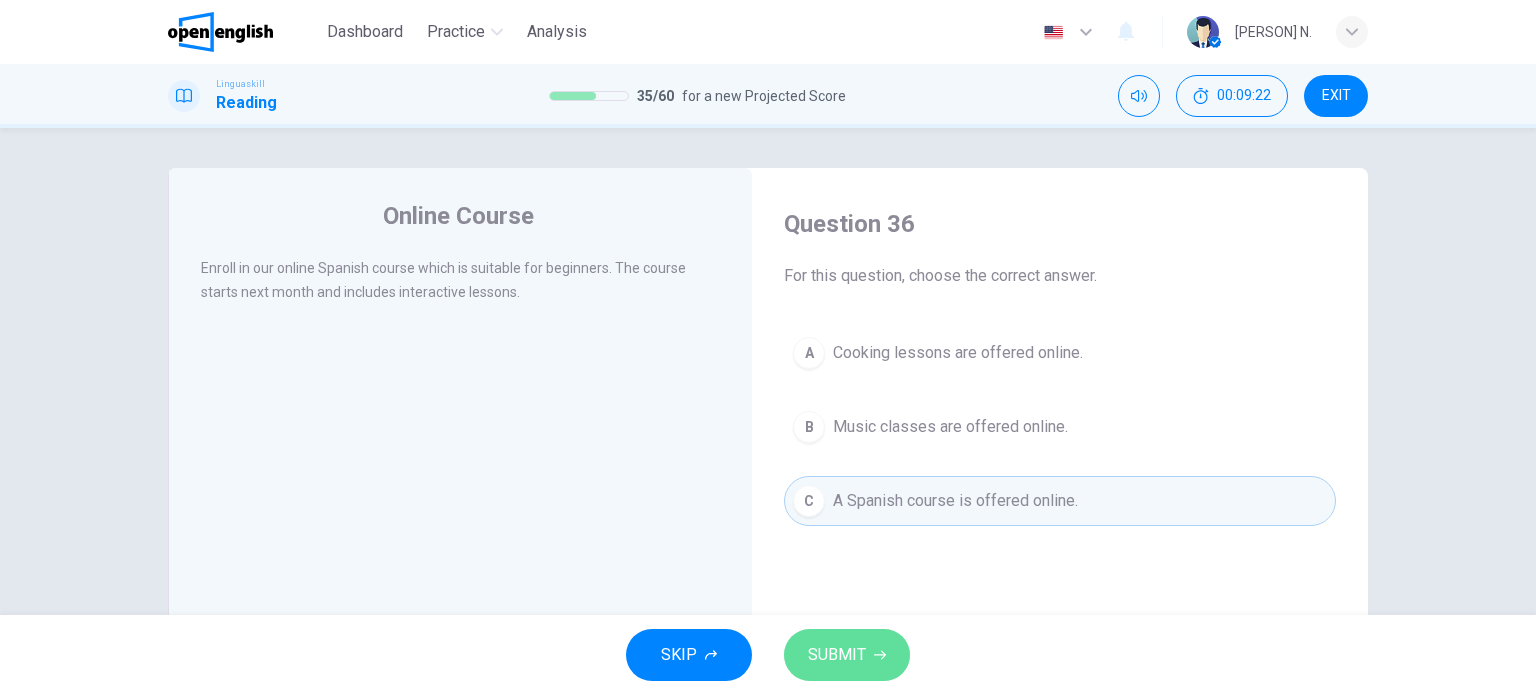 click on "SUBMIT" at bounding box center (837, 655) 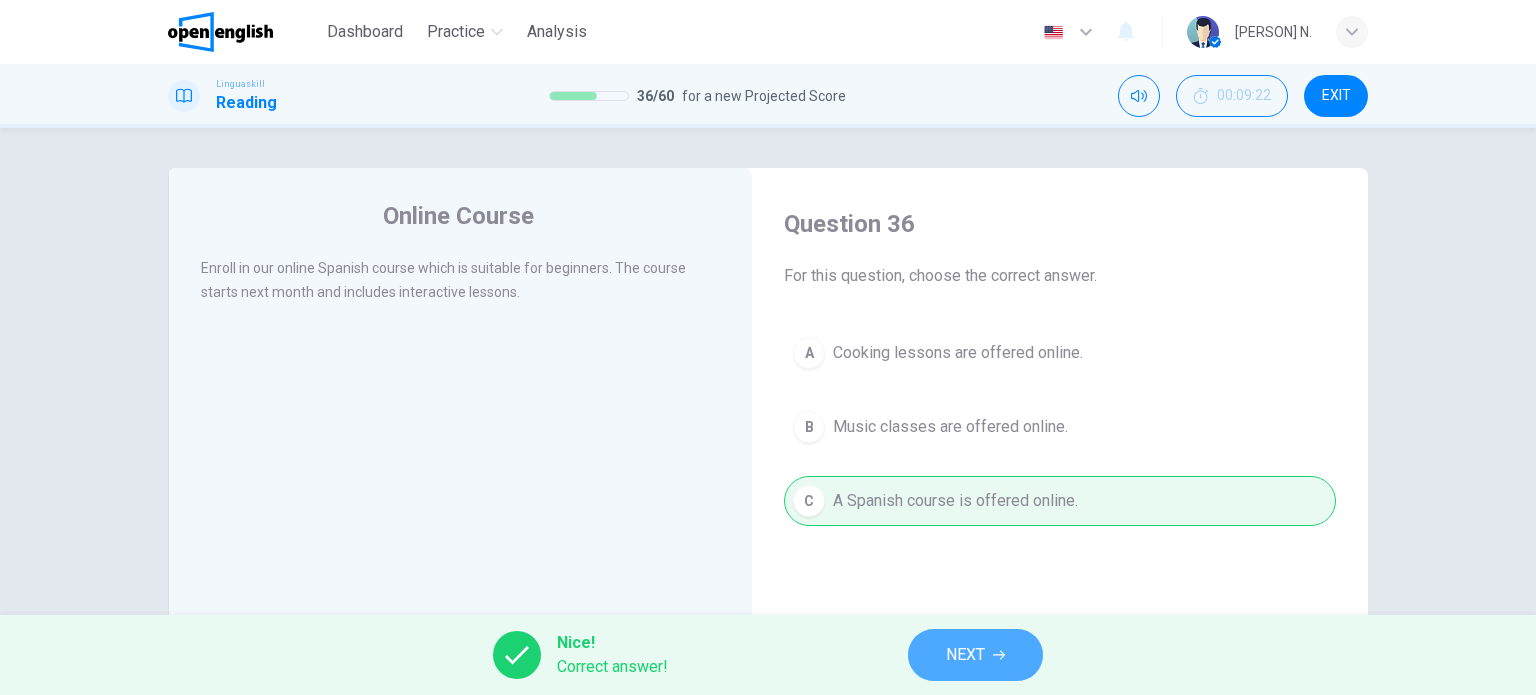 click on "NEXT" at bounding box center [975, 655] 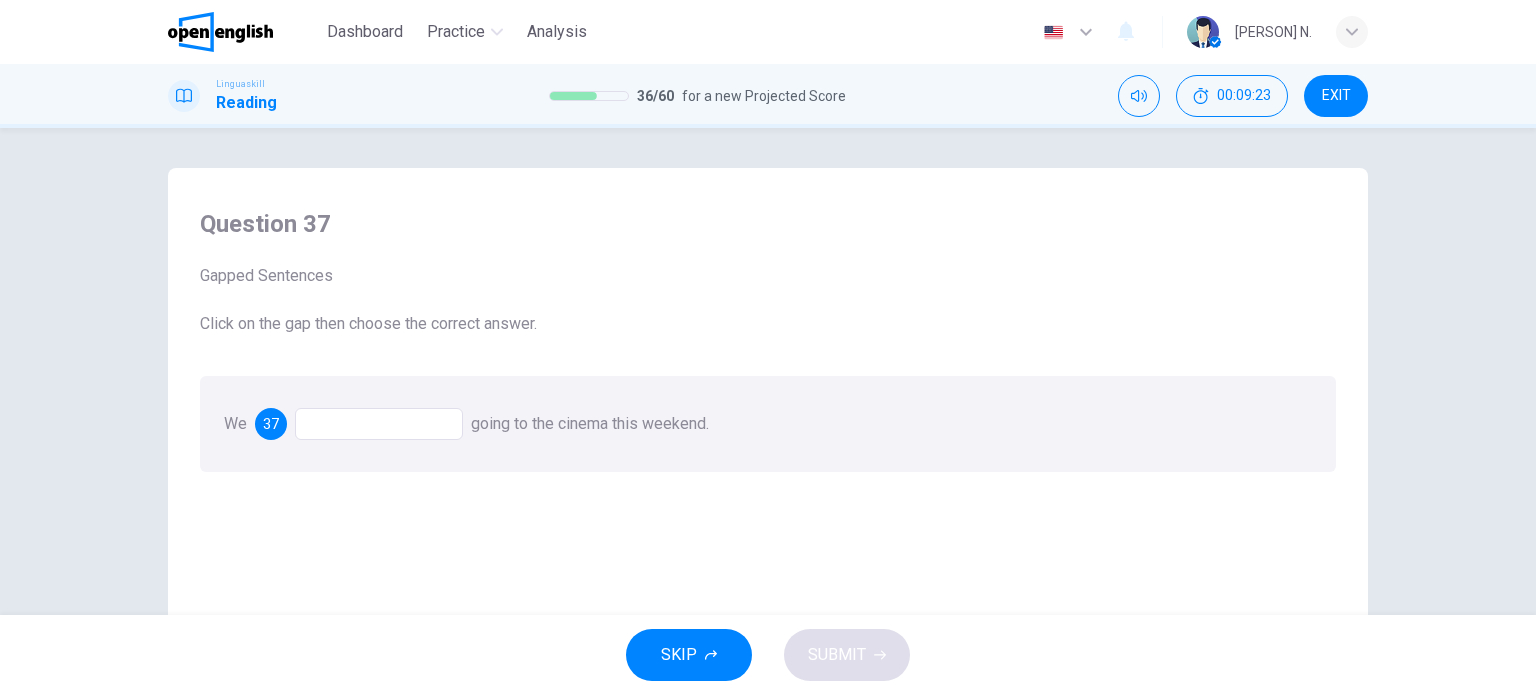 click on "37" at bounding box center [271, 424] 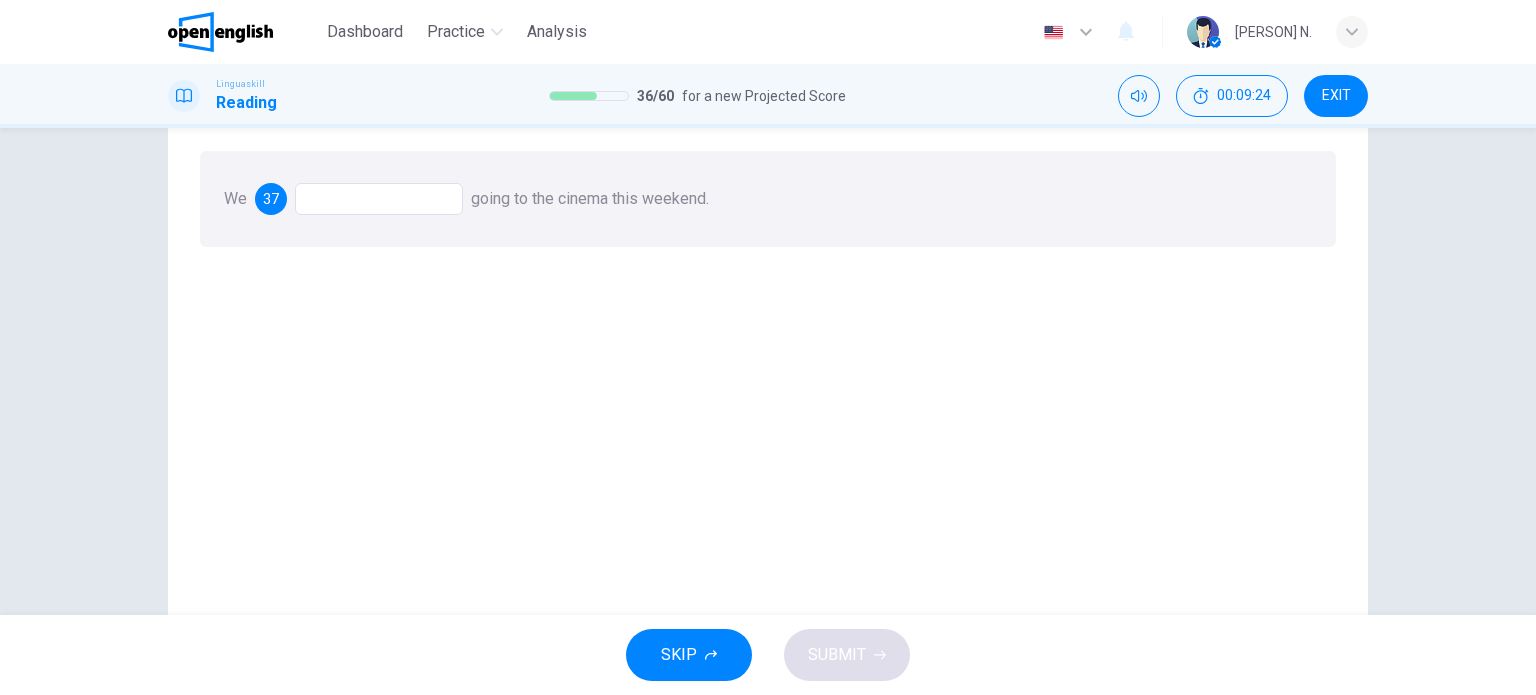 scroll, scrollTop: 273, scrollLeft: 0, axis: vertical 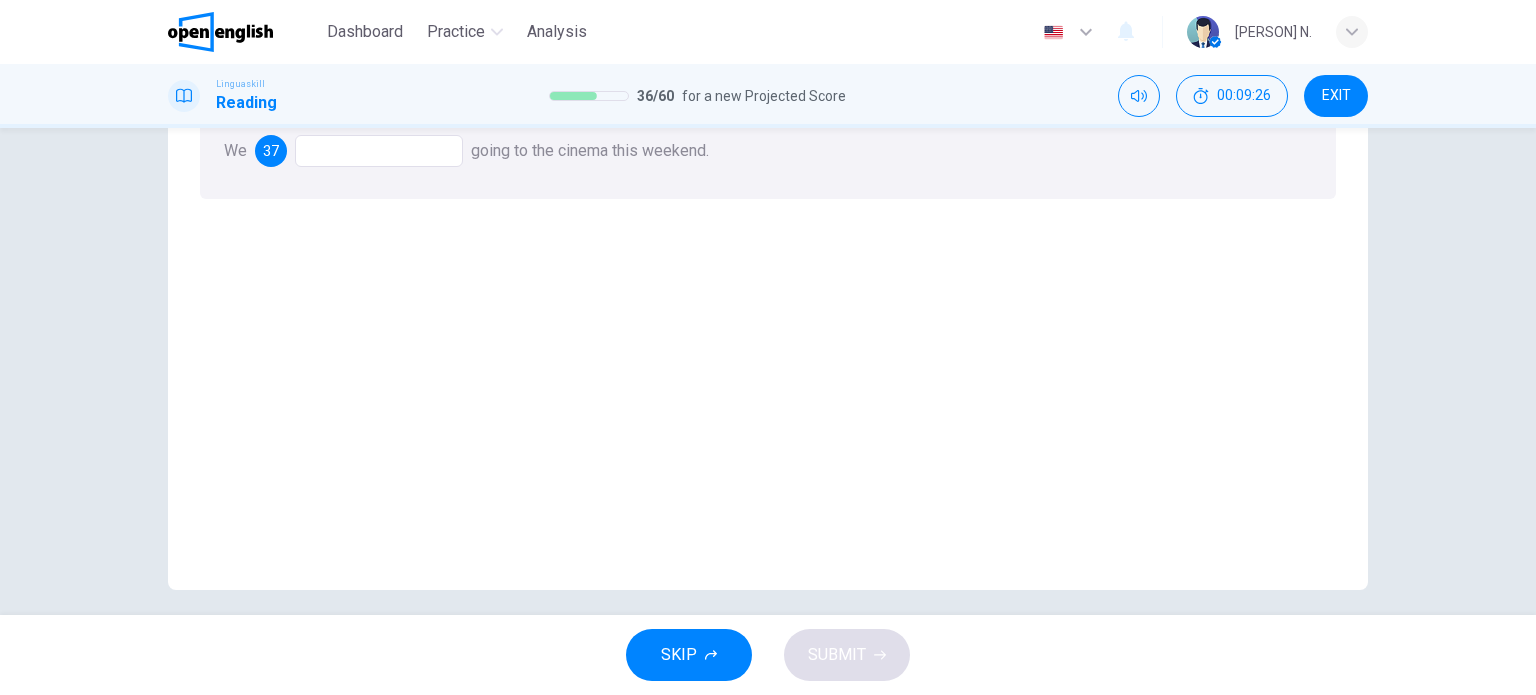click at bounding box center (379, 151) 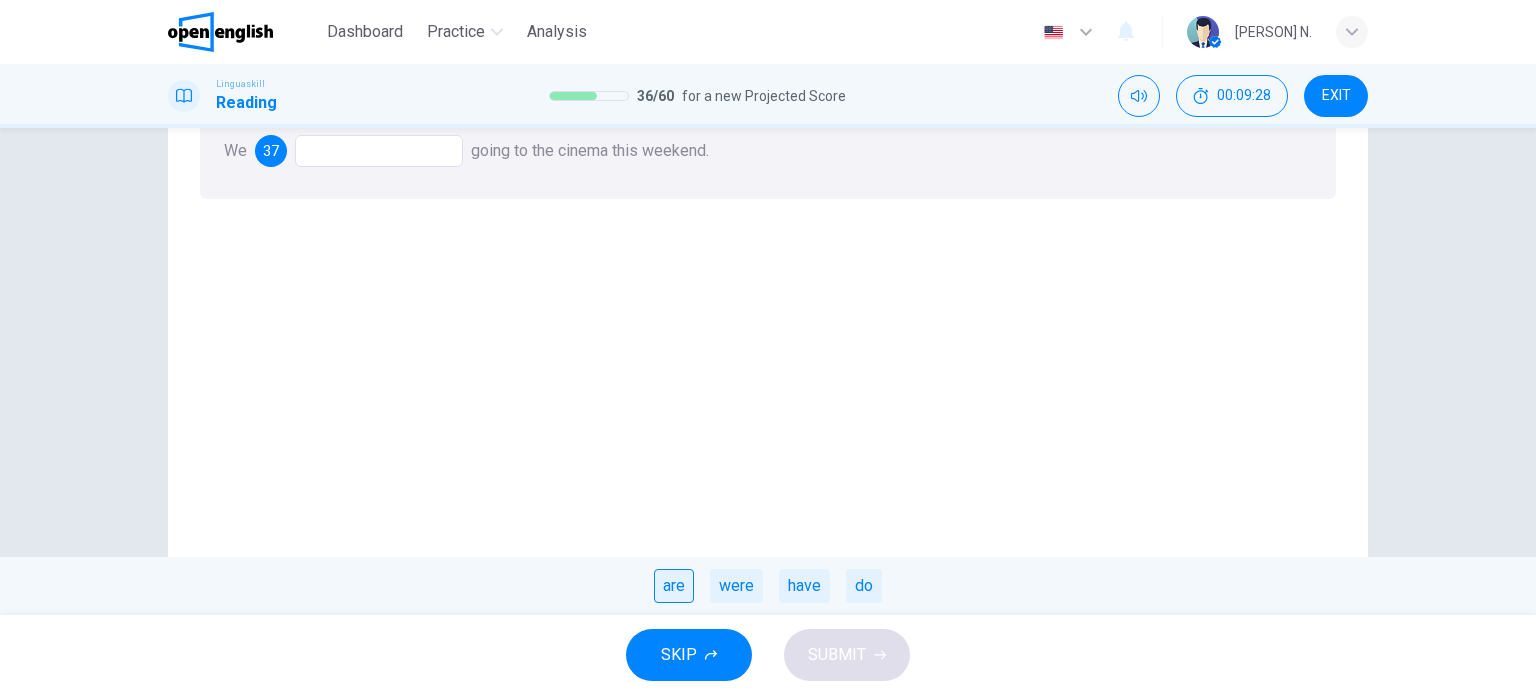click on "are" at bounding box center [674, 586] 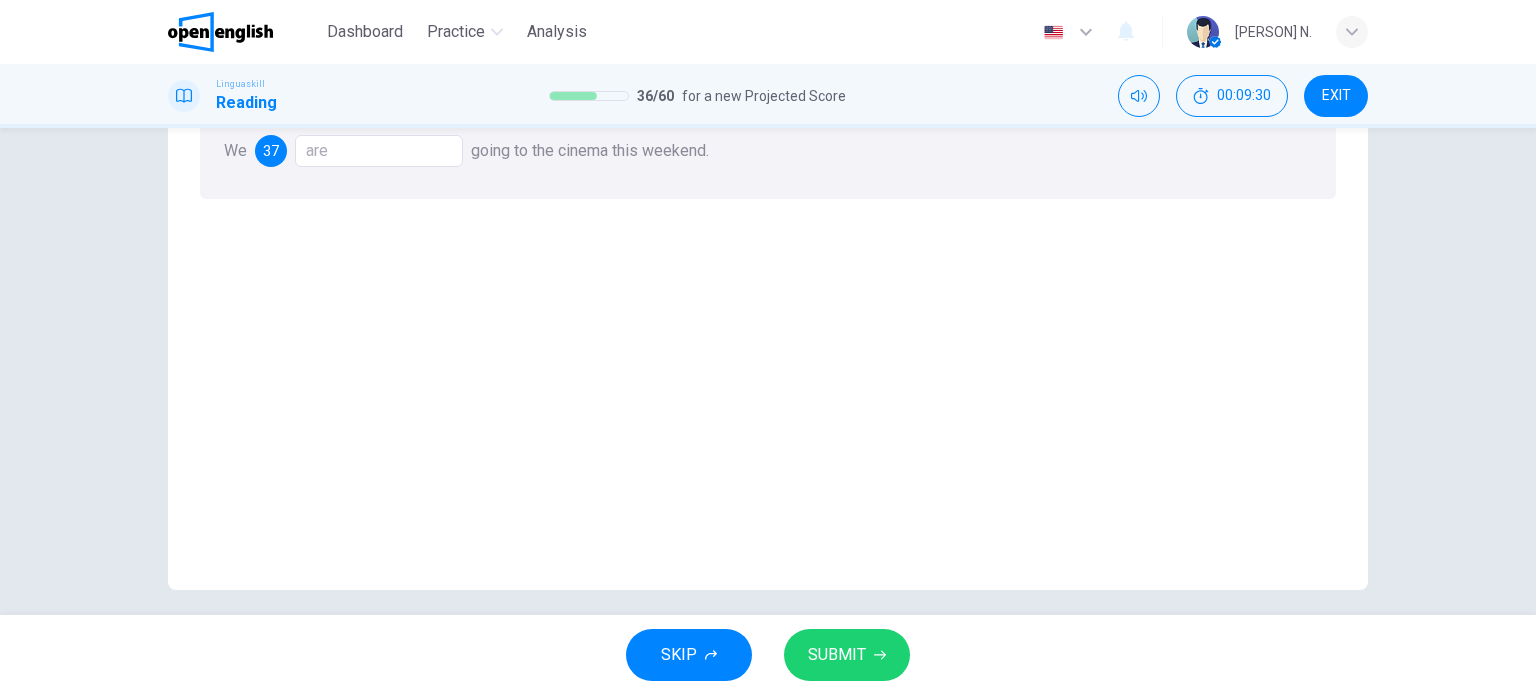 click on "SUBMIT" at bounding box center [837, 655] 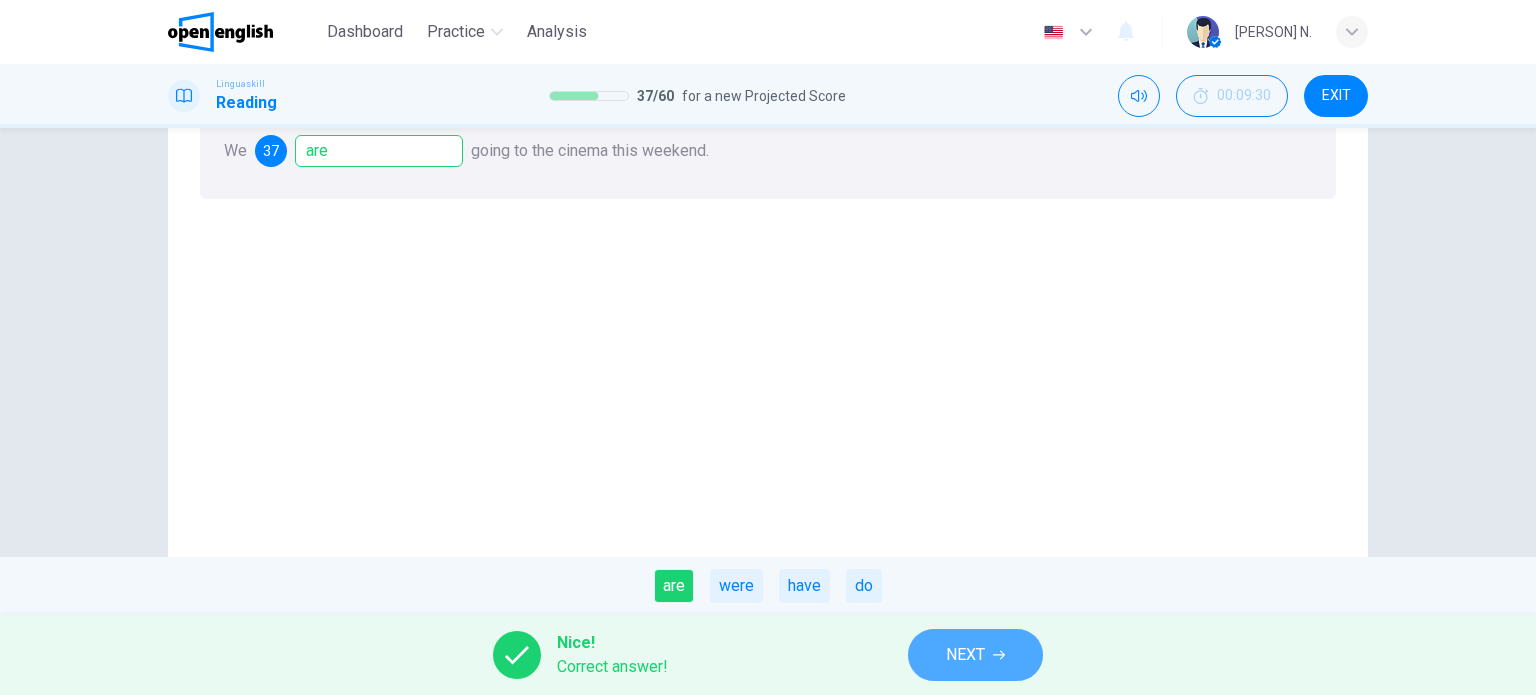 click on "NEXT" at bounding box center (965, 655) 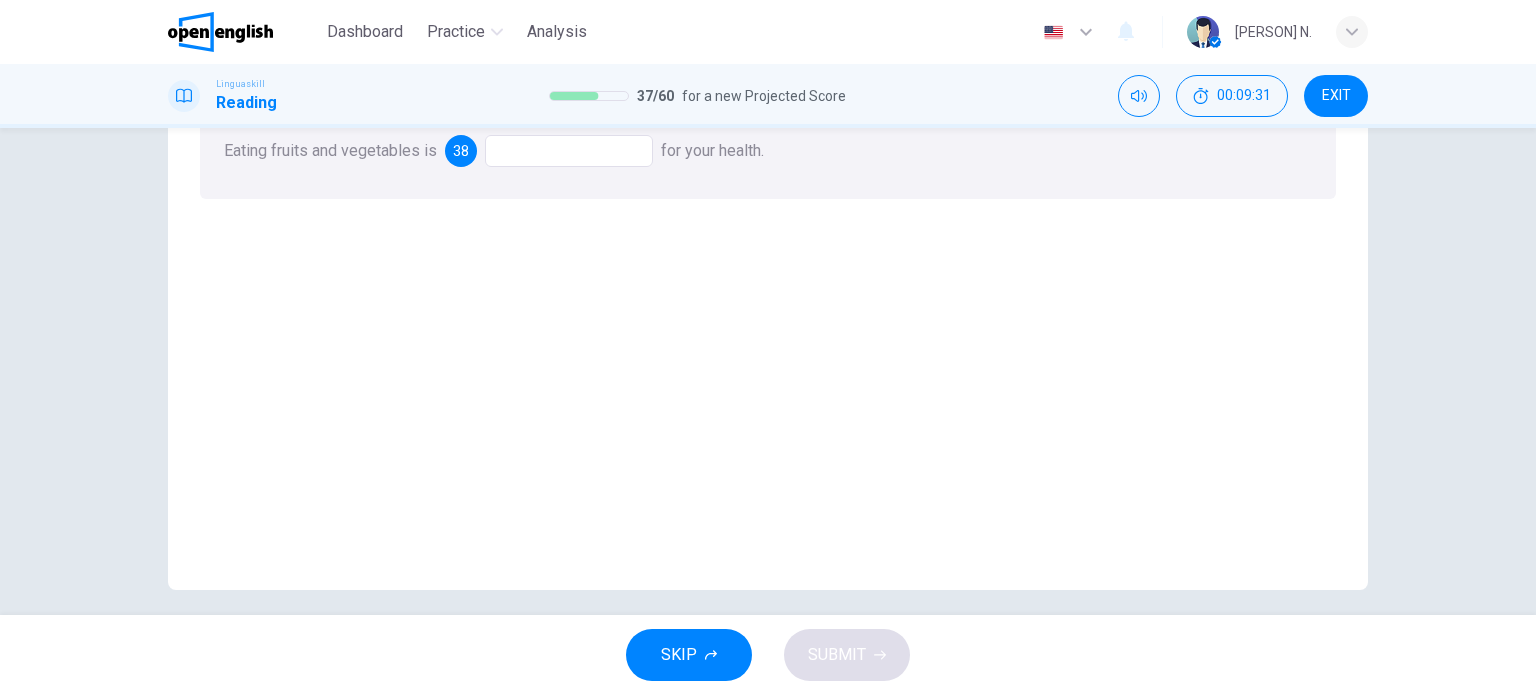 click on "Eating fruits and vegetables is 38 for your health." at bounding box center [768, 151] 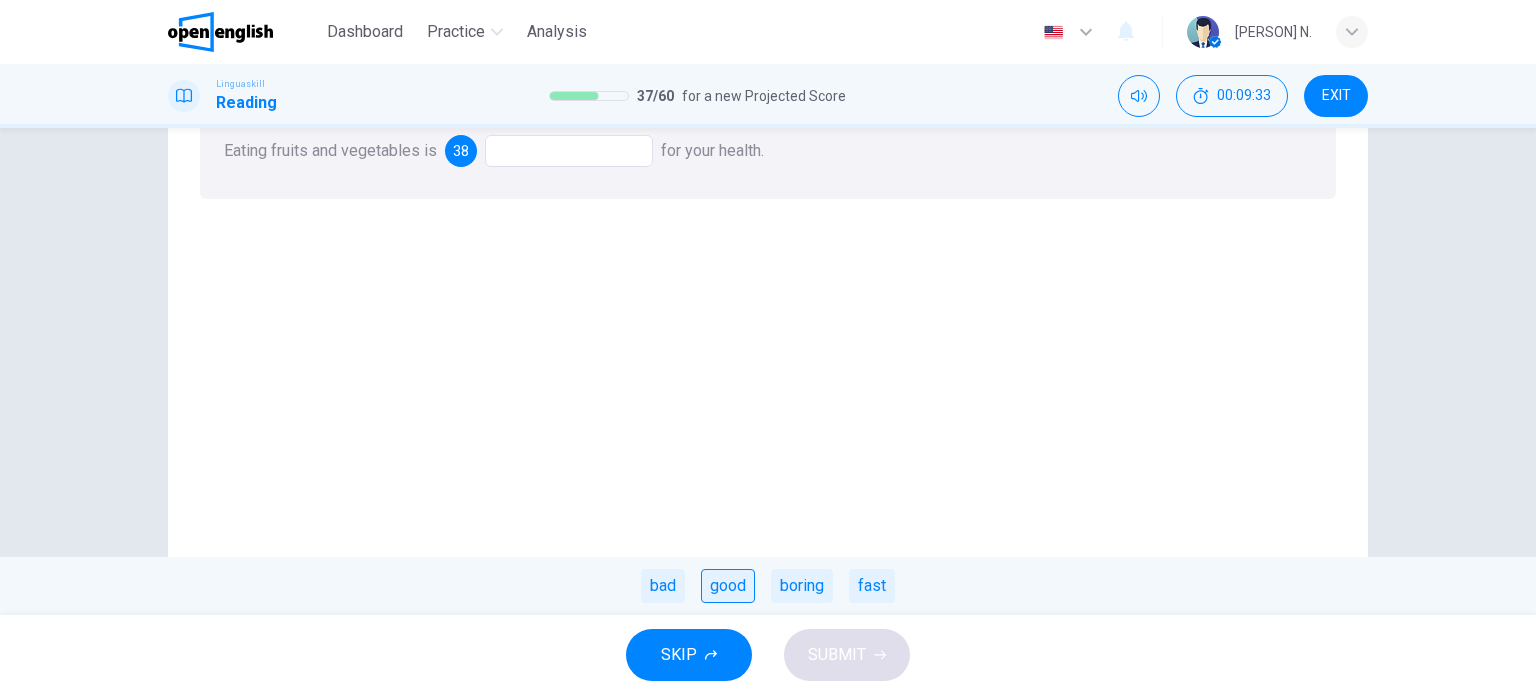 click on "good" at bounding box center [728, 586] 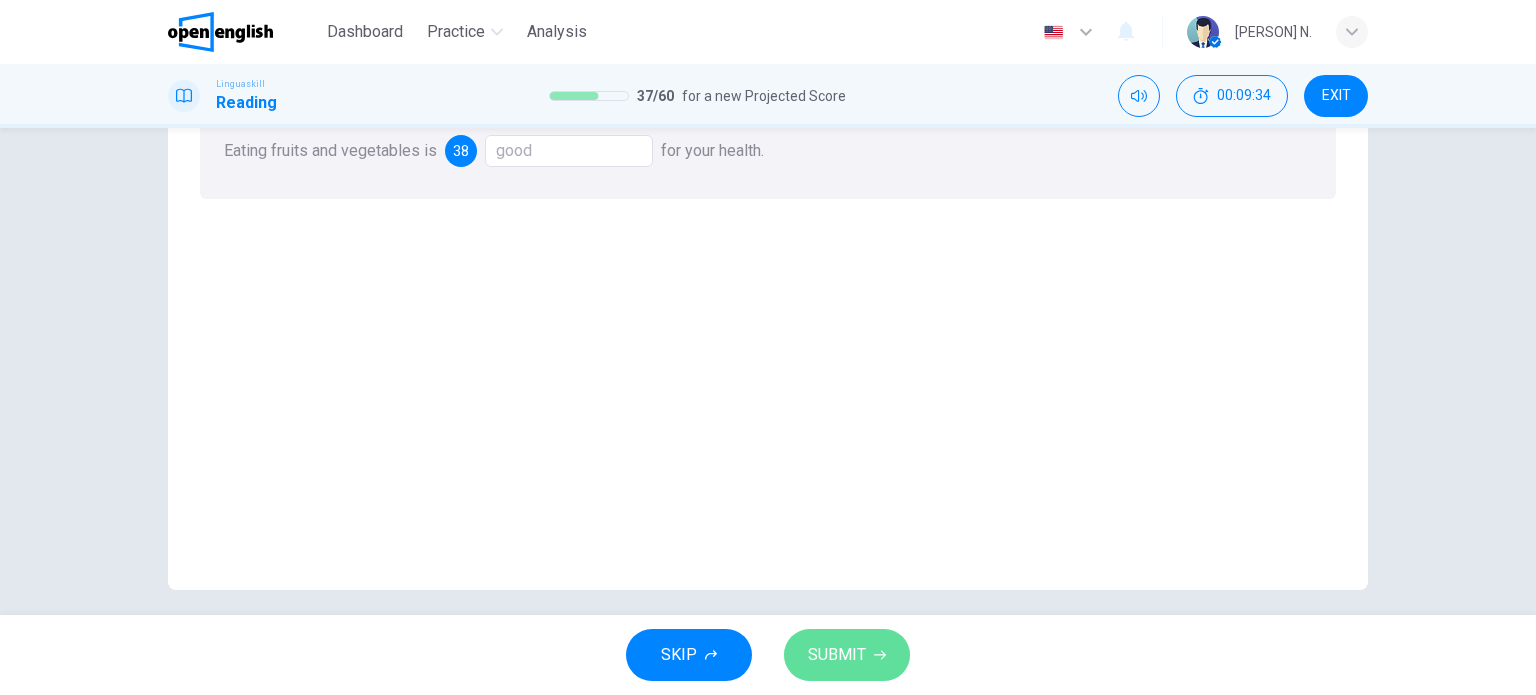 click on "SUBMIT" at bounding box center (847, 655) 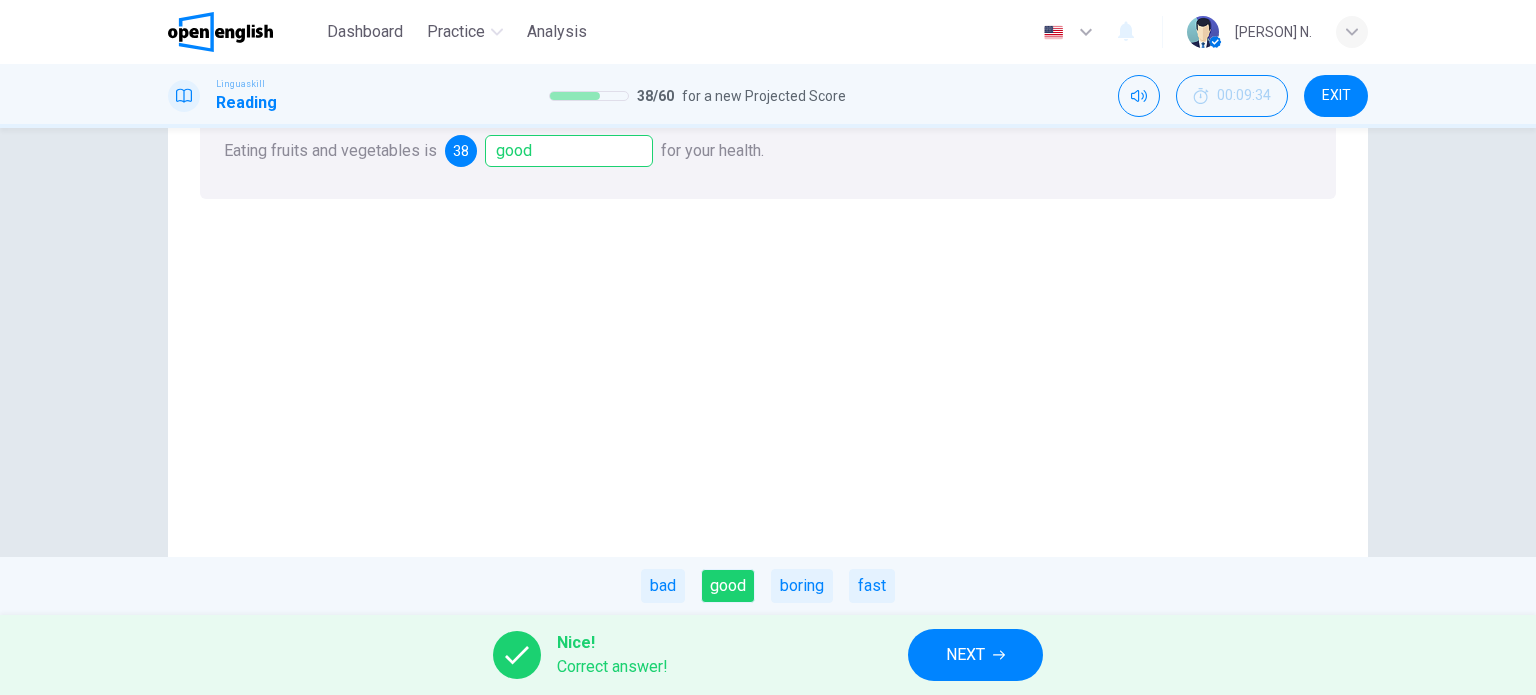 click on "NEXT" at bounding box center (975, 655) 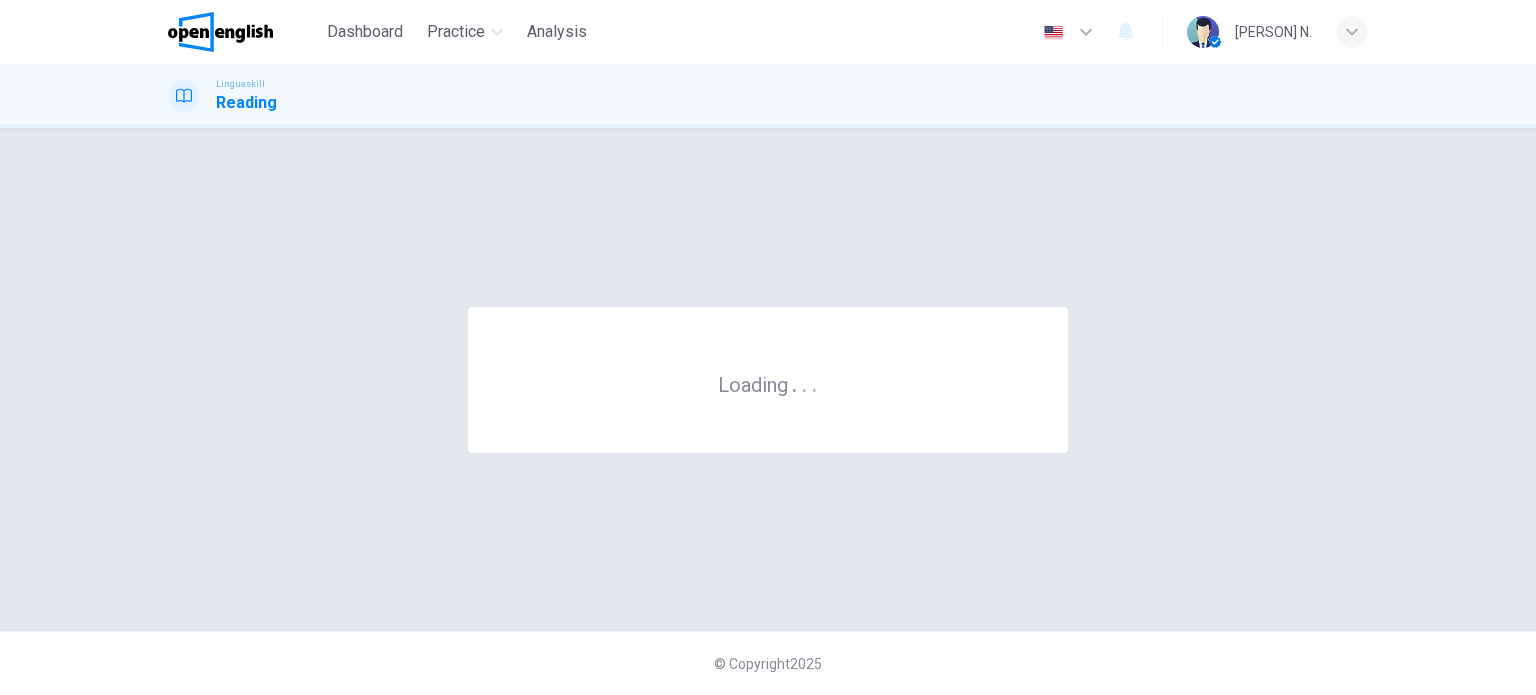 scroll, scrollTop: 0, scrollLeft: 0, axis: both 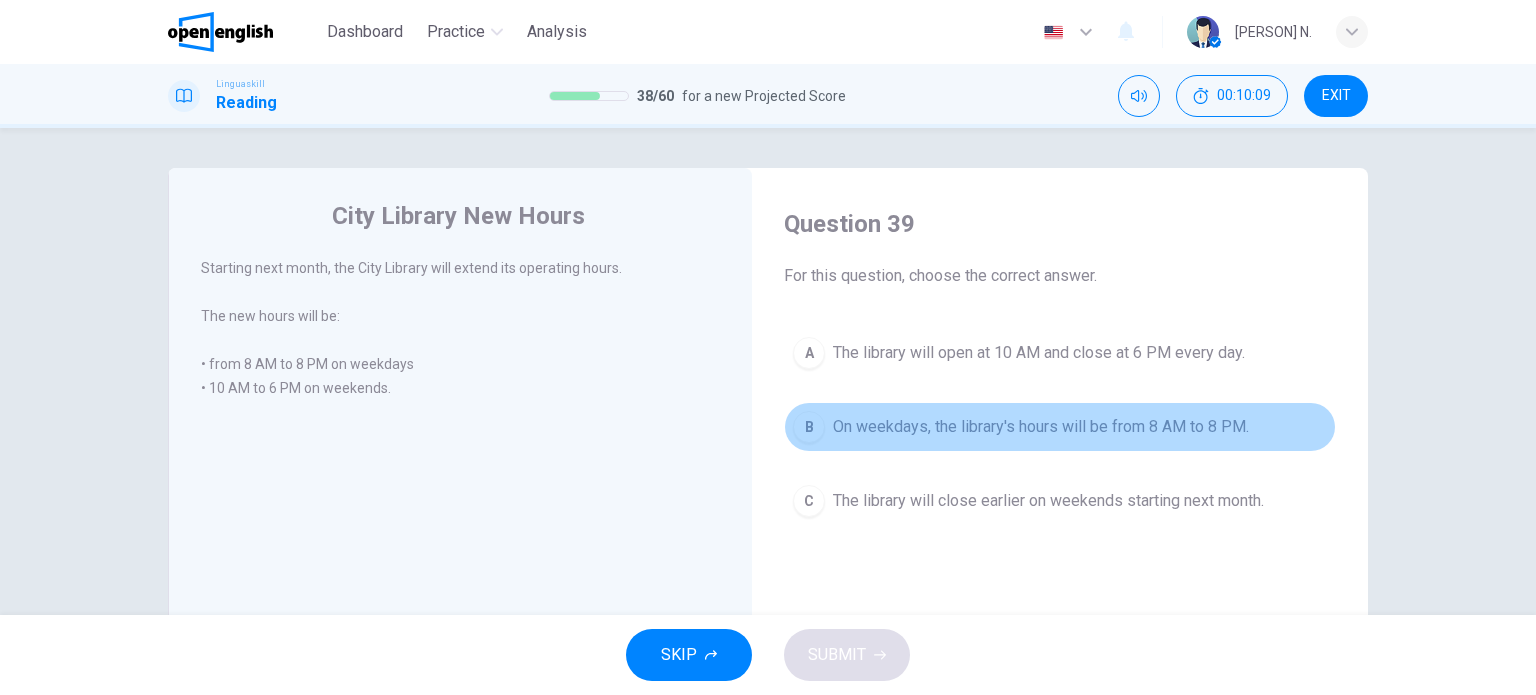 click on "B" at bounding box center [809, 427] 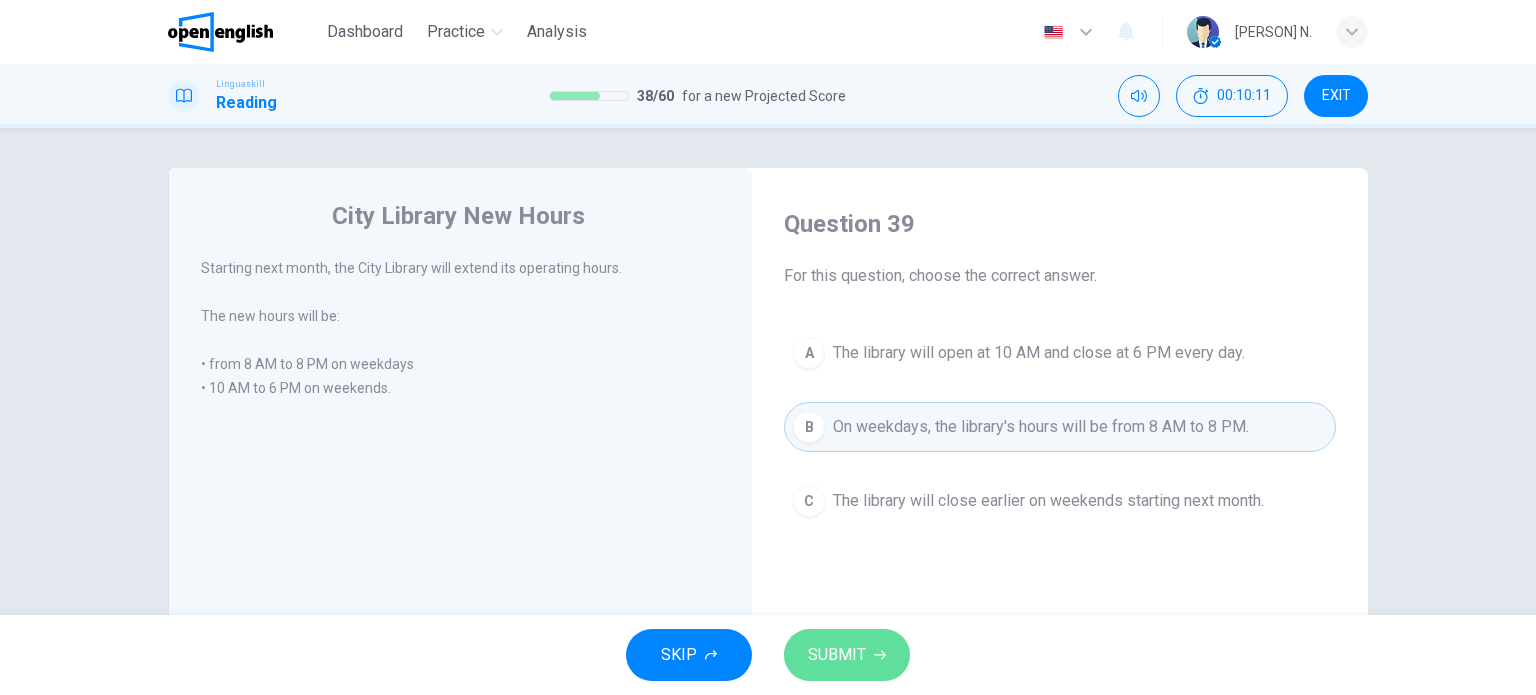 click on "SUBMIT" at bounding box center (837, 655) 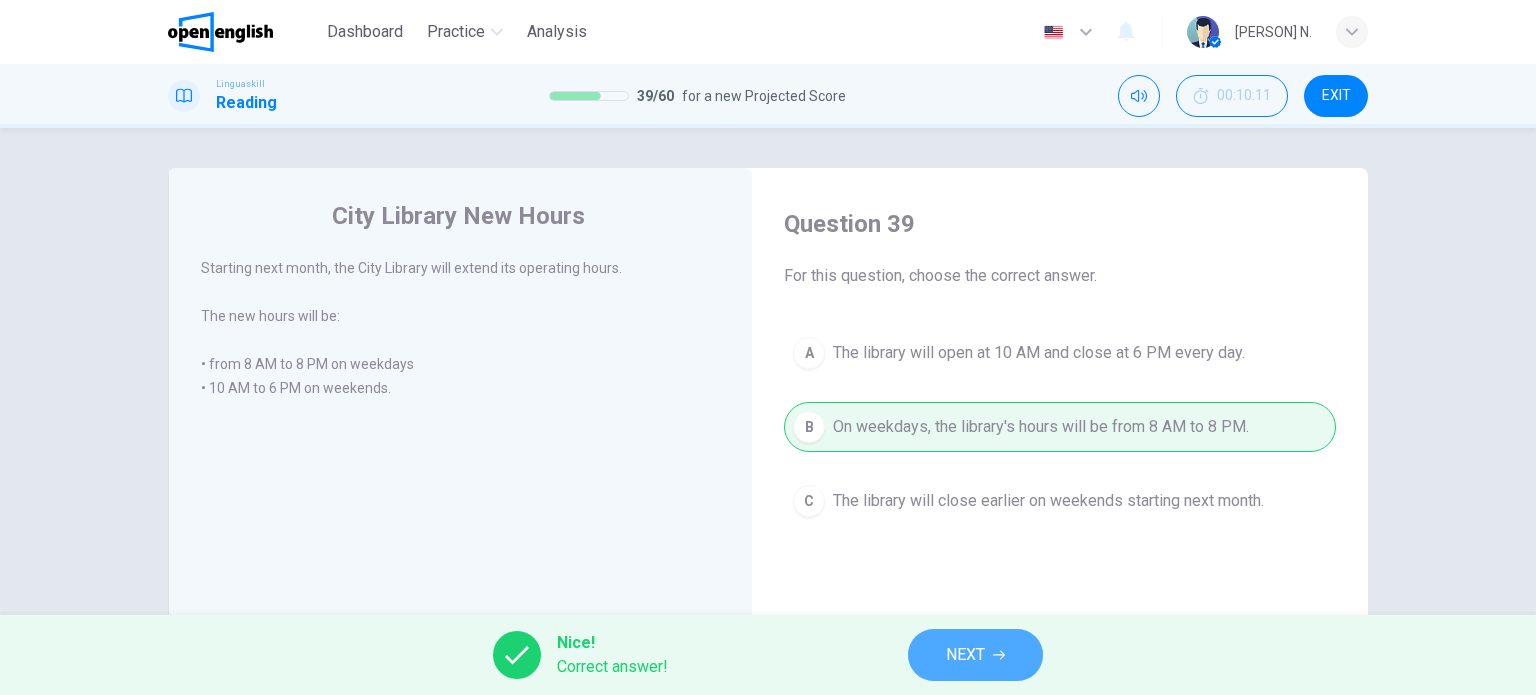 click on "NEXT" at bounding box center (975, 655) 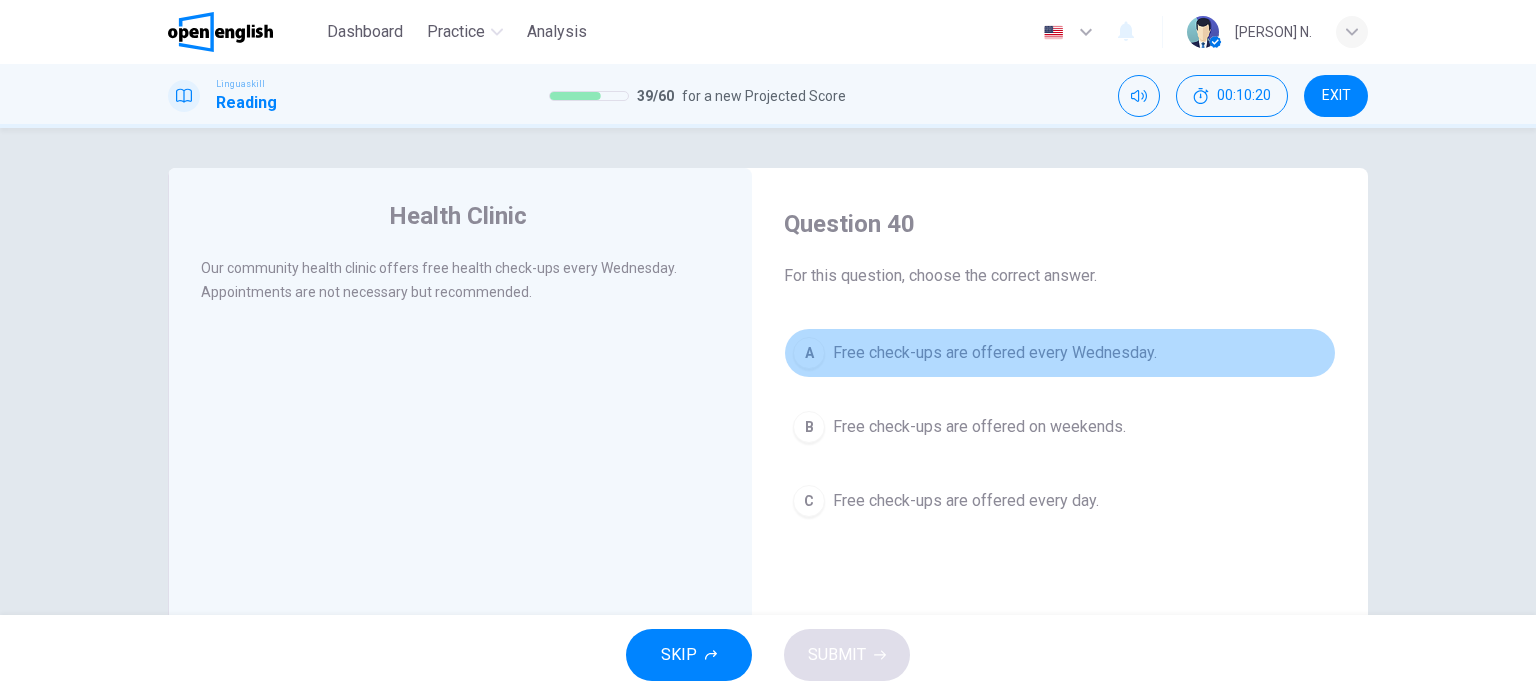 click on "A" at bounding box center [809, 353] 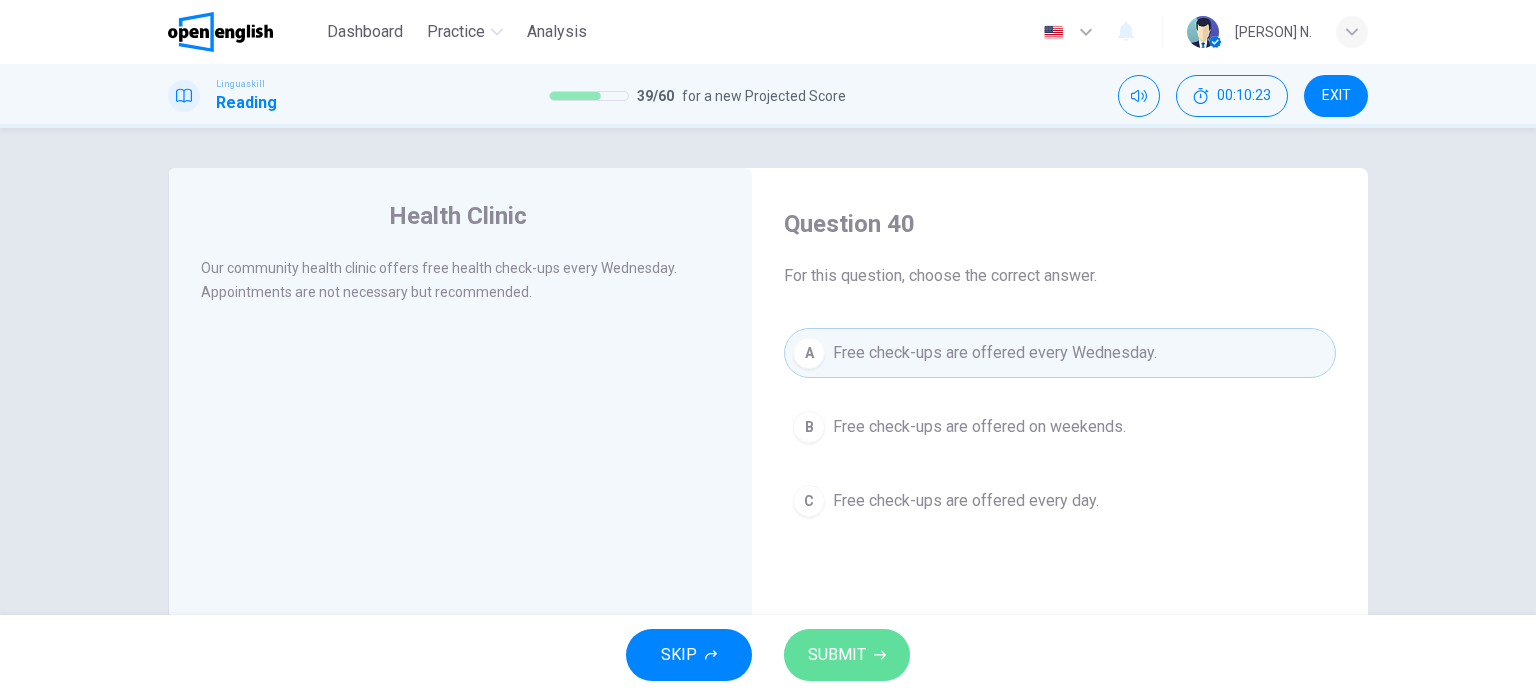 click on "SUBMIT" at bounding box center (837, 655) 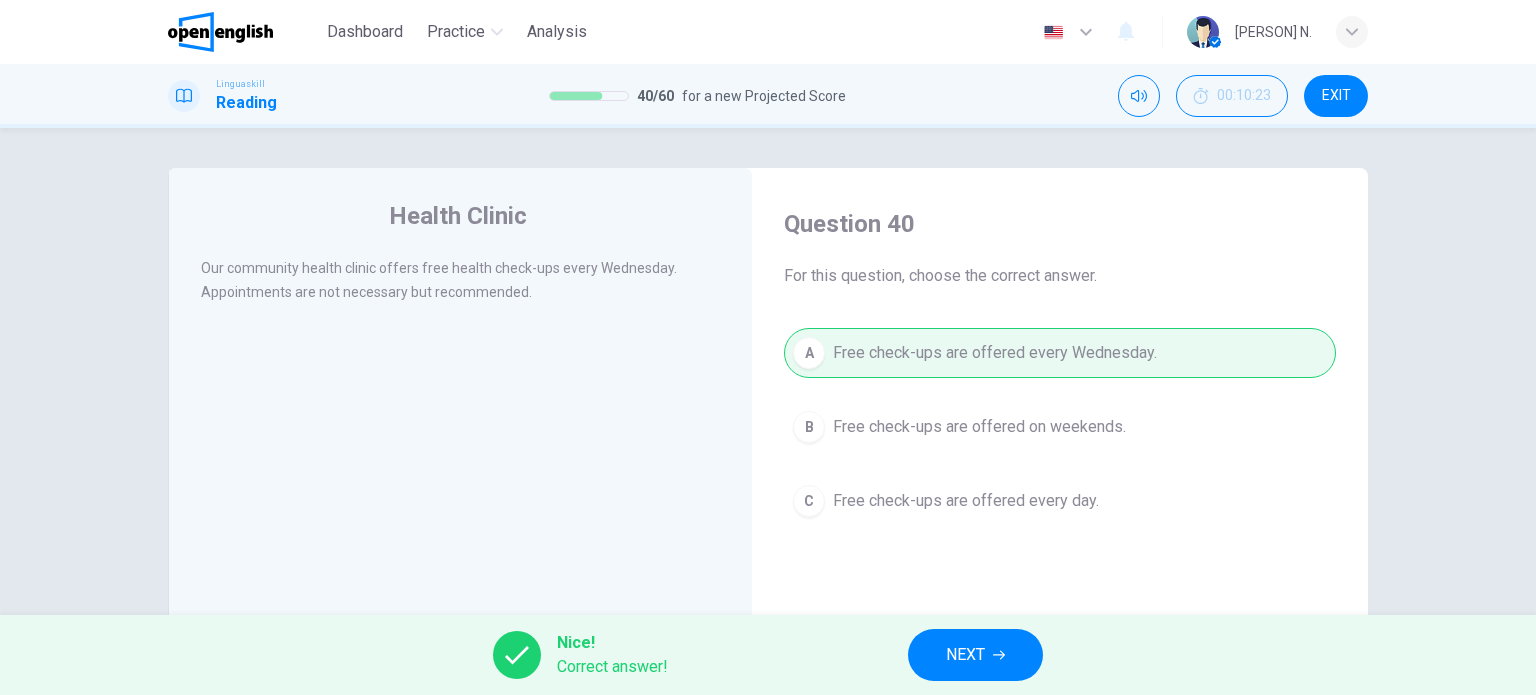 click on "NEXT" at bounding box center (965, 655) 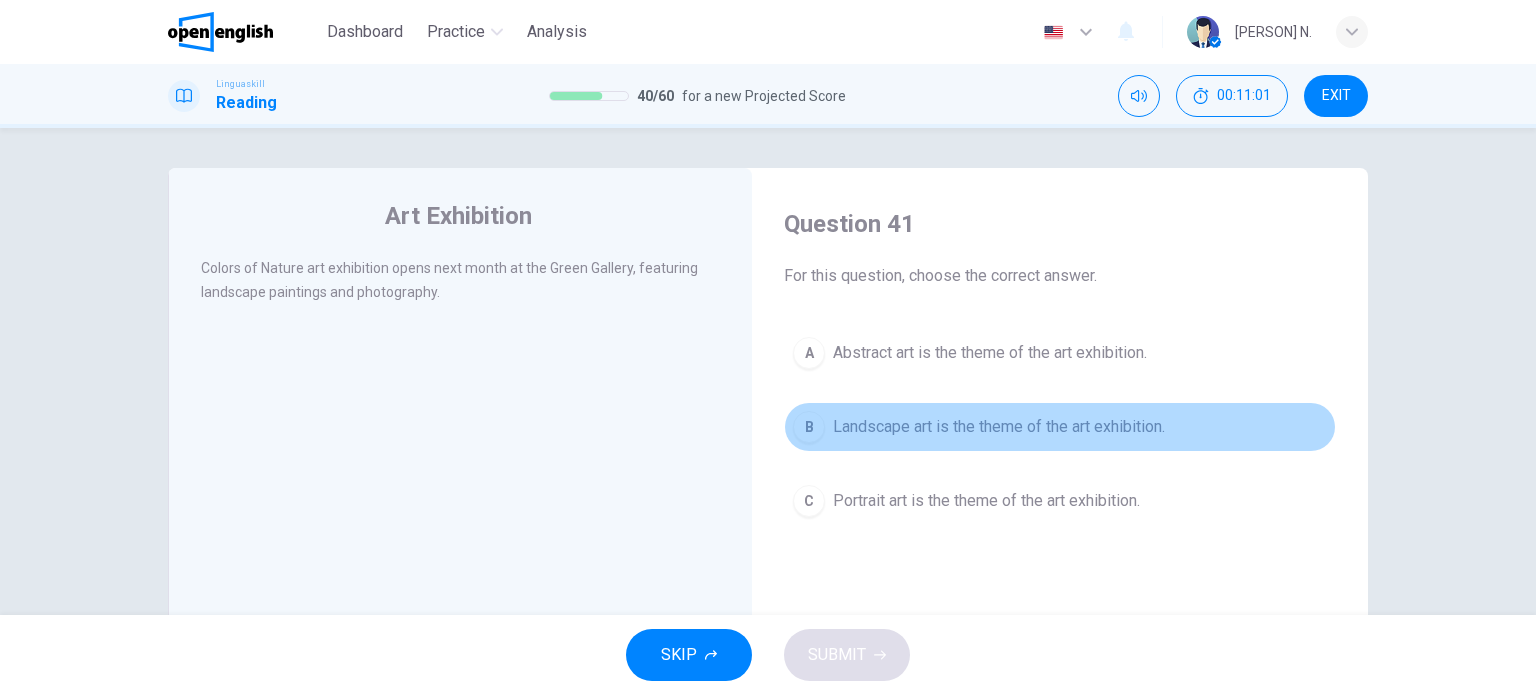 click on "B" at bounding box center [809, 427] 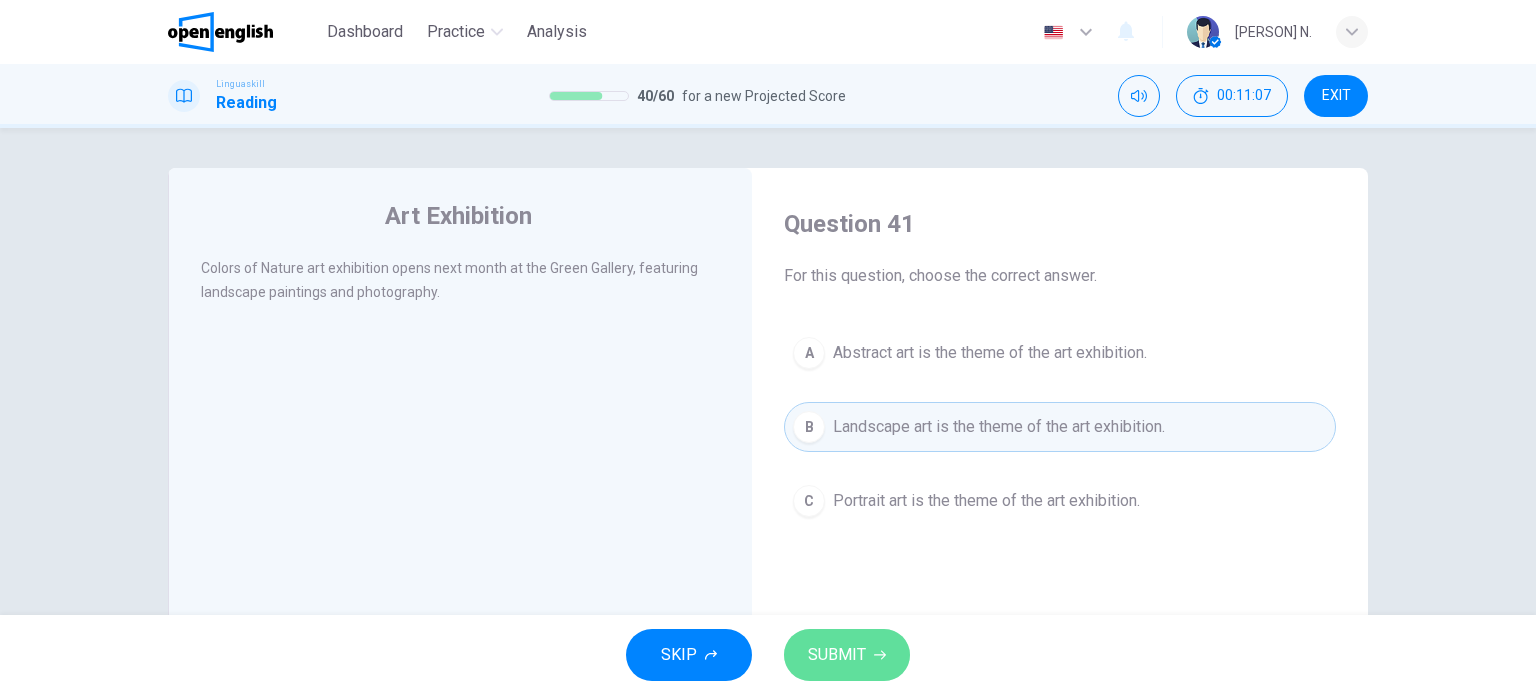 click on "SUBMIT" at bounding box center [837, 655] 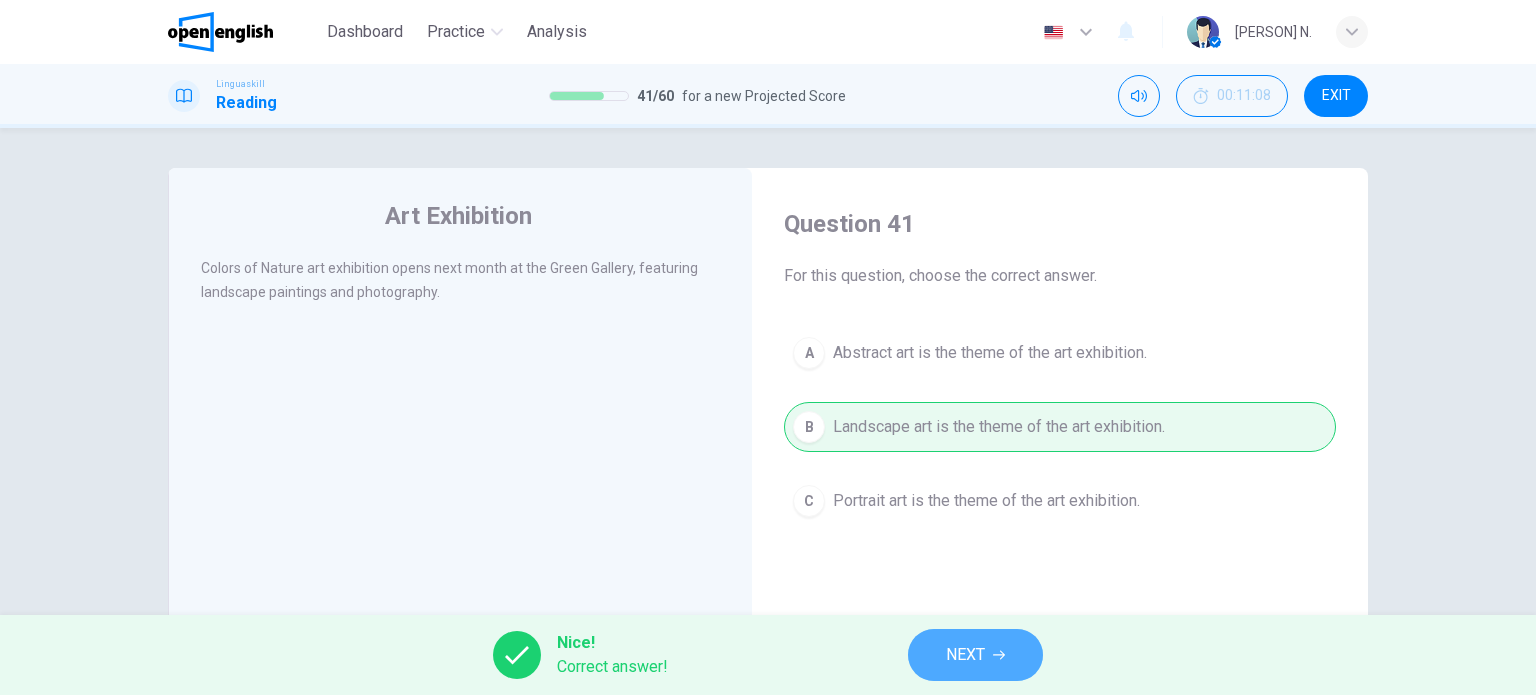 click on "NEXT" at bounding box center (975, 655) 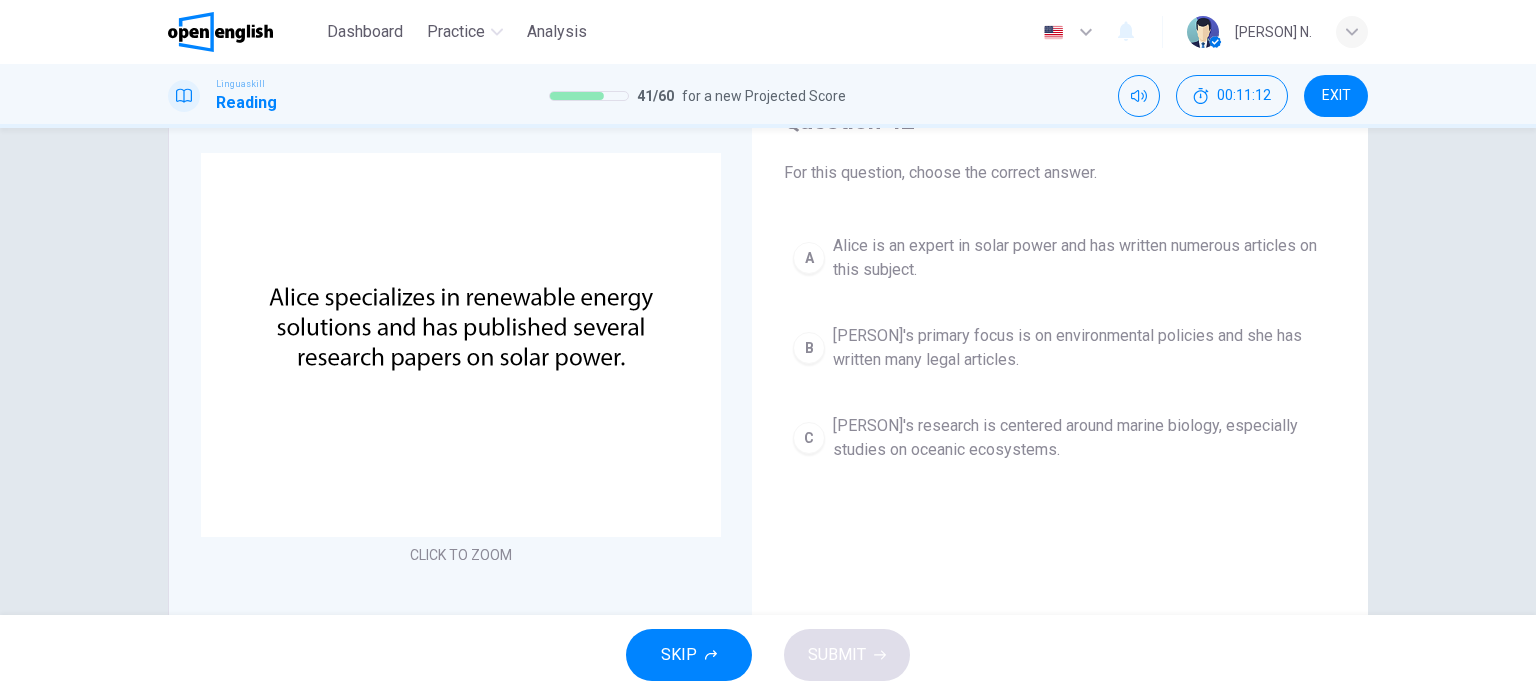 scroll, scrollTop: 100, scrollLeft: 0, axis: vertical 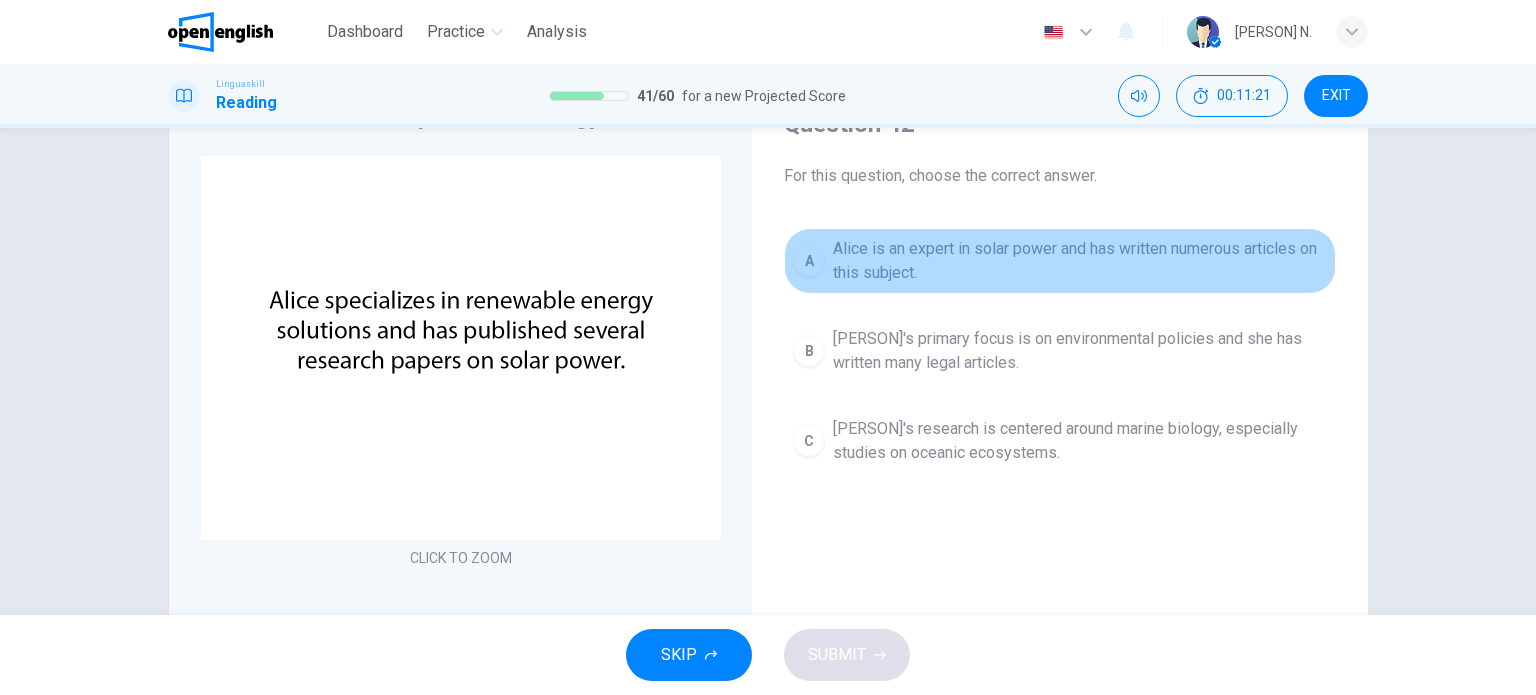 click on "A" at bounding box center [809, 261] 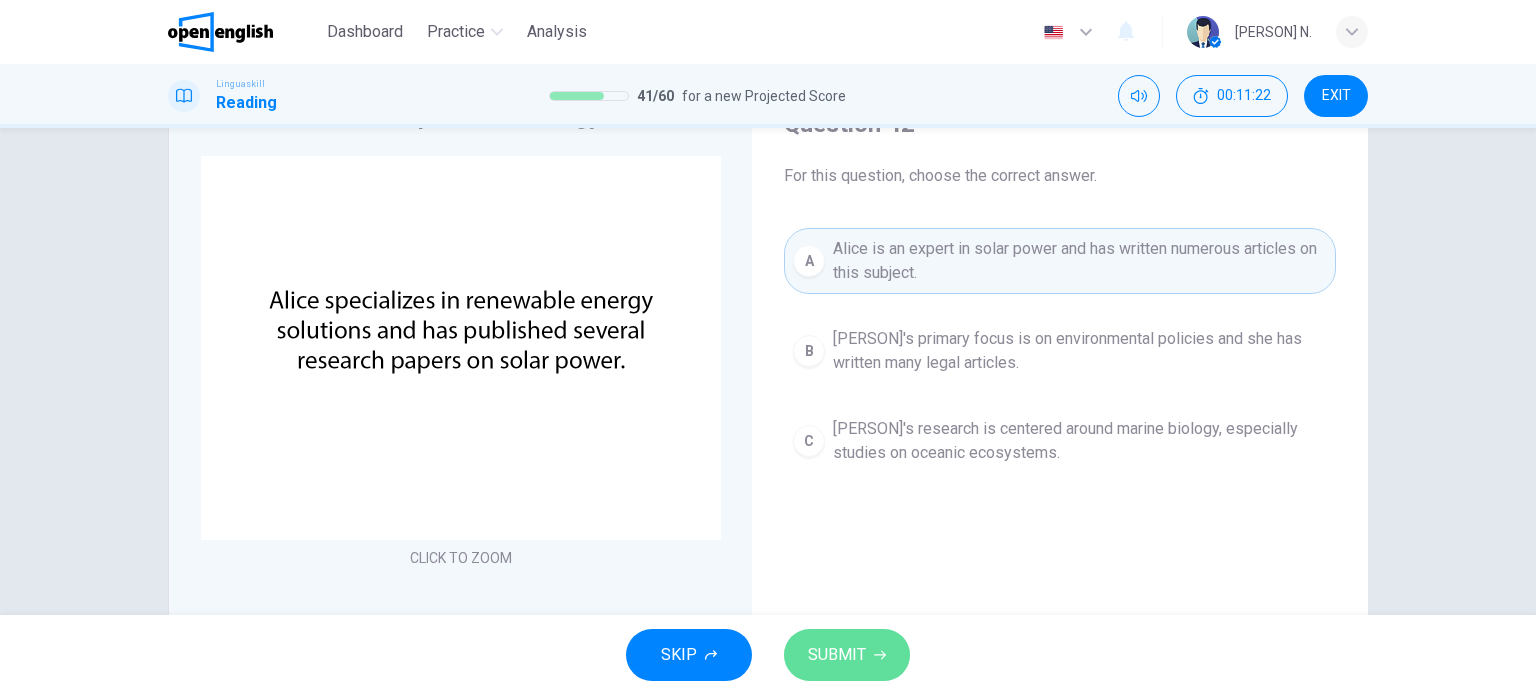 click on "SUBMIT" at bounding box center (847, 655) 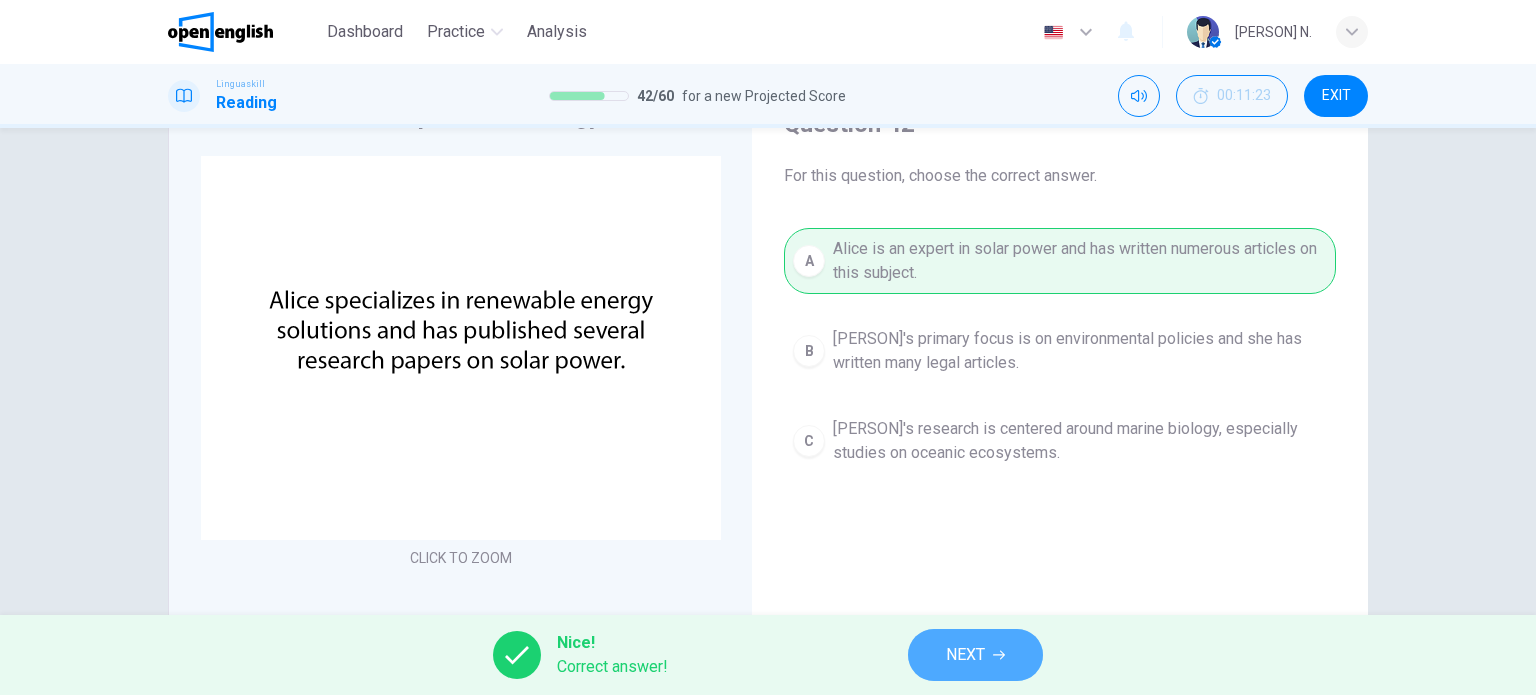 click on "NEXT" at bounding box center (975, 655) 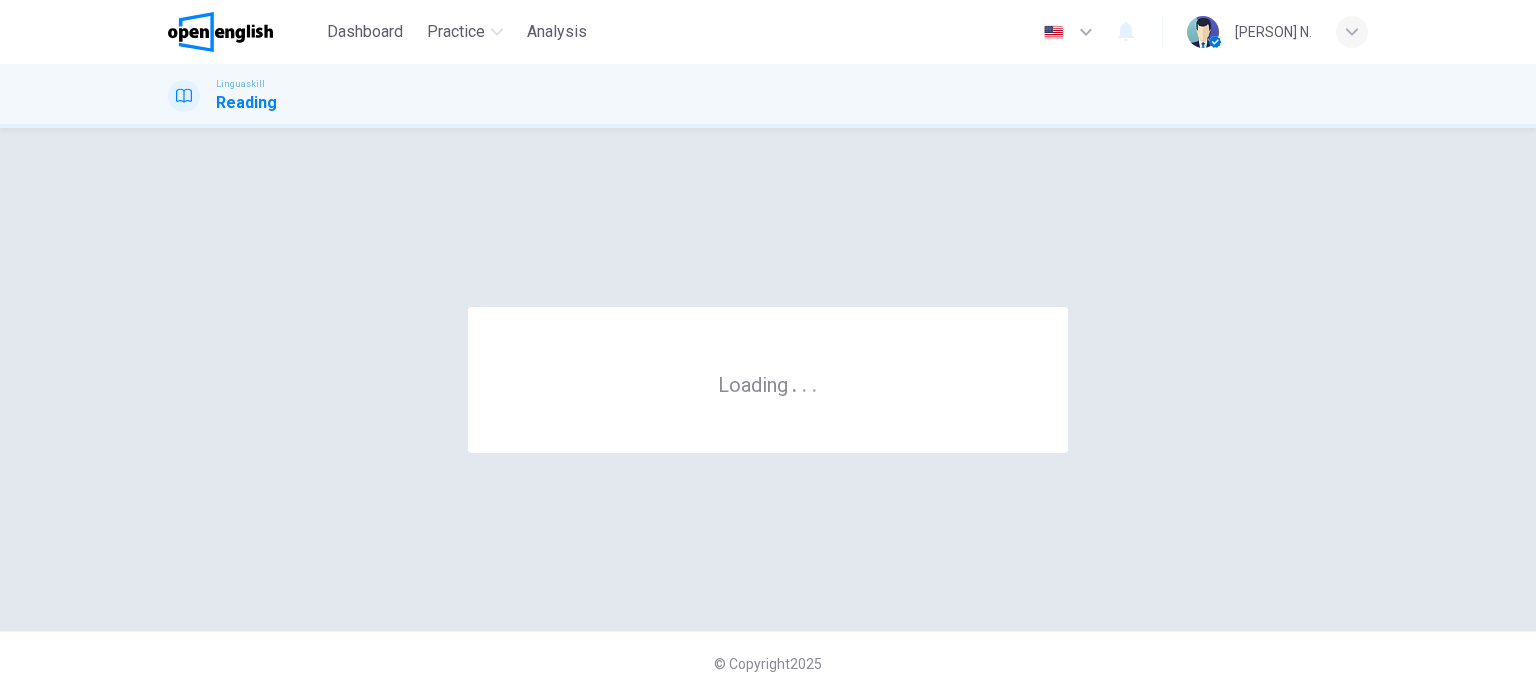 scroll, scrollTop: 0, scrollLeft: 0, axis: both 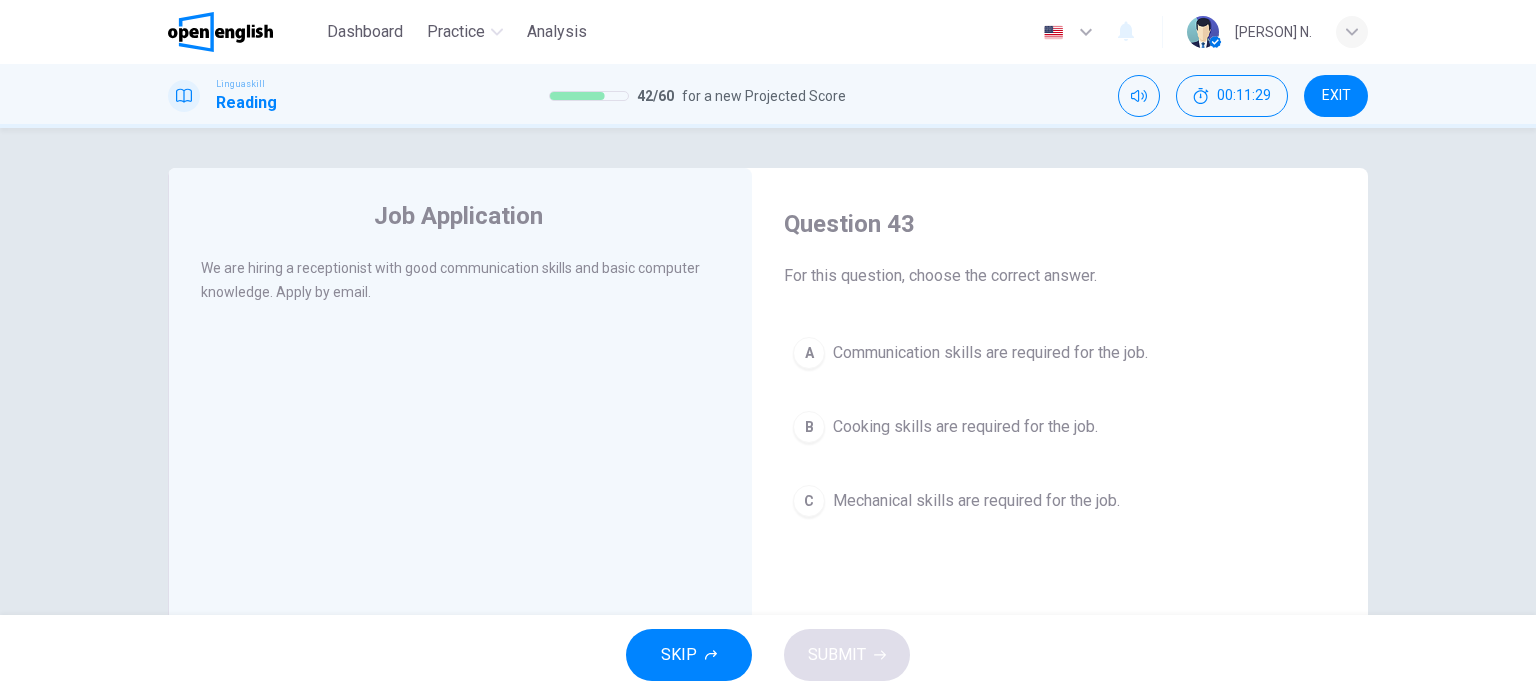 click on "A" at bounding box center [809, 353] 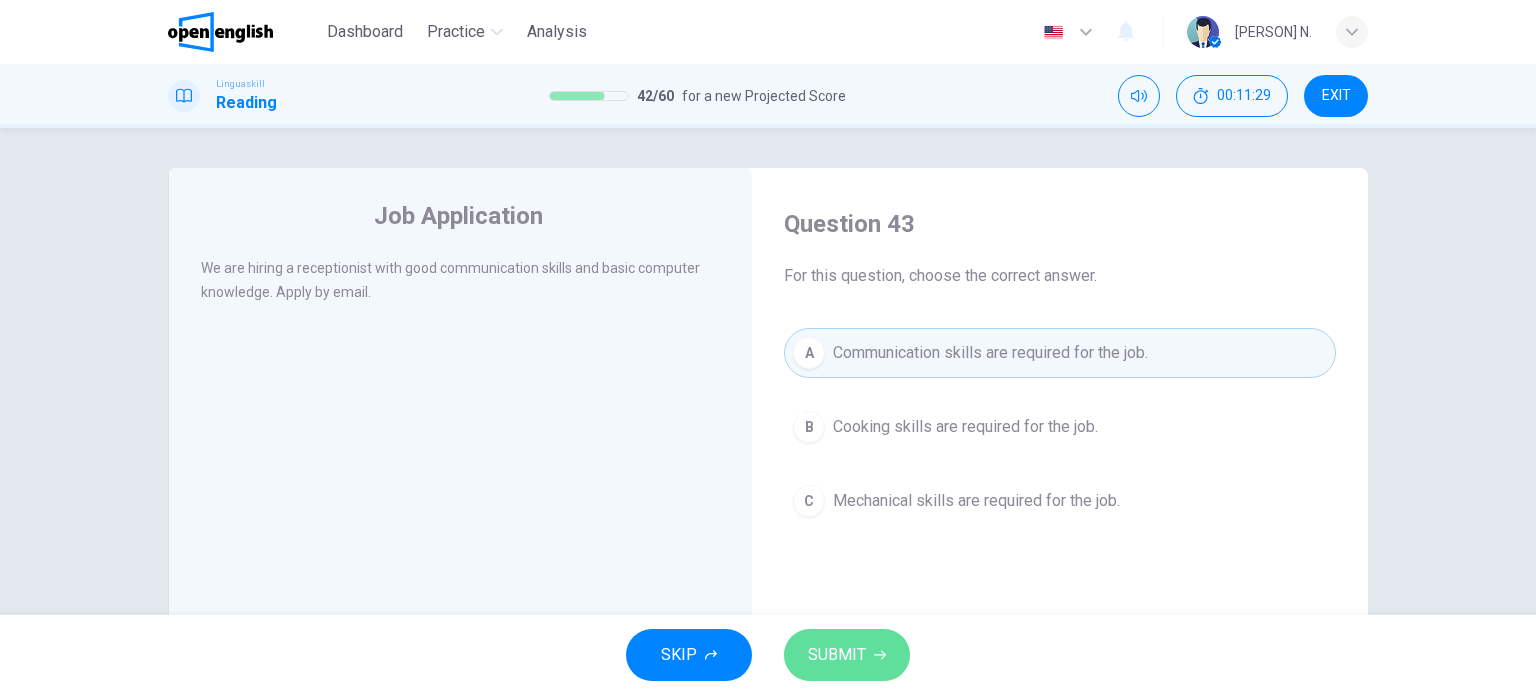 click on "SUBMIT" at bounding box center (837, 655) 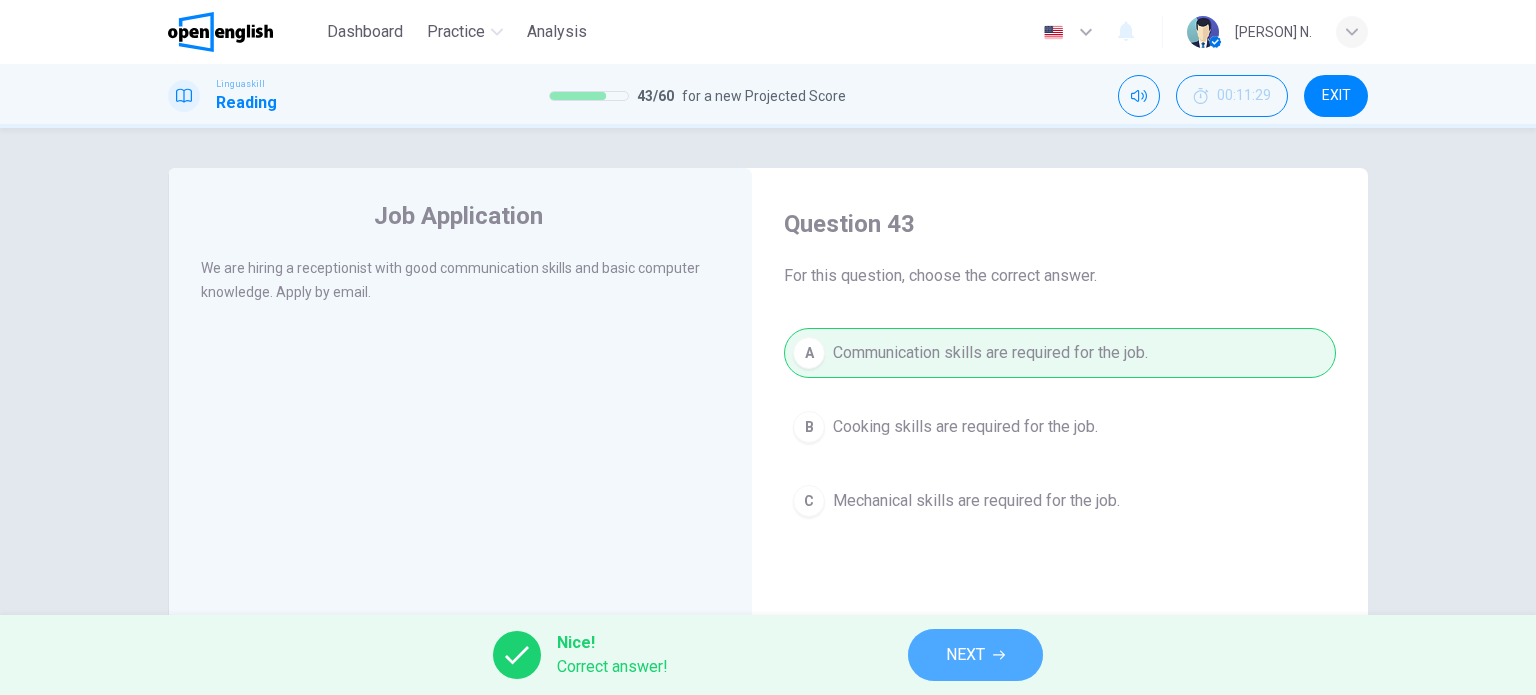 click on "NEXT" at bounding box center (975, 655) 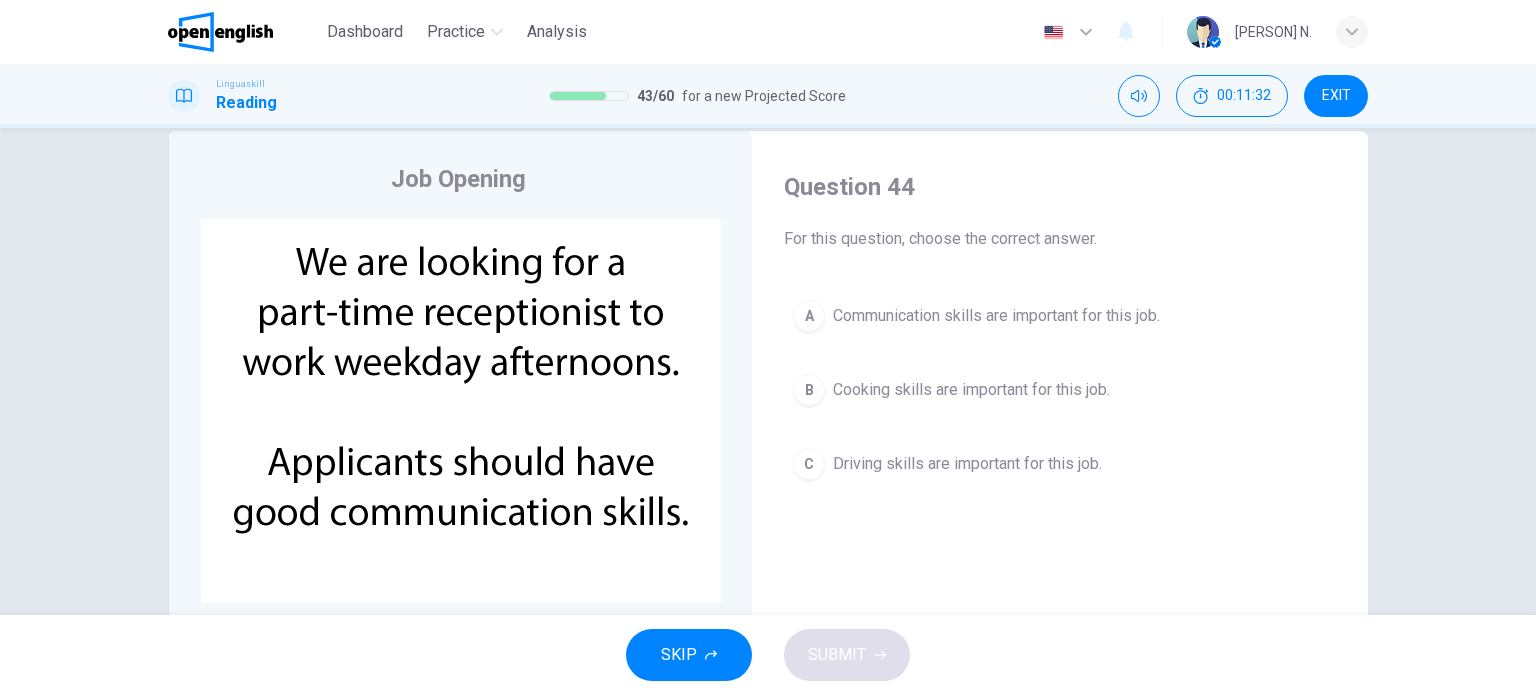 scroll, scrollTop: 47, scrollLeft: 0, axis: vertical 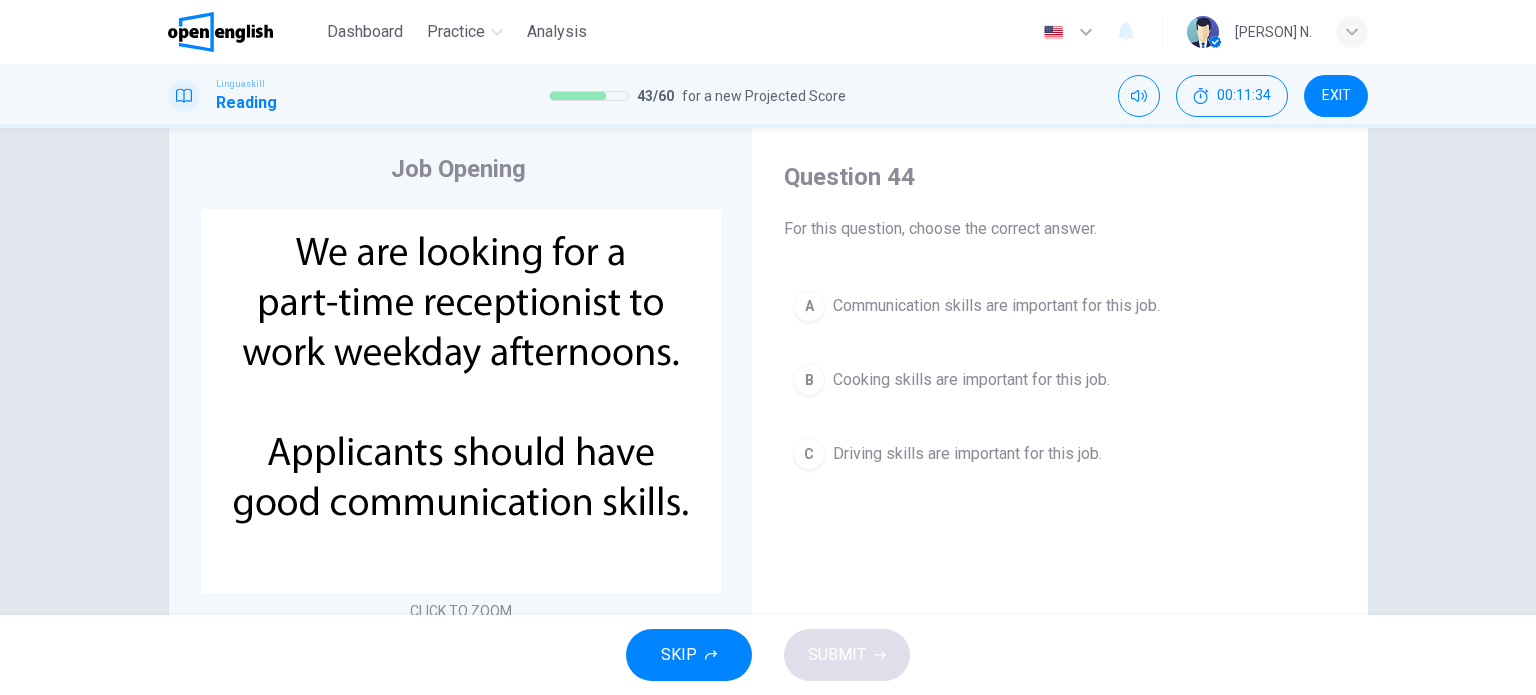 click on "A" at bounding box center (809, 306) 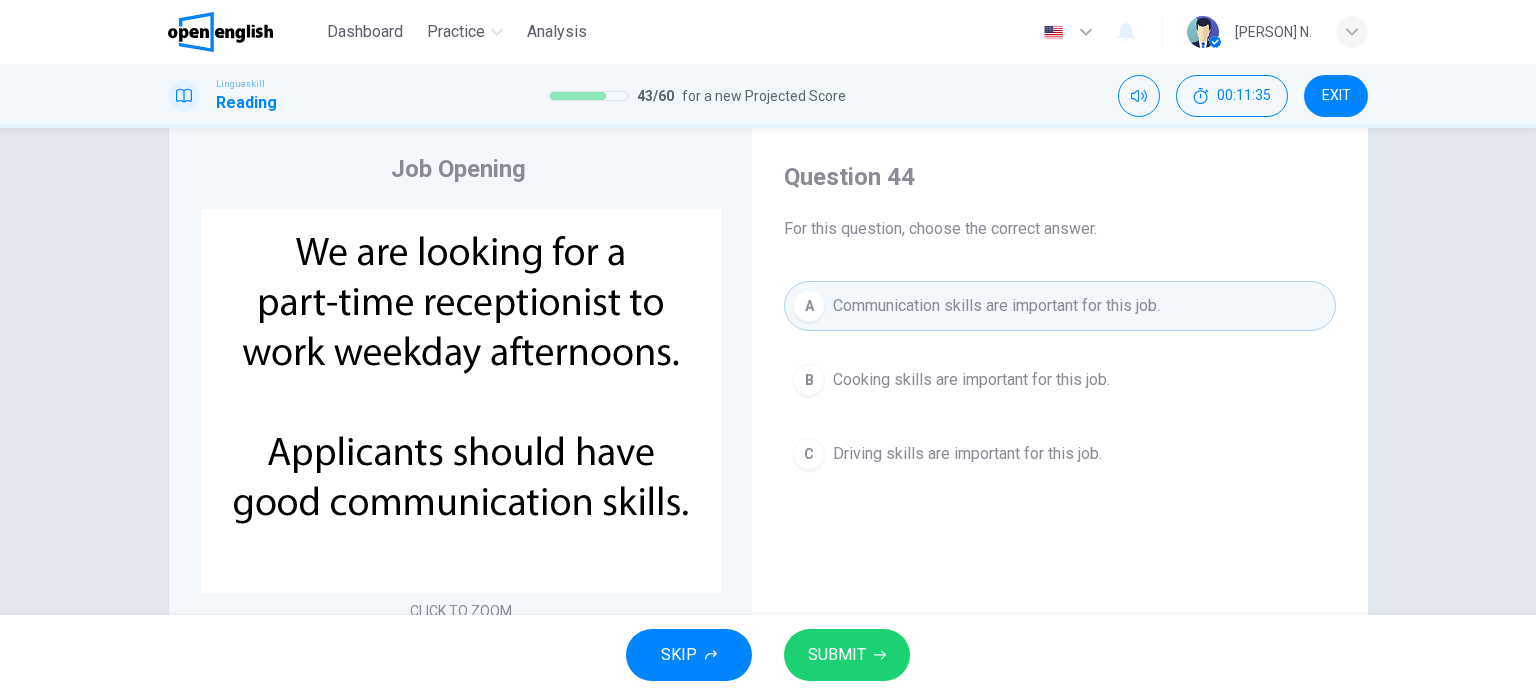click on "SKIP SUBMIT" at bounding box center [768, 655] 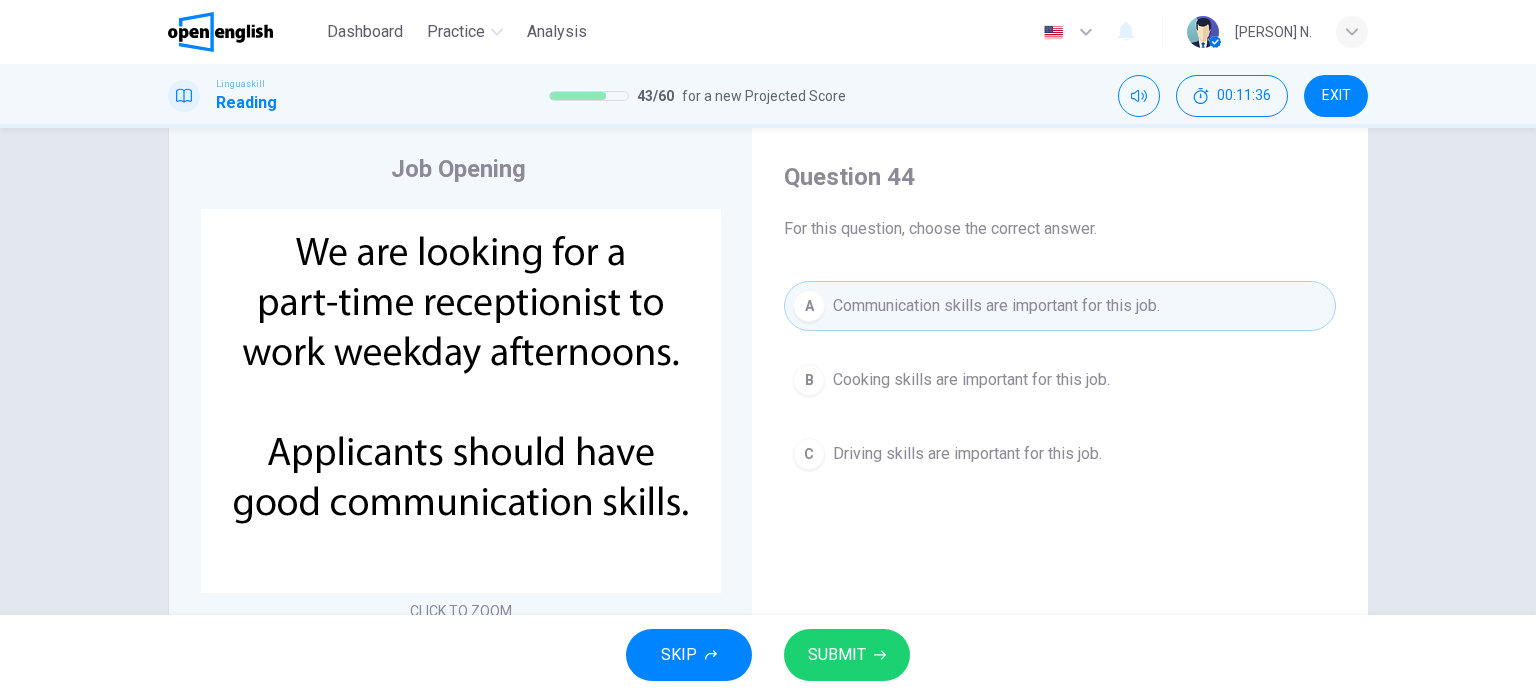 click on "SUBMIT" at bounding box center [837, 655] 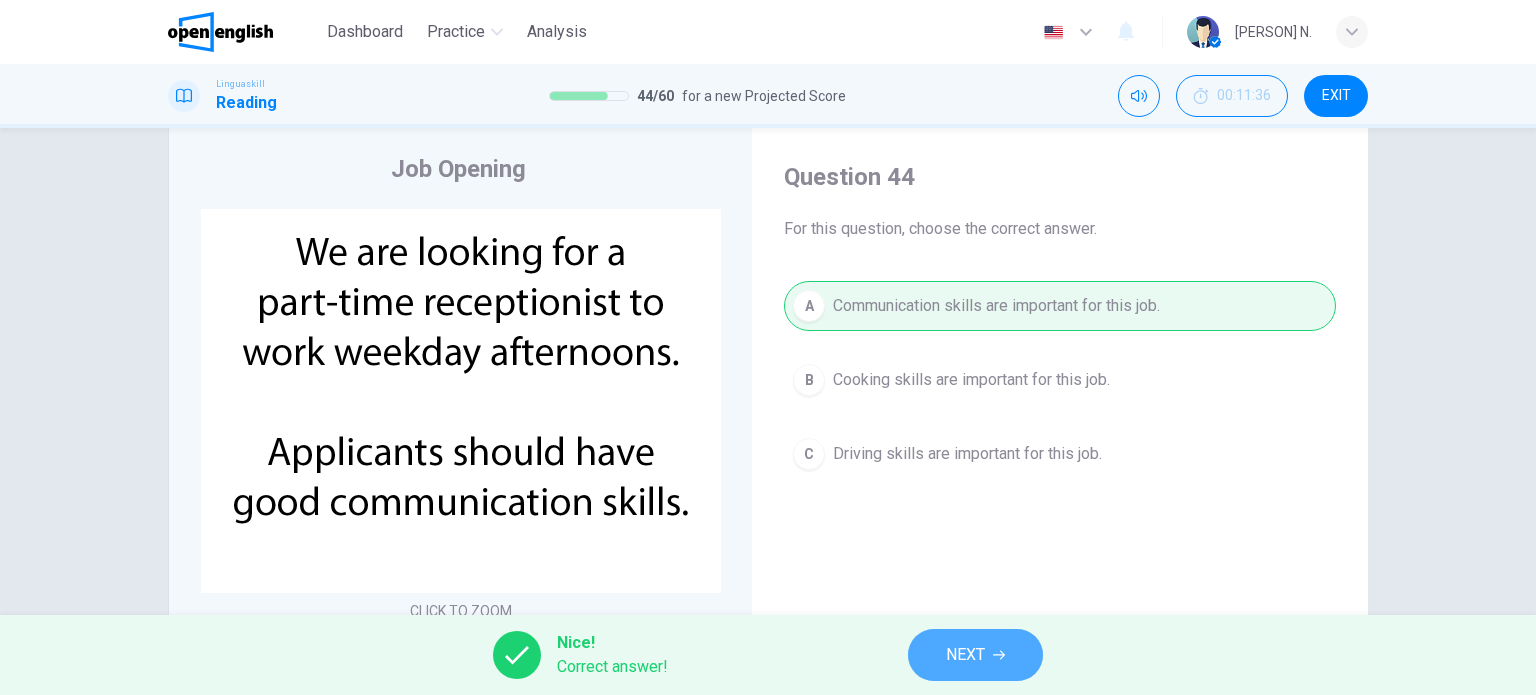 click on "NEXT" at bounding box center [965, 655] 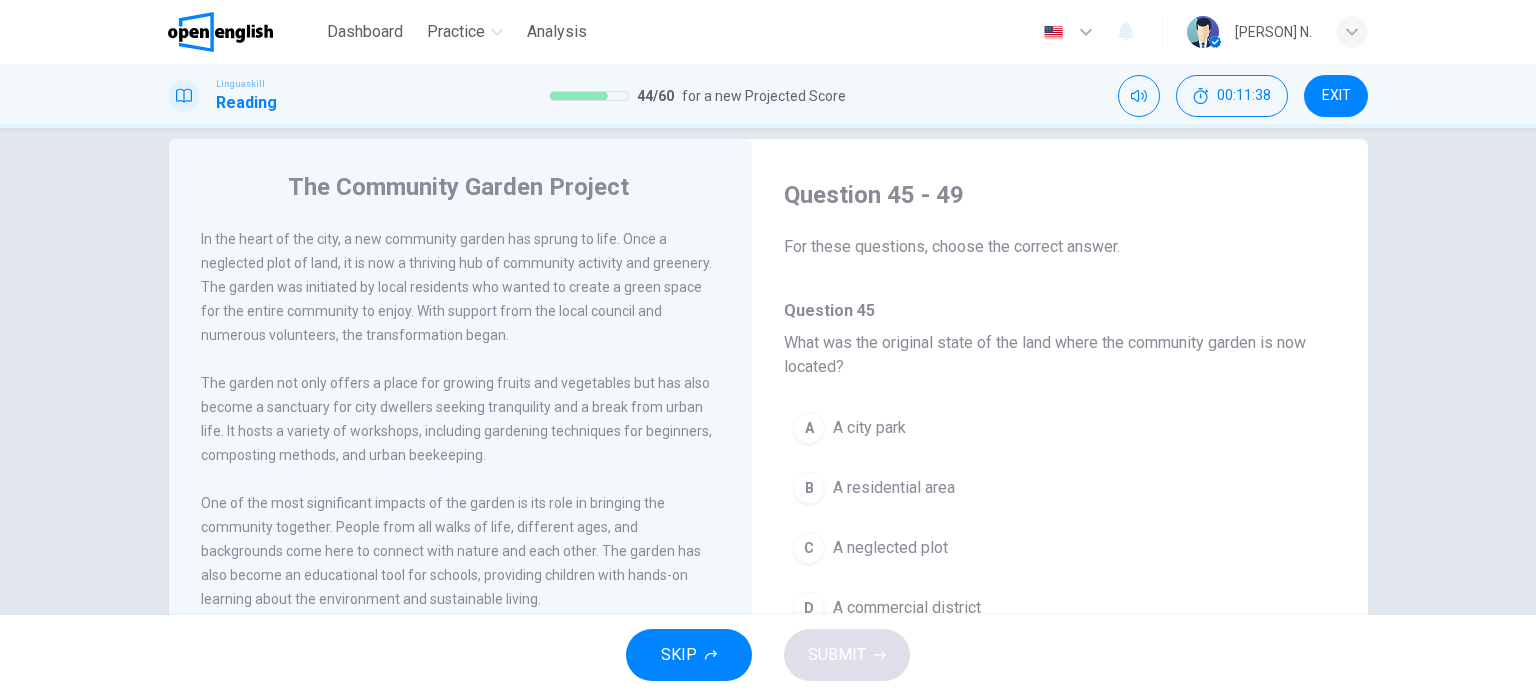 scroll, scrollTop: 25, scrollLeft: 0, axis: vertical 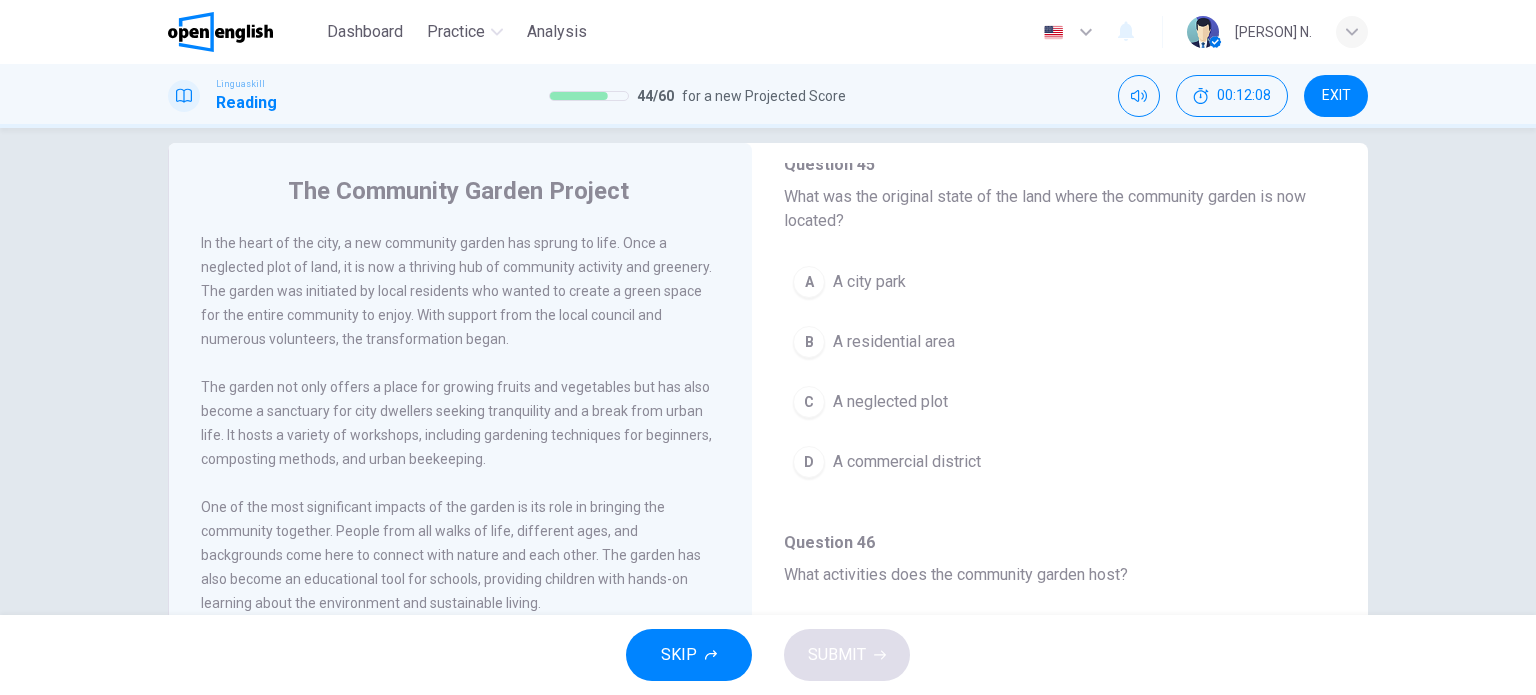 click on "B" at bounding box center [809, 342] 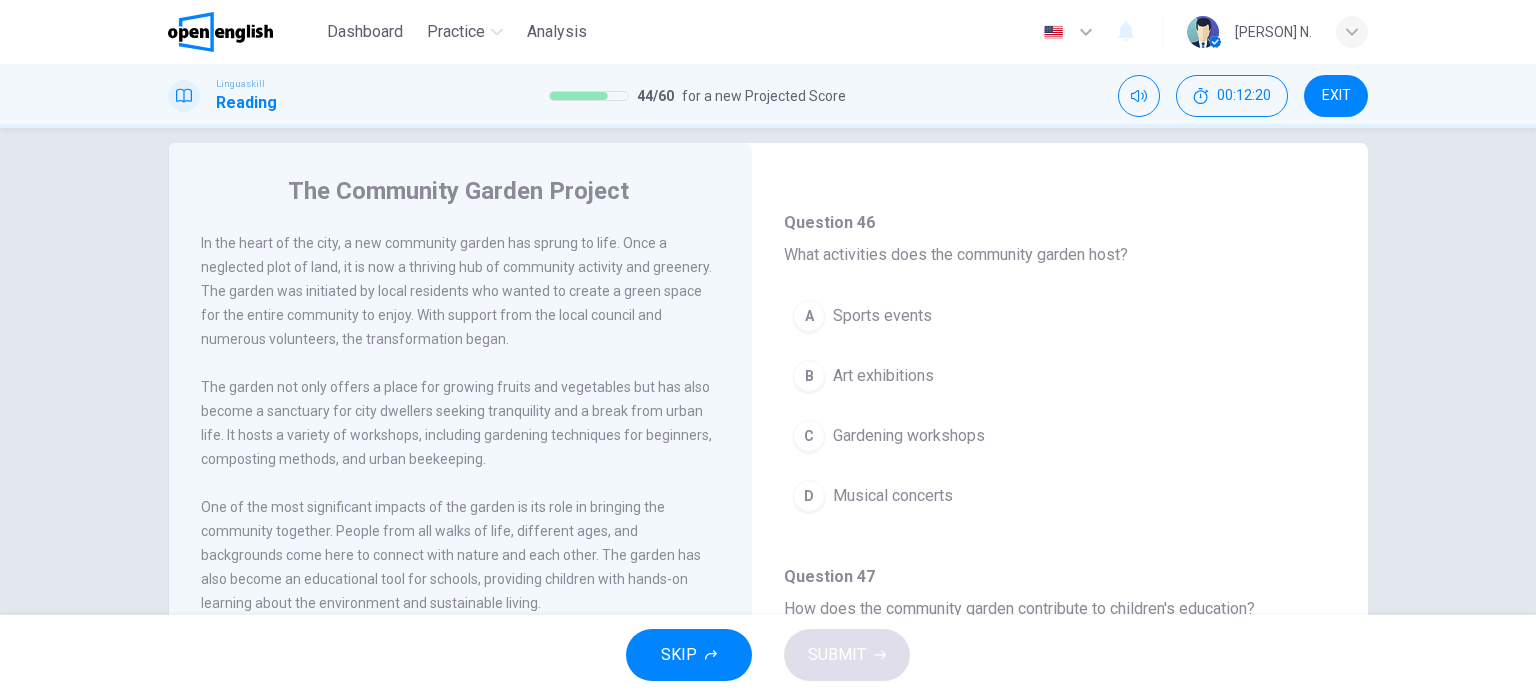 scroll, scrollTop: 472, scrollLeft: 0, axis: vertical 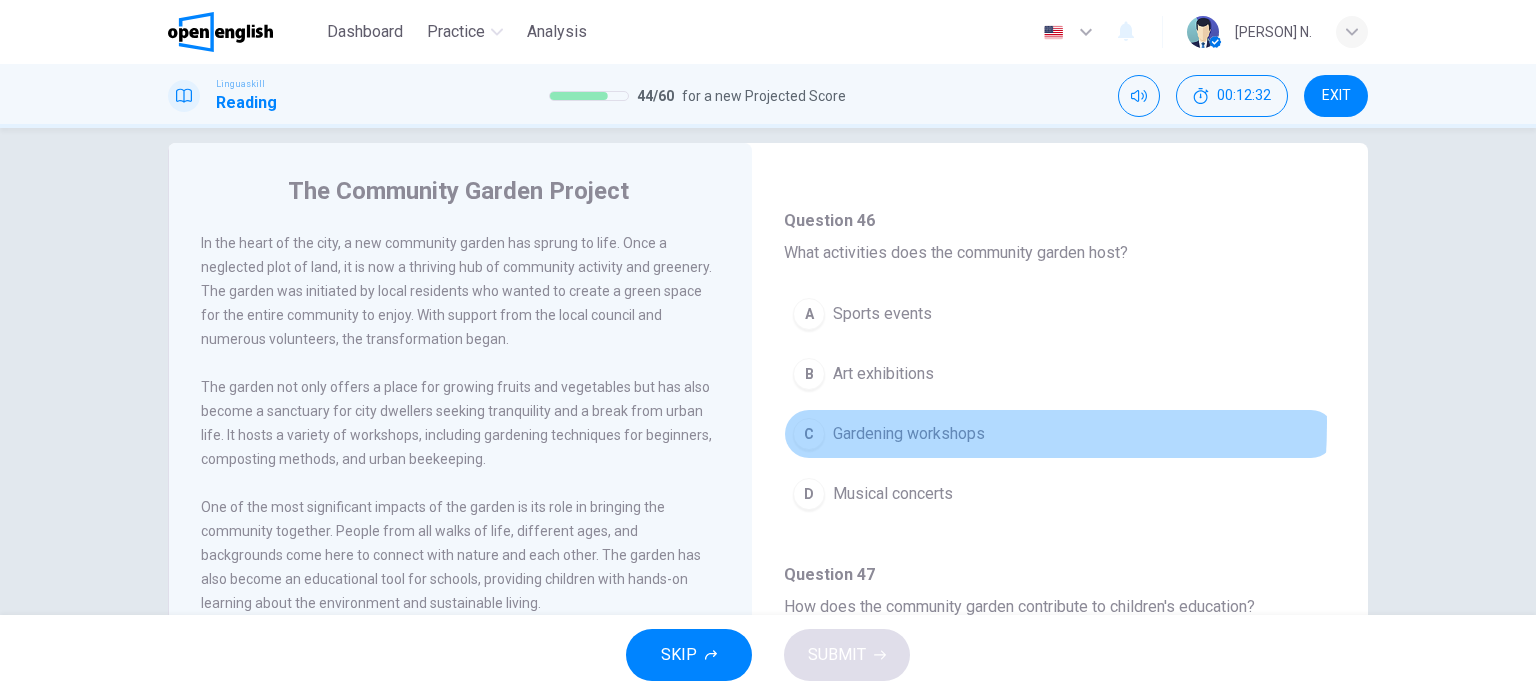 click on "C" at bounding box center (809, 434) 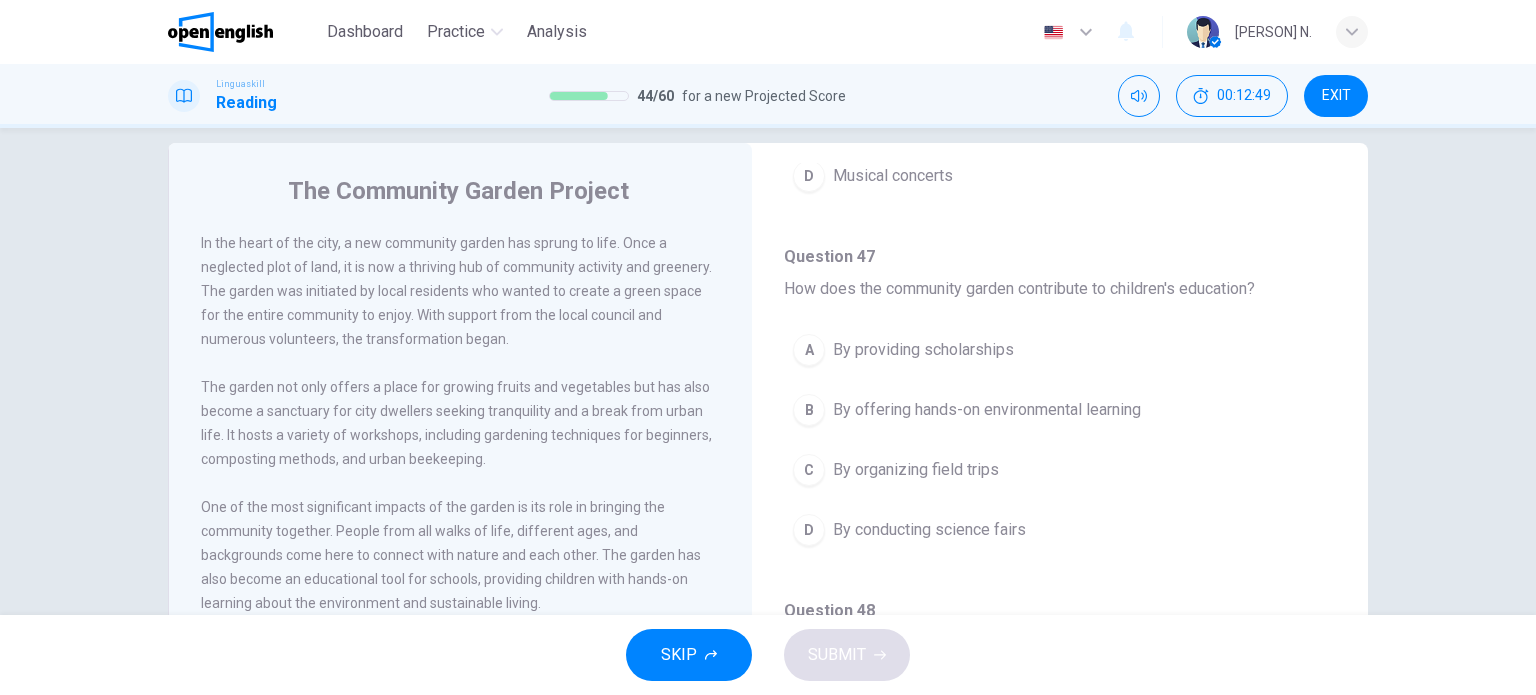 scroll, scrollTop: 797, scrollLeft: 0, axis: vertical 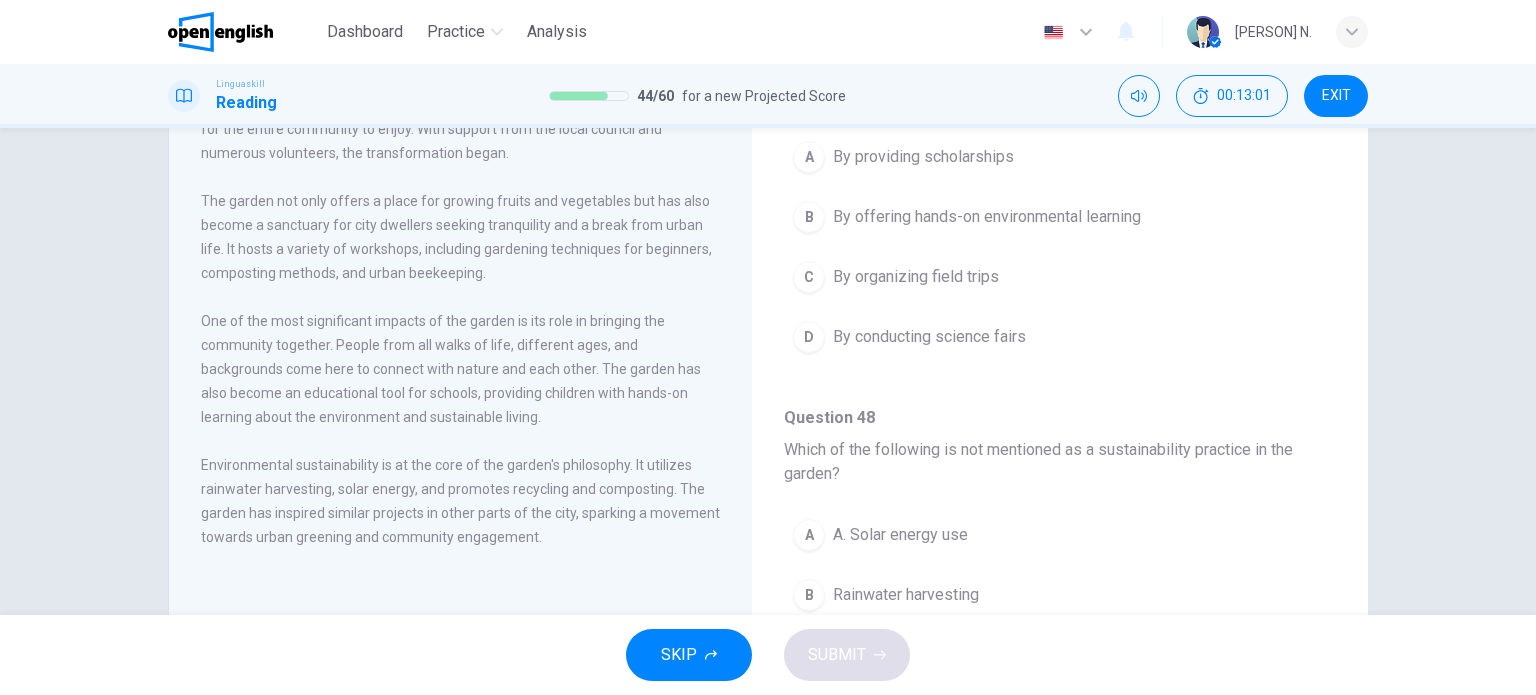 click on "B" at bounding box center (809, 217) 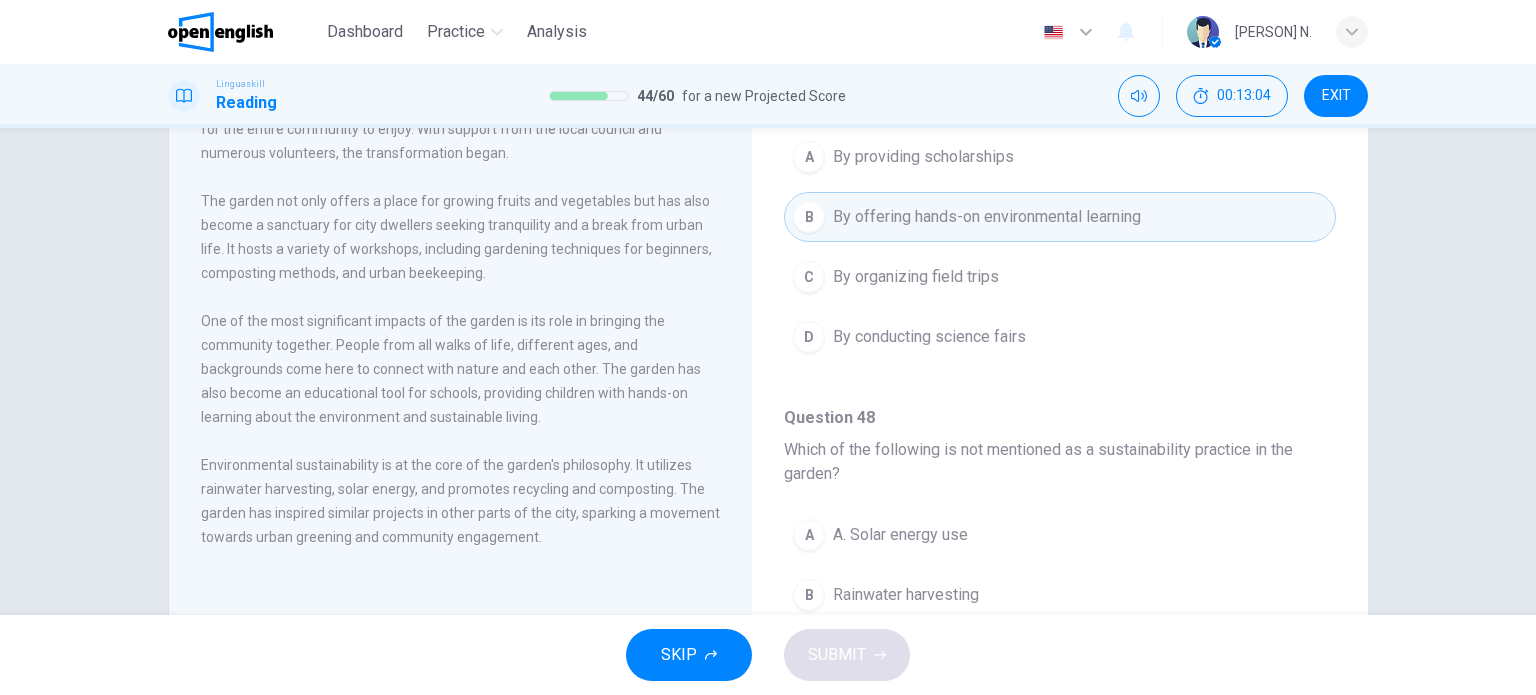 drag, startPoint x: 1332, startPoint y: 363, endPoint x: 1337, endPoint y: 439, distance: 76.1643 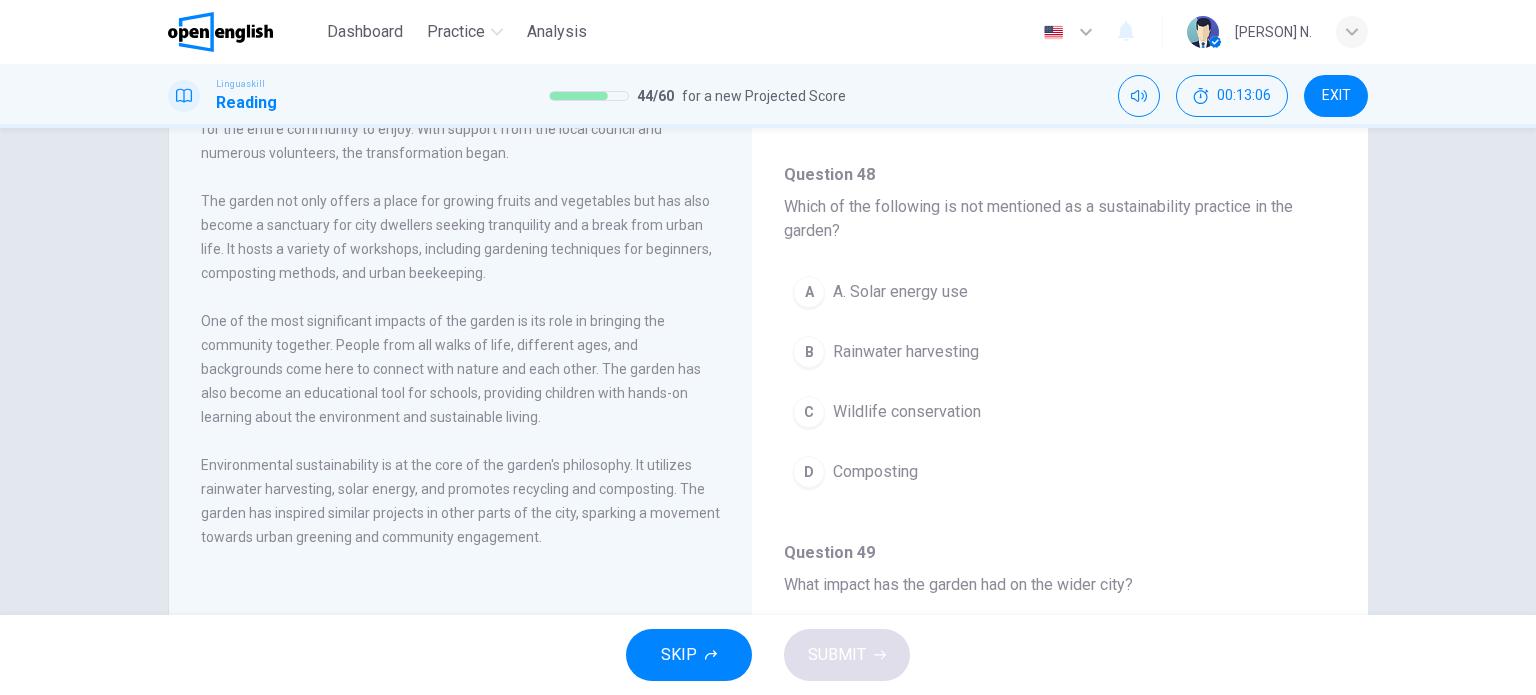 scroll, scrollTop: 1044, scrollLeft: 0, axis: vertical 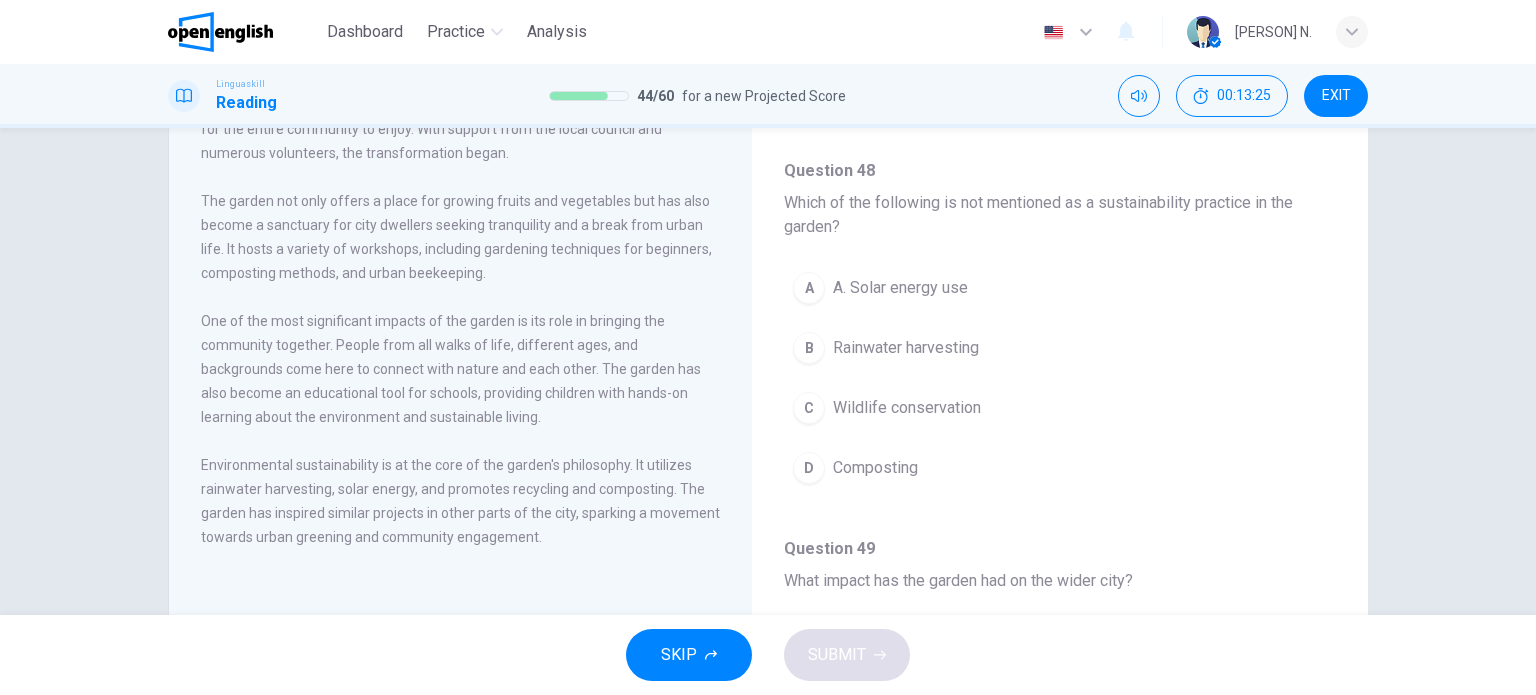 click on "C Wildlife conservation" at bounding box center [1060, 408] 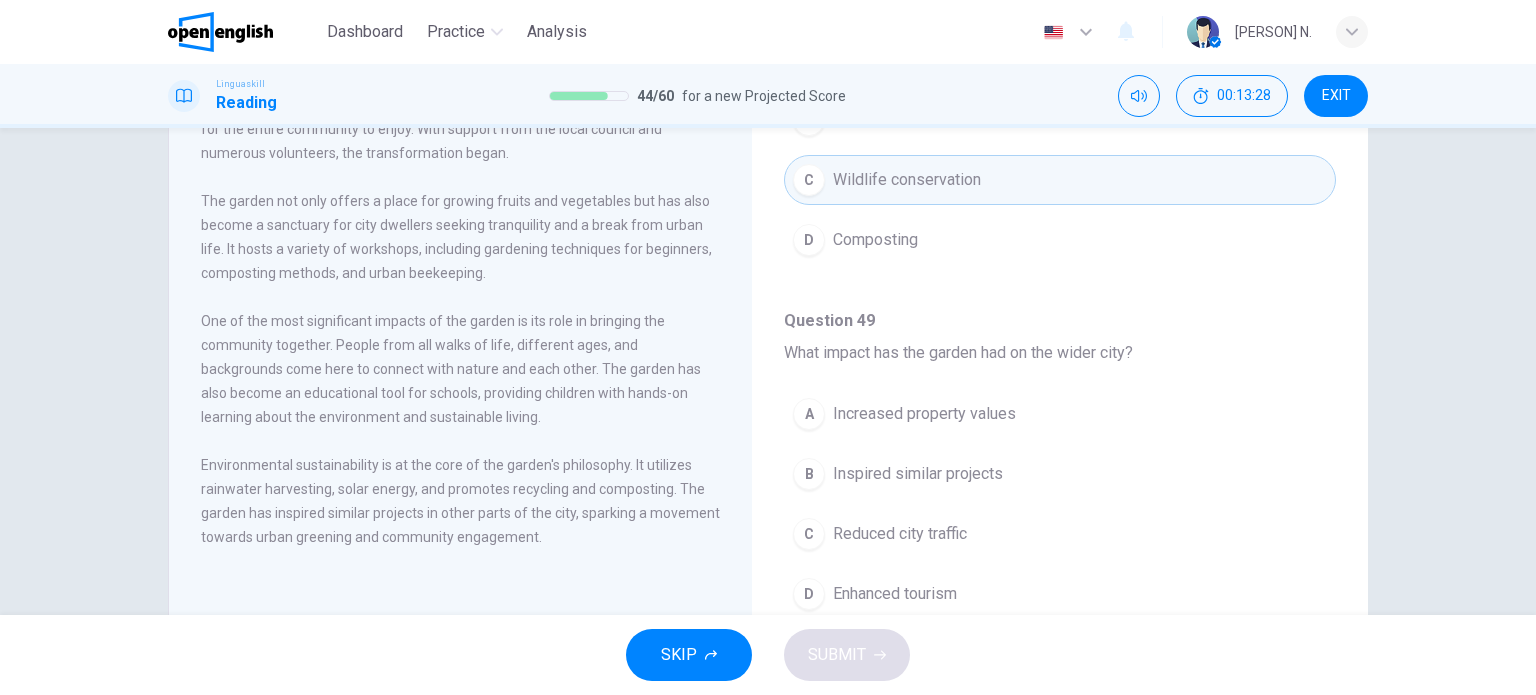 scroll, scrollTop: 1291, scrollLeft: 0, axis: vertical 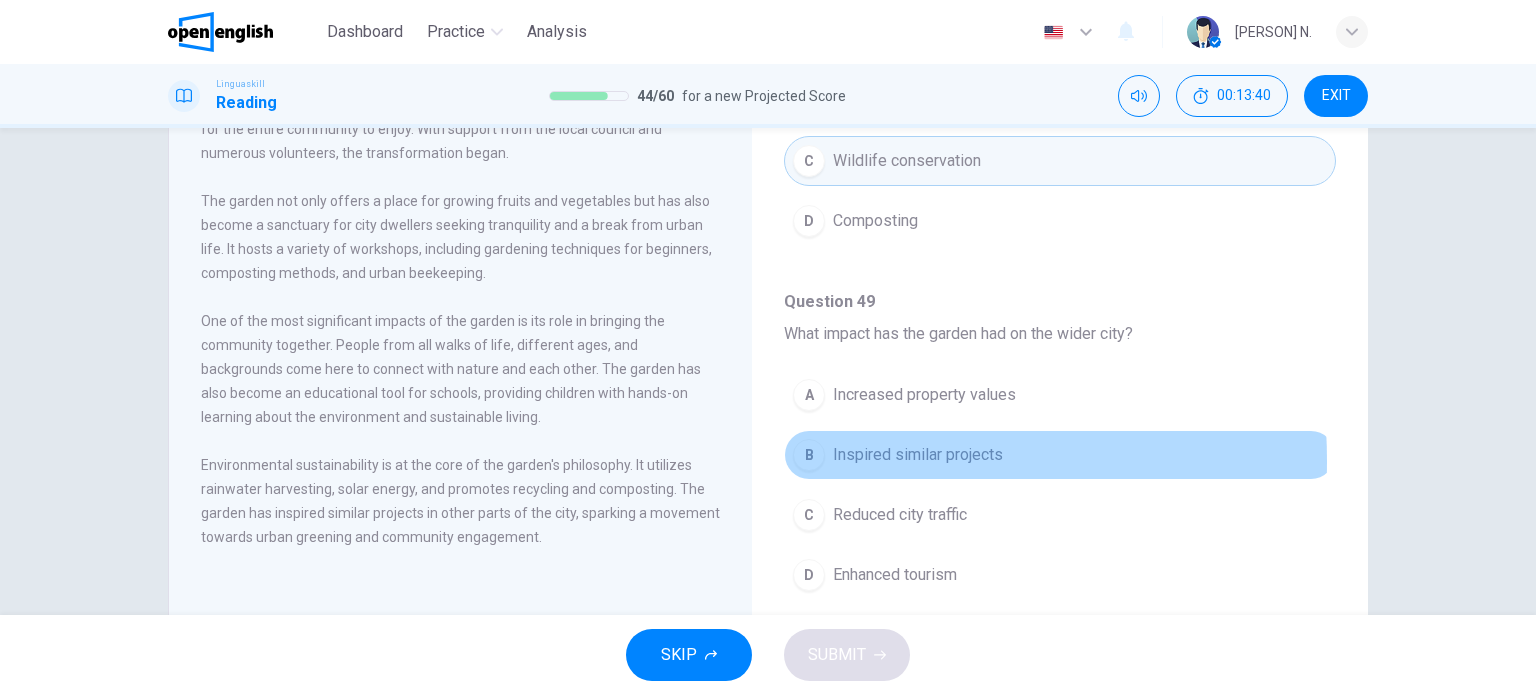 click on "B" at bounding box center (809, 455) 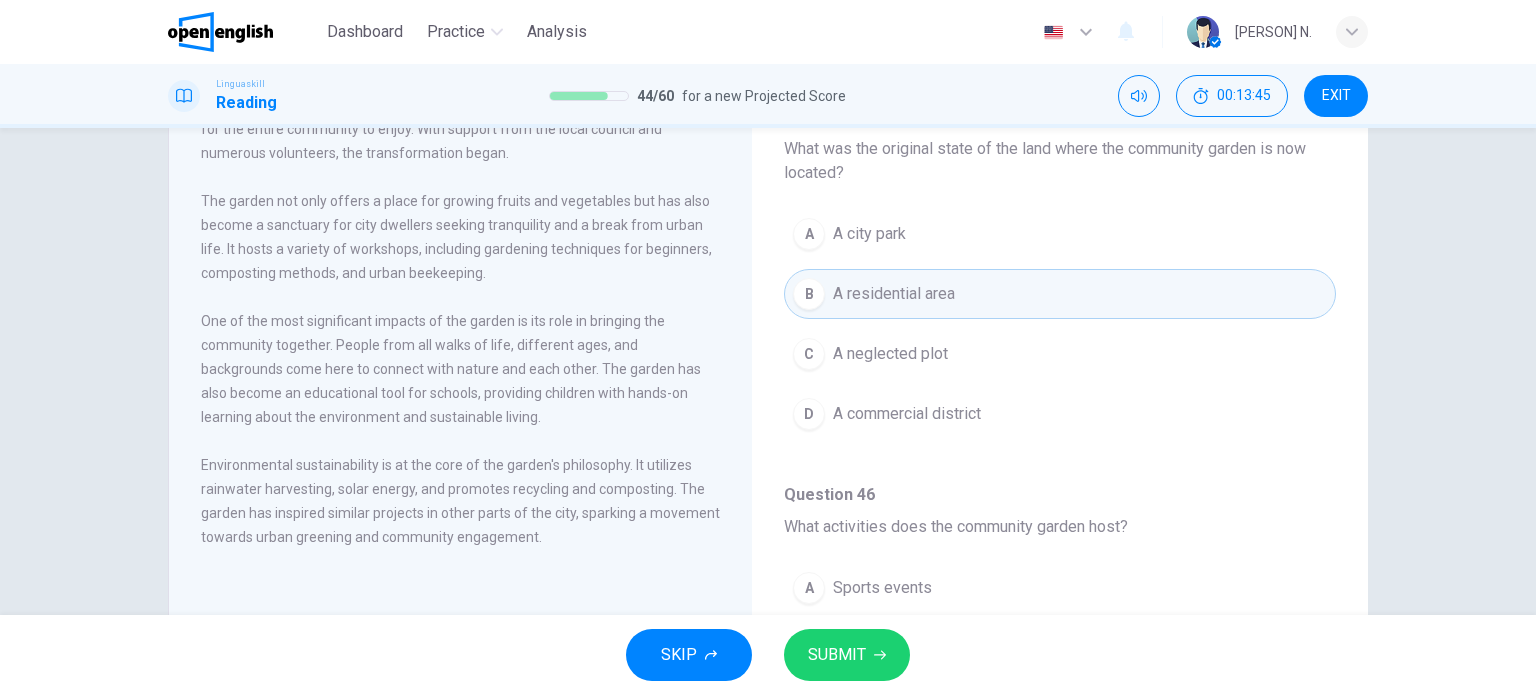 scroll, scrollTop: 0, scrollLeft: 0, axis: both 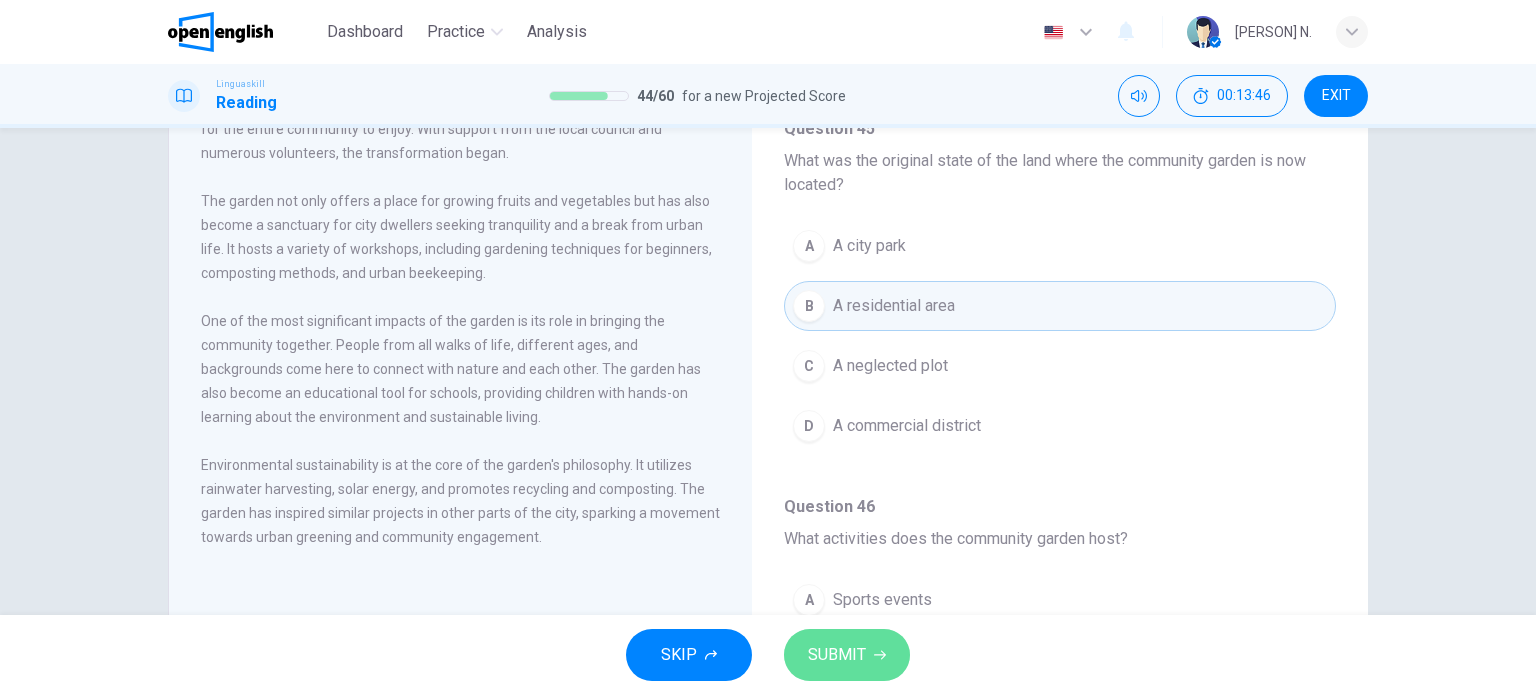 click on "SUBMIT" at bounding box center [837, 655] 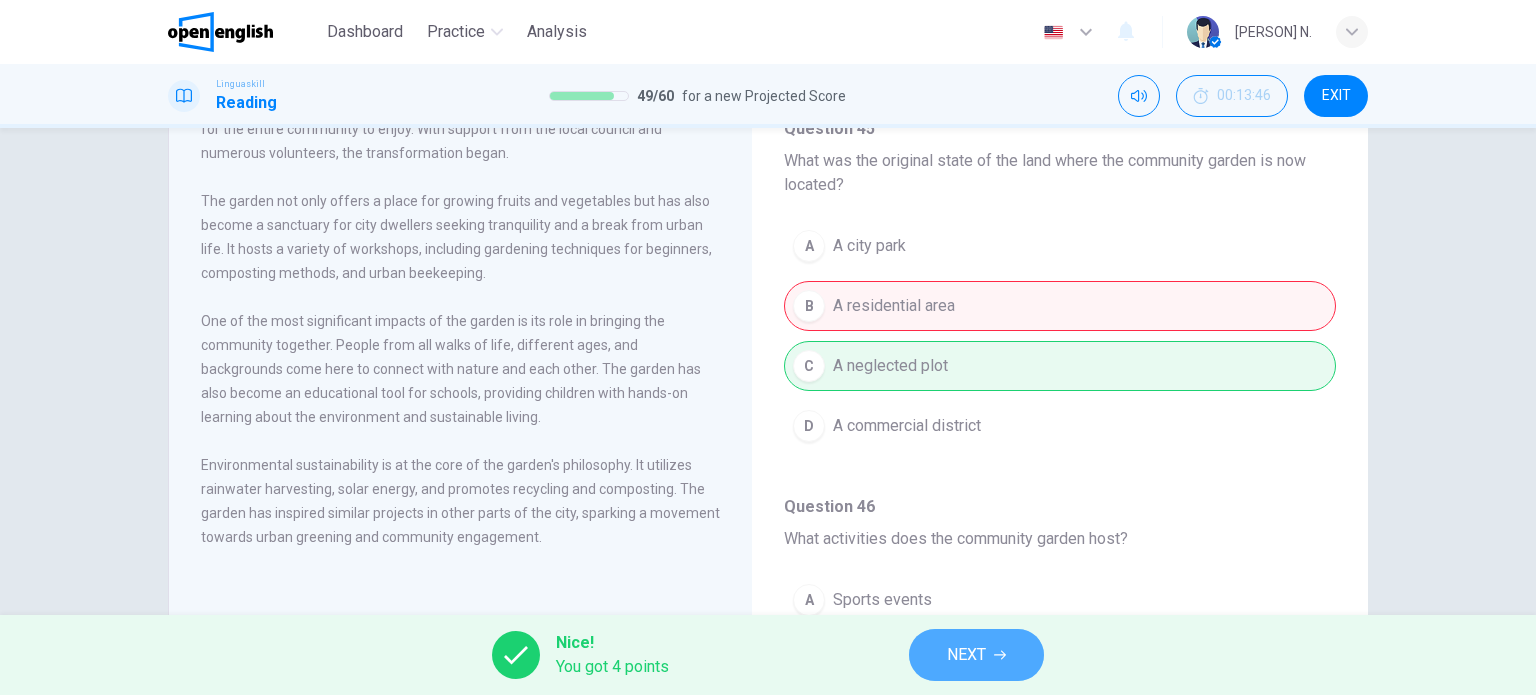 click 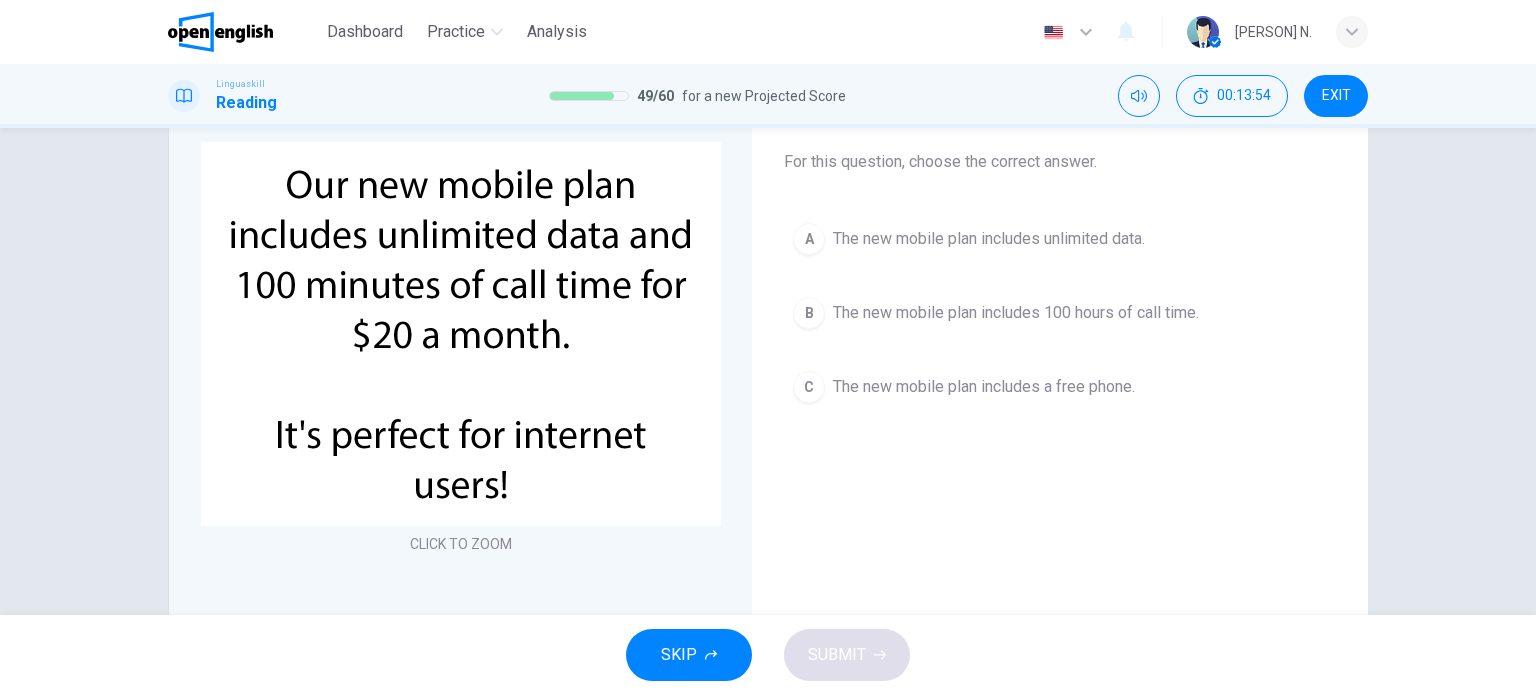 scroll, scrollTop: 110, scrollLeft: 0, axis: vertical 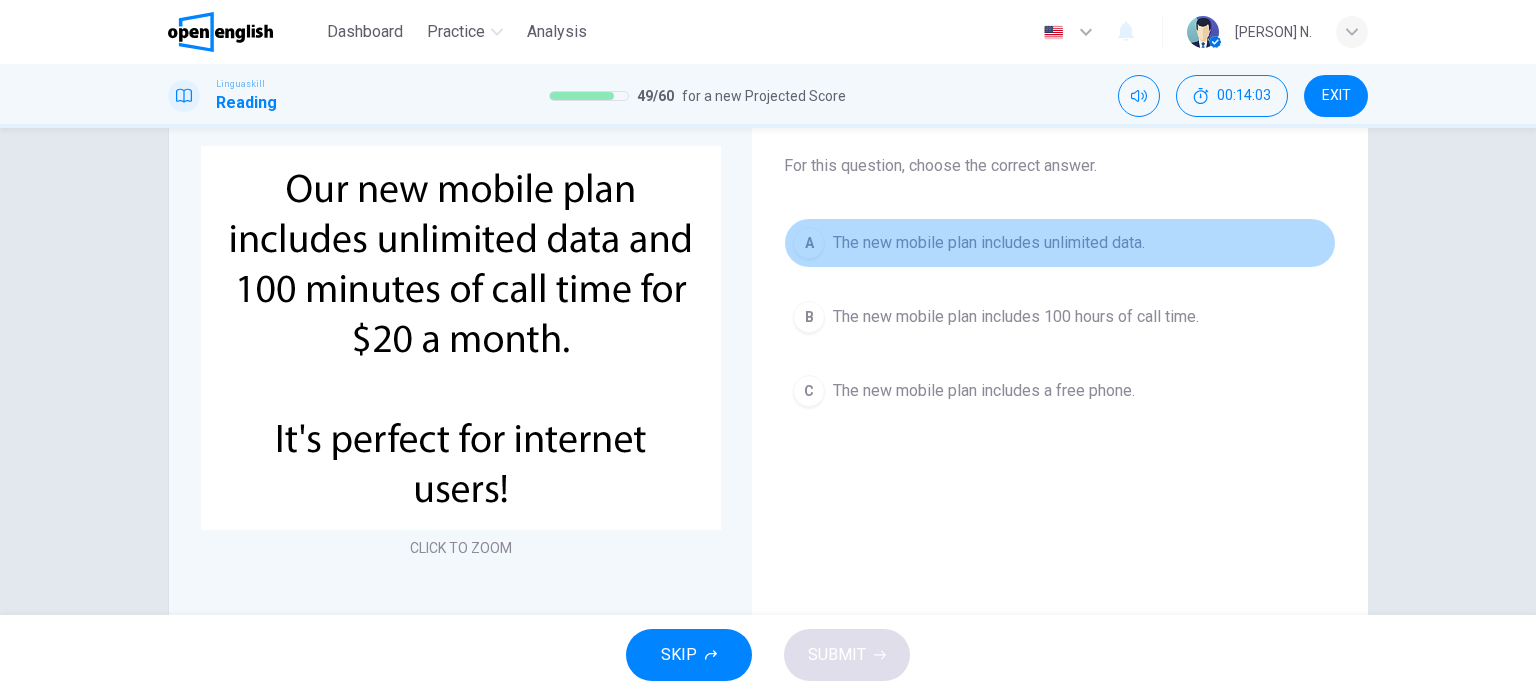 click on "A" at bounding box center [809, 243] 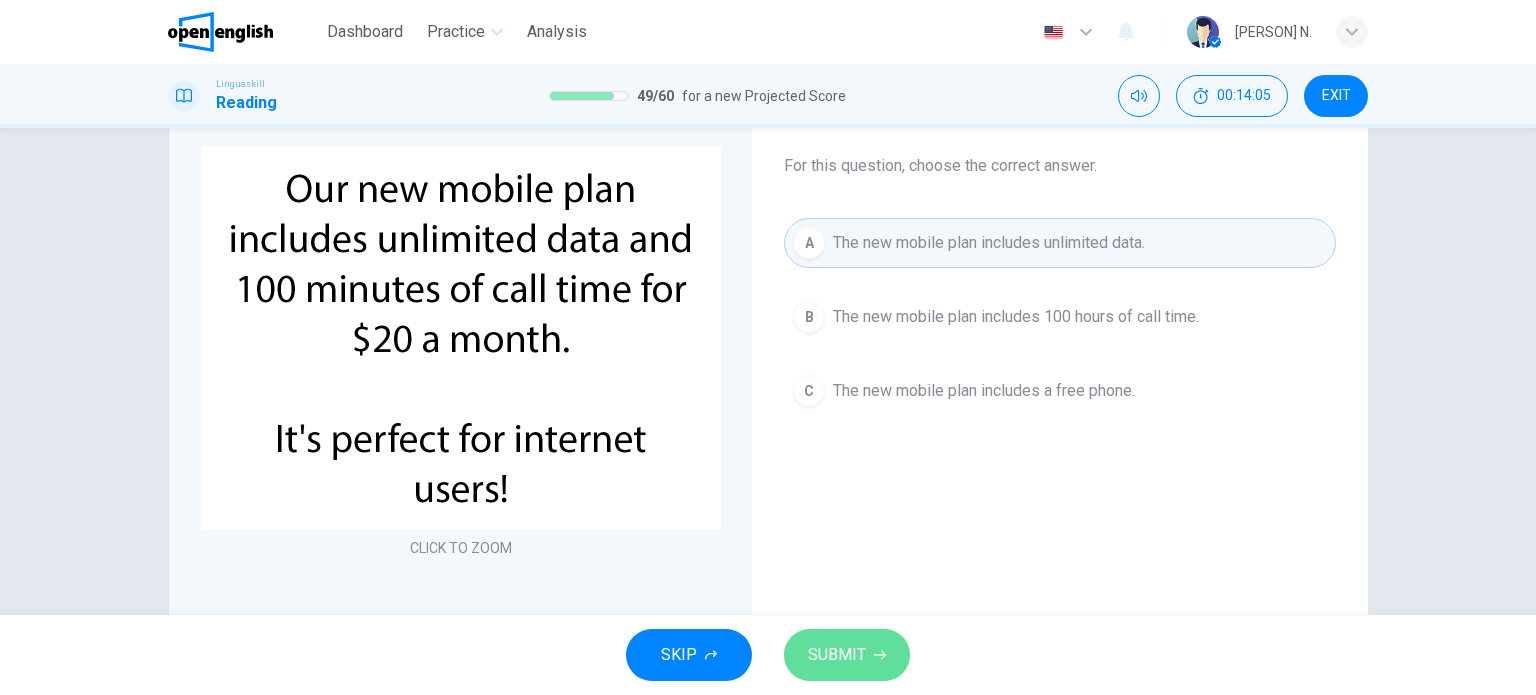 click on "SUBMIT" at bounding box center (837, 655) 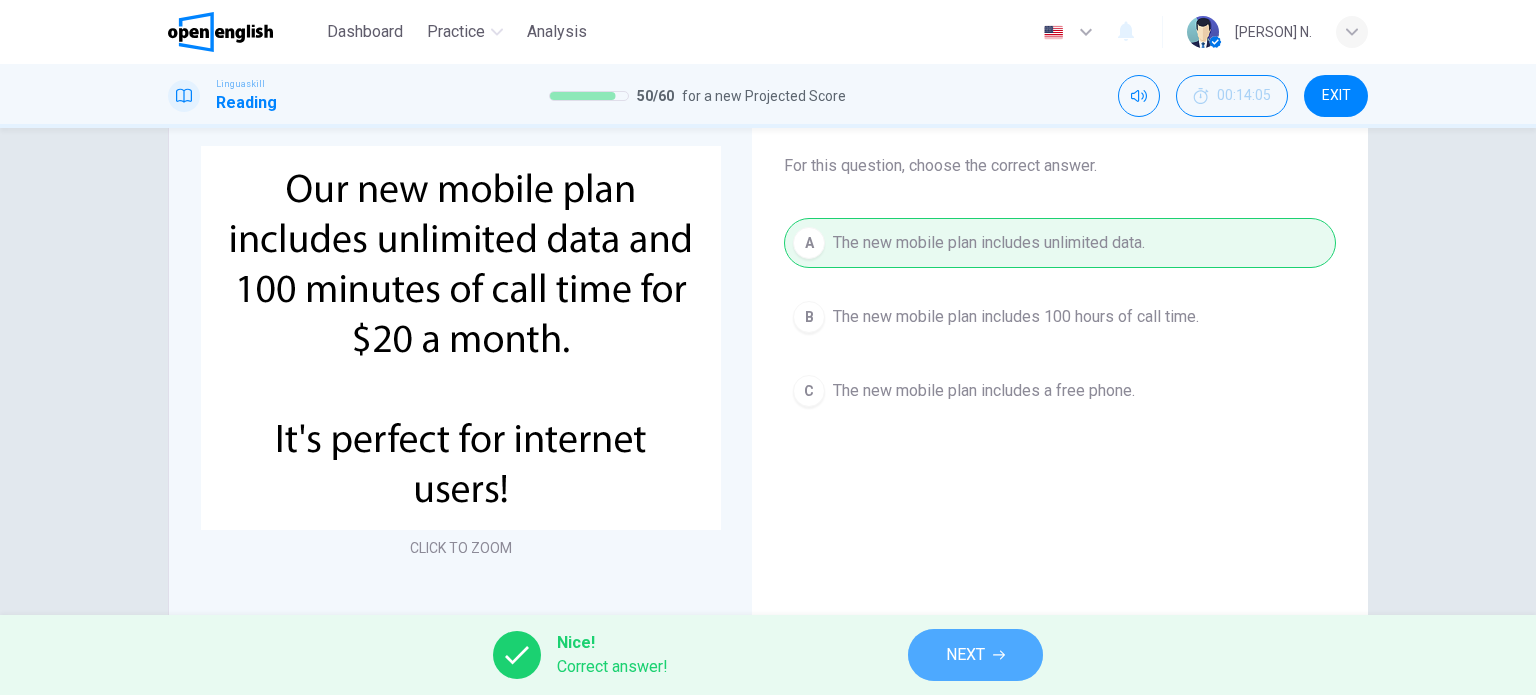 click on "NEXT" at bounding box center [975, 655] 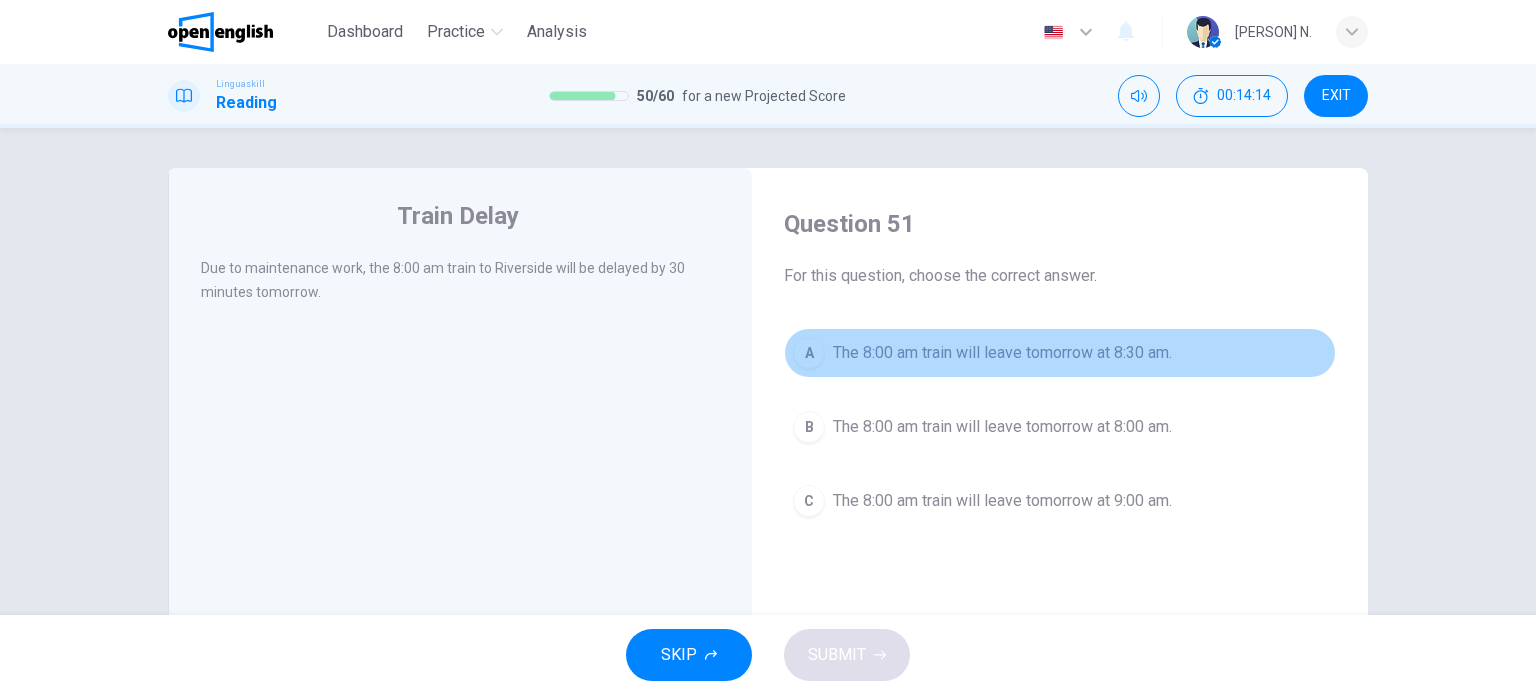 click on "A" at bounding box center (809, 353) 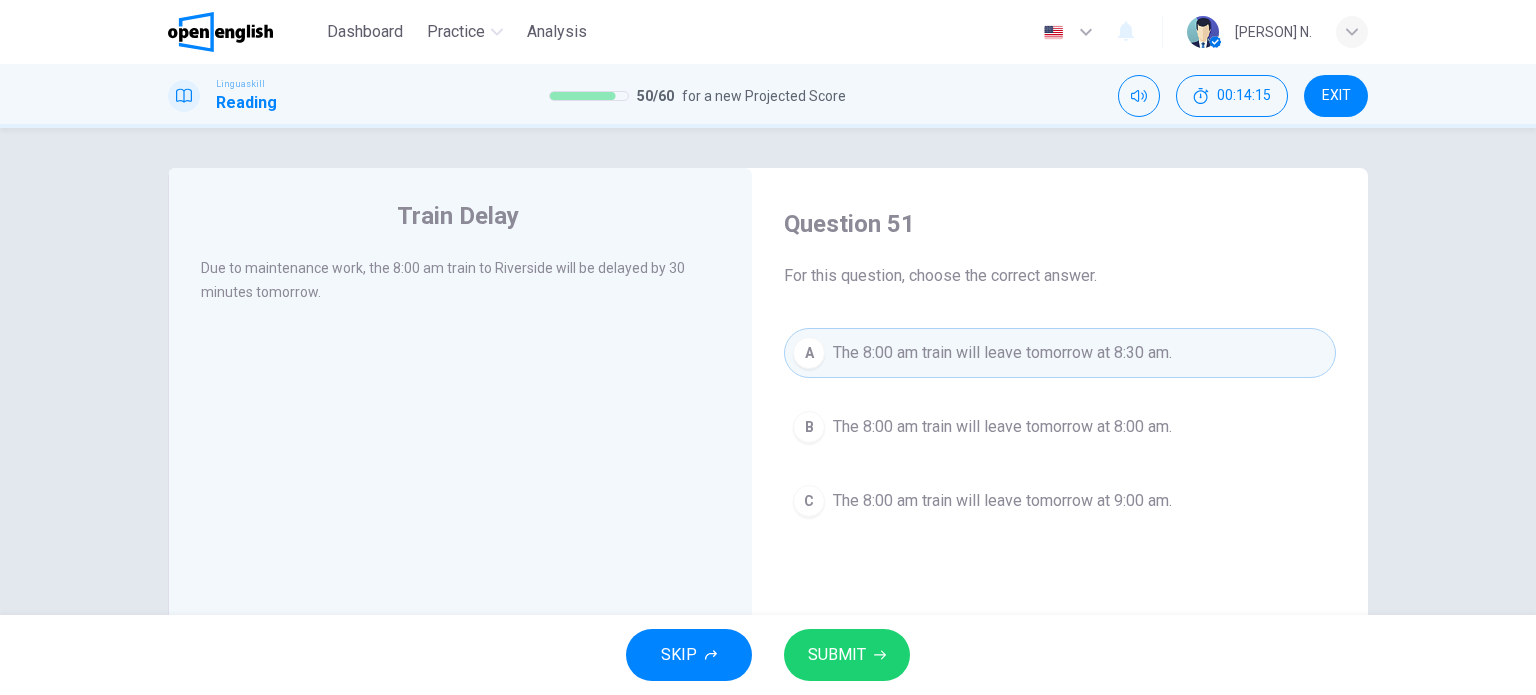 click on "SUBMIT" at bounding box center [837, 655] 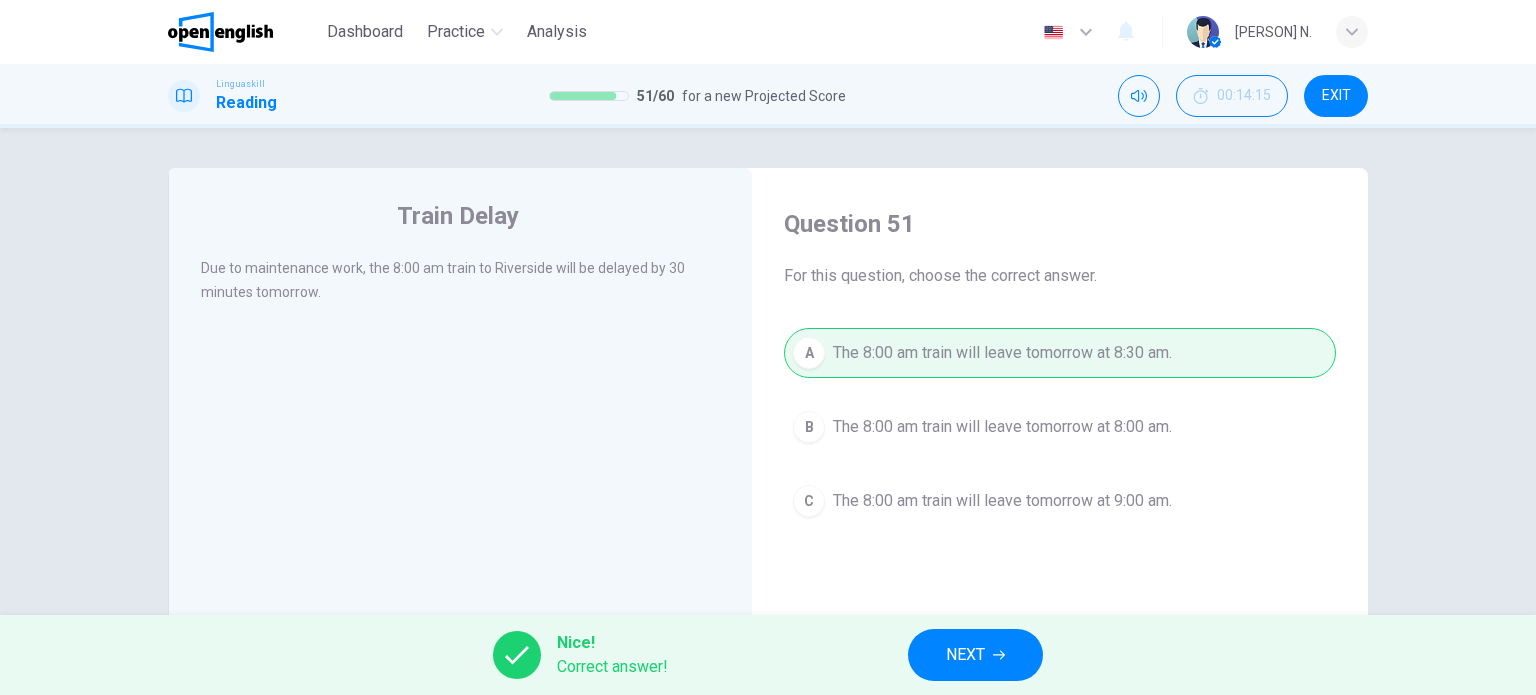 click on "NEXT" at bounding box center (965, 655) 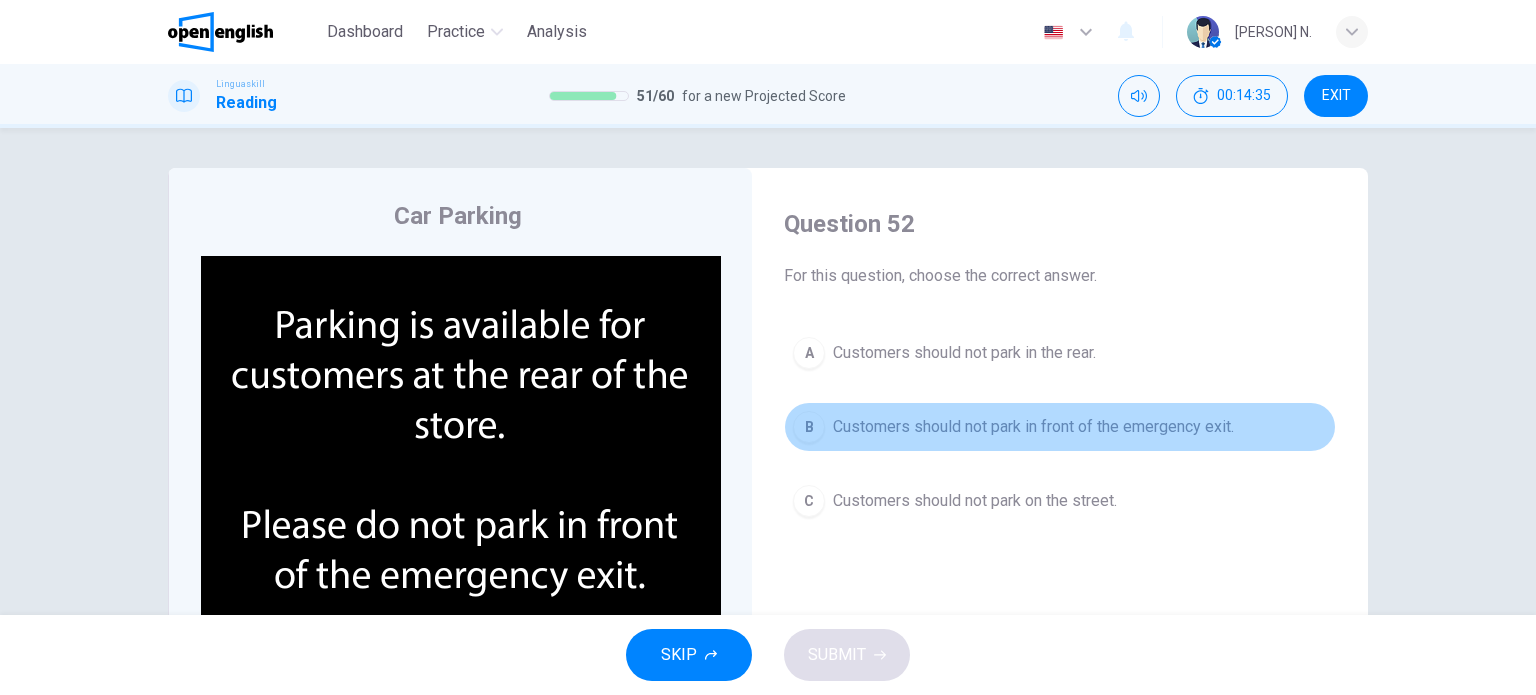 click on "B" at bounding box center (809, 427) 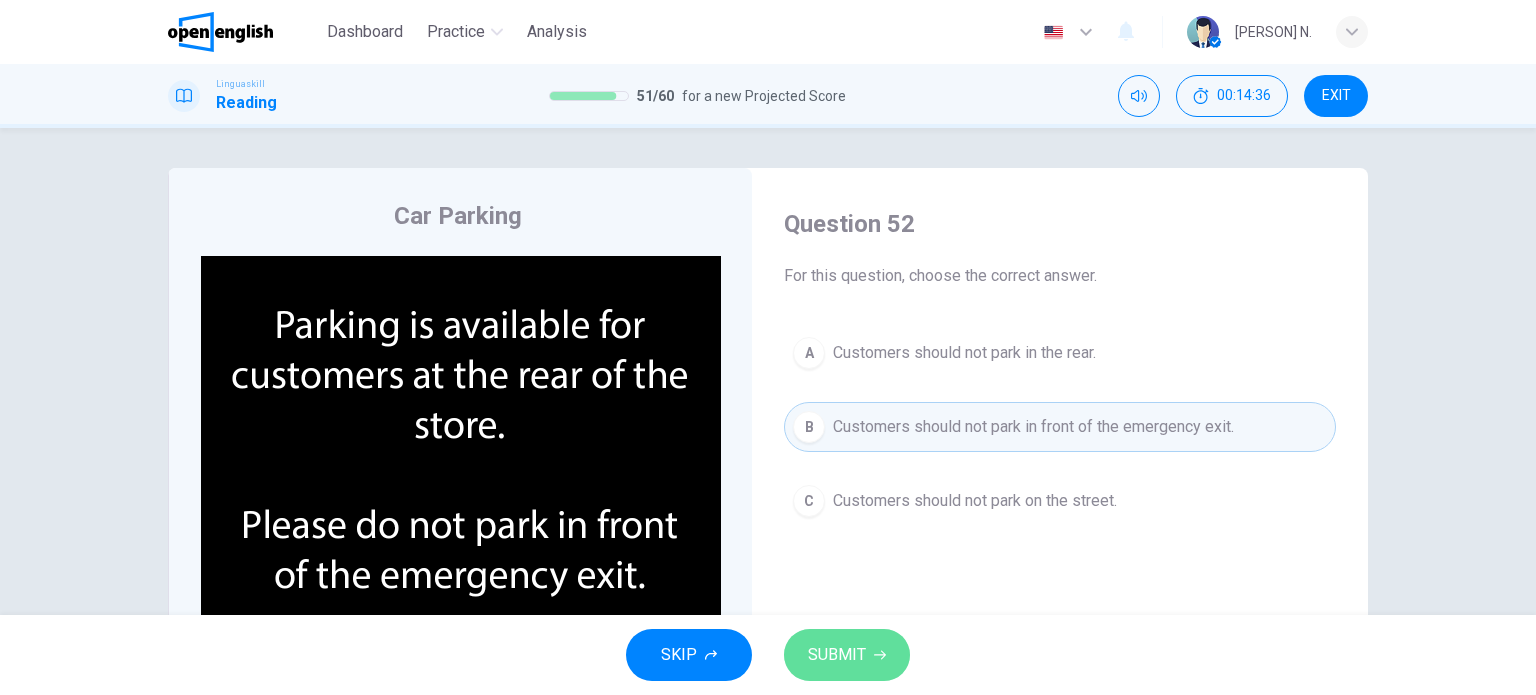 click on "SUBMIT" at bounding box center (837, 655) 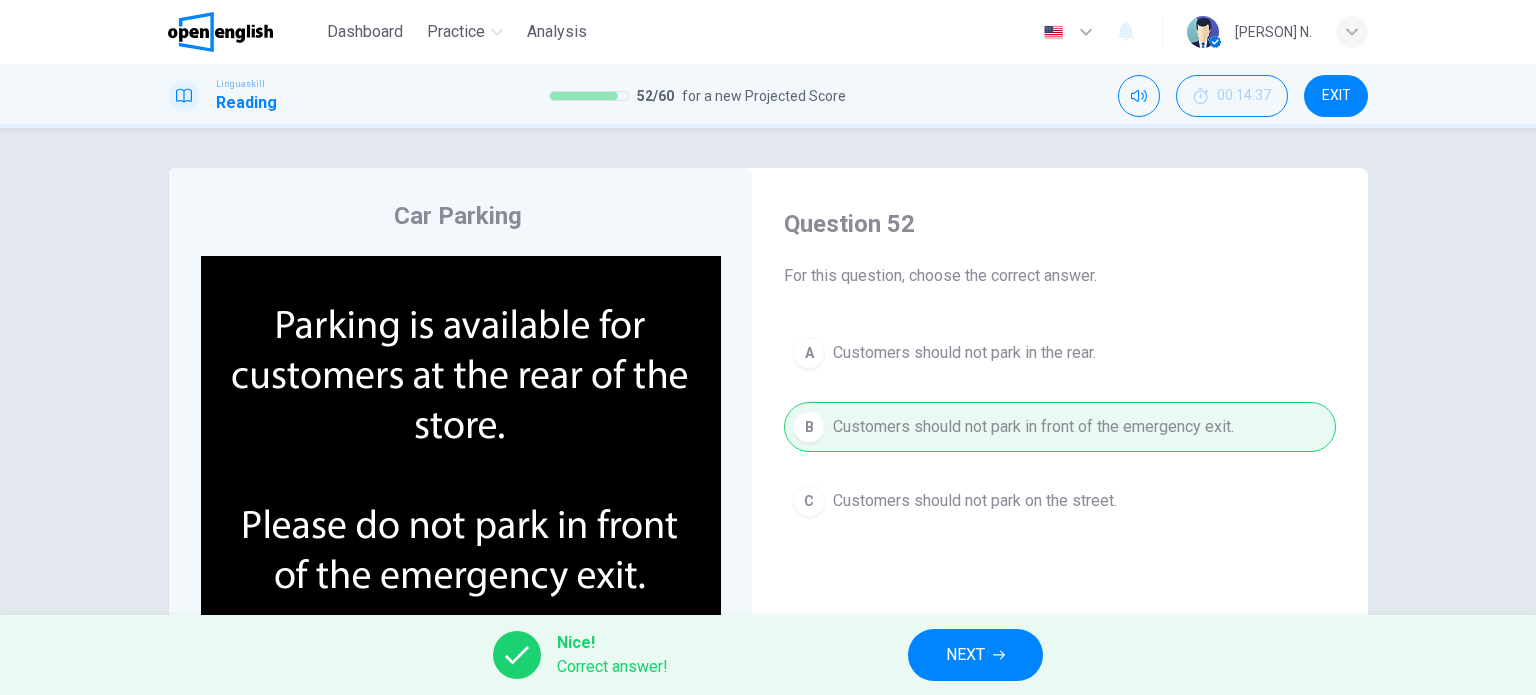 click on "NEXT" at bounding box center [965, 655] 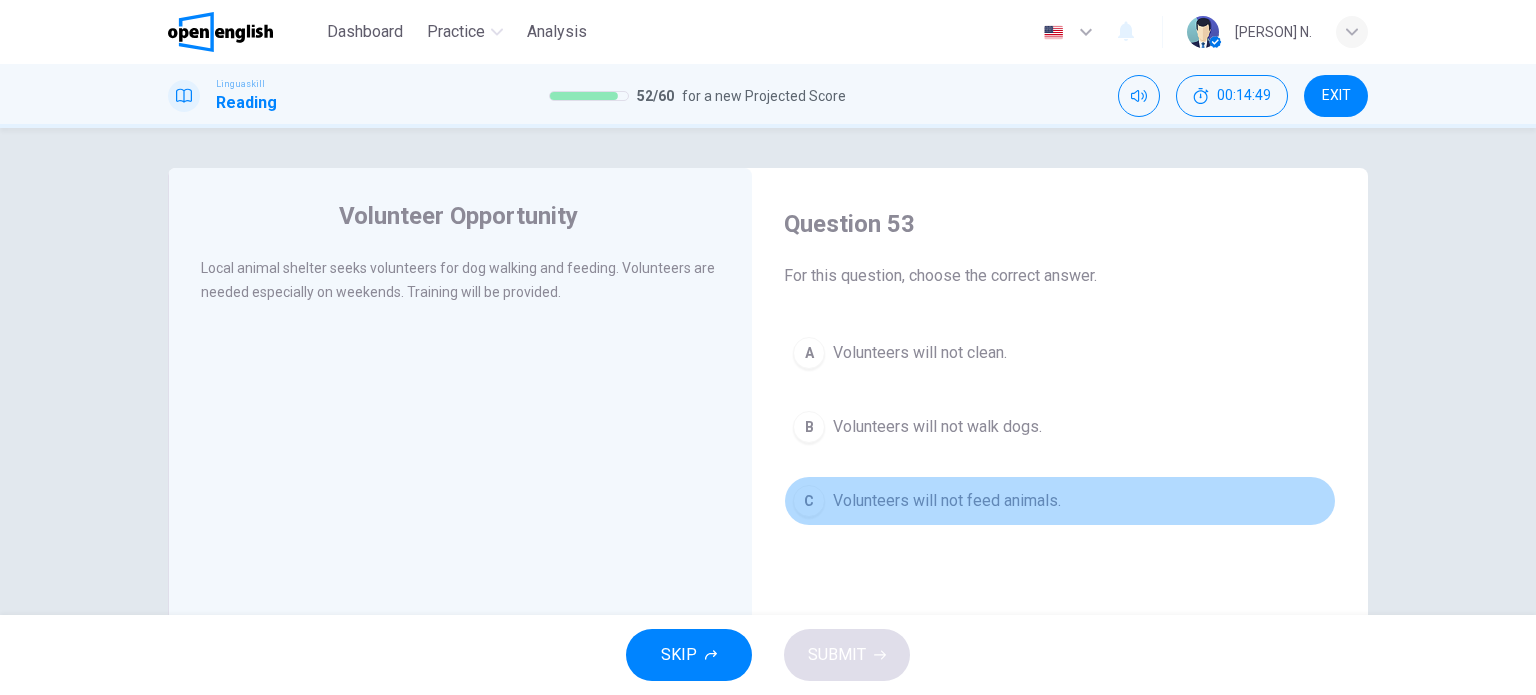 click on "C" at bounding box center (809, 501) 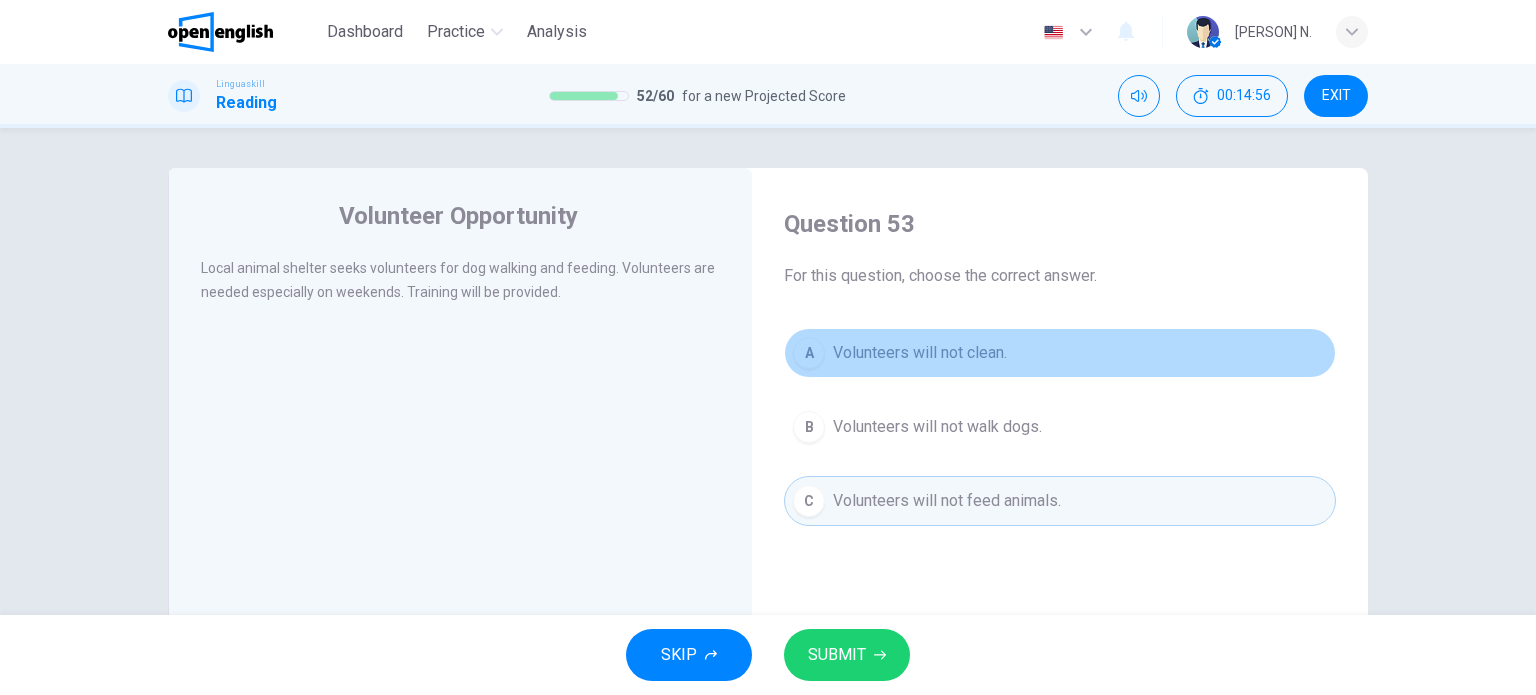 click on "A" at bounding box center [809, 353] 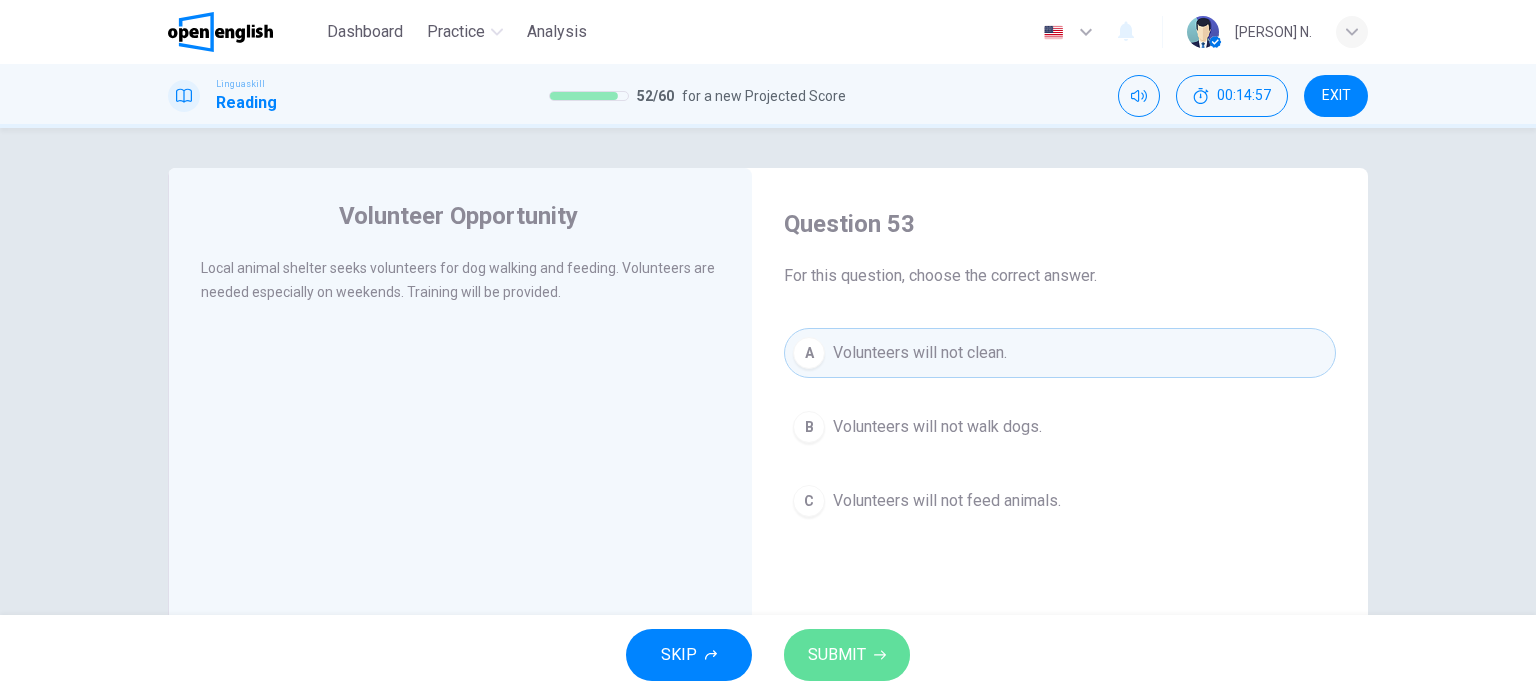 click on "SUBMIT" at bounding box center (837, 655) 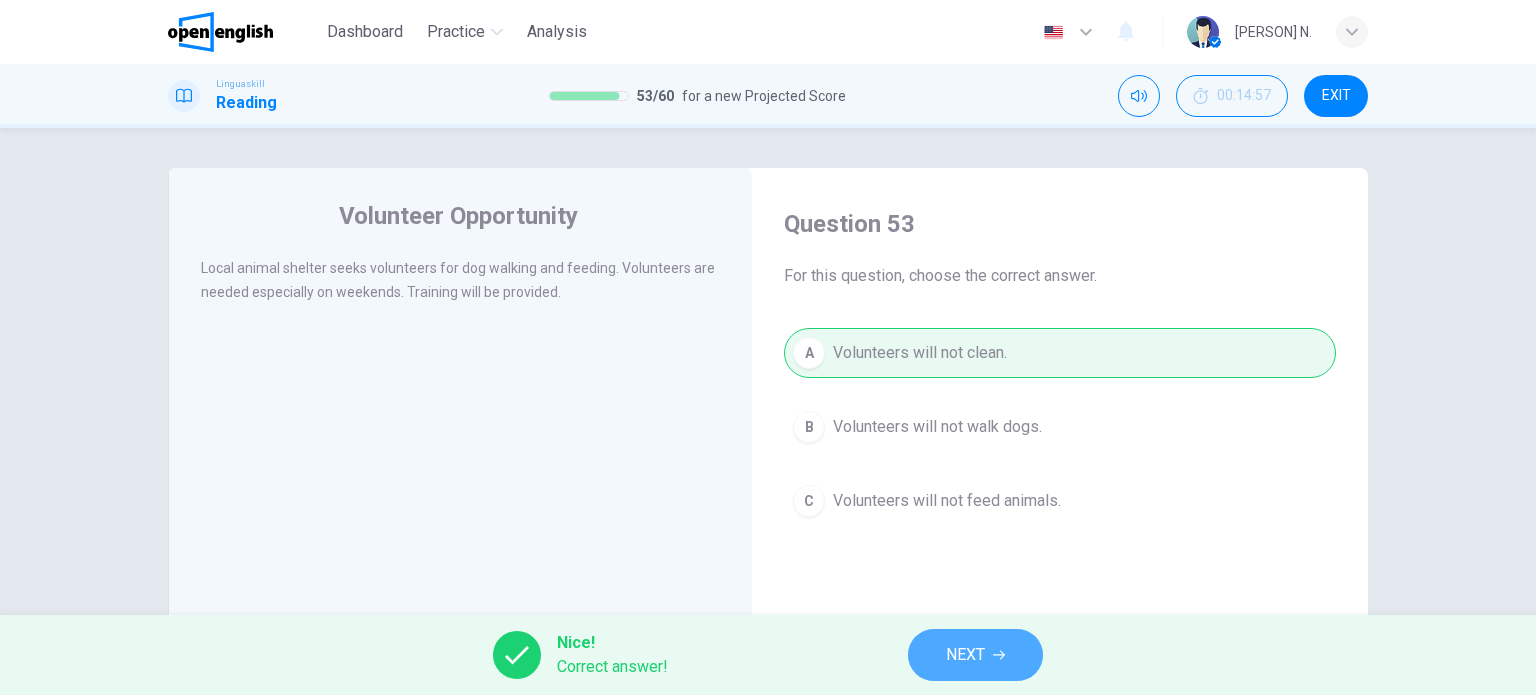 click on "NEXT" at bounding box center [965, 655] 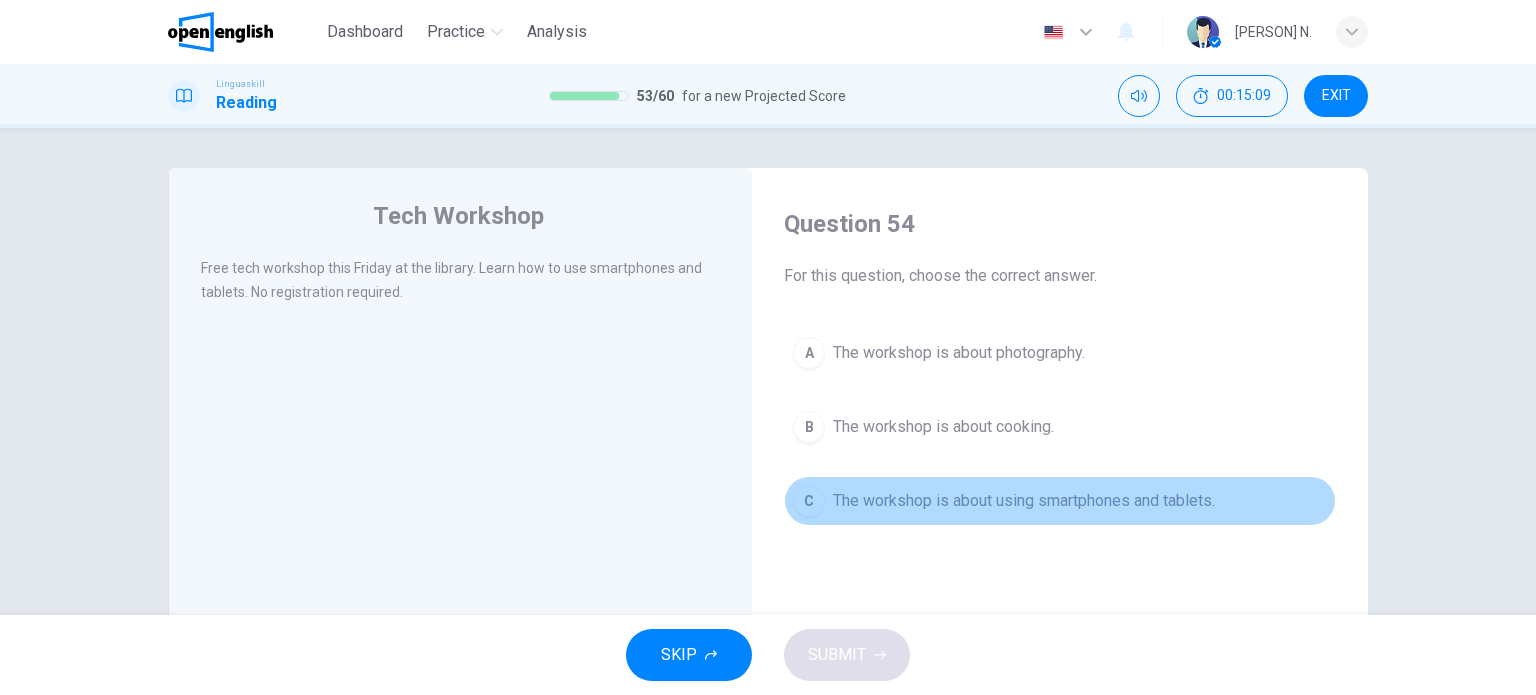 click on "C" at bounding box center [809, 501] 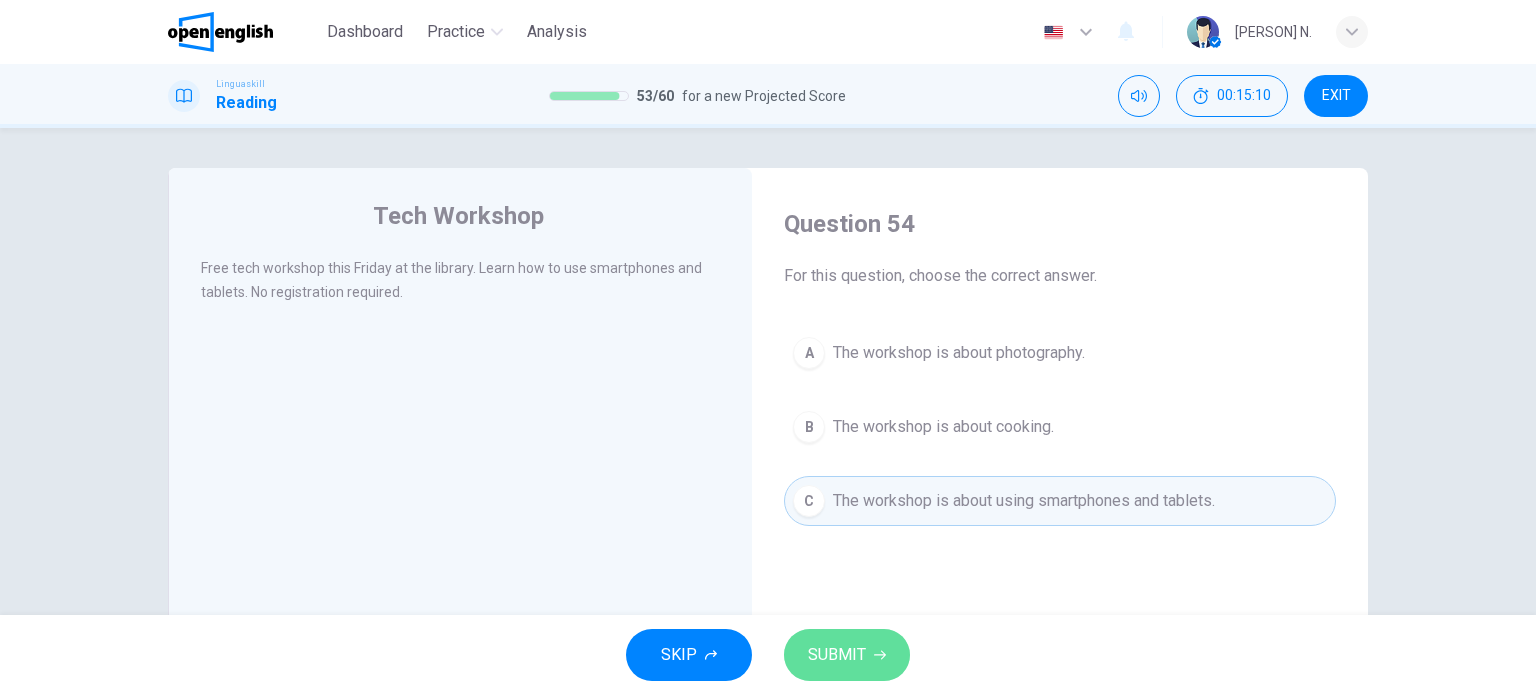 click on "SUBMIT" at bounding box center (837, 655) 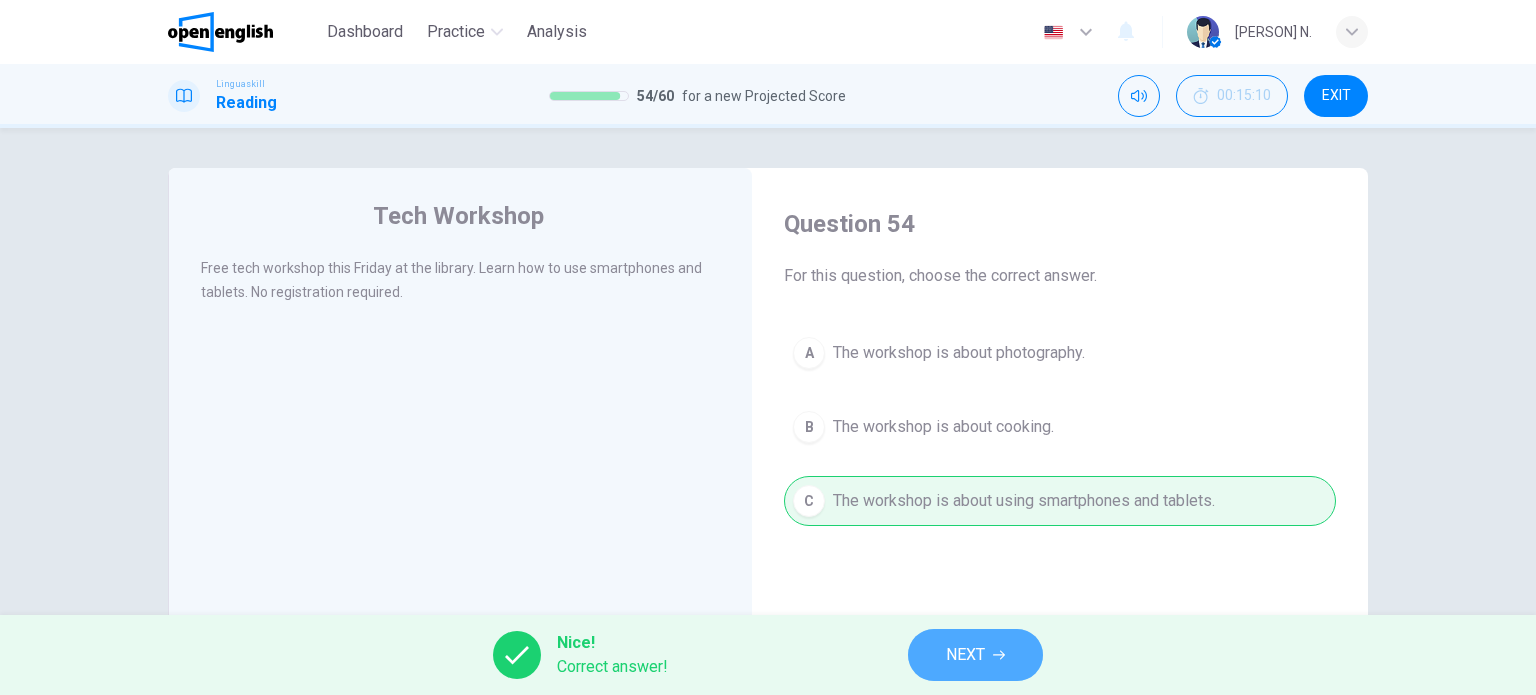 click 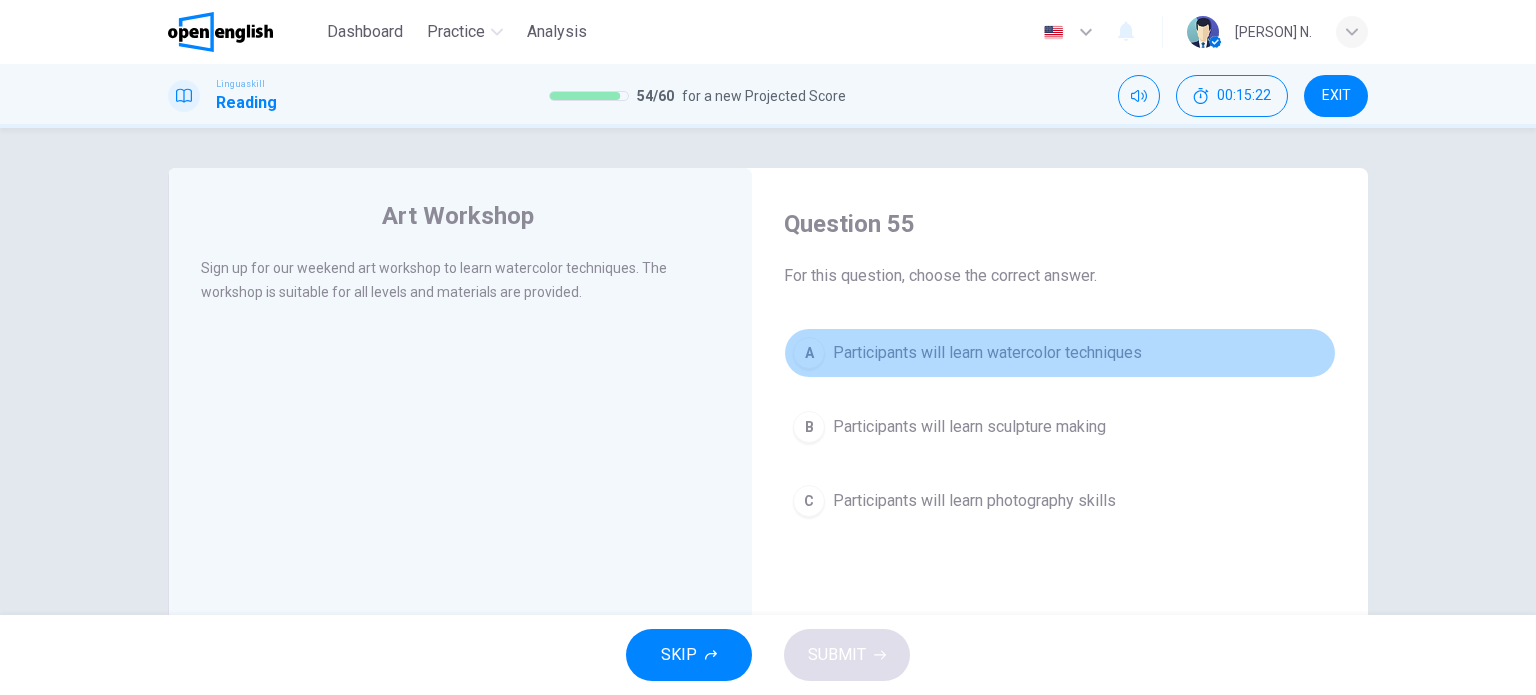 click on "A Participants will learn watercolor techniques" at bounding box center [1060, 353] 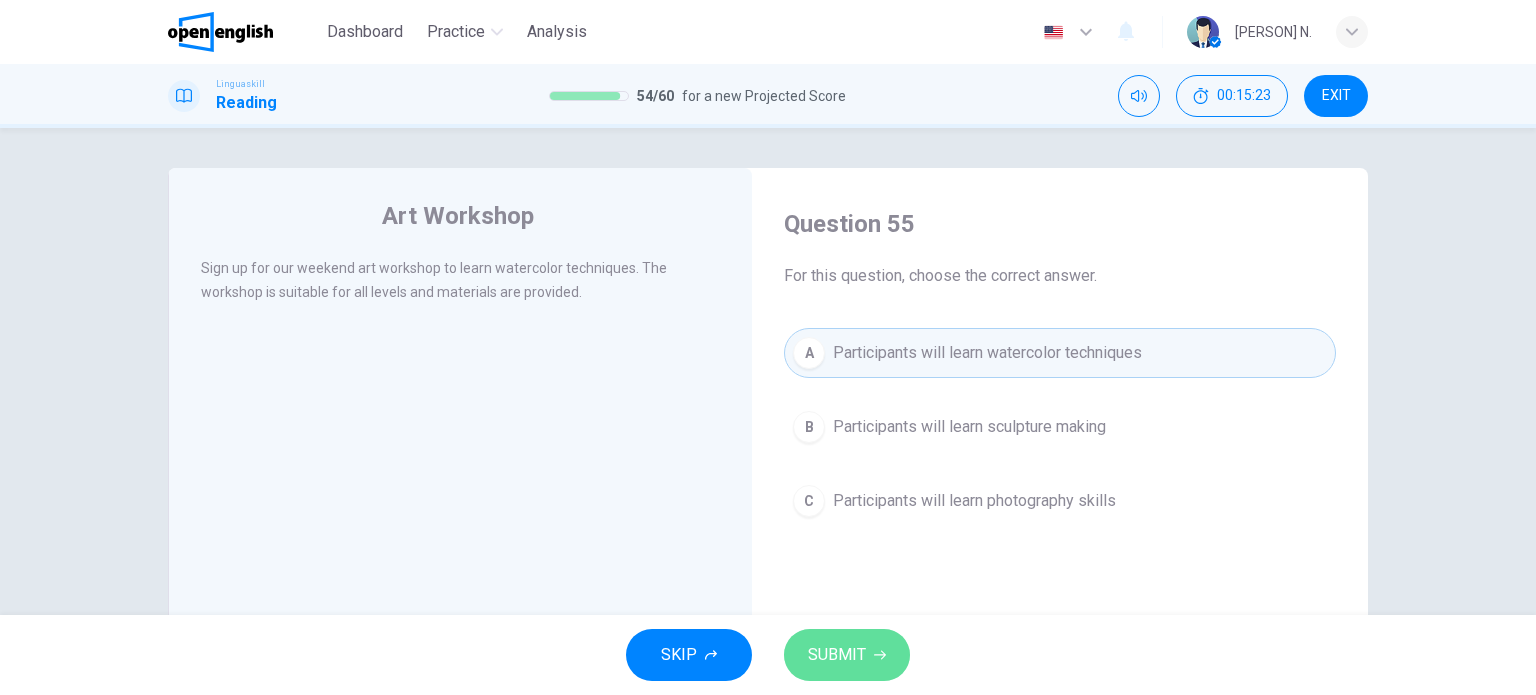 click on "SUBMIT" at bounding box center (837, 655) 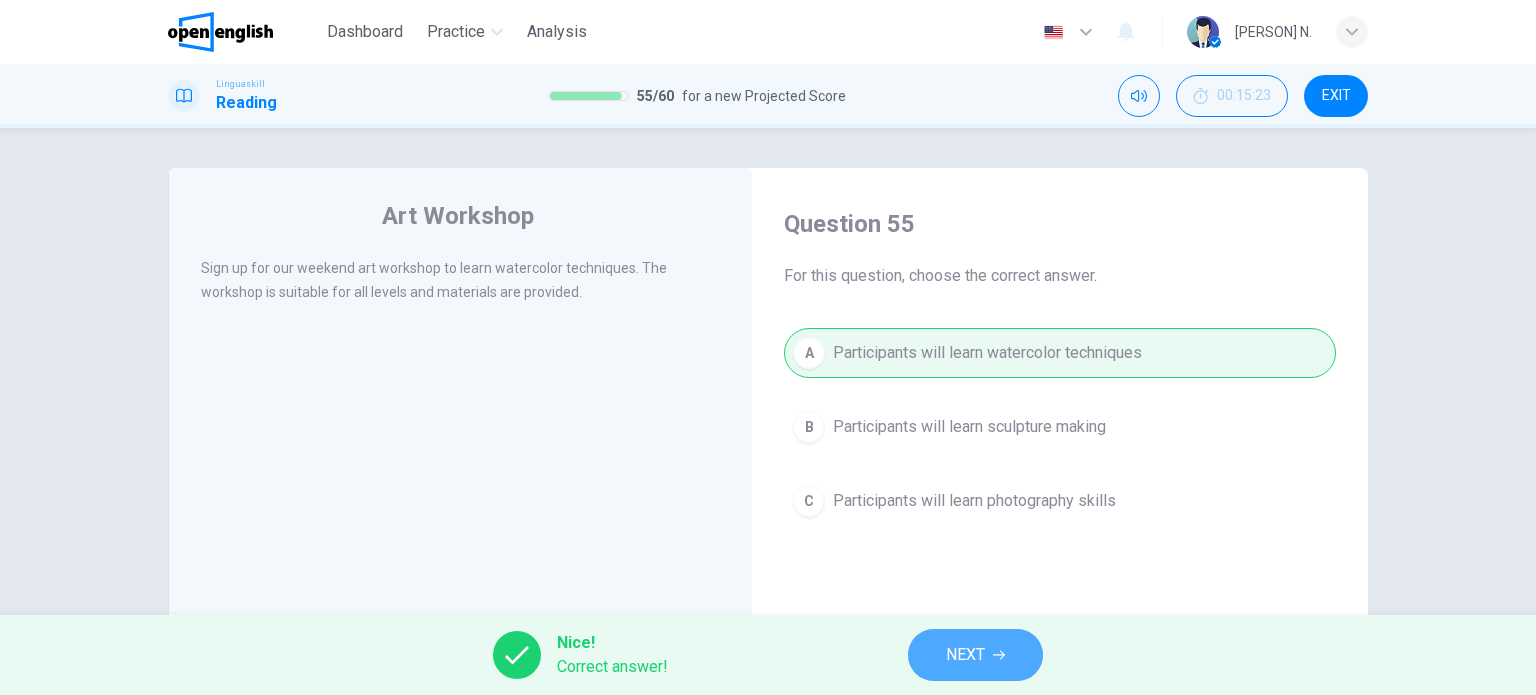 click on "NEXT" at bounding box center [975, 655] 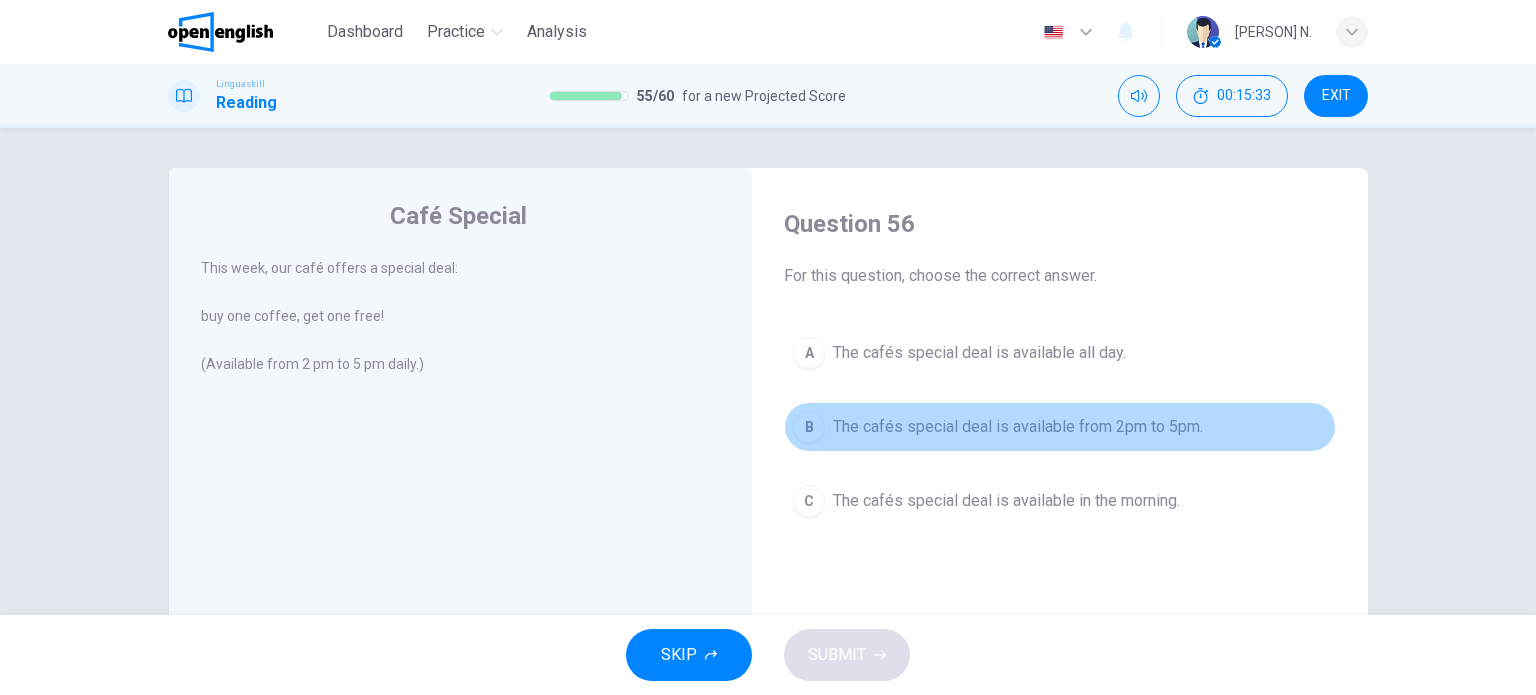 click on "B" at bounding box center (809, 427) 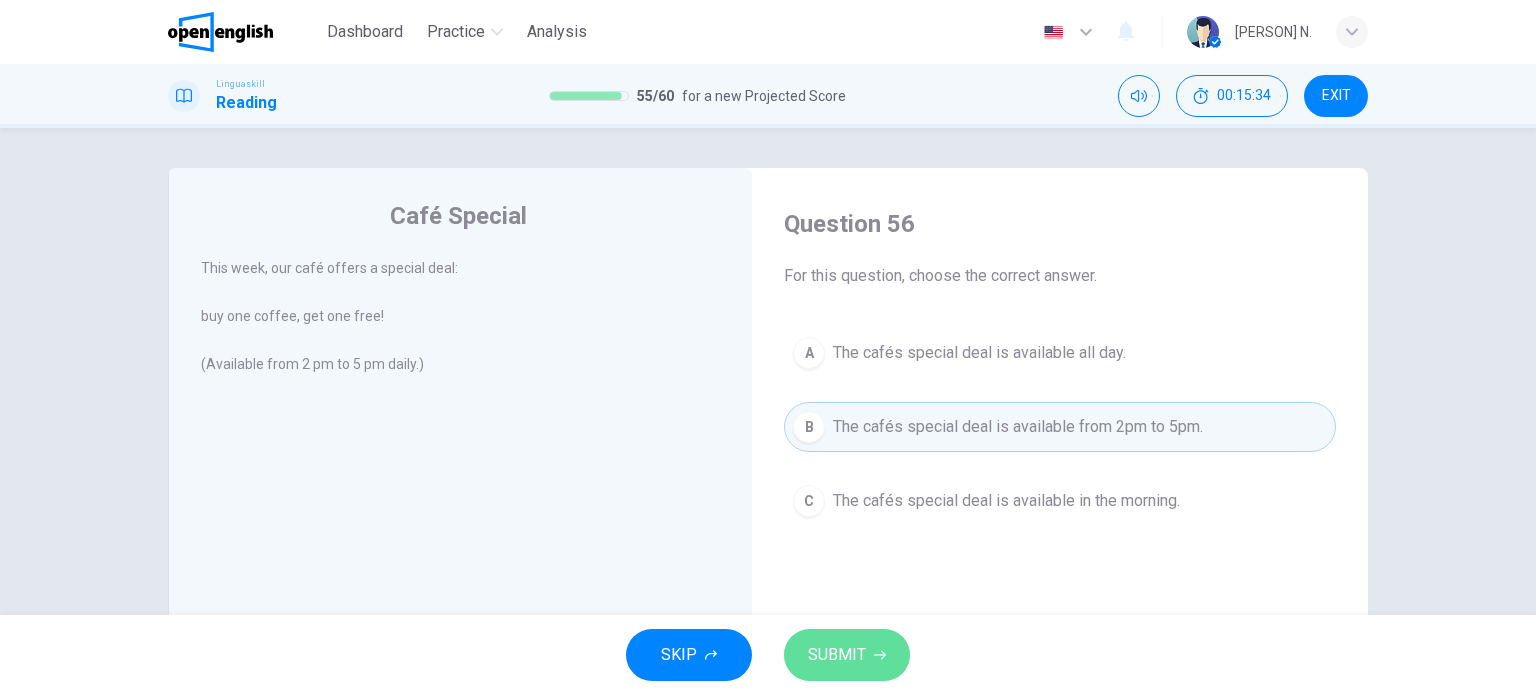 click on "SUBMIT" at bounding box center [847, 655] 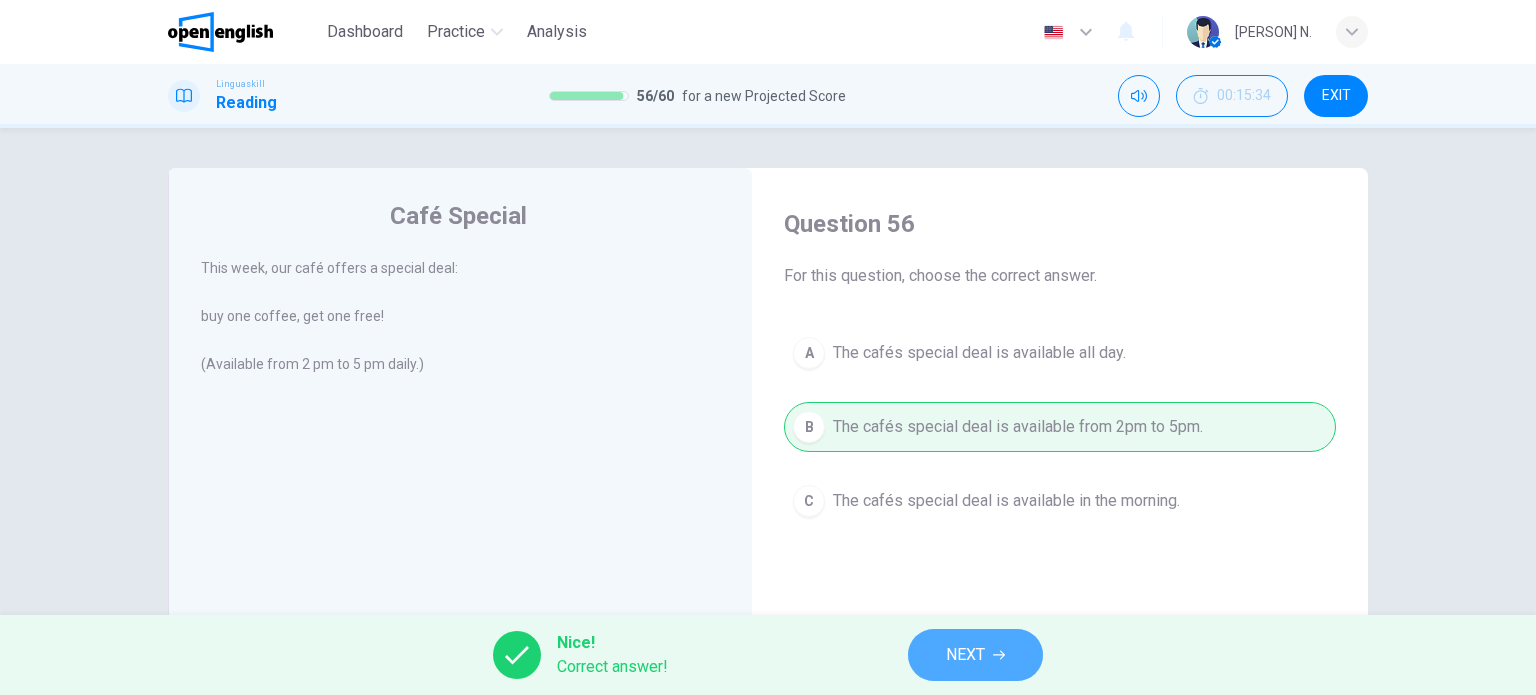 click on "NEXT" at bounding box center (975, 655) 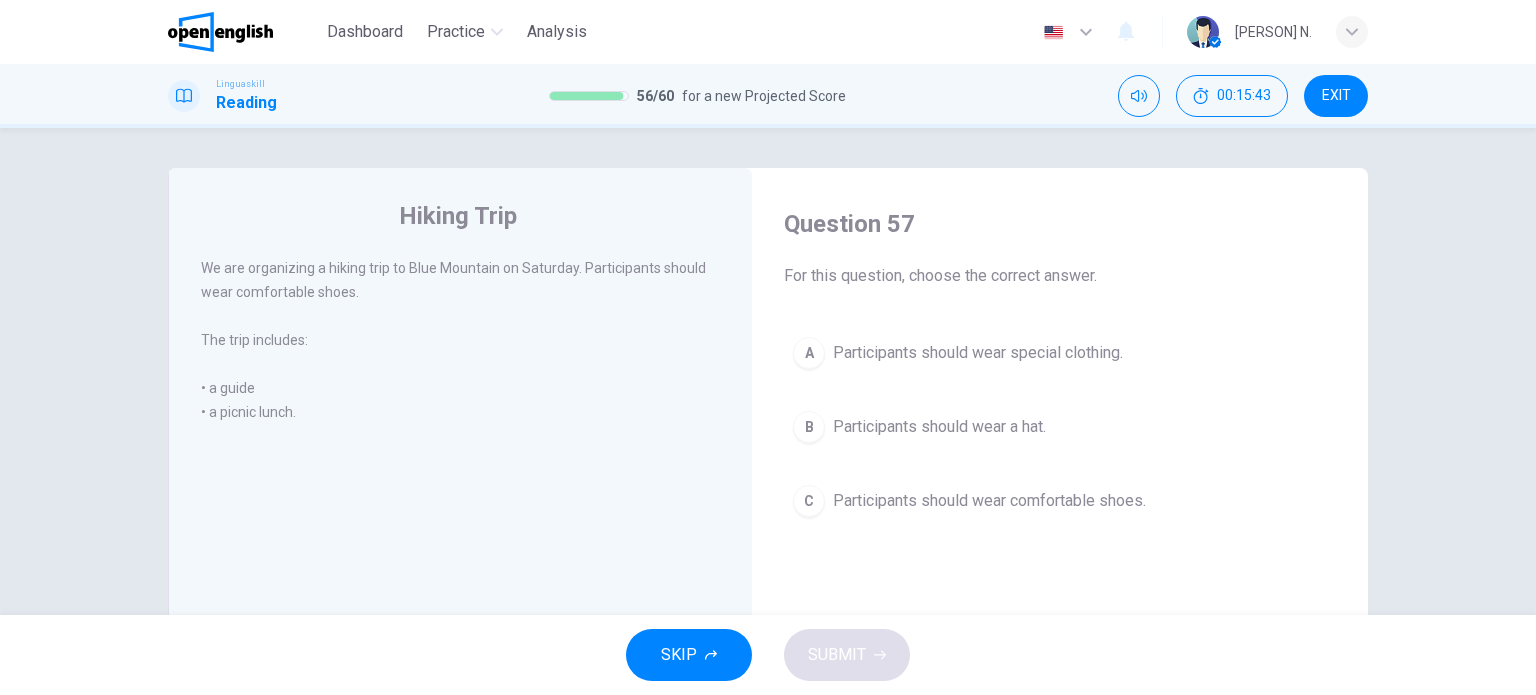 drag, startPoint x: 988, startPoint y: 662, endPoint x: 939, endPoint y: 614, distance: 68.593 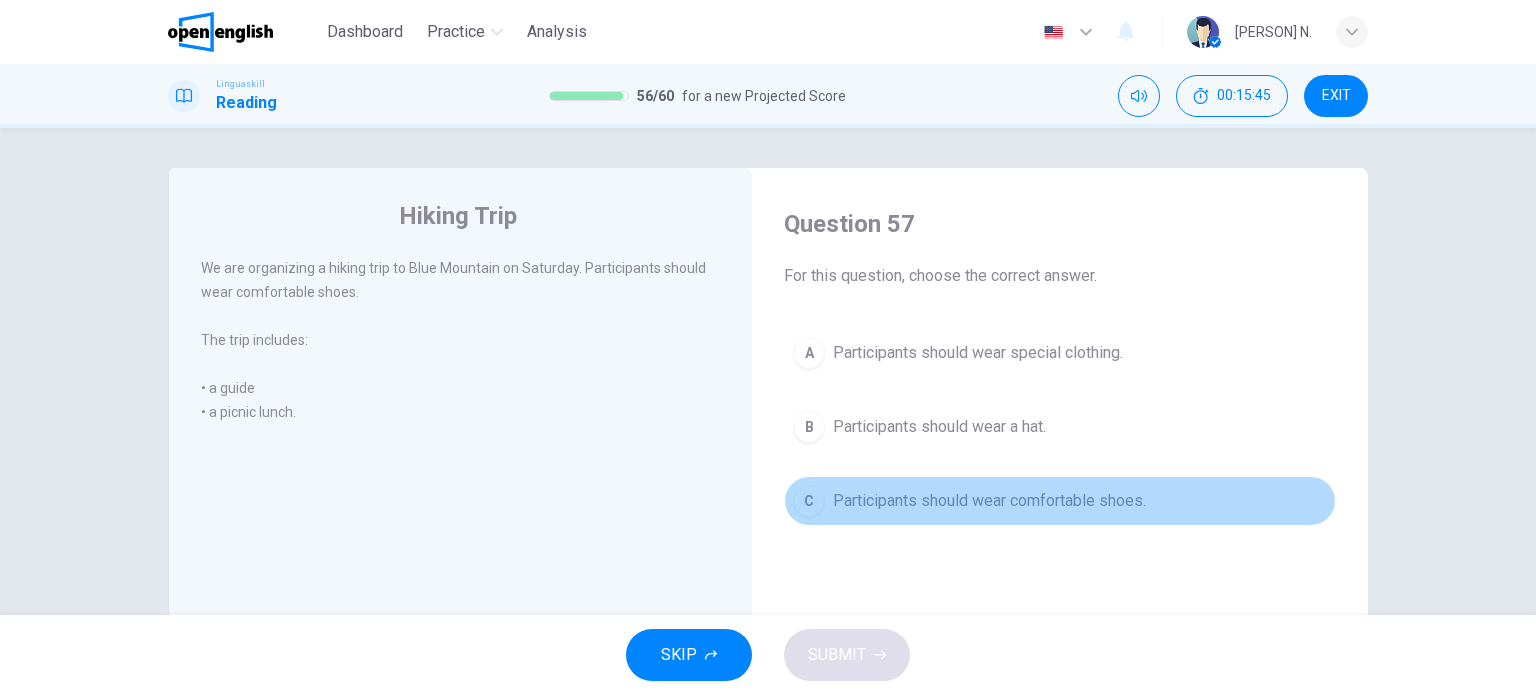 click on "C" at bounding box center (809, 501) 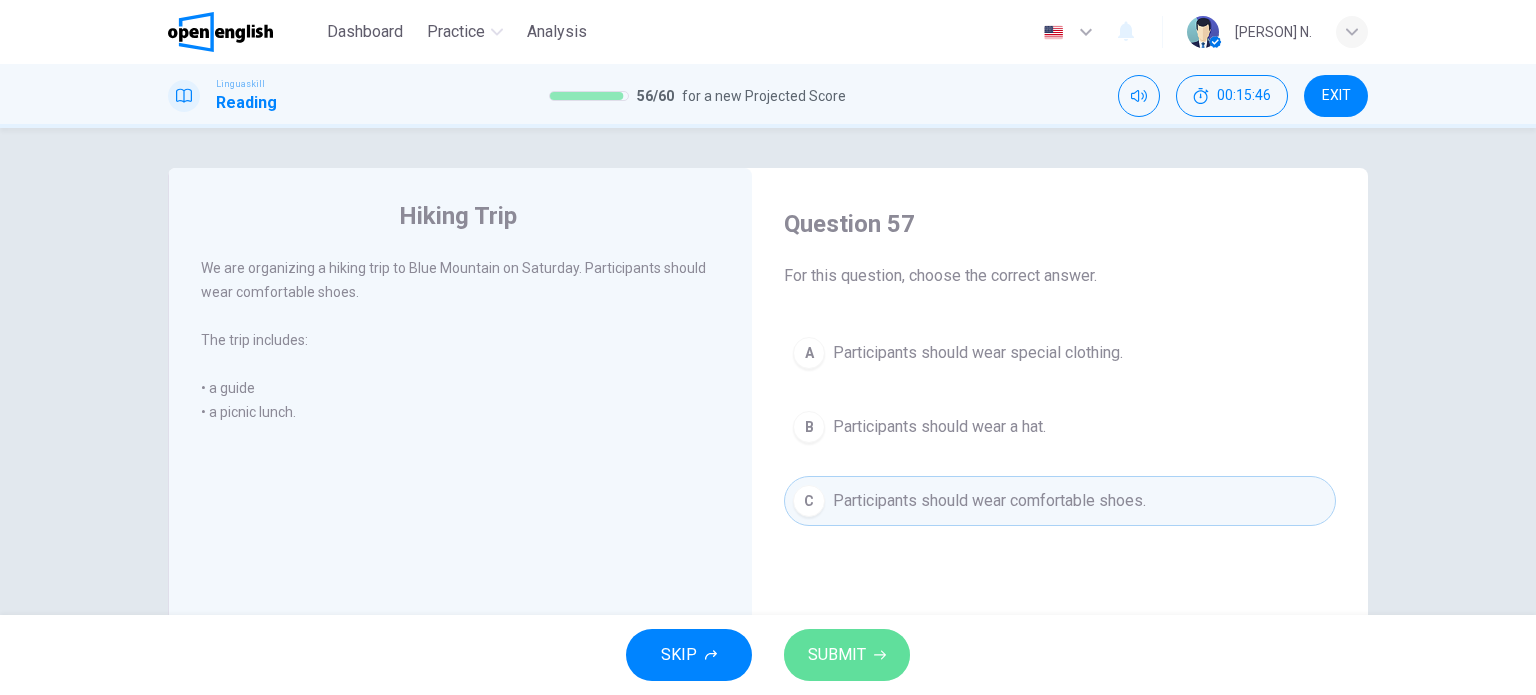 click on "SUBMIT" at bounding box center [837, 655] 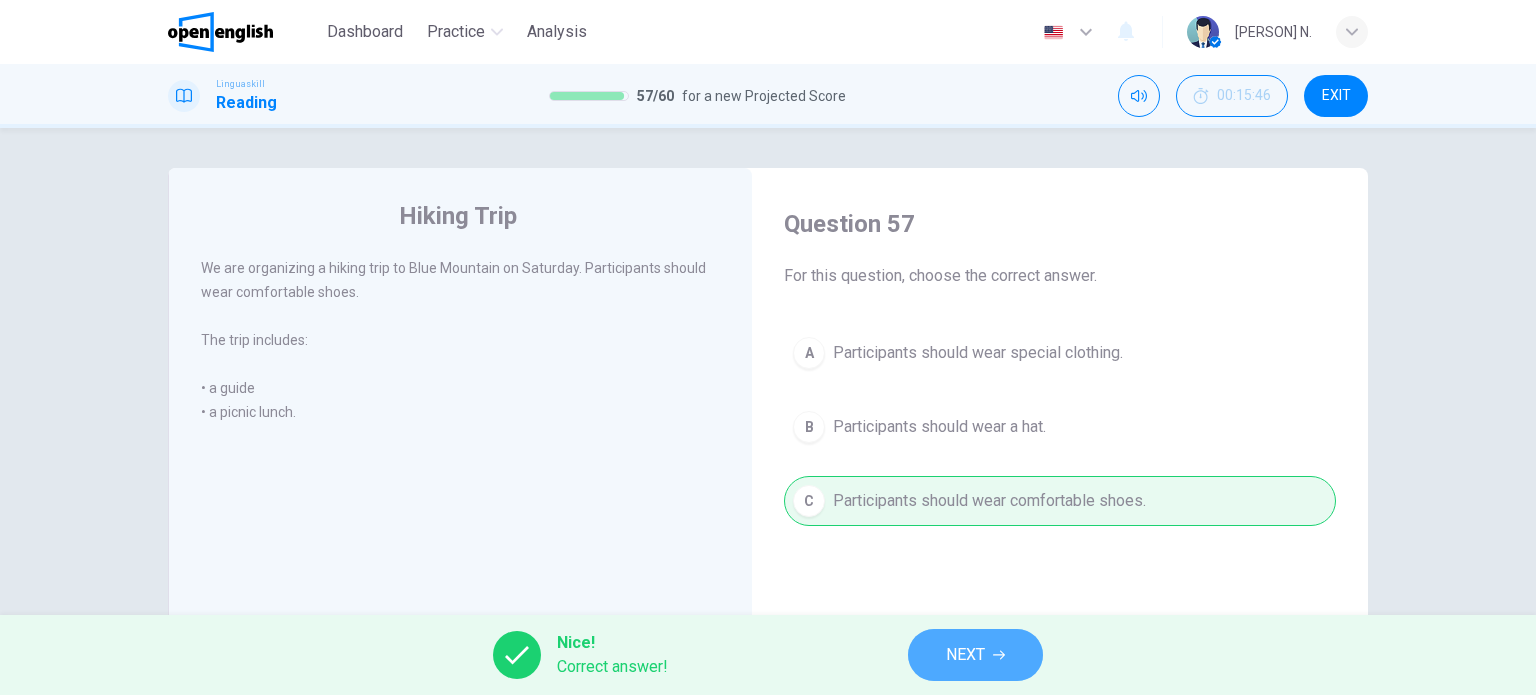 click on "NEXT" at bounding box center (975, 655) 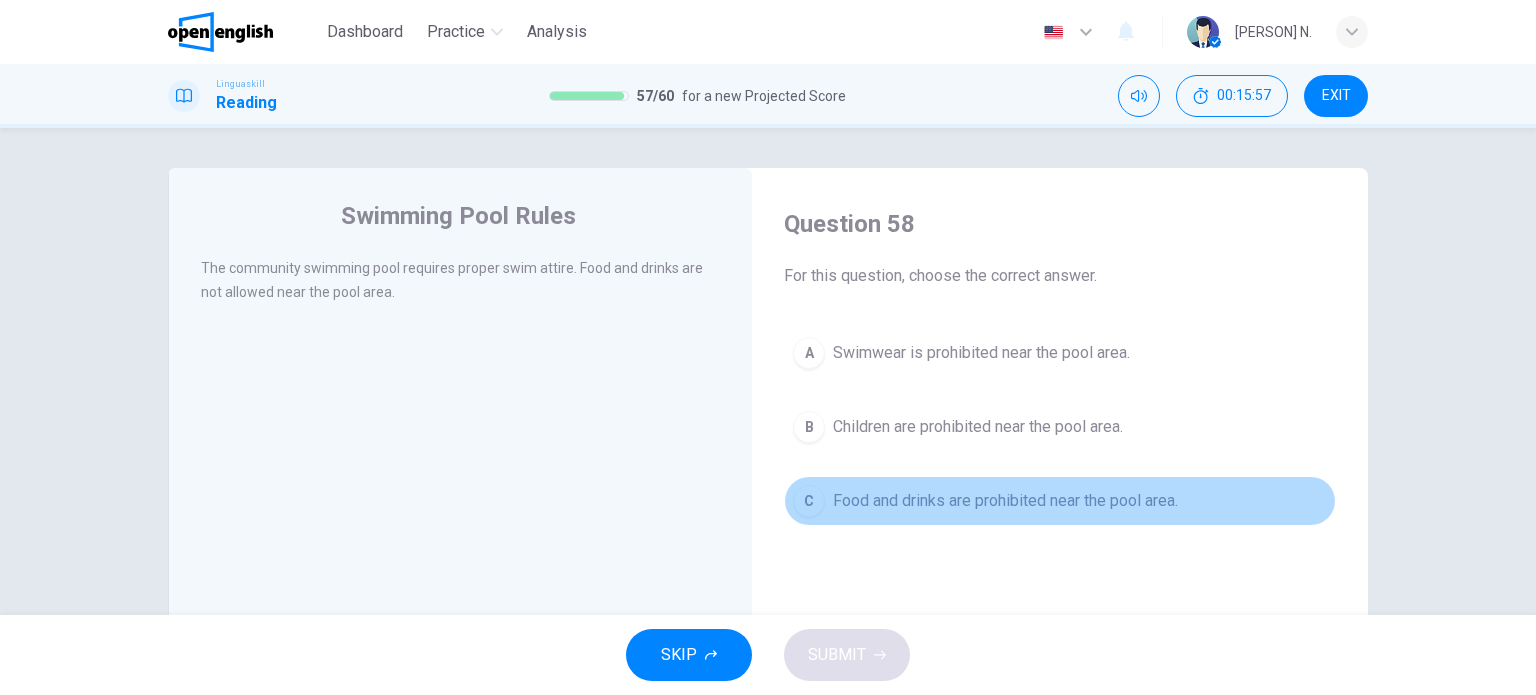 click on "C" at bounding box center [809, 501] 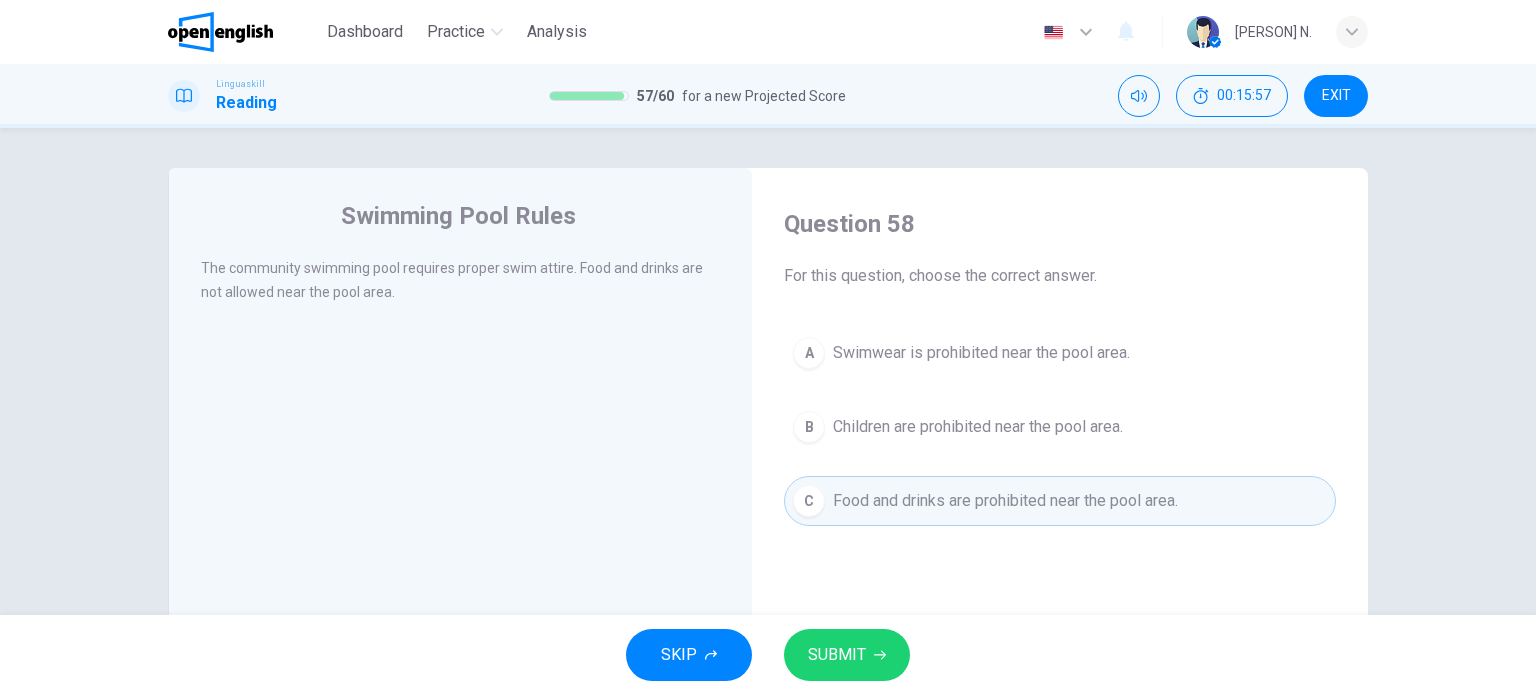 click on "SKIP SUBMIT" at bounding box center (768, 655) 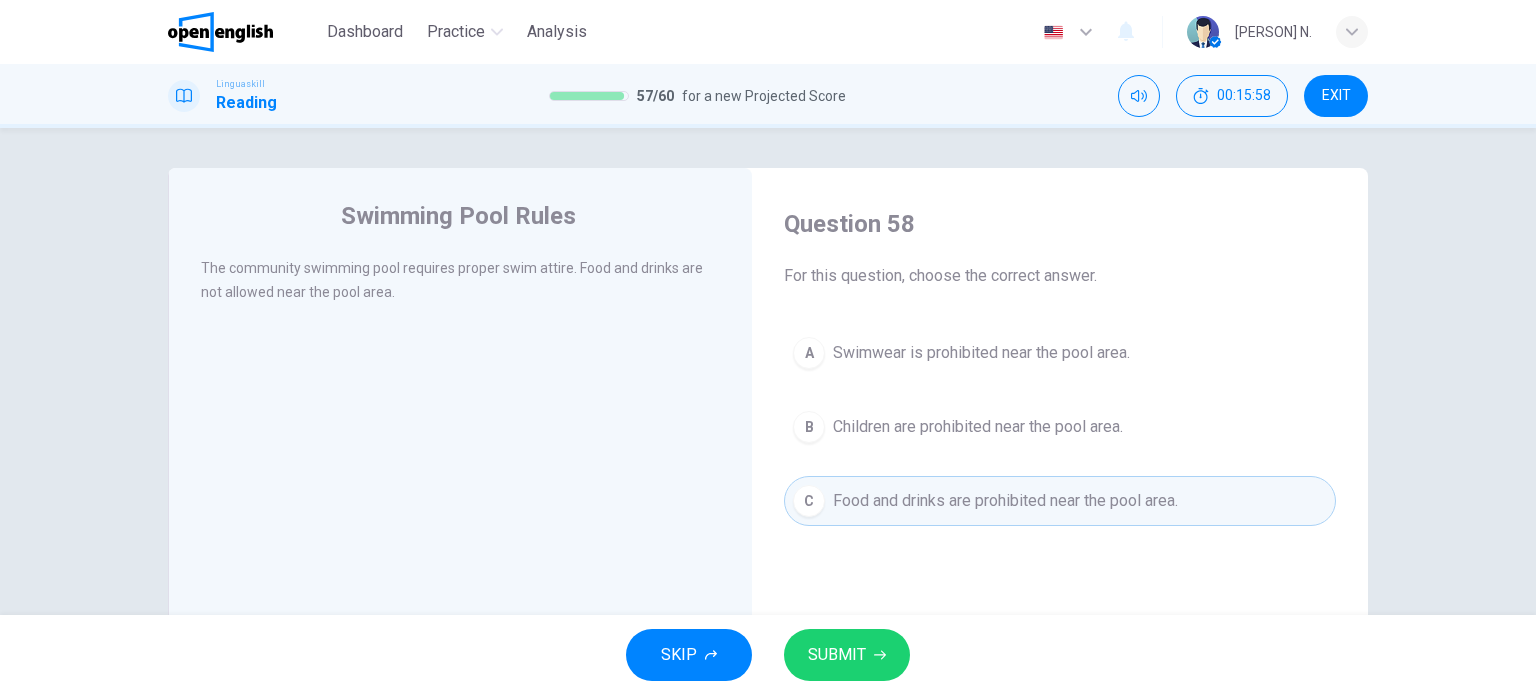 click on "SUBMIT" at bounding box center [837, 655] 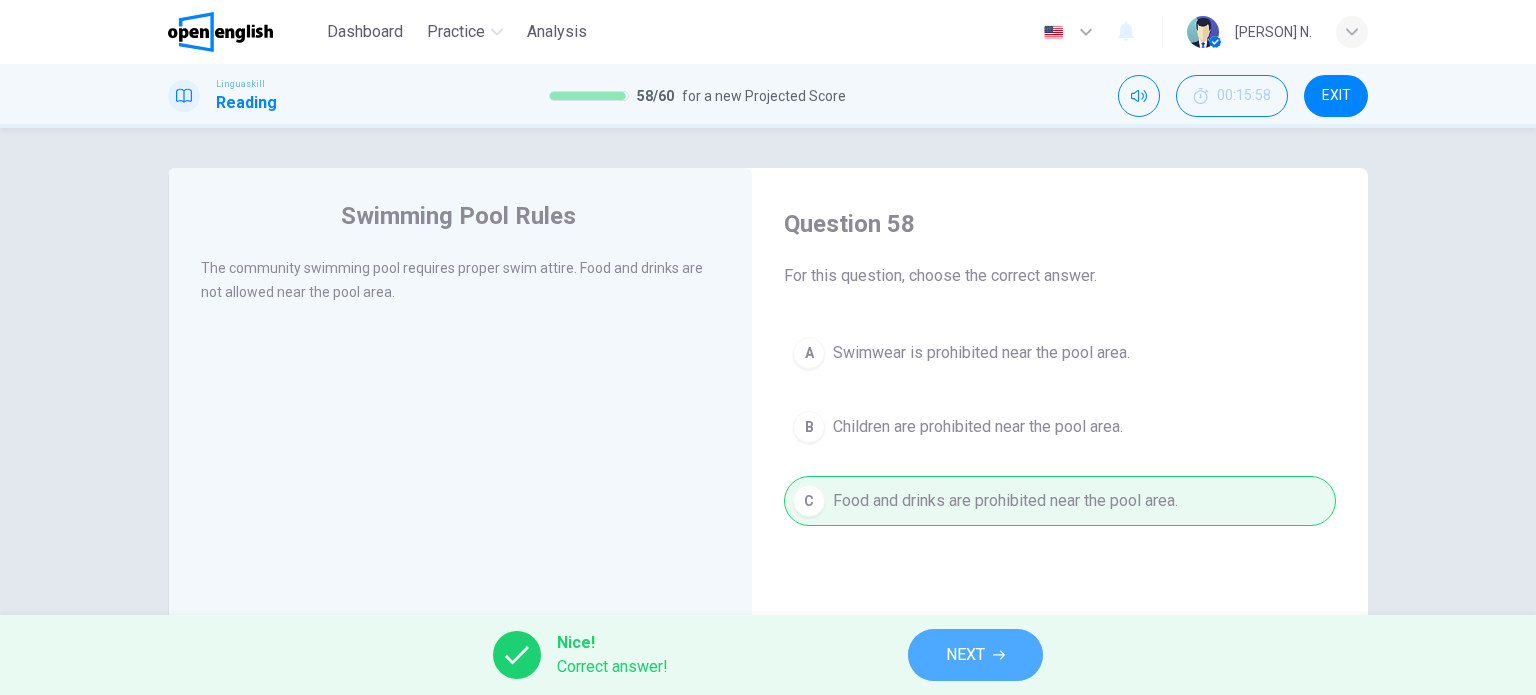 click on "NEXT" at bounding box center [975, 655] 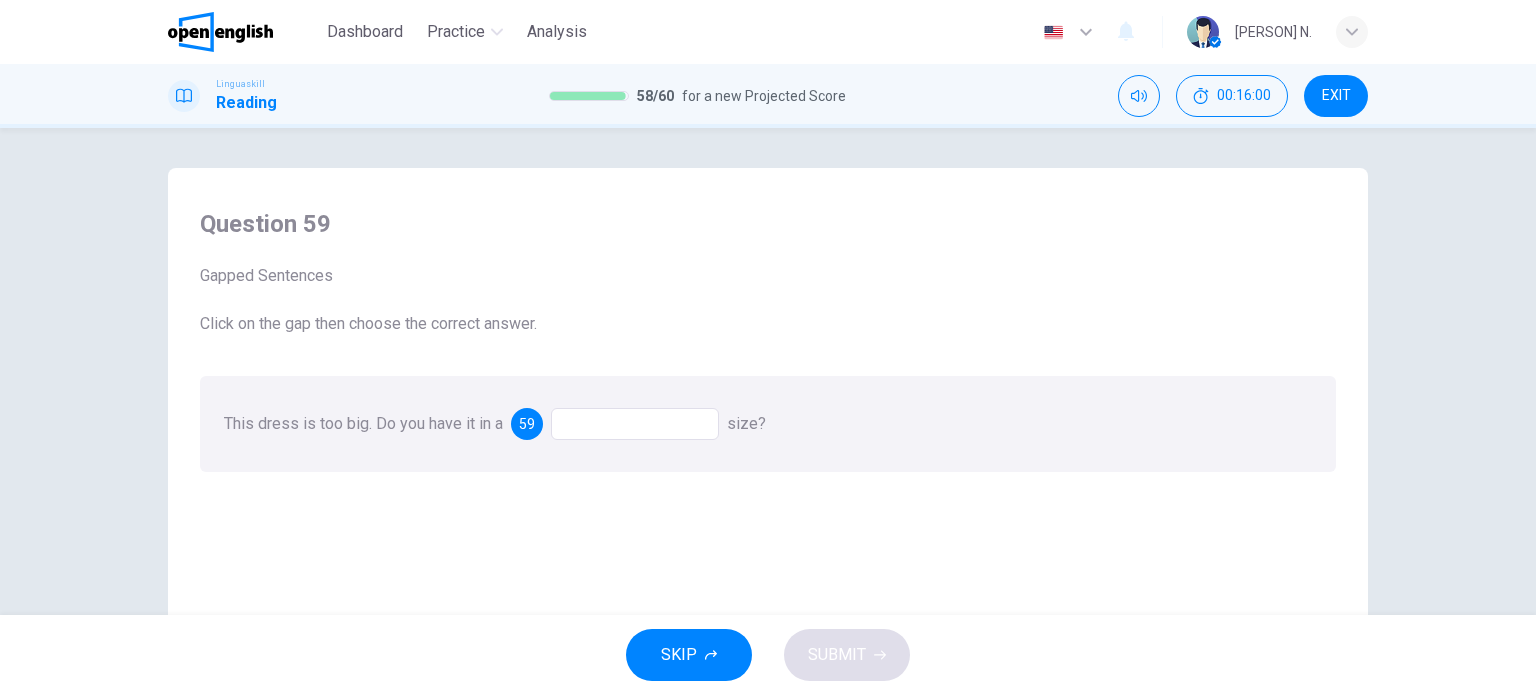 click on "59" at bounding box center [527, 424] 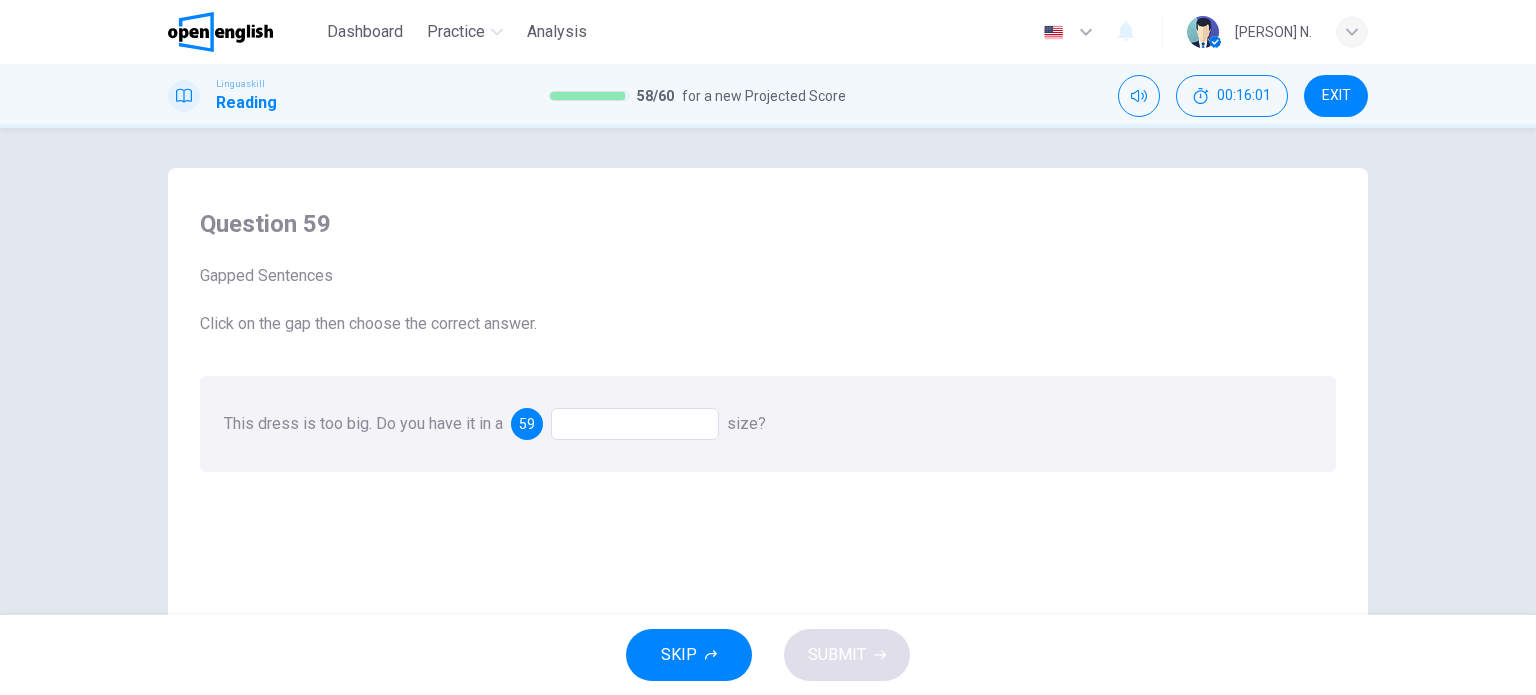 click at bounding box center (635, 424) 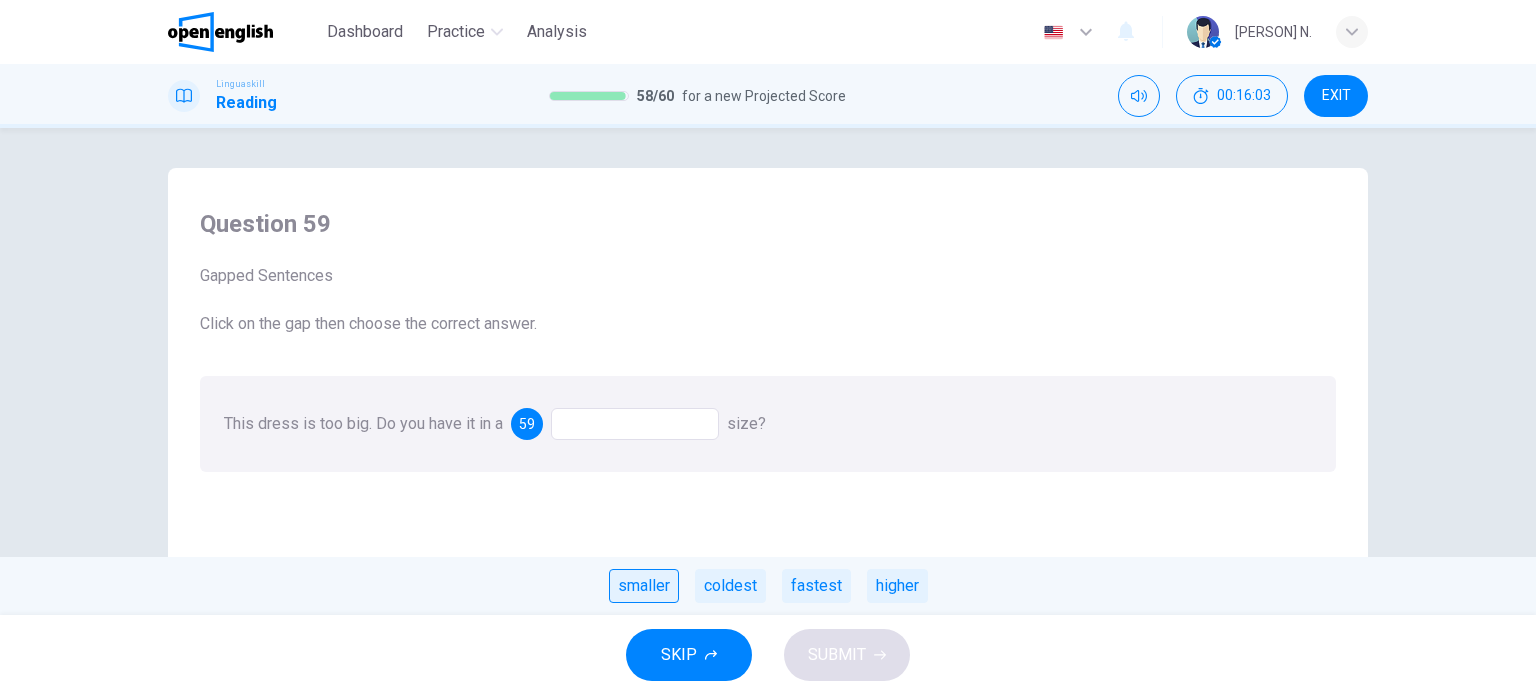 click on "smaller" at bounding box center [644, 586] 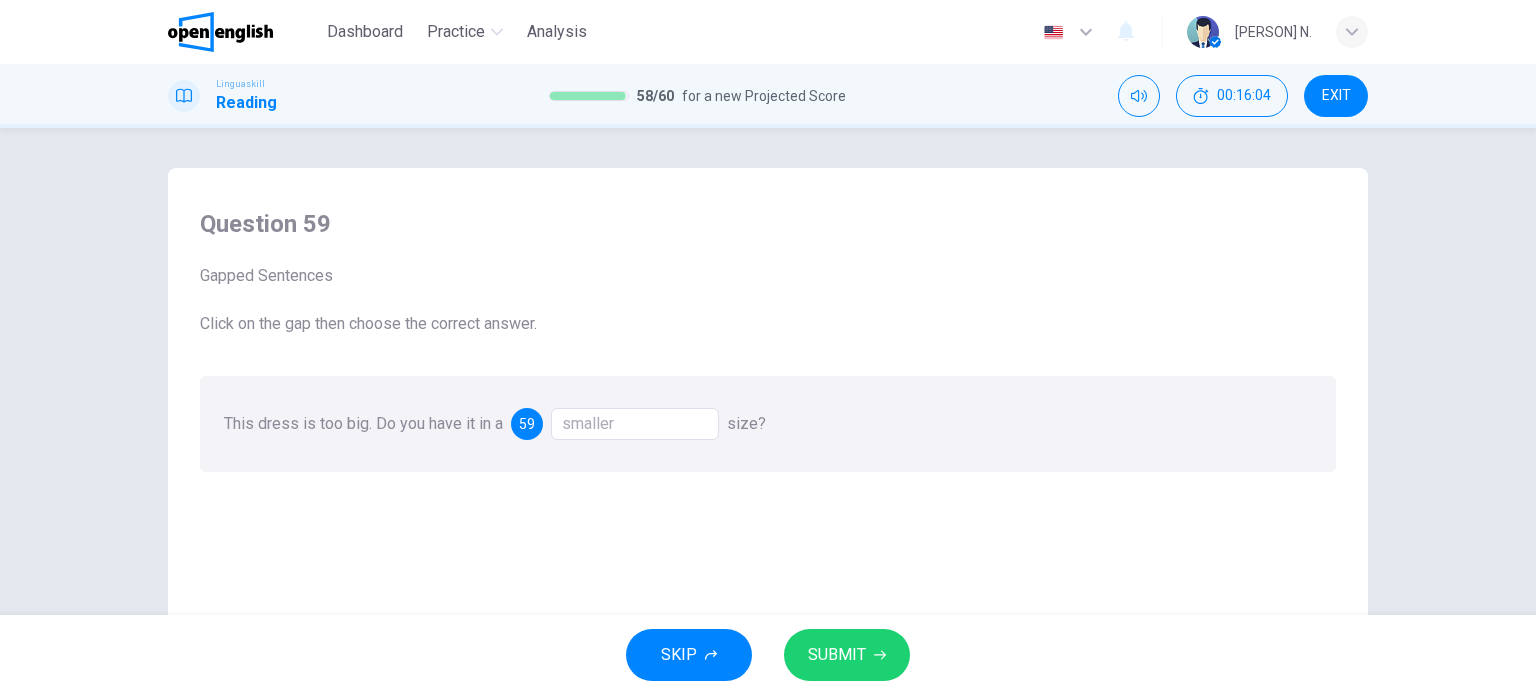 click on "SUBMIT" at bounding box center (837, 655) 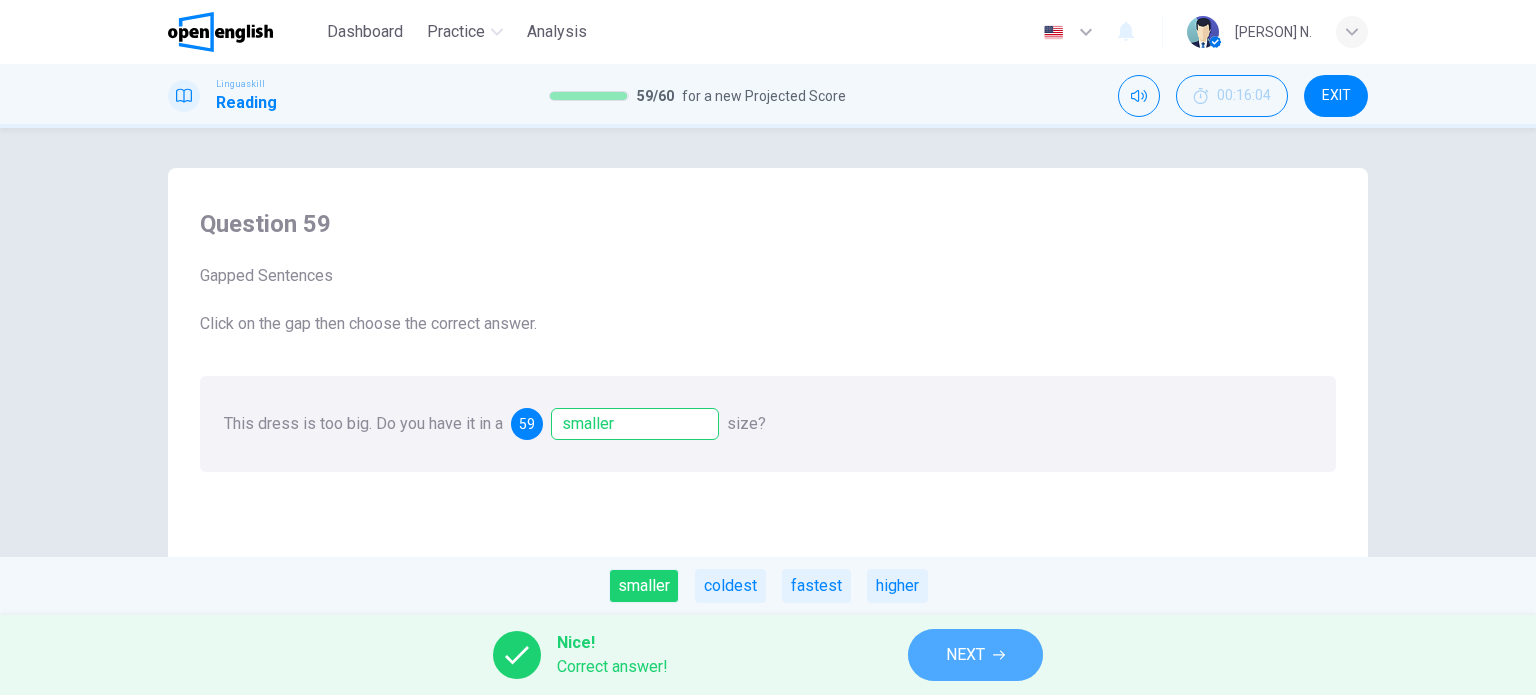 click on "NEXT" at bounding box center (965, 655) 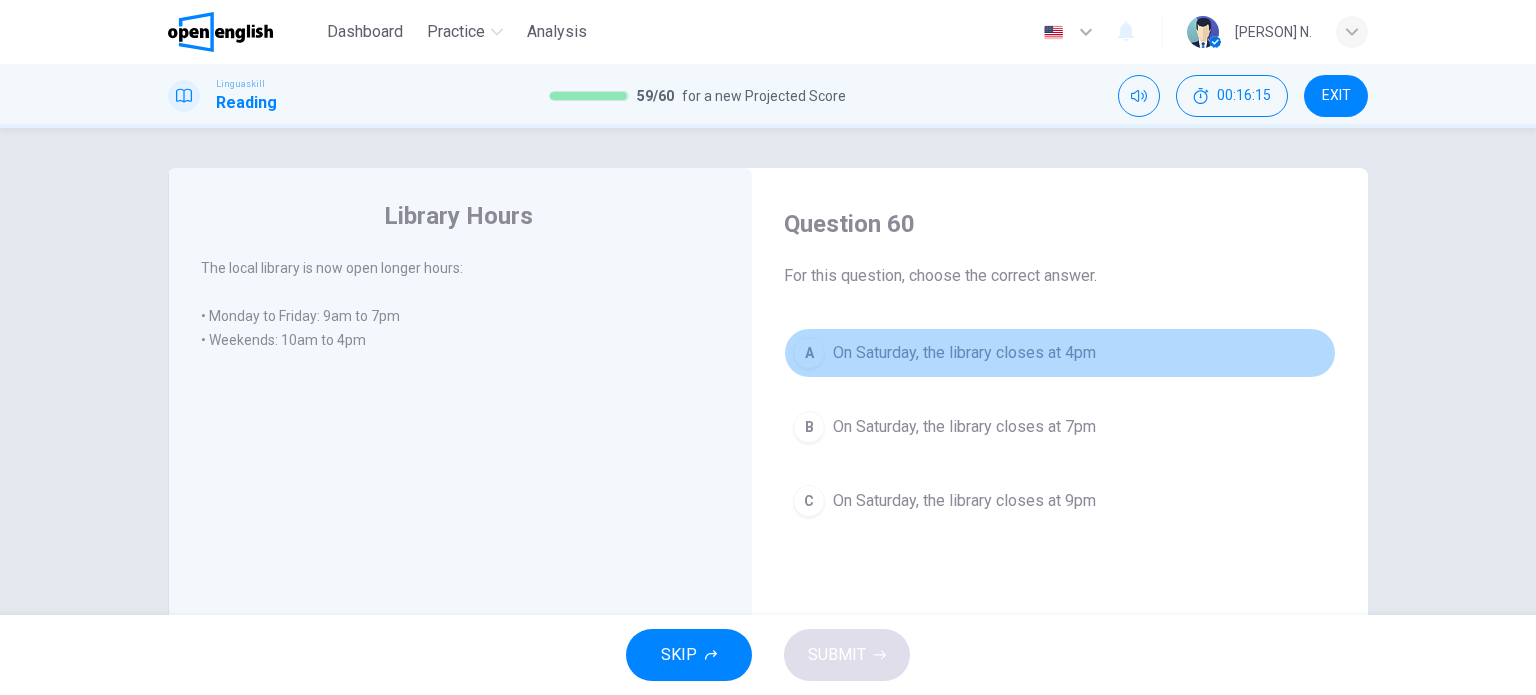 click on "A" at bounding box center [809, 353] 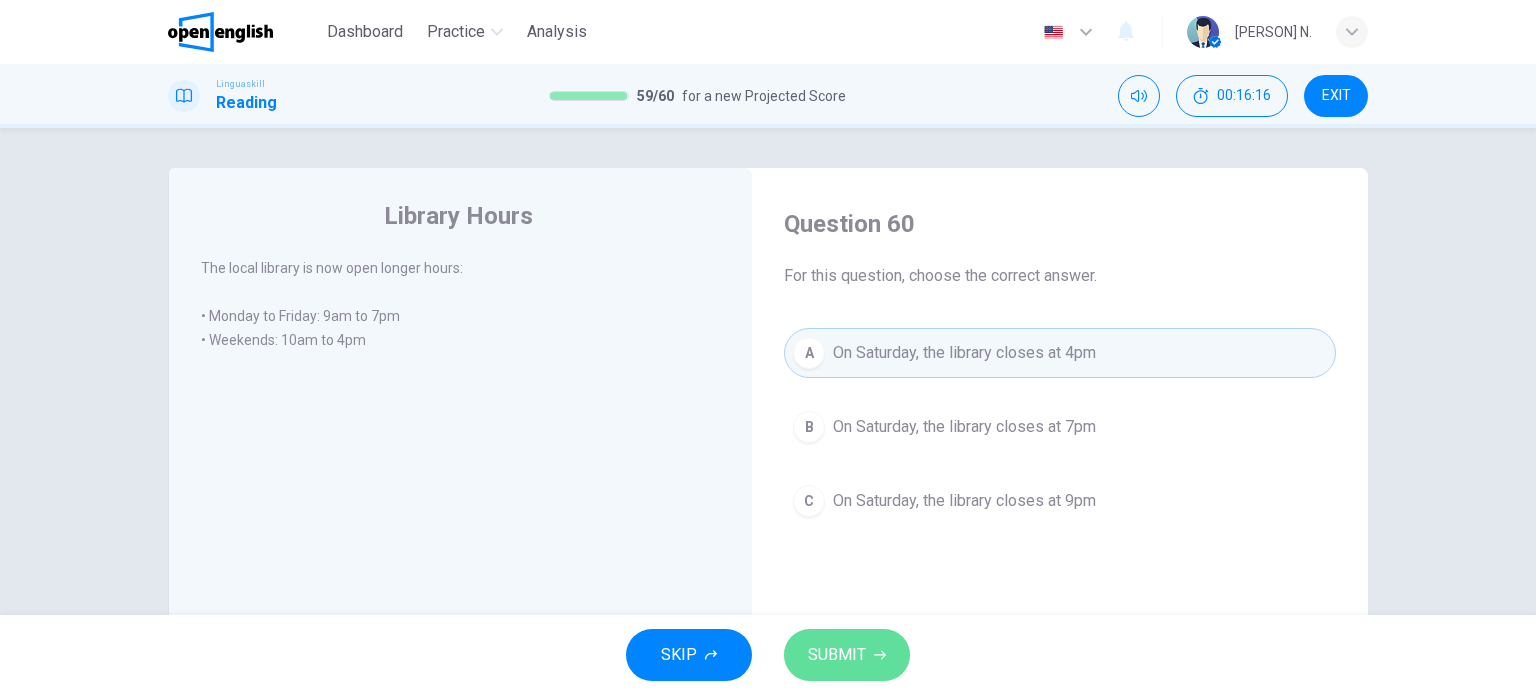 click on "SUBMIT" at bounding box center [837, 655] 